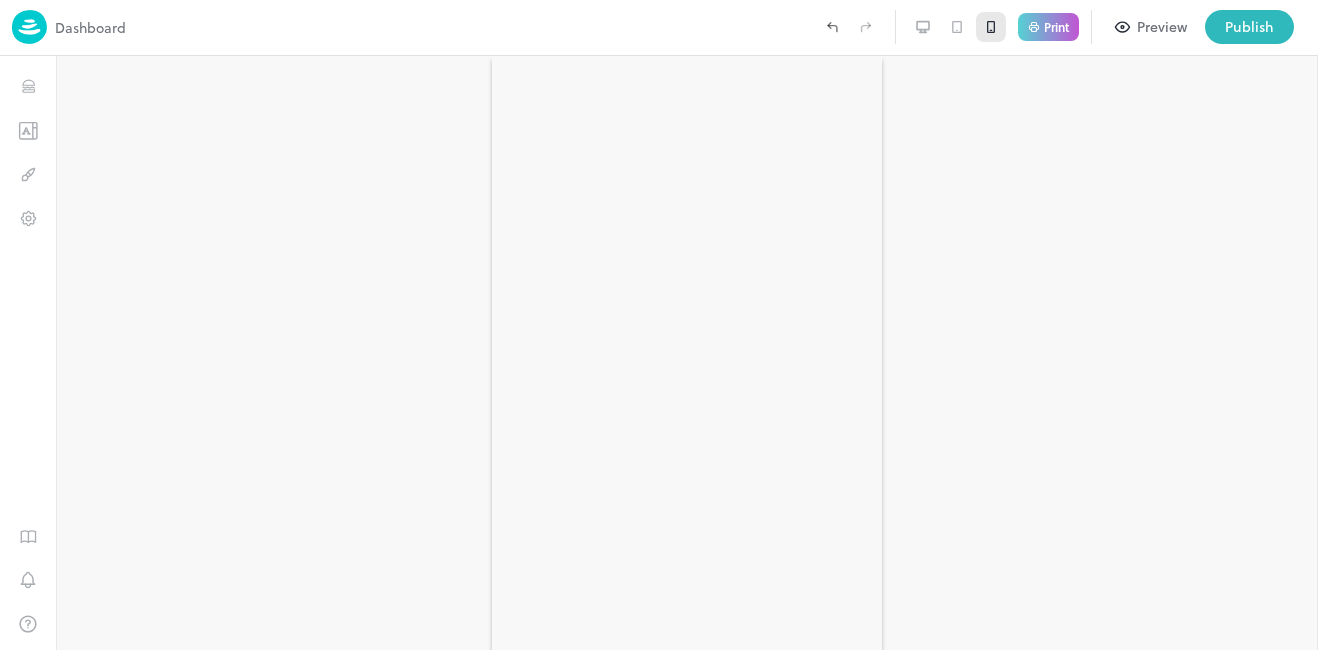scroll, scrollTop: 0, scrollLeft: 0, axis: both 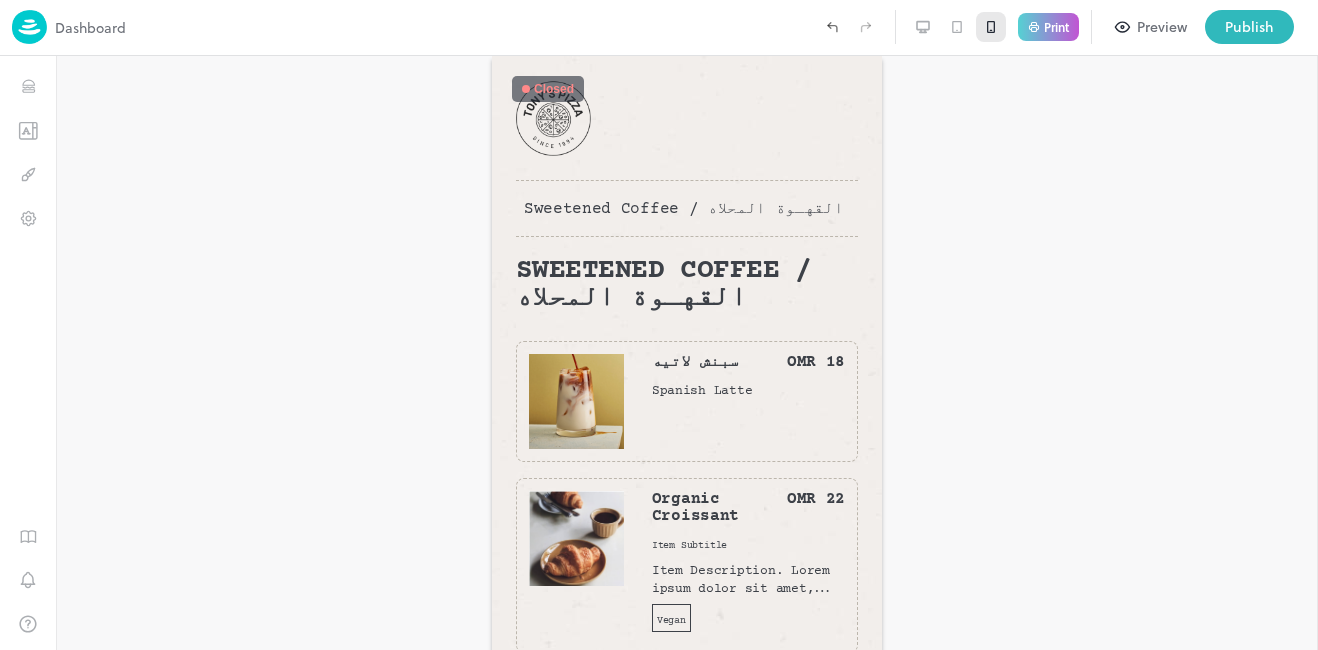 click 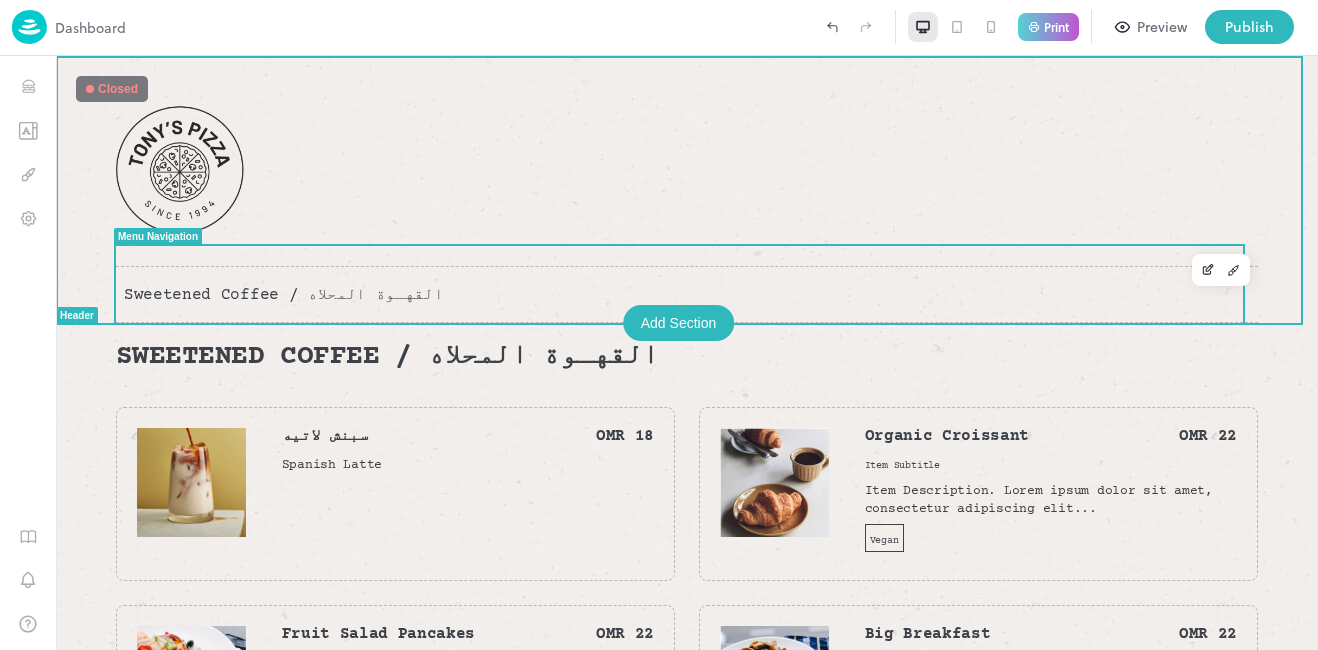 click on "Sweetened Coffee / القهـوة المحلاه" at bounding box center [283, 295] 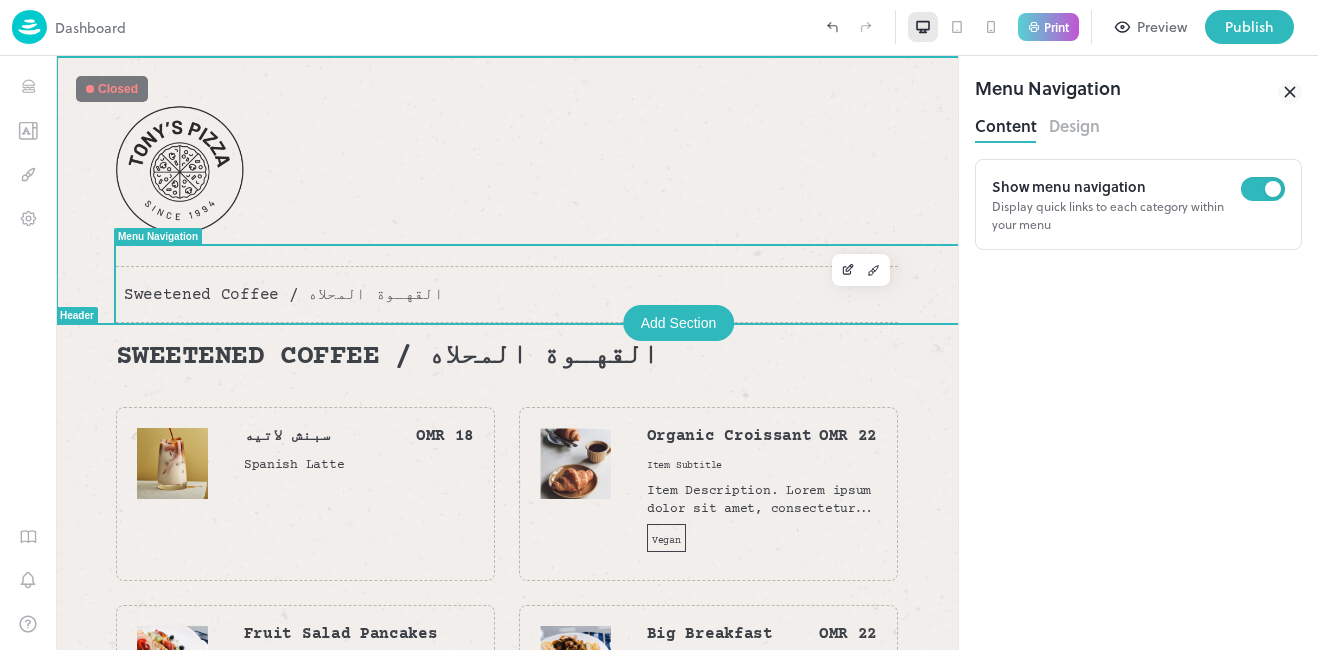 scroll, scrollTop: 0, scrollLeft: 0, axis: both 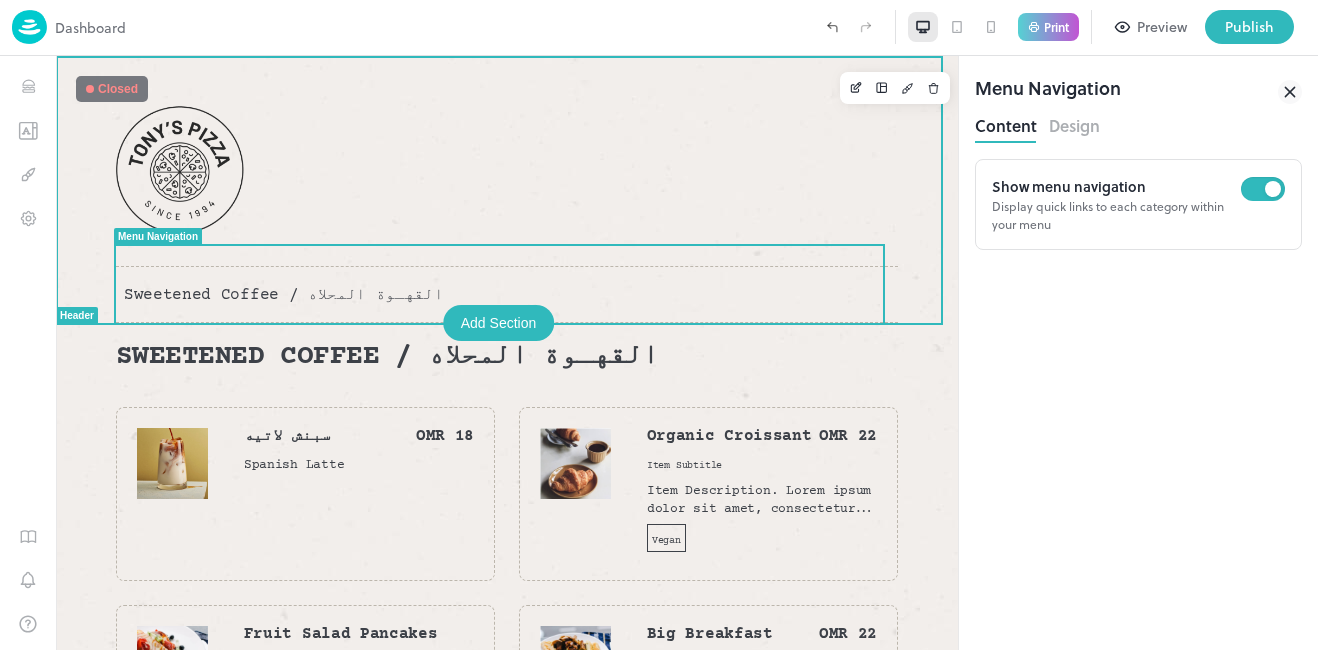 click on "Sweetened Coffee / القهـوة المحلاه" at bounding box center [507, 189] 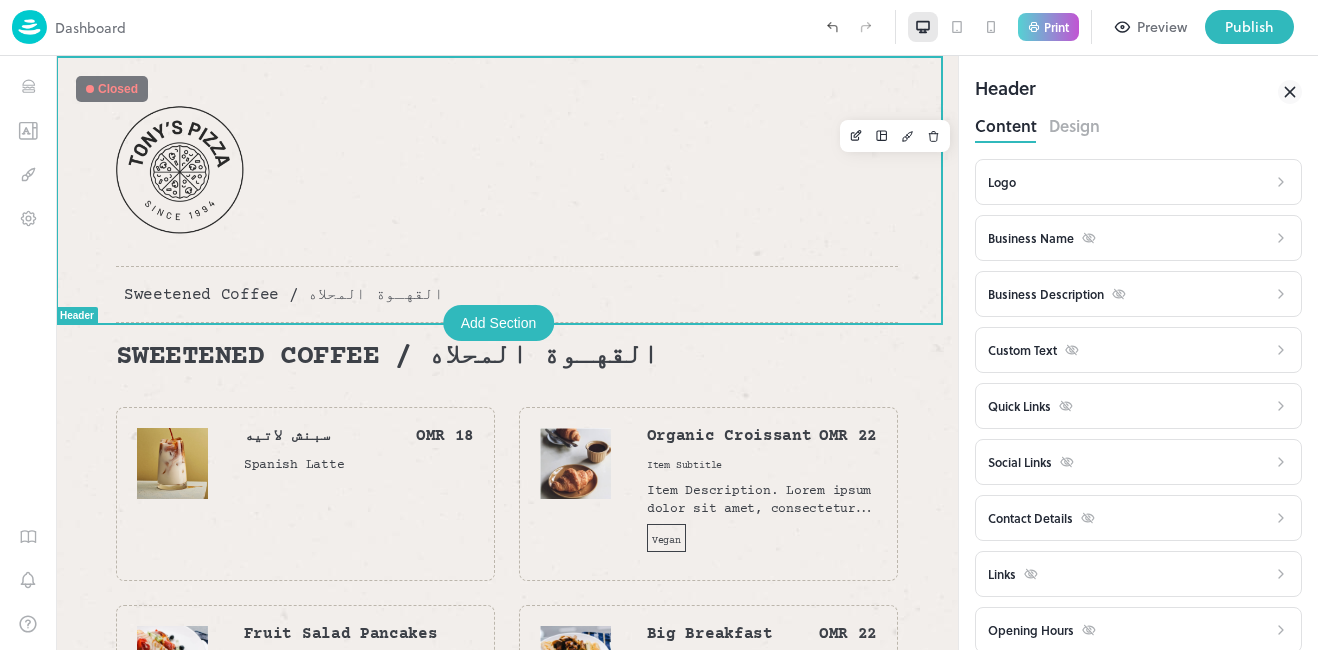 click on "Design" at bounding box center (1074, 123) 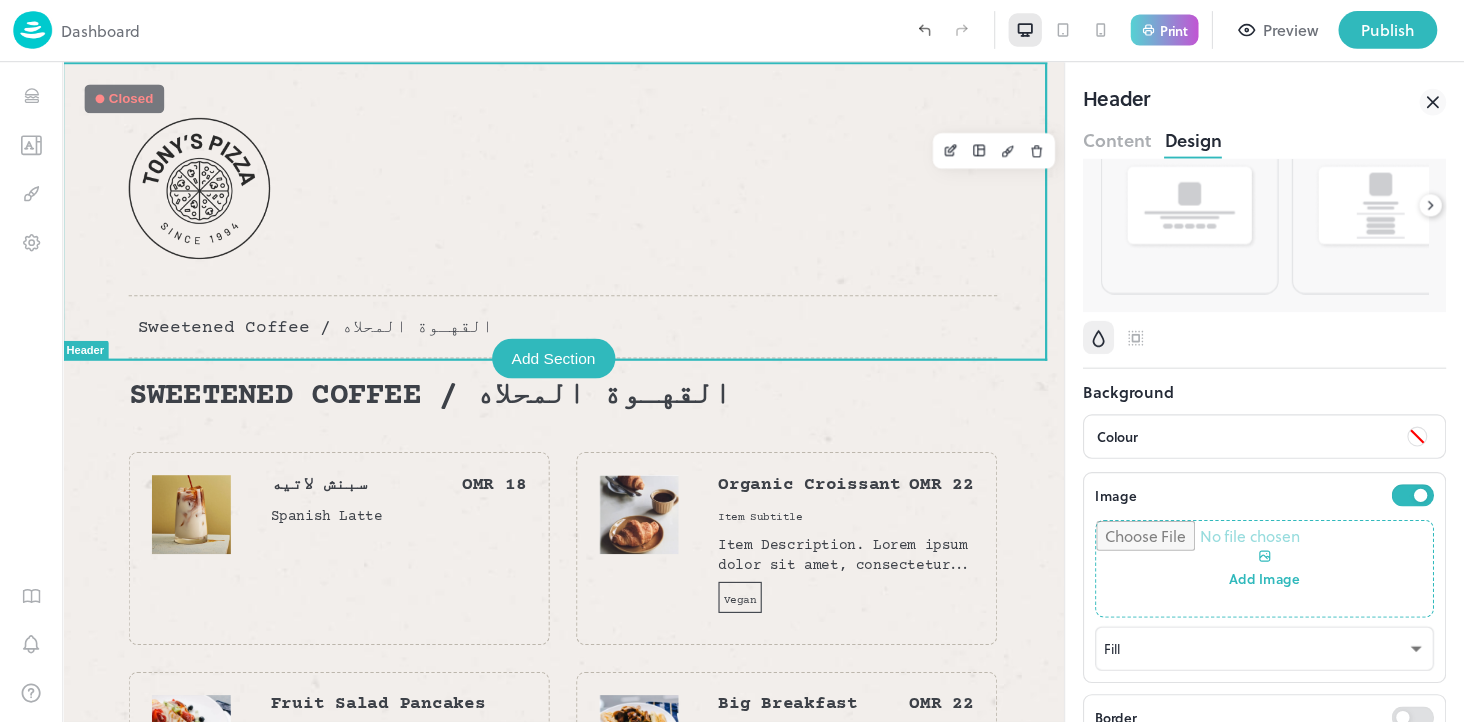 scroll, scrollTop: 100, scrollLeft: 0, axis: vertical 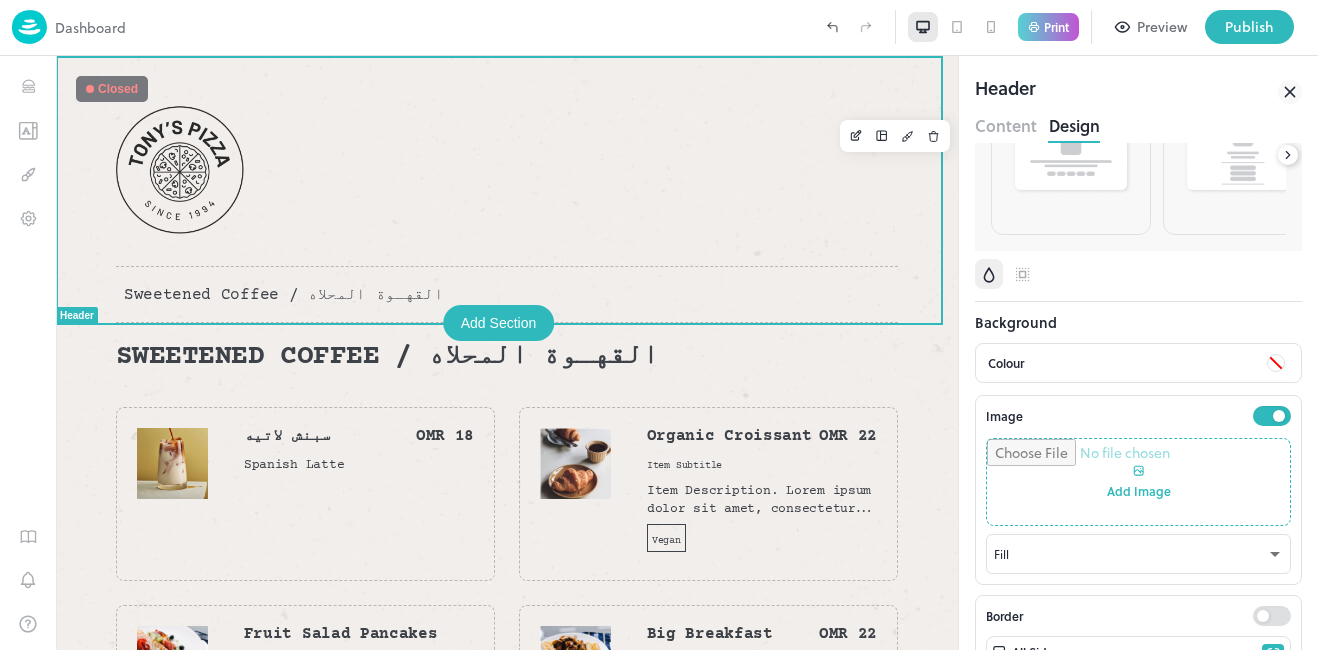 click on "Colour" at bounding box center (1120, 363) 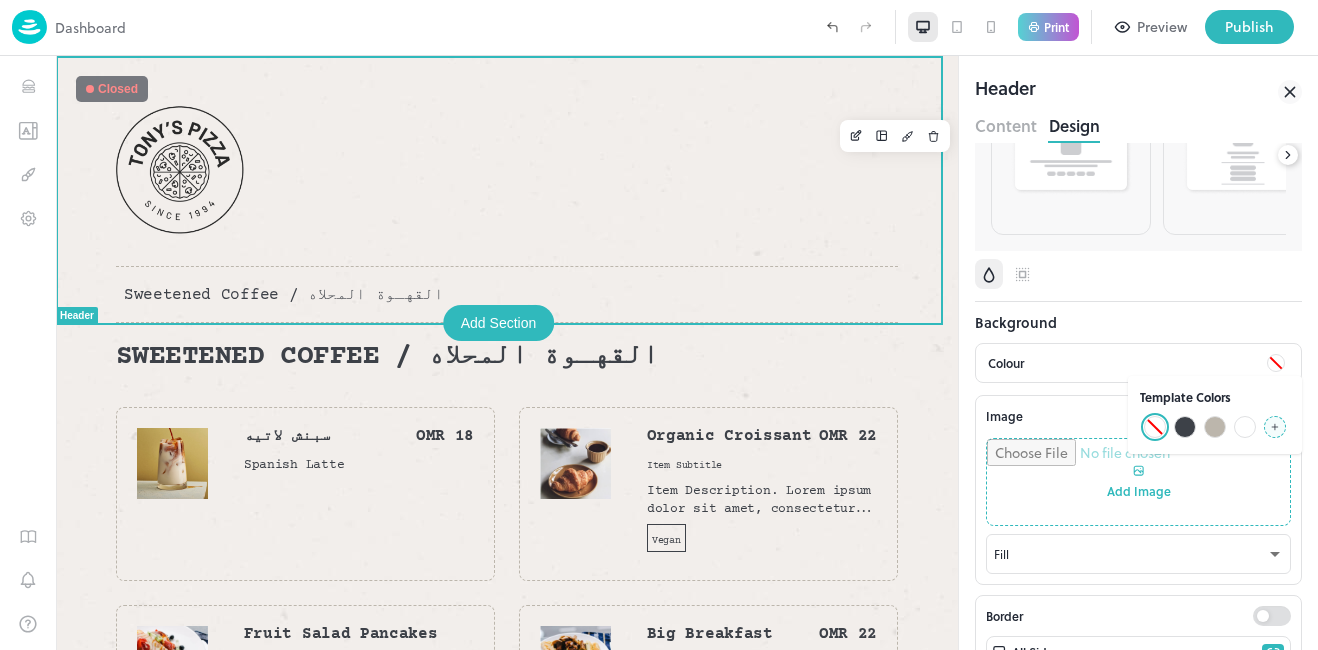 click at bounding box center [1275, 427] 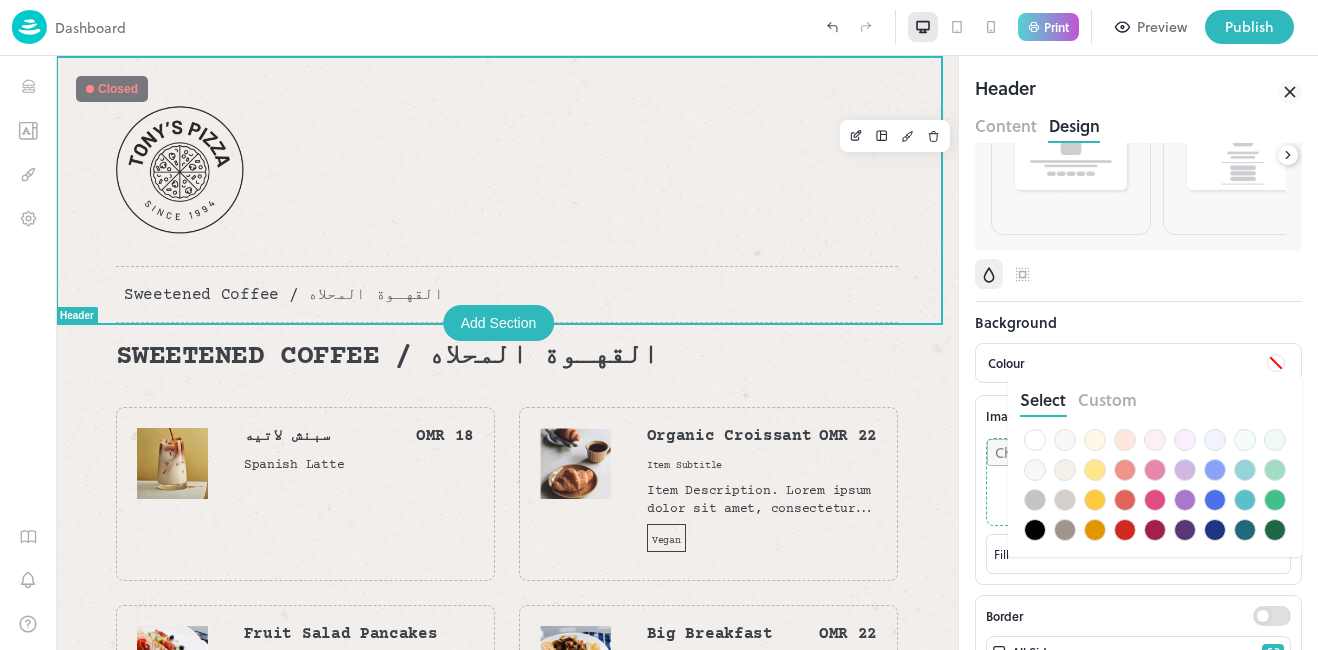 click on "Custom" at bounding box center [1107, 399] 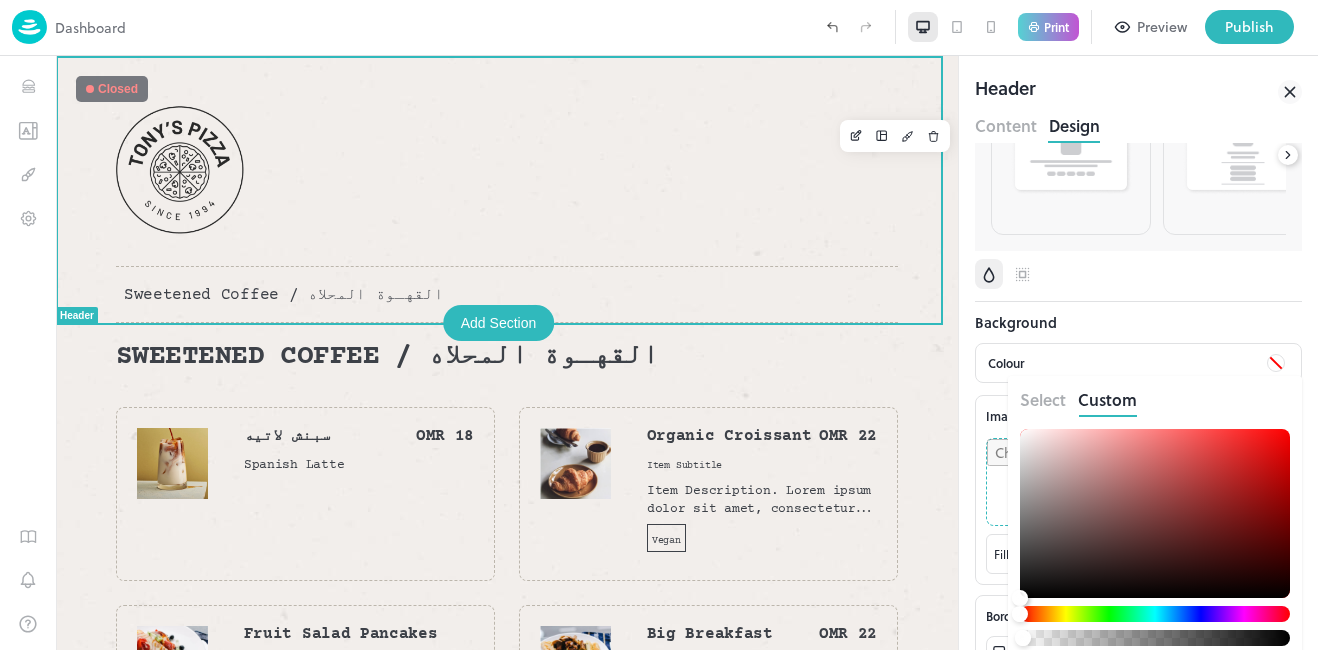 type 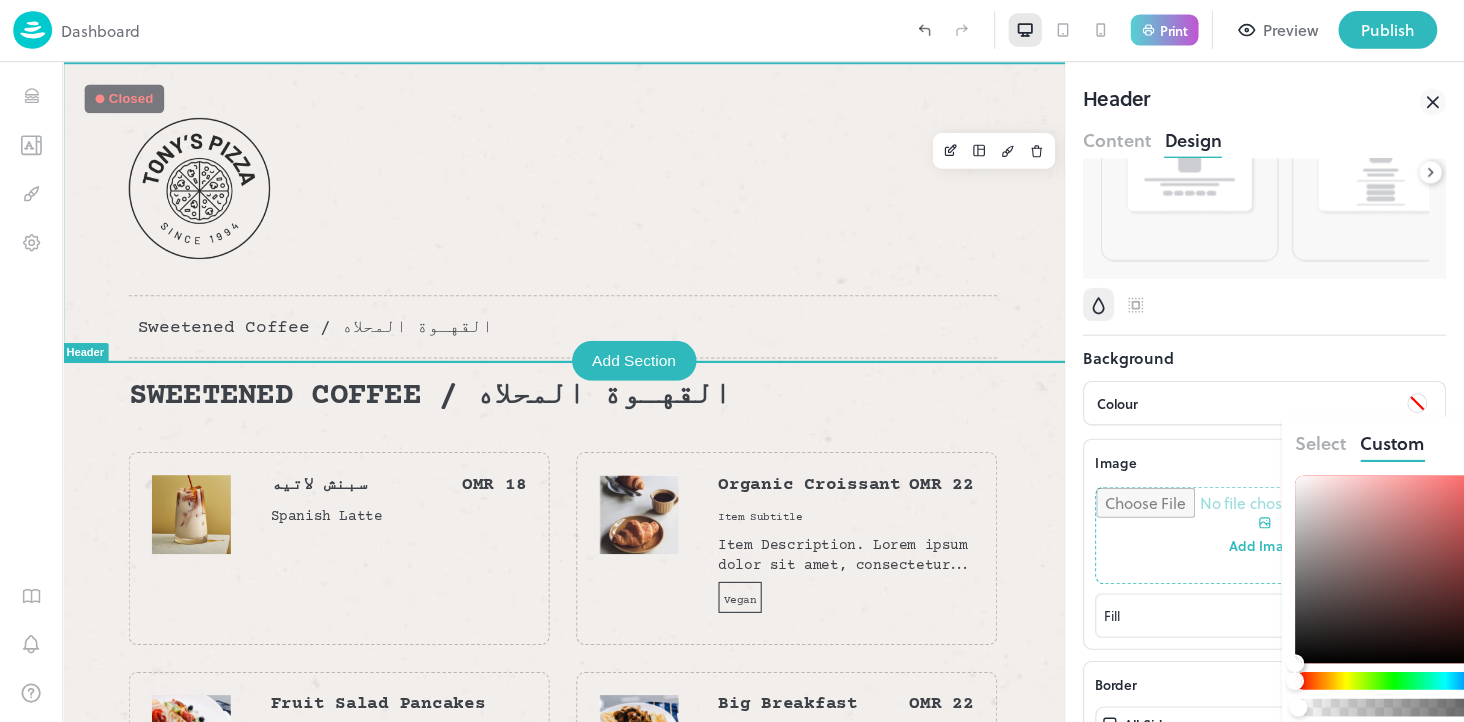 scroll, scrollTop: 100, scrollLeft: 0, axis: vertical 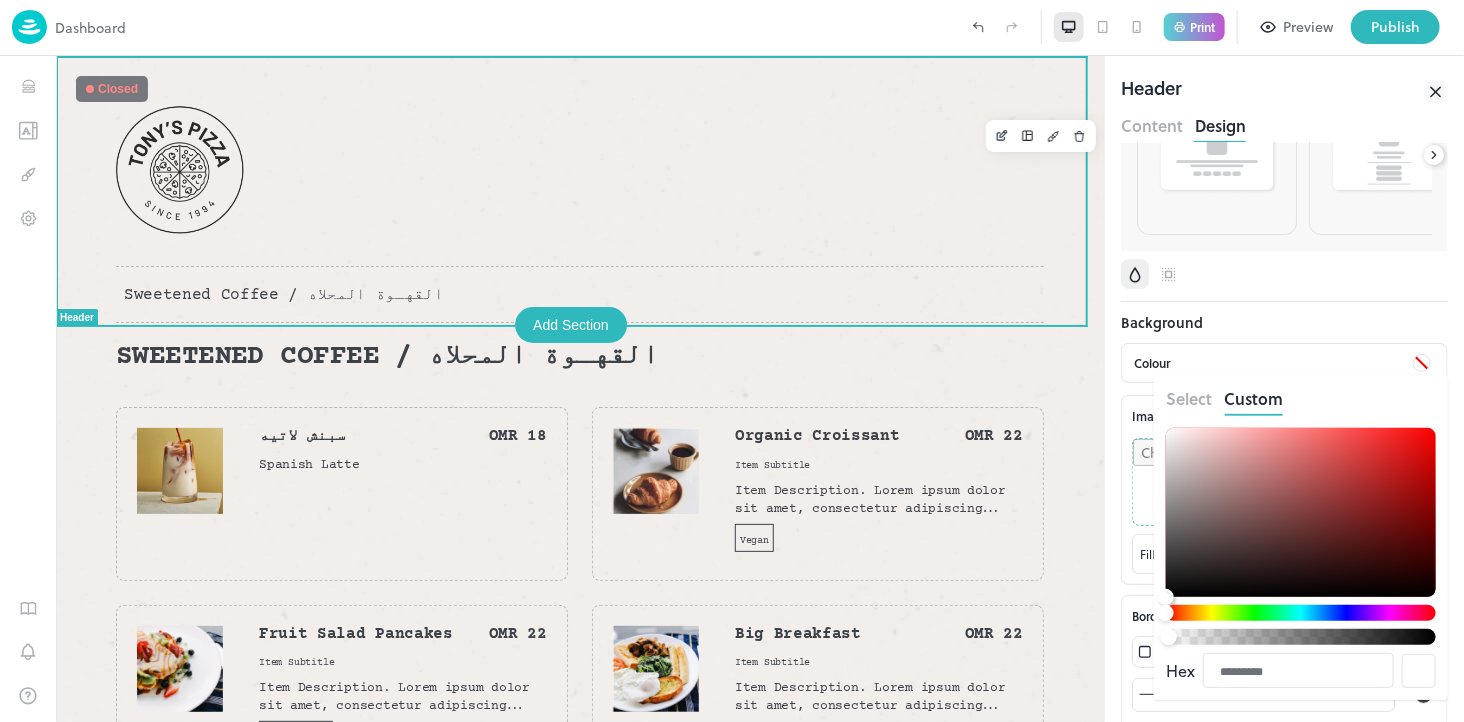 click on "*********" at bounding box center (1298, 672) 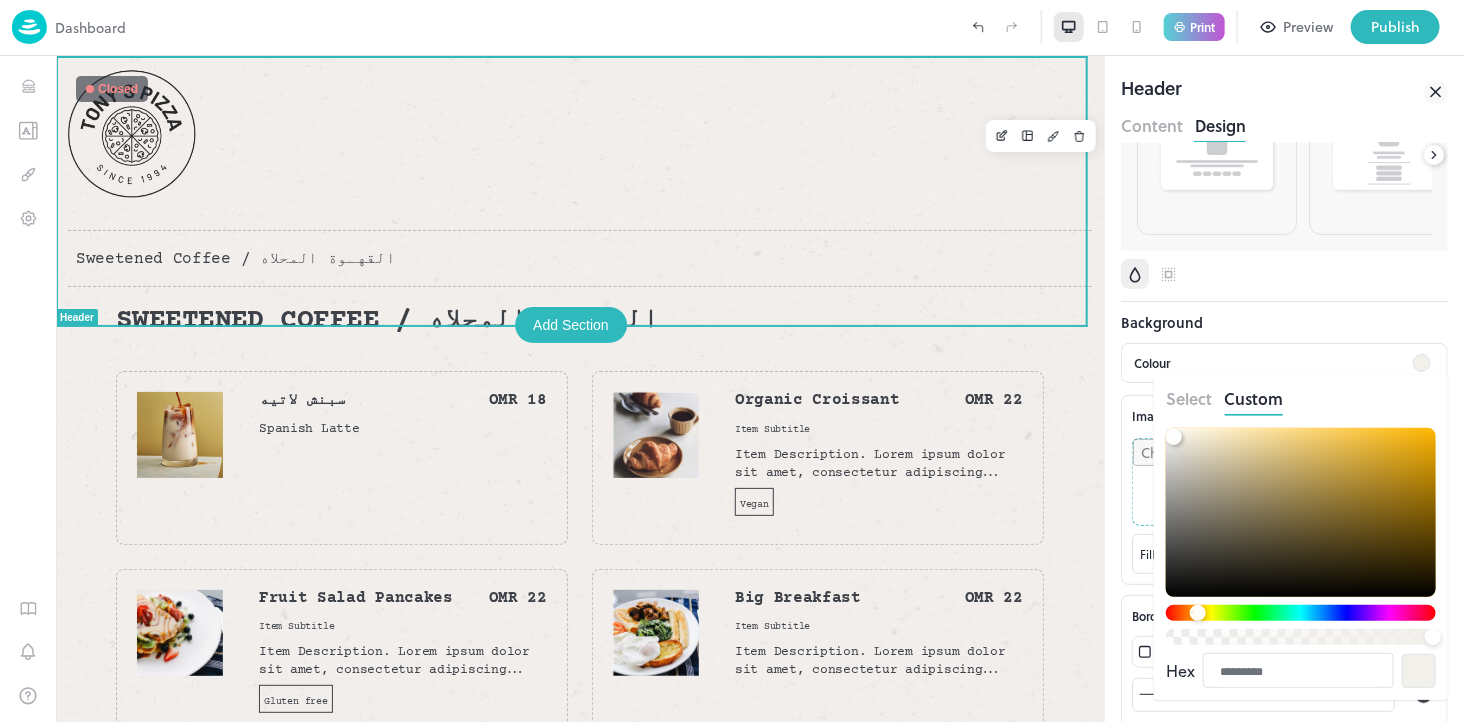 click at bounding box center (732, 361) 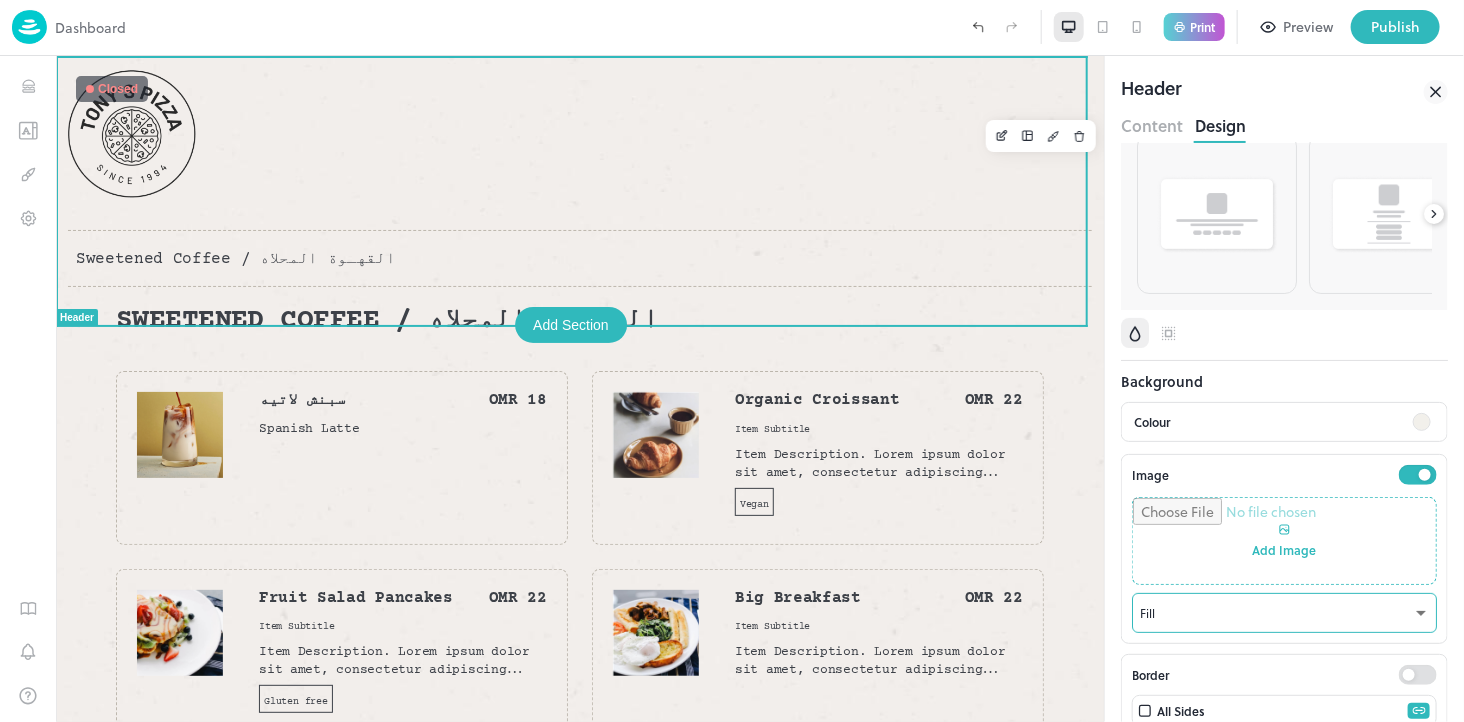 scroll, scrollTop: 0, scrollLeft: 0, axis: both 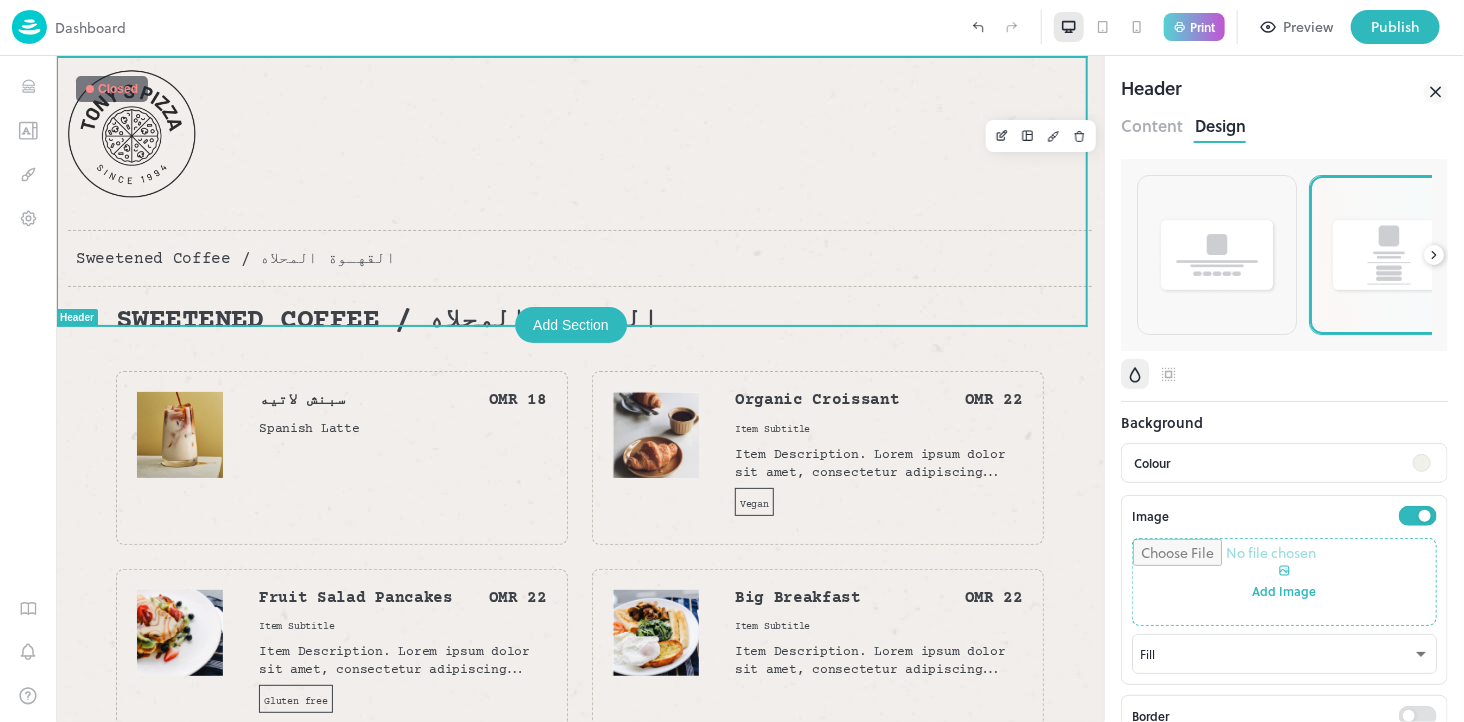 click at bounding box center [1389, 254] 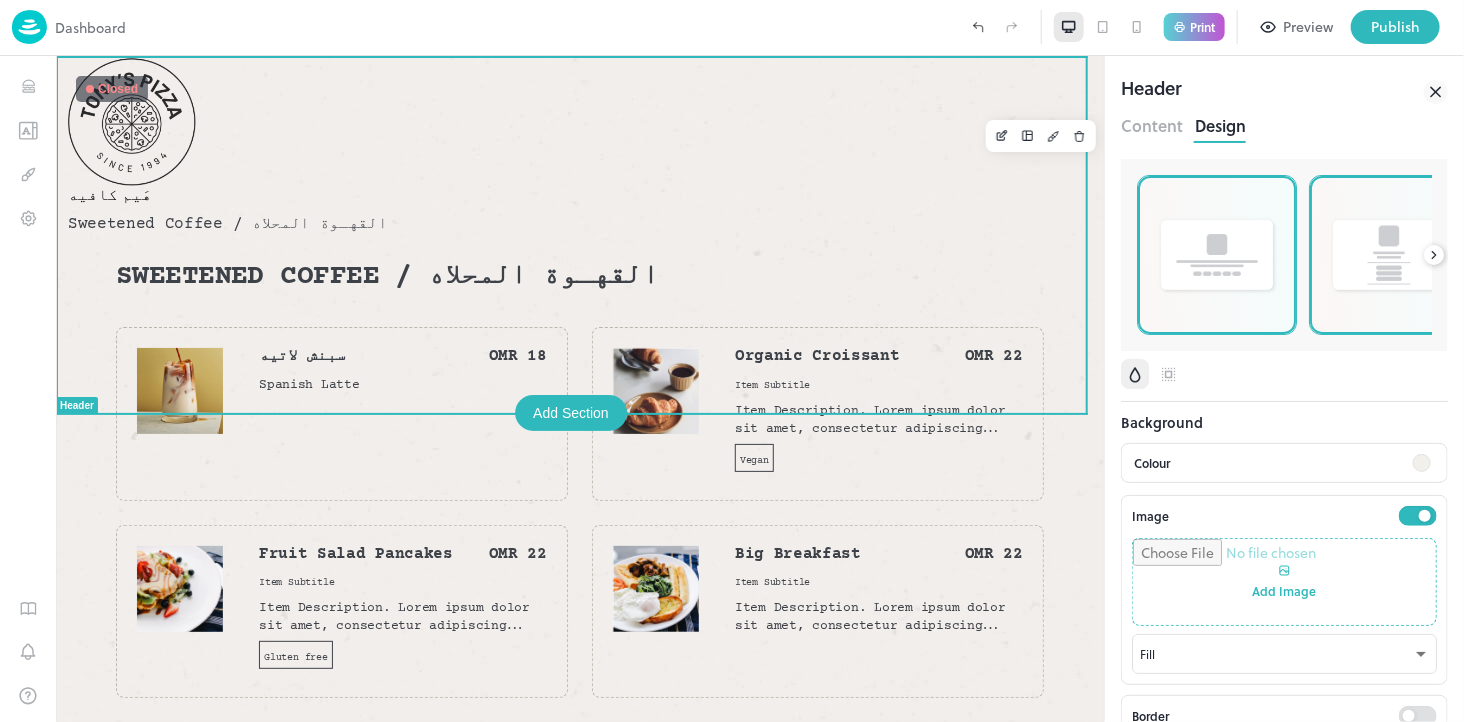 click at bounding box center (1217, 254) 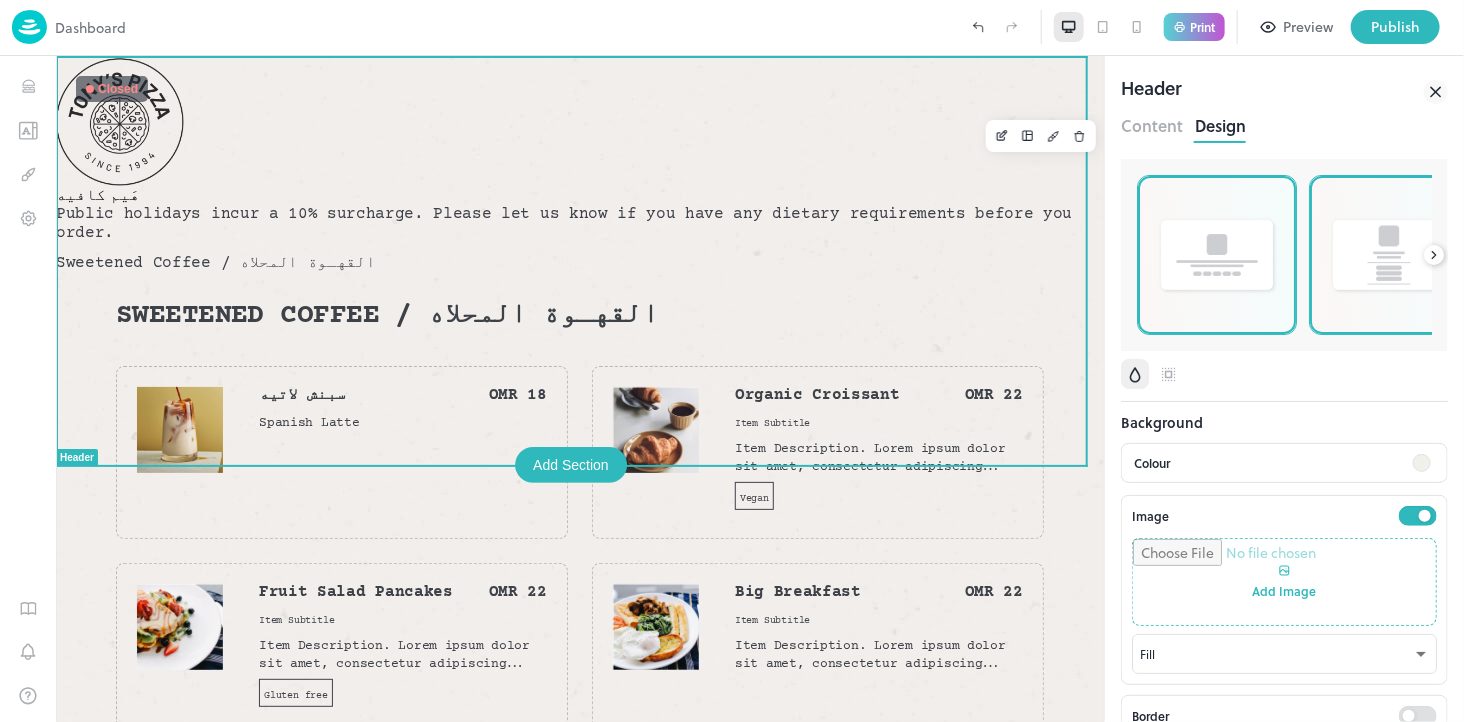 click at bounding box center (1389, 255) 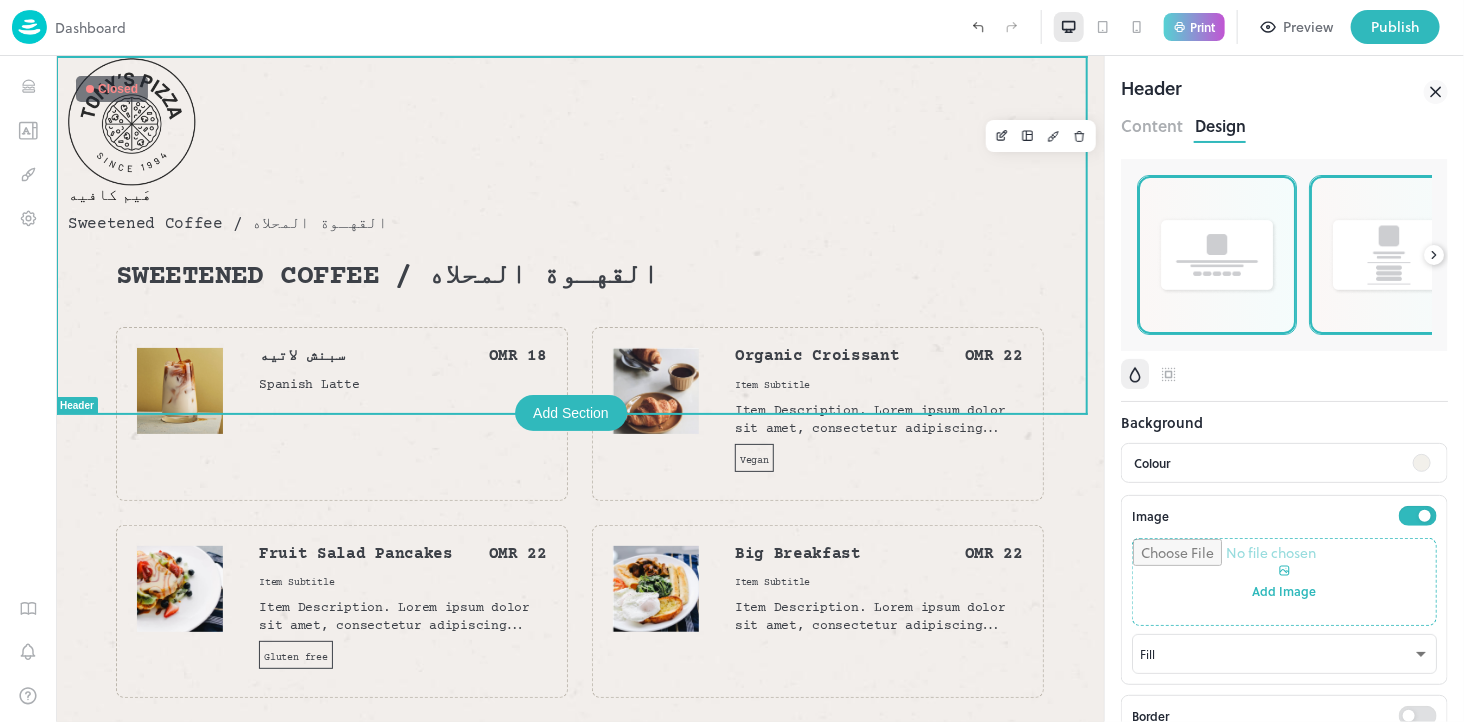 click at bounding box center [1217, 255] 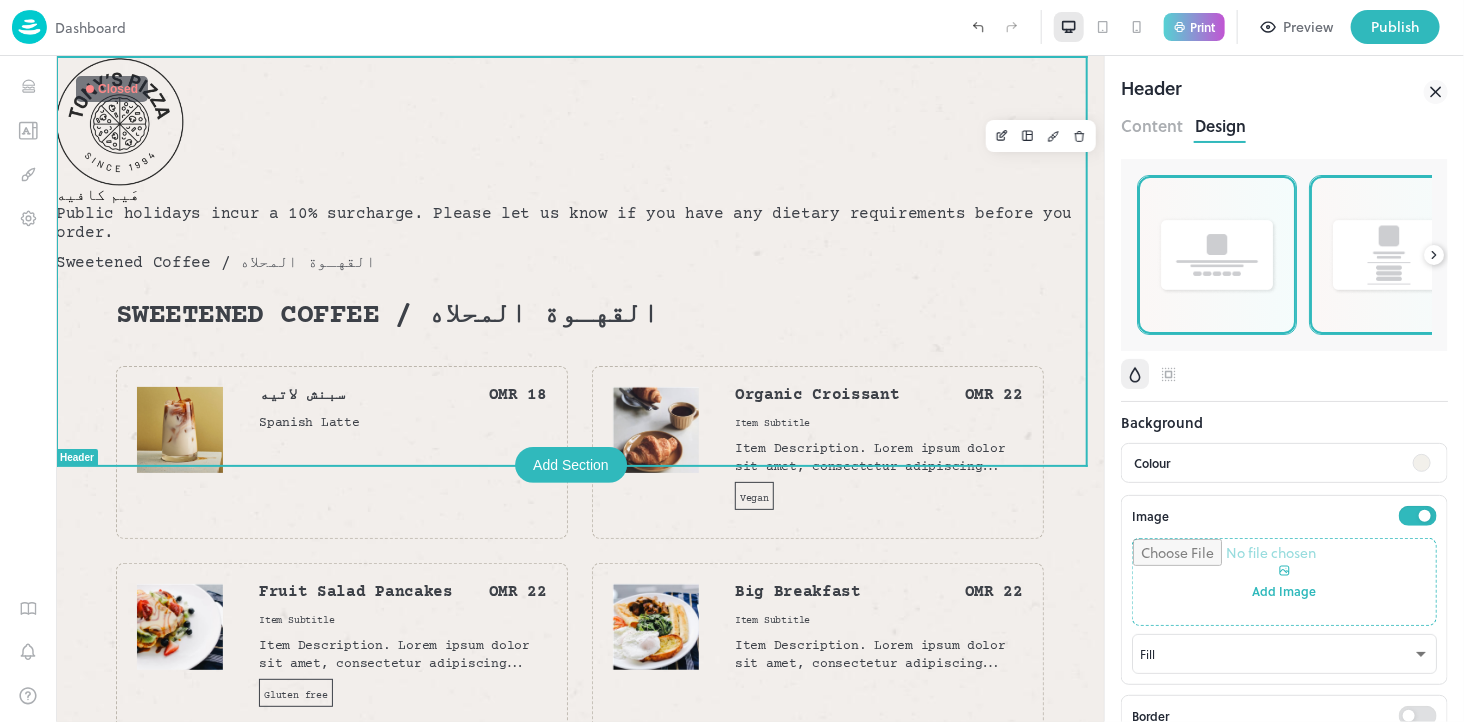 click at bounding box center (1389, 255) 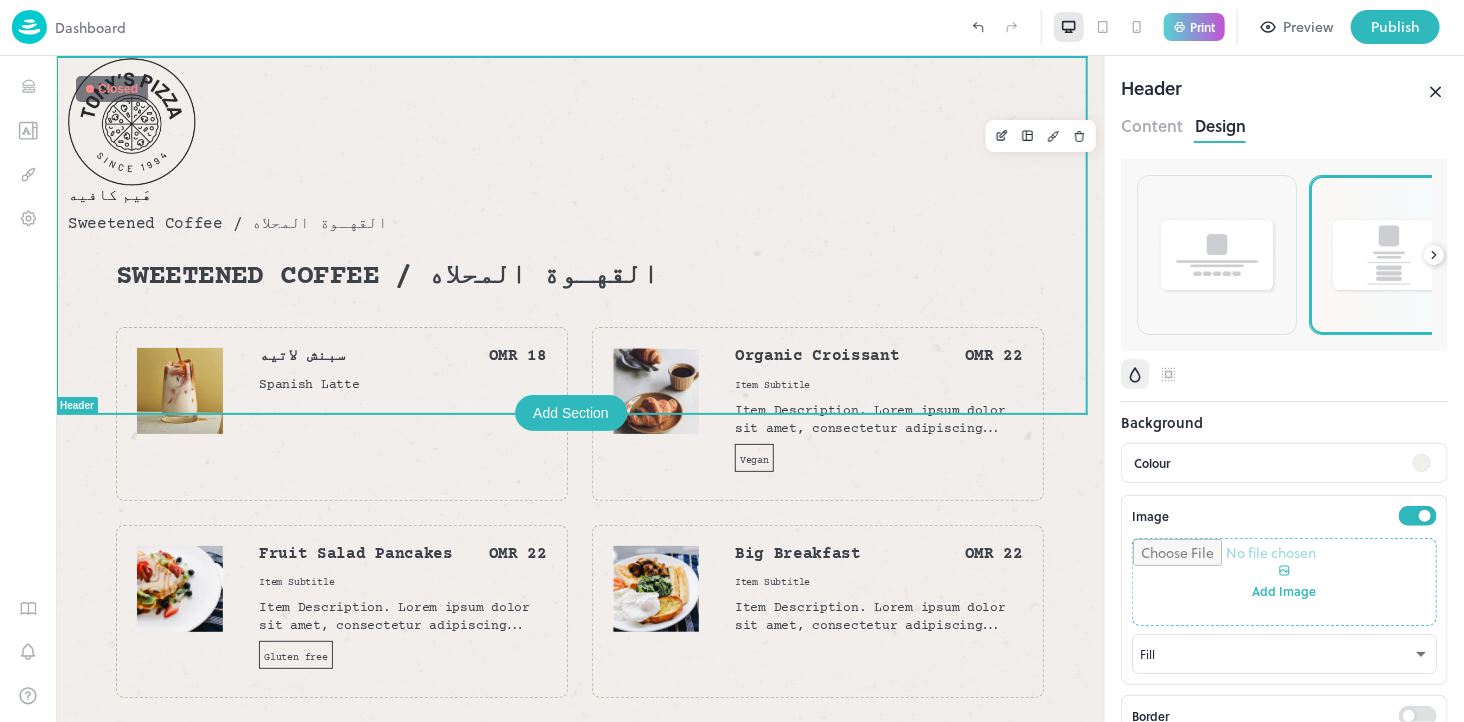 click 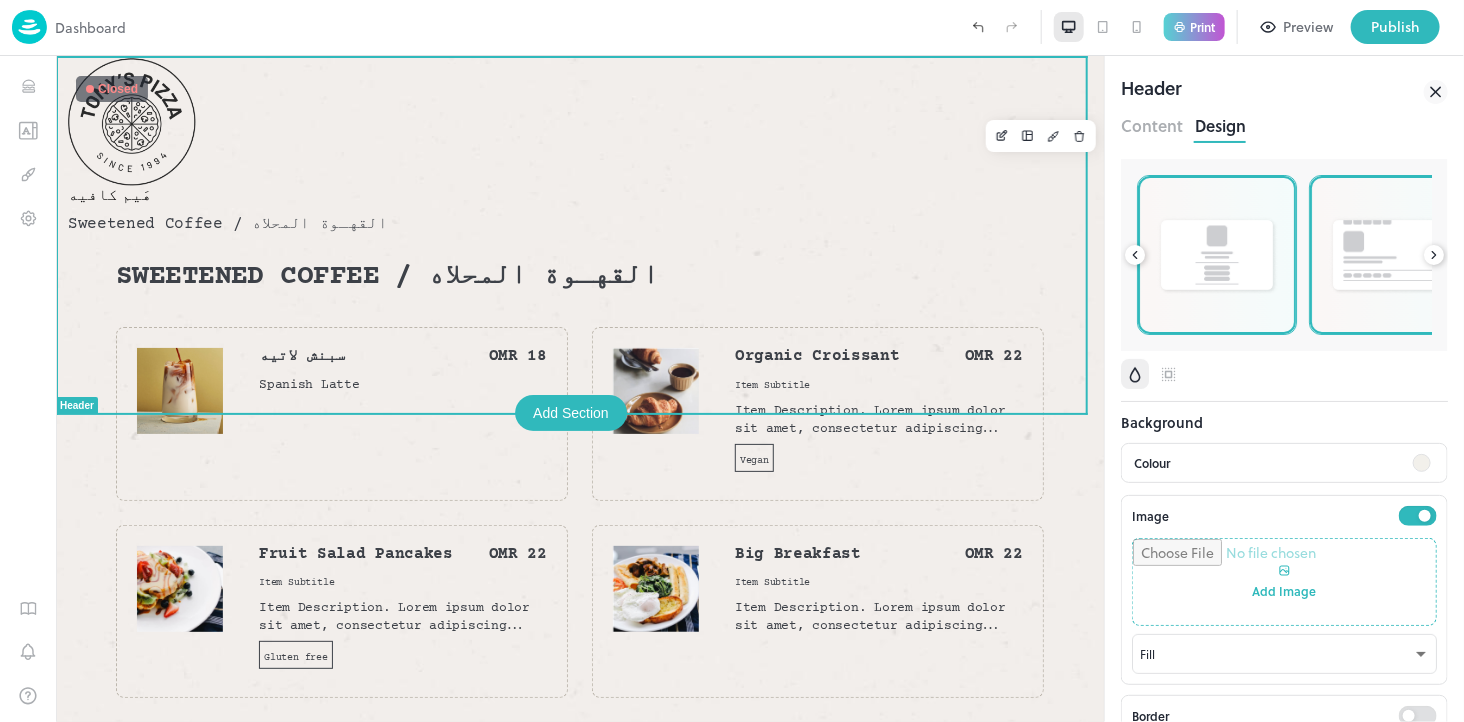 click at bounding box center [1389, 254] 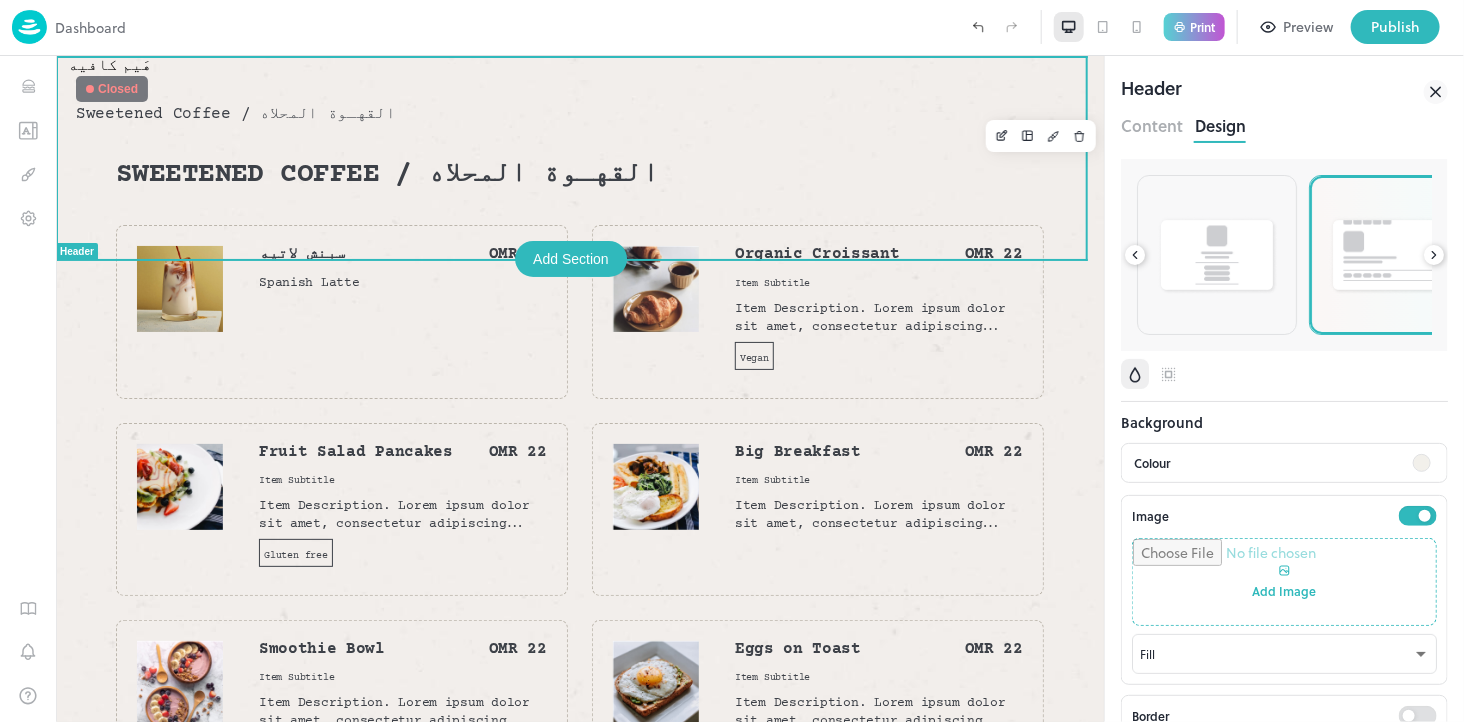 click 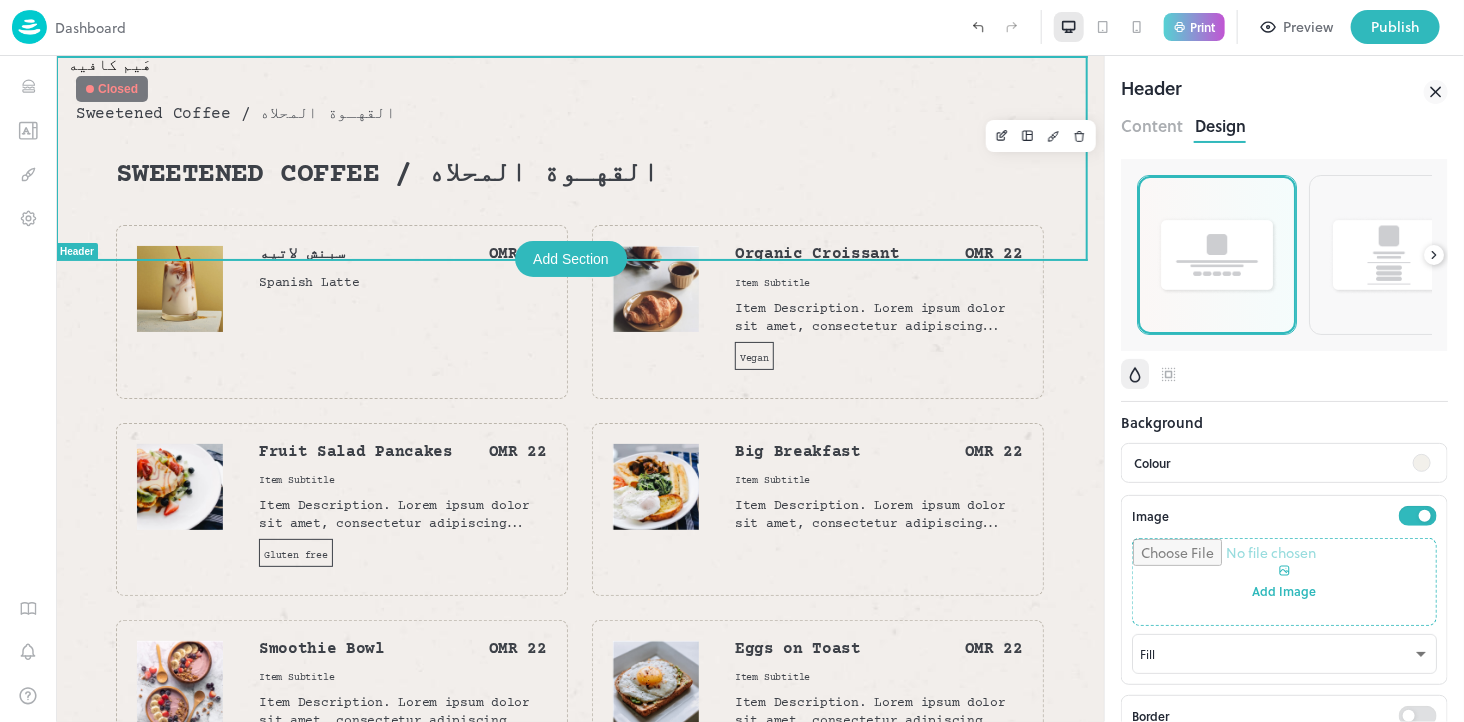 click at bounding box center [1217, 254] 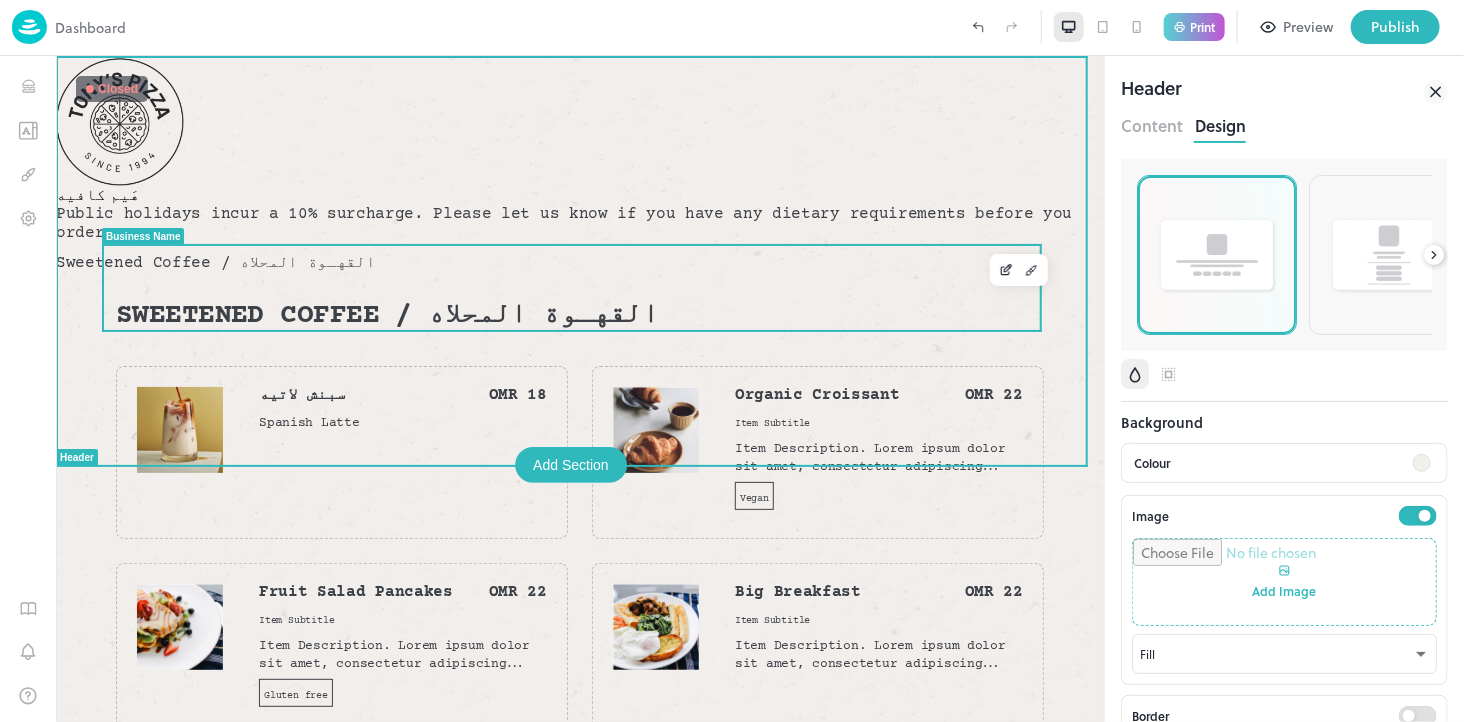 click on "هَيم كافيه" at bounding box center [579, 194] 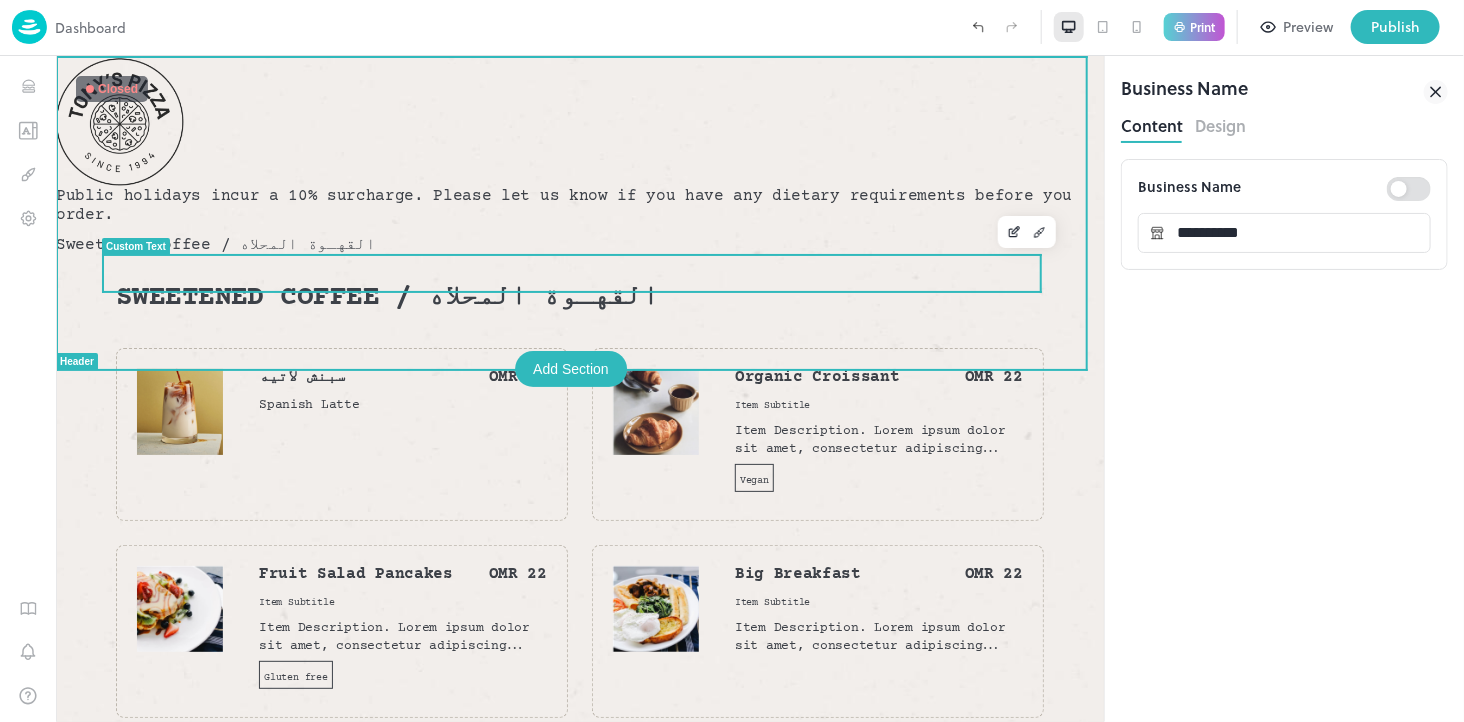 click on "Public holidays incur a 10% surcharge. Please let us know if you have any dietary requirements before you order." at bounding box center (563, 204) 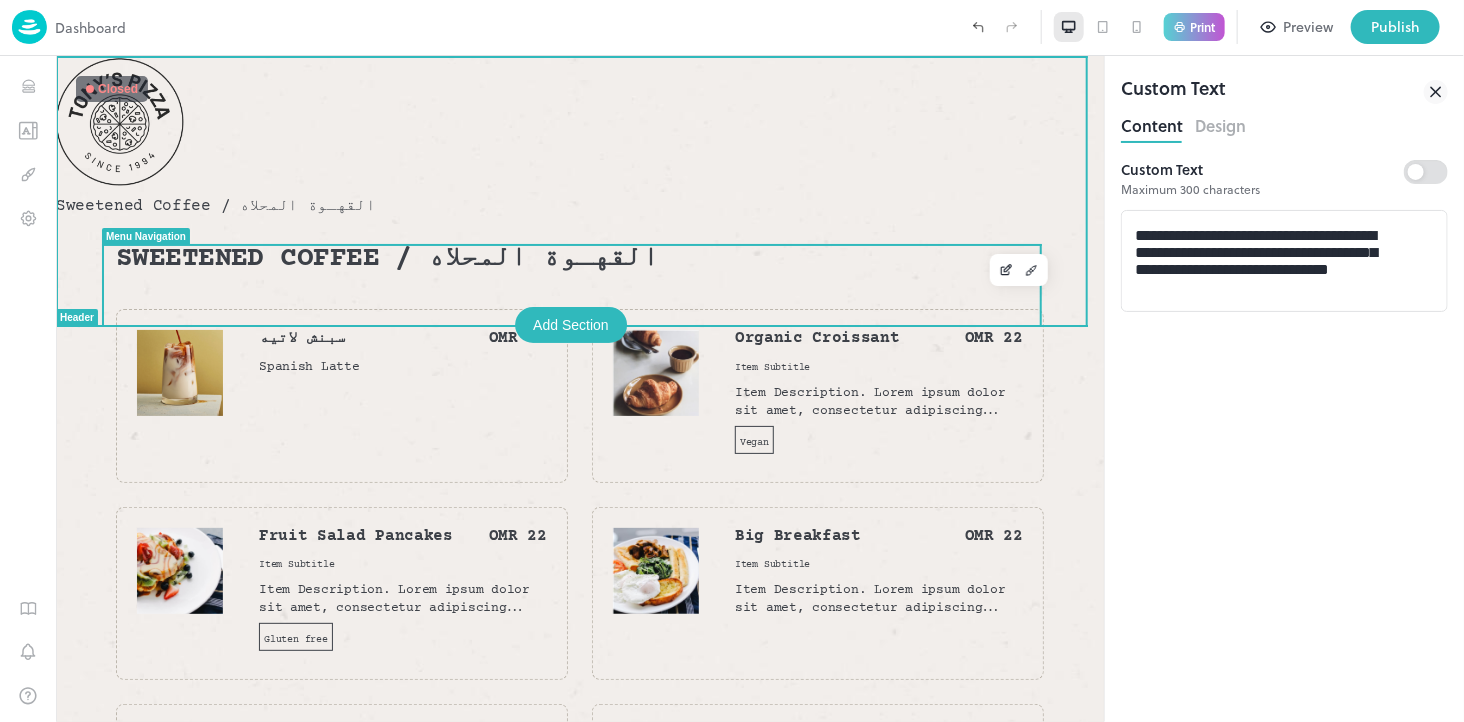 click on "Sweetened Coffee / القهـوة المحلاه" at bounding box center (214, 204) 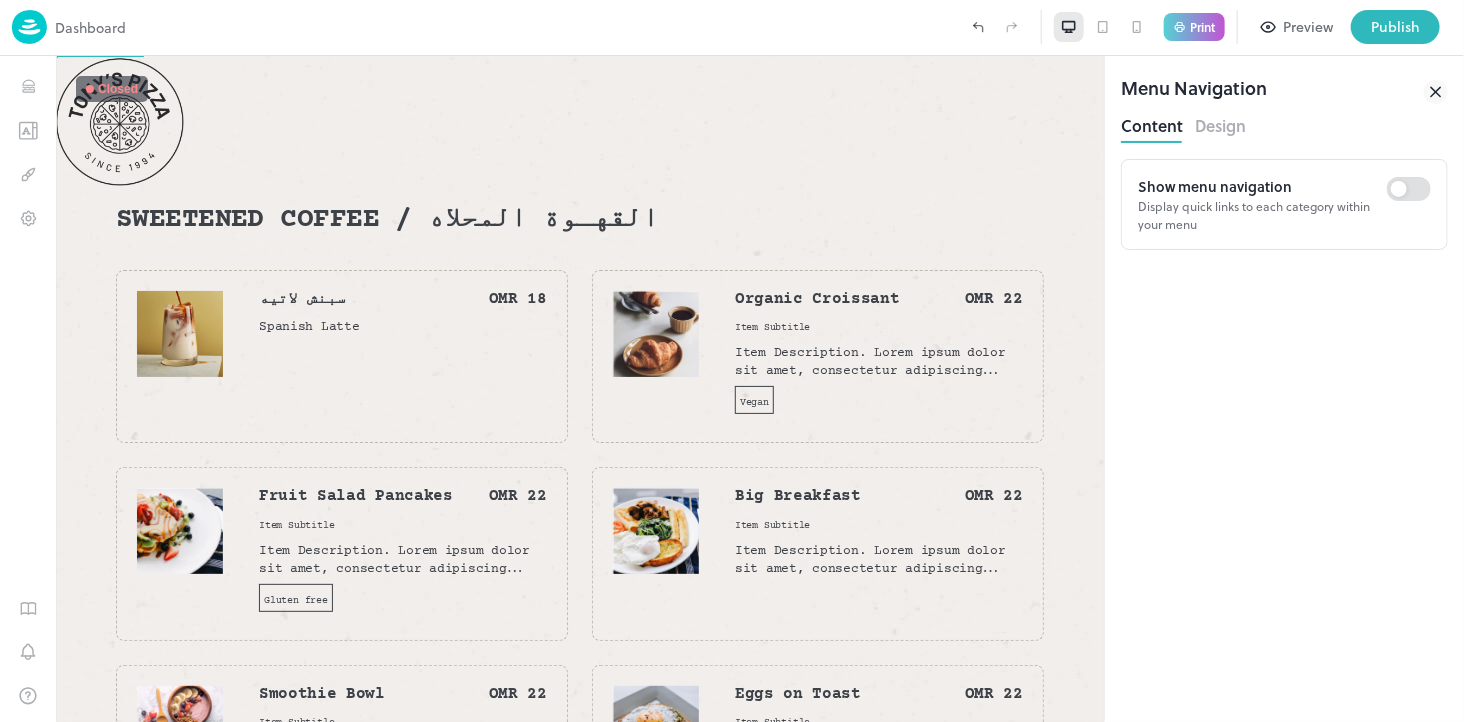click on "Design" at bounding box center [1220, 123] 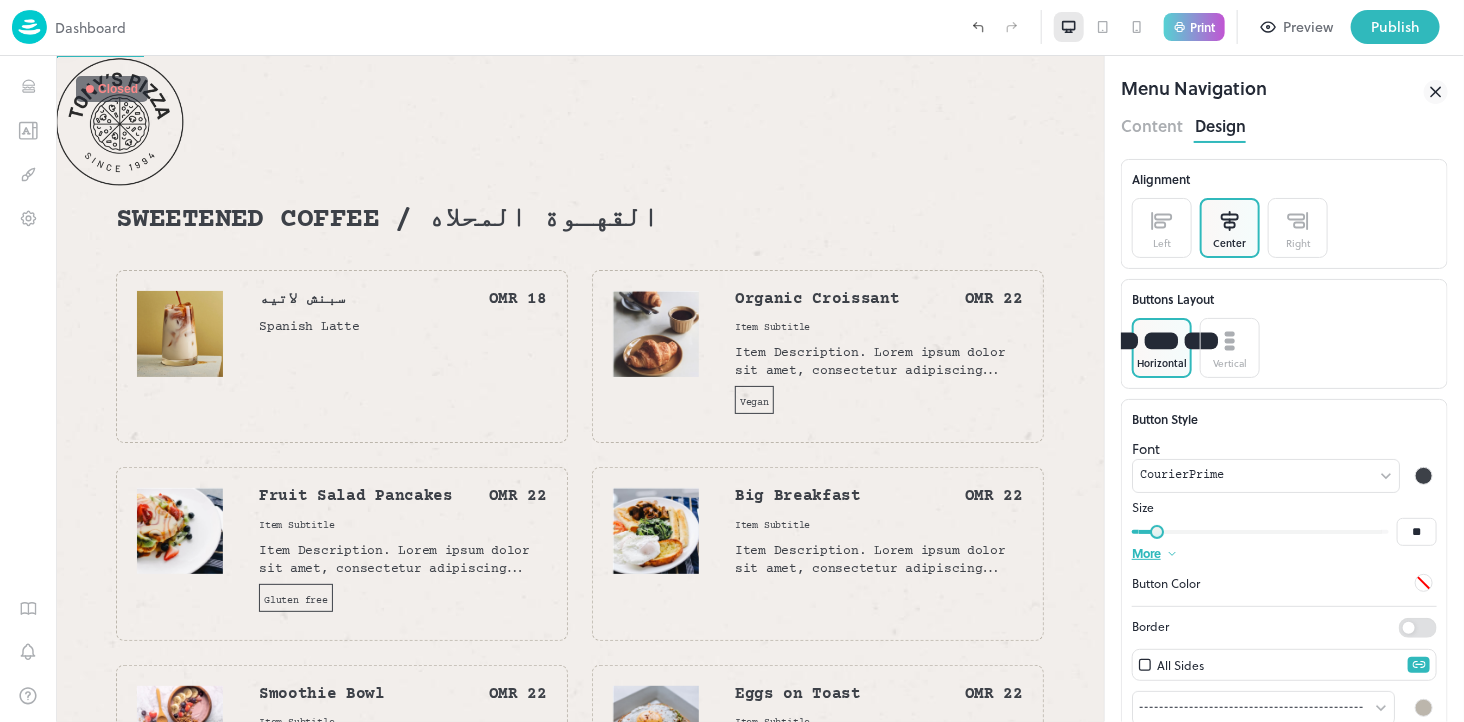 click on "Center" at bounding box center [1230, 243] 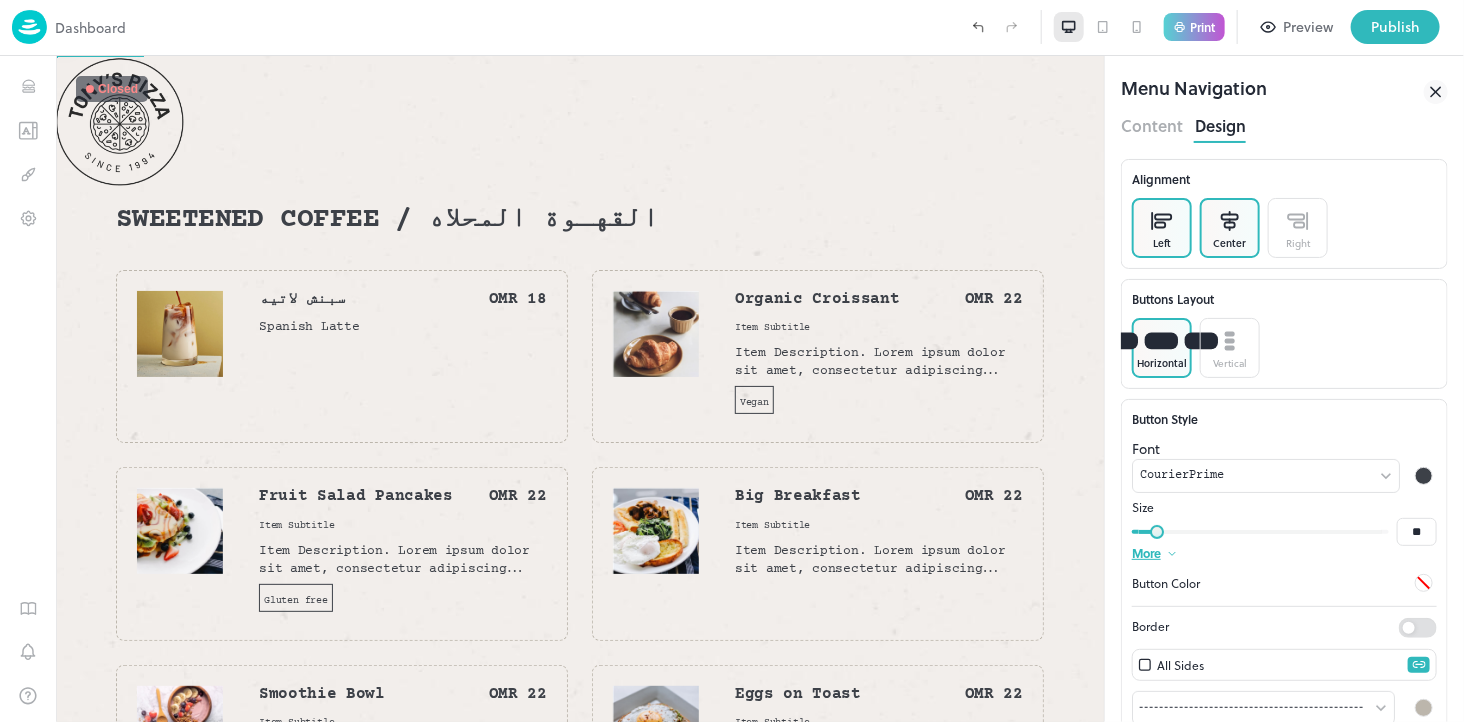 click on "Left" at bounding box center [1162, 228] 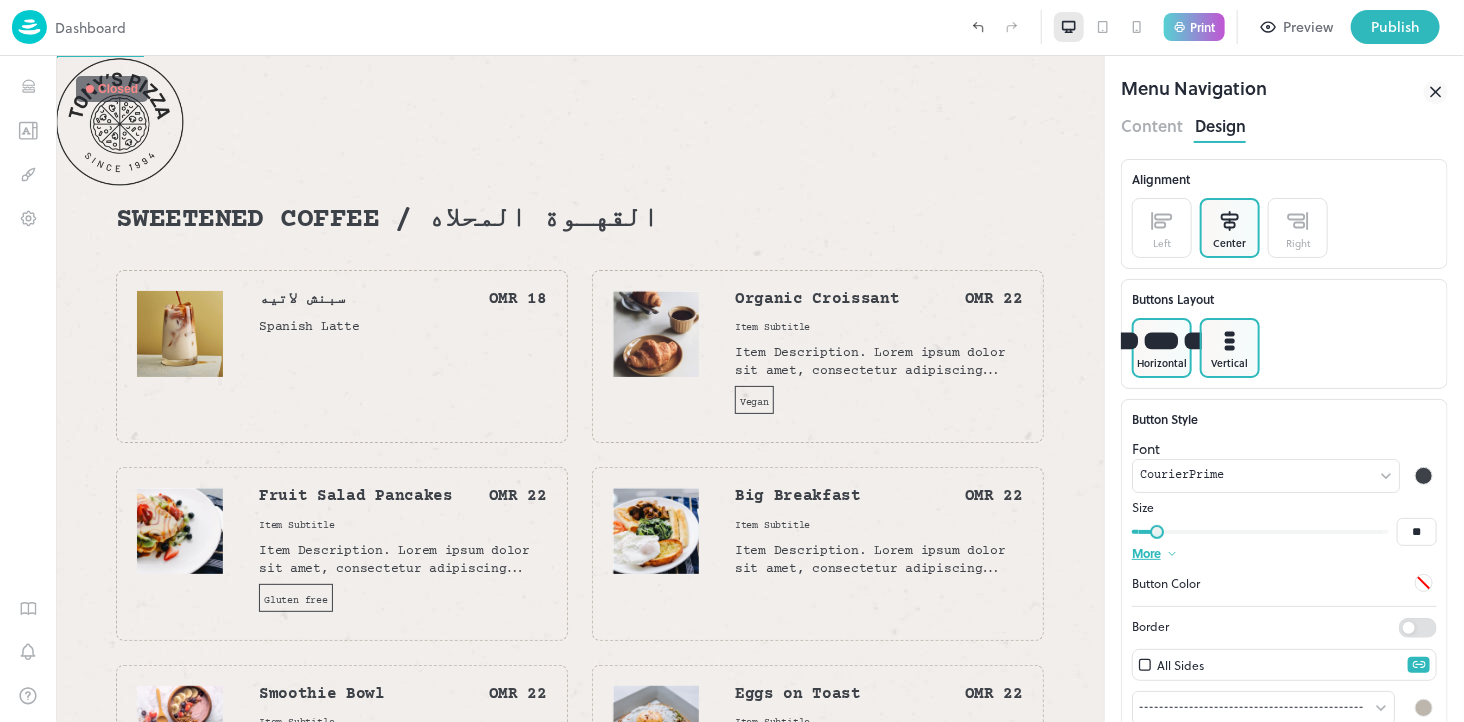 click on "Vertical" at bounding box center (1230, 348) 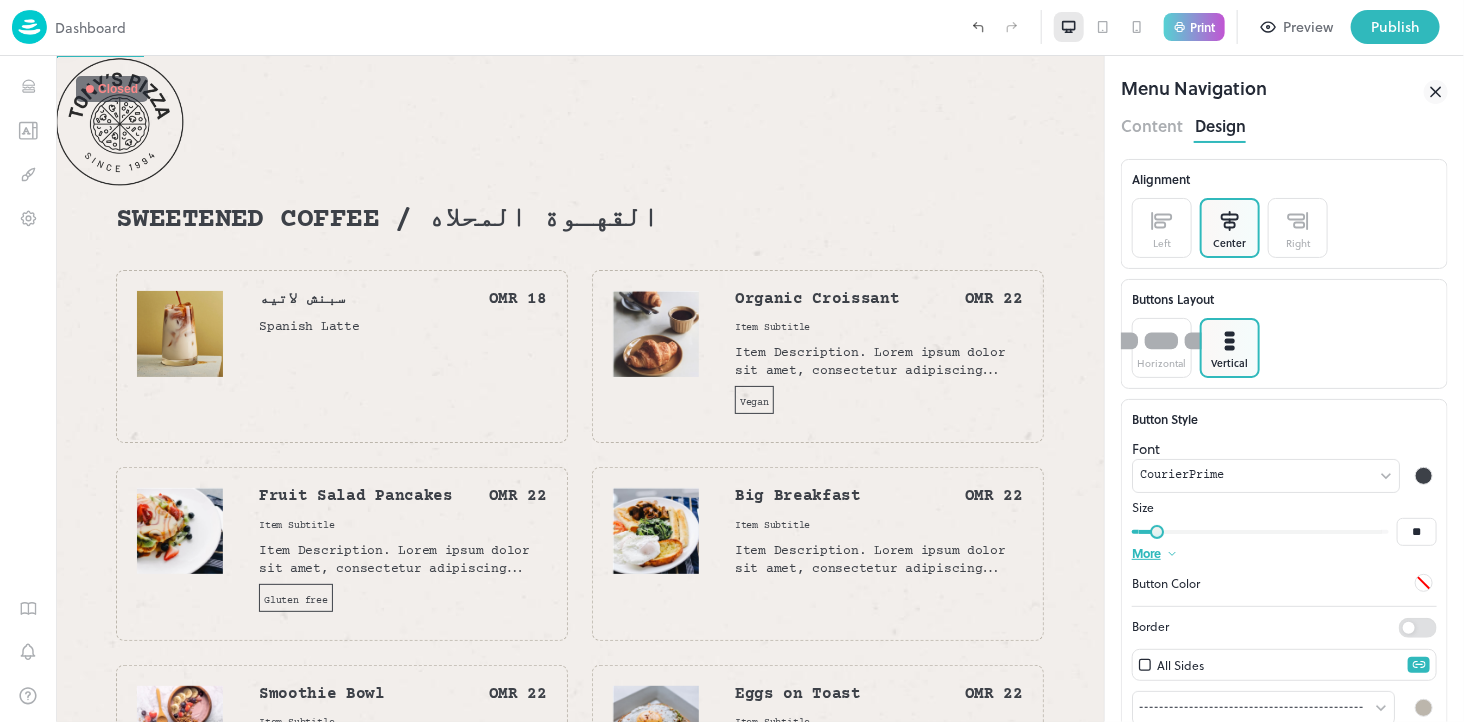 click on "Vertical" at bounding box center [1230, 348] 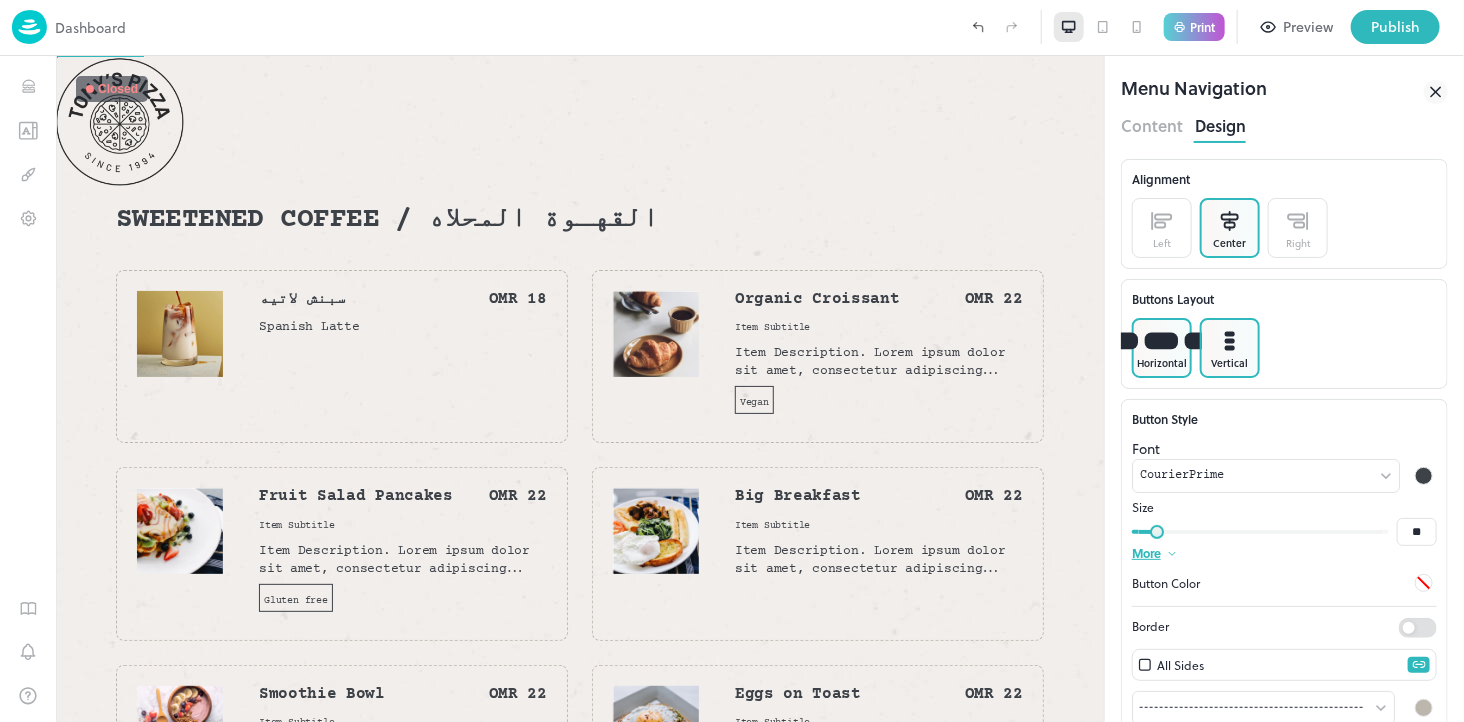 click on "Horizontal" at bounding box center (1162, 363) 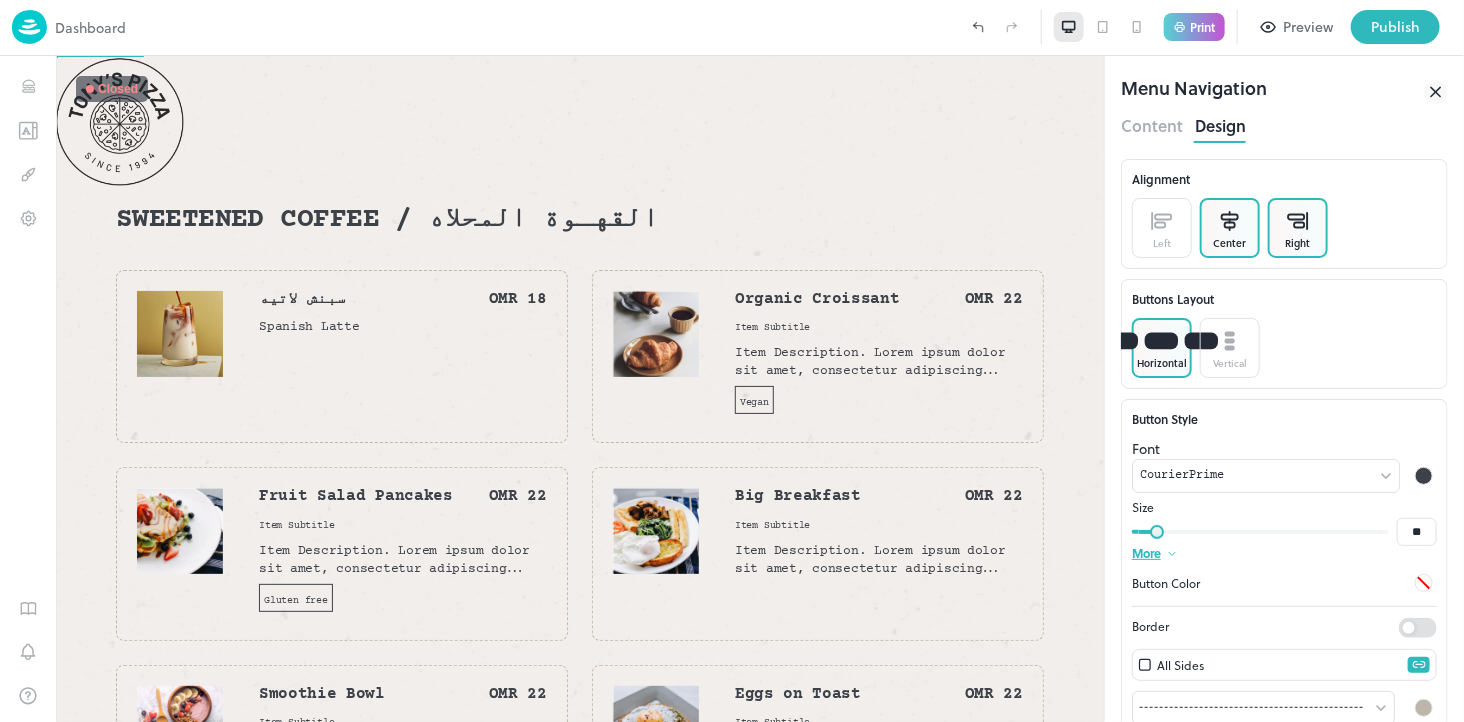 click at bounding box center [1298, 221] 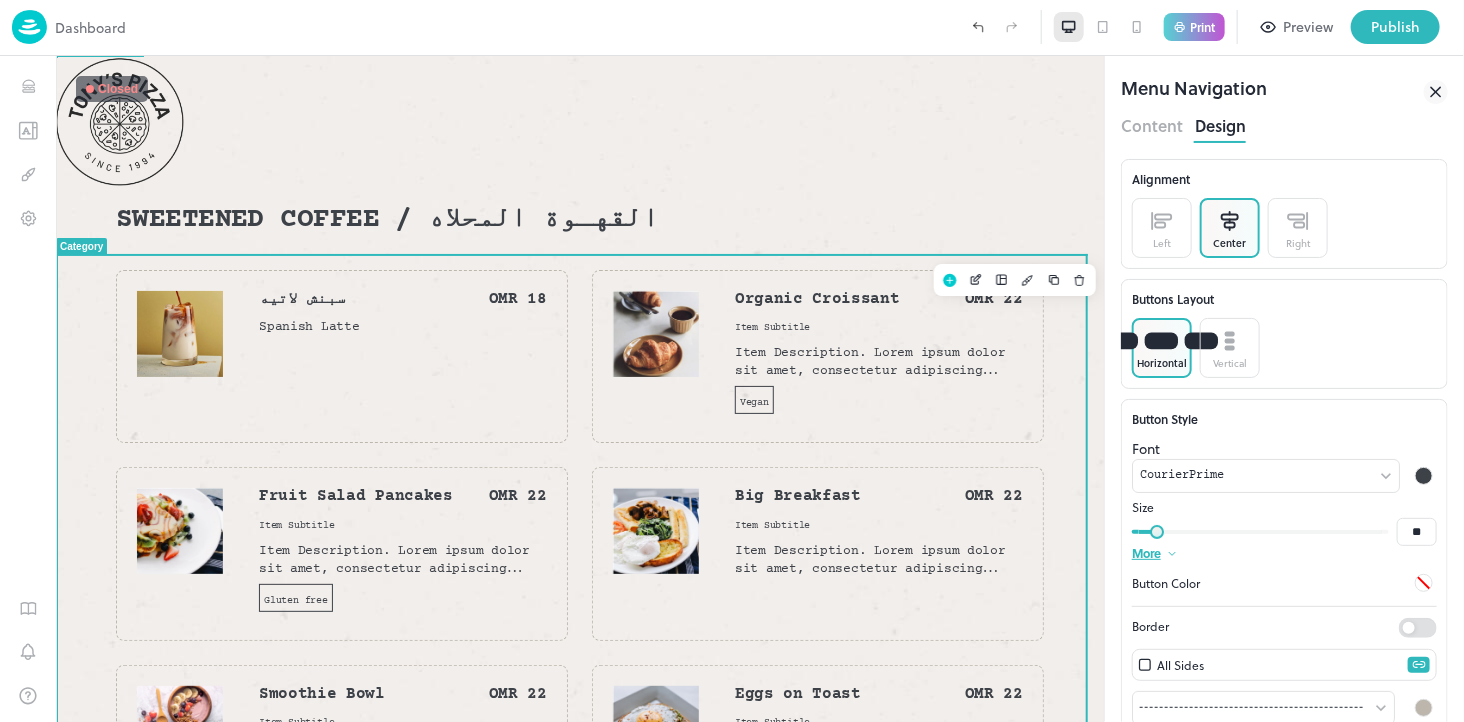 click on "Sweetened Coffee / القهـوة المحلاه" at bounding box center (579, 219) 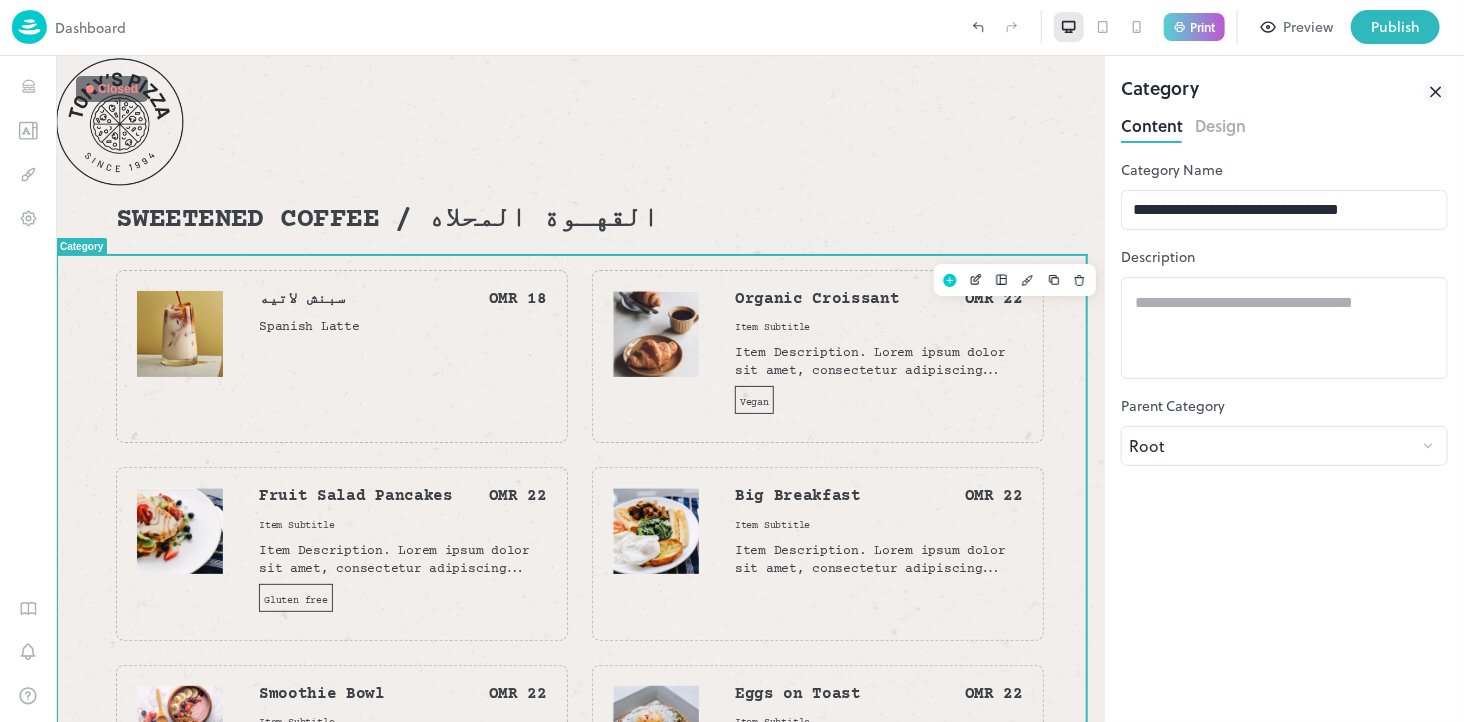 click on "Design" at bounding box center (1220, 123) 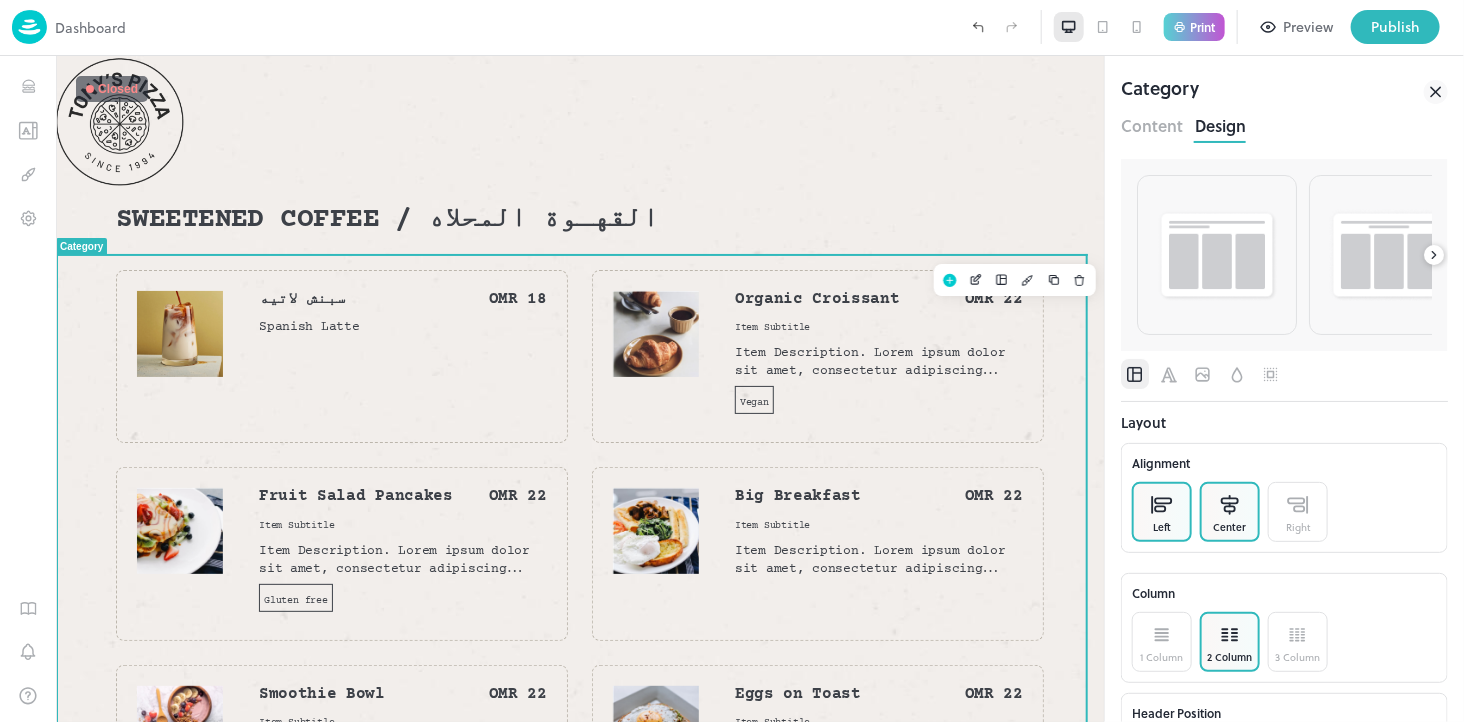 click on "Center" at bounding box center (1230, 512) 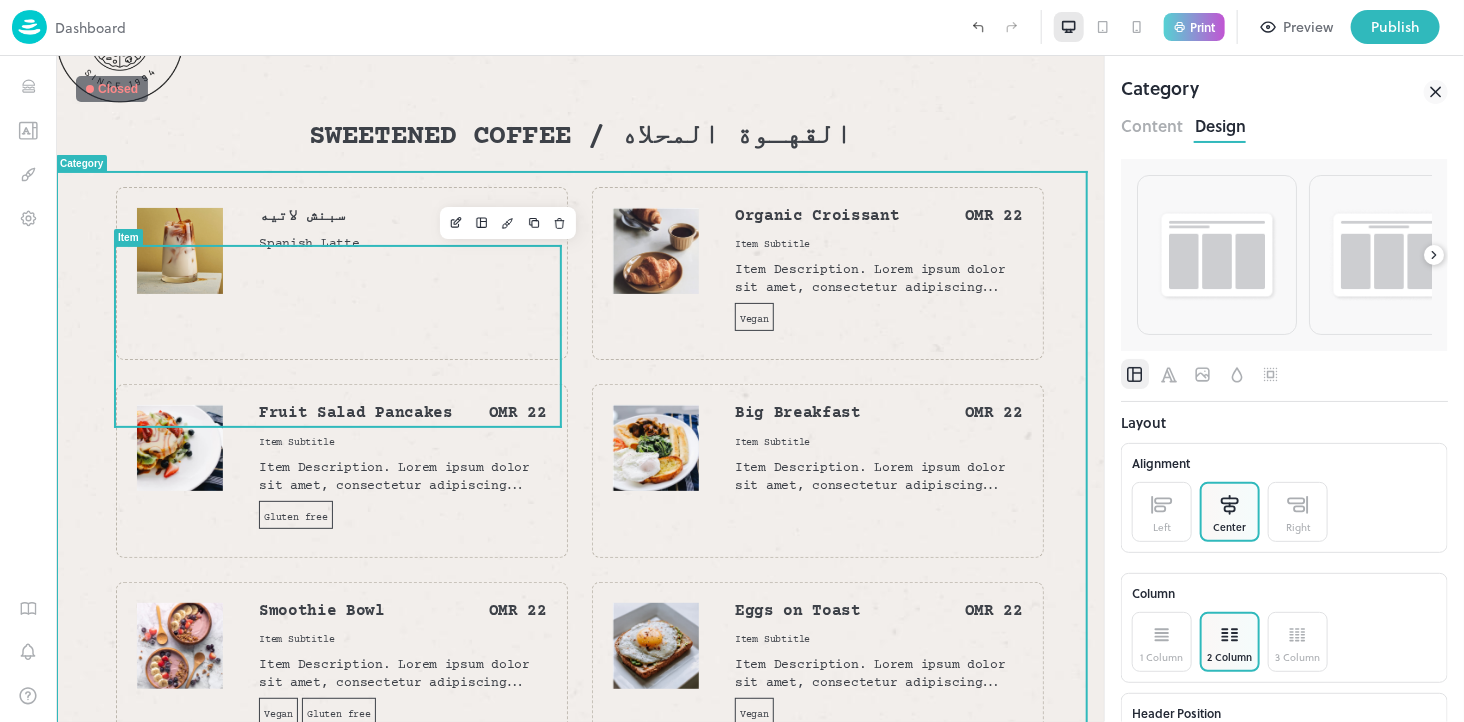 scroll, scrollTop: 0, scrollLeft: 0, axis: both 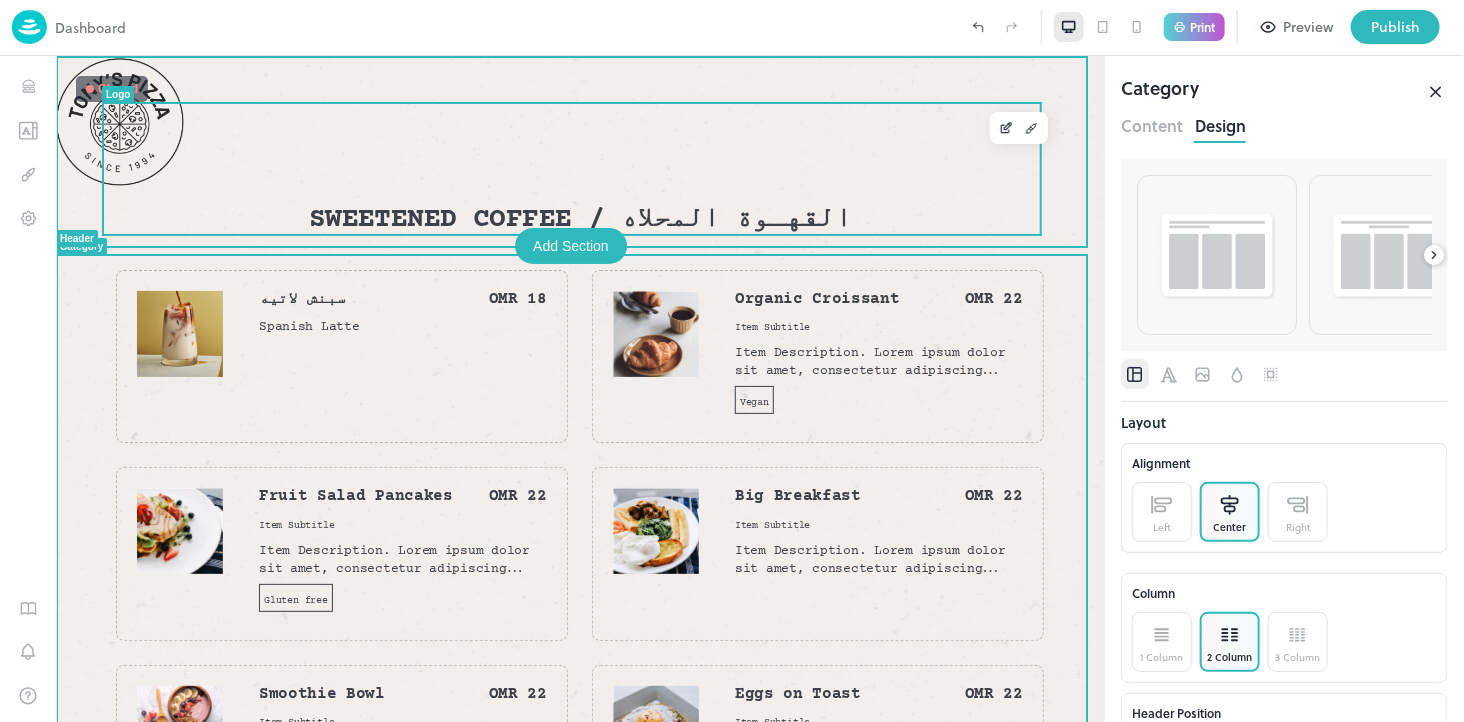 click at bounding box center (579, 120) 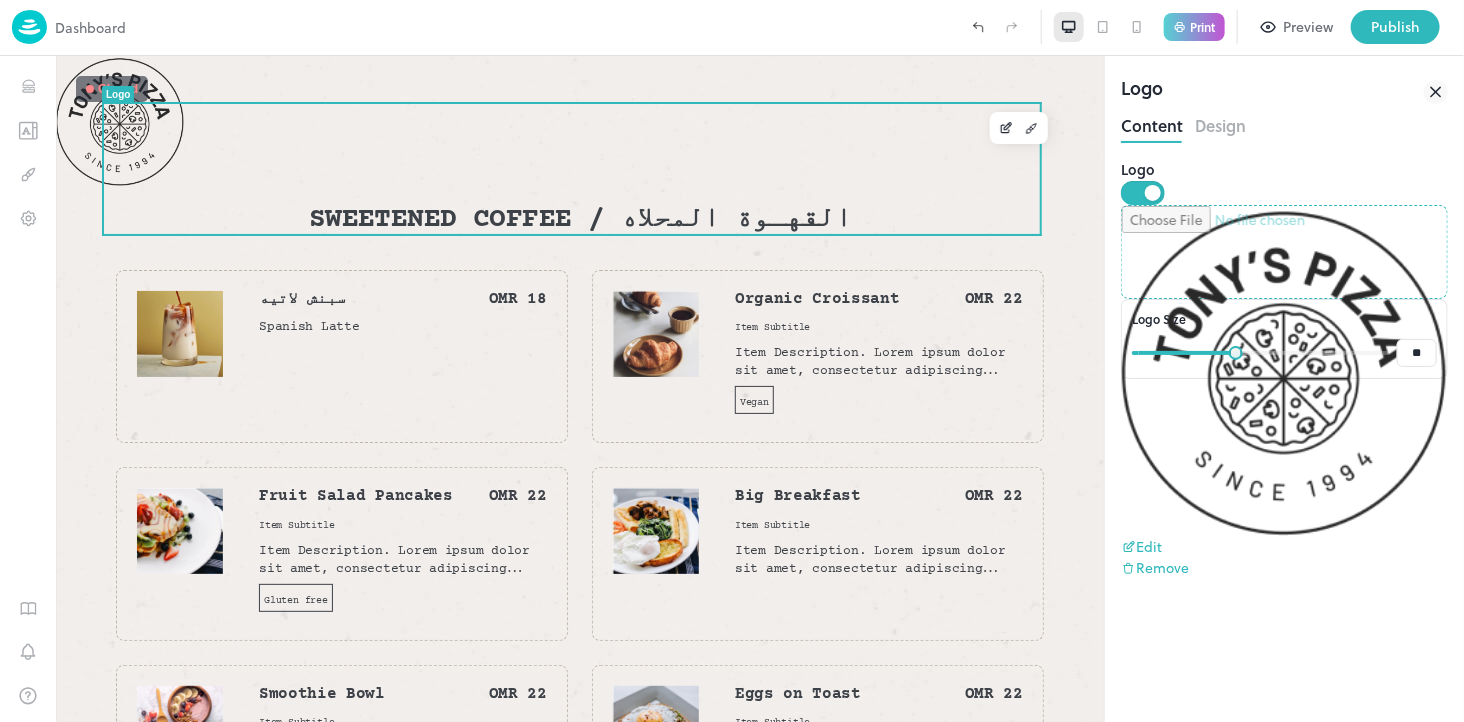 click 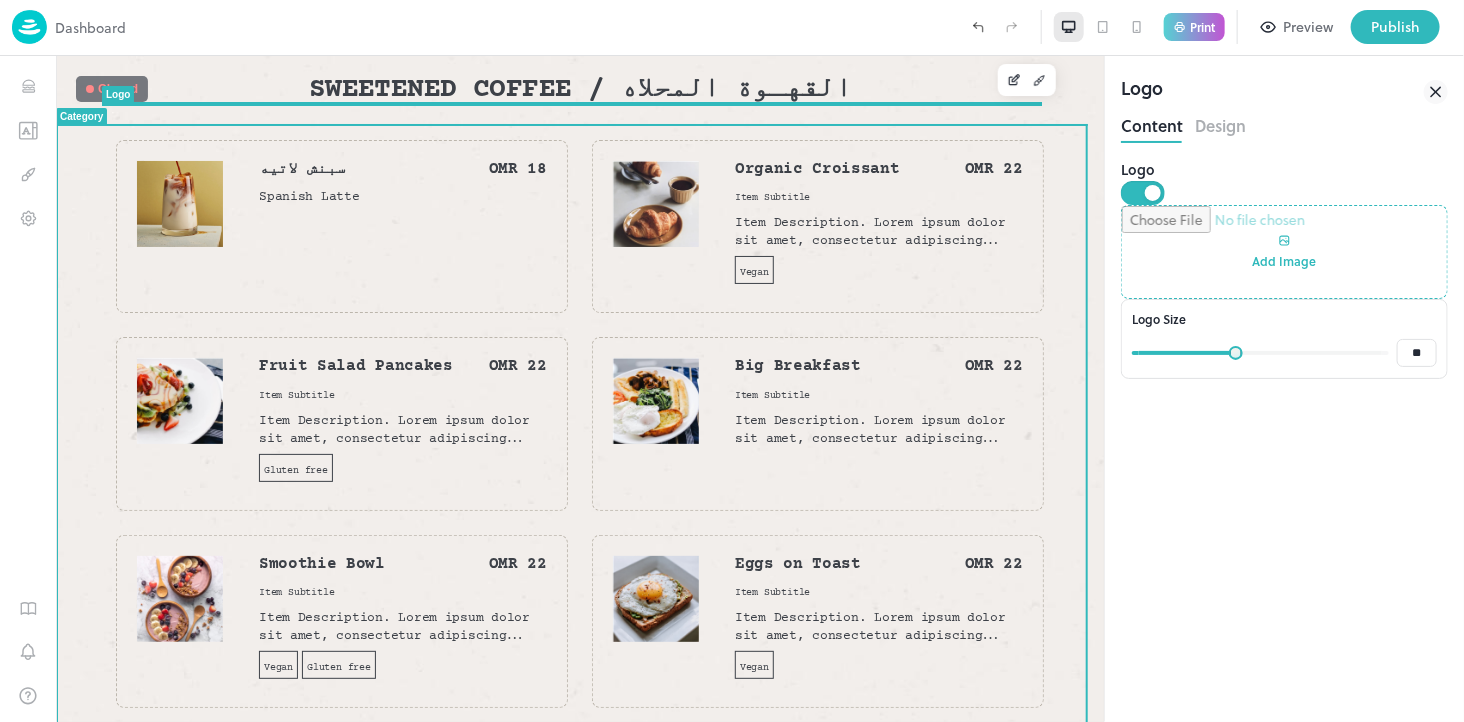 type on "**********" 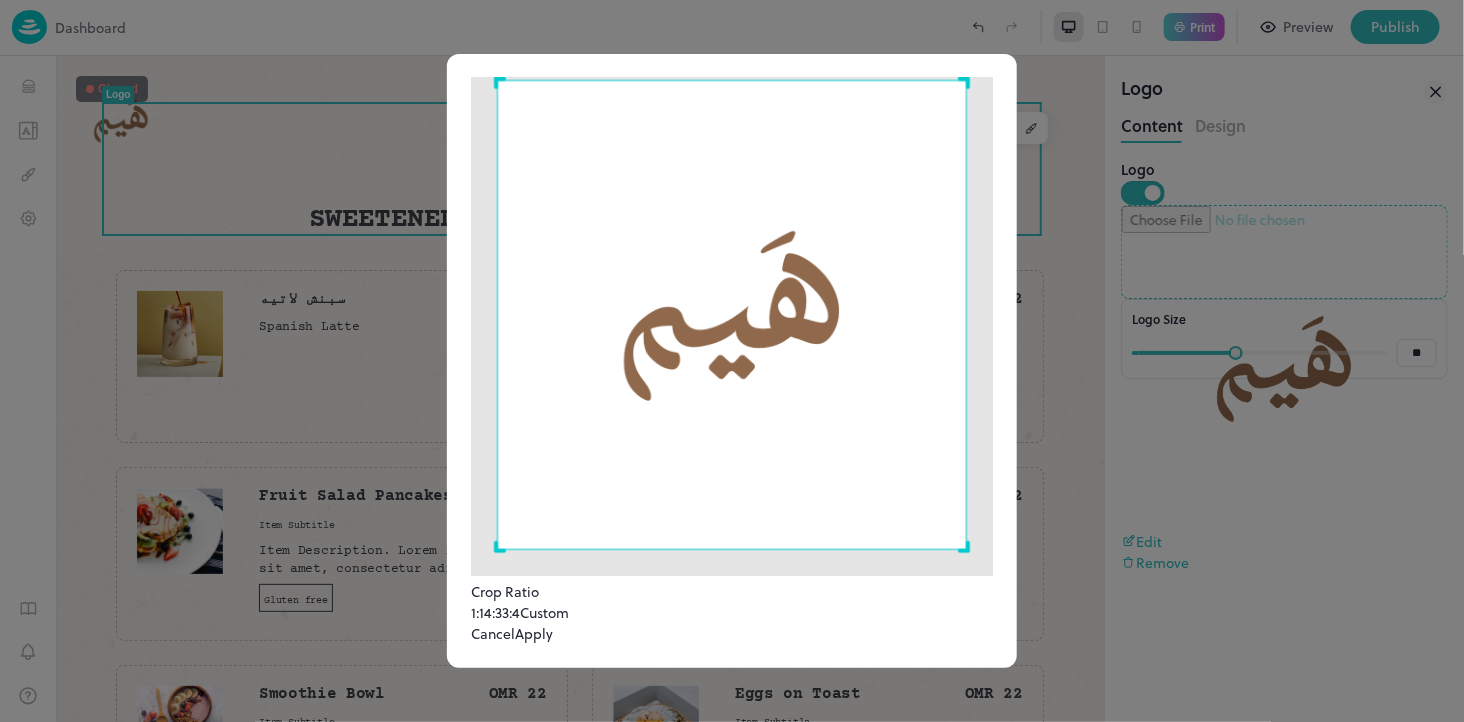 scroll, scrollTop: 134, scrollLeft: 0, axis: vertical 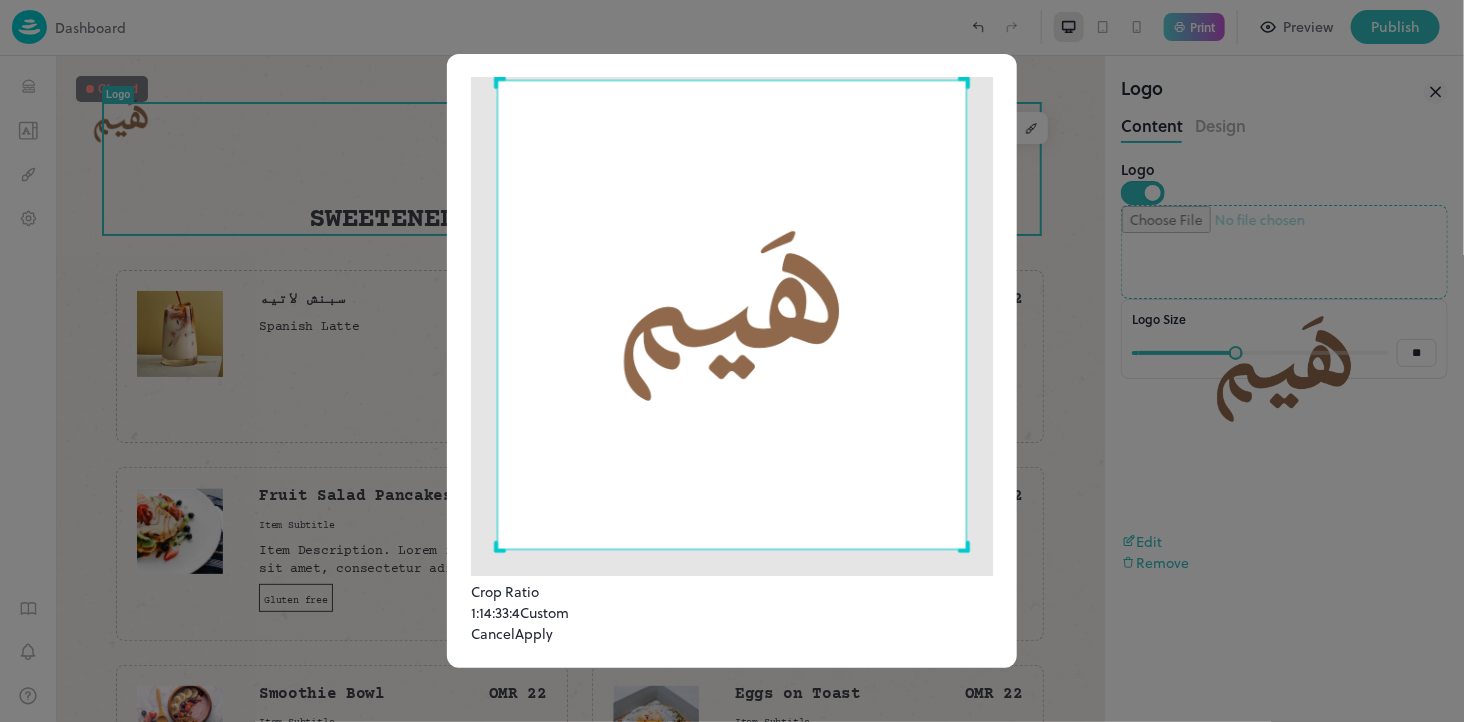 click on "Apply" at bounding box center [534, 633] 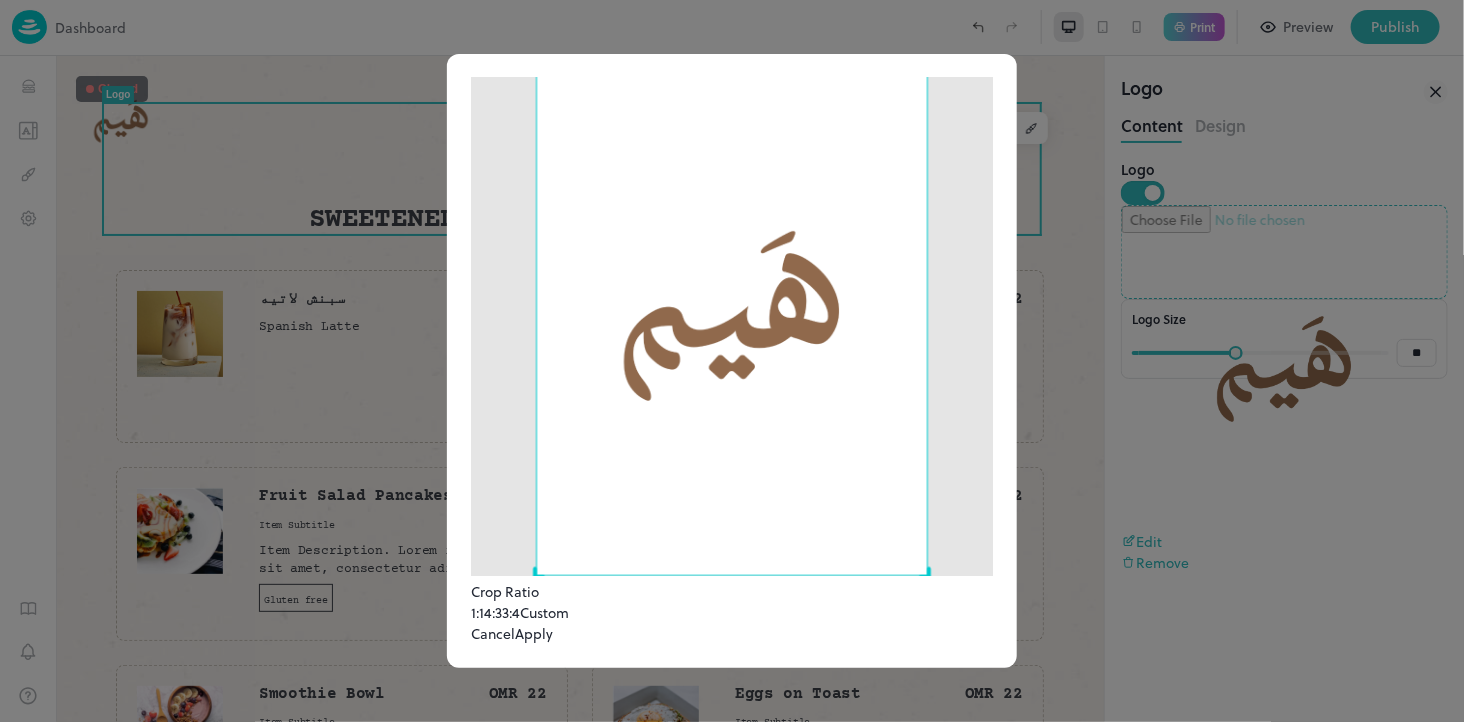 click on "1:1" at bounding box center [477, 612] 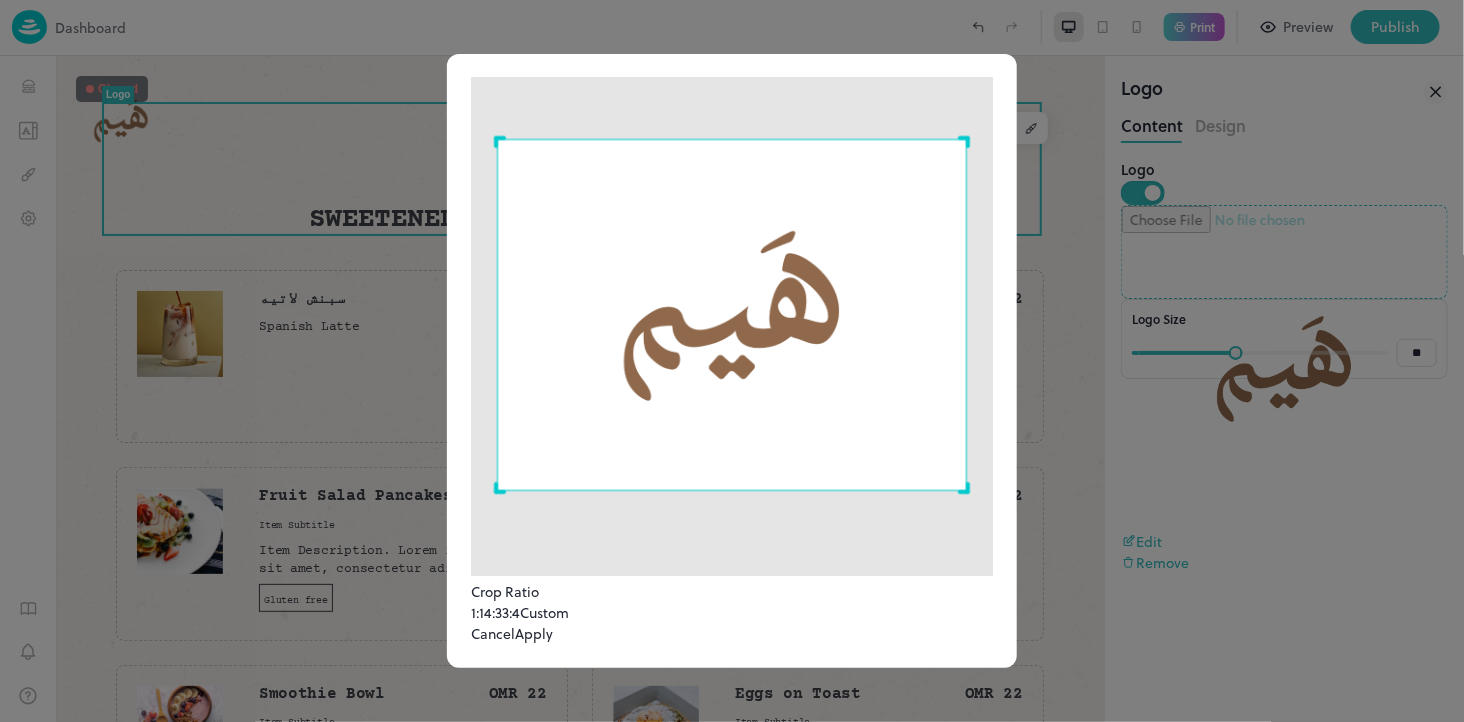 click on "Apply" at bounding box center [534, 633] 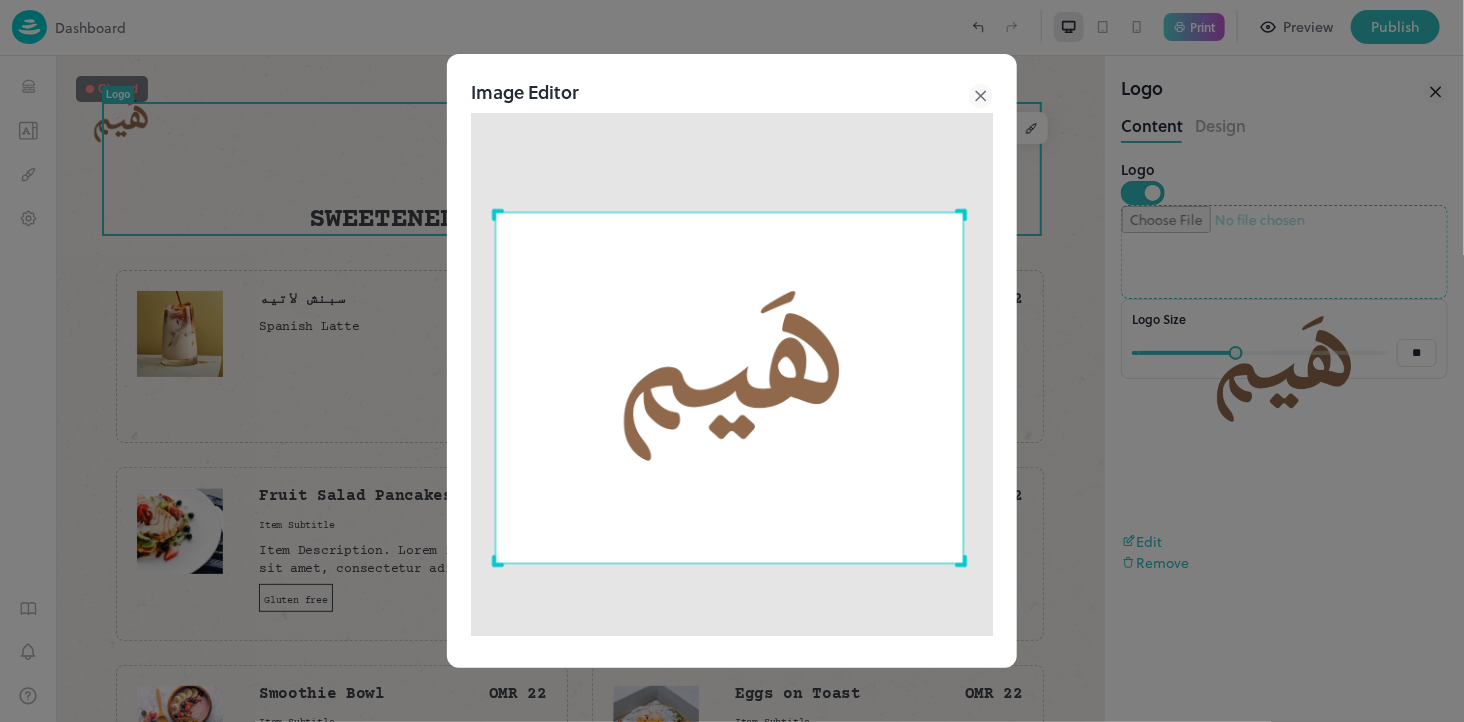 click at bounding box center (730, 388) 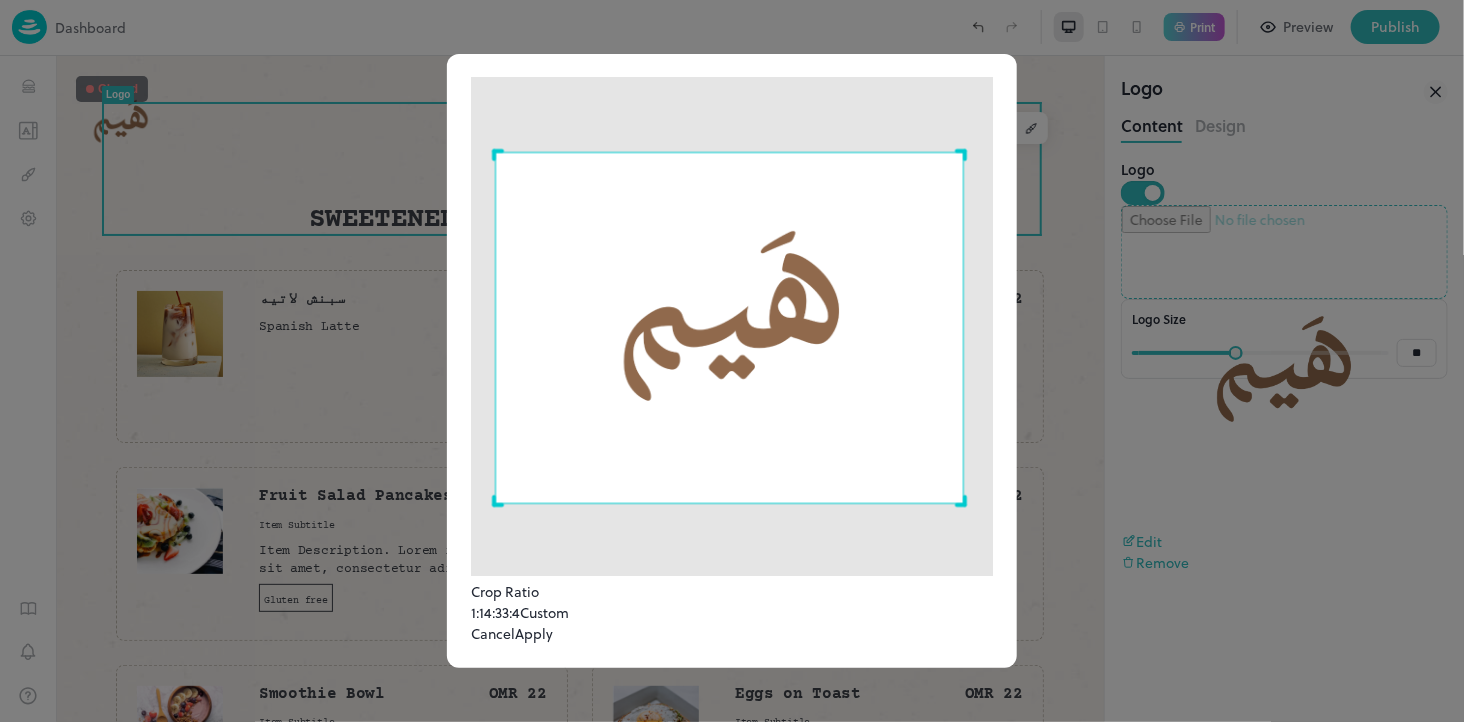 scroll, scrollTop: 134, scrollLeft: 0, axis: vertical 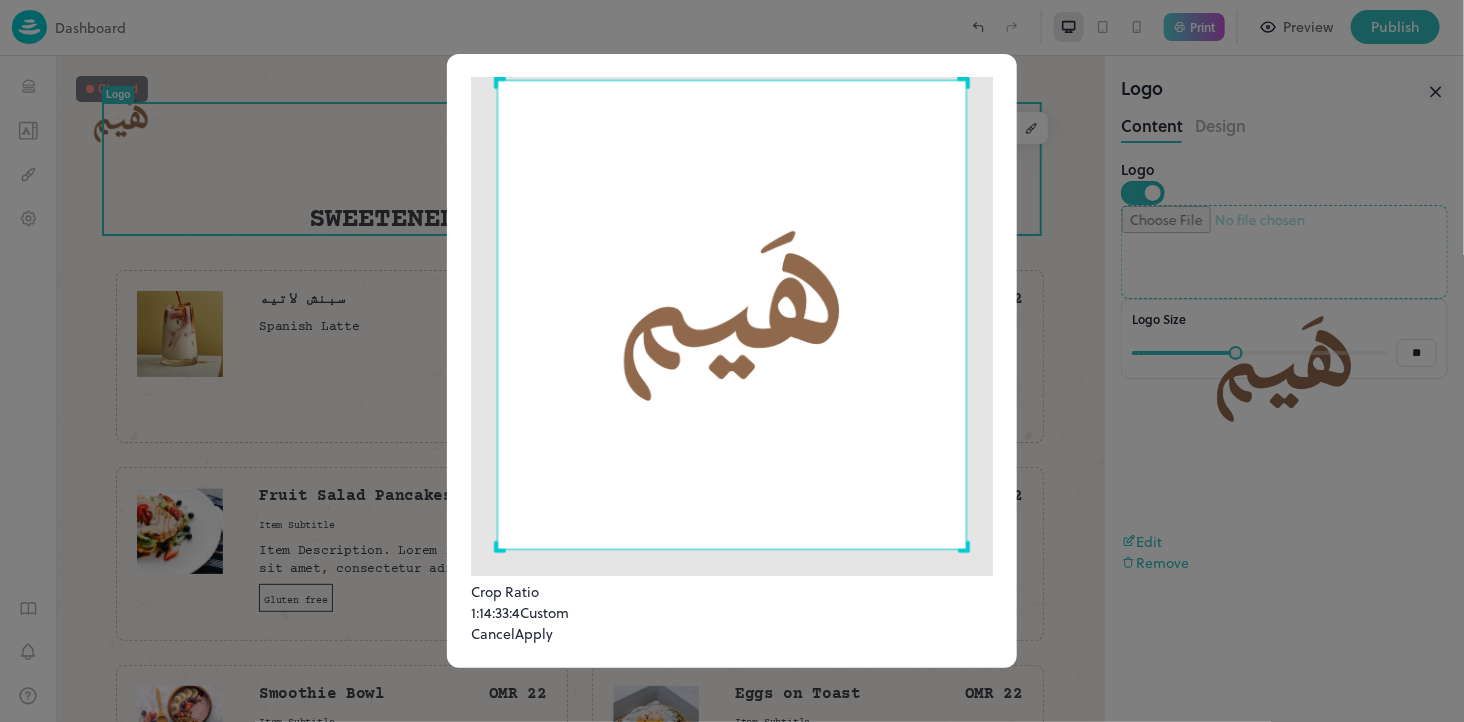 click on "4:3" at bounding box center (493, 612) 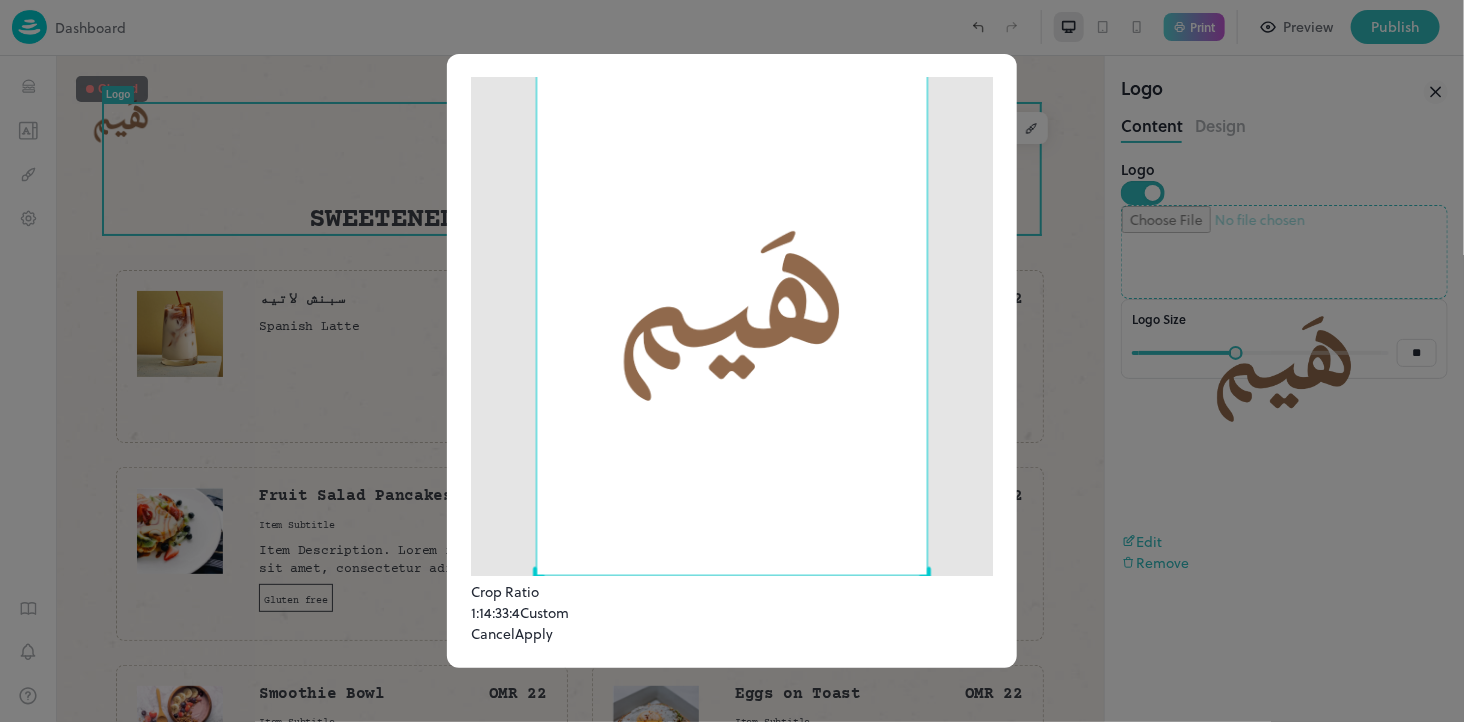 click on "1:1" at bounding box center (477, 612) 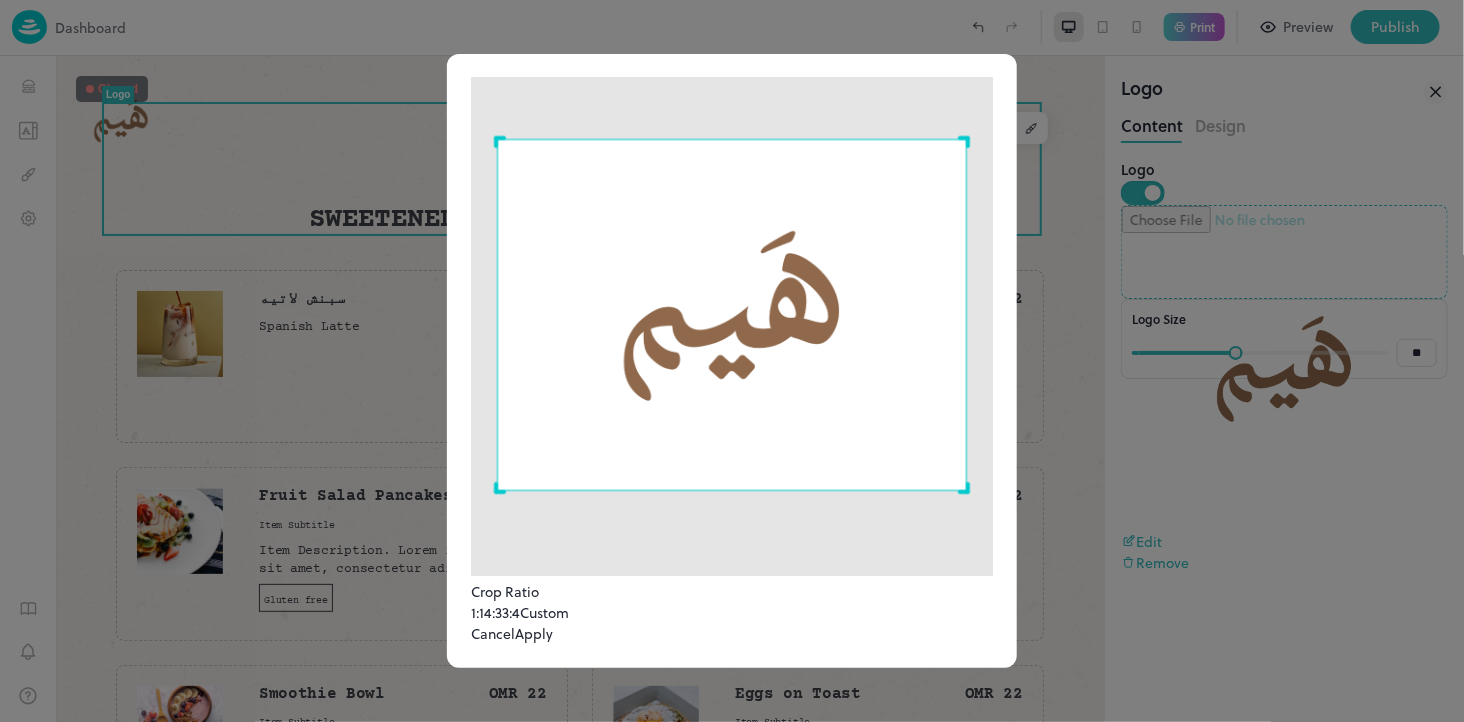 click on "Apply" at bounding box center (534, 633) 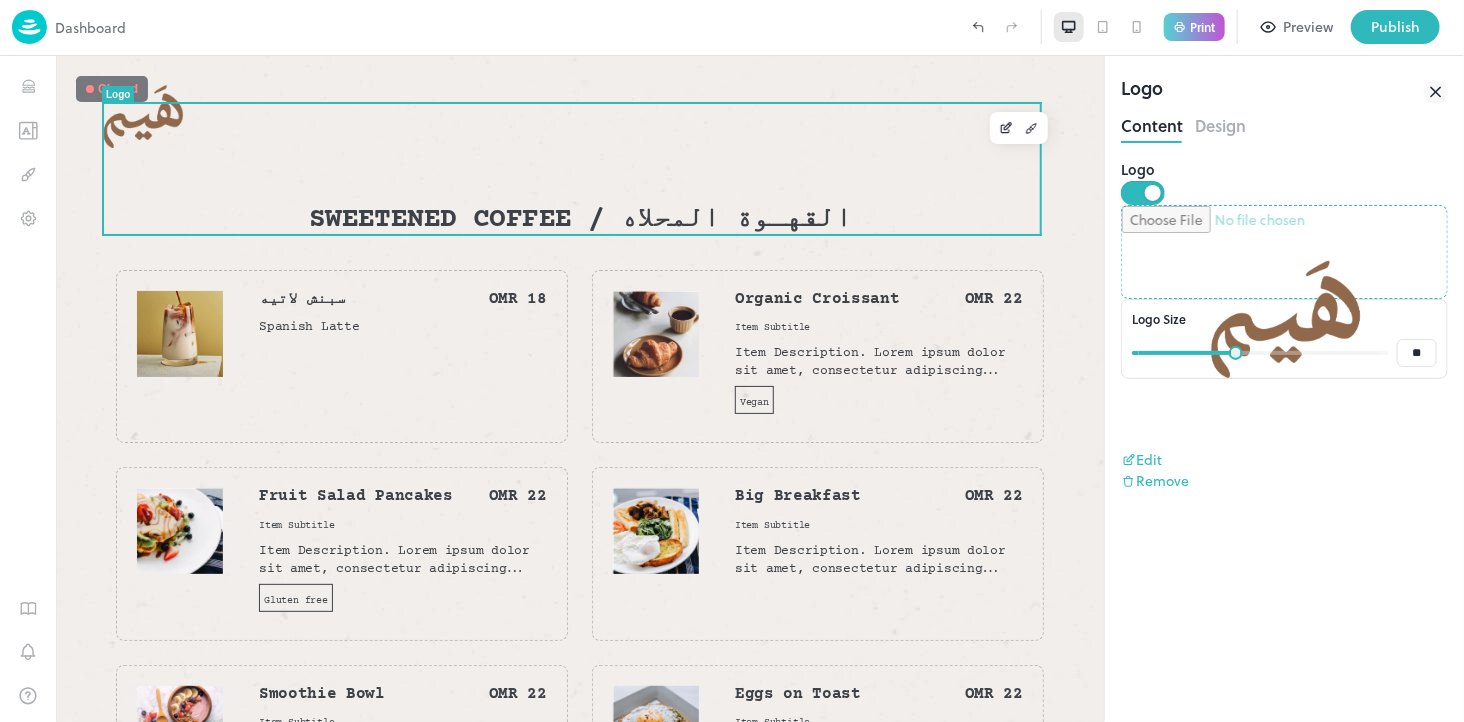 click at bounding box center (1284, 252) 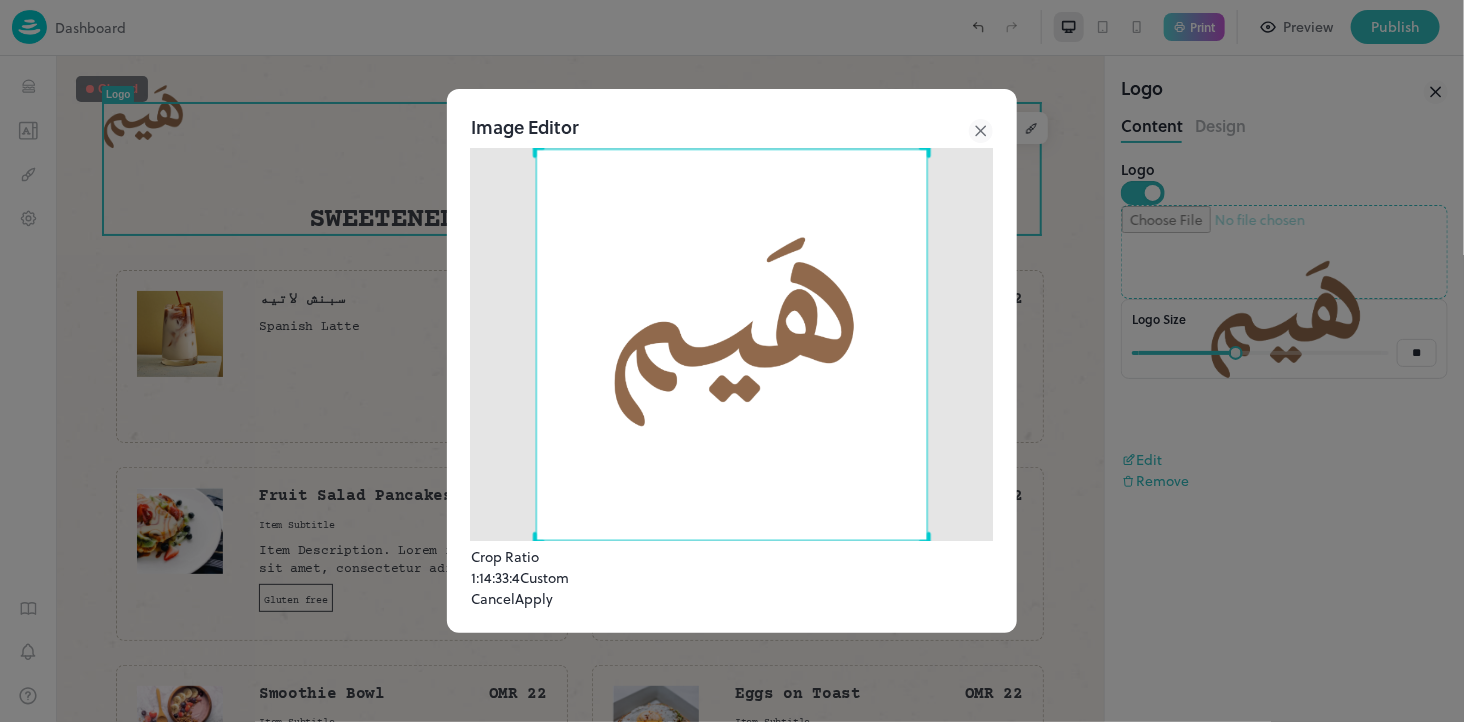 click on "Custom" at bounding box center (544, 577) 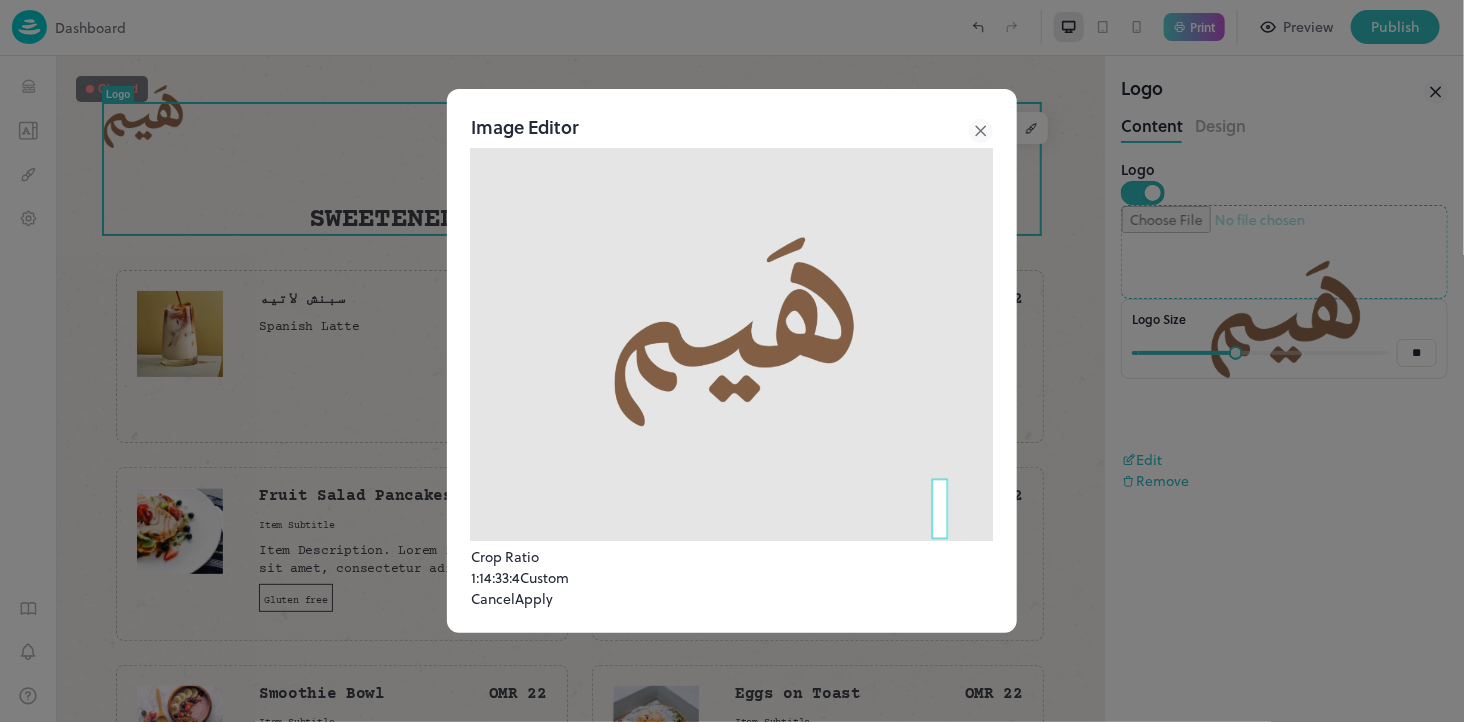 click at bounding box center [732, 344] 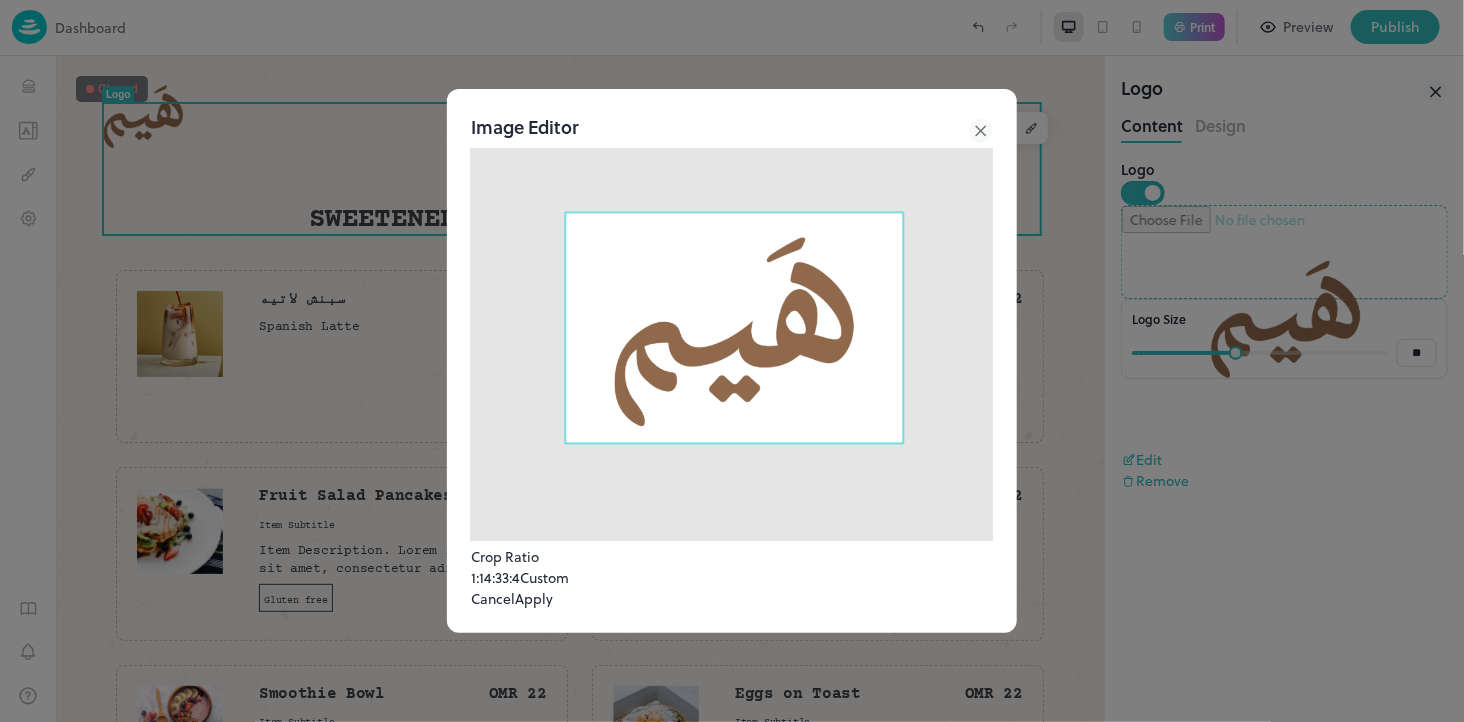 click at bounding box center (732, 344) 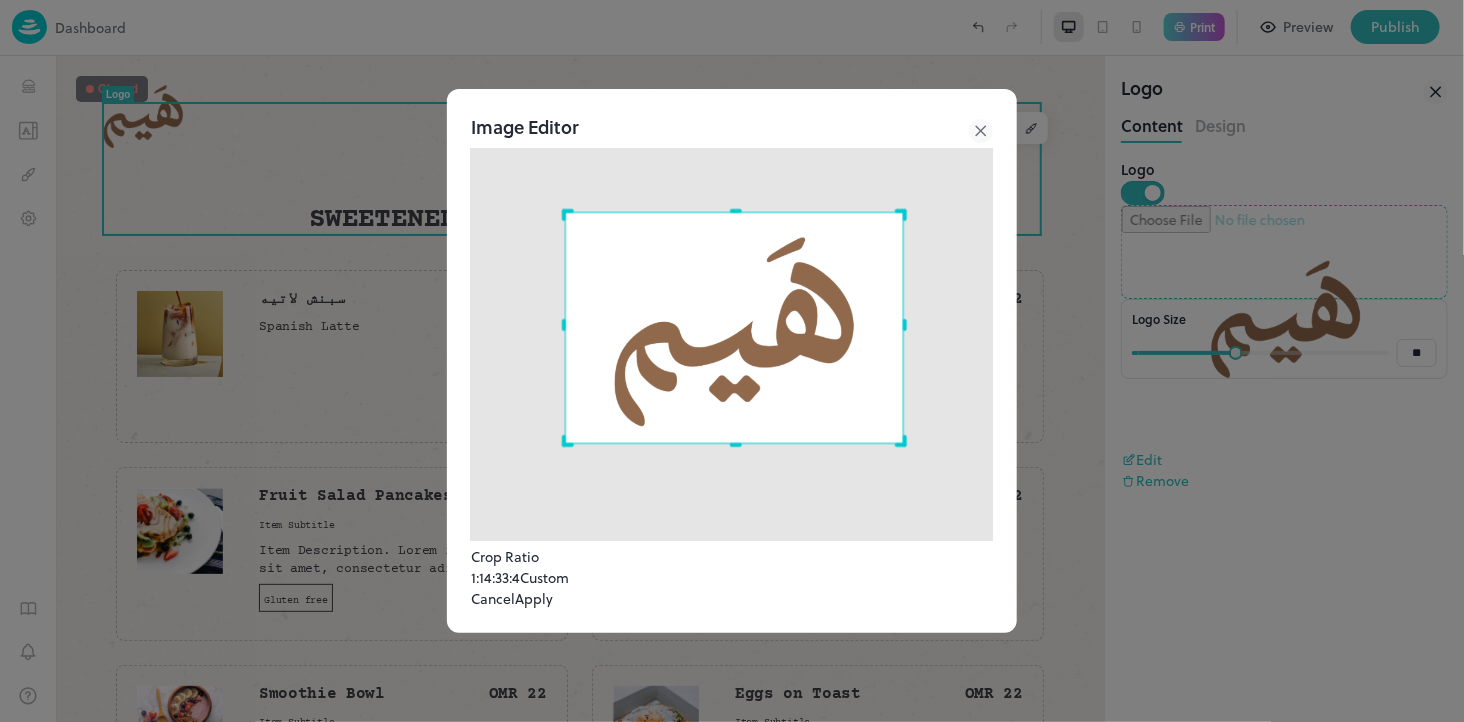 click on "Apply" at bounding box center [534, 598] 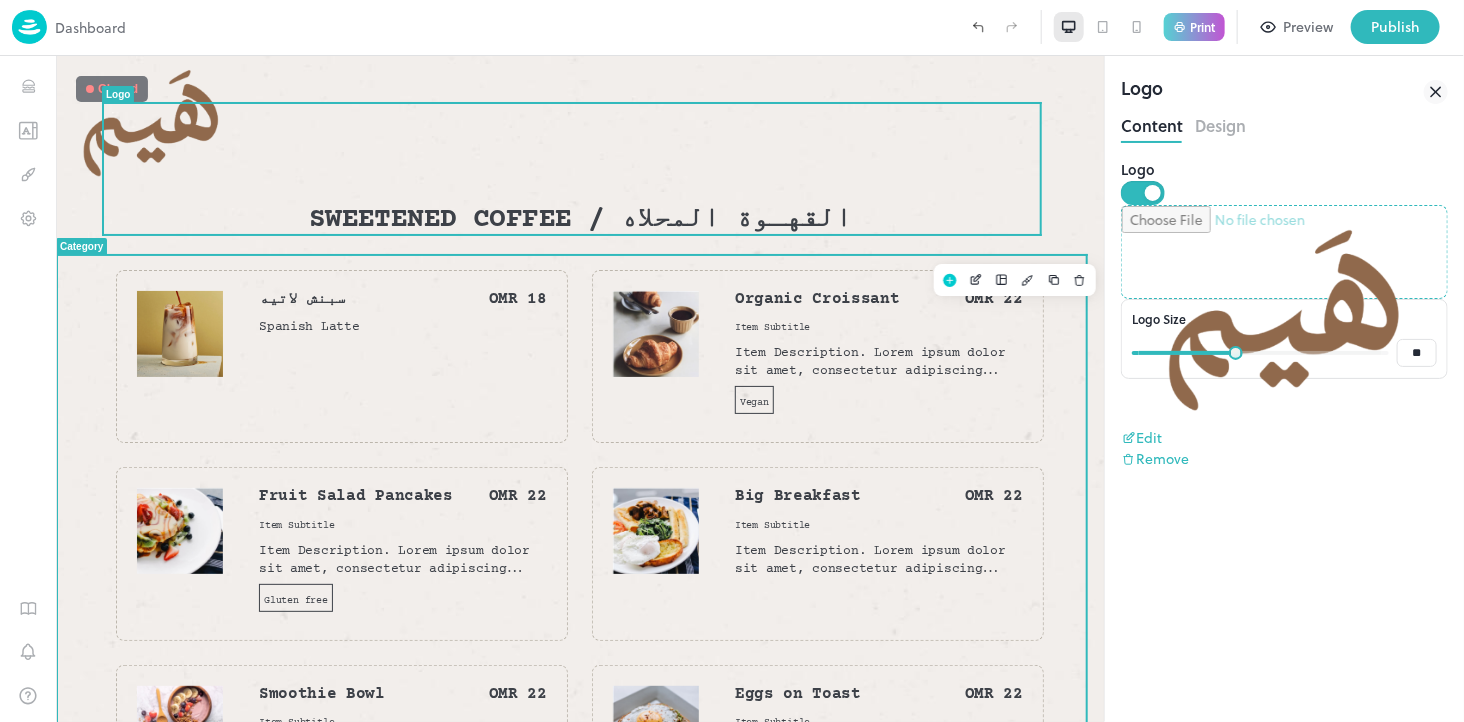 click on "Sweetened Coffee / القهـوة المحلاه" at bounding box center (579, 219) 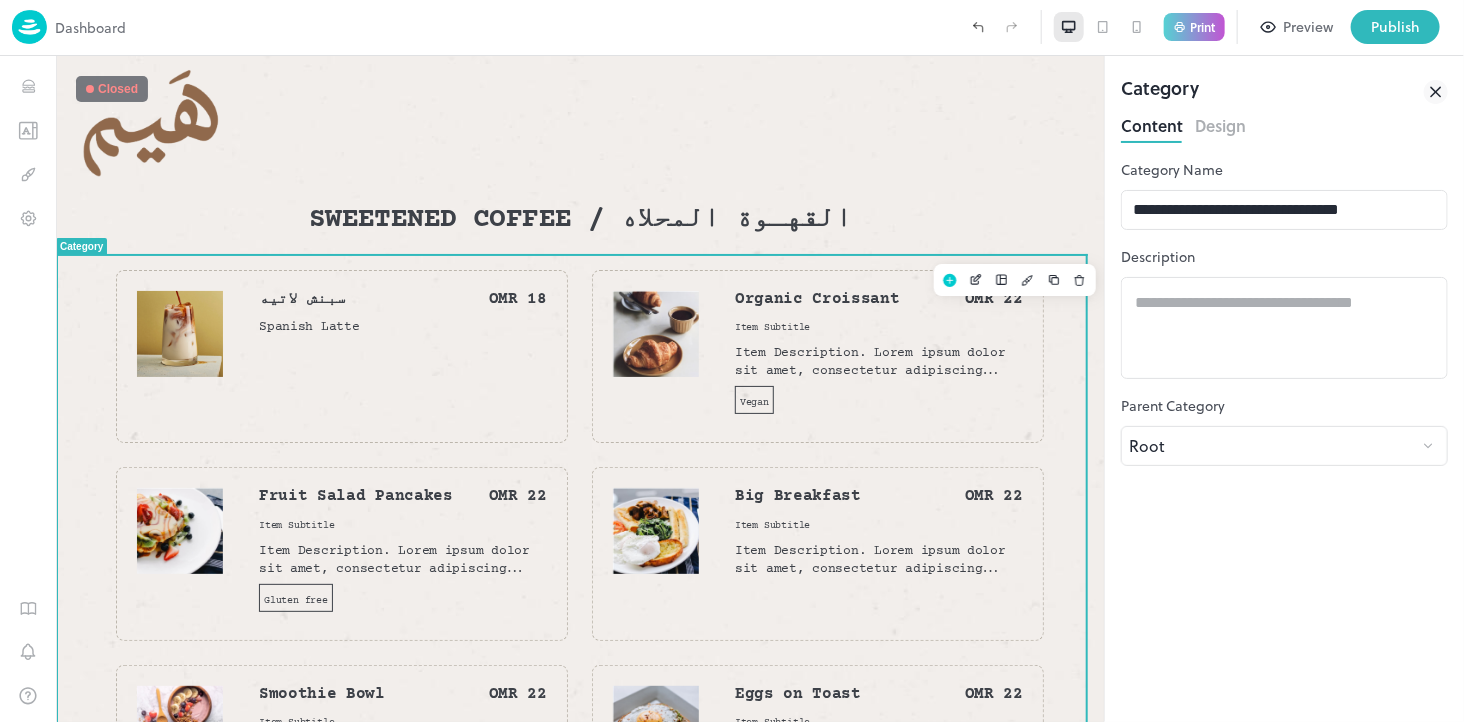 click on "Design" at bounding box center (1220, 123) 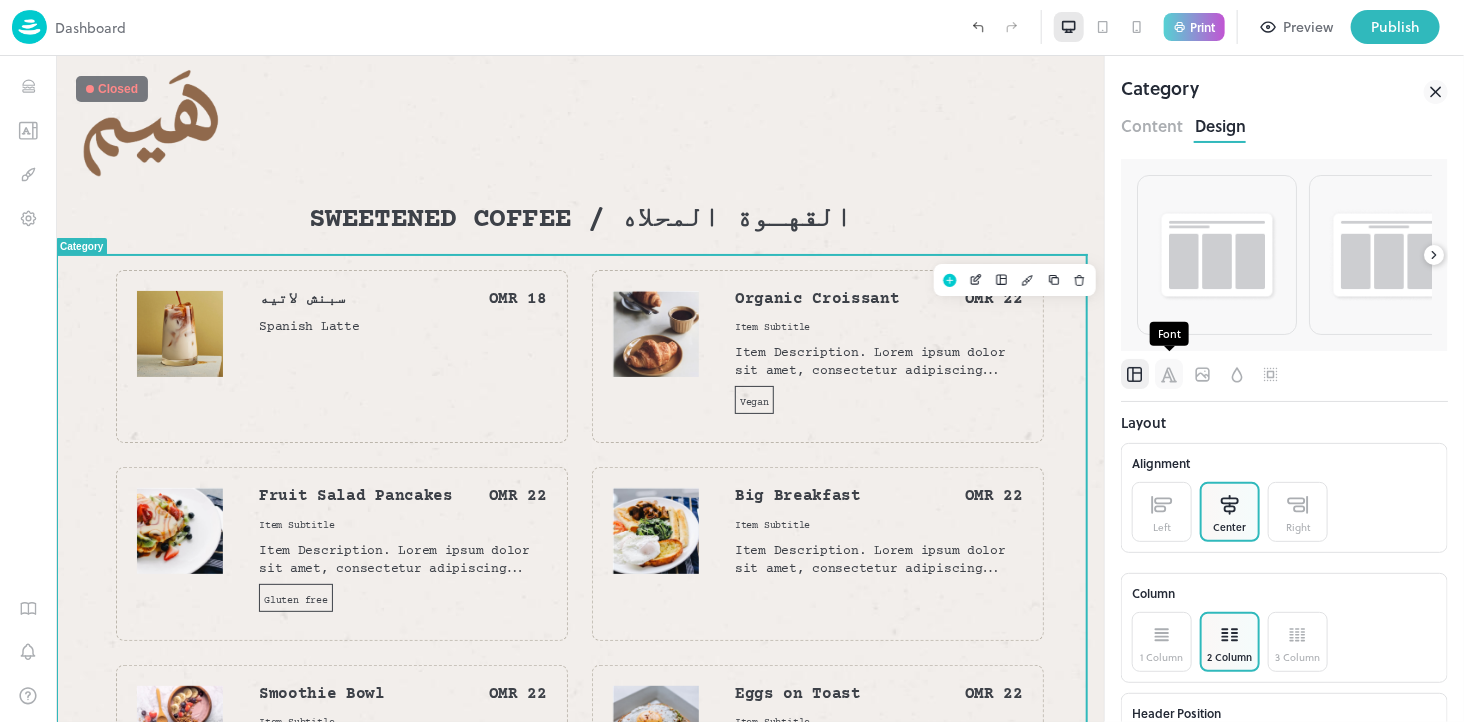 click 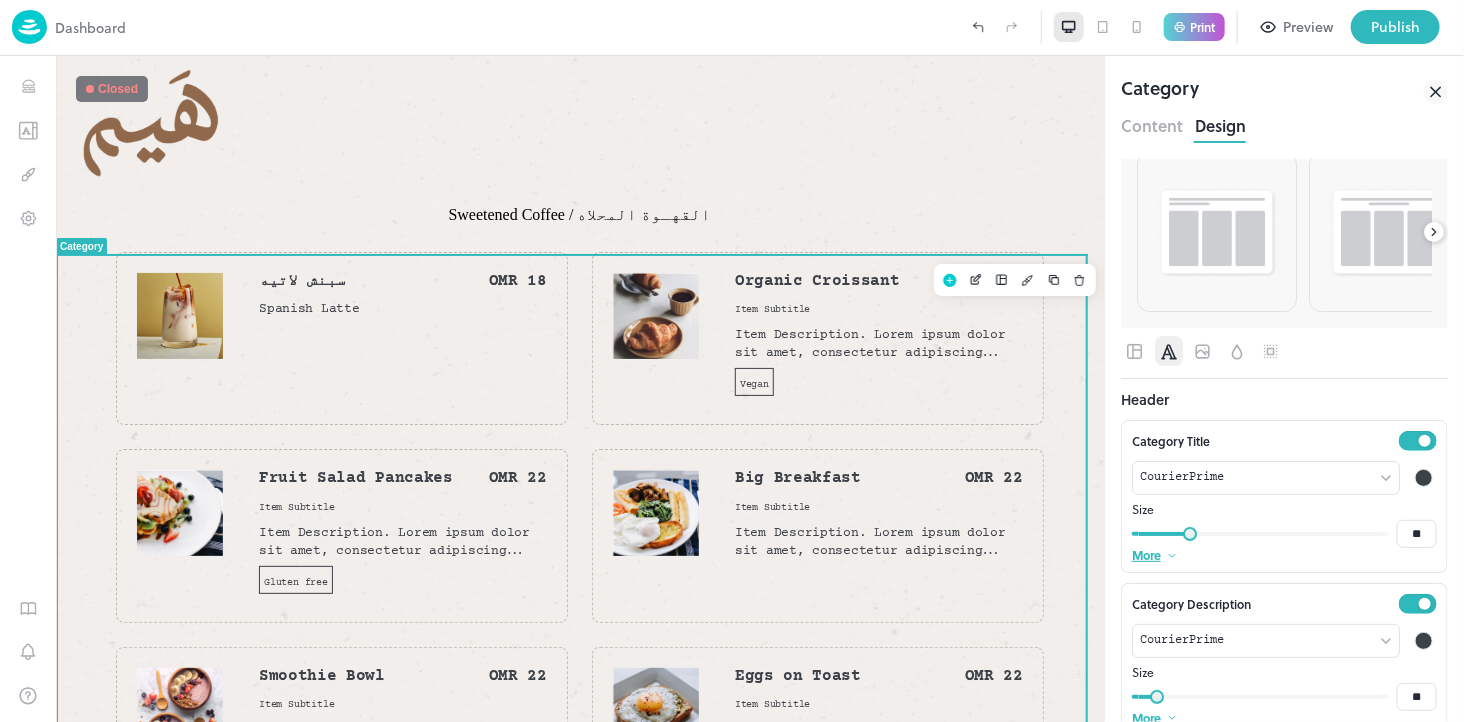 scroll, scrollTop: 0, scrollLeft: 0, axis: both 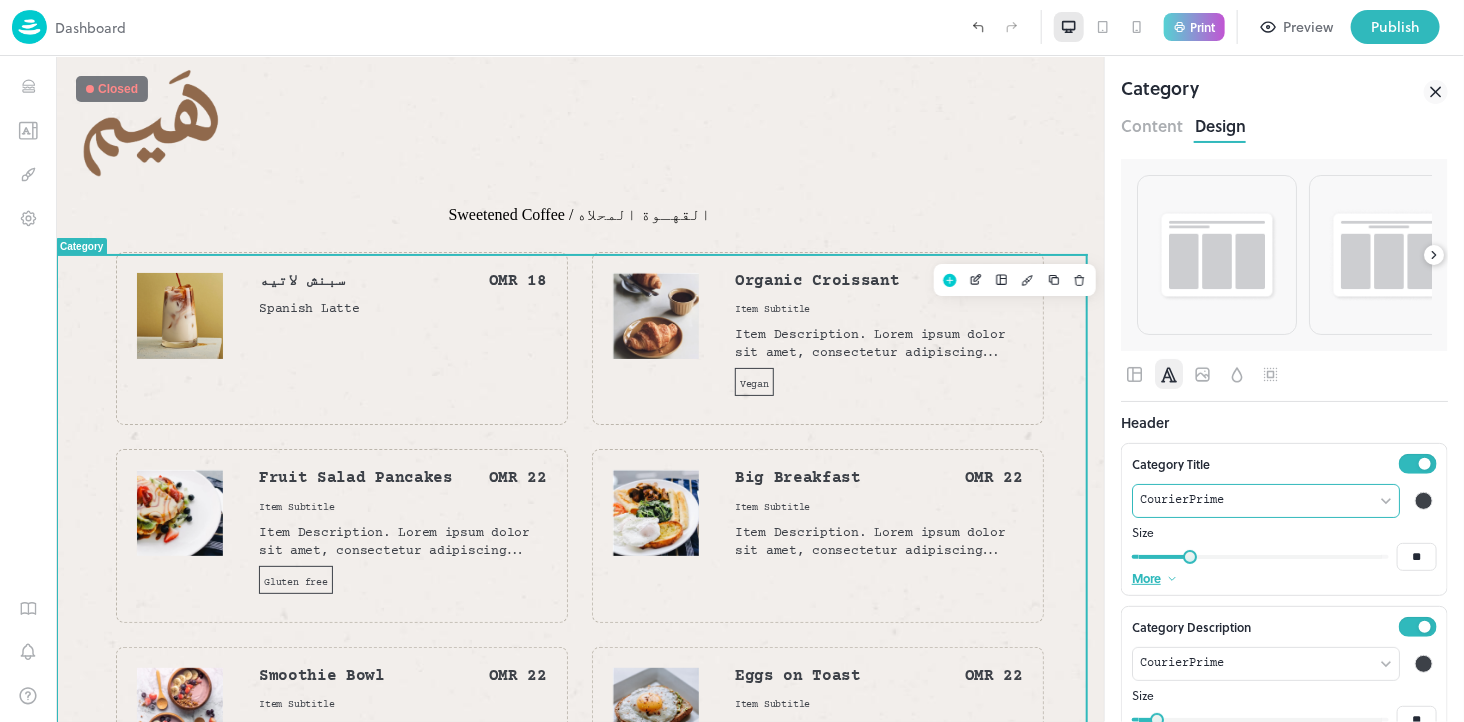 click on "**********" at bounding box center [732, 361] 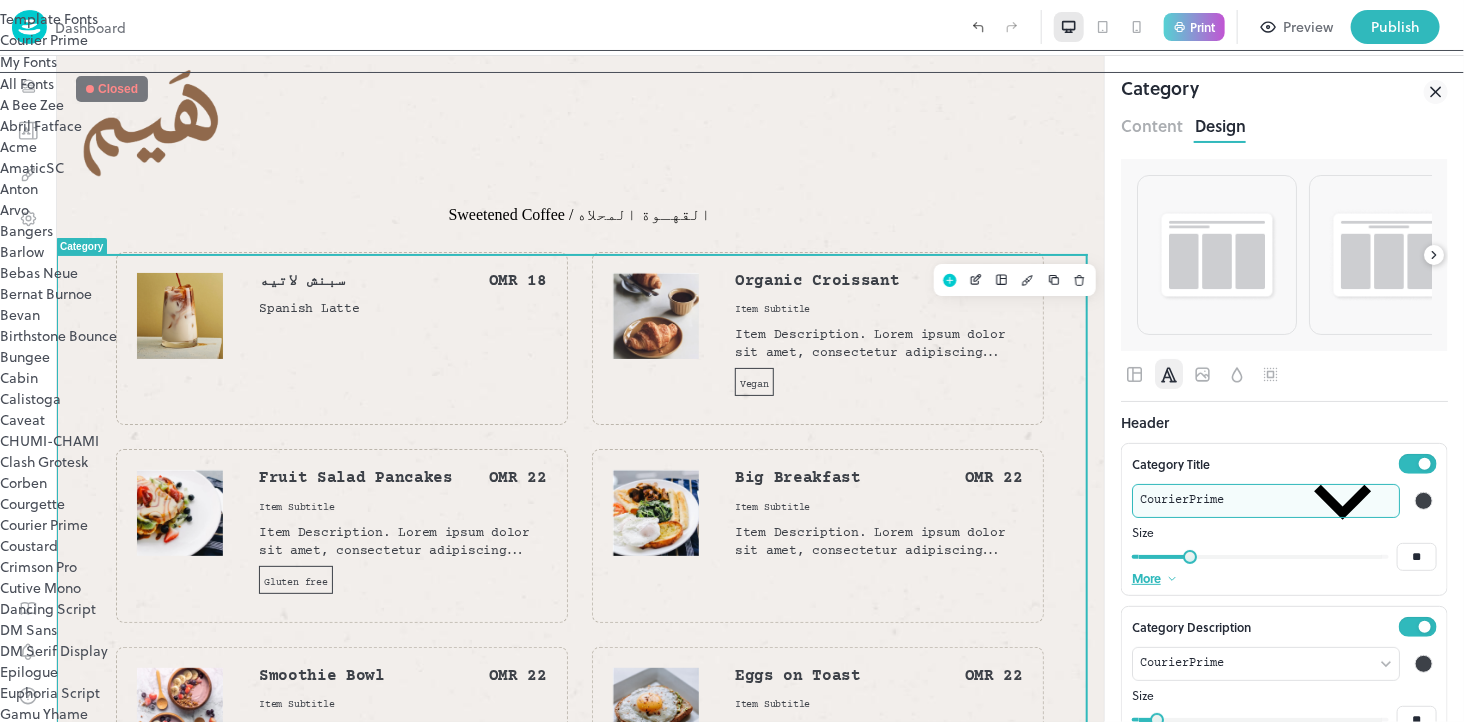 click at bounding box center [732, 361] 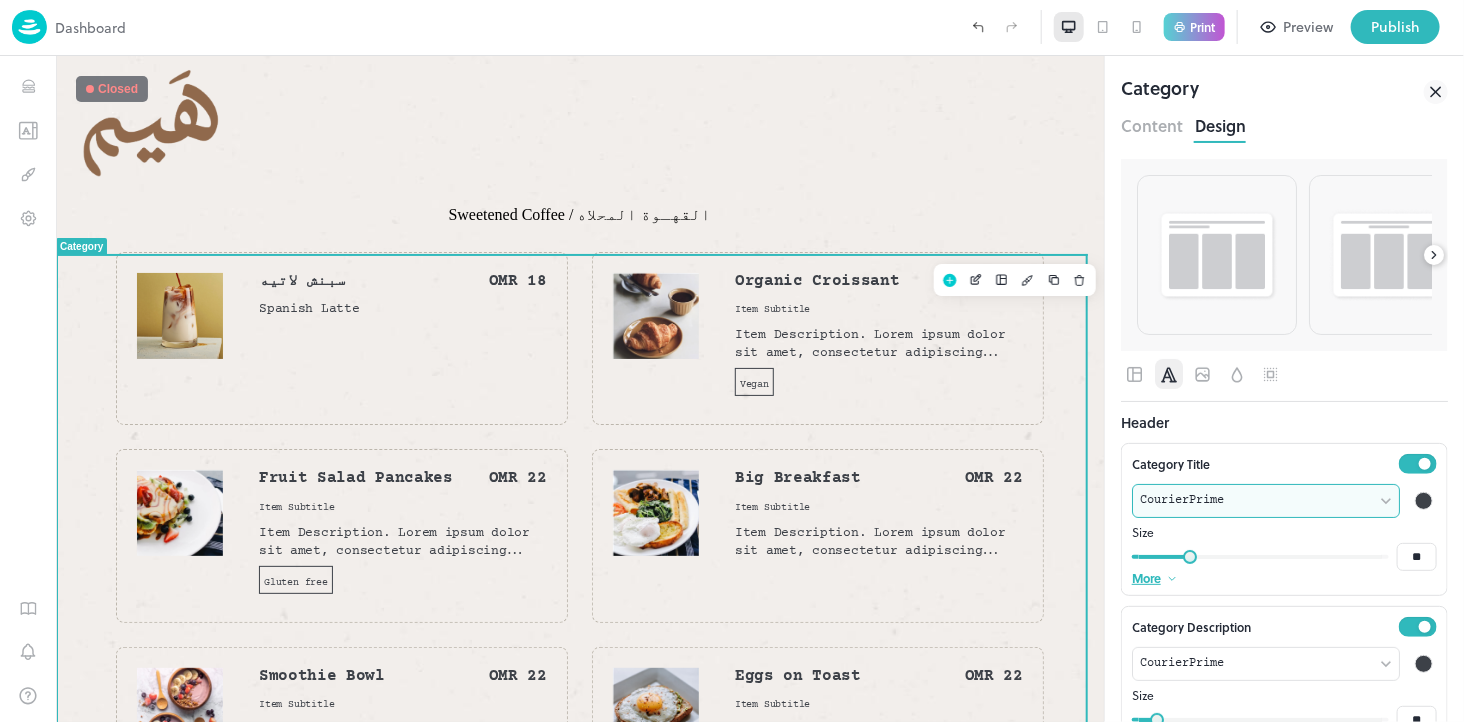 click at bounding box center [1424, 501] 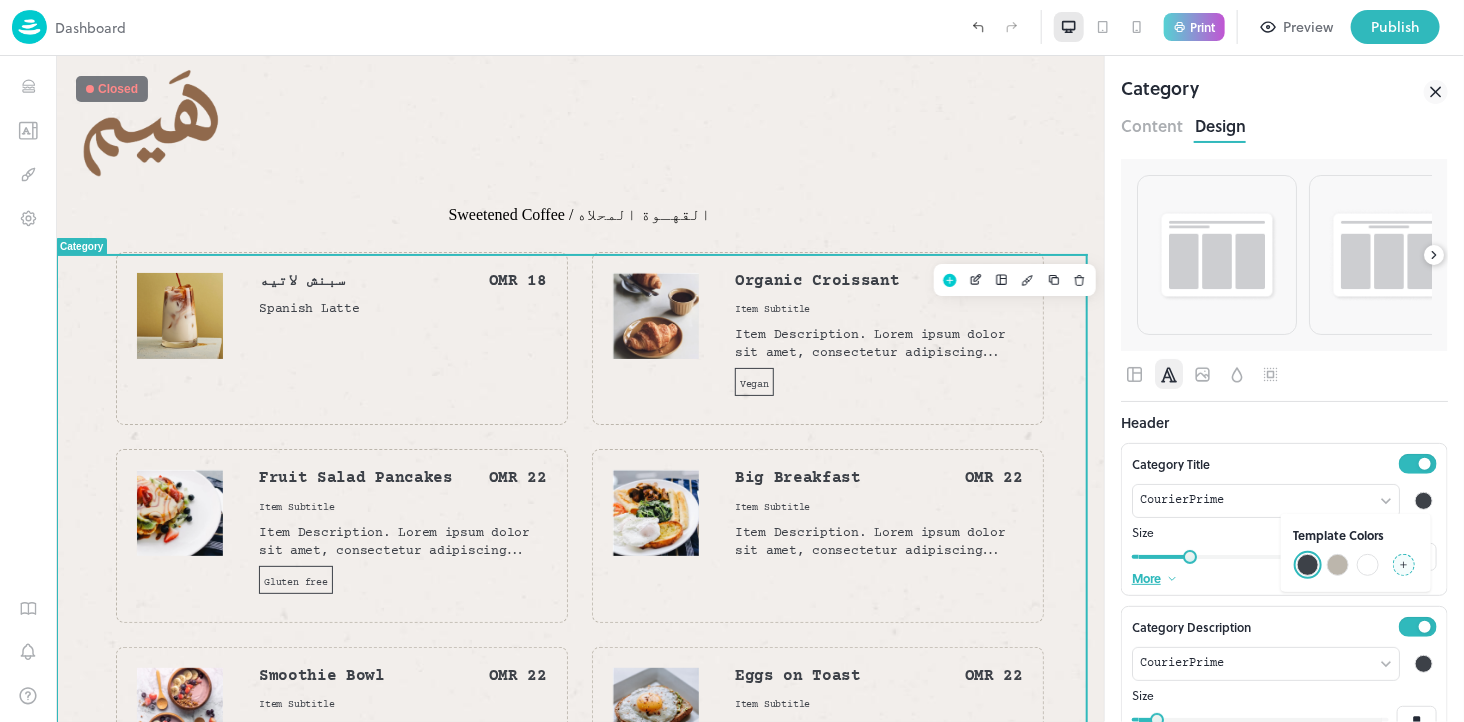 click 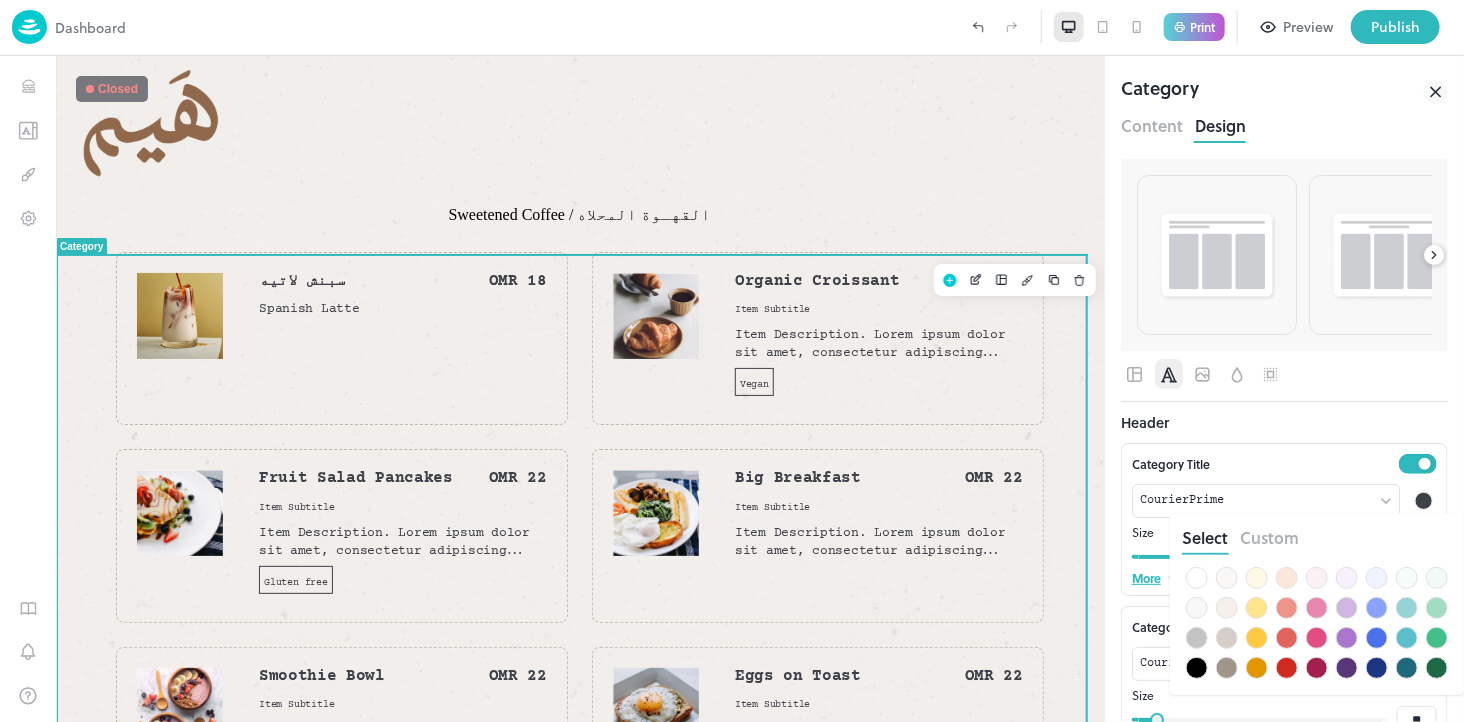 click on "Custom" at bounding box center [1269, 537] 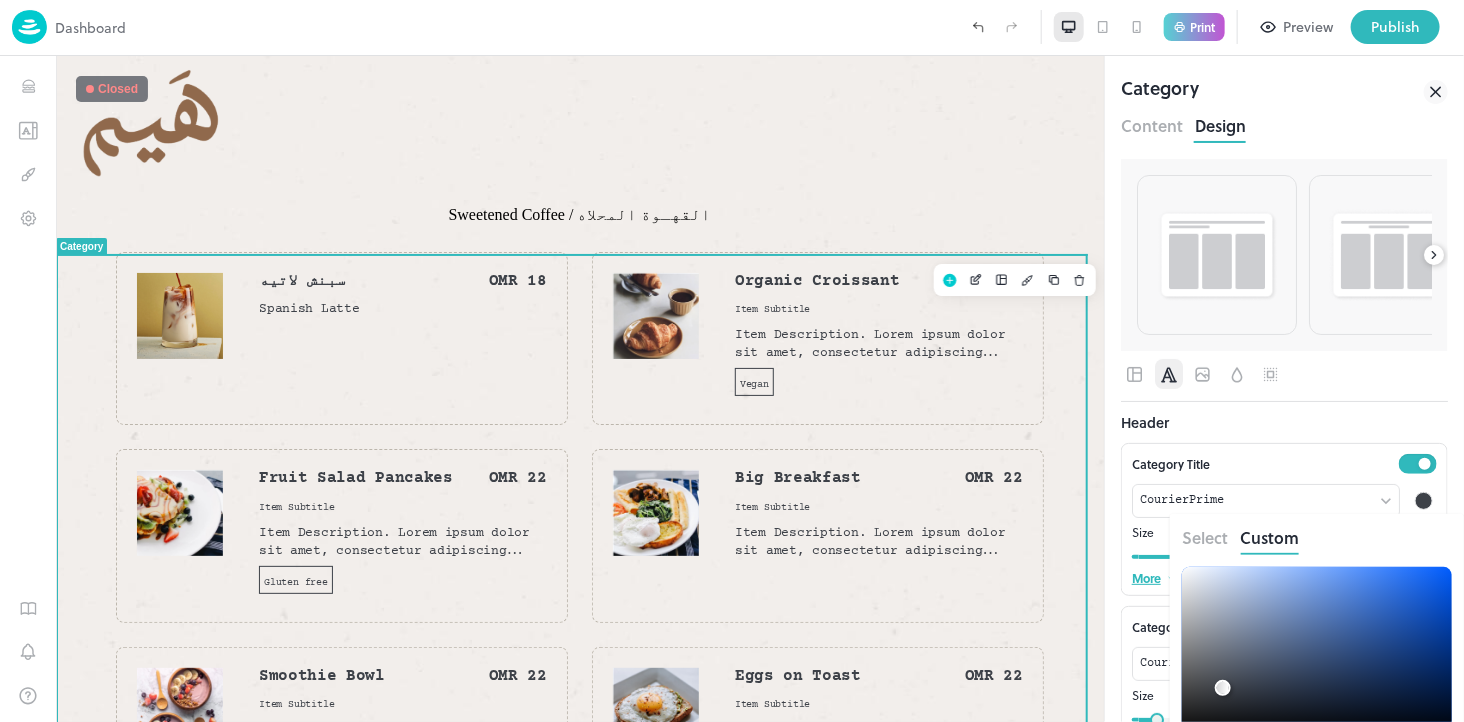 click at bounding box center (732, 361) 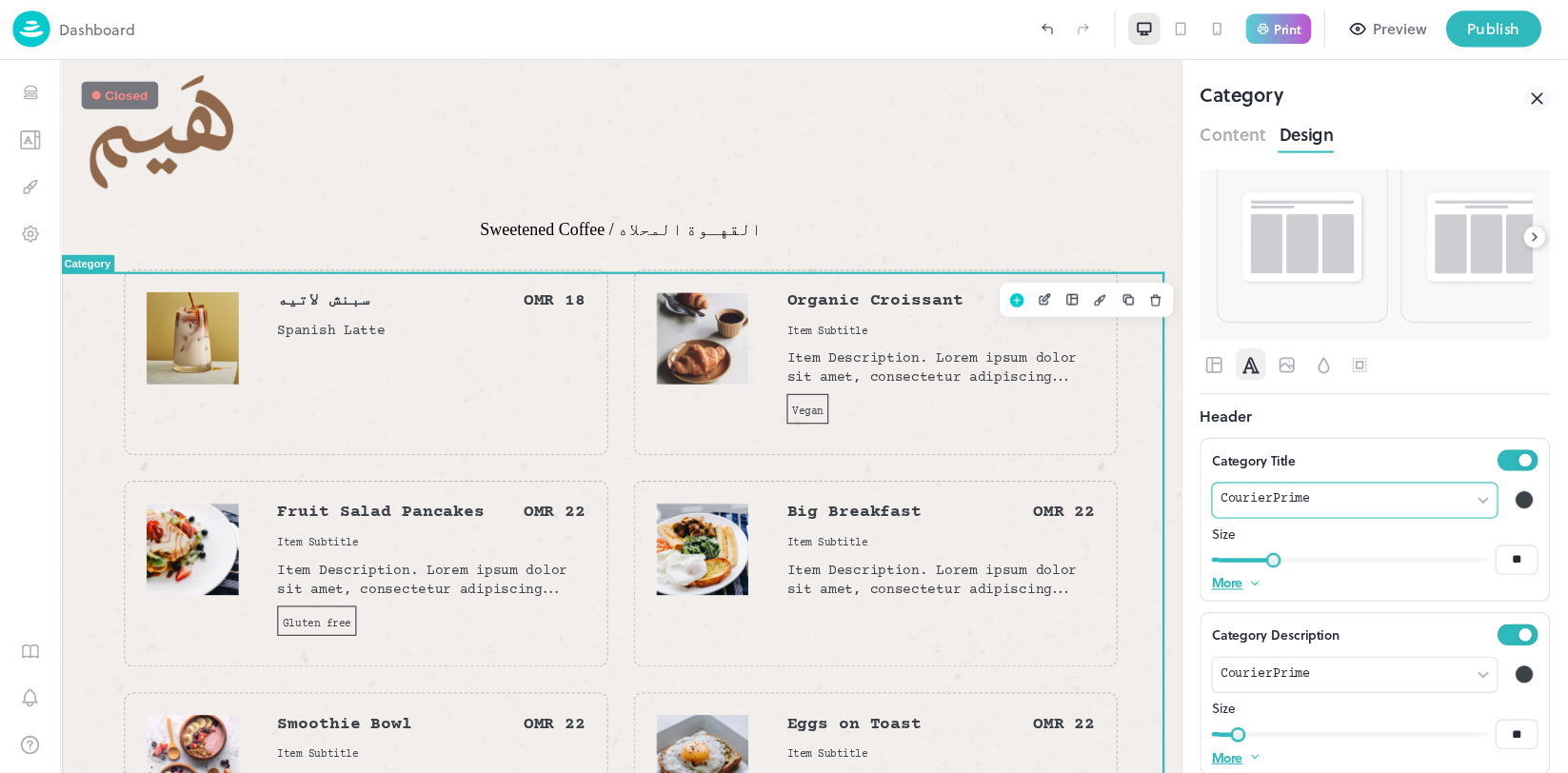 scroll, scrollTop: 50, scrollLeft: 0, axis: vertical 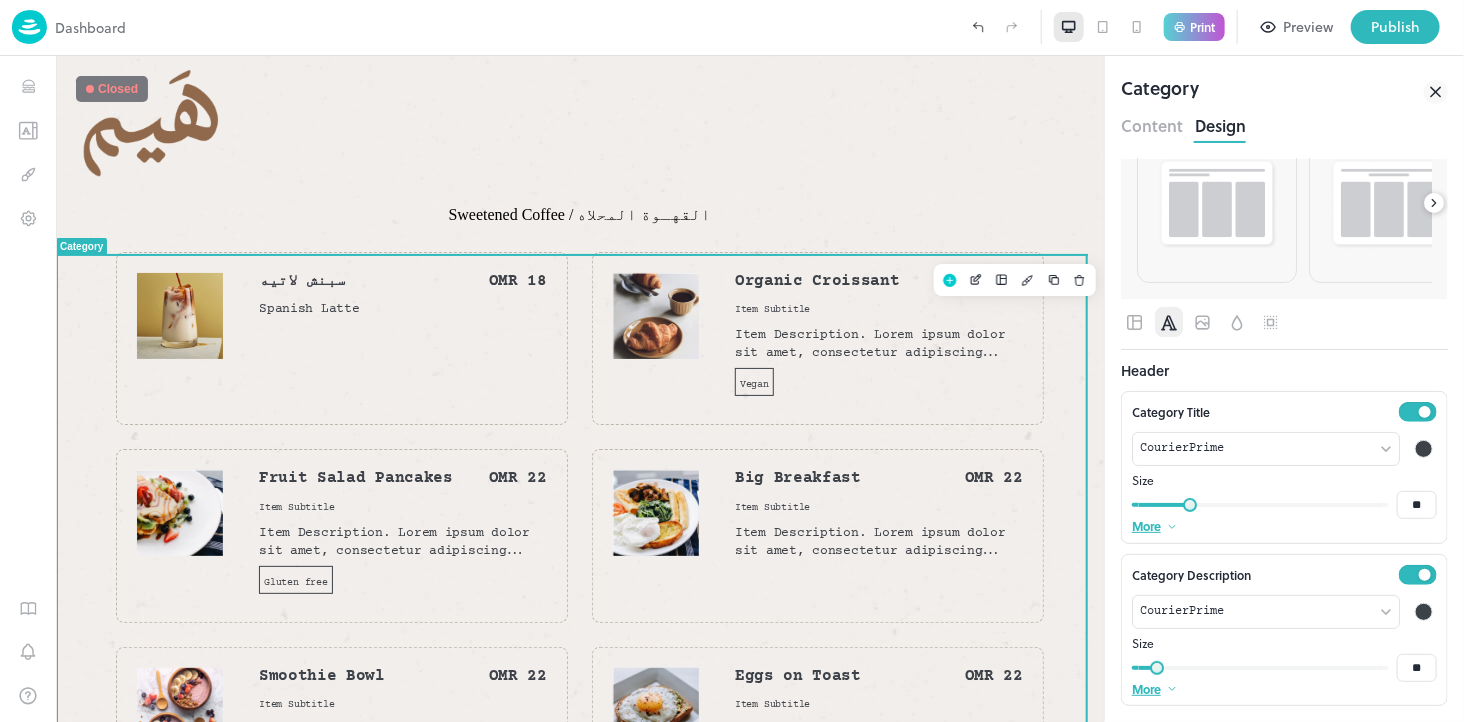 click at bounding box center [1424, 449] 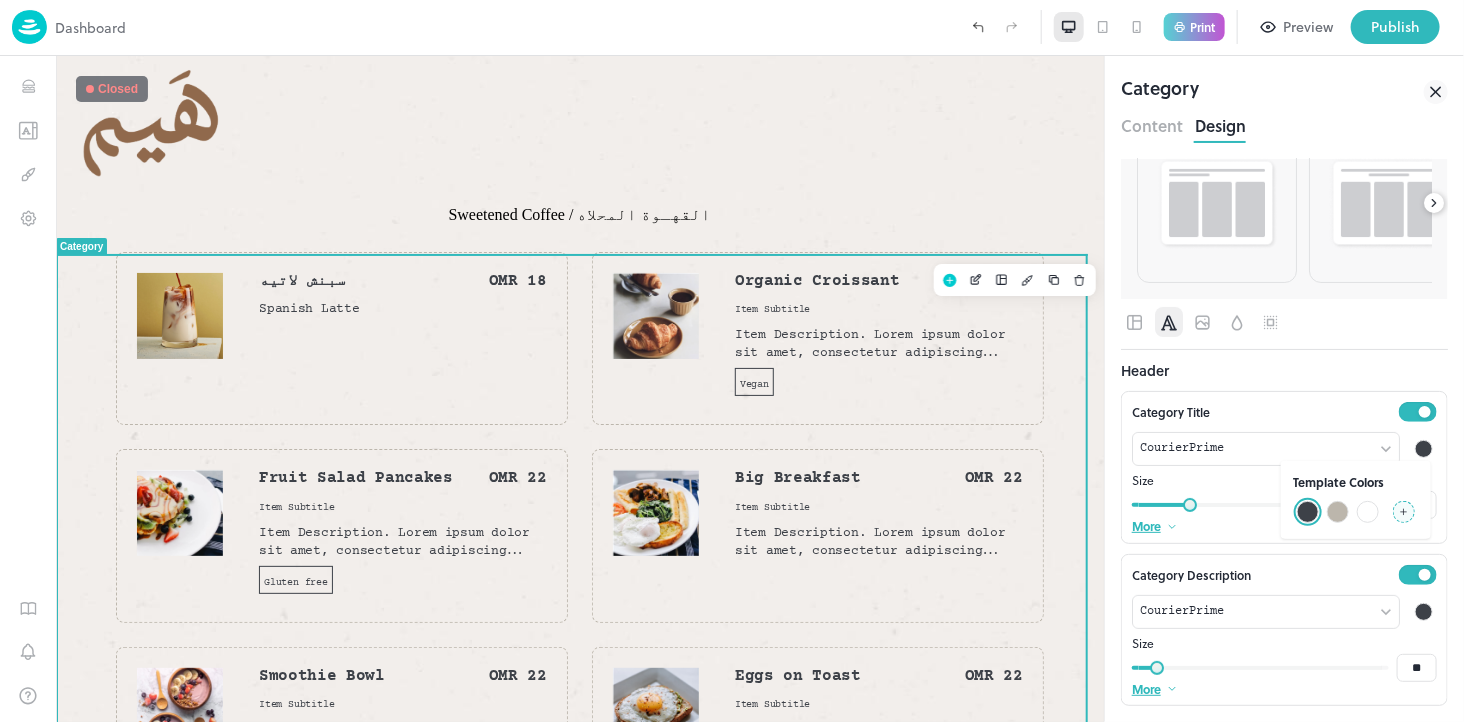 click 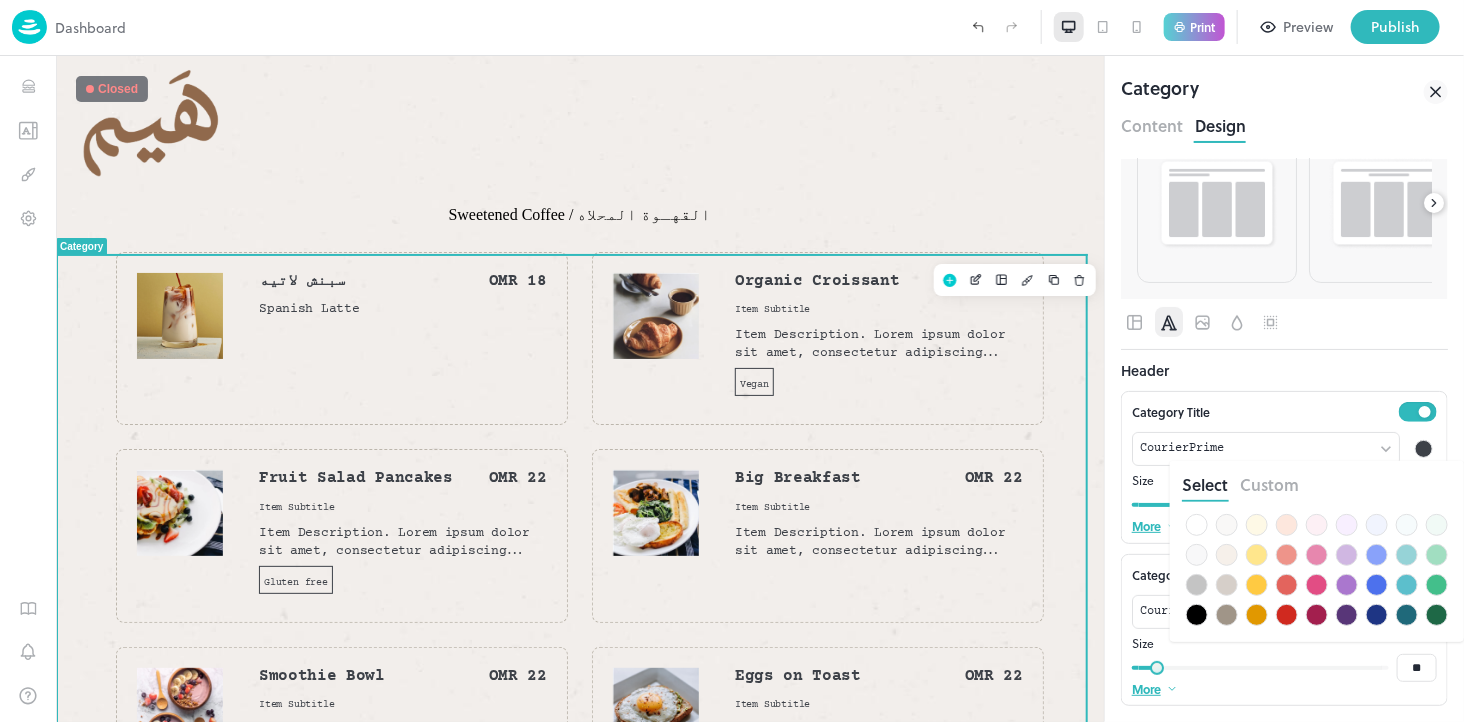 click on "Select Custom Hex *********" at bounding box center [1317, 551] 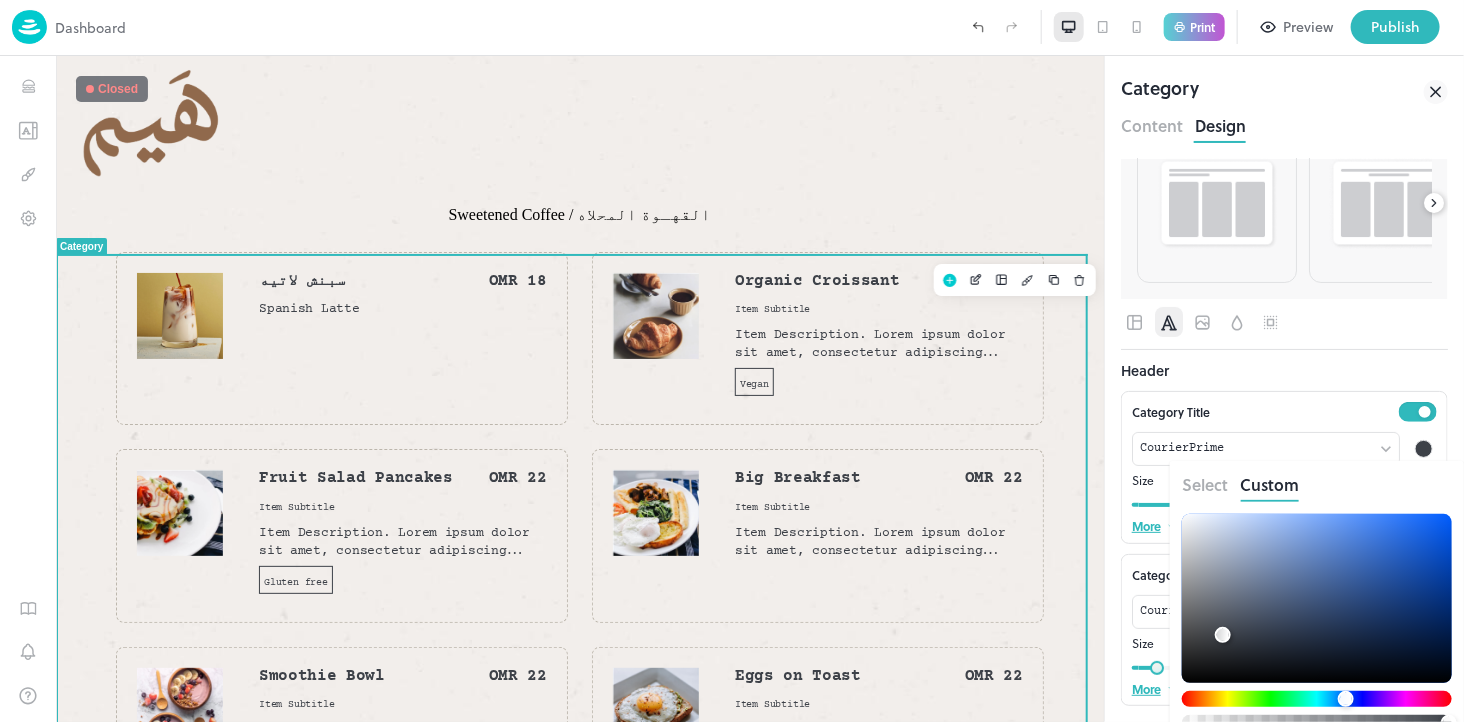 type 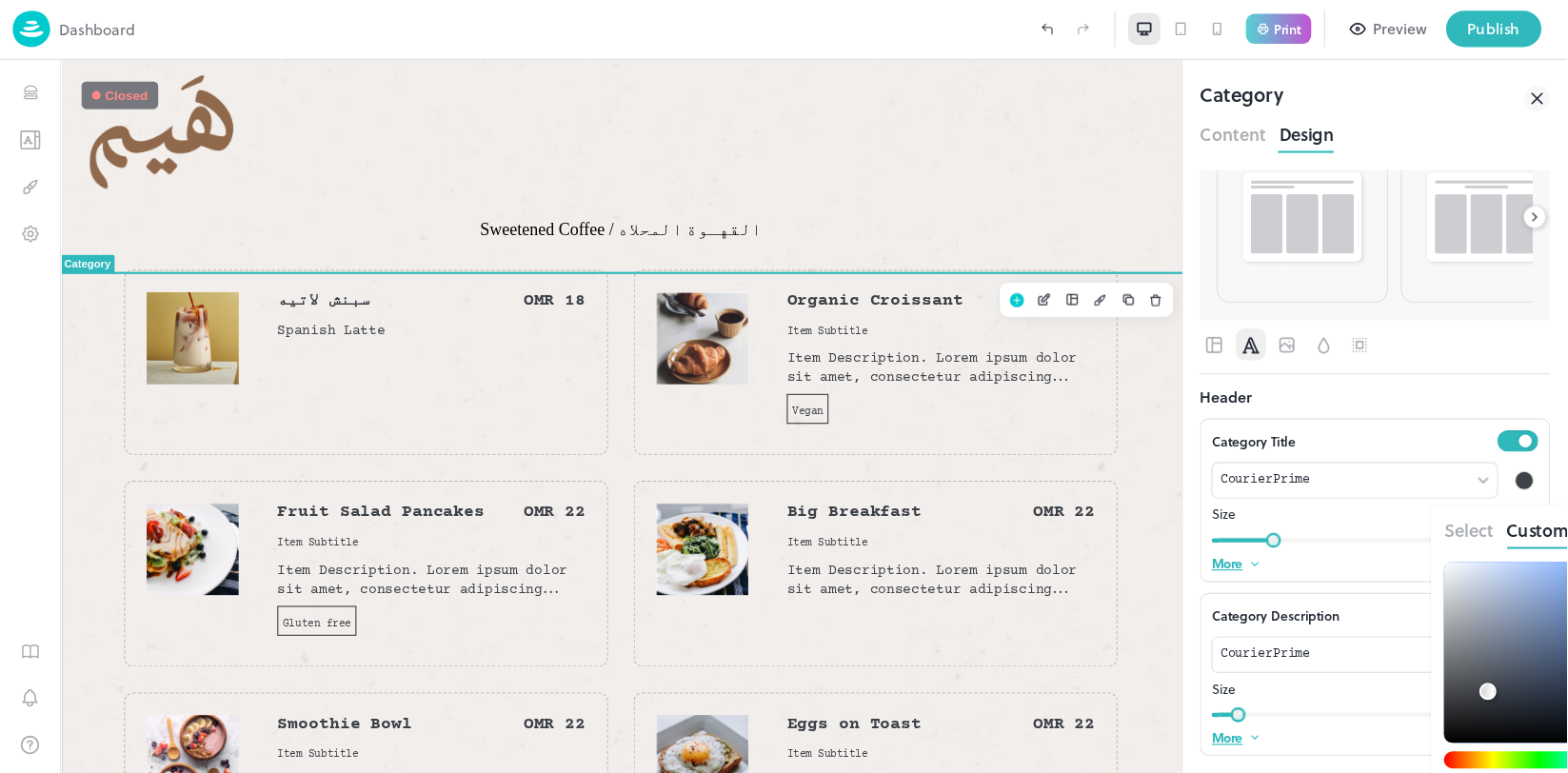 scroll, scrollTop: 0, scrollLeft: 0, axis: both 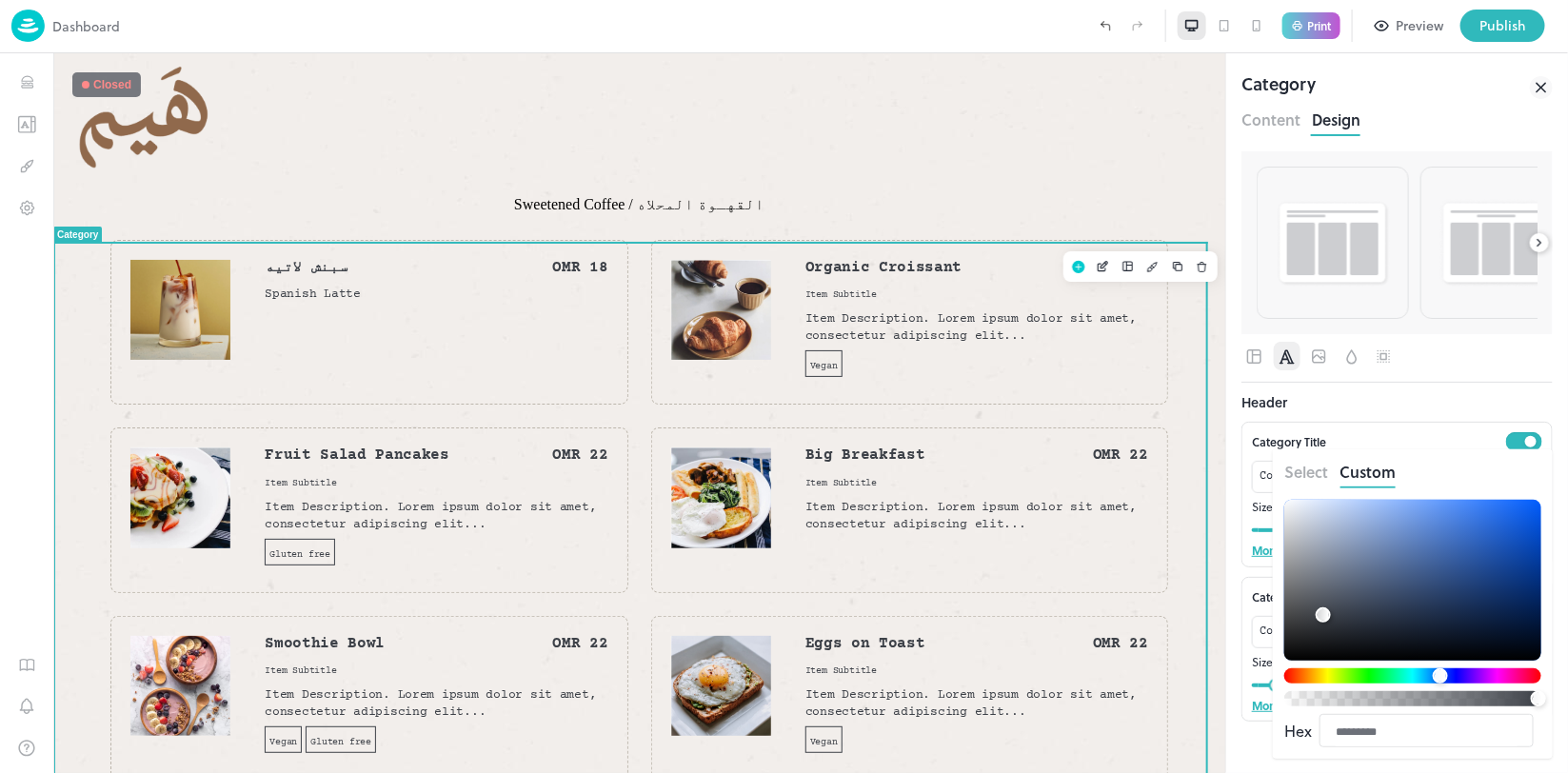 click on "*********" at bounding box center [1426, 732] 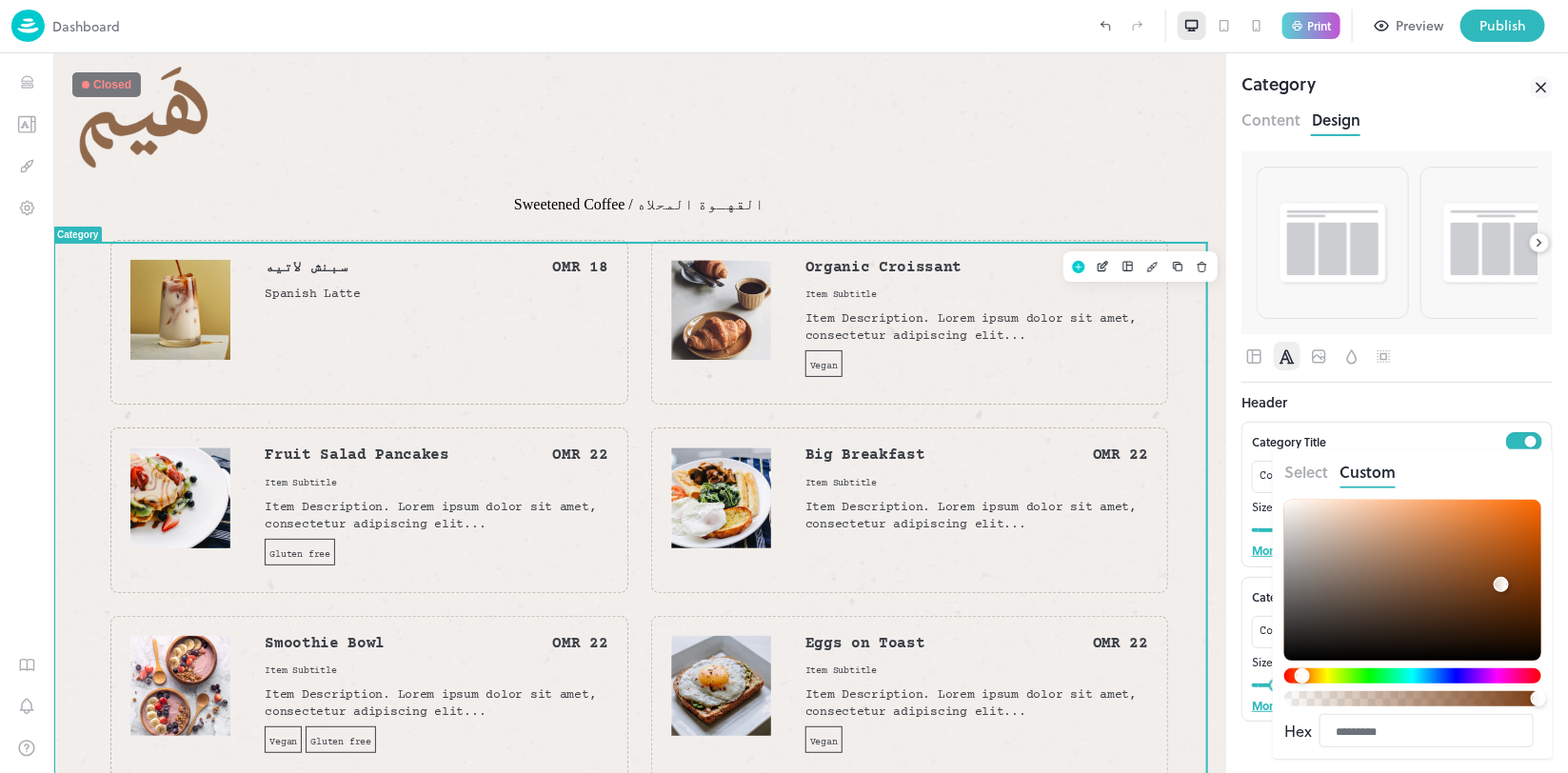 click at bounding box center [784, 386] 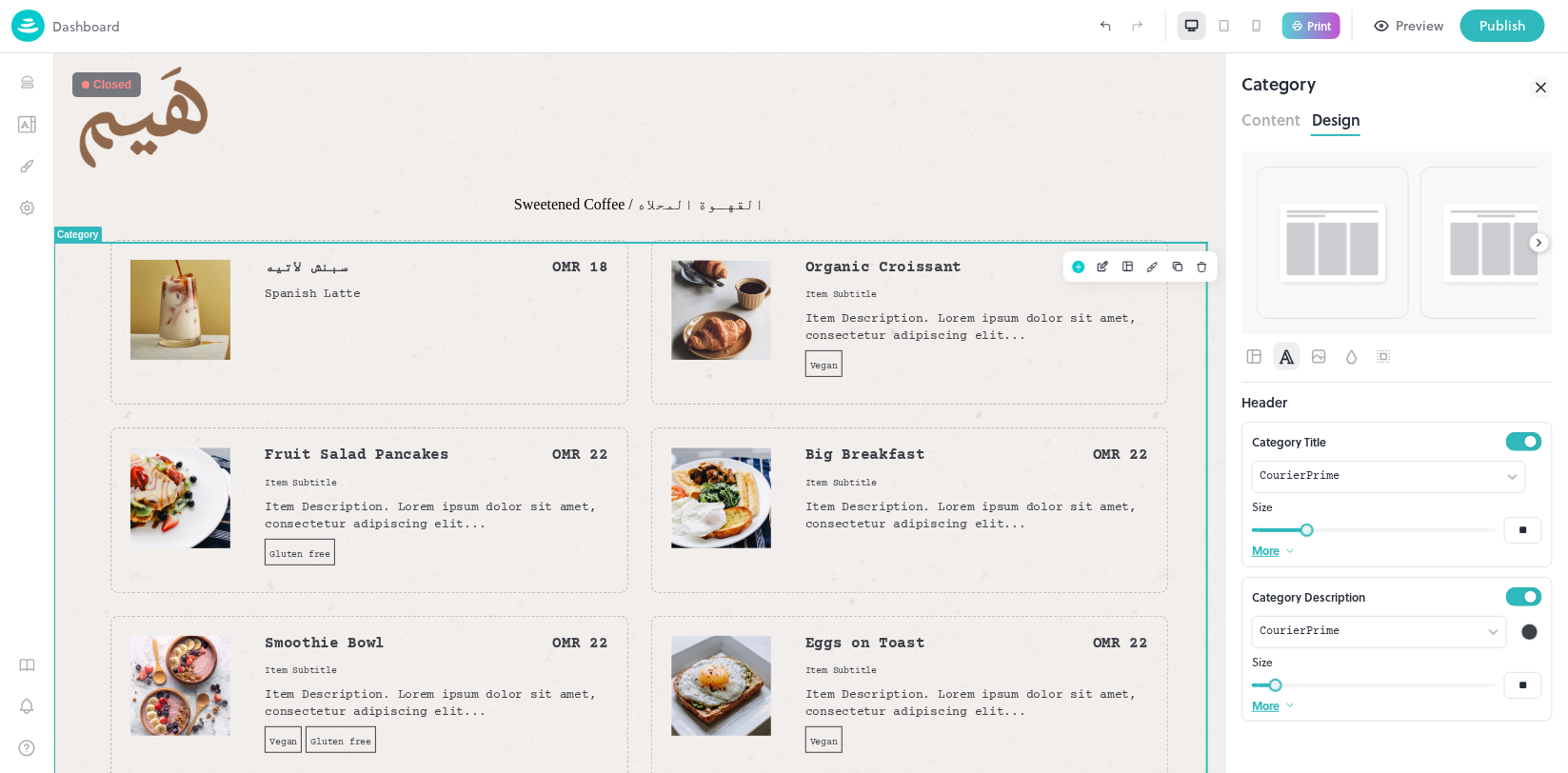 click at bounding box center (1530, 632) 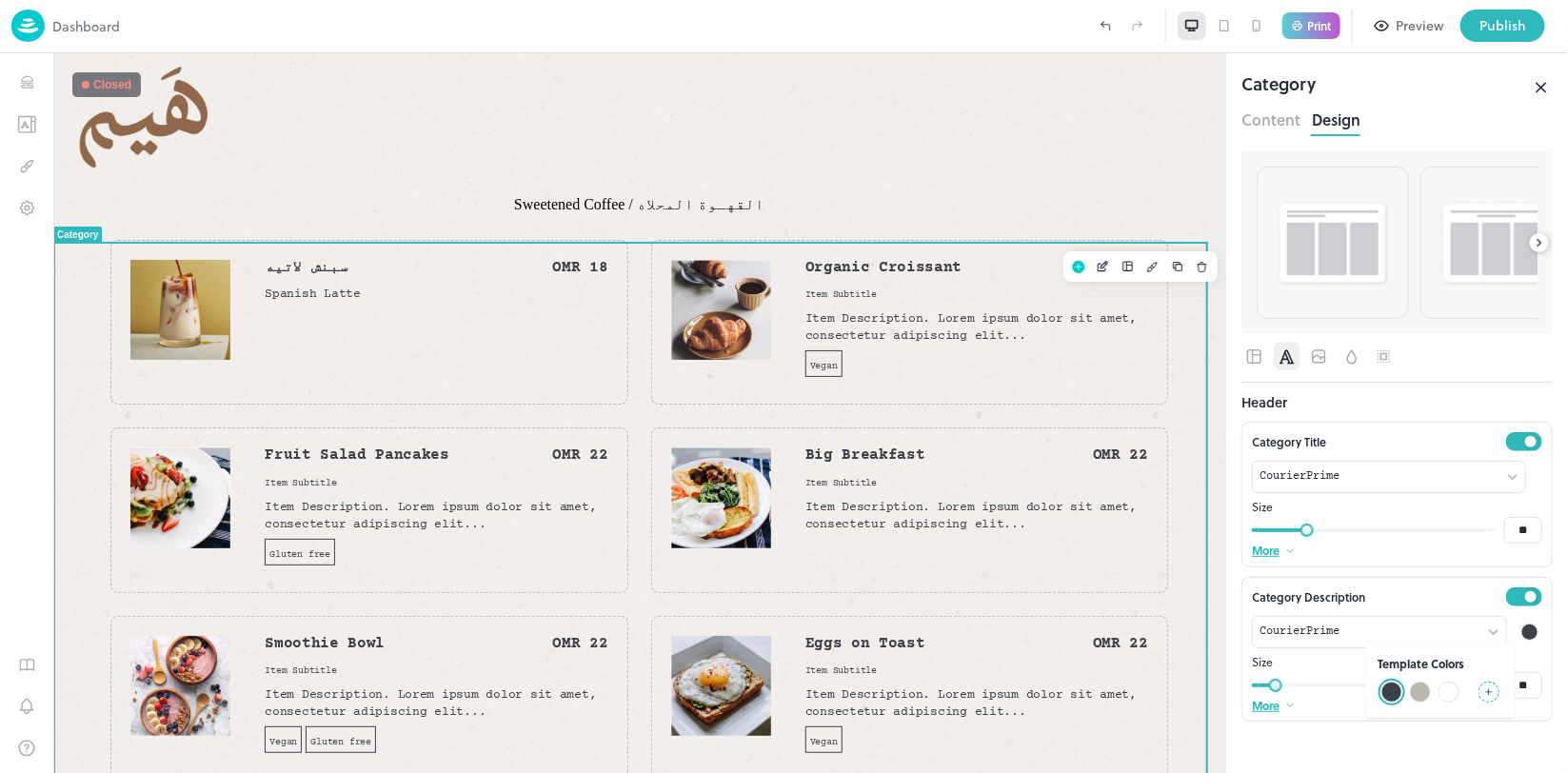 click 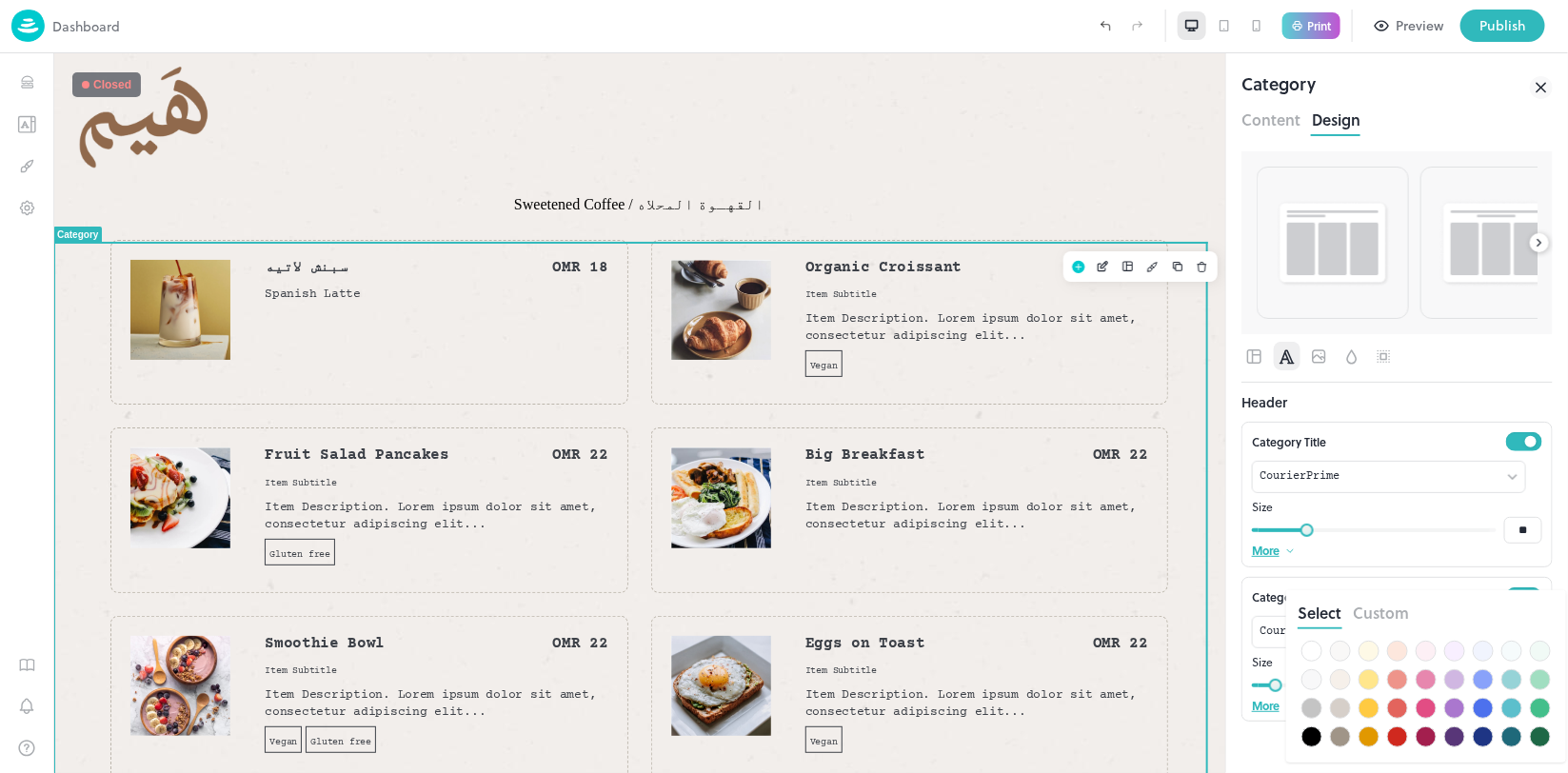 click on "Custom" at bounding box center [1380, 612] 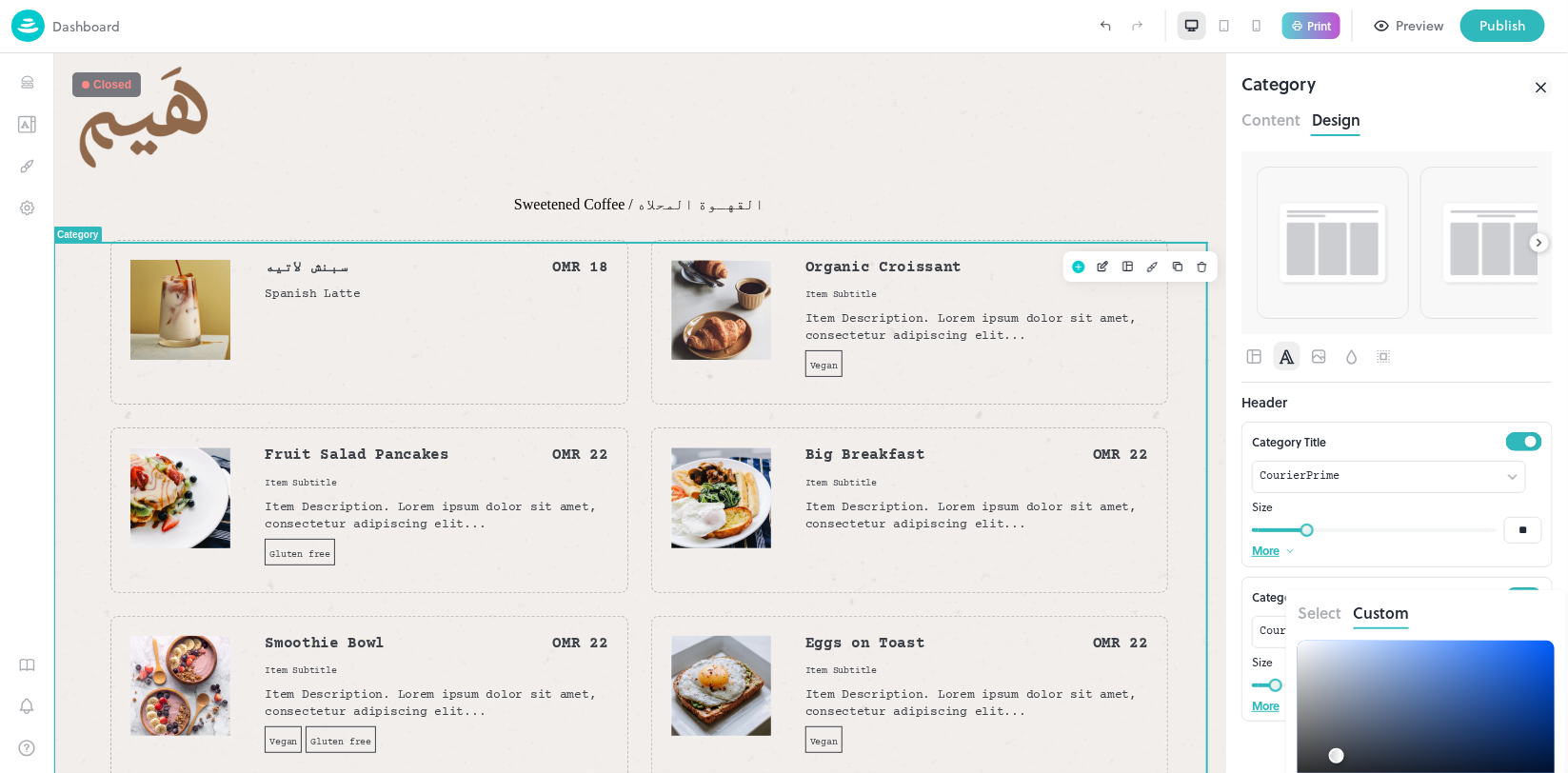type 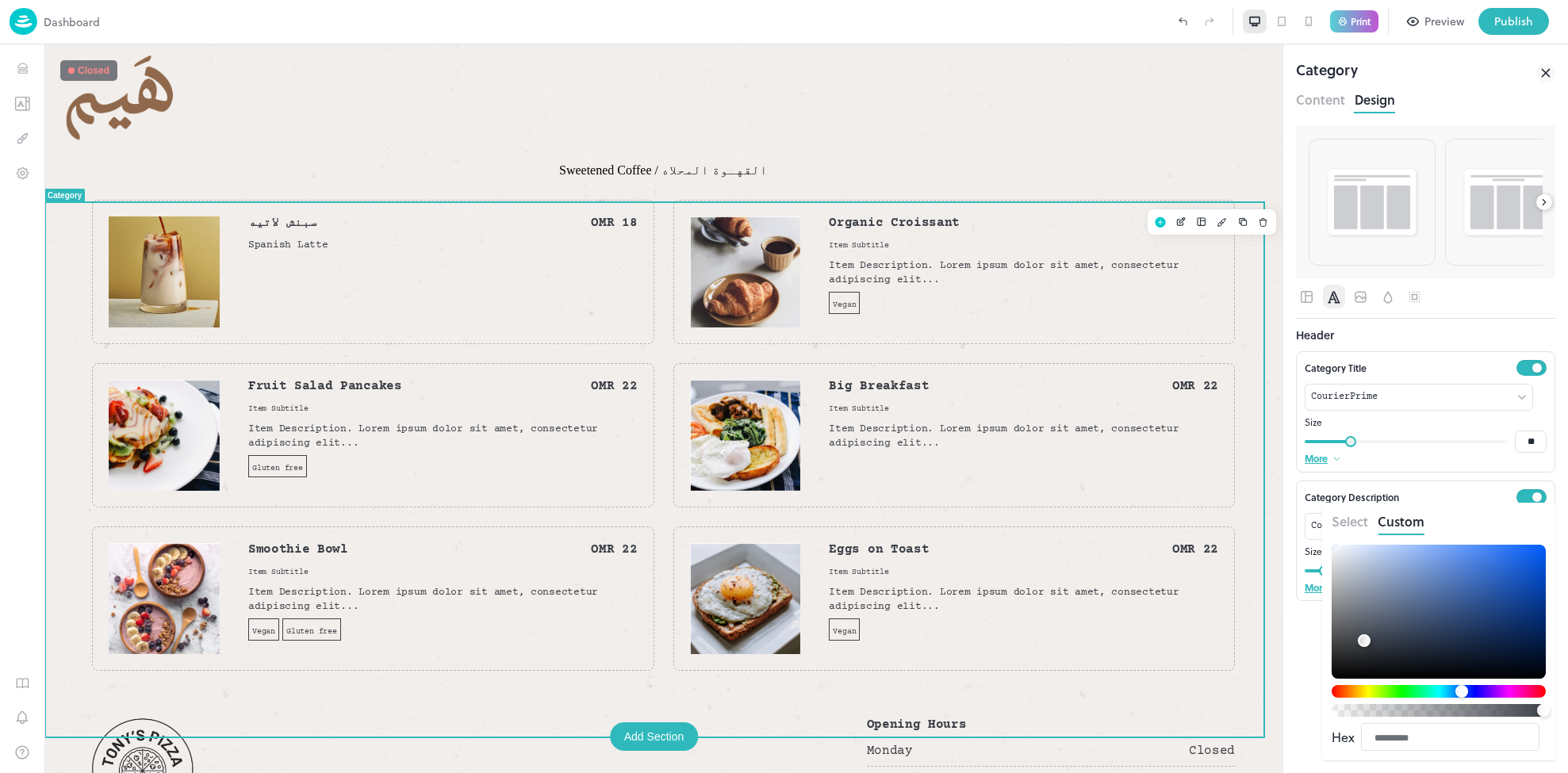 click on "*********" at bounding box center [1450, 738] 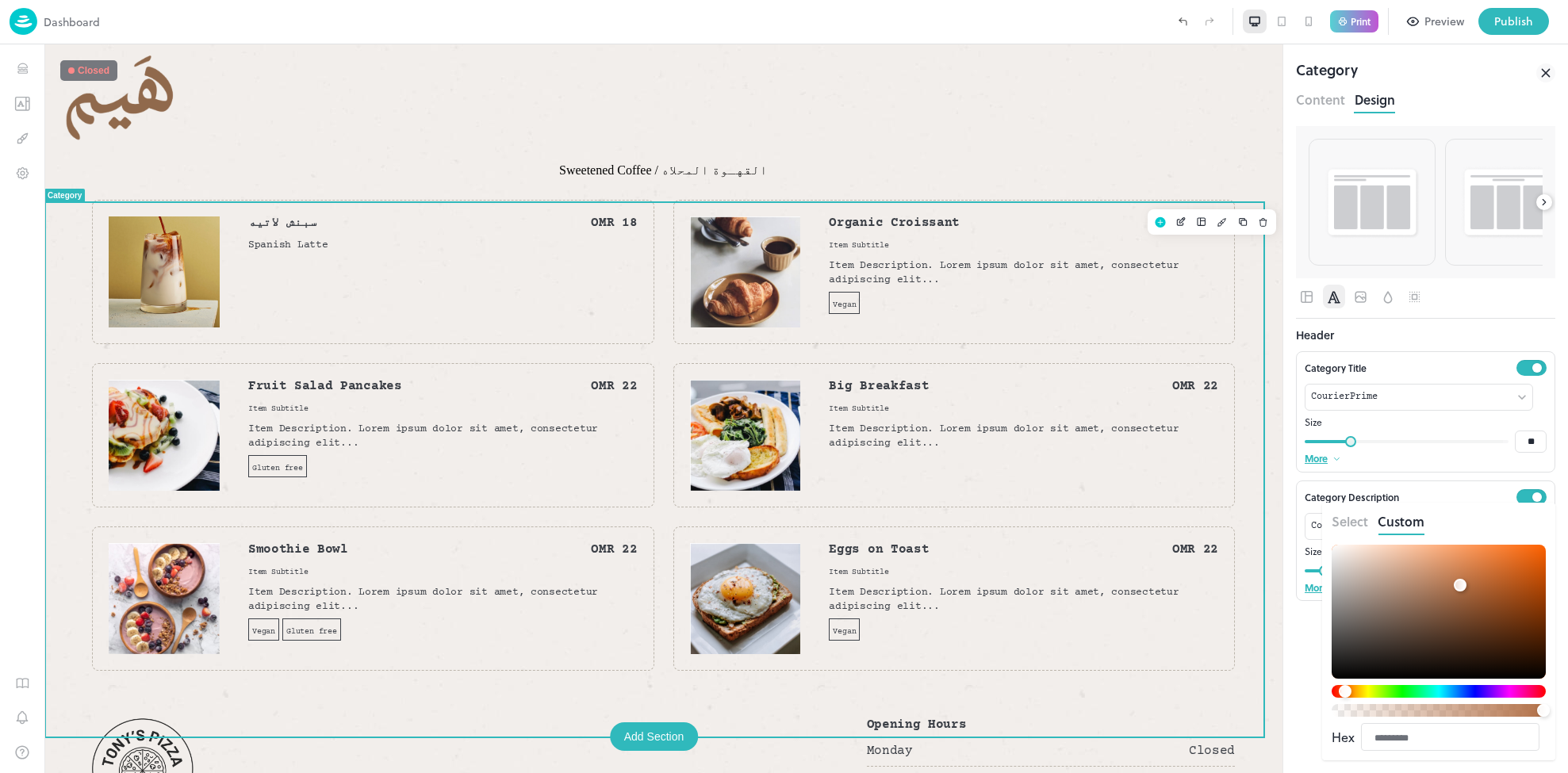 click at bounding box center [784, 386] 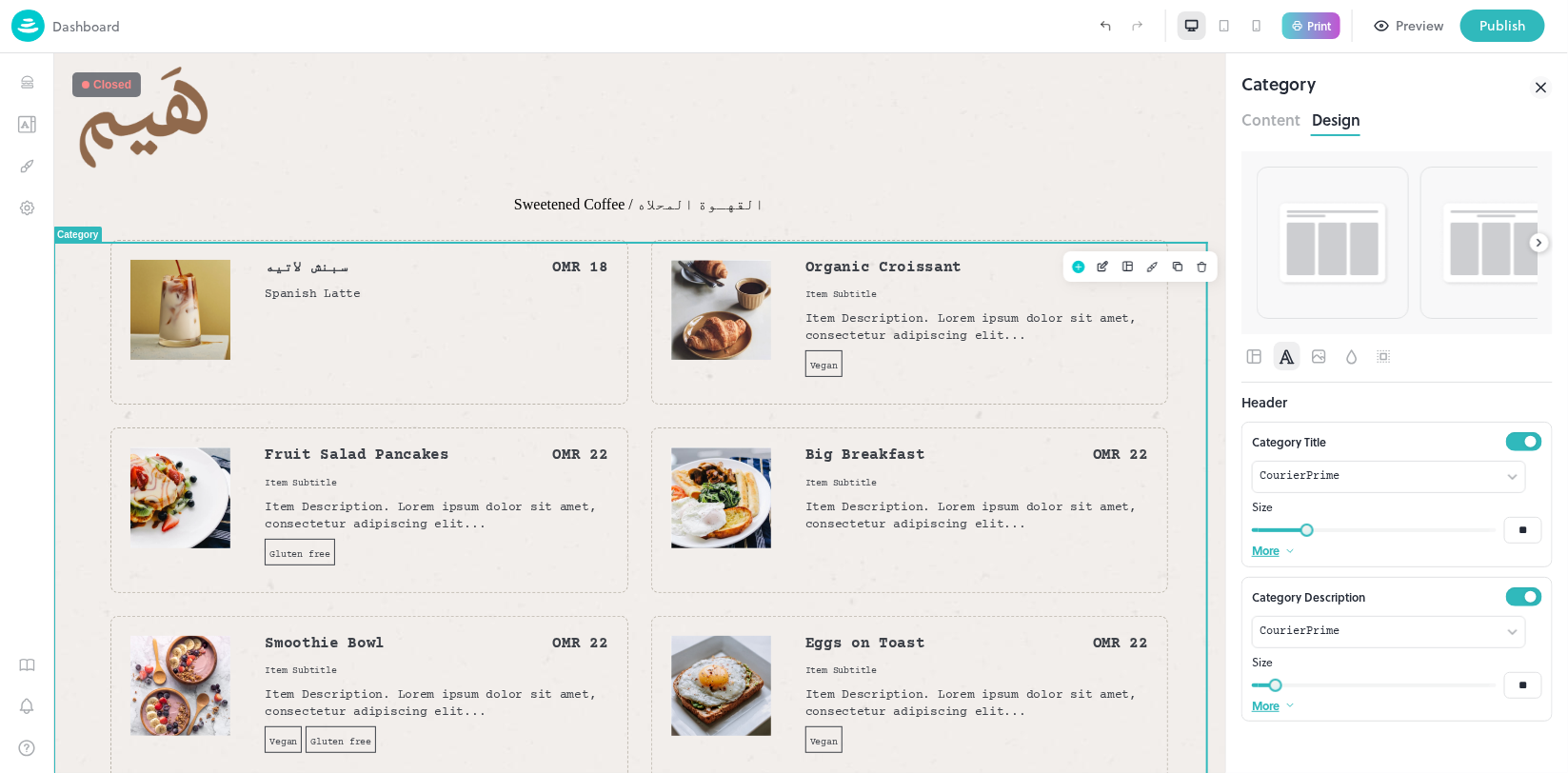 click on "Sweetened Coffee / القهـوة المحلاه سبنش لاتيه OMR 18  Spanish Latte Organic Croissant OMR 22  Item Subtitle Item Description. Lorem ipsum dolor sit amet, consectetur adipiscing elit... Vegan Fruit Salad Pancakes OMR 22  Item Subtitle Item Description. Lorem ipsum dolor sit amet, consectetur adipiscing elit... Gluten free Big Breakfast OMR 22  Item Subtitle Item Description. Lorem ipsum dolor sit amet, consectetur adipiscing elit... Smoothie Bowl OMR 22  Item Subtitle Item Description. Lorem ipsum dolor sit amet, consectetur adipiscing elit... Vegan Gluten free Eggs on Toast OMR 22  Item Subtitle Item Description. Lorem ipsum dolor sit amet, consectetur adipiscing elit... Vegan" at bounding box center [638, 487] 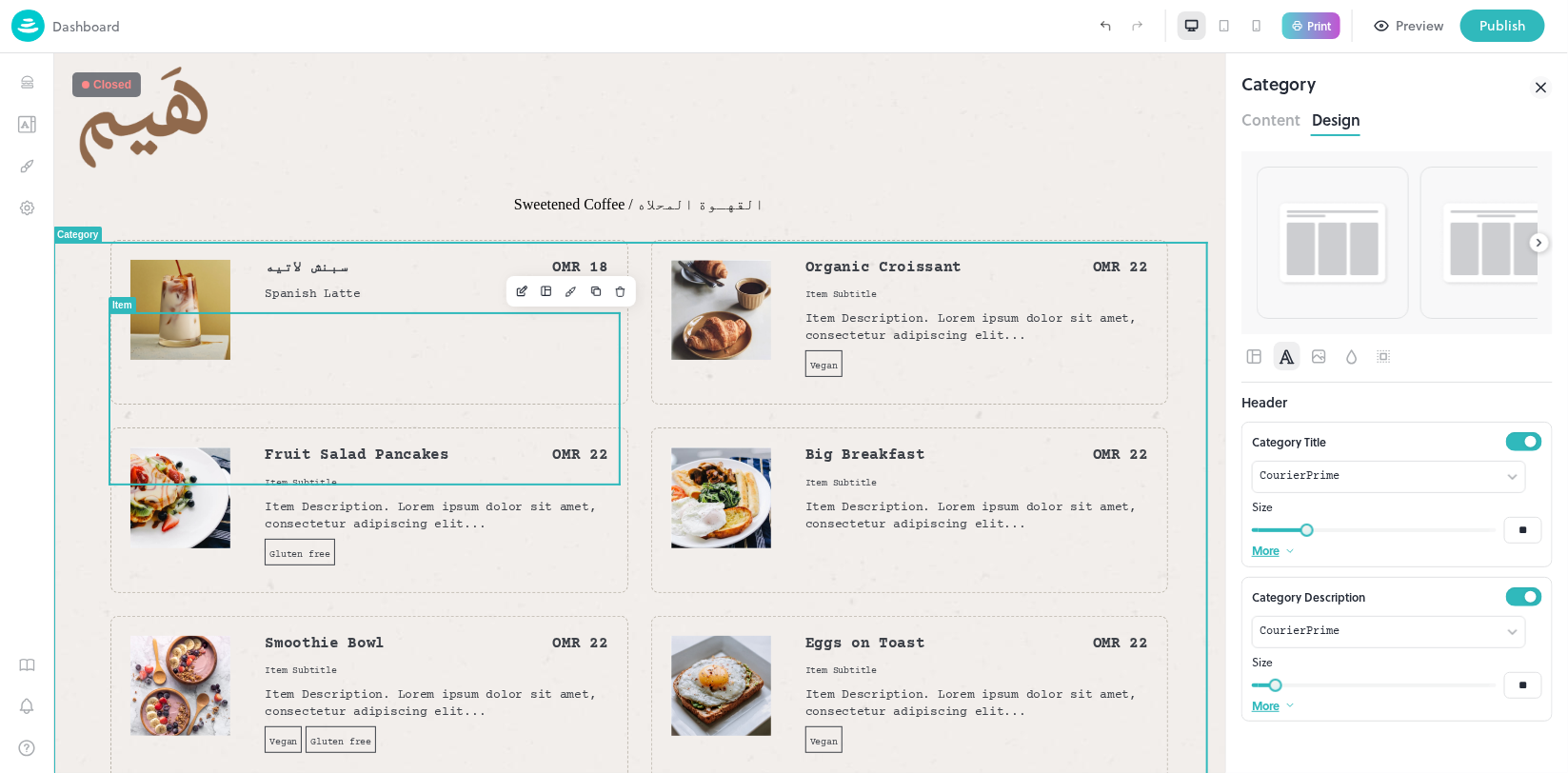 click on "سبنش لاتيه OMR 18  Spanish Latte" at bounding box center (435, 321) 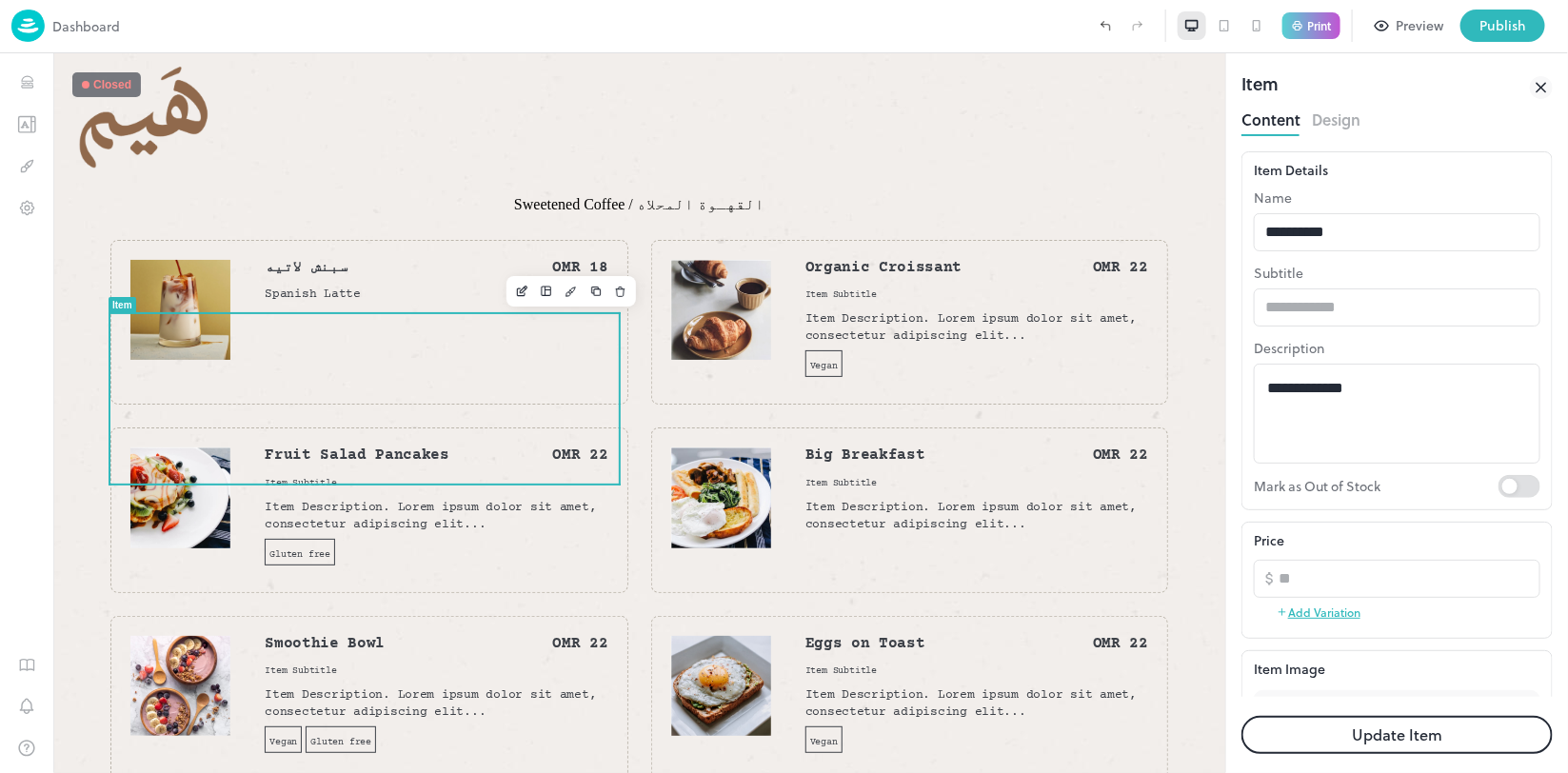 click on "Design" at bounding box center (1336, 117) 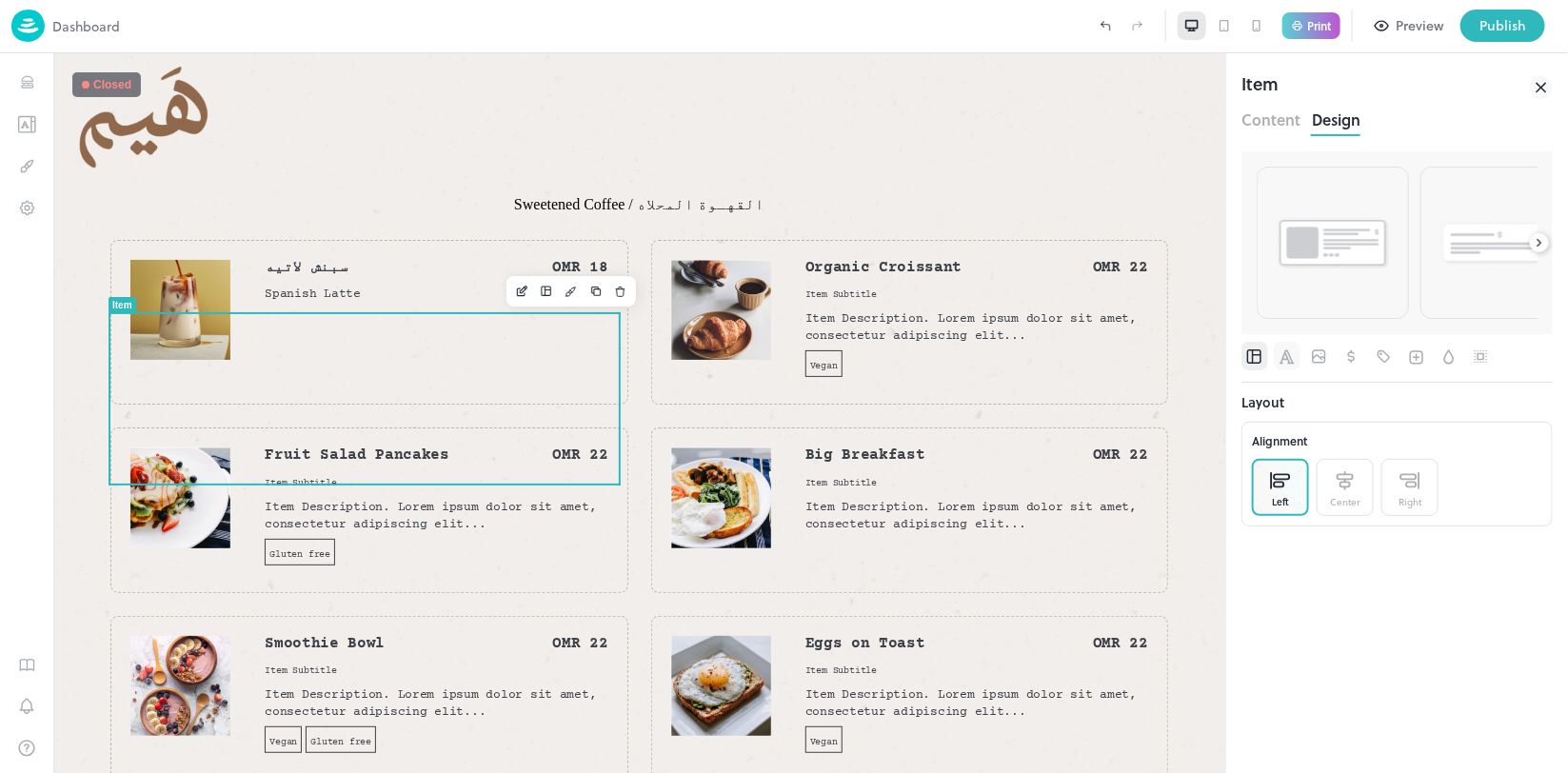 click 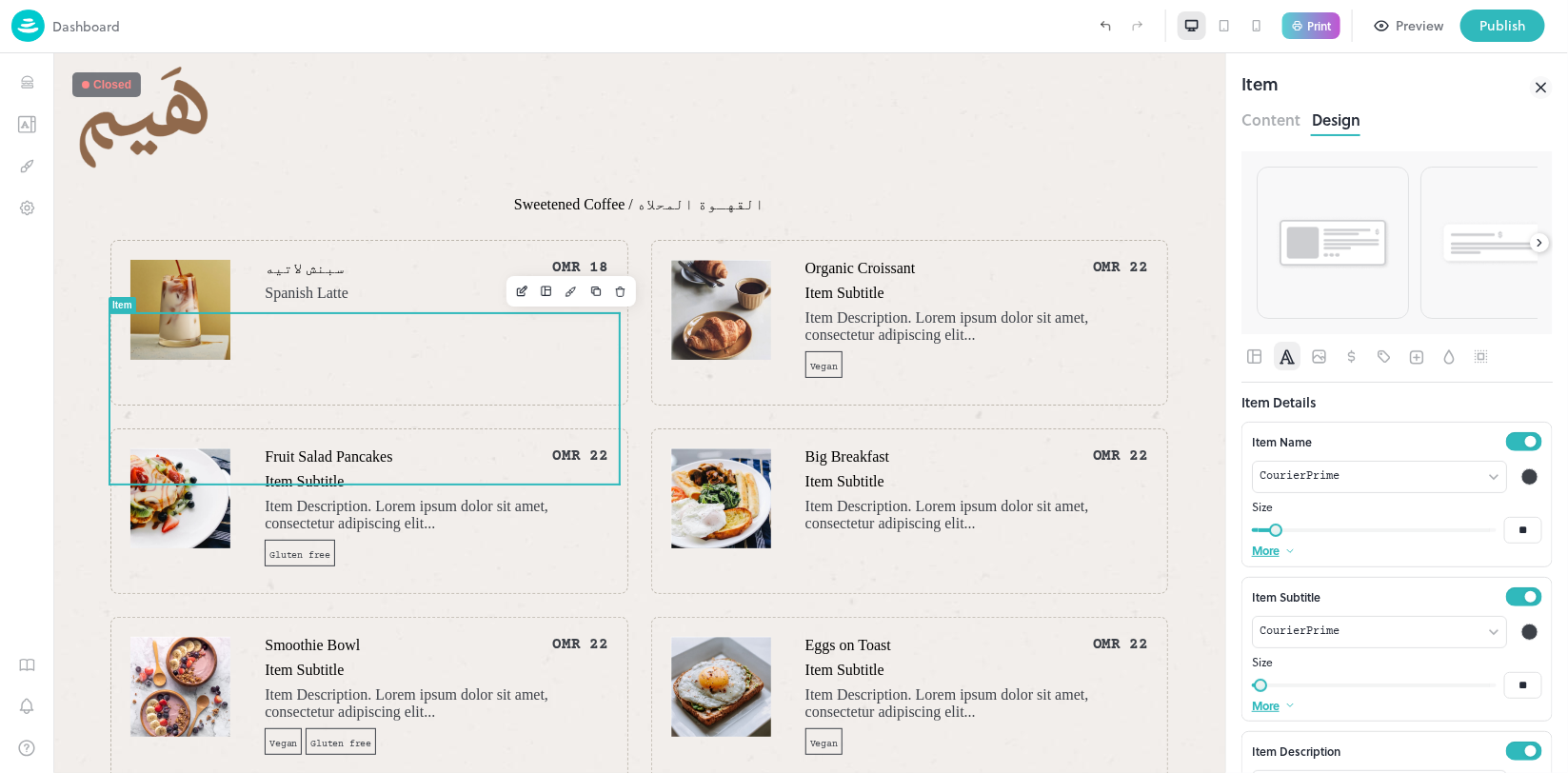 click at bounding box center [1530, 477] 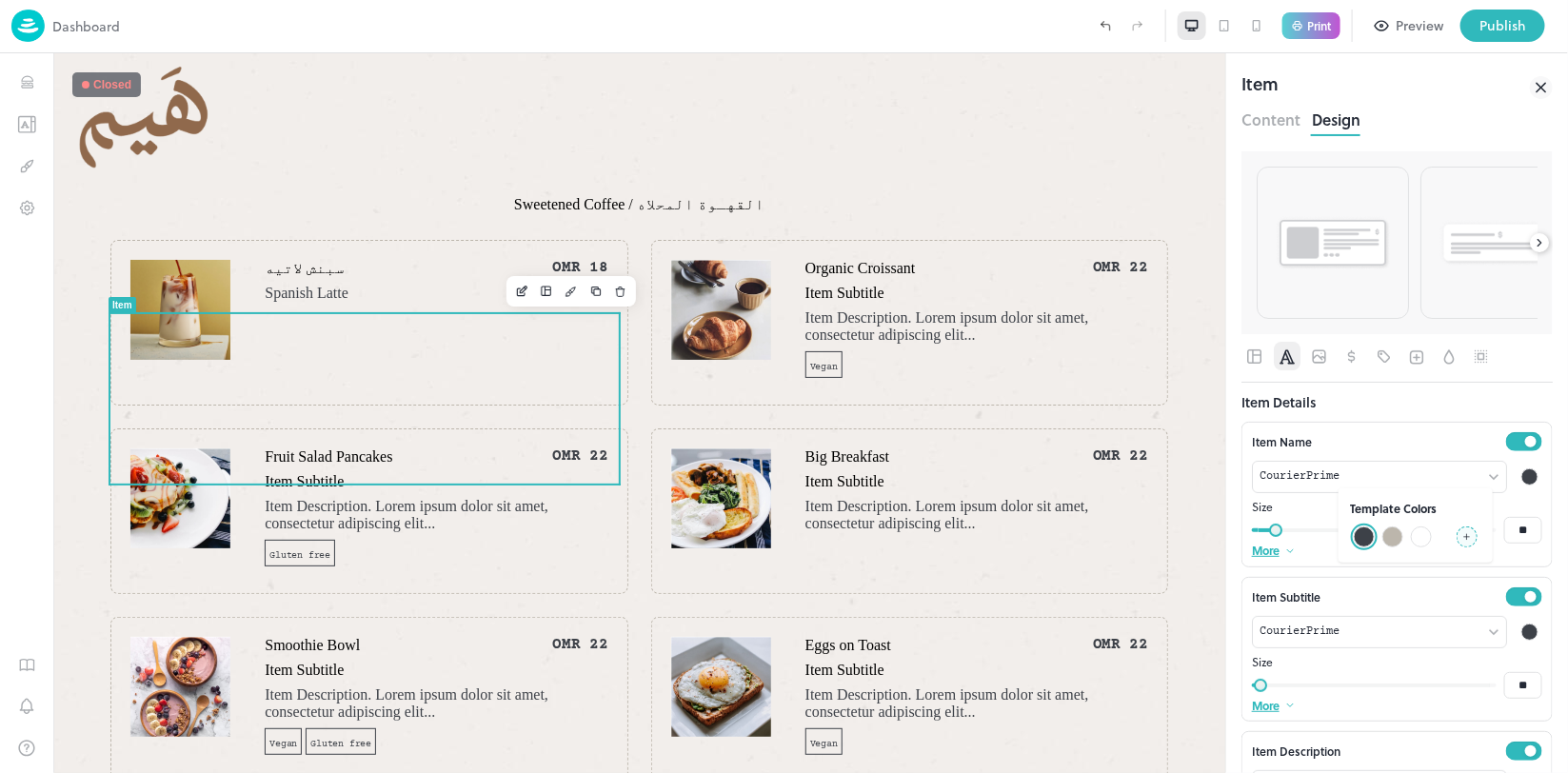 click at bounding box center [1444, 525] 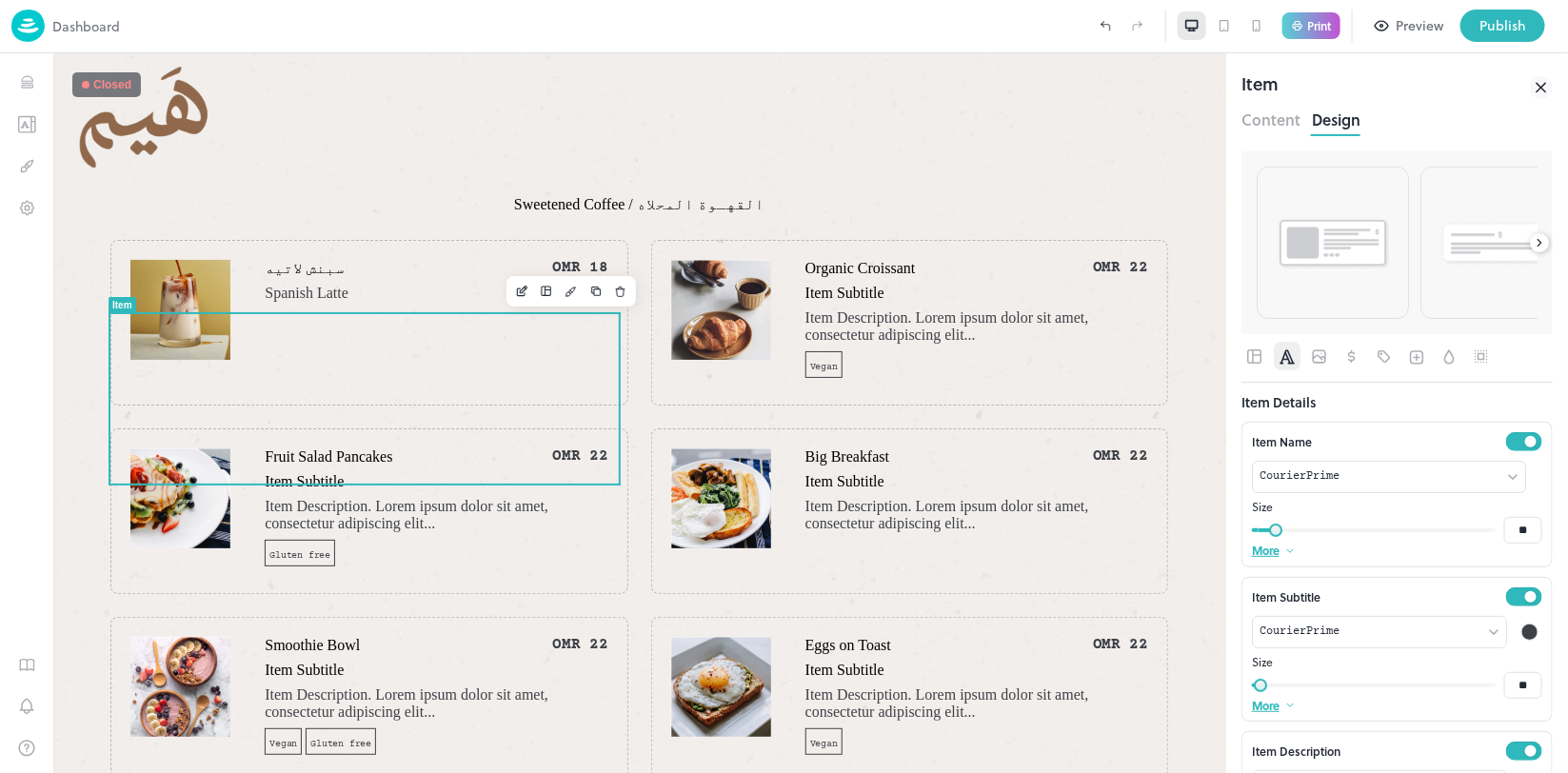 click at bounding box center [1530, 632] 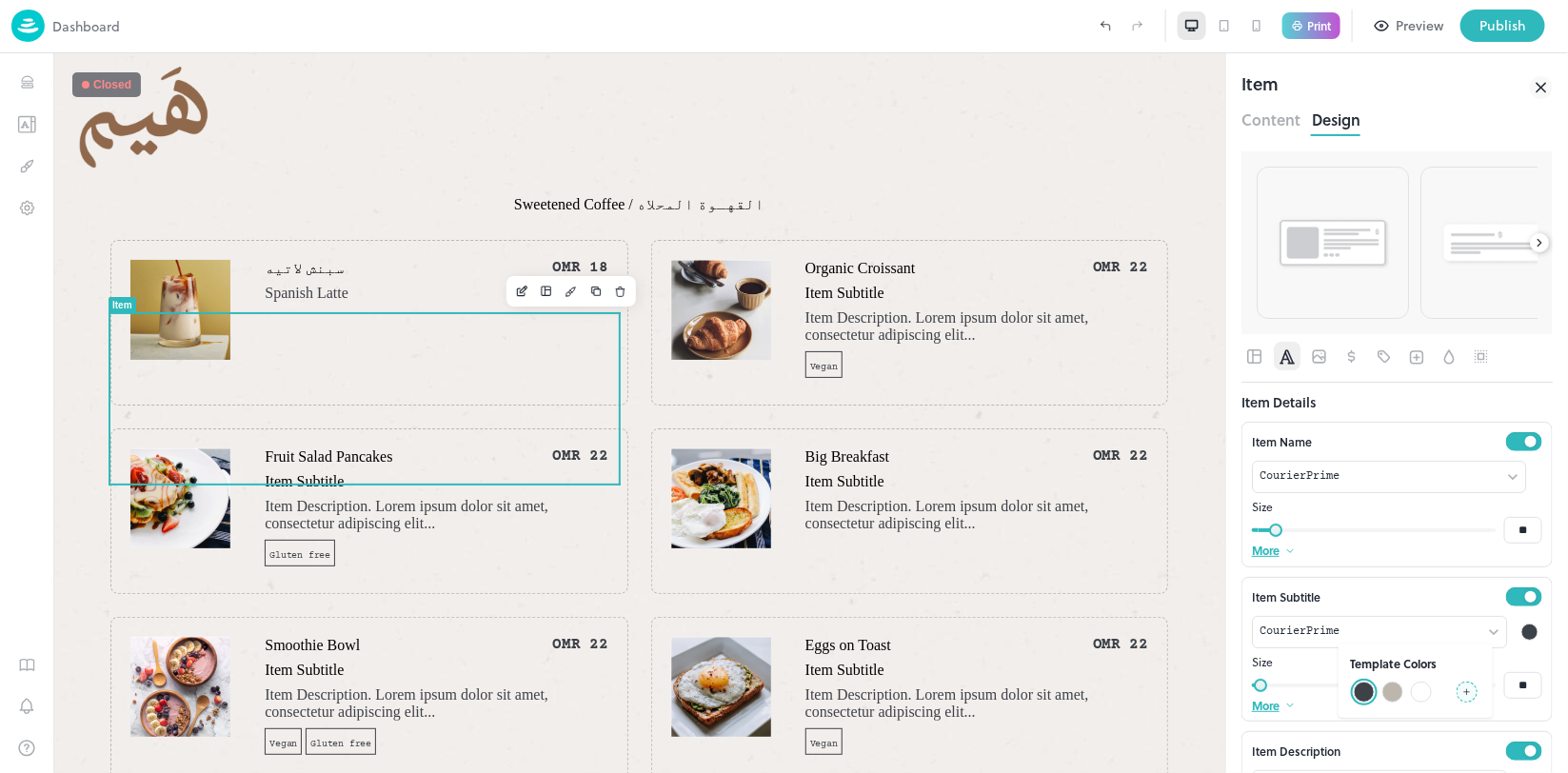 click at bounding box center [1450, 681] 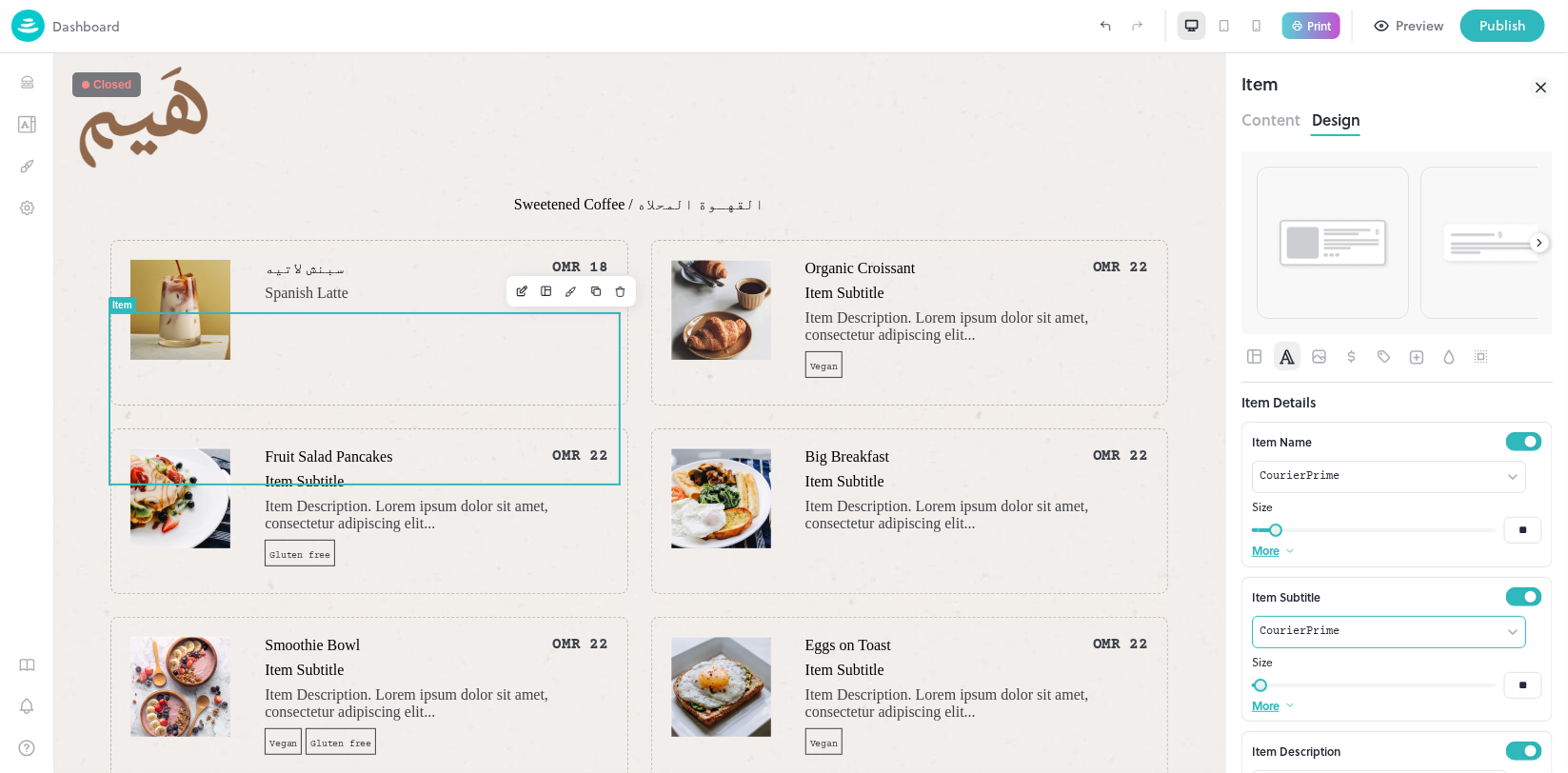 scroll, scrollTop: 119, scrollLeft: 0, axis: vertical 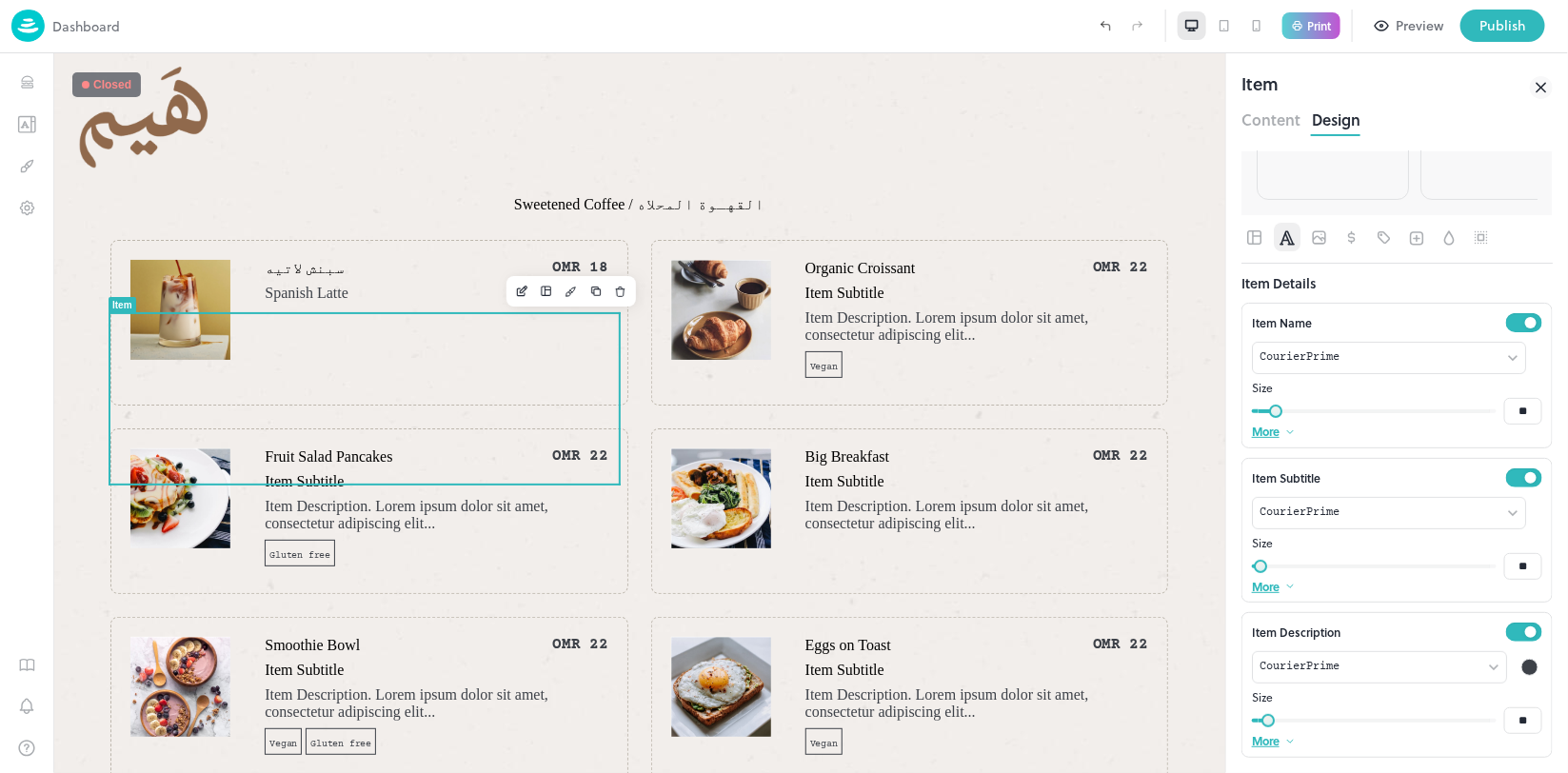 click at bounding box center [1530, 667] 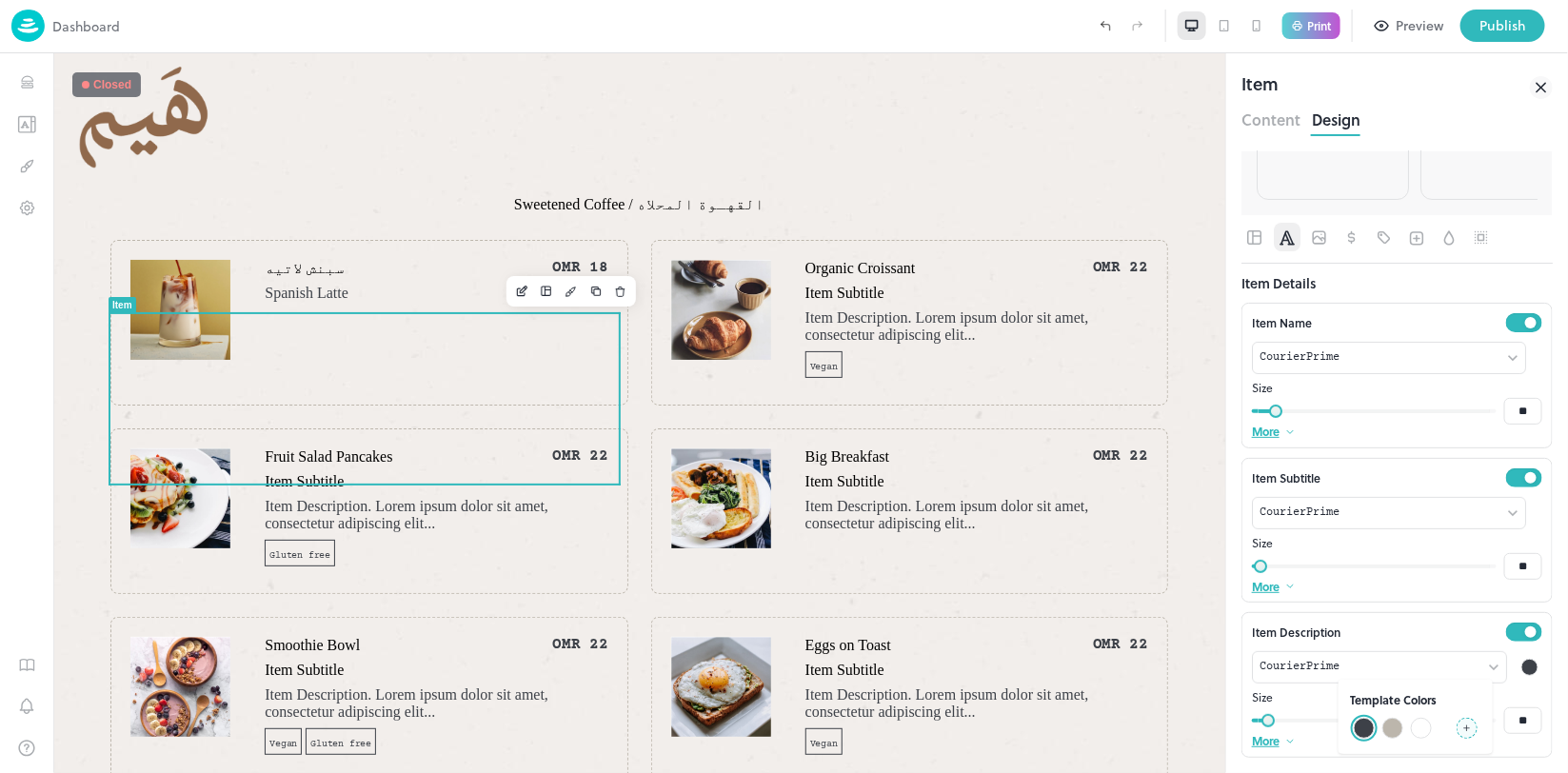click at bounding box center [1444, 717] 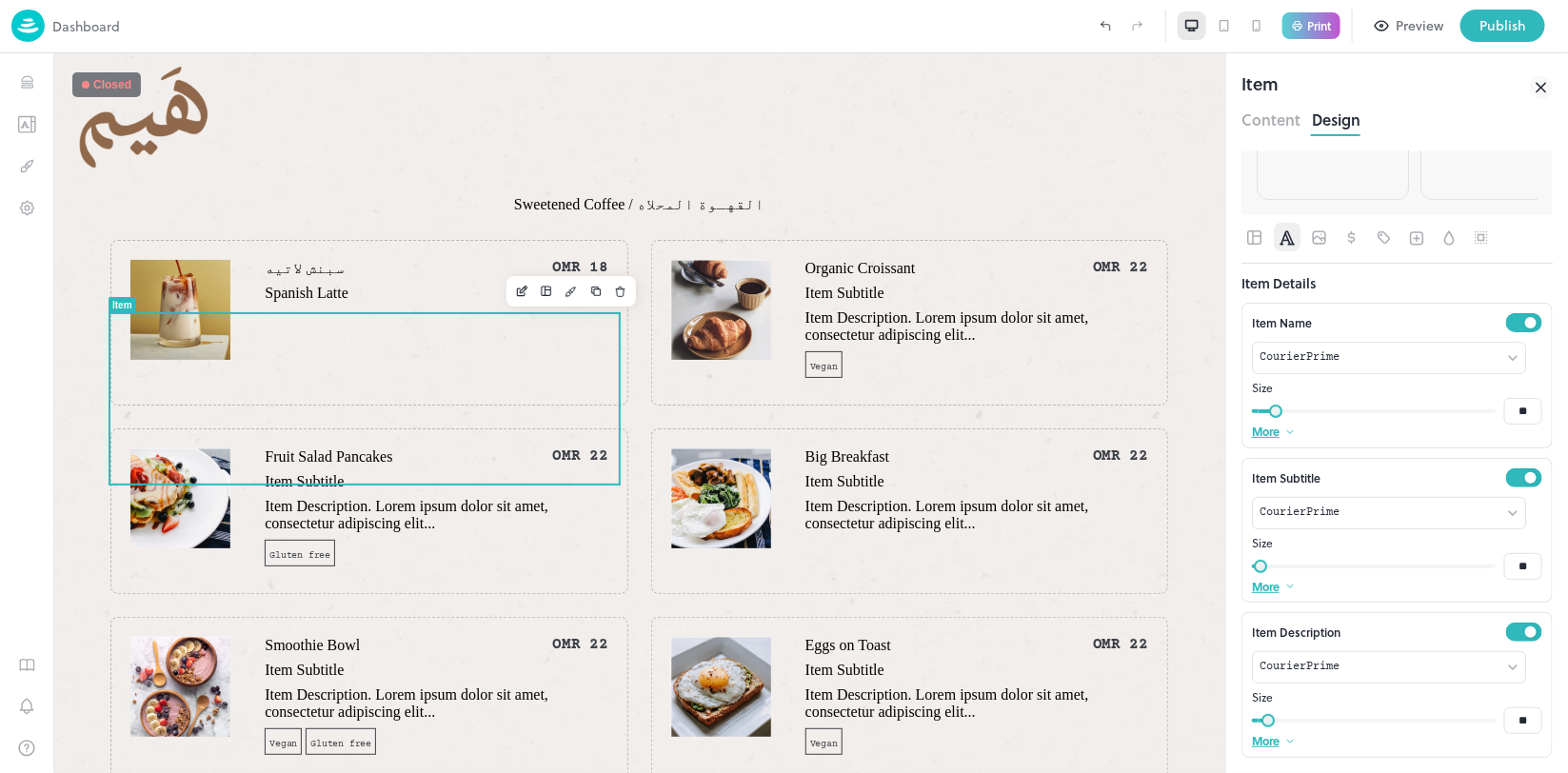 click 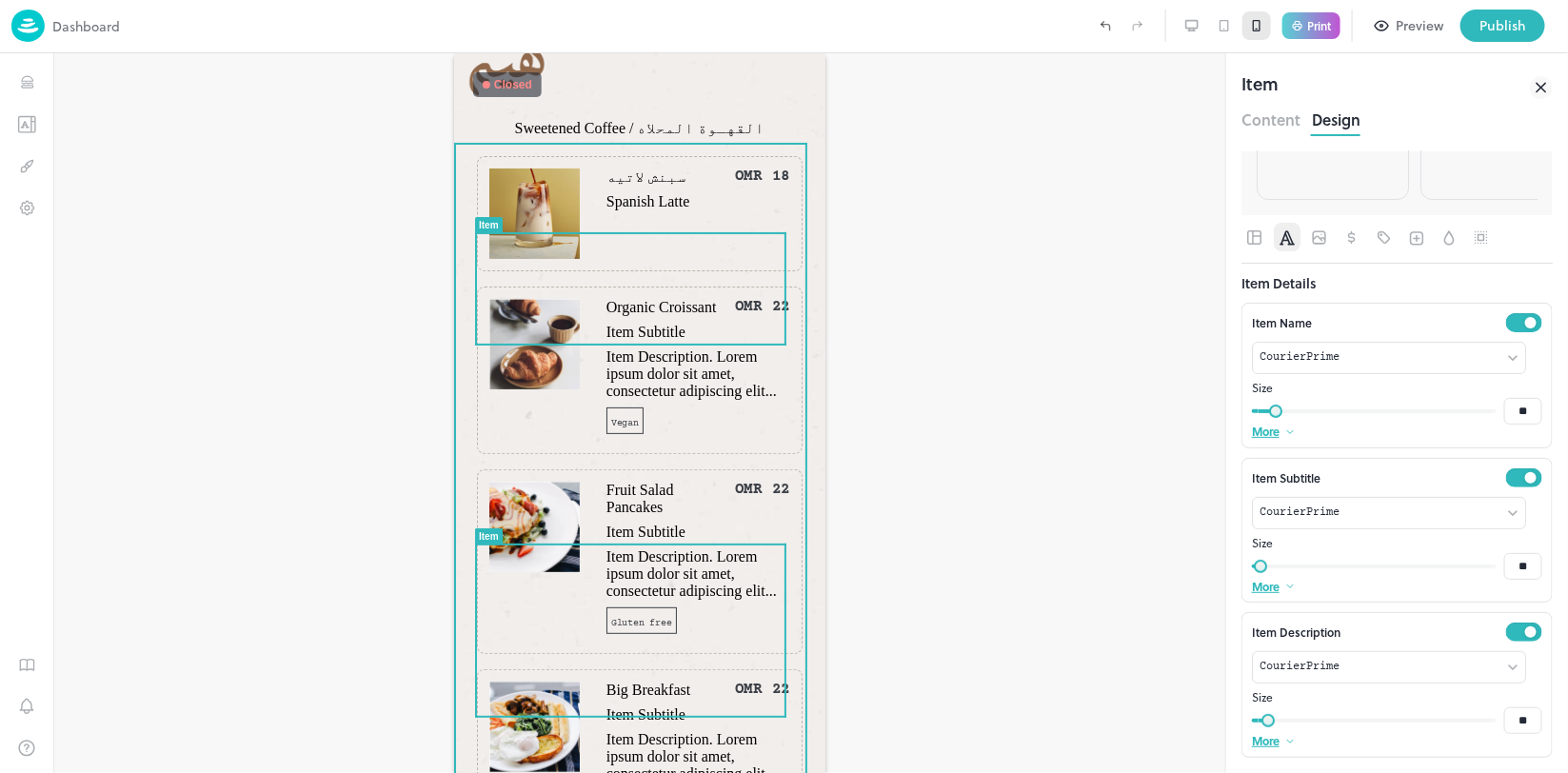scroll, scrollTop: 0, scrollLeft: 0, axis: both 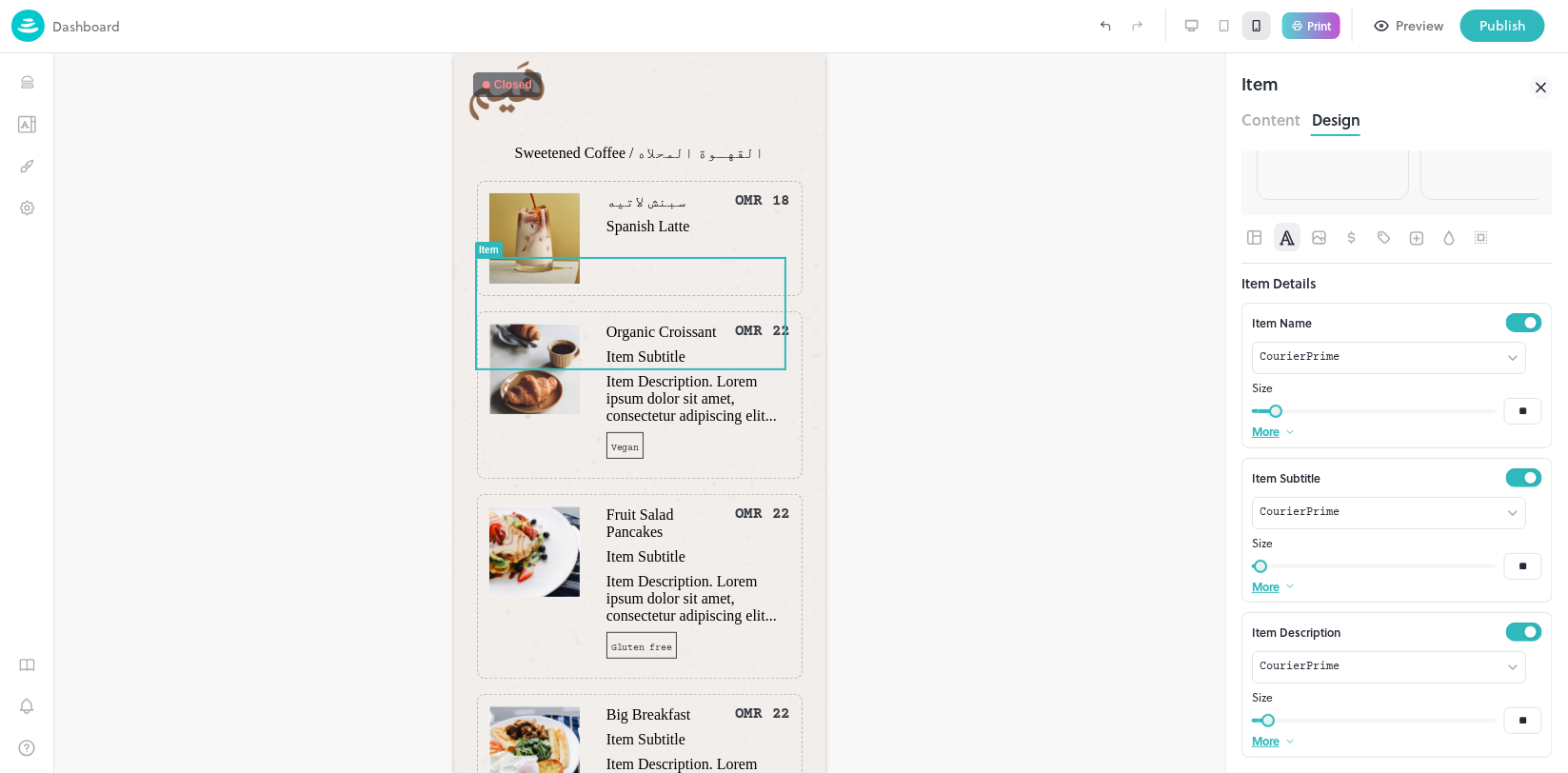 click 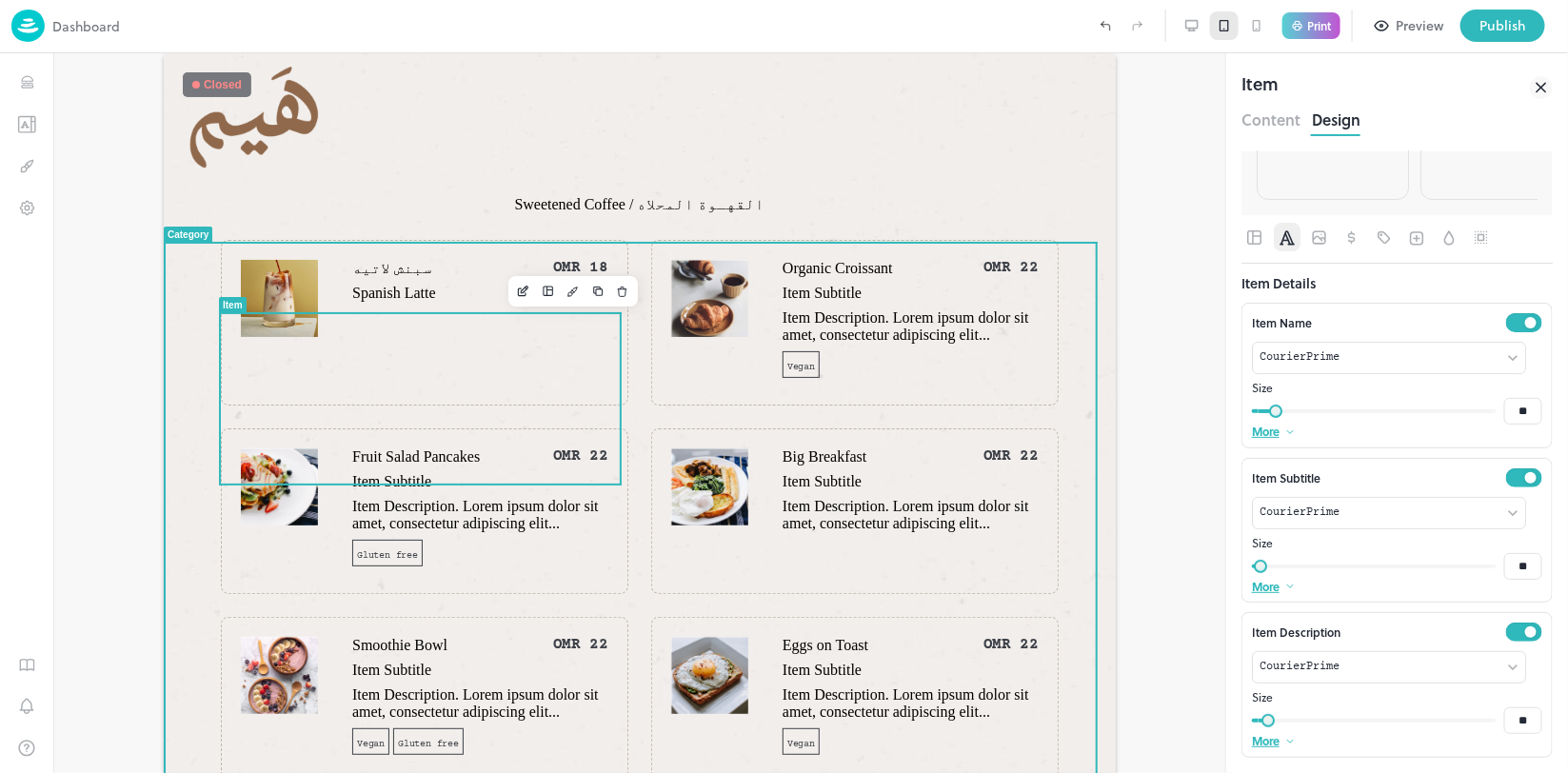 click on "سبنش لاتيه OMR 18  Spanish Latte" at bounding box center (479, 322) 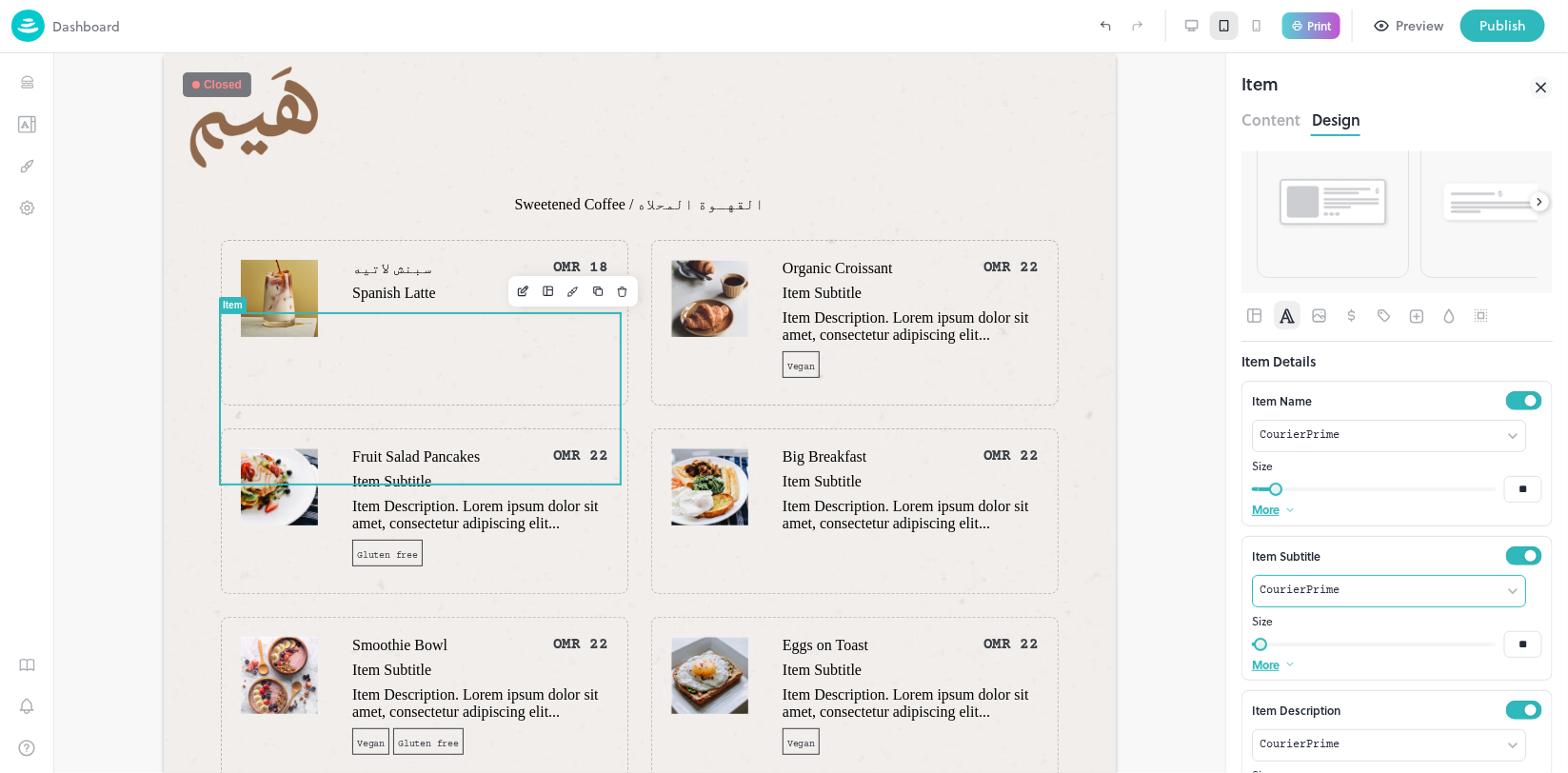 scroll, scrollTop: 0, scrollLeft: 0, axis: both 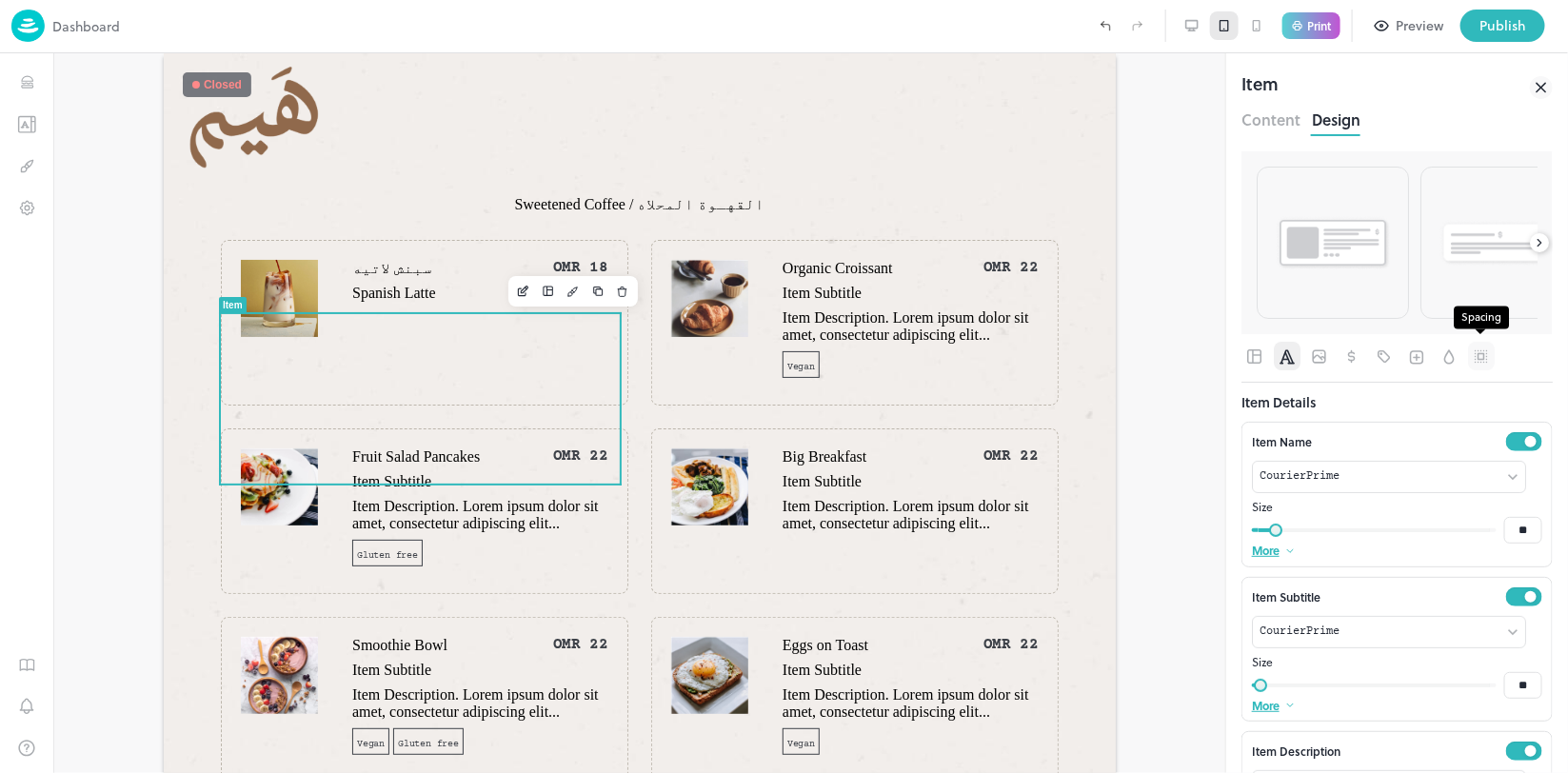 click 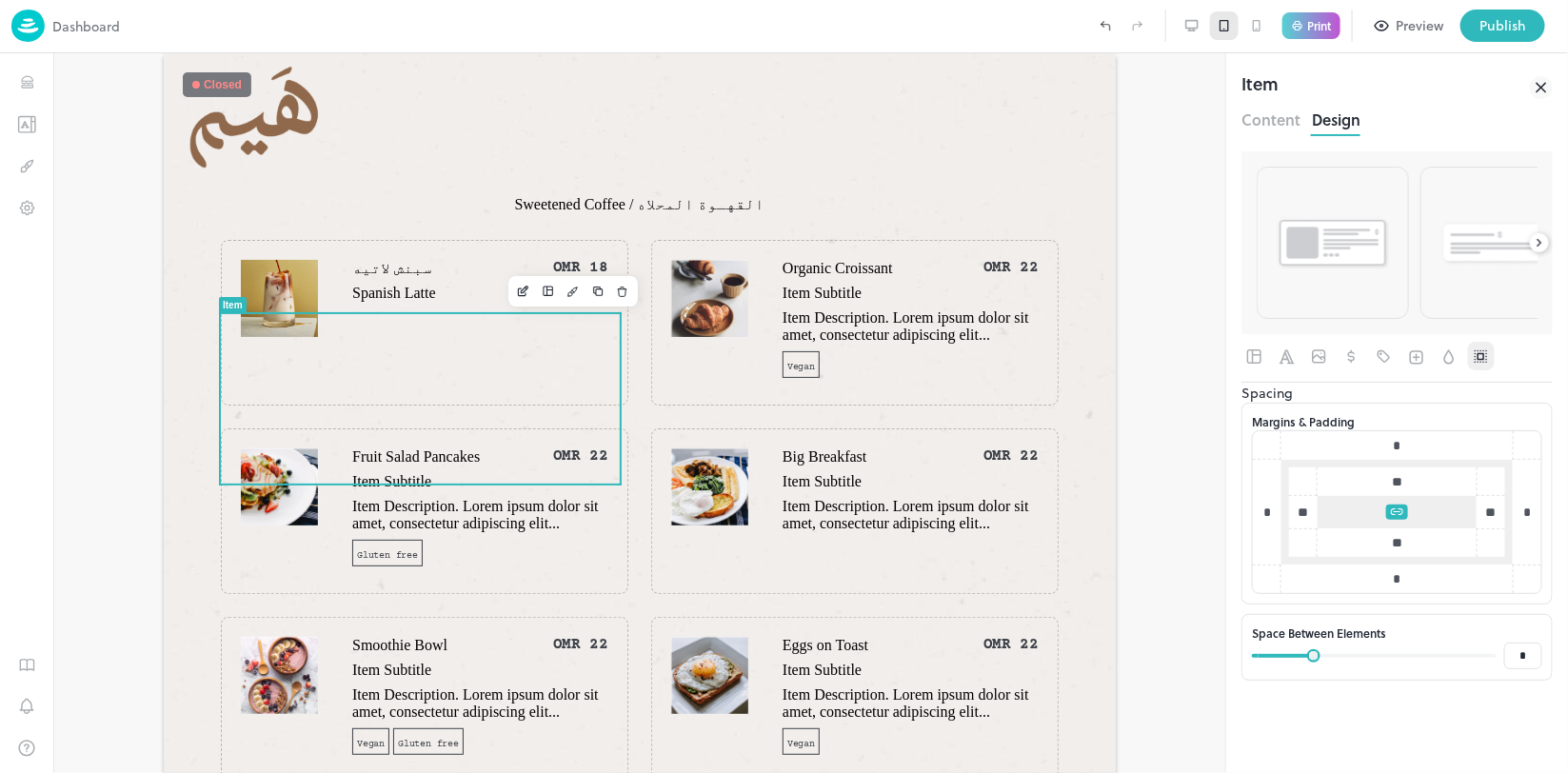 type on "*" 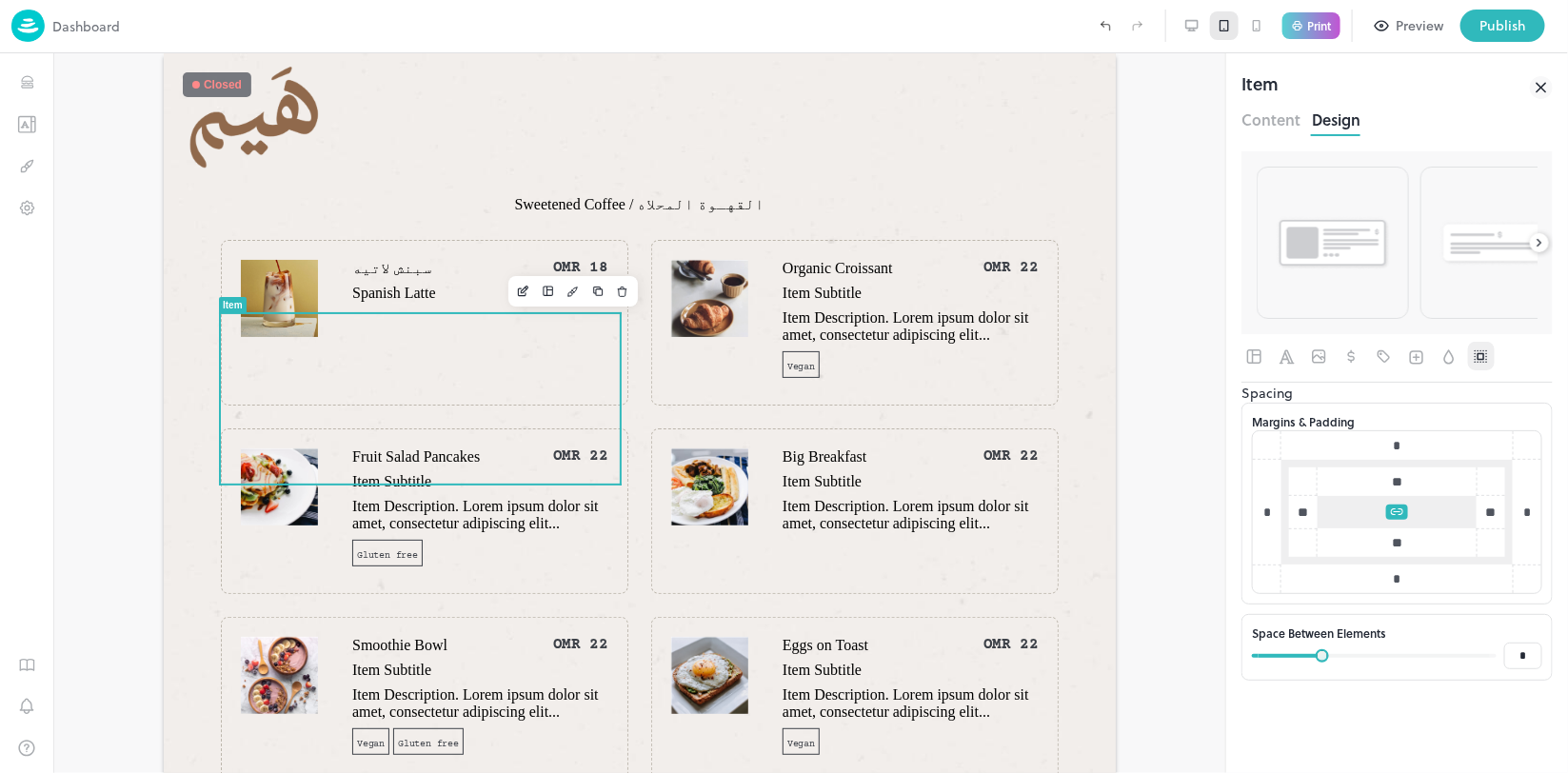 type on "**" 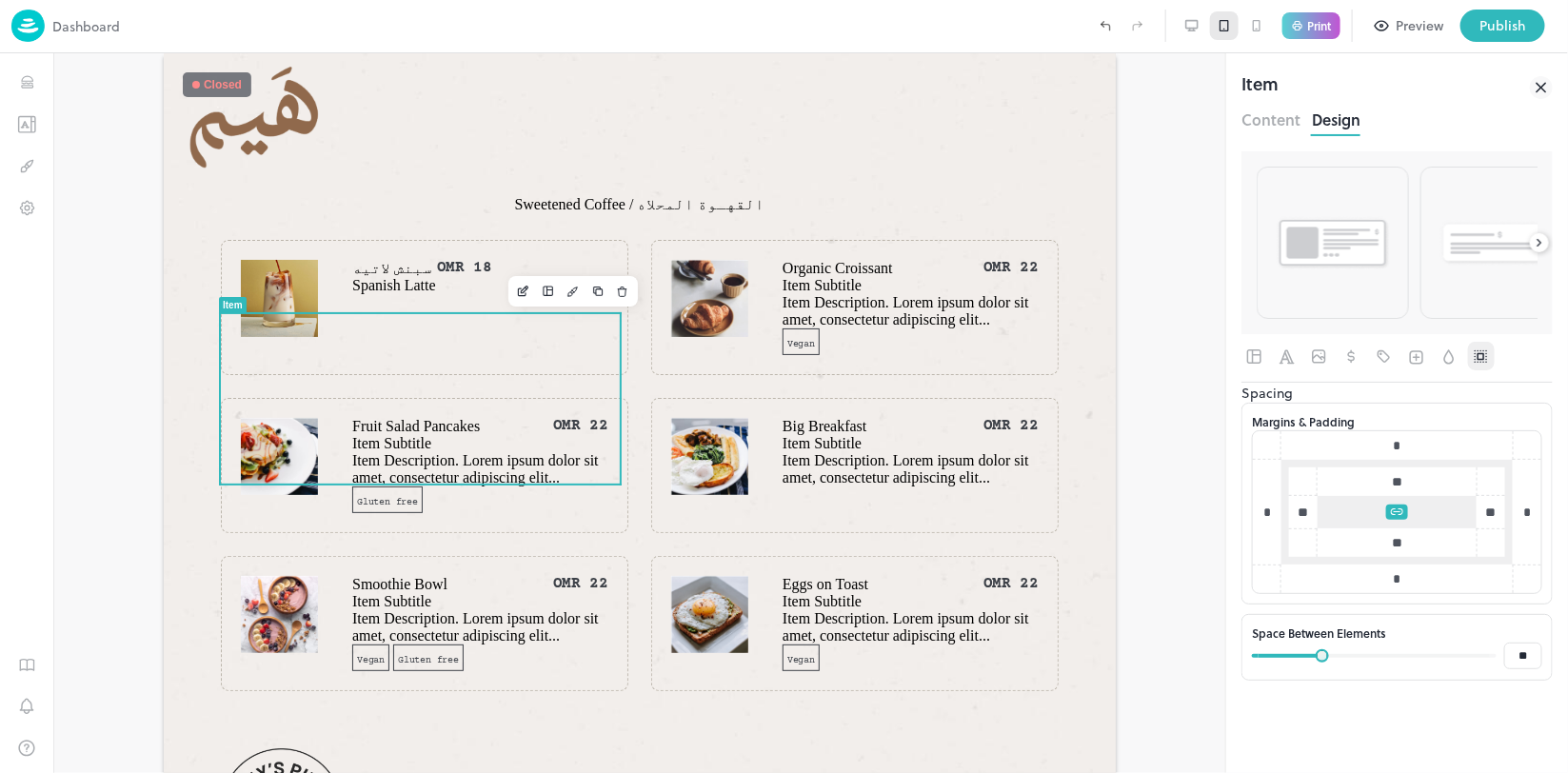 type on "**" 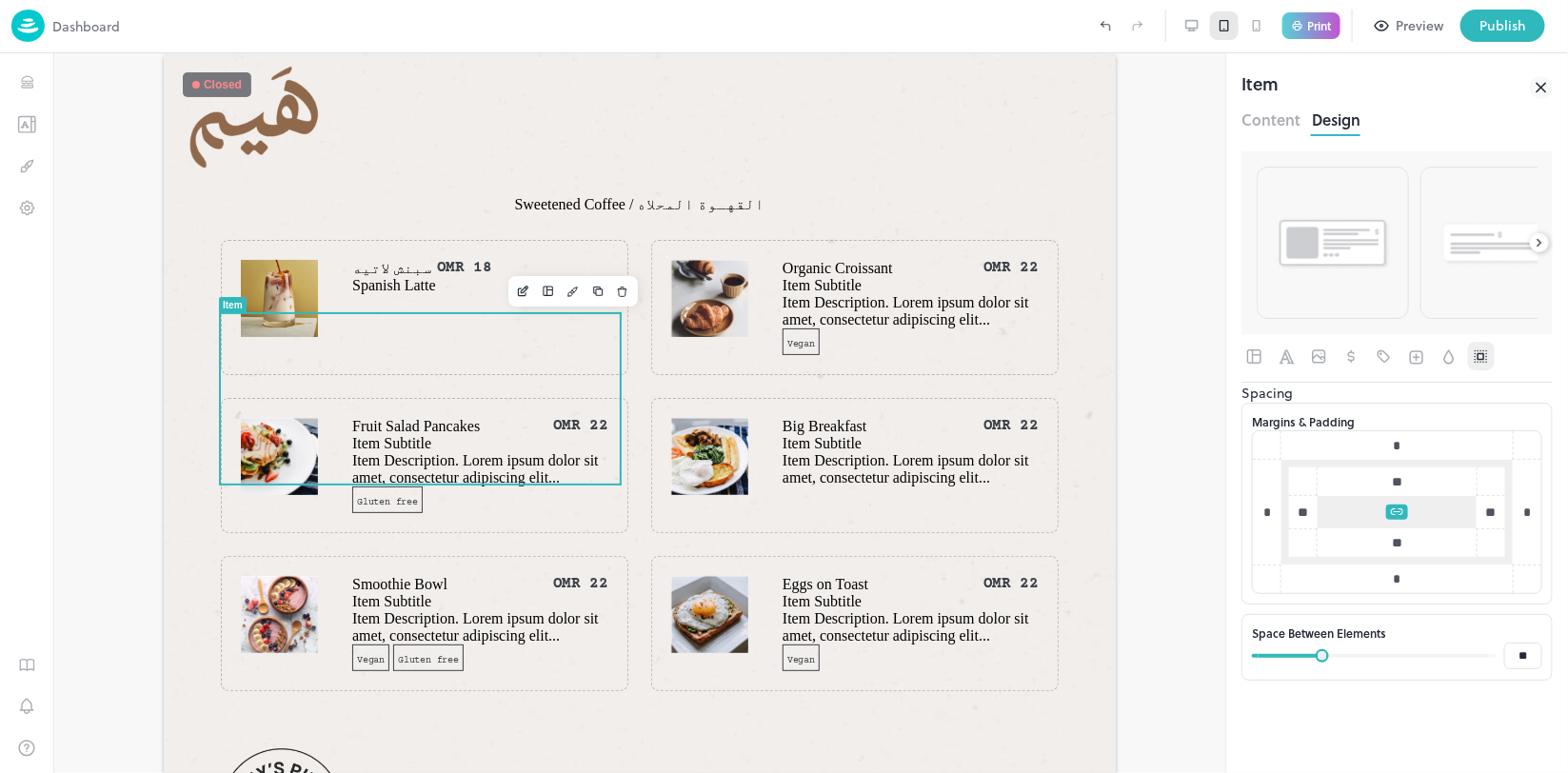type on "**" 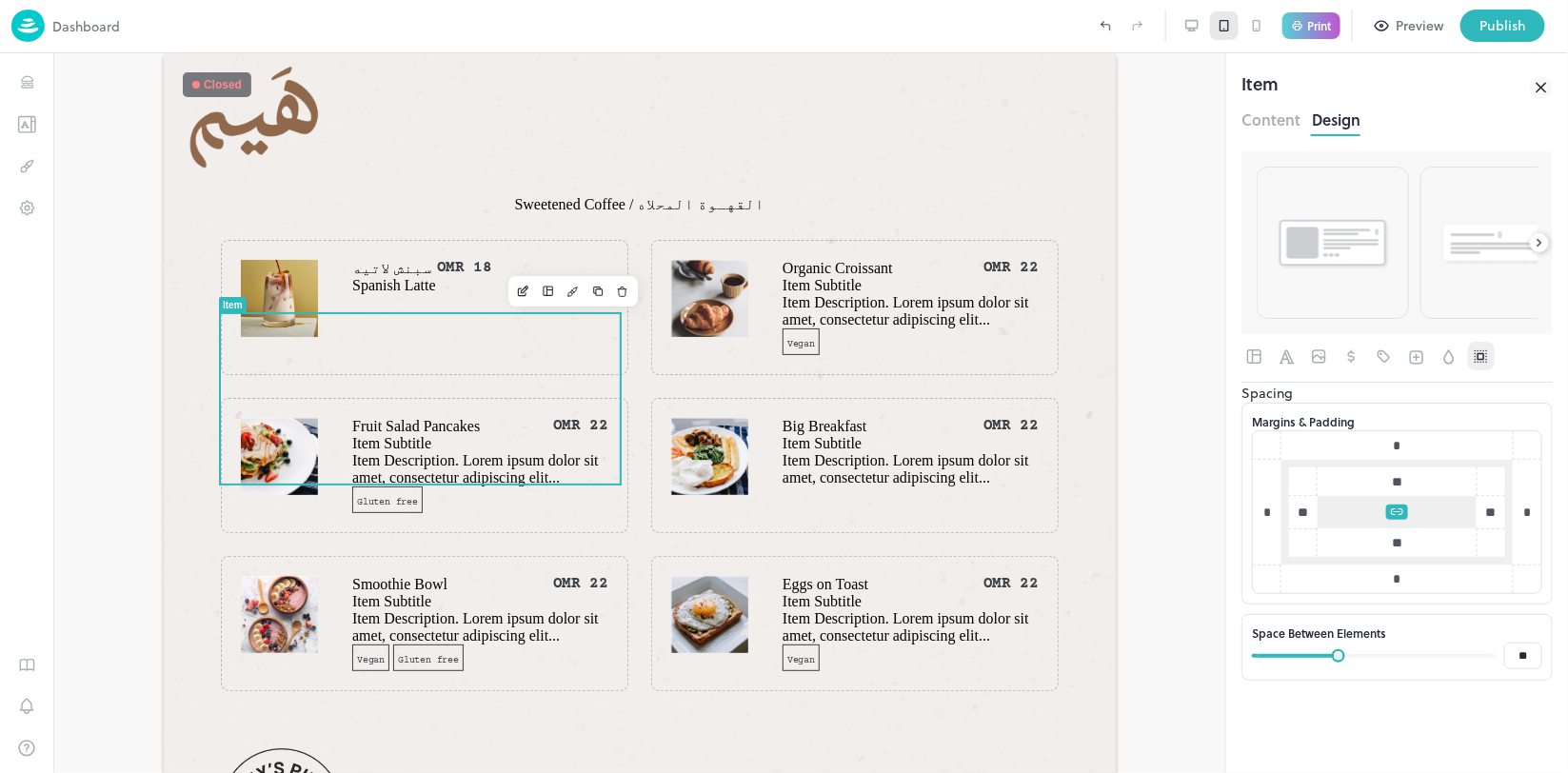 type on "**" 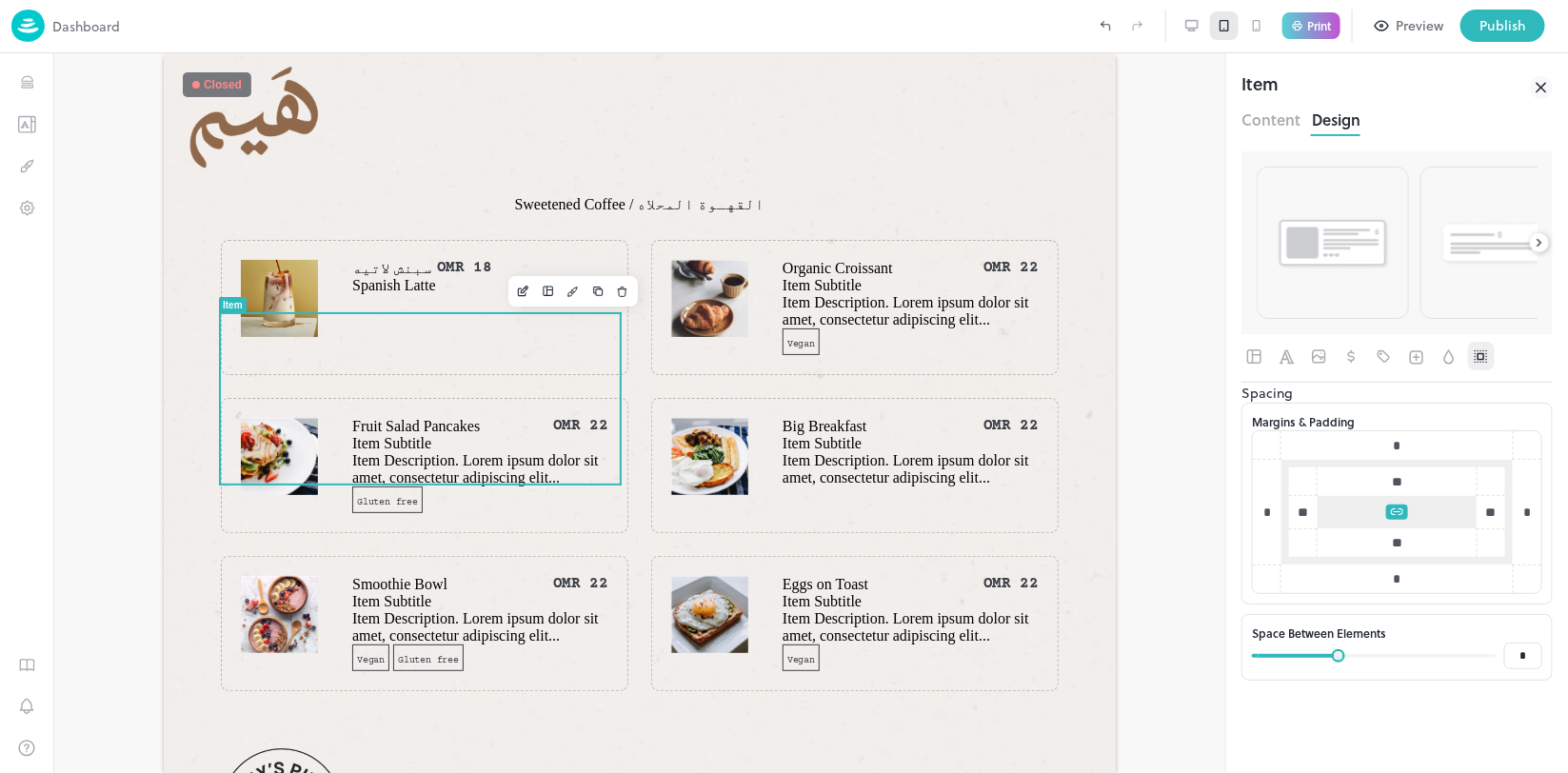 type on "*" 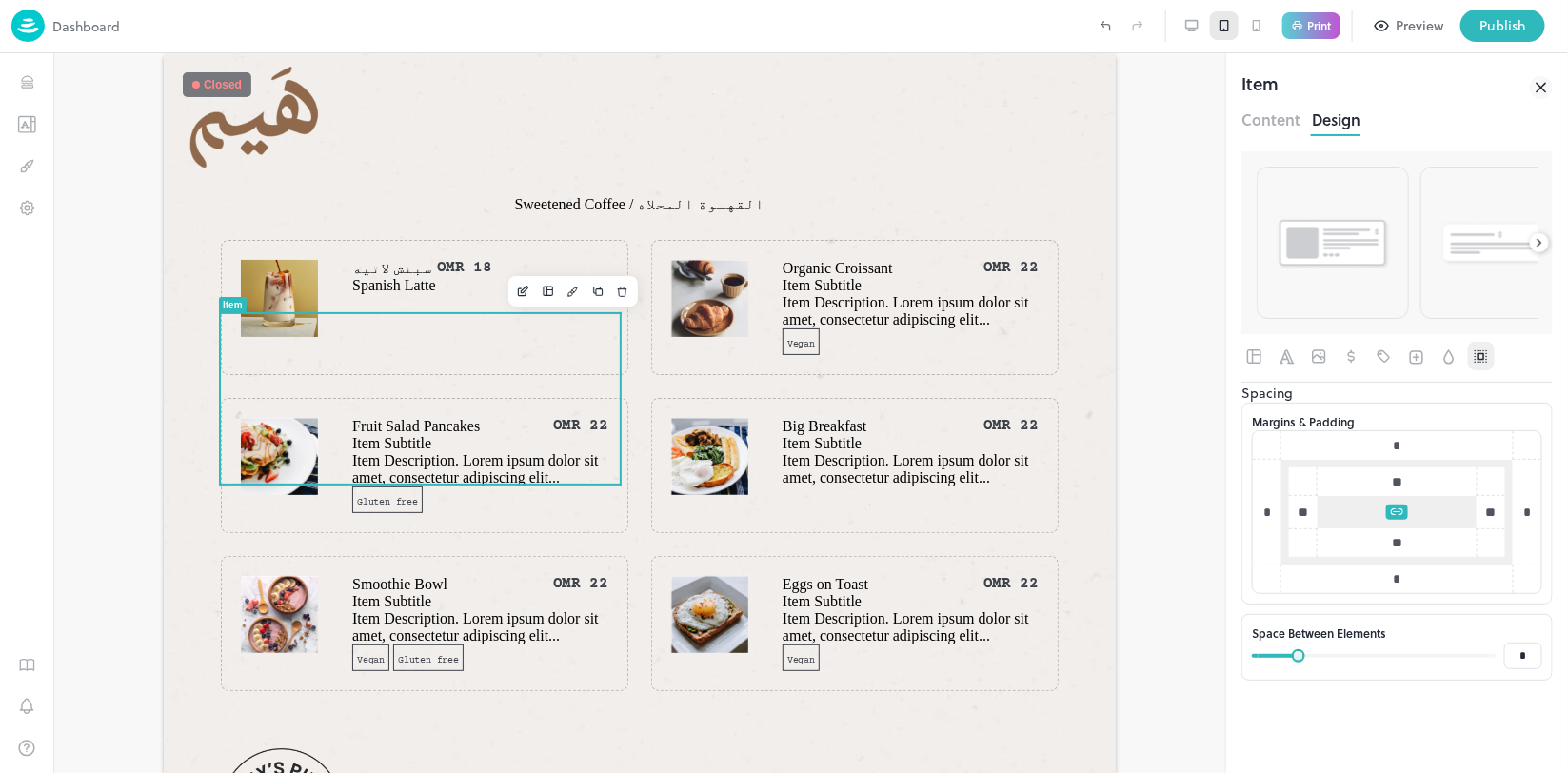 type on "*" 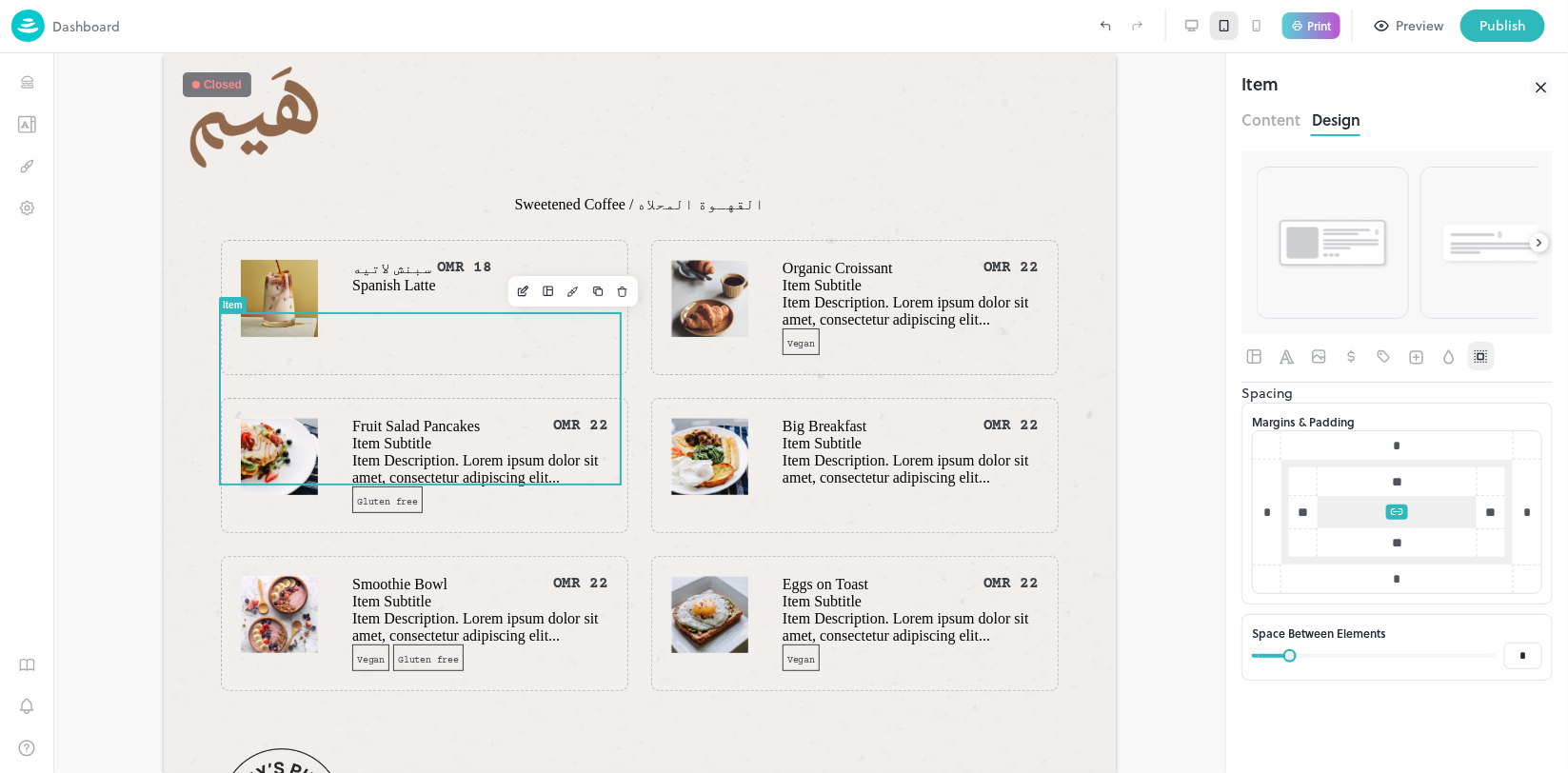 type on "*" 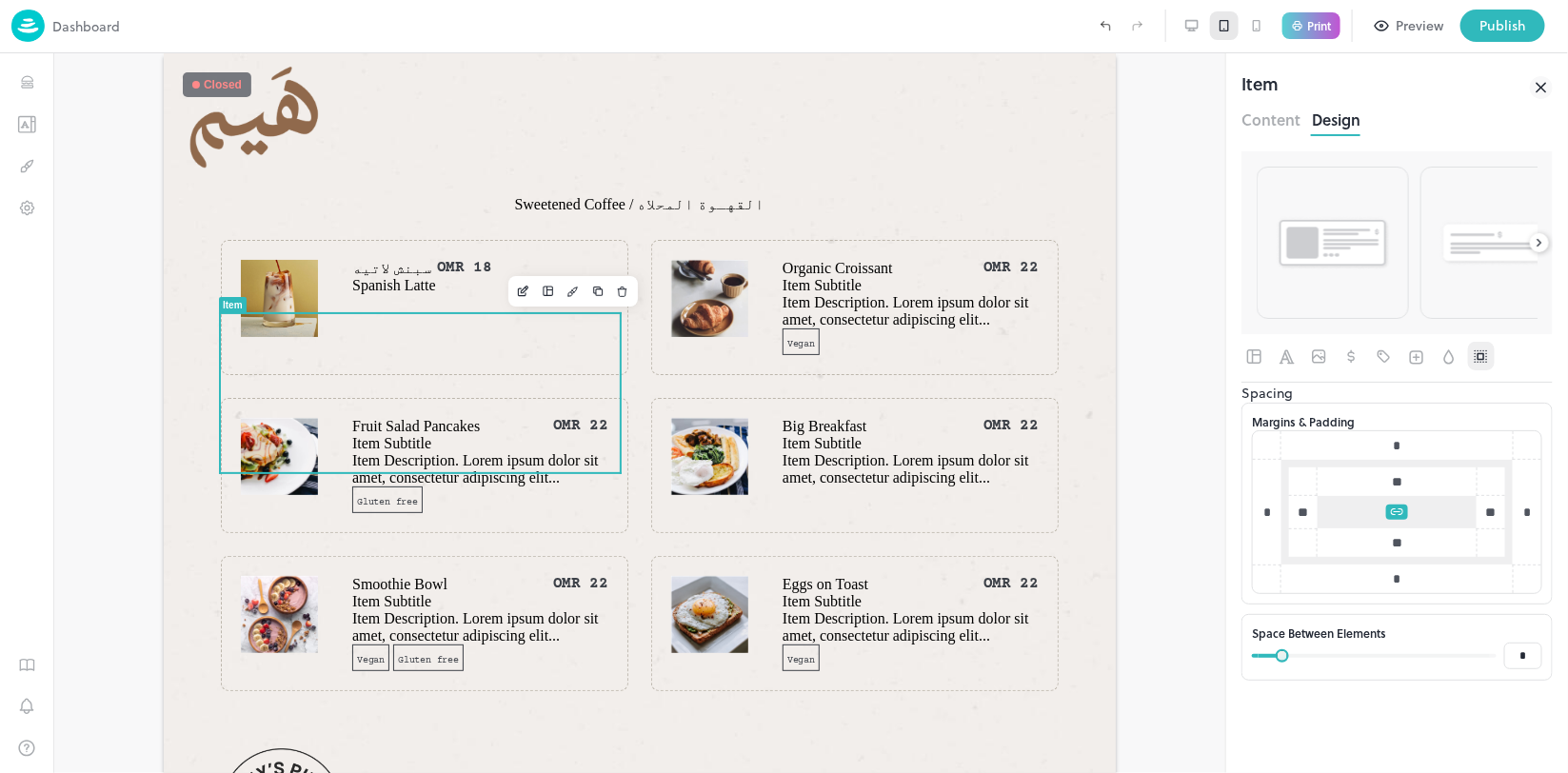 type on "*" 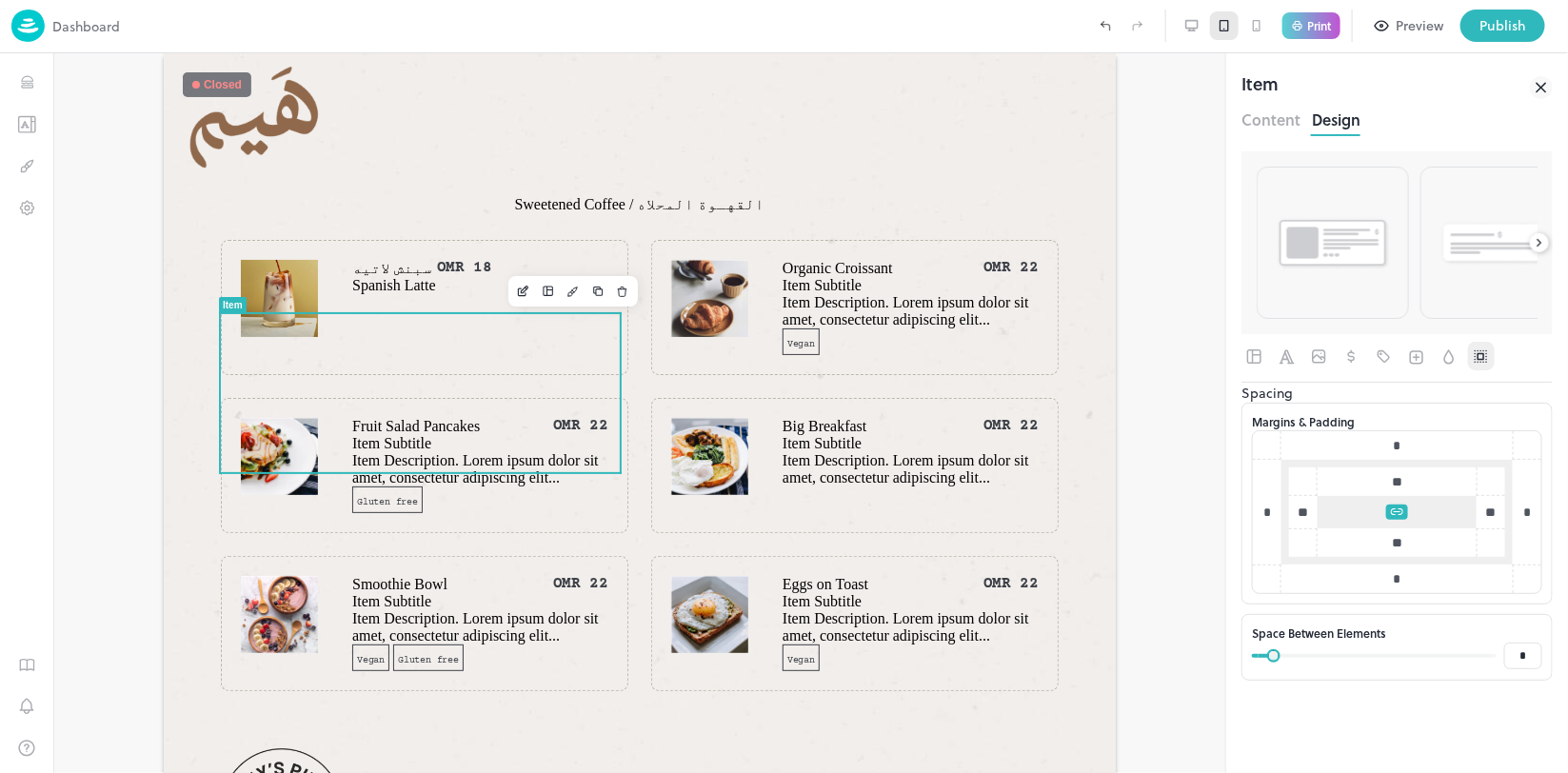 type on "*" 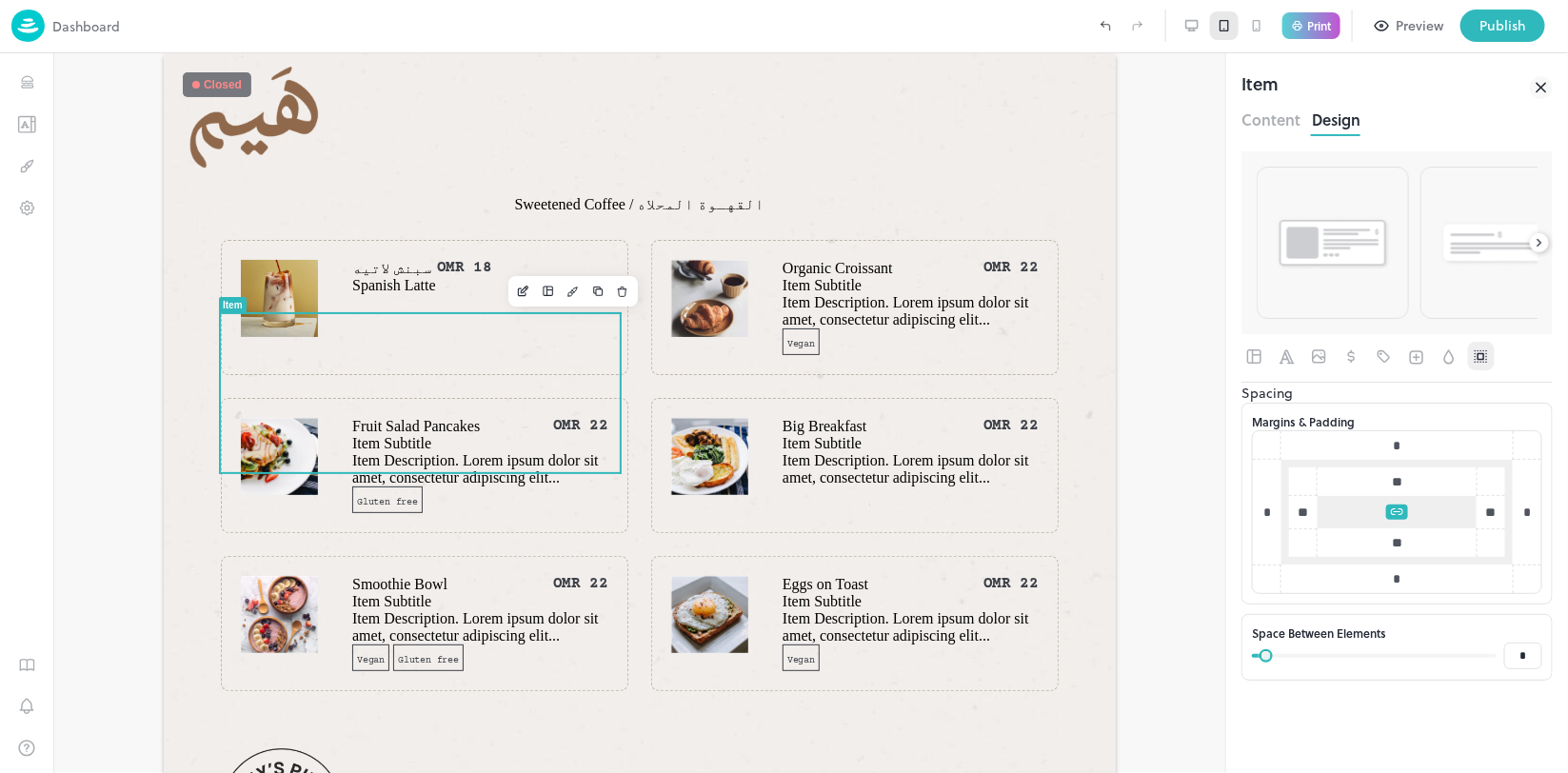 type on "*" 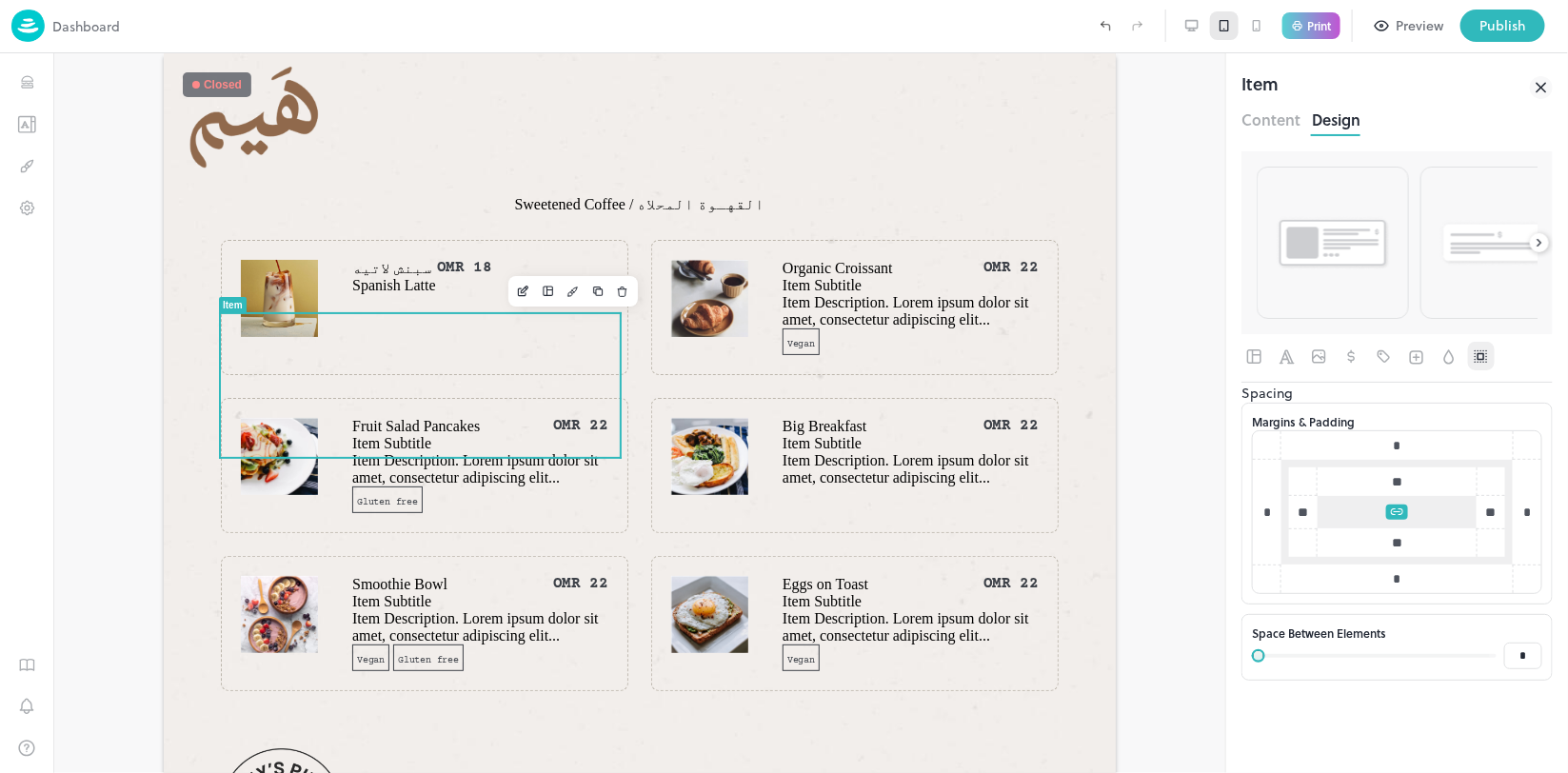 drag, startPoint x: 1315, startPoint y: 687, endPoint x: 1235, endPoint y: 650, distance: 88.14193 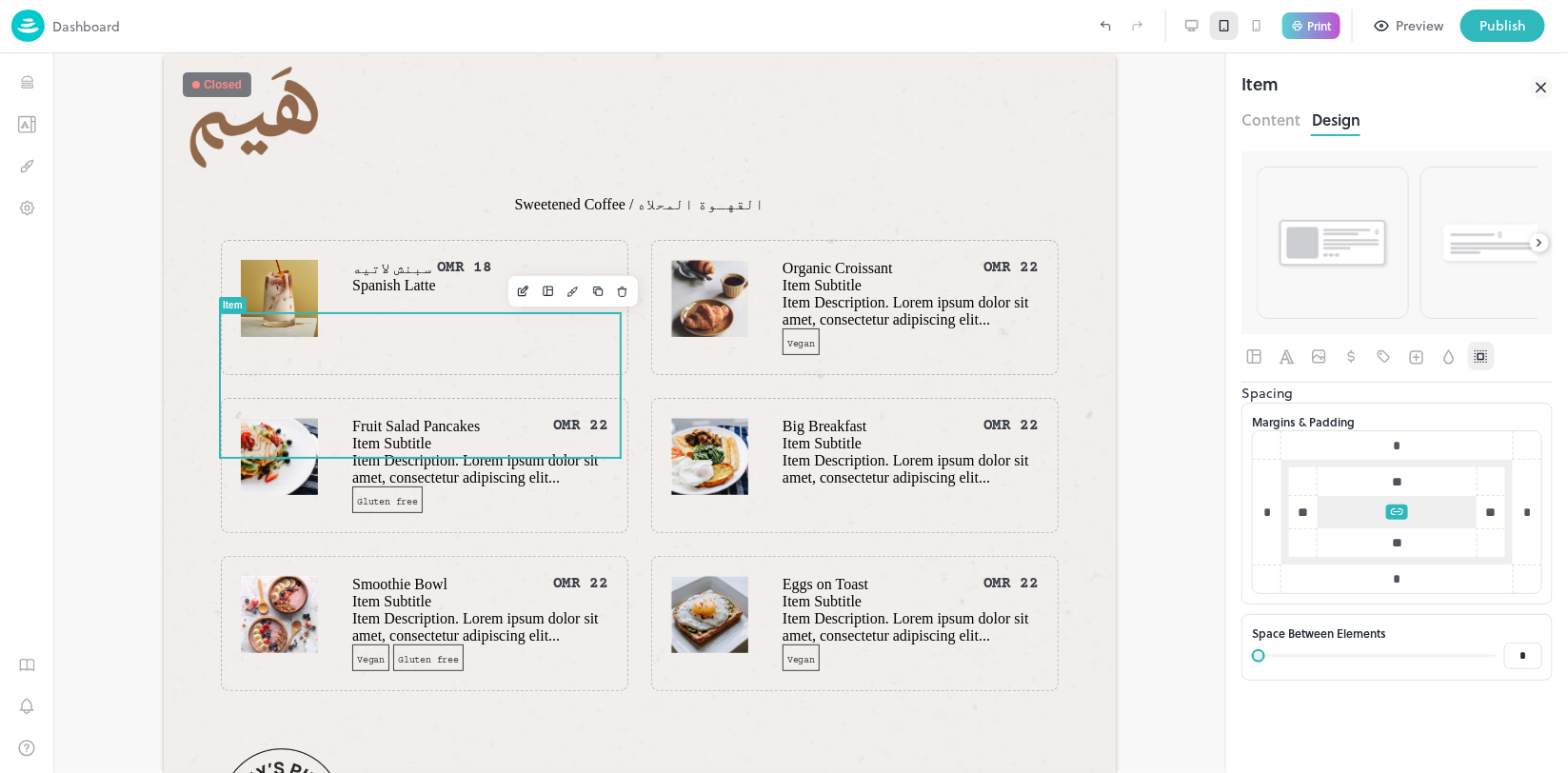 click on "Item Content Design Spacing Margins & Padding * * ** ** ** ** * * Space Between Elements * ​" at bounding box center [1397, 413] 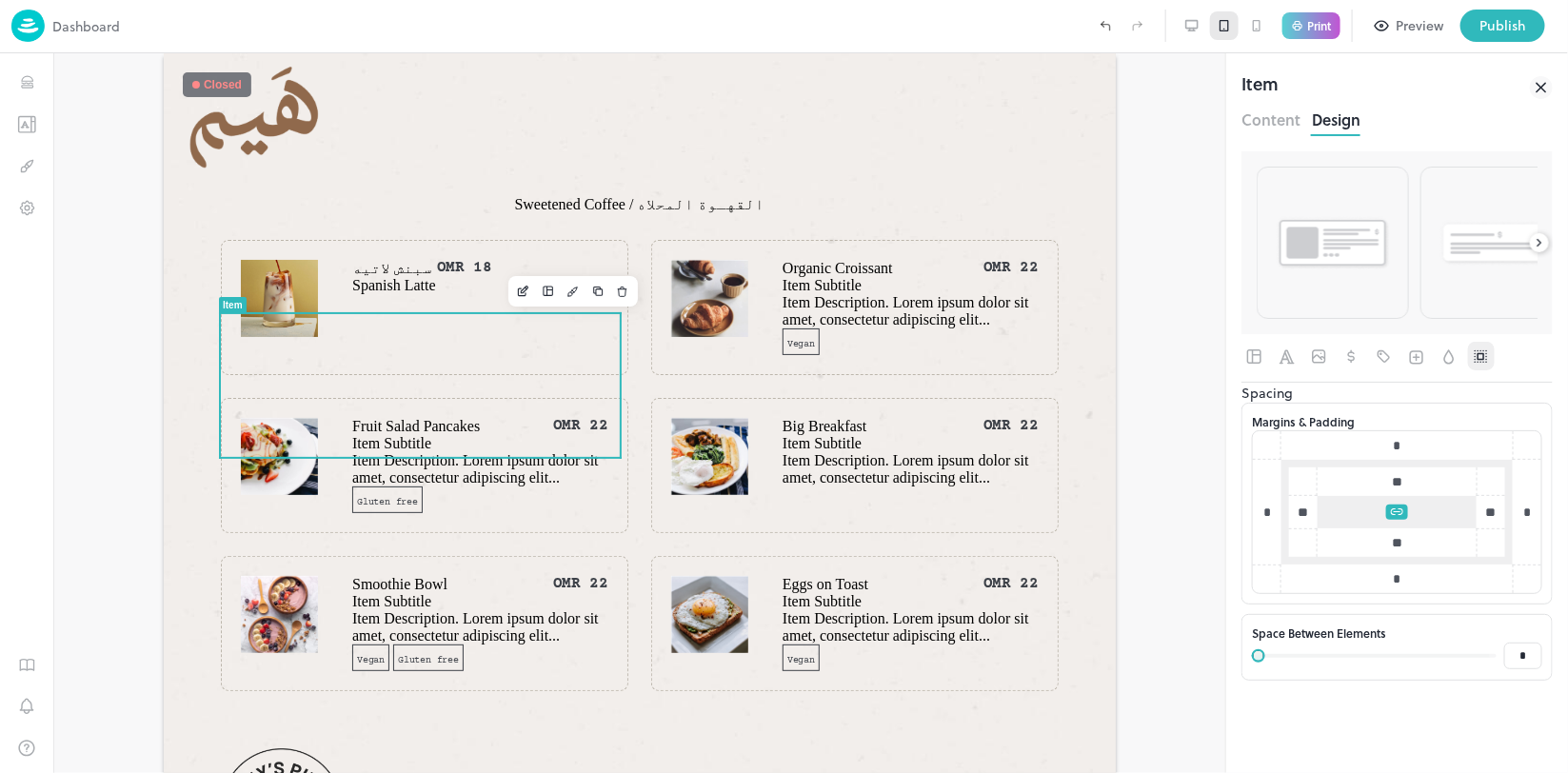 click at bounding box center [1257, 26] 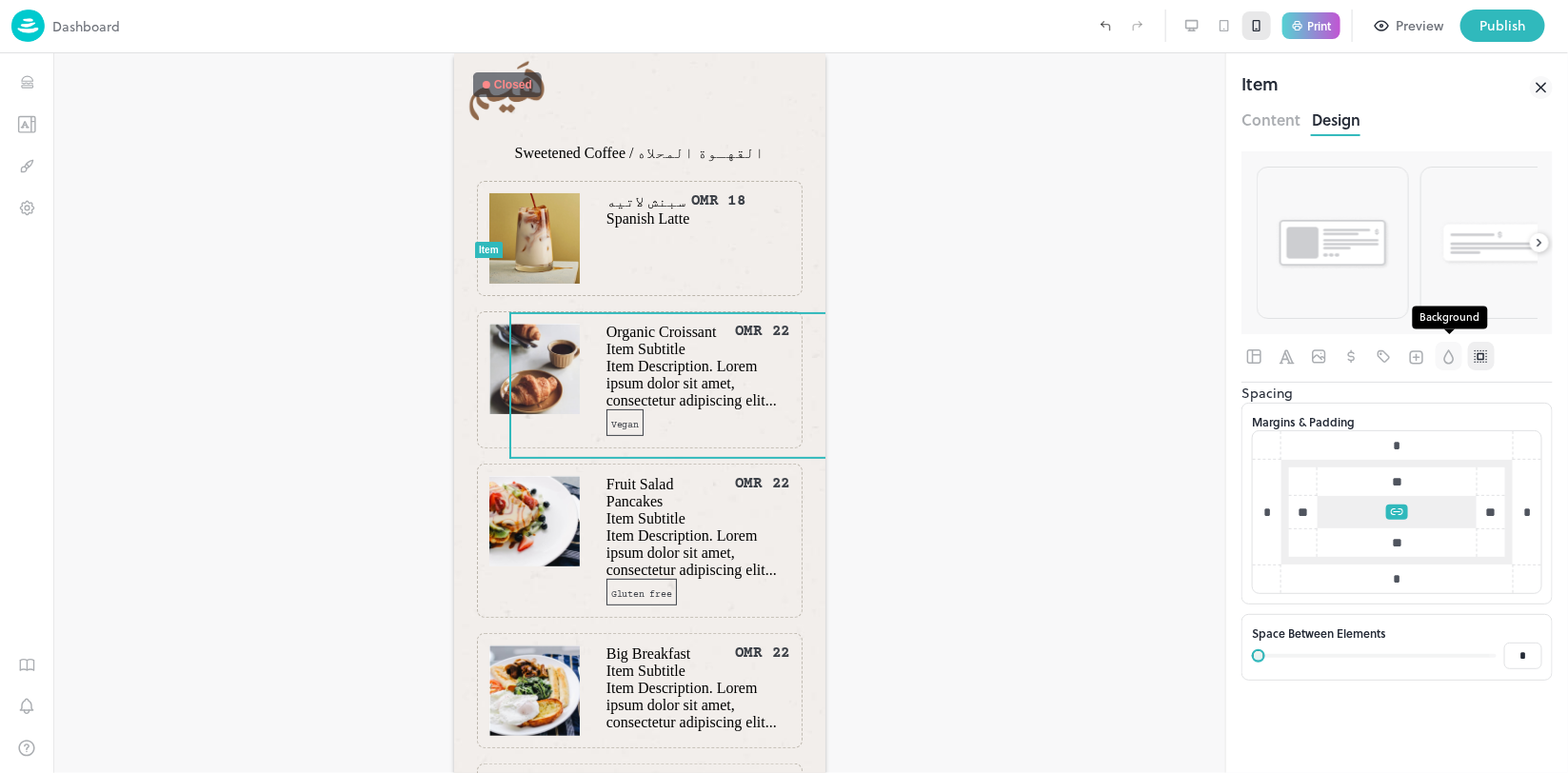click 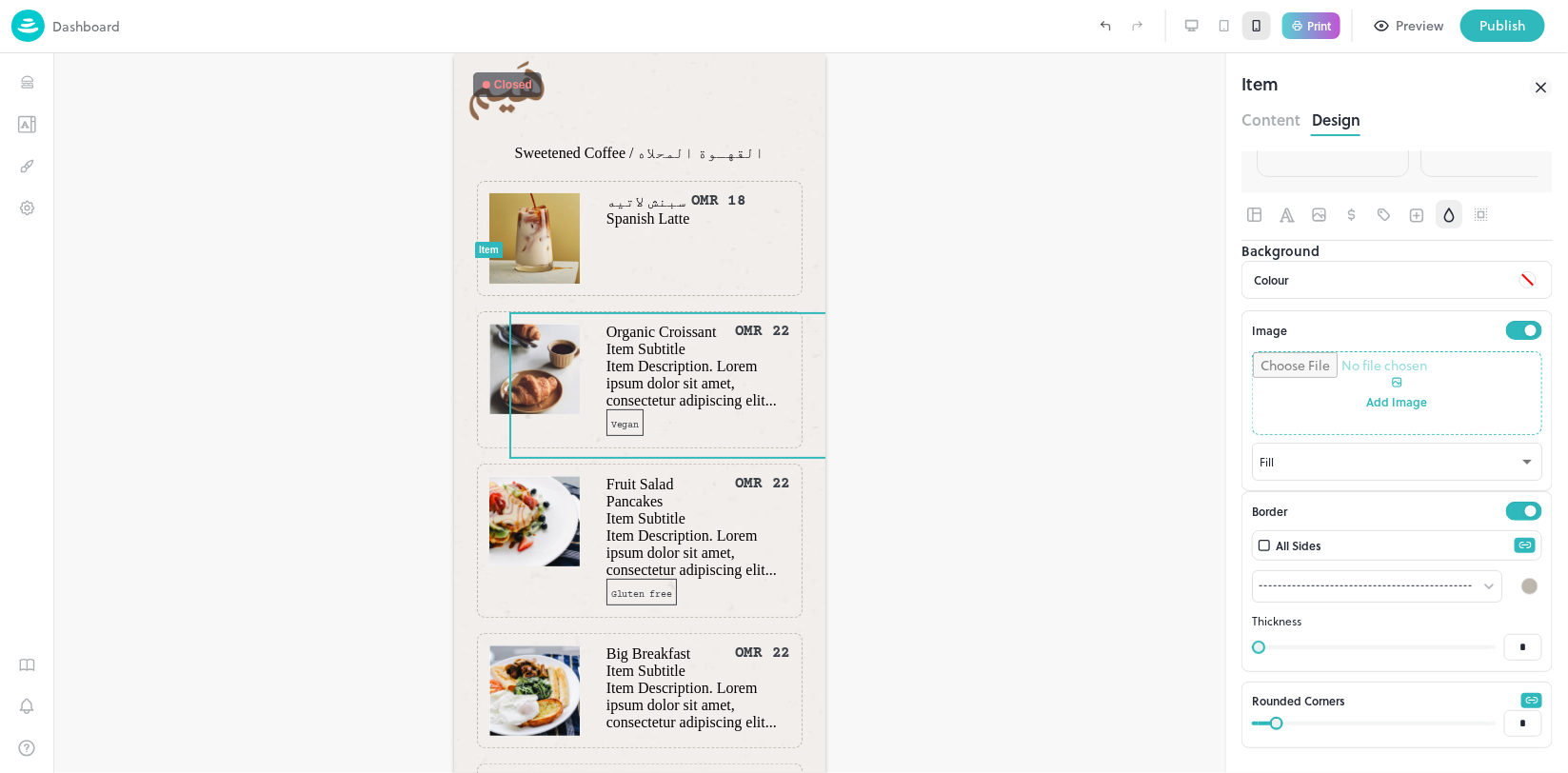 scroll, scrollTop: 174, scrollLeft: 0, axis: vertical 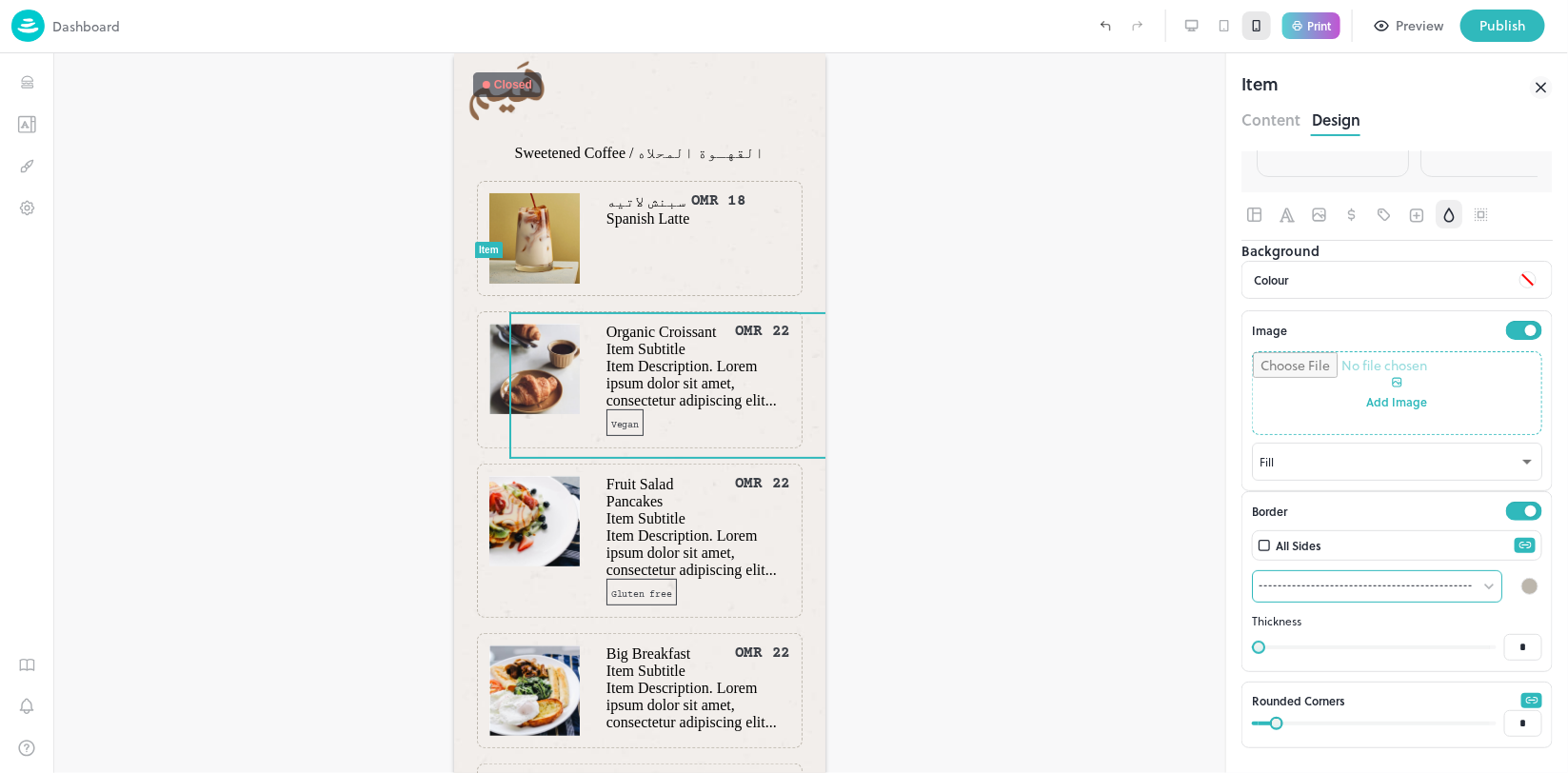 click on "**********" at bounding box center [784, 386] 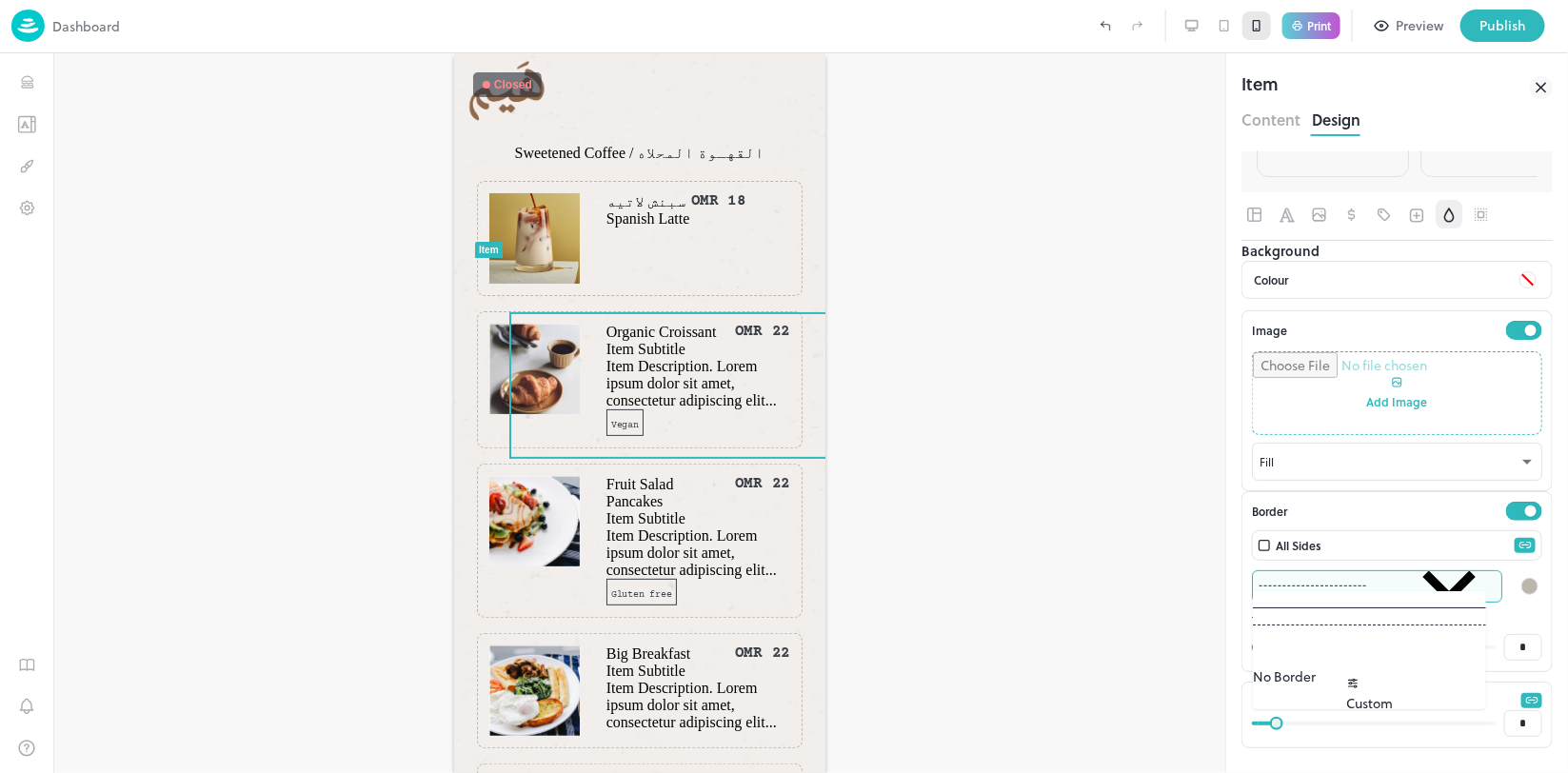 click at bounding box center (1369, 642) 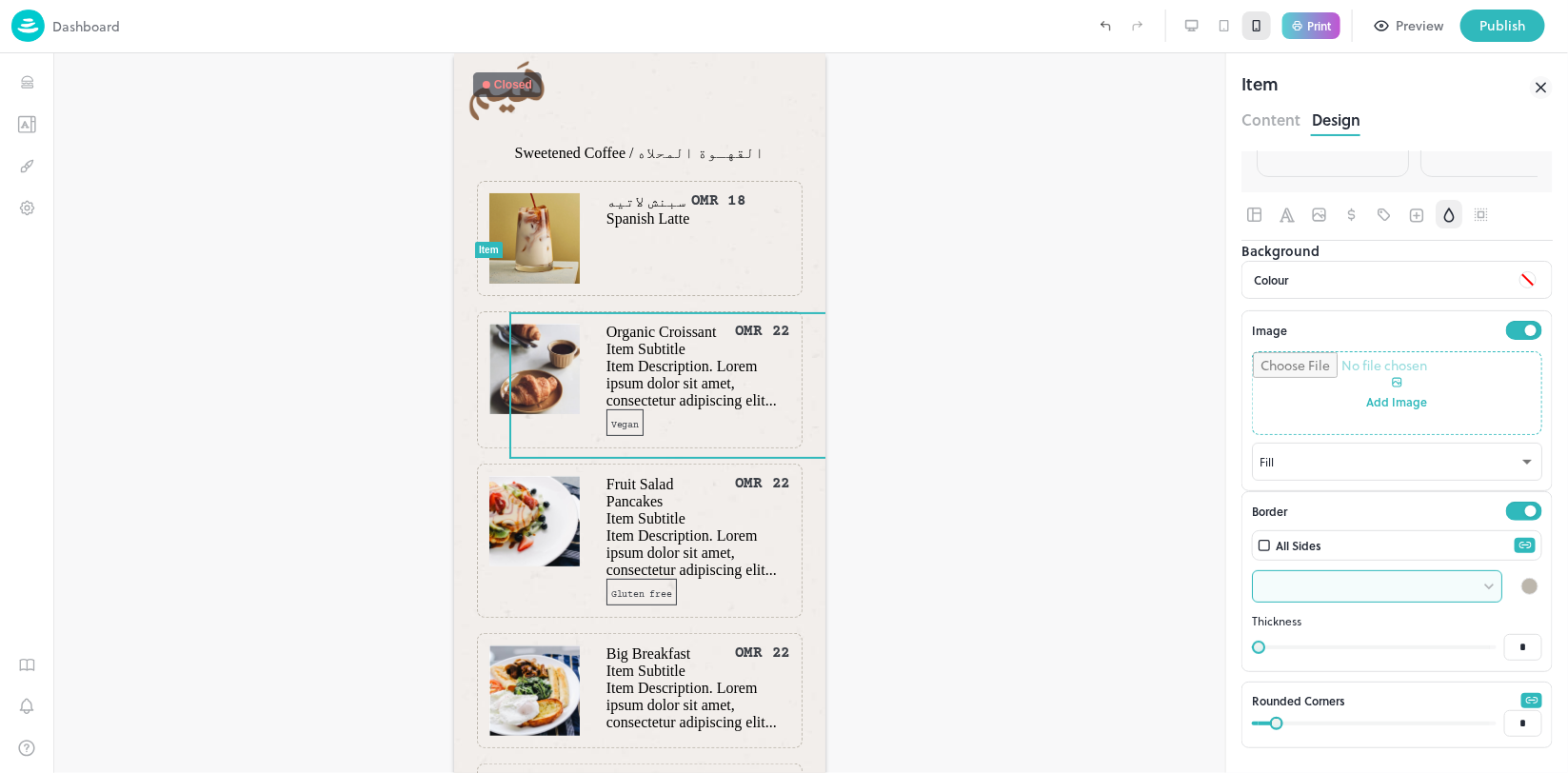 type on "******" 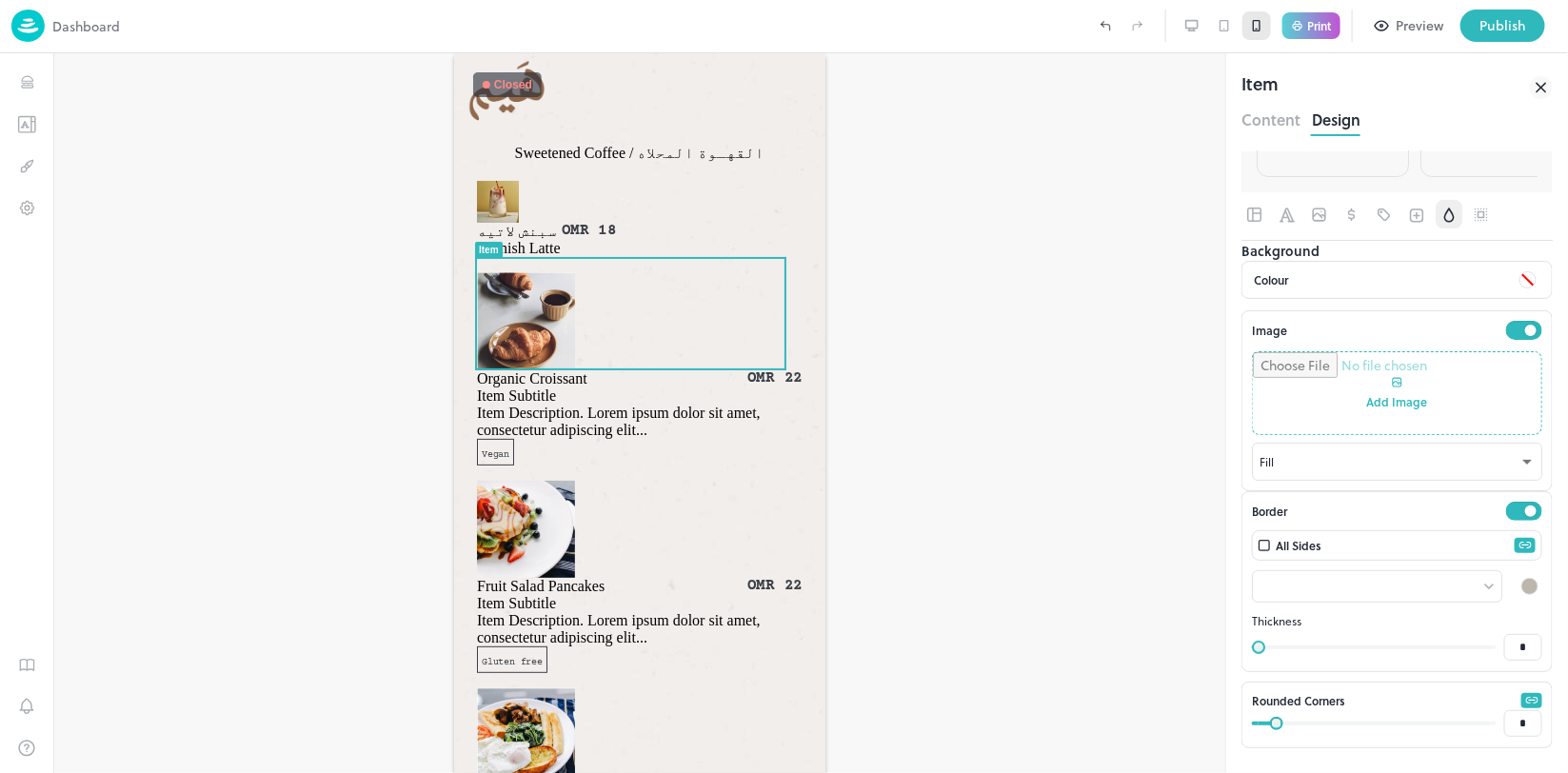 click at bounding box center (1530, 586) 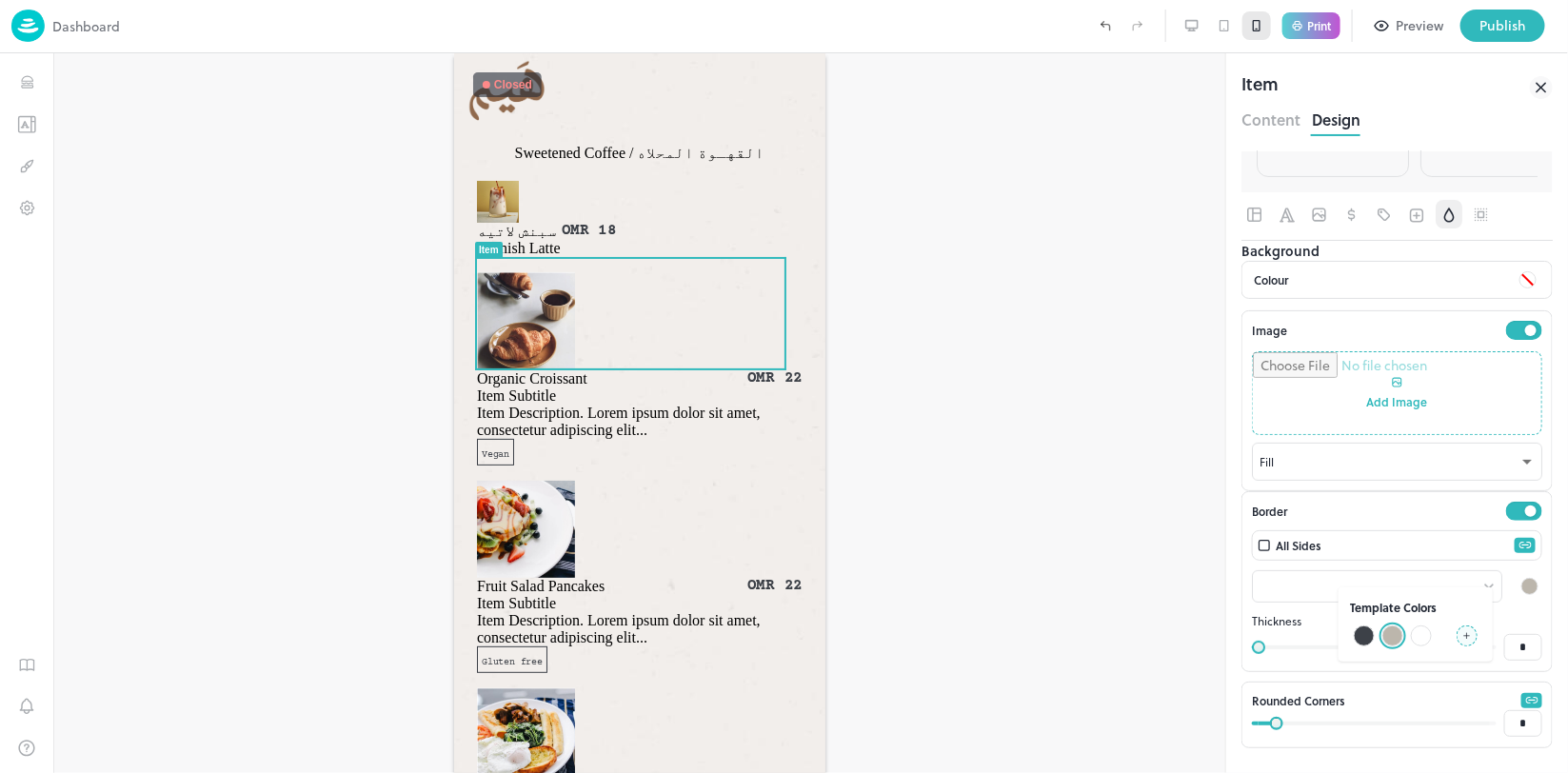 click at bounding box center [1450, 624] 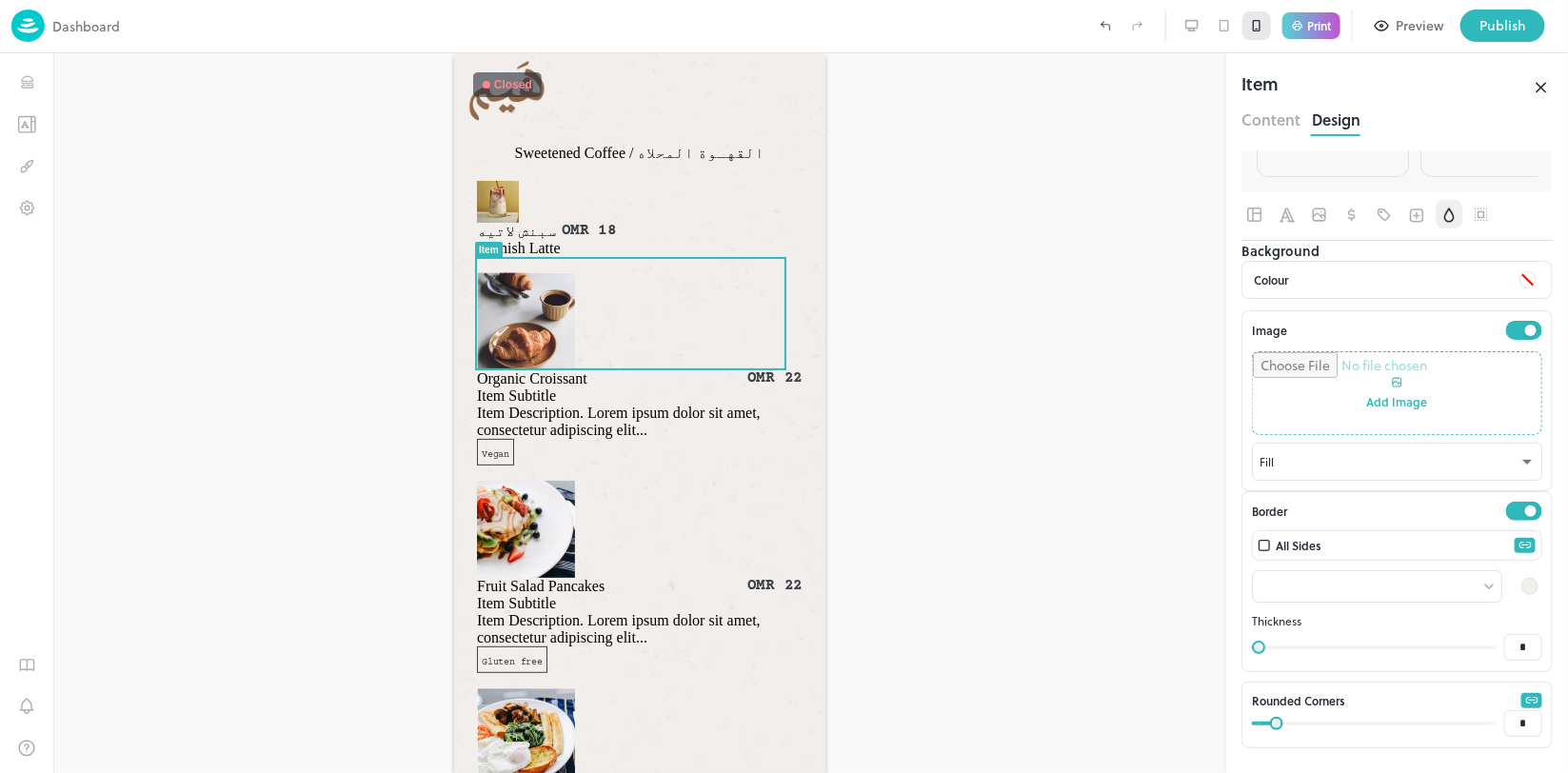 click at bounding box center [1530, 586] 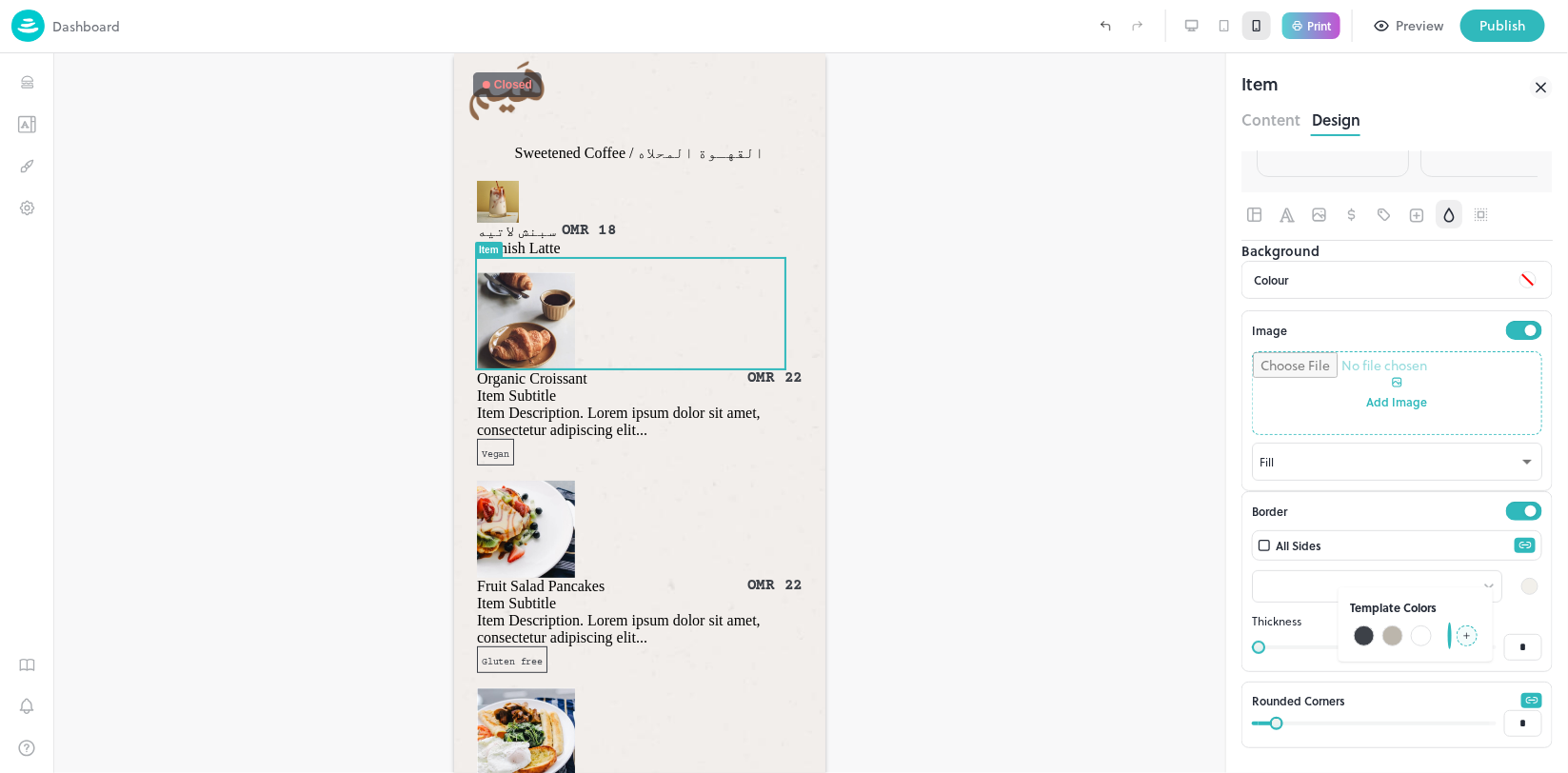 click at bounding box center [1393, 636] 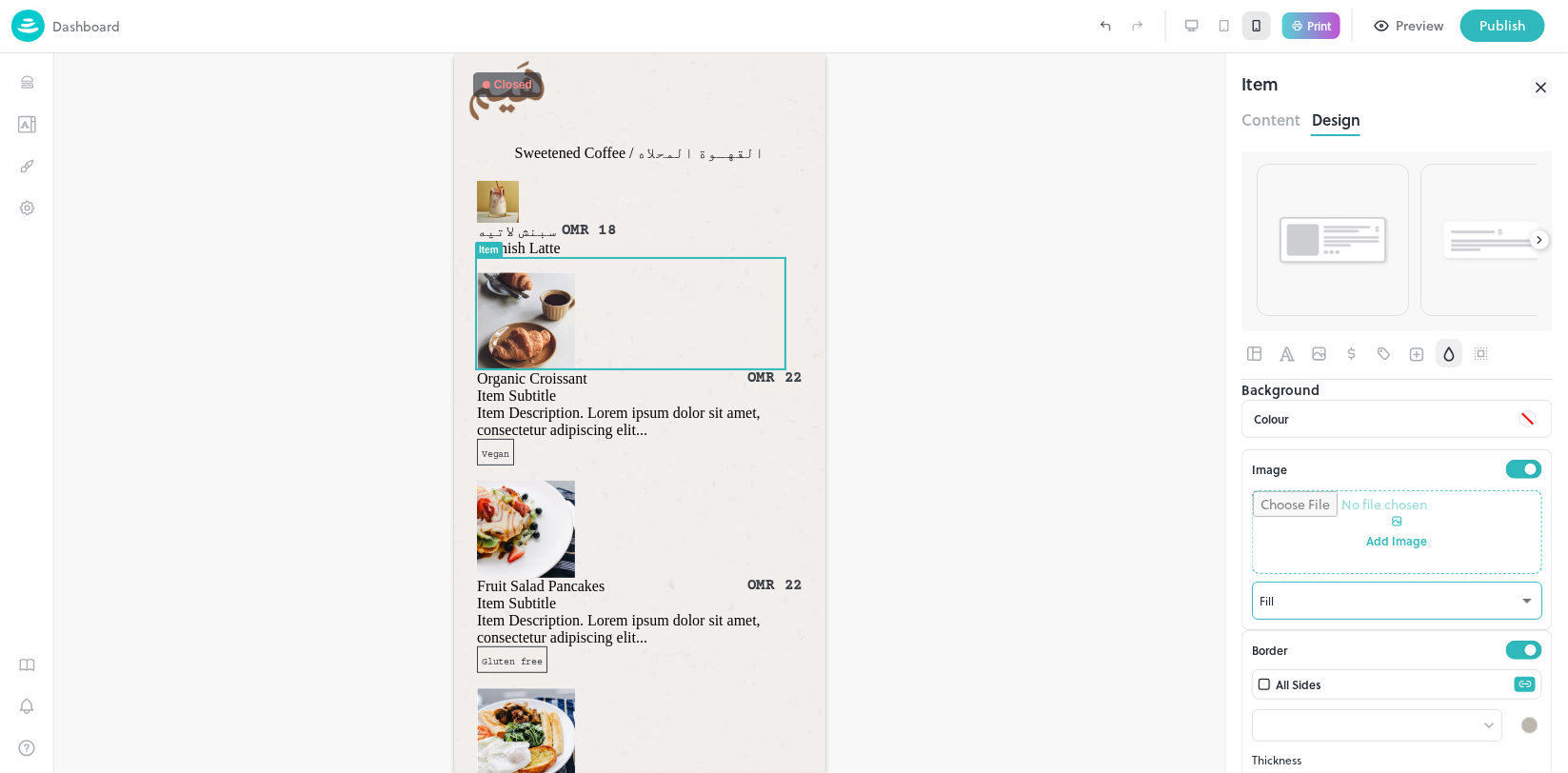 scroll, scrollTop: 0, scrollLeft: 0, axis: both 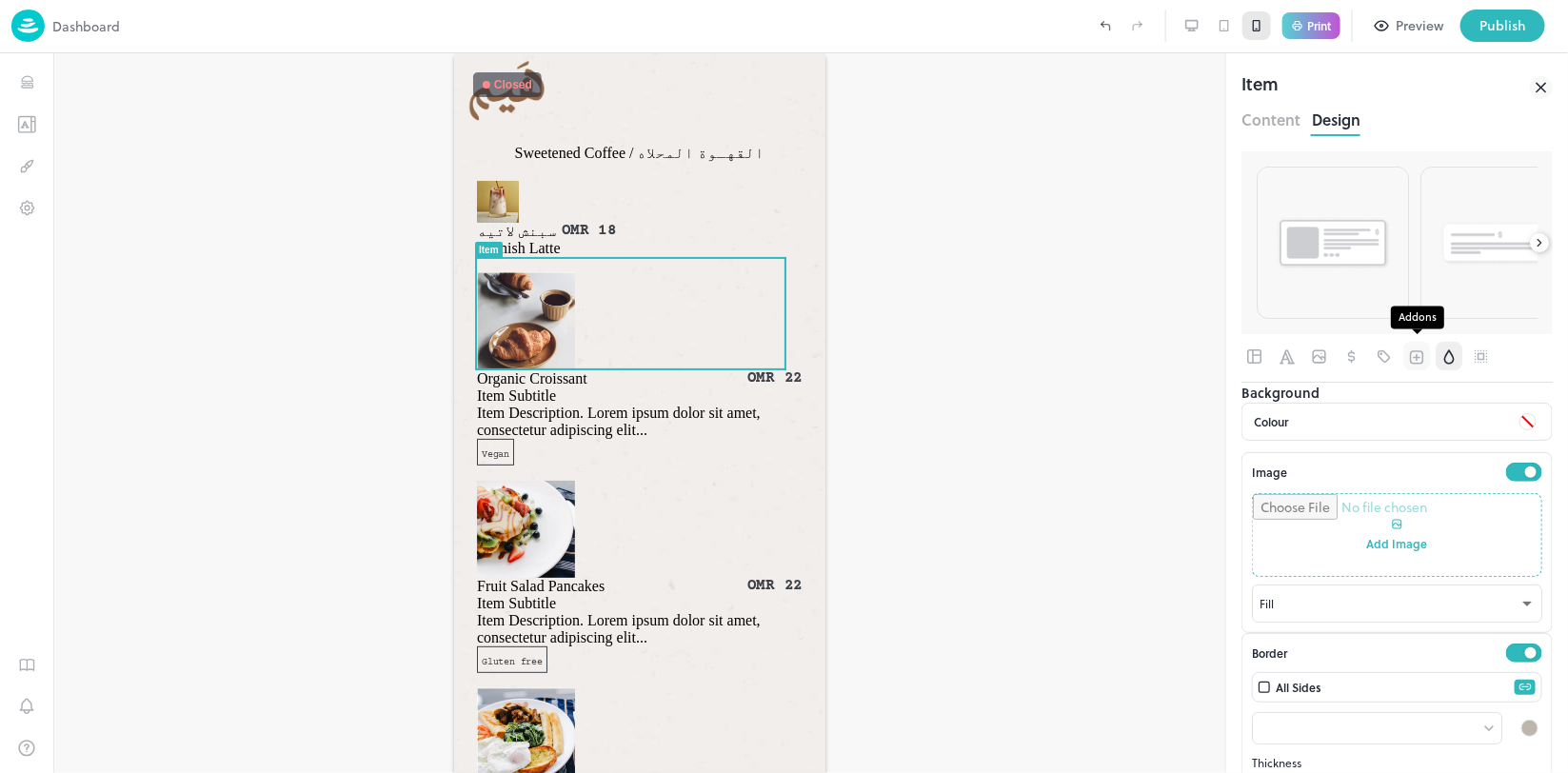 click 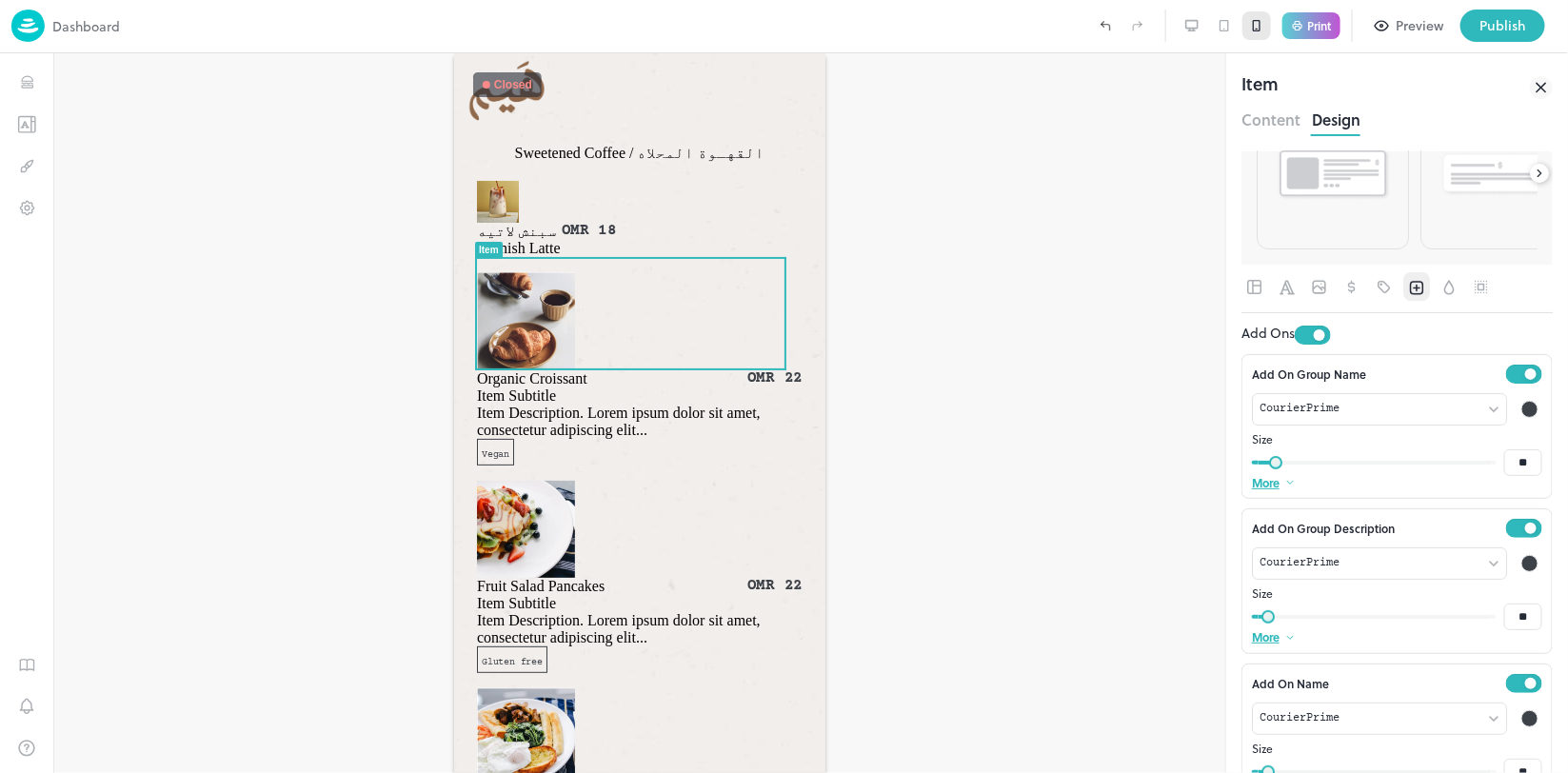 scroll, scrollTop: 0, scrollLeft: 0, axis: both 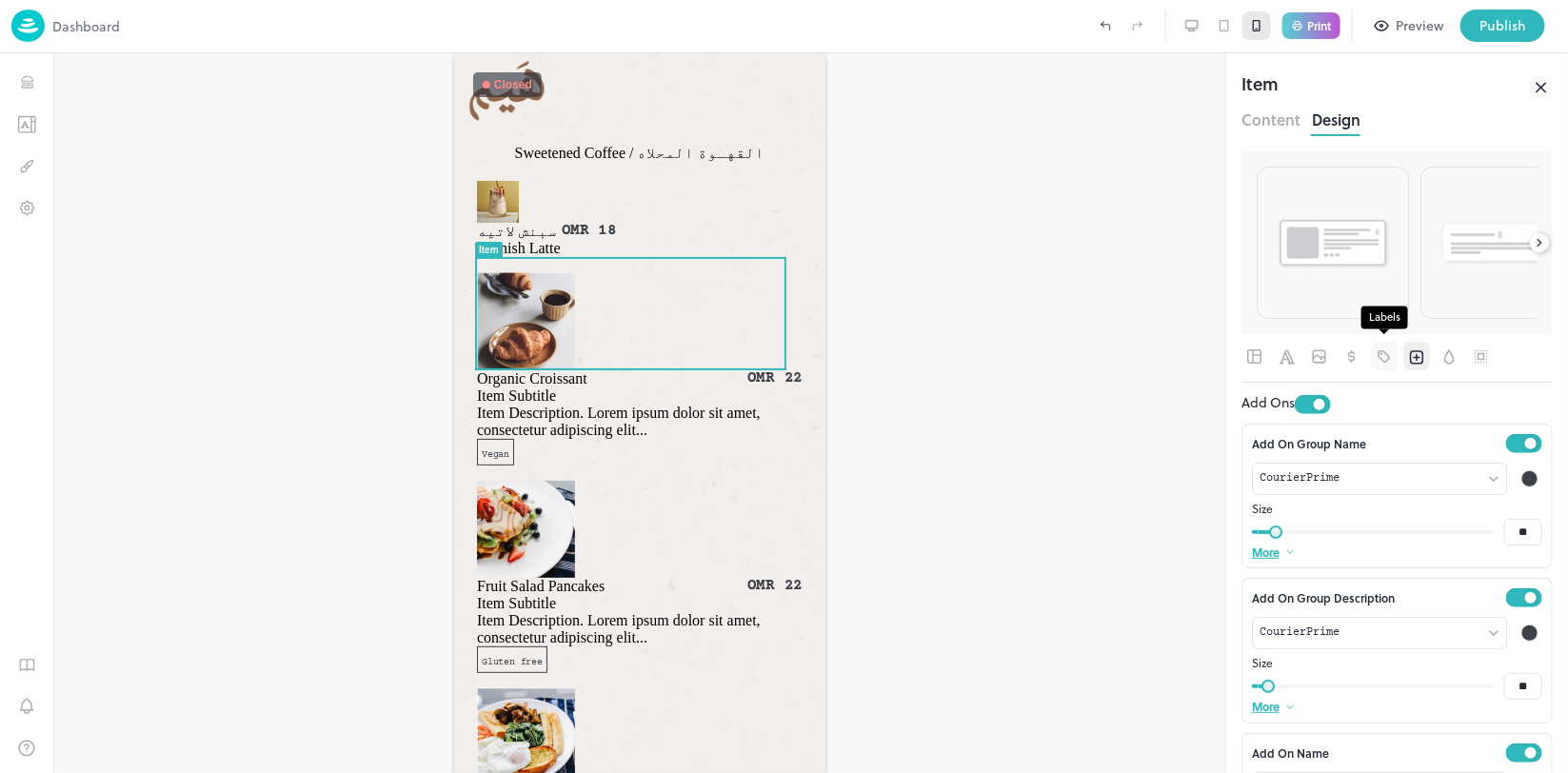 click 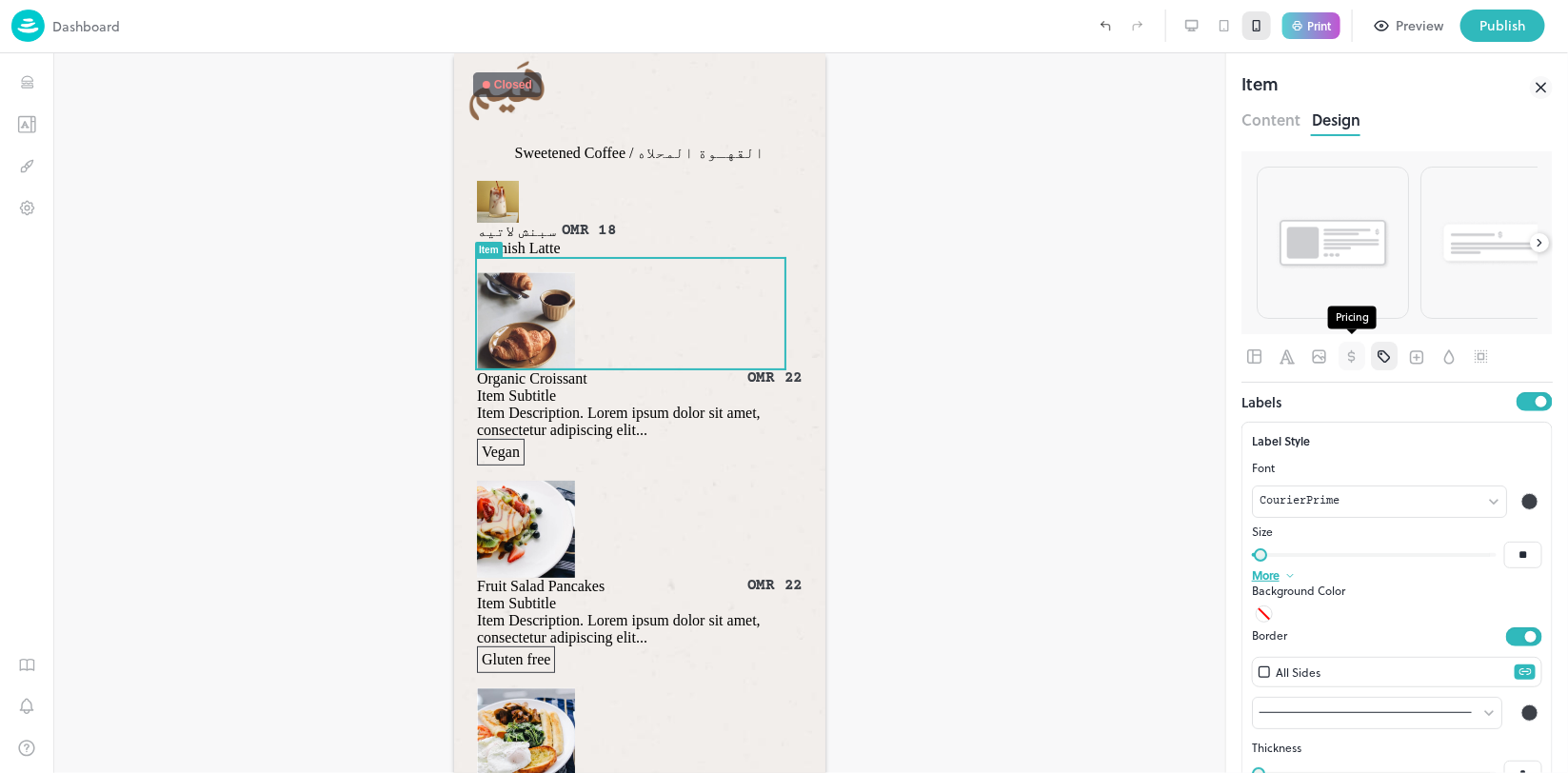 click 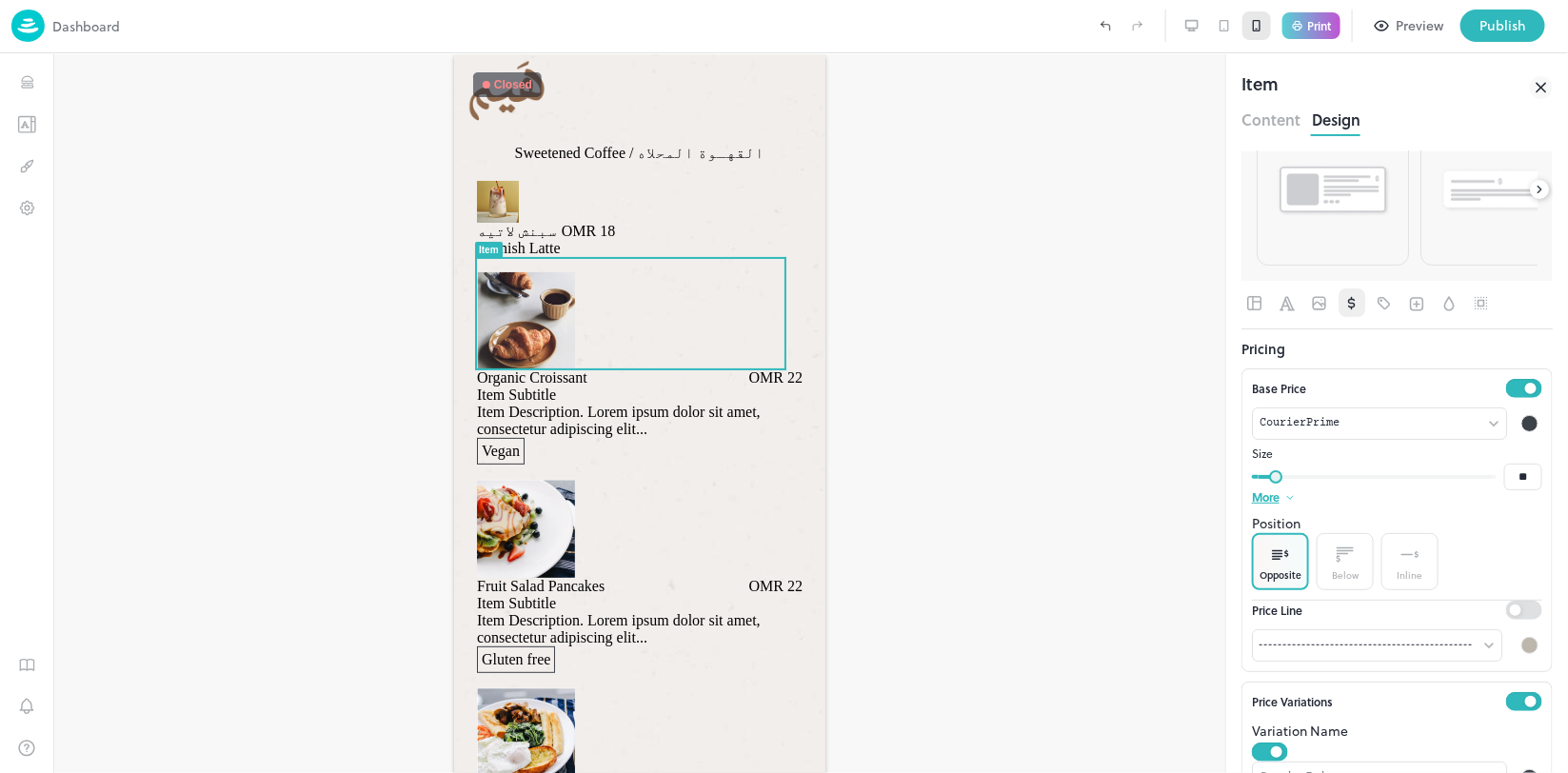 scroll, scrollTop: 0, scrollLeft: 0, axis: both 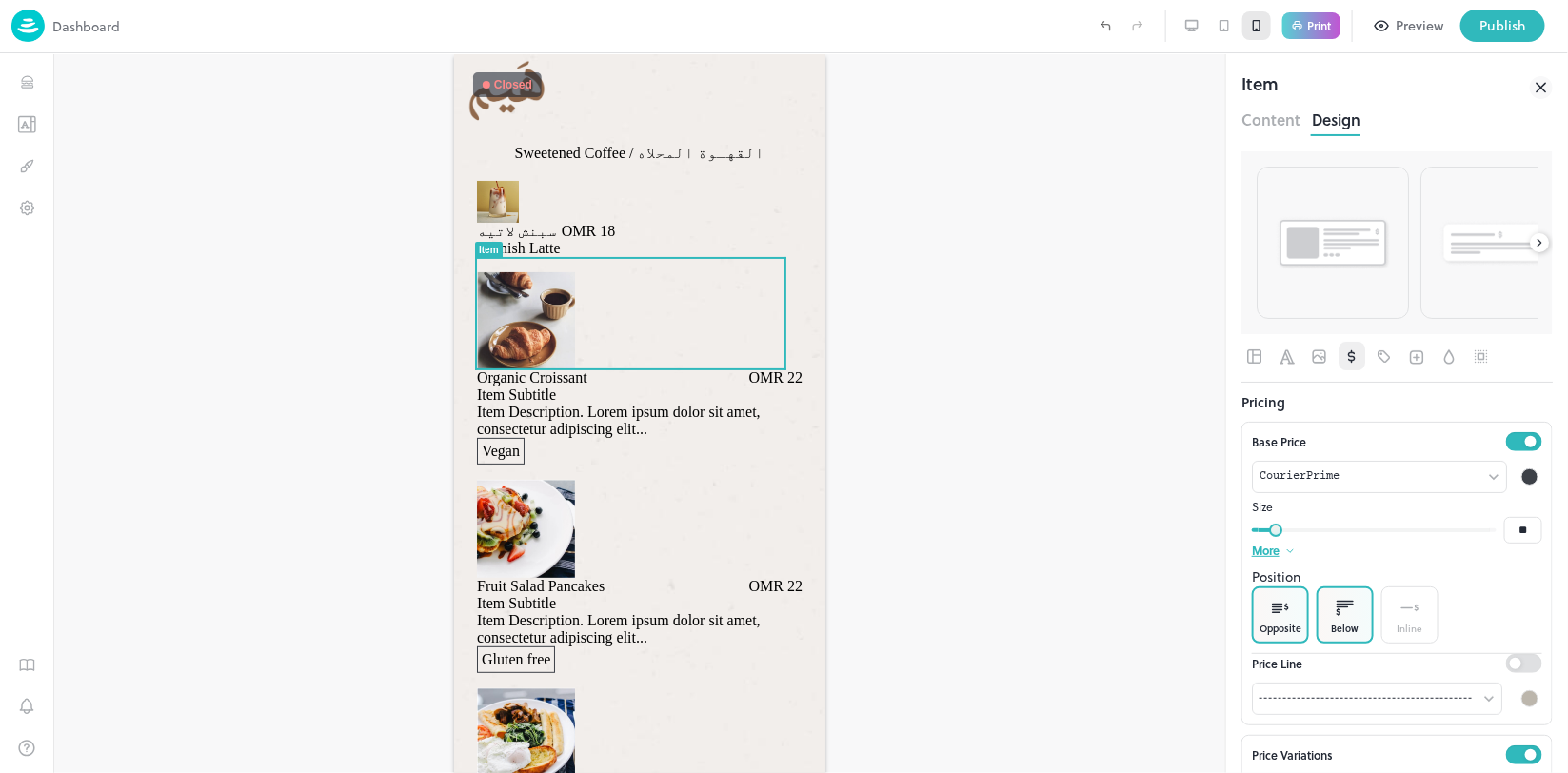 click at bounding box center (1345, 607) 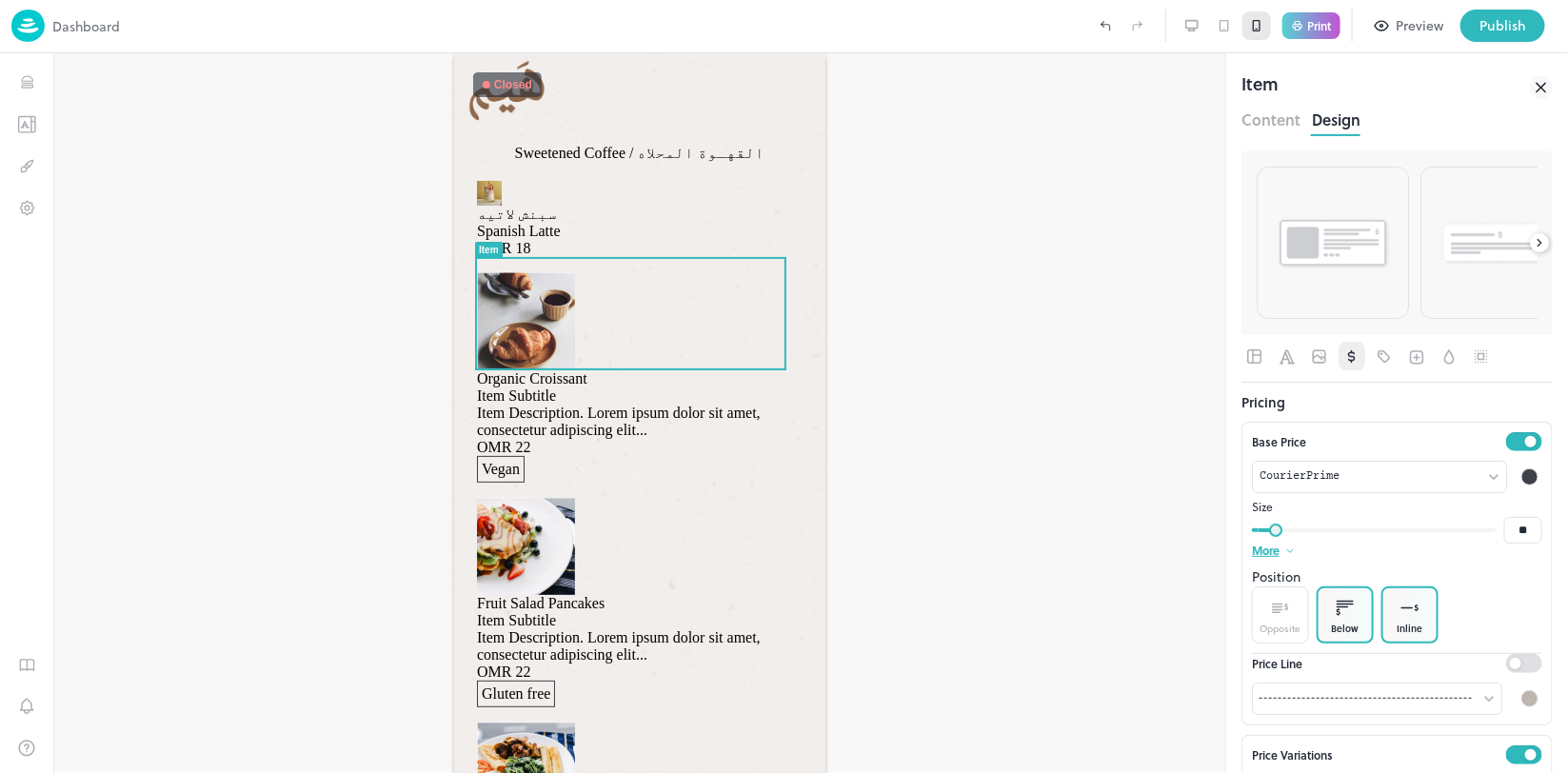 click on "Inline" at bounding box center (1410, 628) 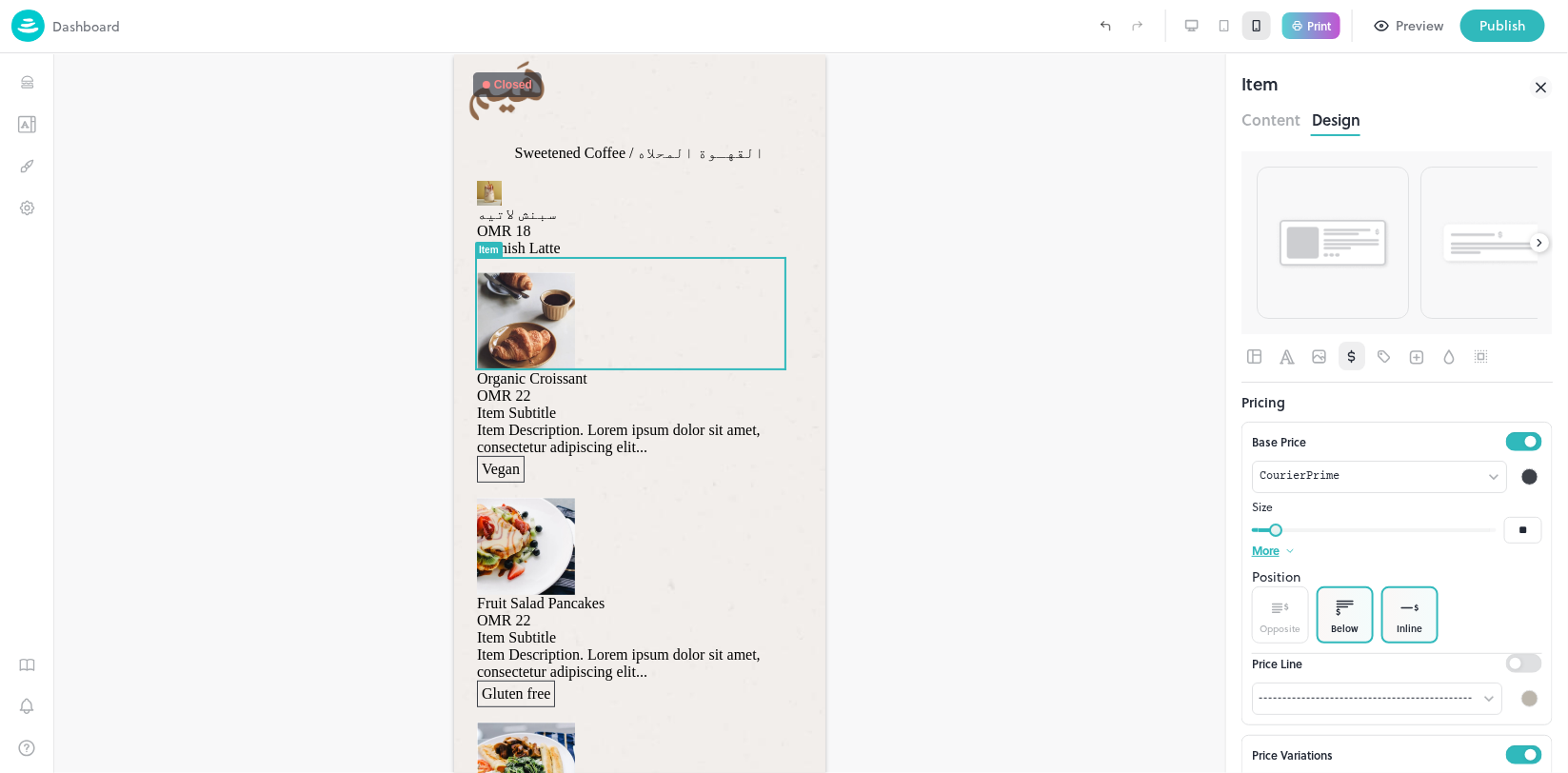 click 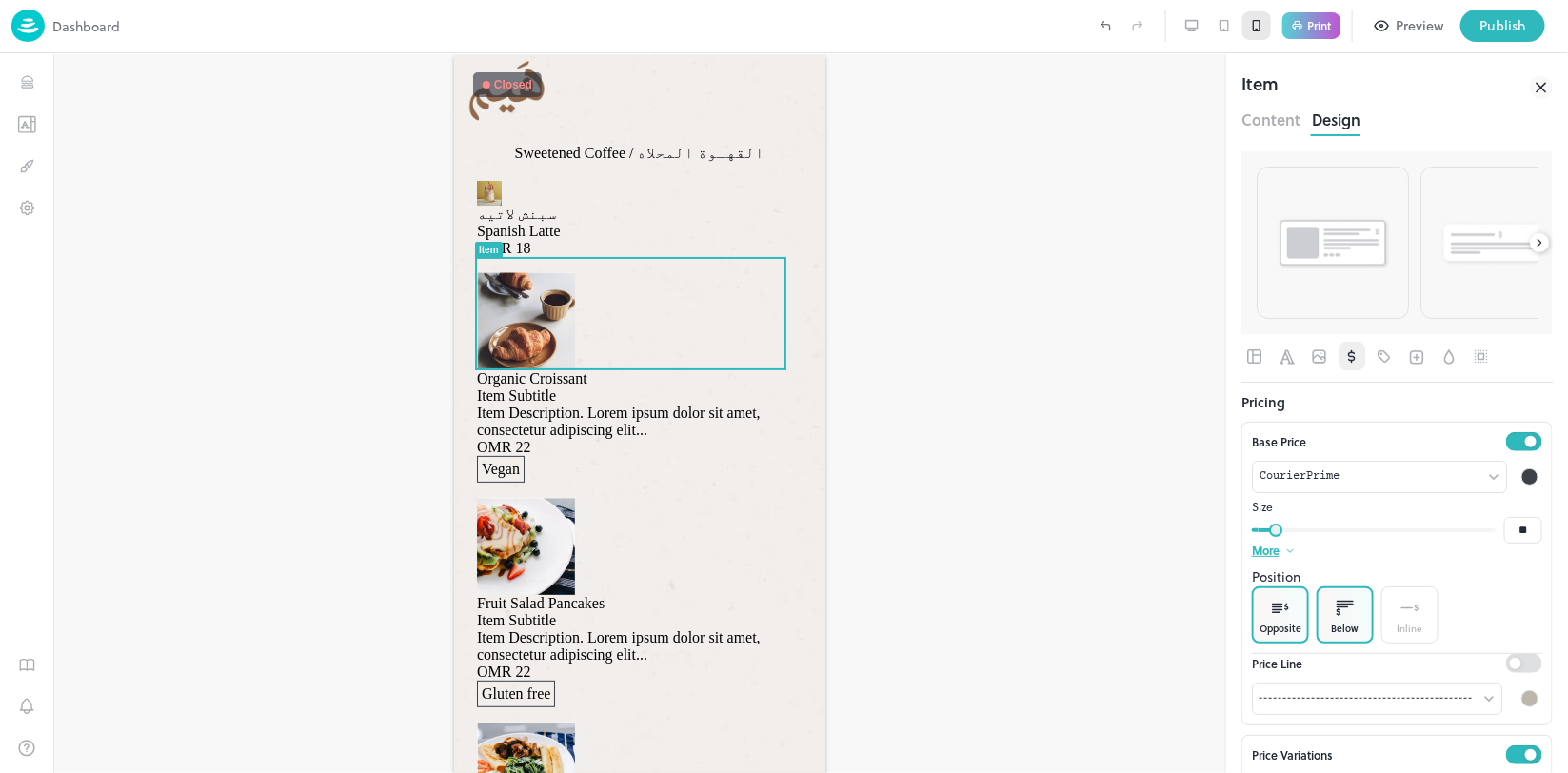 click 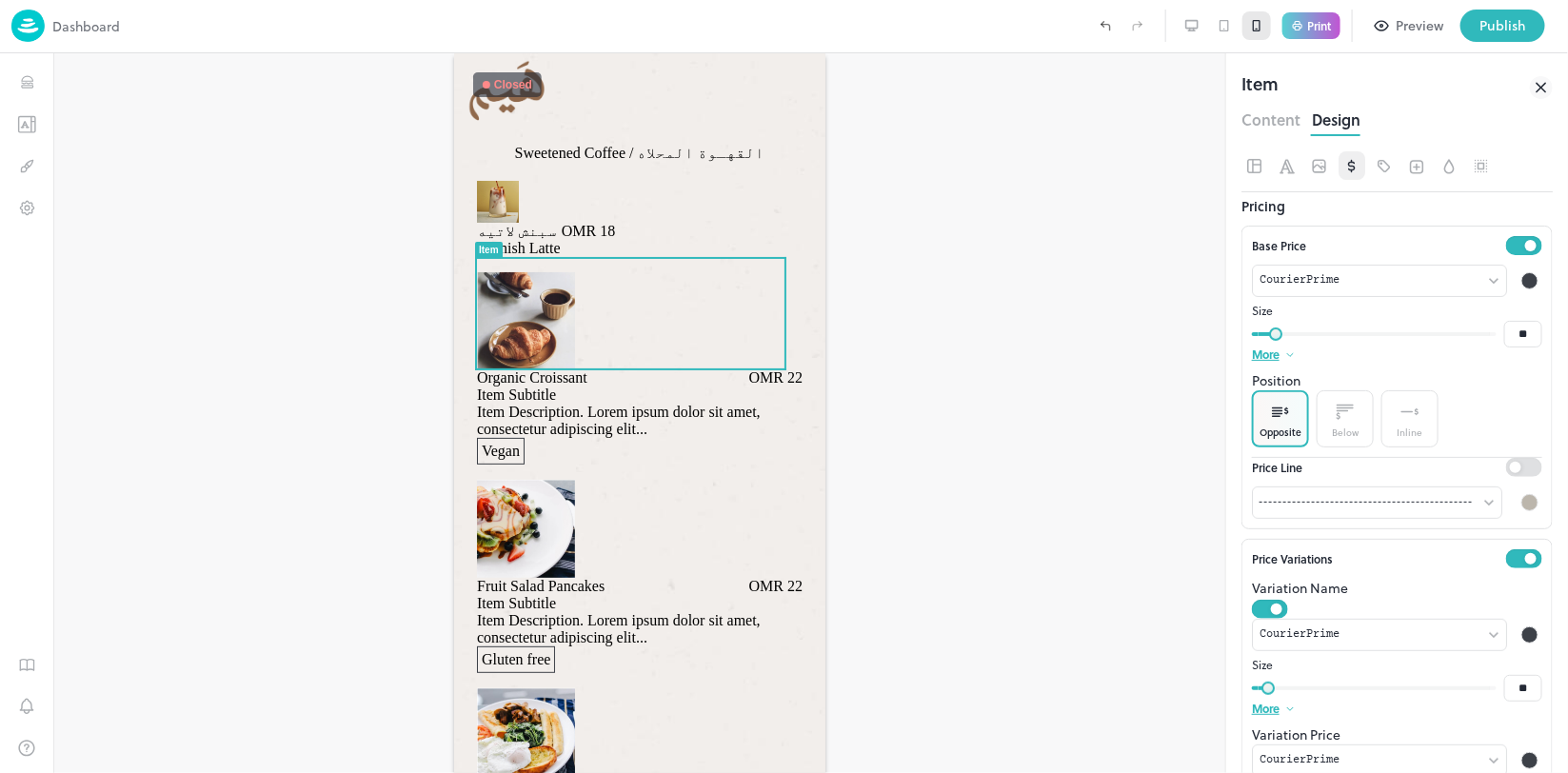 scroll, scrollTop: 238, scrollLeft: 0, axis: vertical 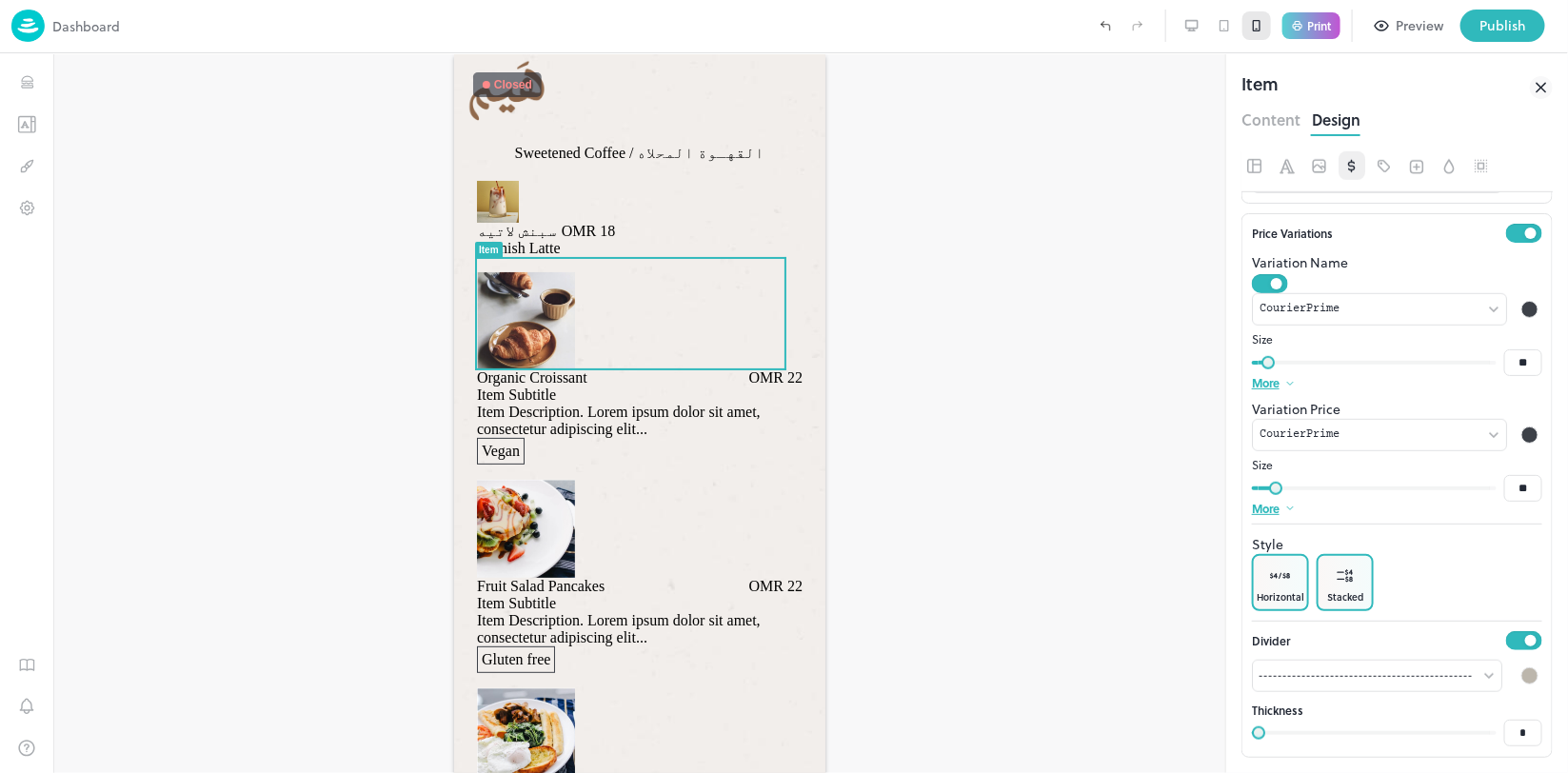click 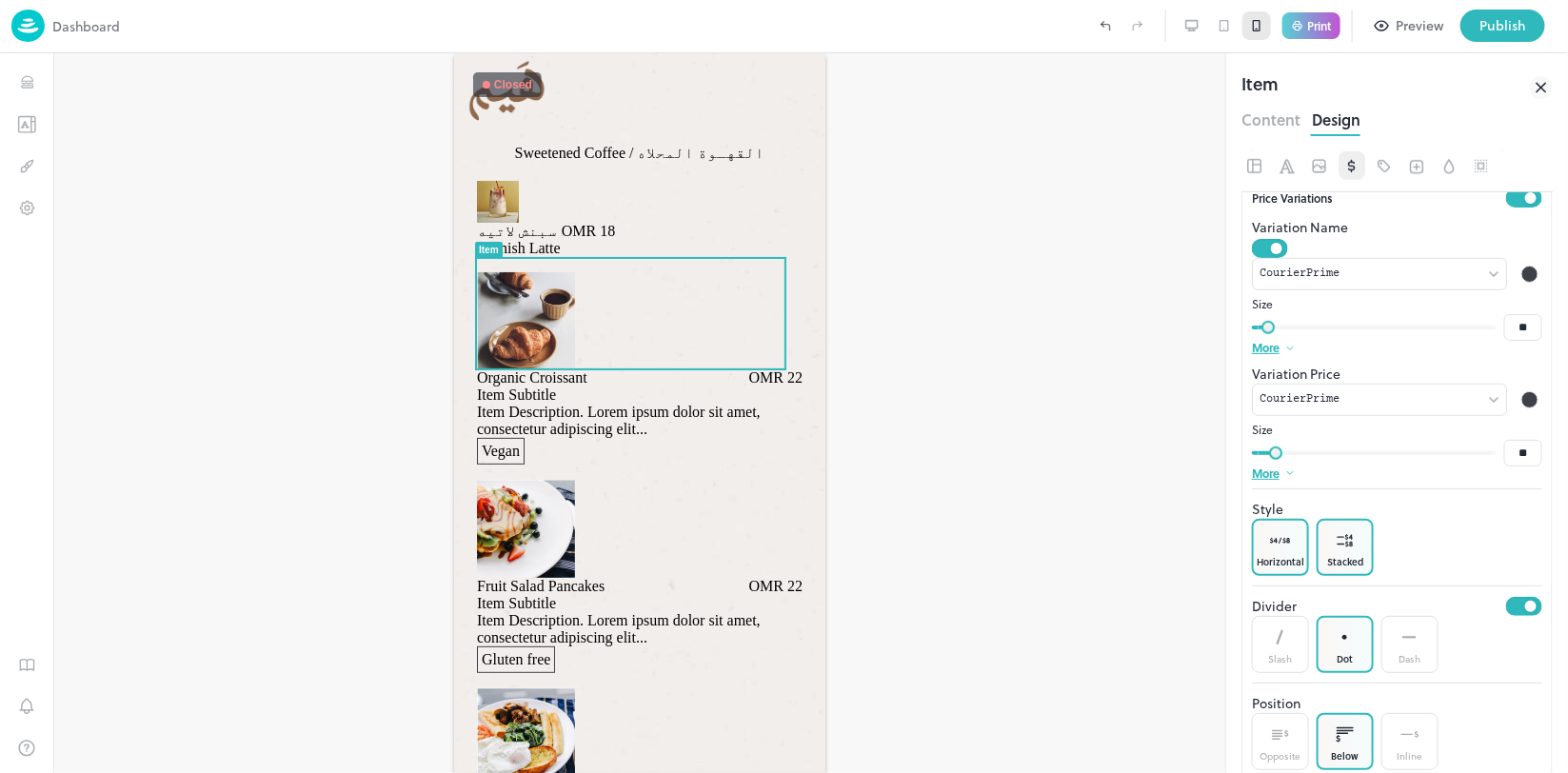 click on "Stacked" at bounding box center (1345, 547) 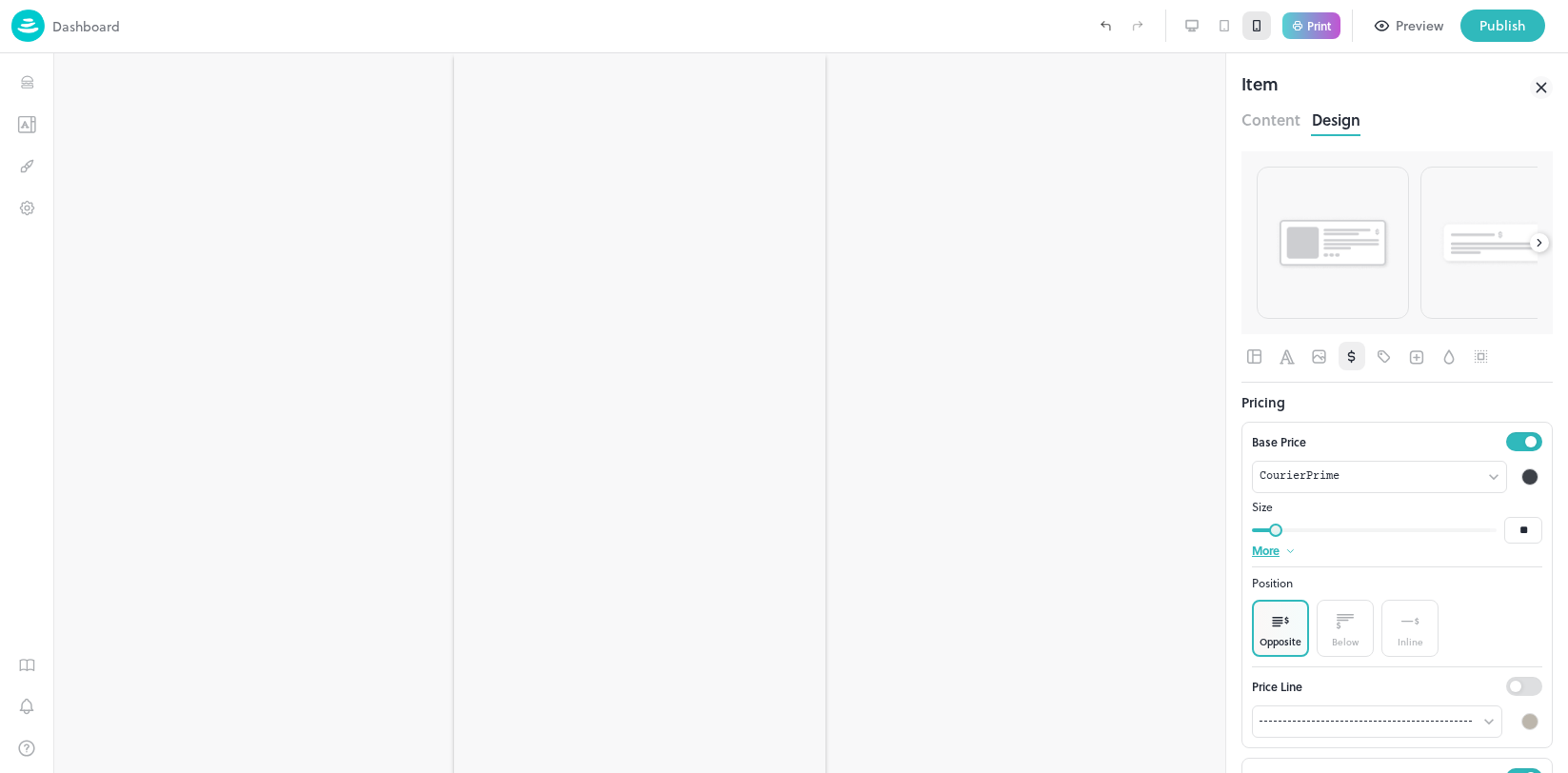 scroll, scrollTop: 0, scrollLeft: 0, axis: both 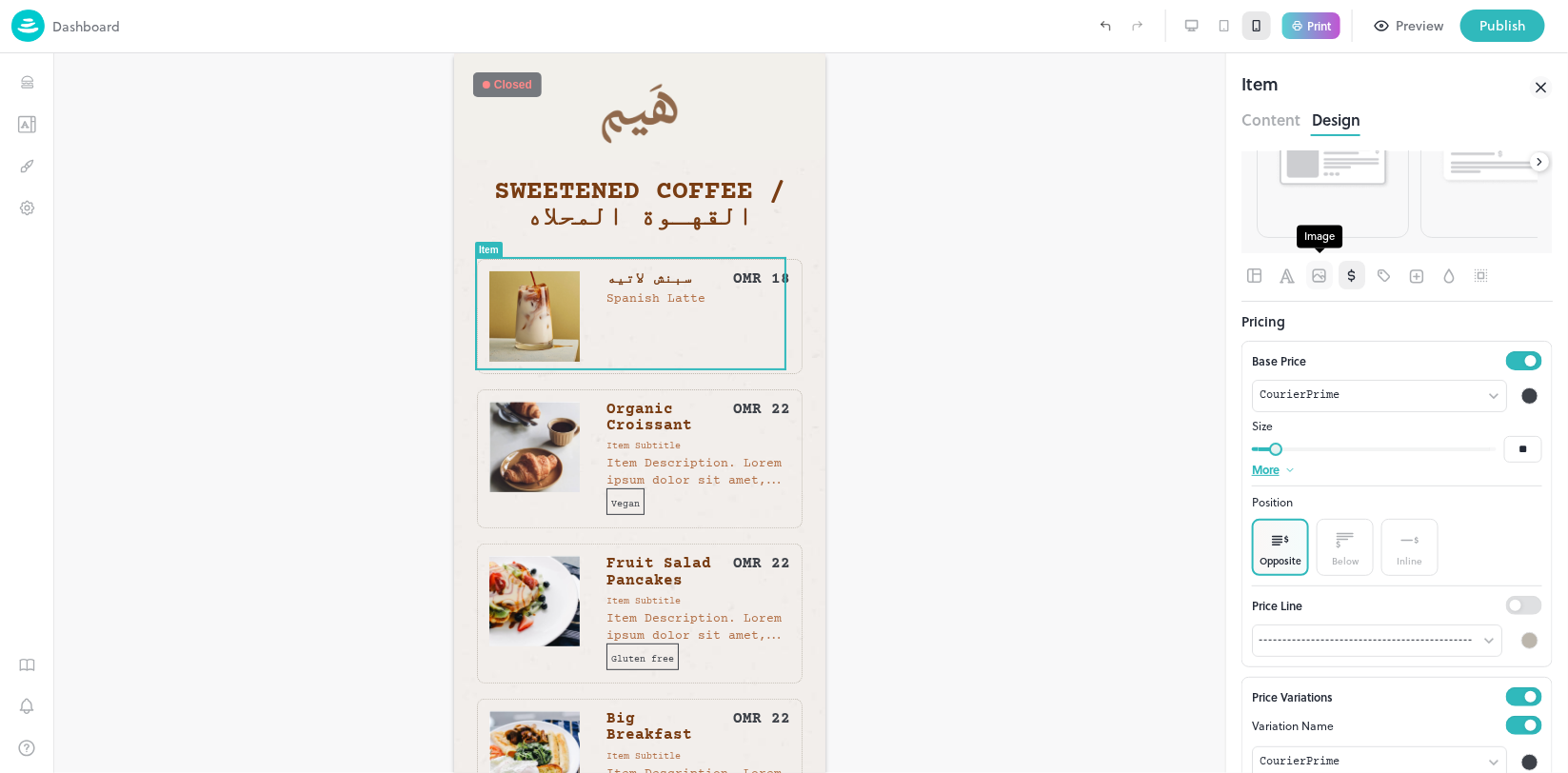 click 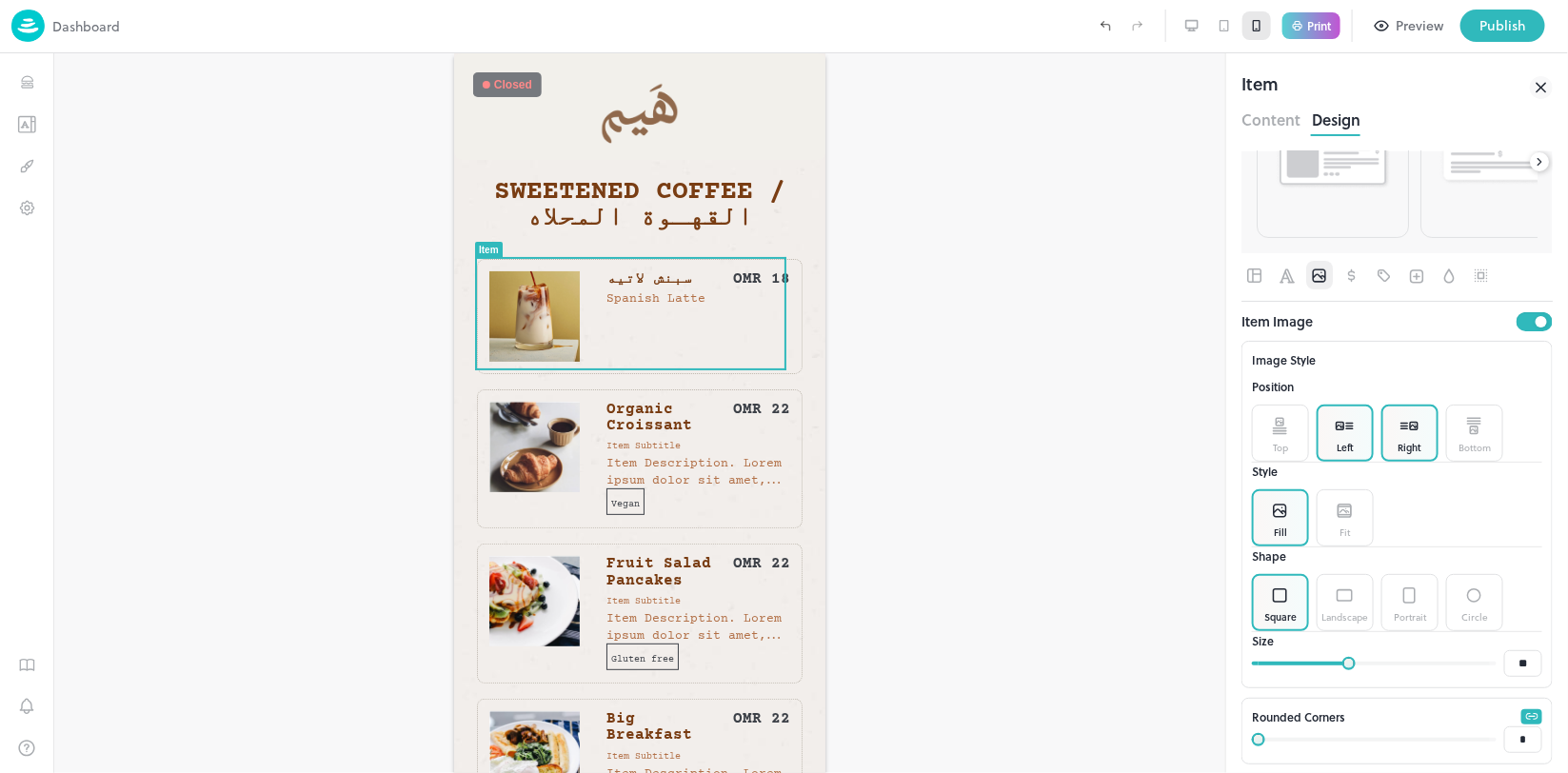 click on "Right" at bounding box center (1410, 447) 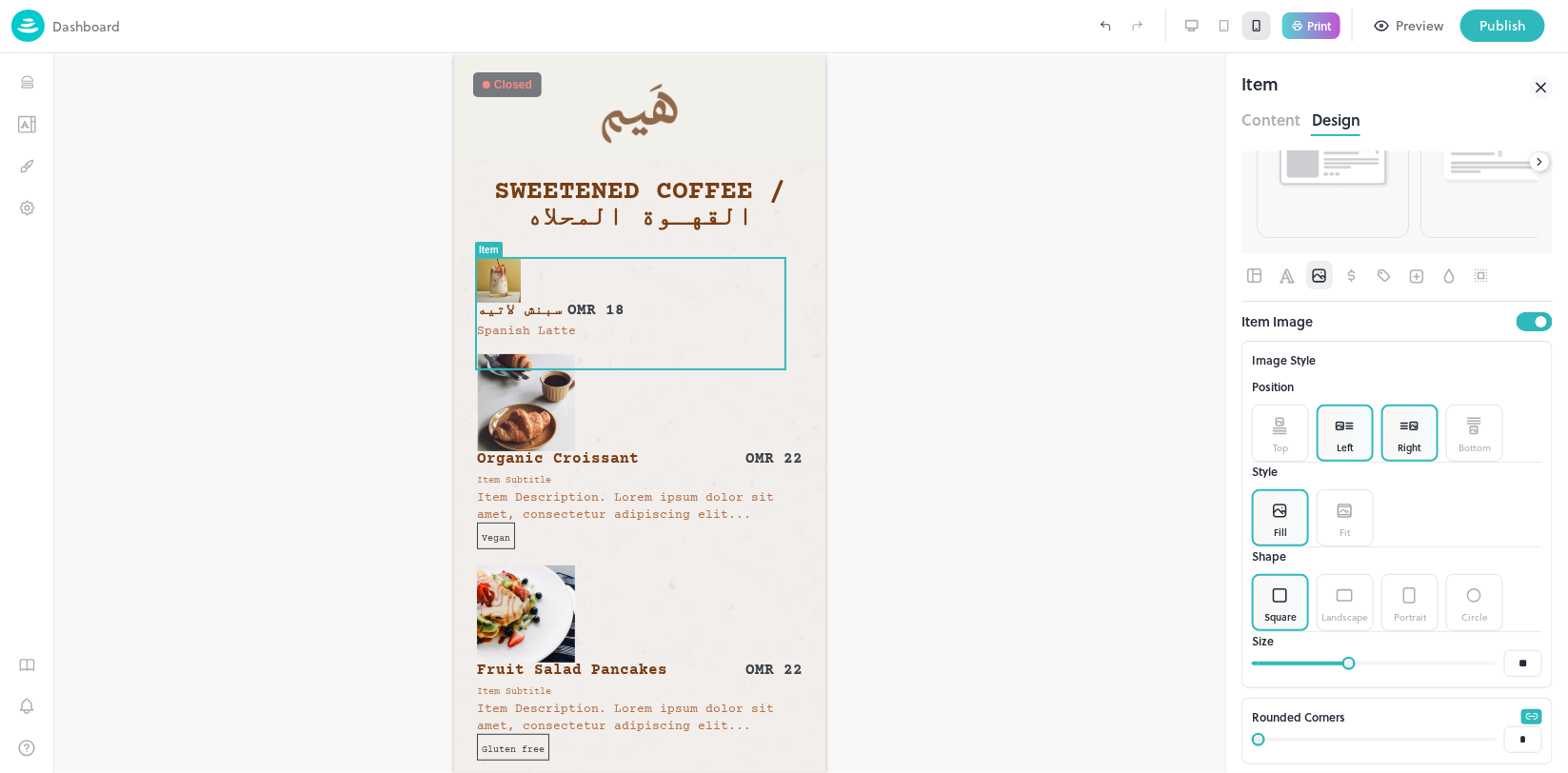 click on "Left" at bounding box center (1345, 447) 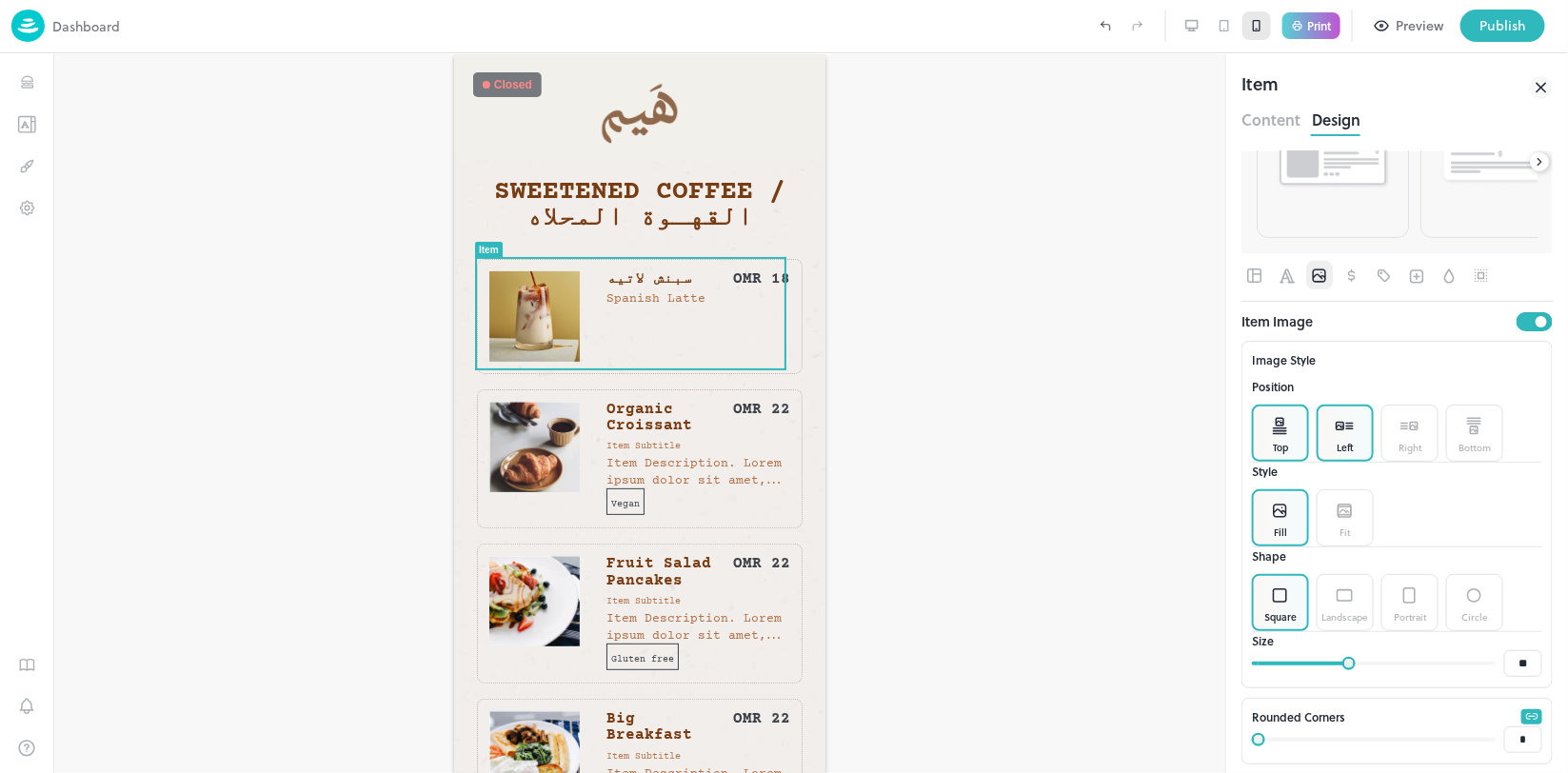 click on "Top" at bounding box center [1280, 433] 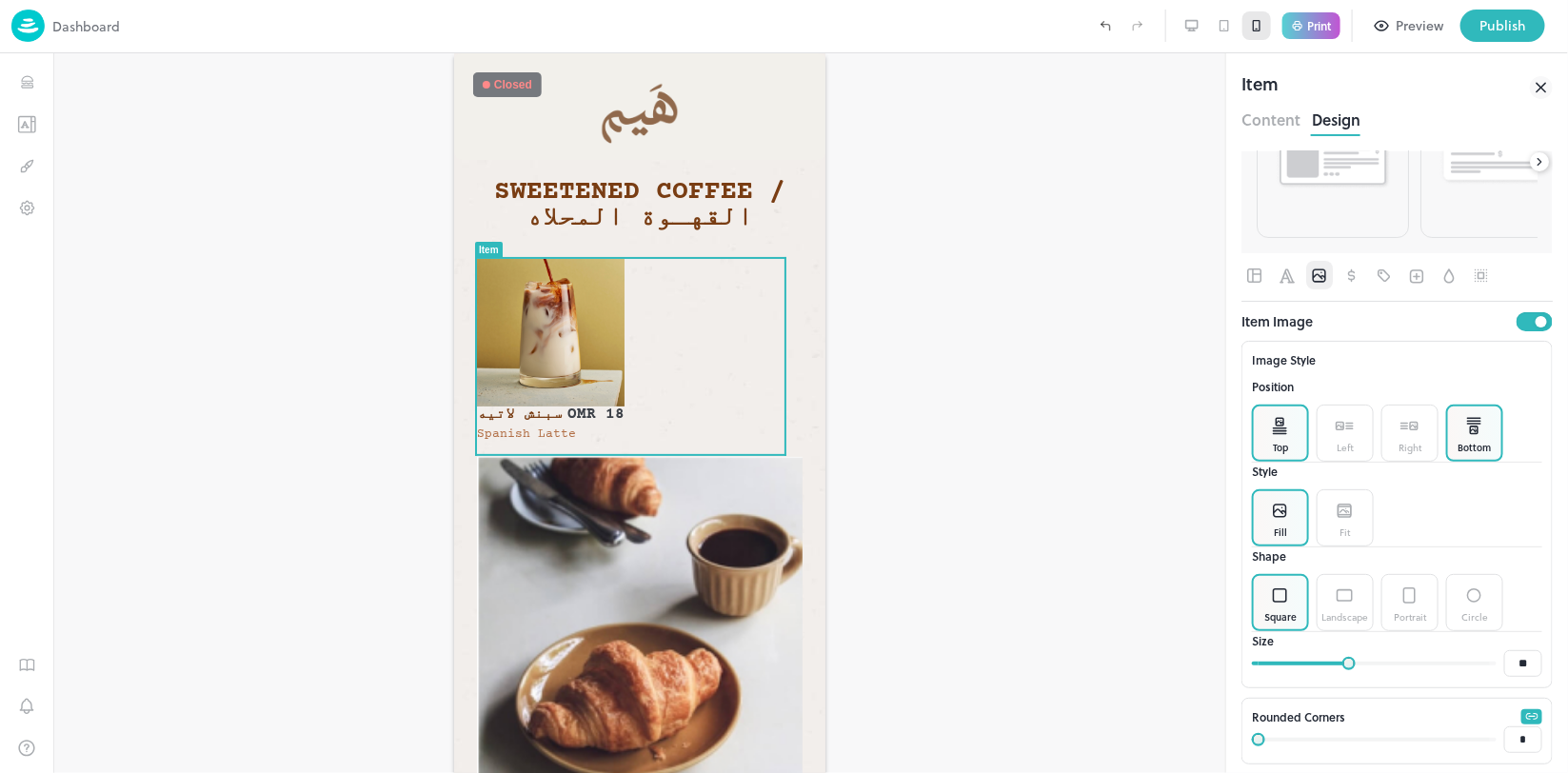 click 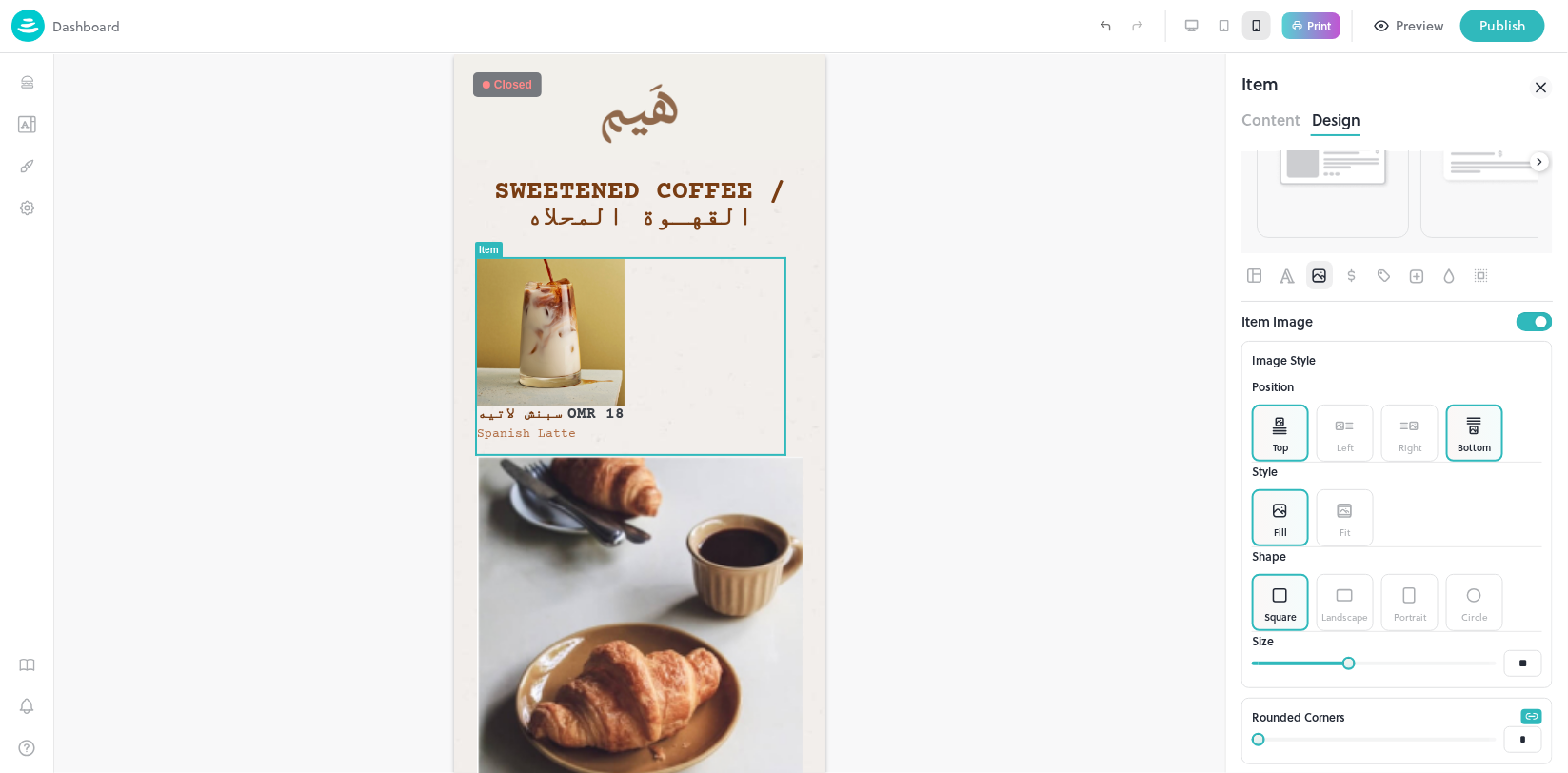 click on "Top" at bounding box center (1280, 433) 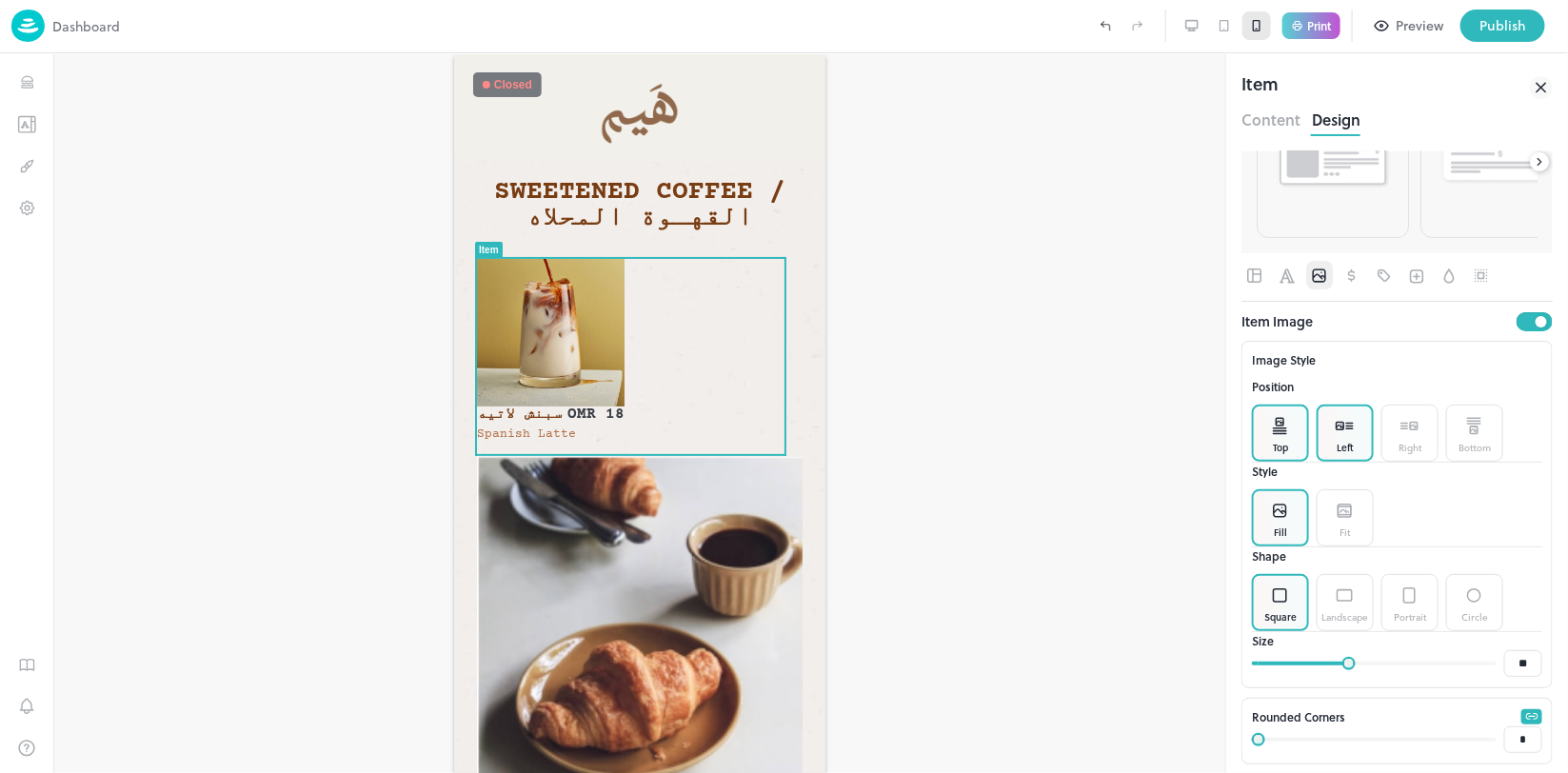 click on "Left" at bounding box center [1345, 433] 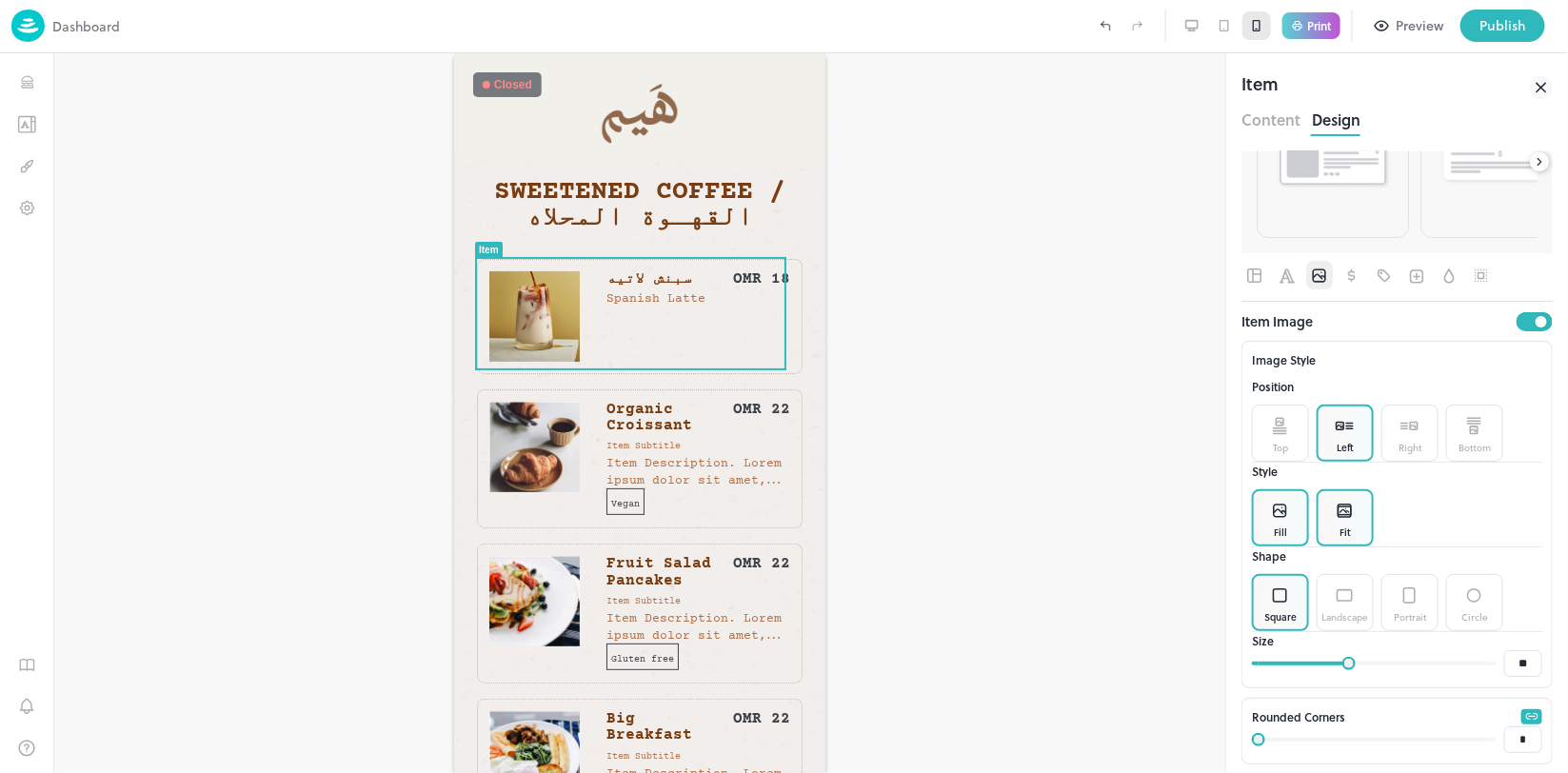 click on "Fit" at bounding box center (1345, 518) 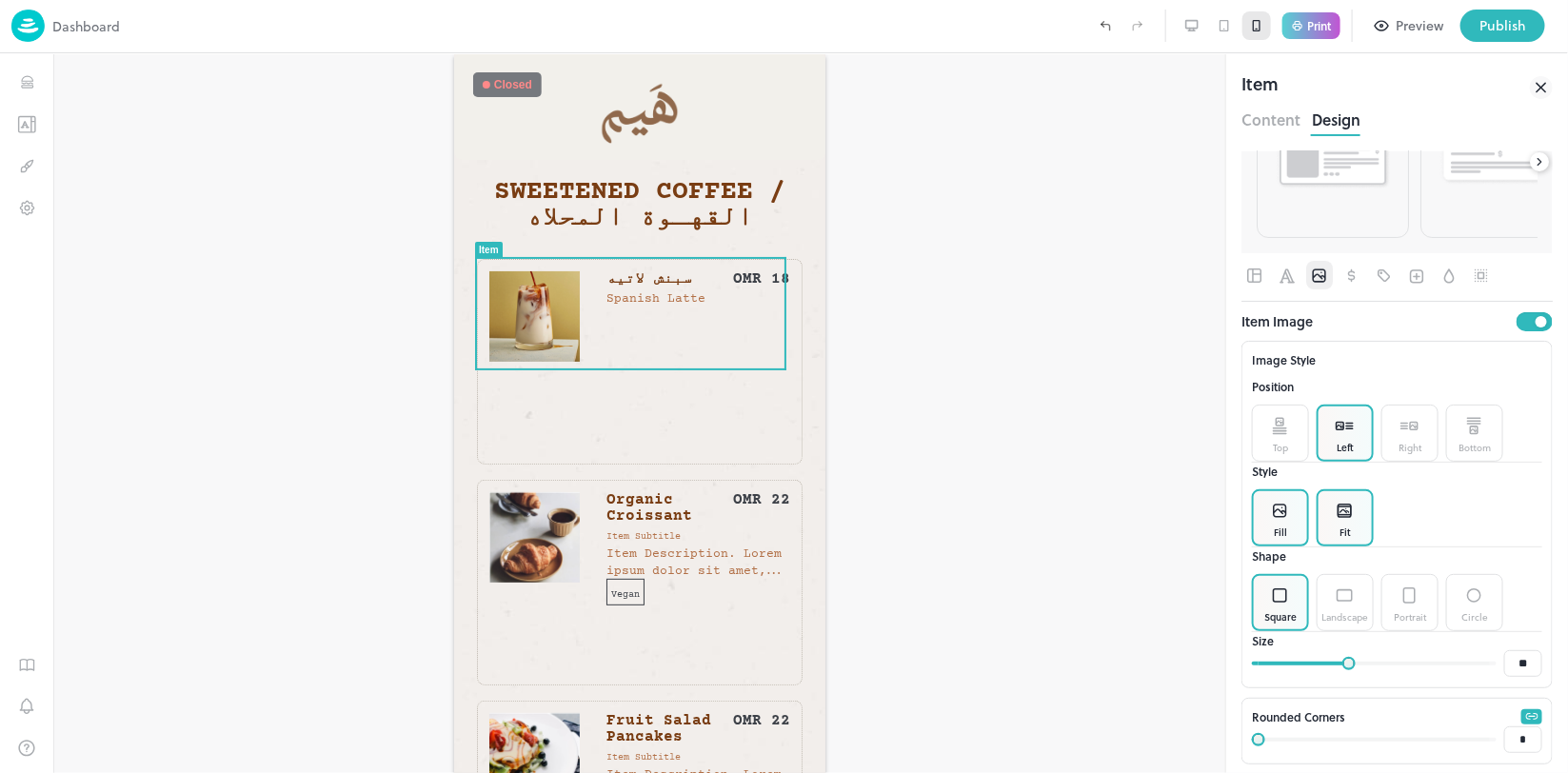 click on "Fill" at bounding box center [1280, 518] 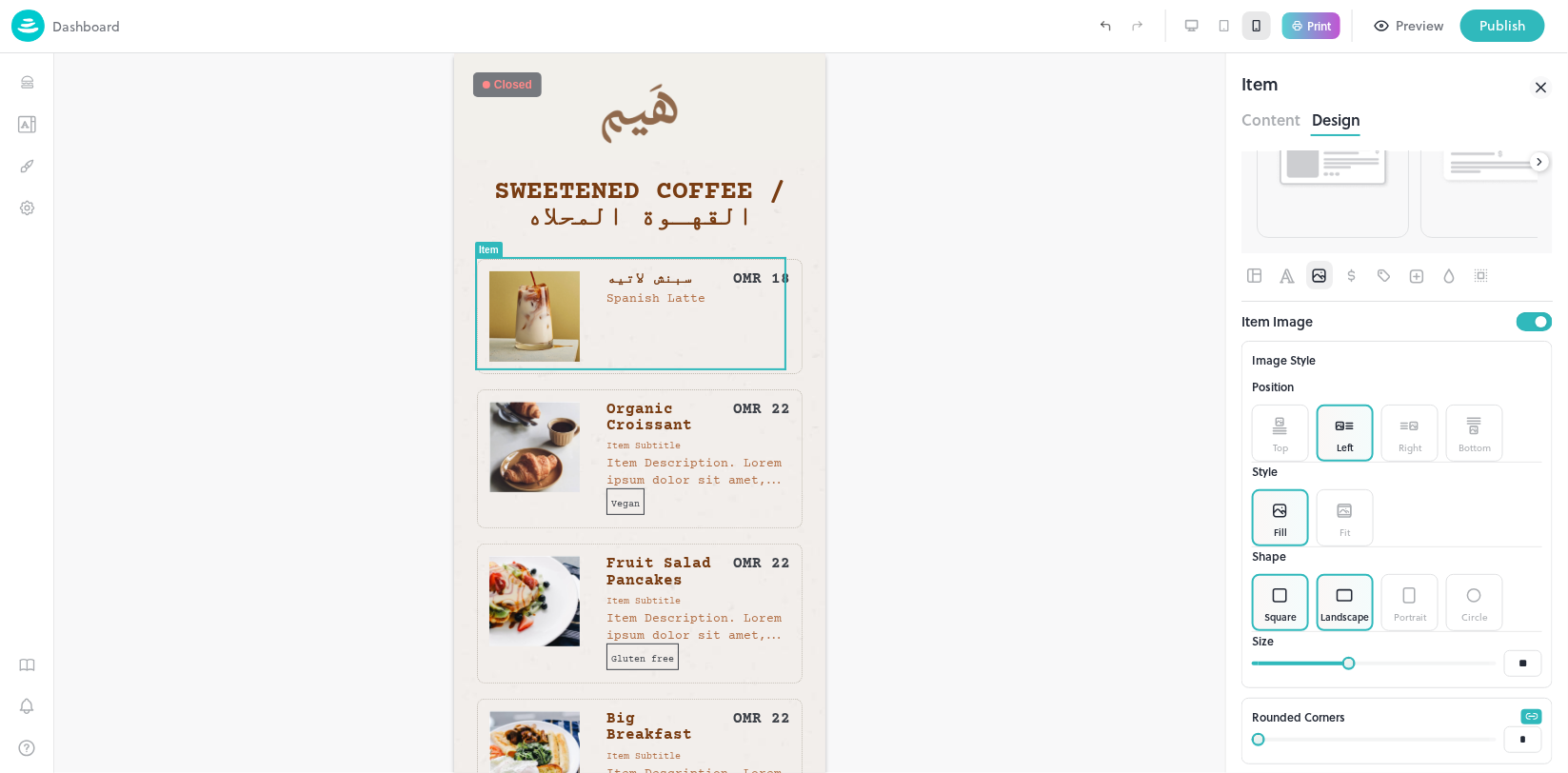 click 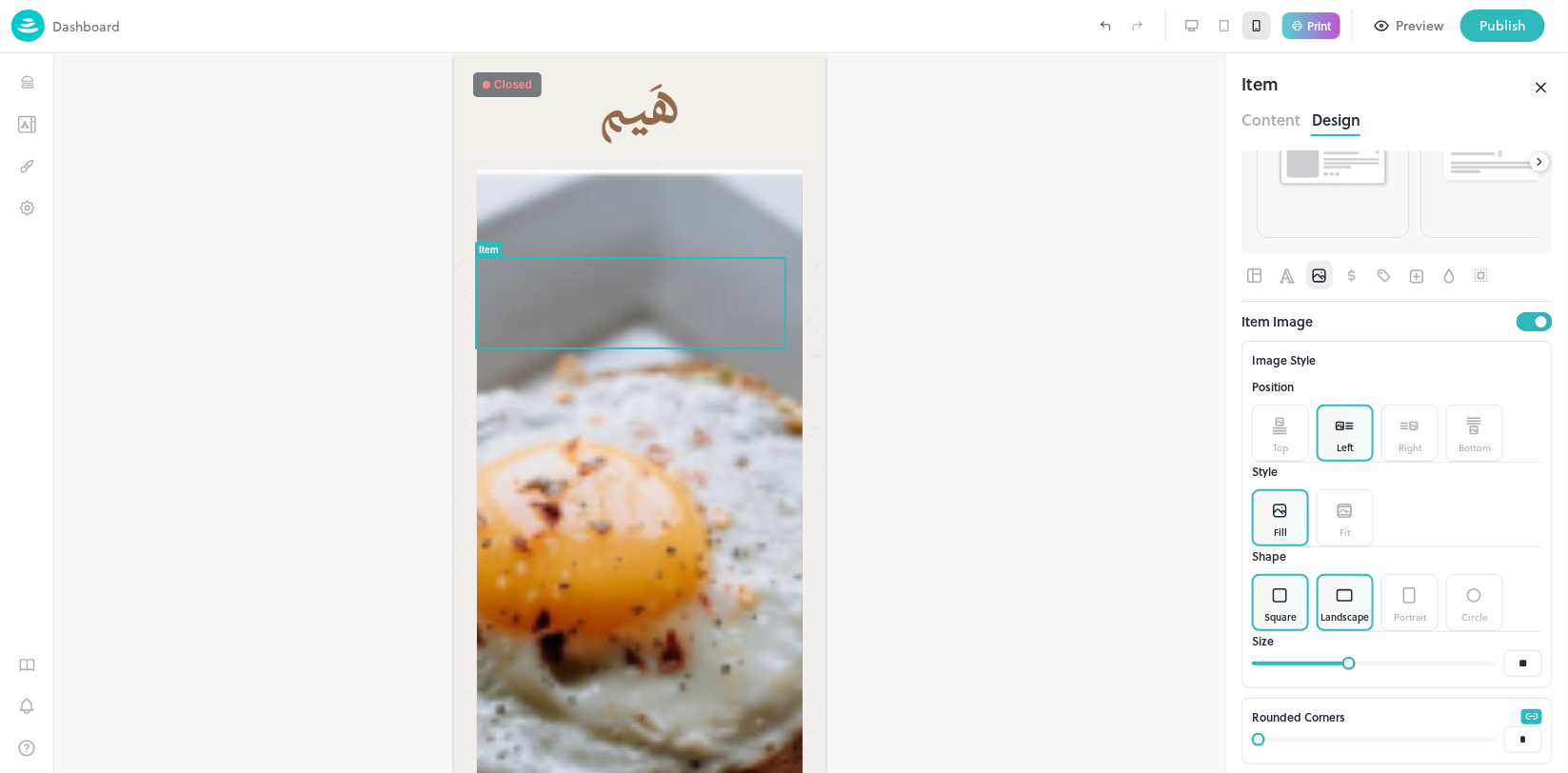 click 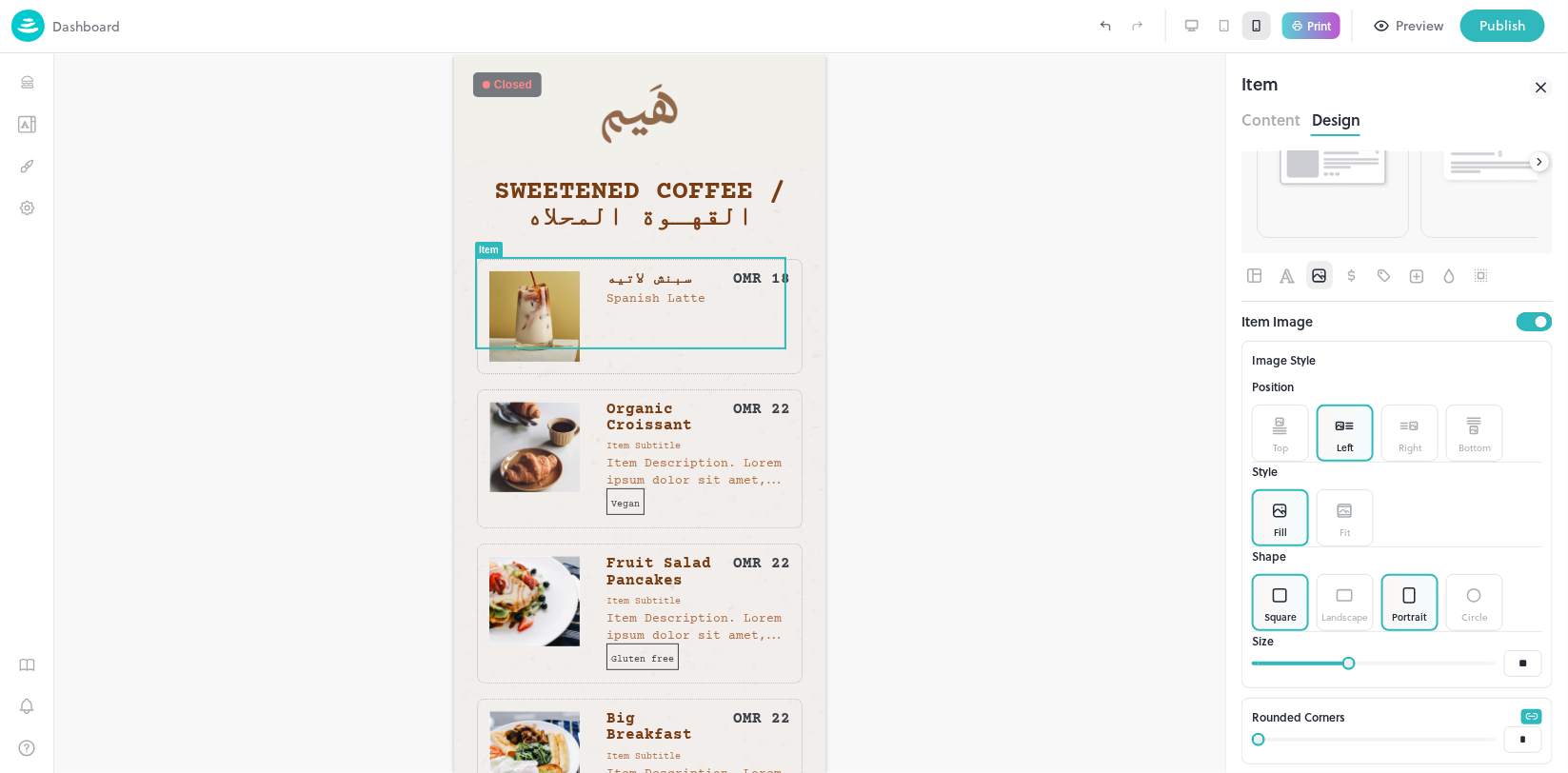 click 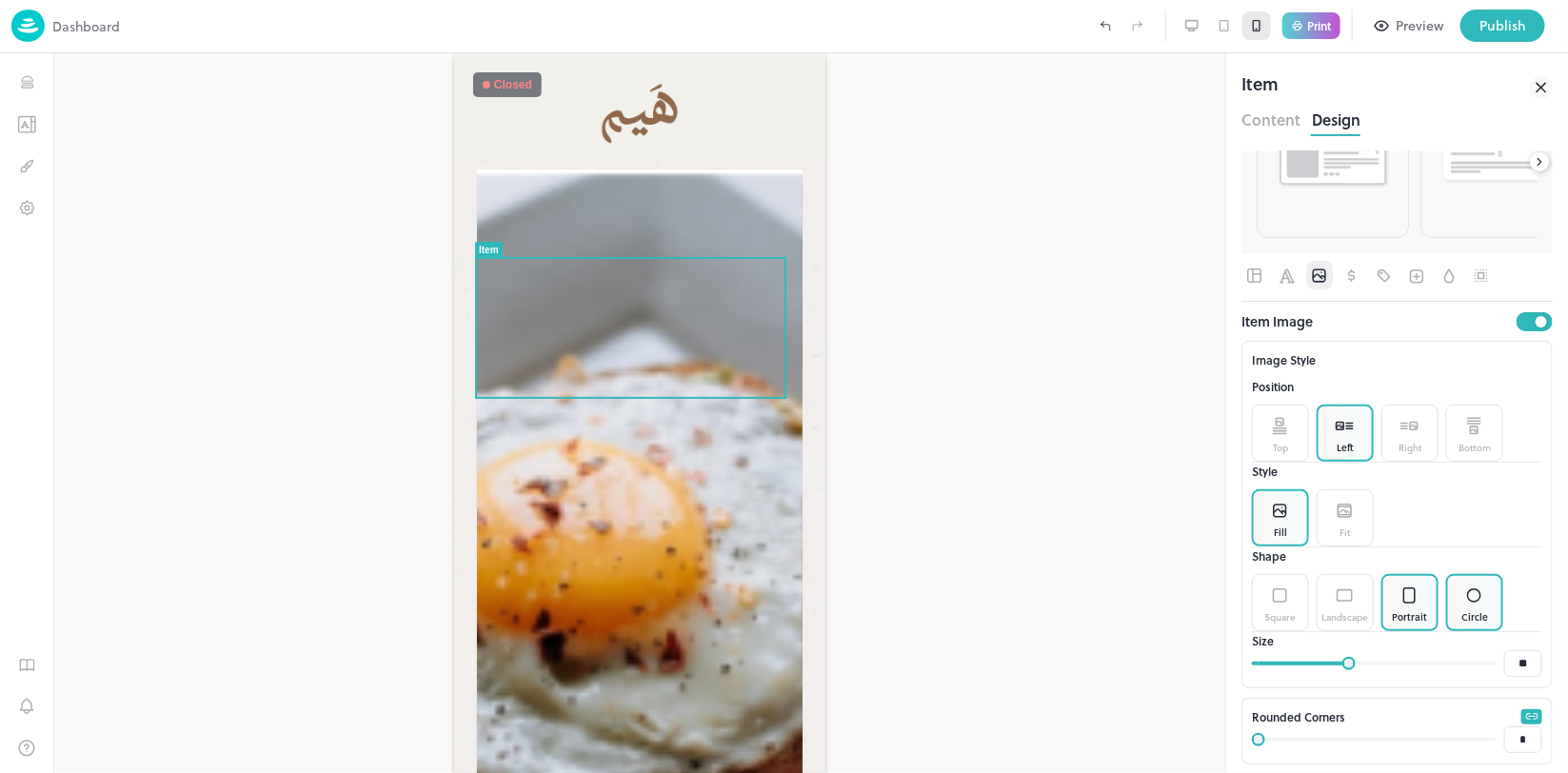 click on "Circle" at bounding box center [1475, 603] 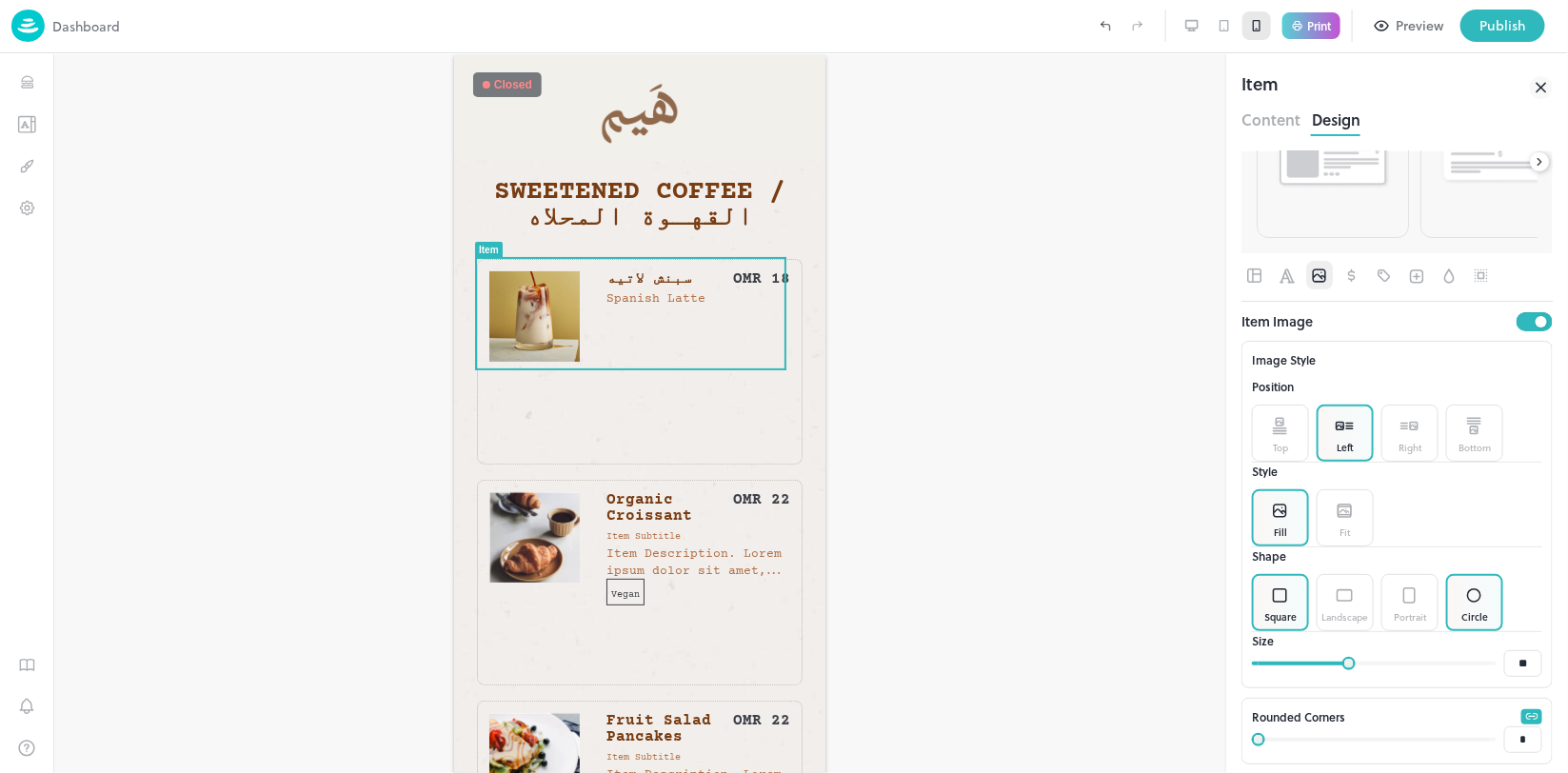 click on "Square" at bounding box center [1280, 603] 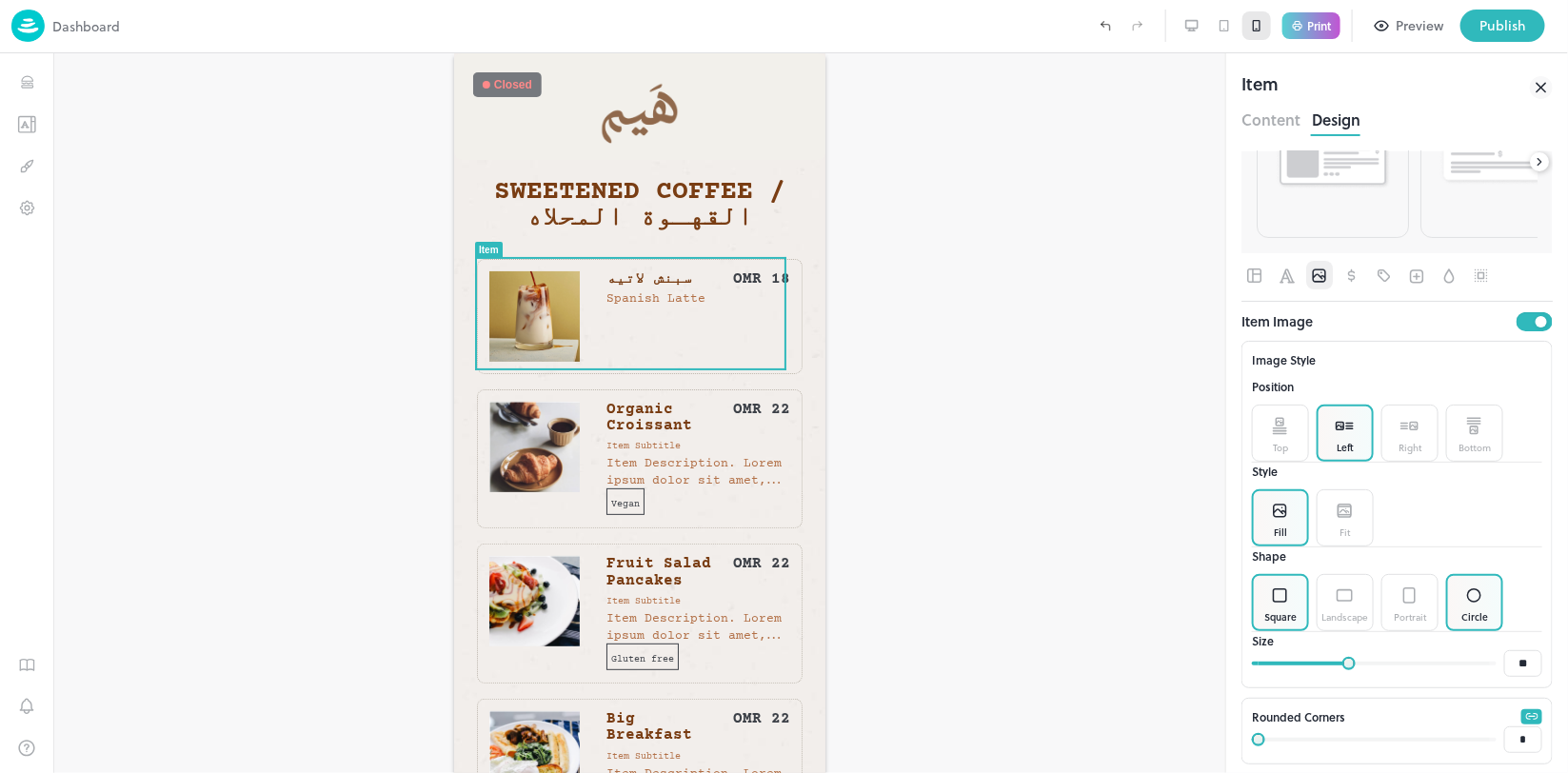 click on "Circle" at bounding box center (1475, 617) 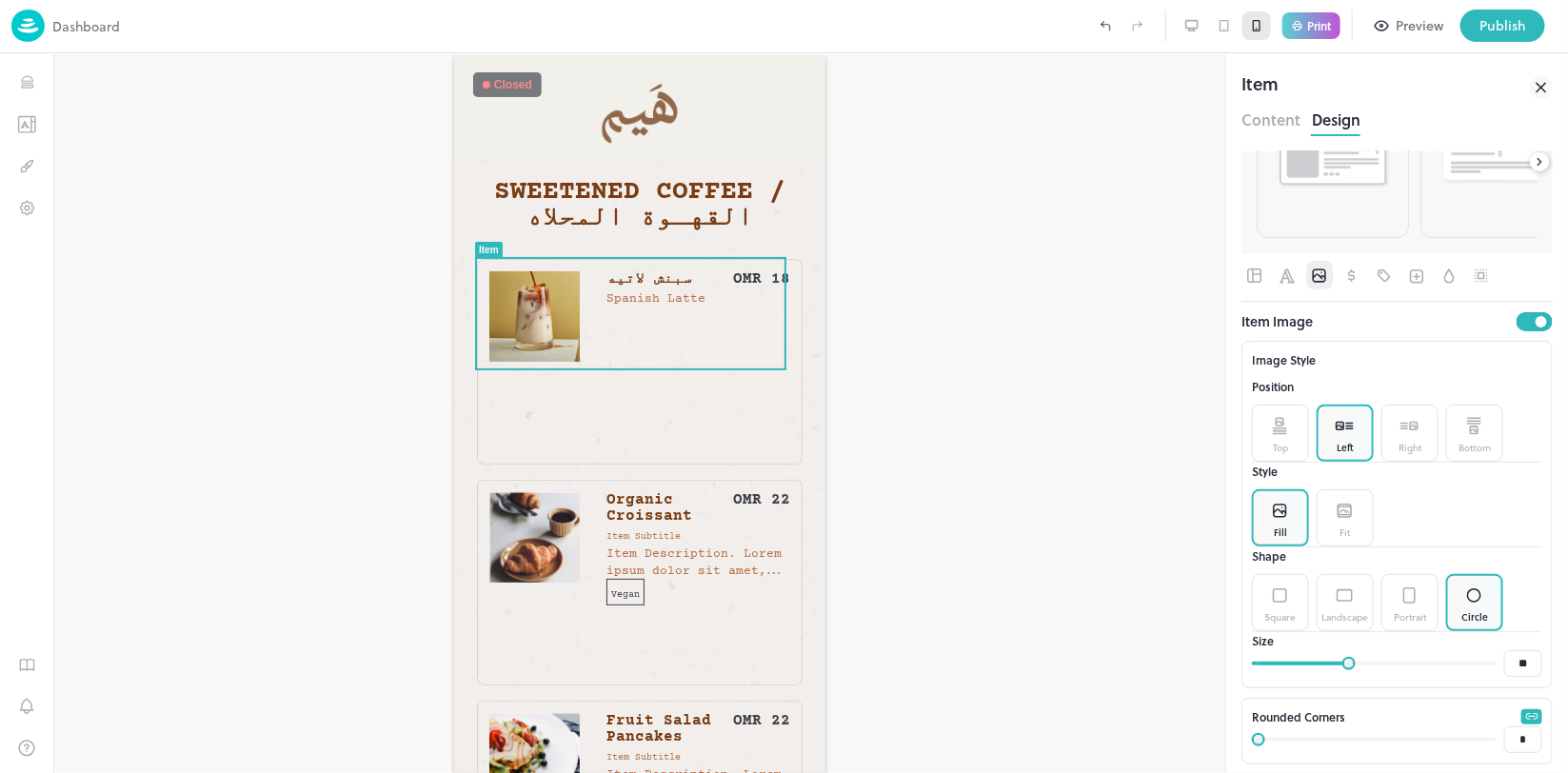 scroll, scrollTop: 200, scrollLeft: 0, axis: vertical 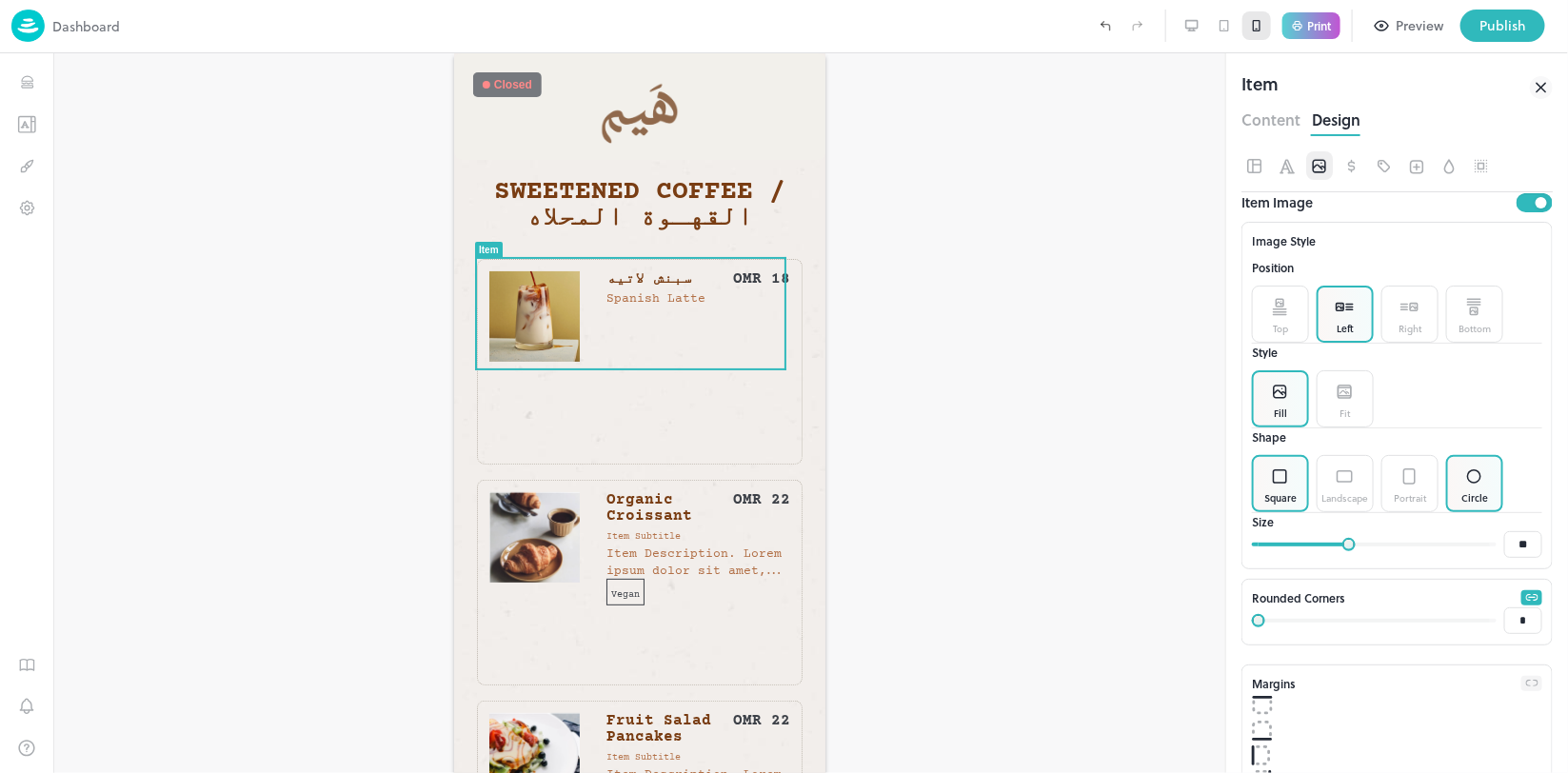 click on "Square" at bounding box center (1280, 484) 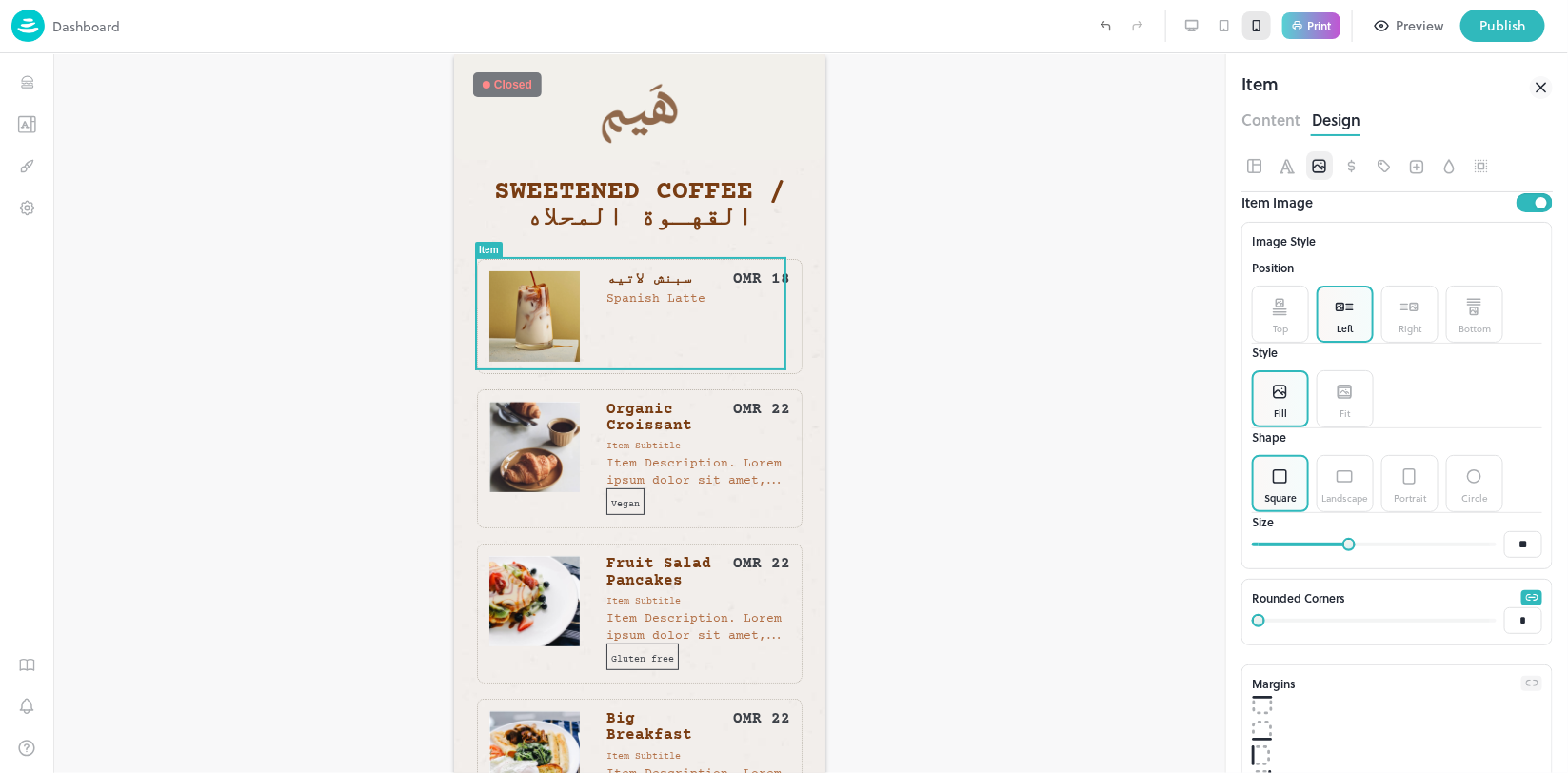 type on "**" 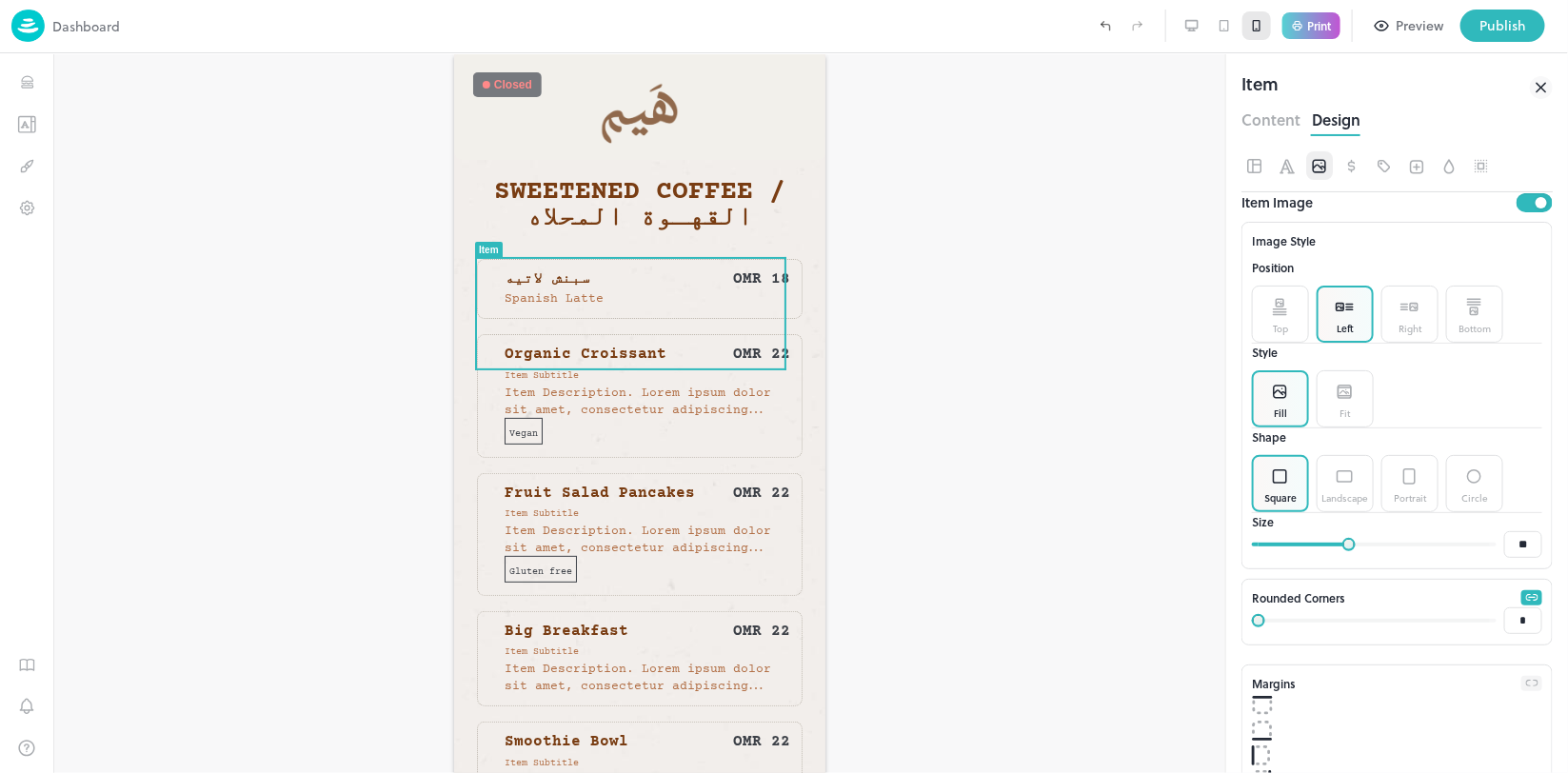 type on "**" 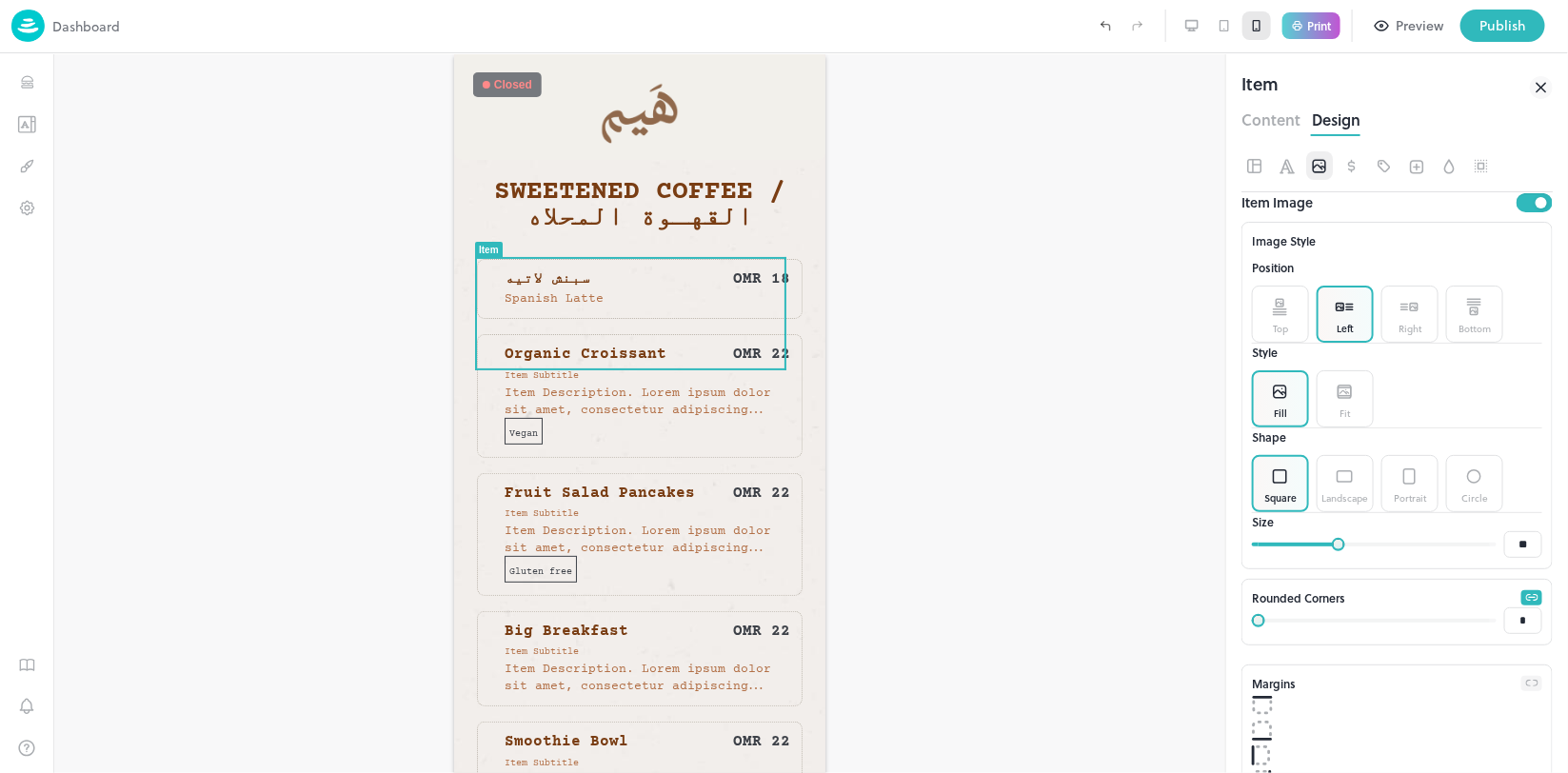 type on "**" 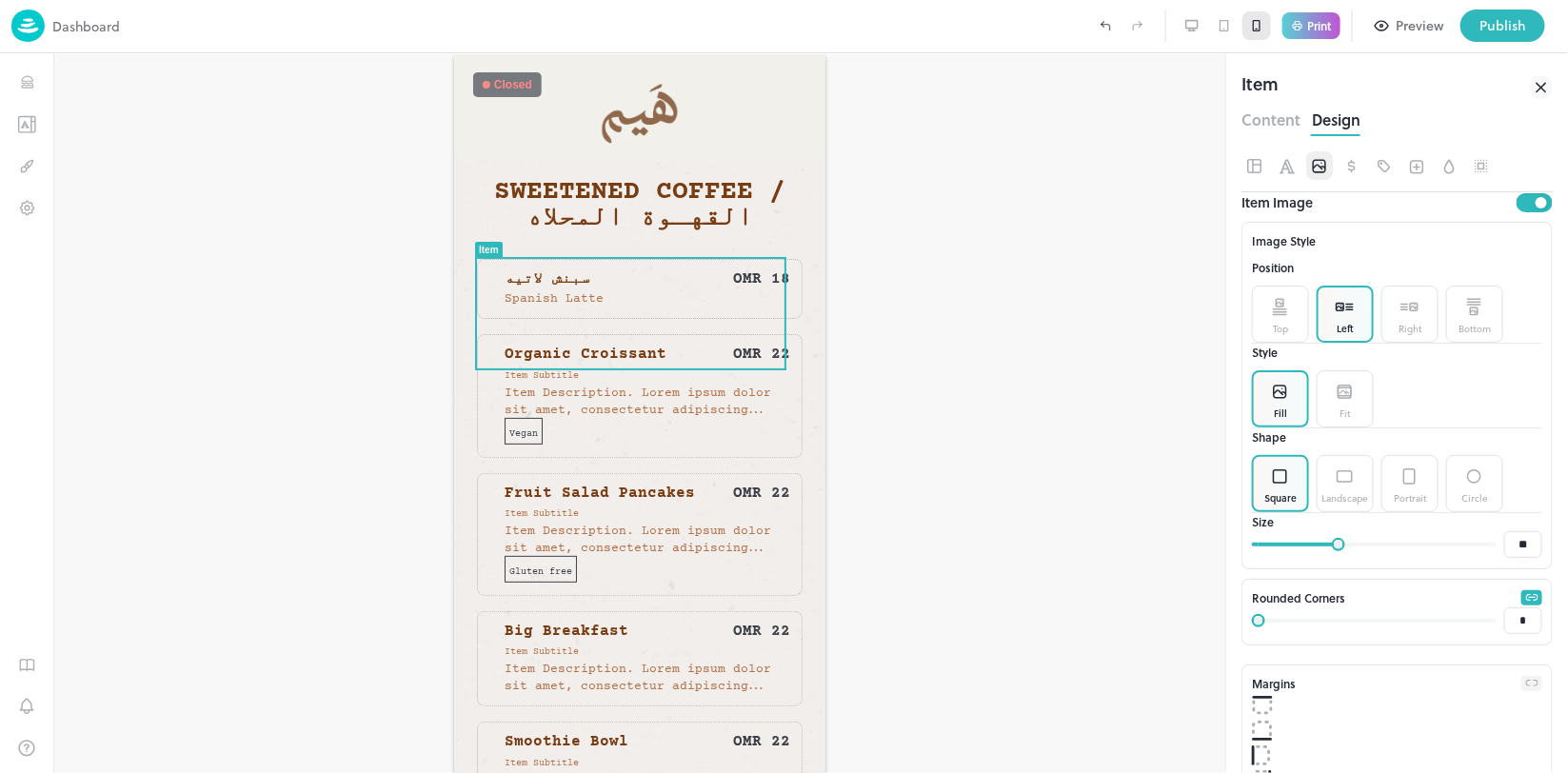 type on "**" 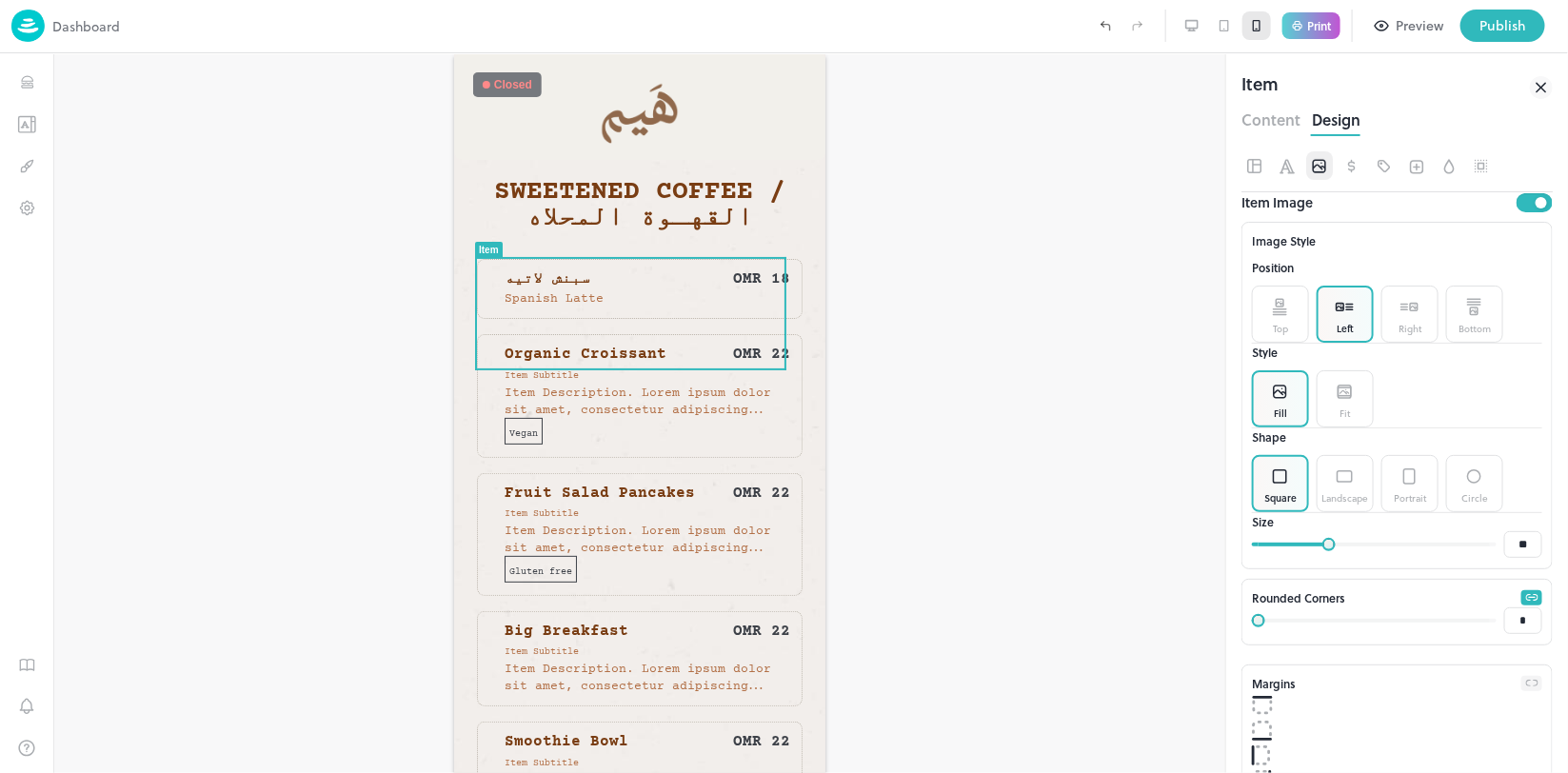 type on "**" 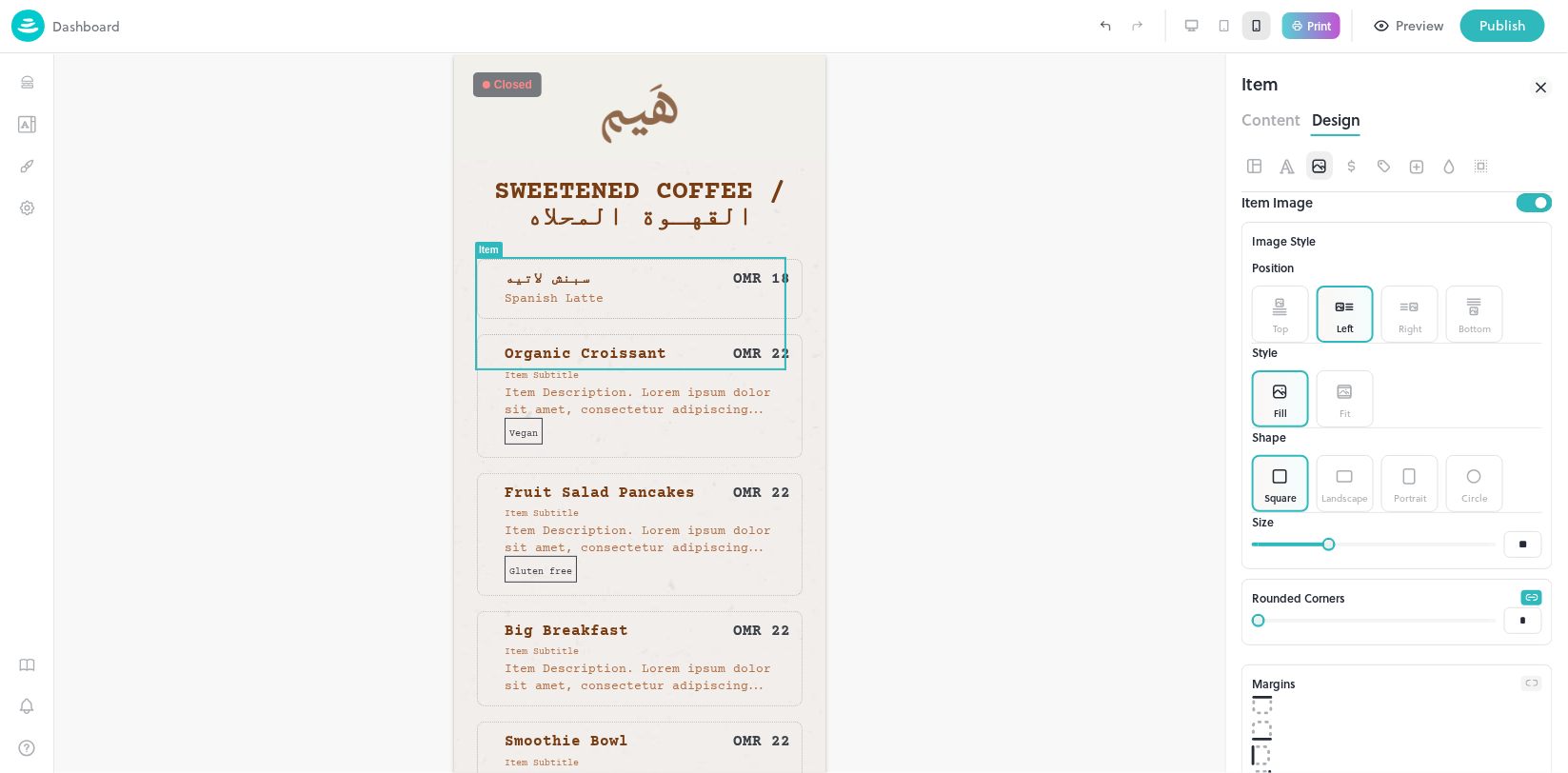type on "**" 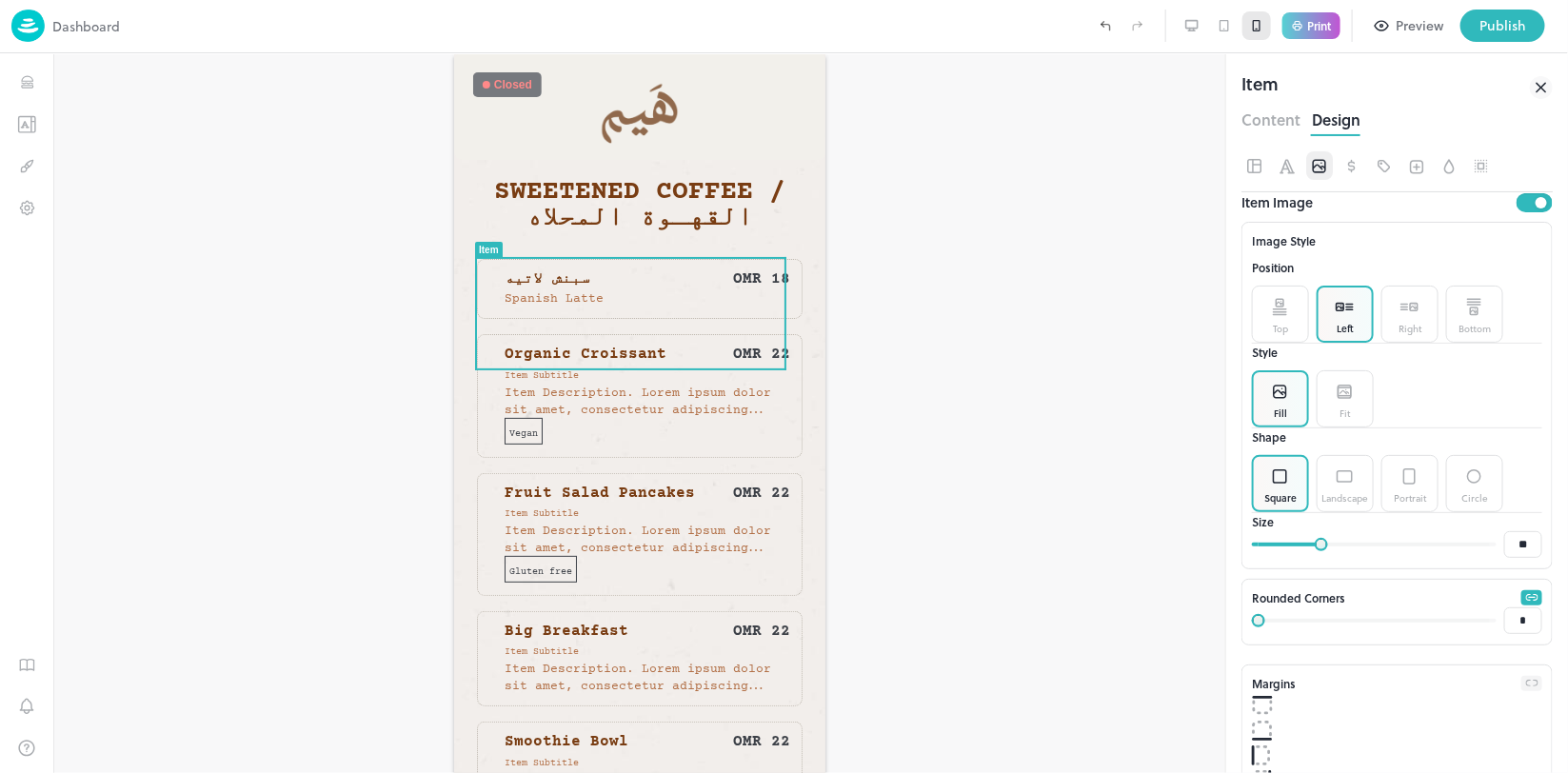 type on "**" 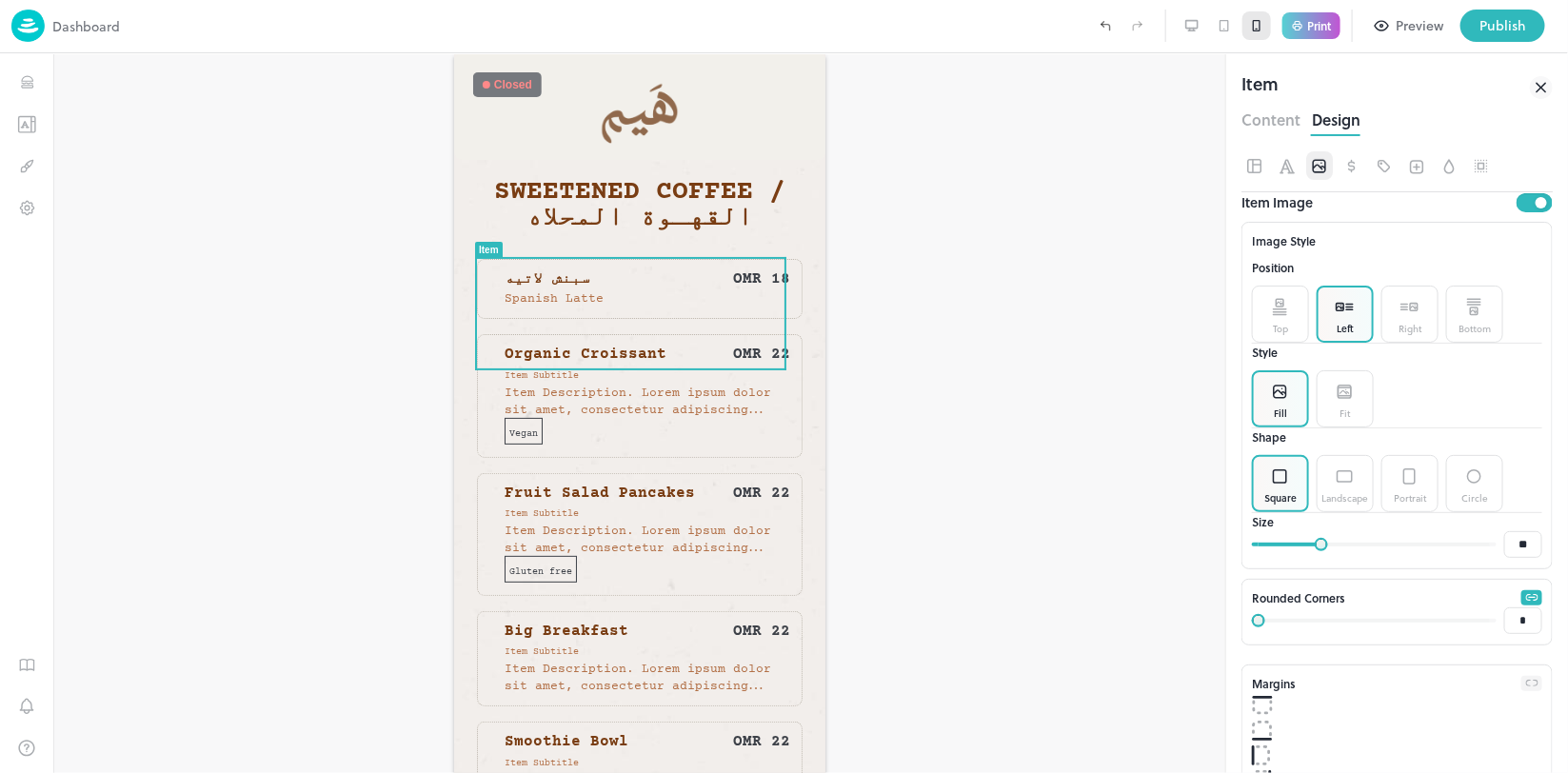 type on "**" 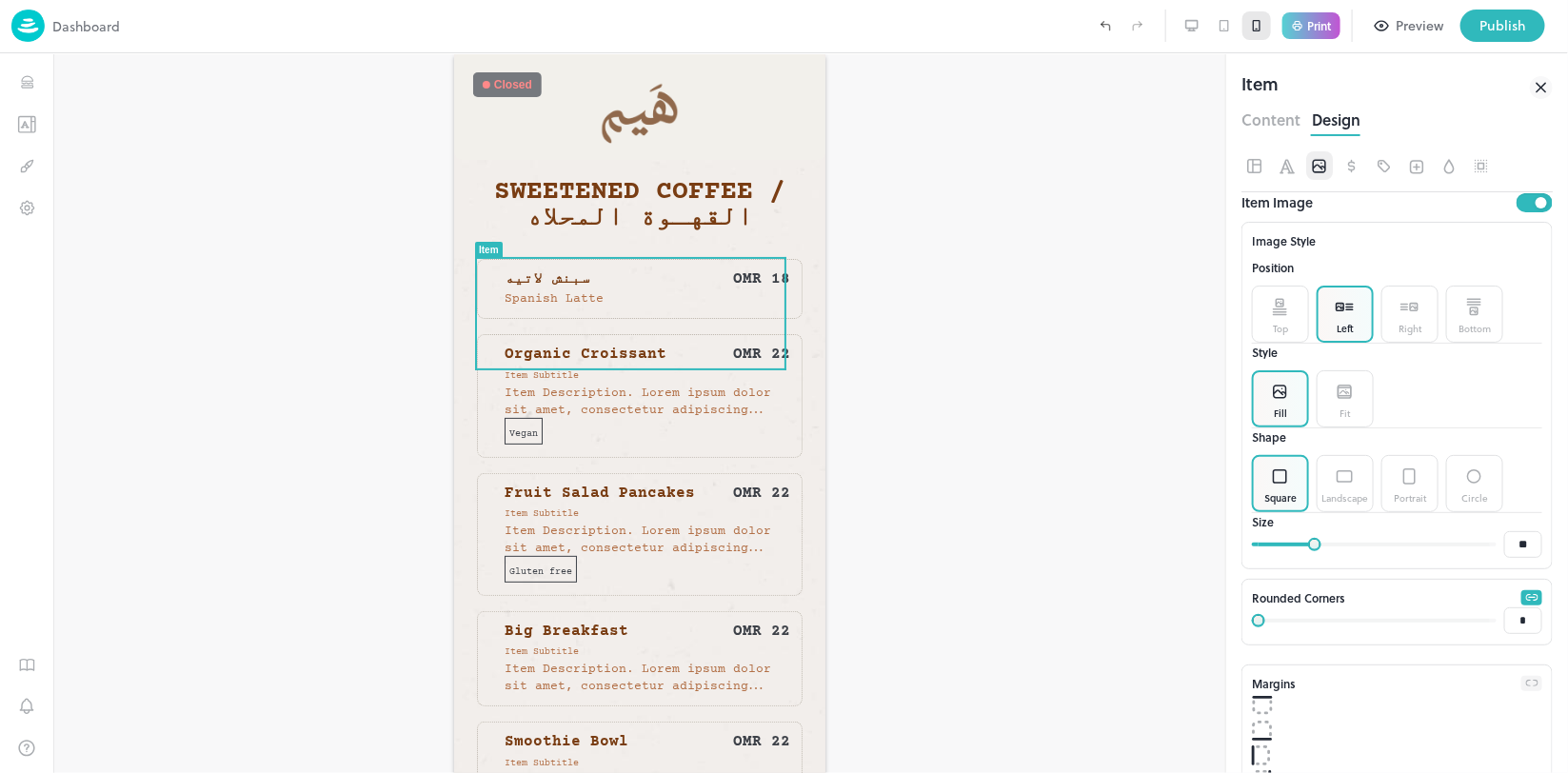 type on "**" 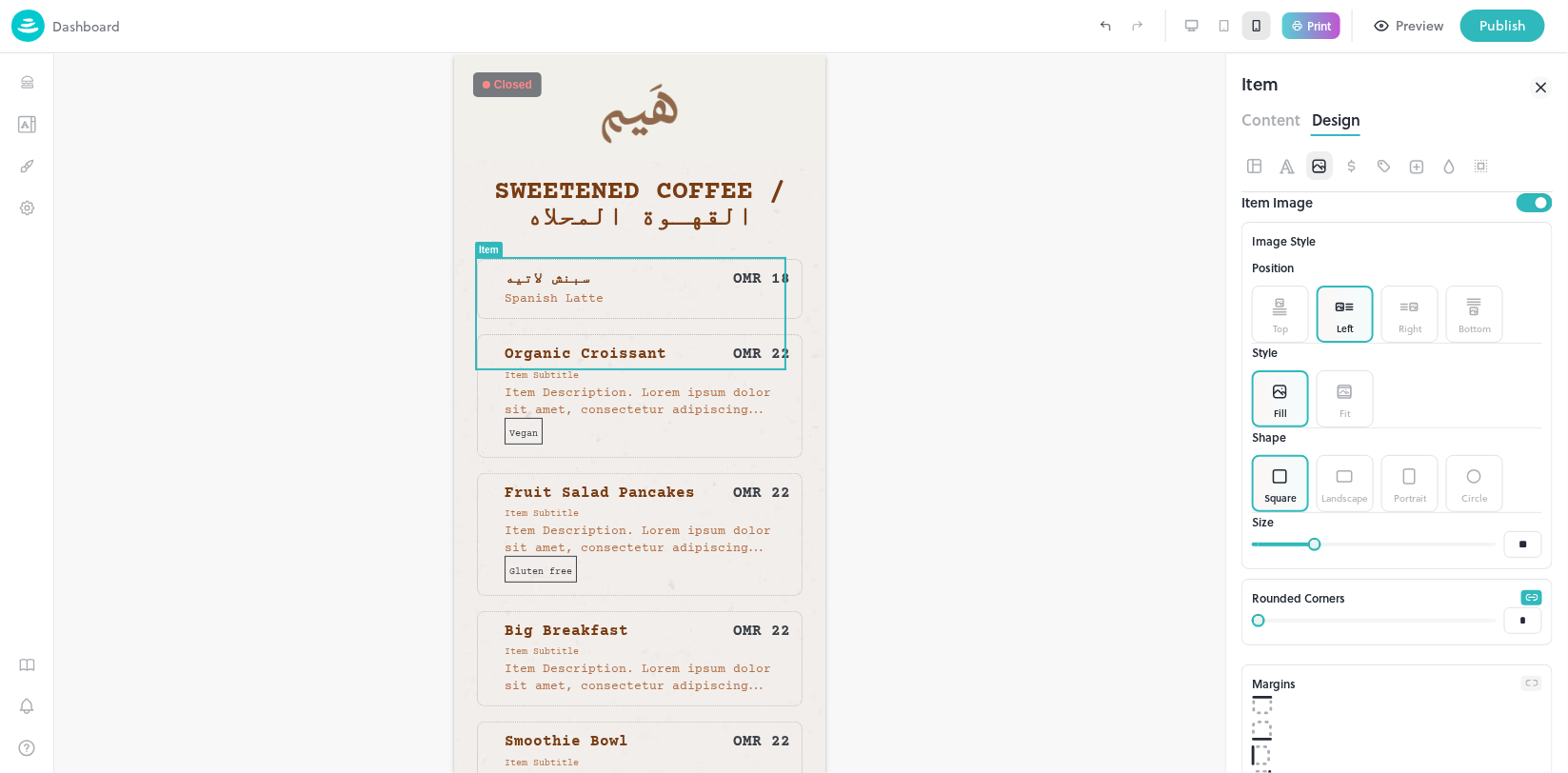 type on "**" 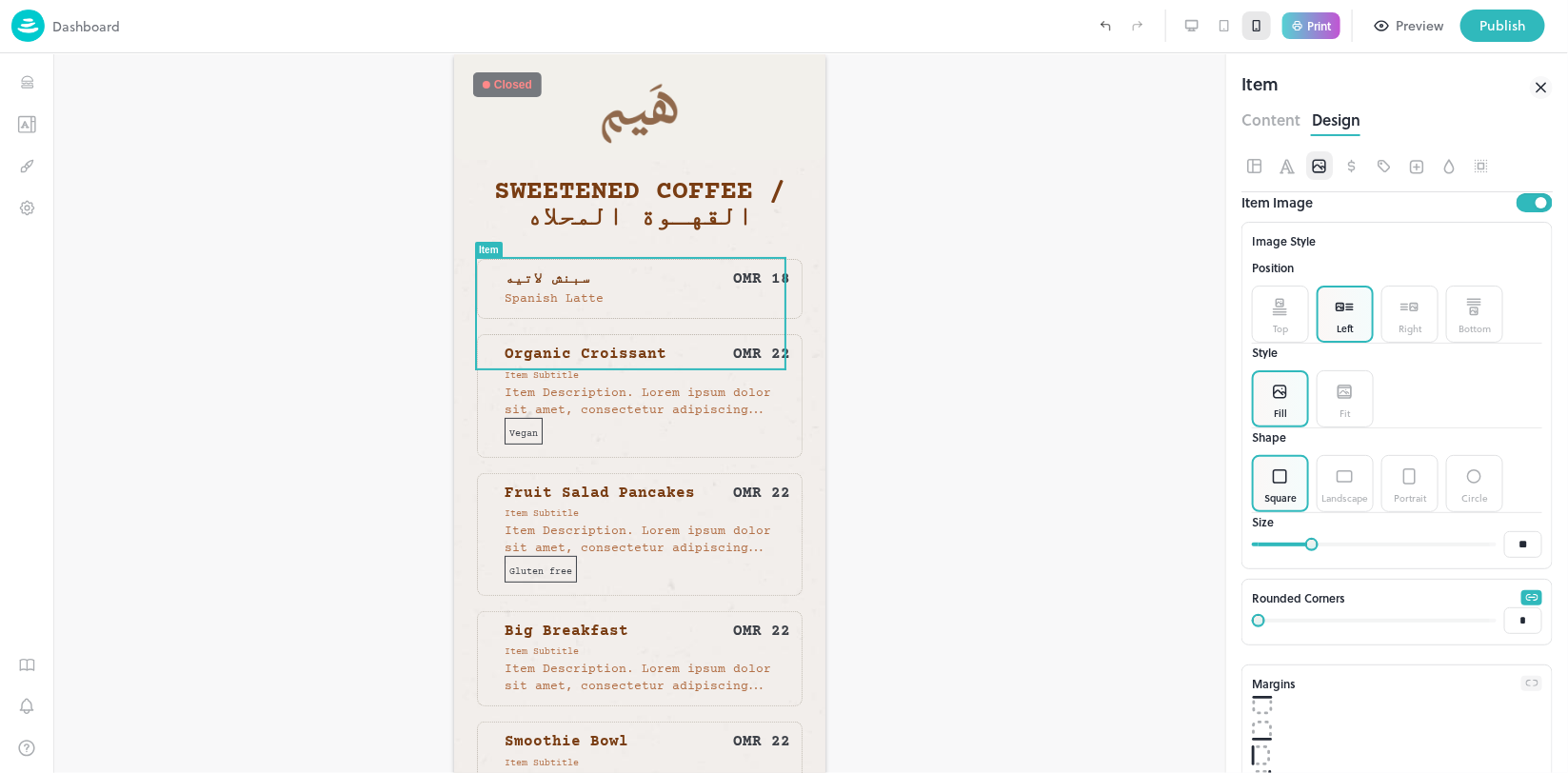 drag, startPoint x: 1342, startPoint y: 598, endPoint x: 1309, endPoint y: 605, distance: 33.734256 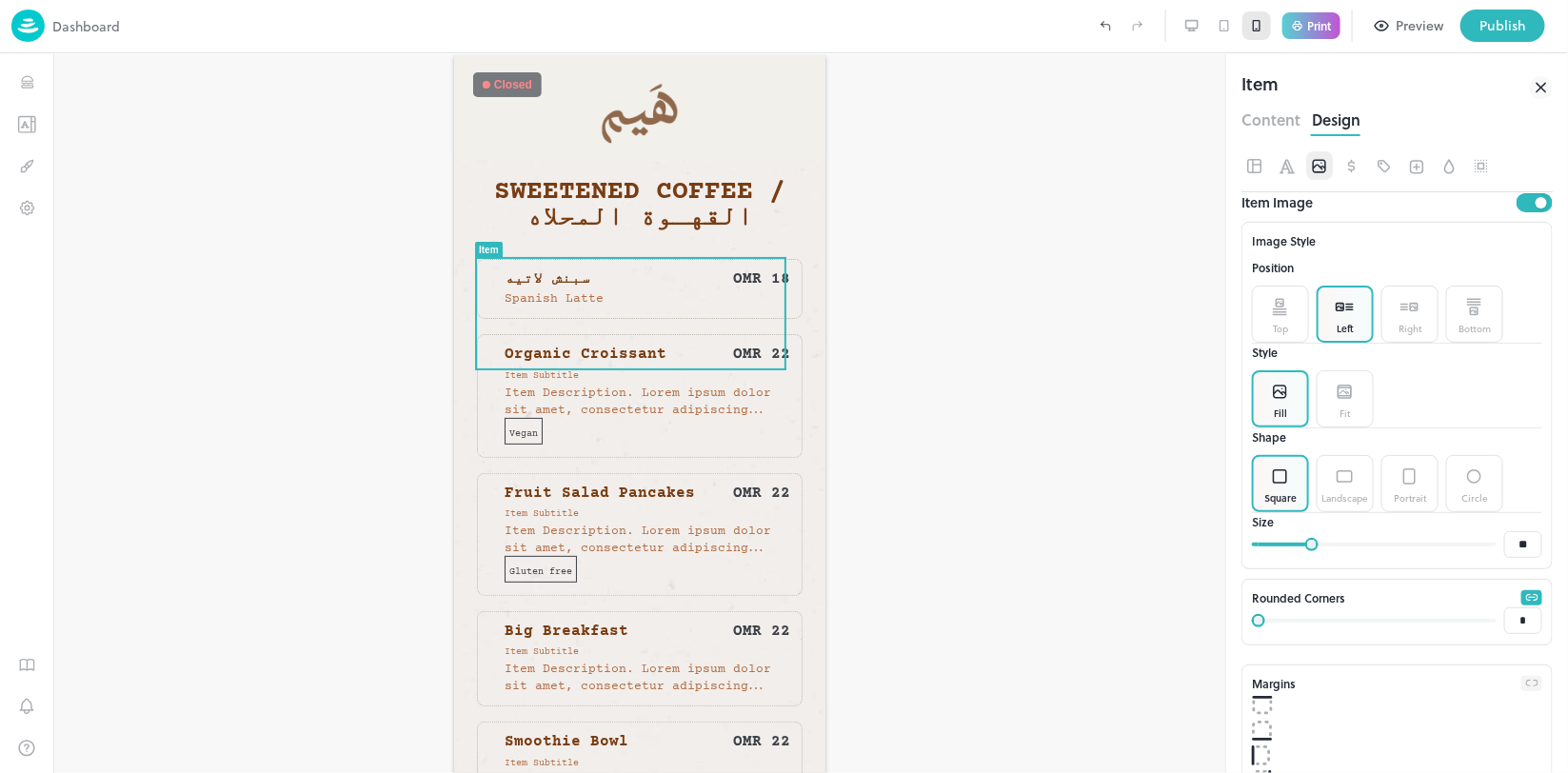 click at bounding box center [1312, 545] 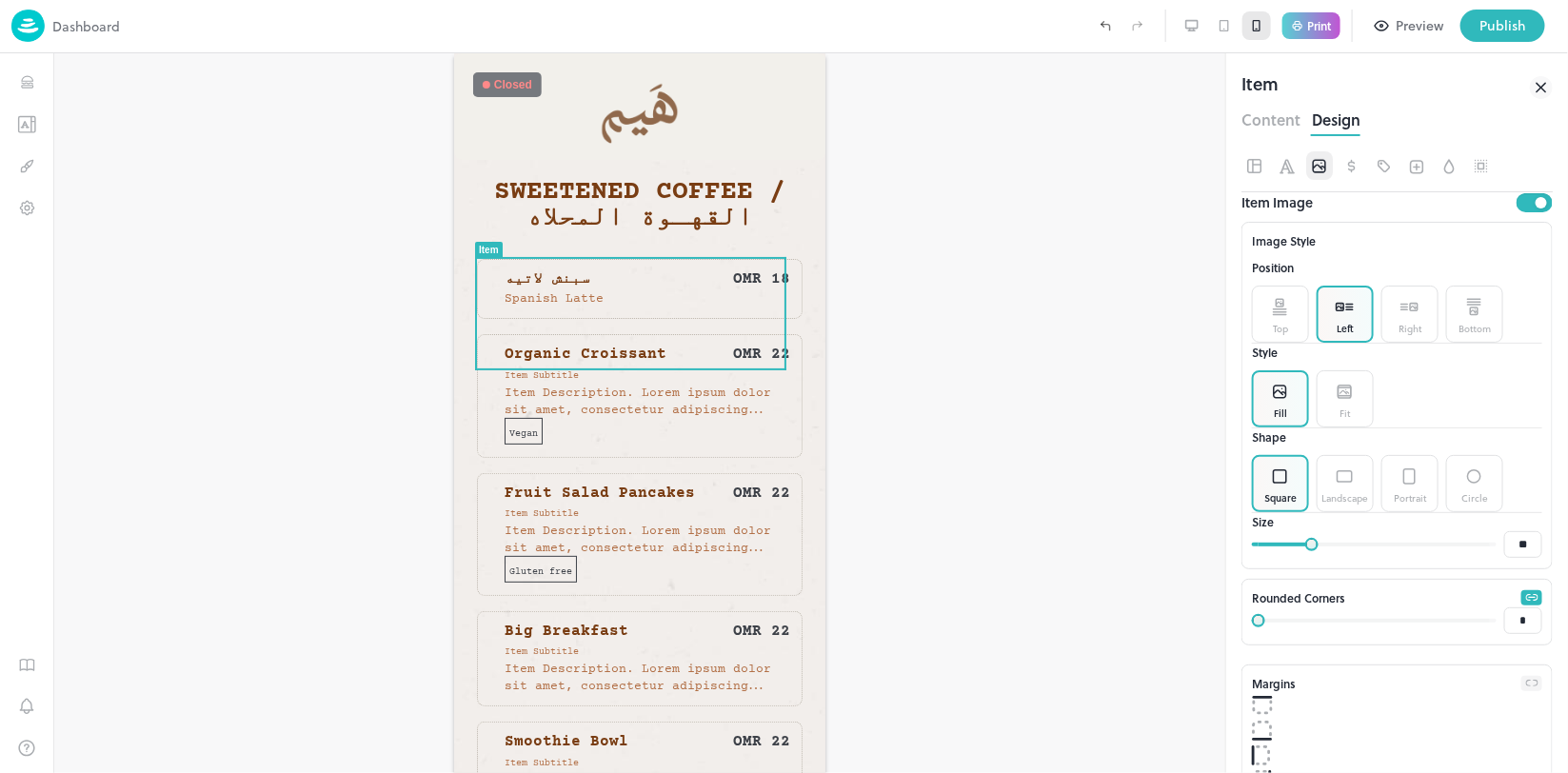 type on "**" 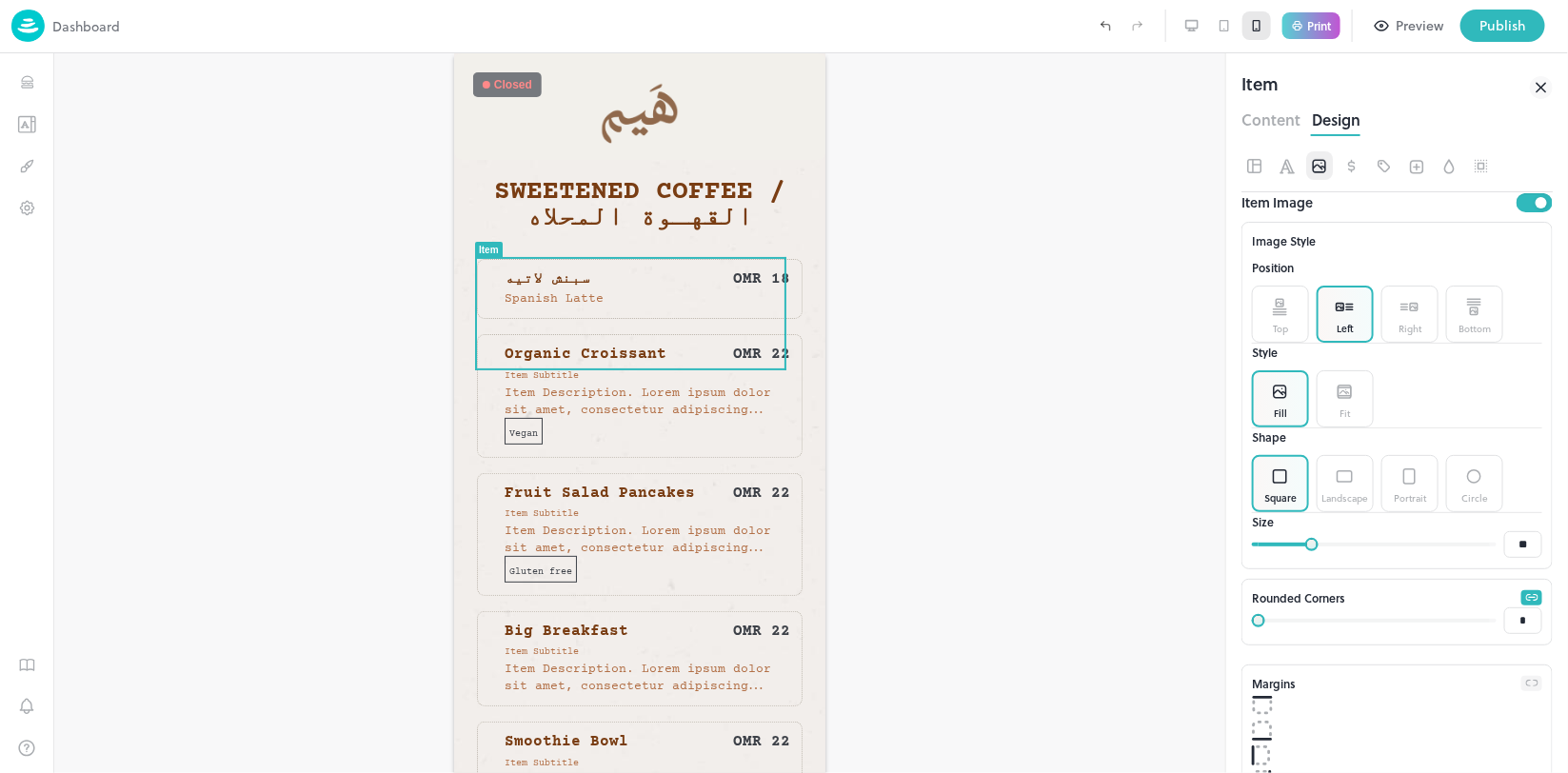 type on "**" 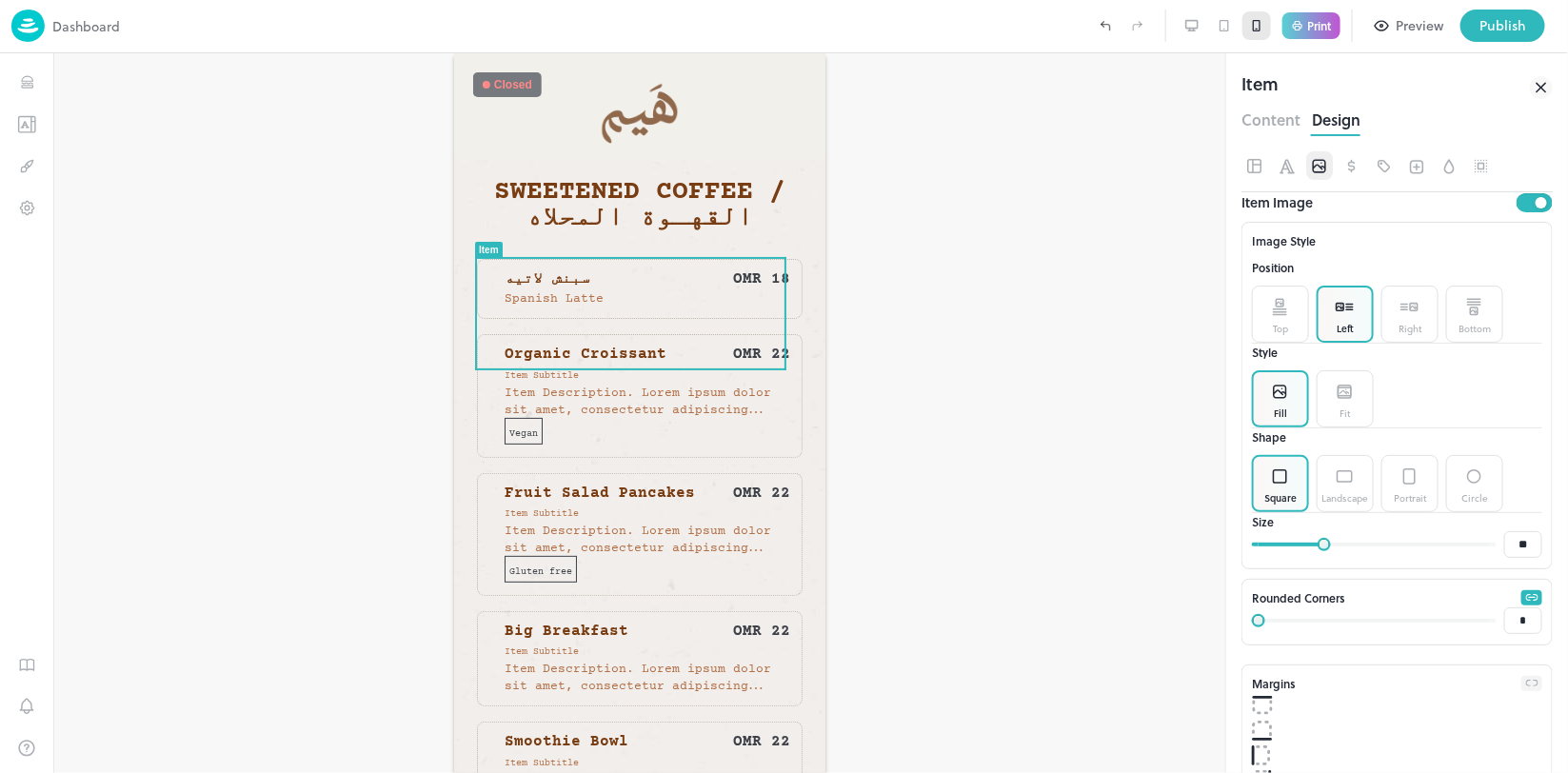 type on "**" 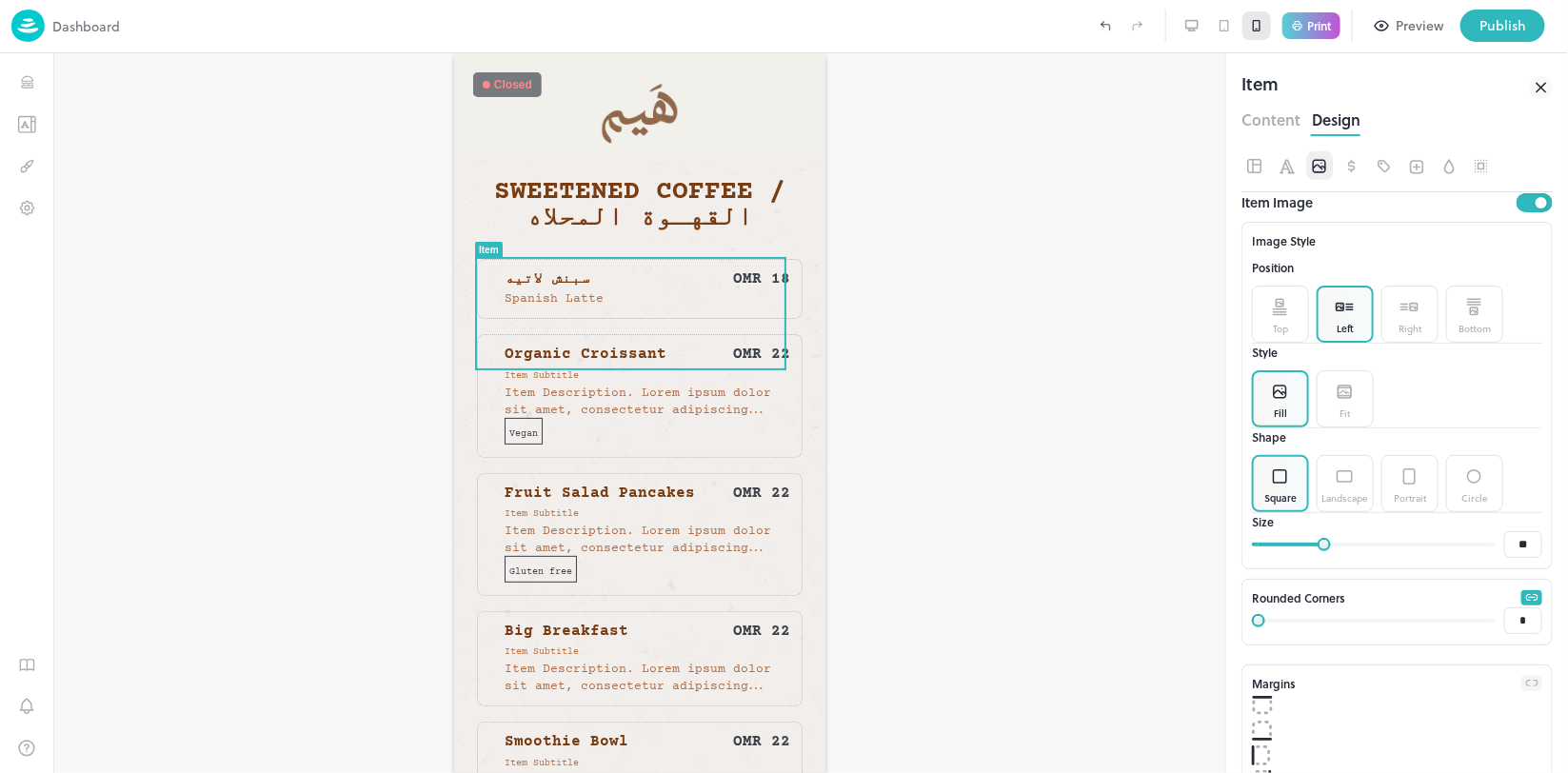 type on "**" 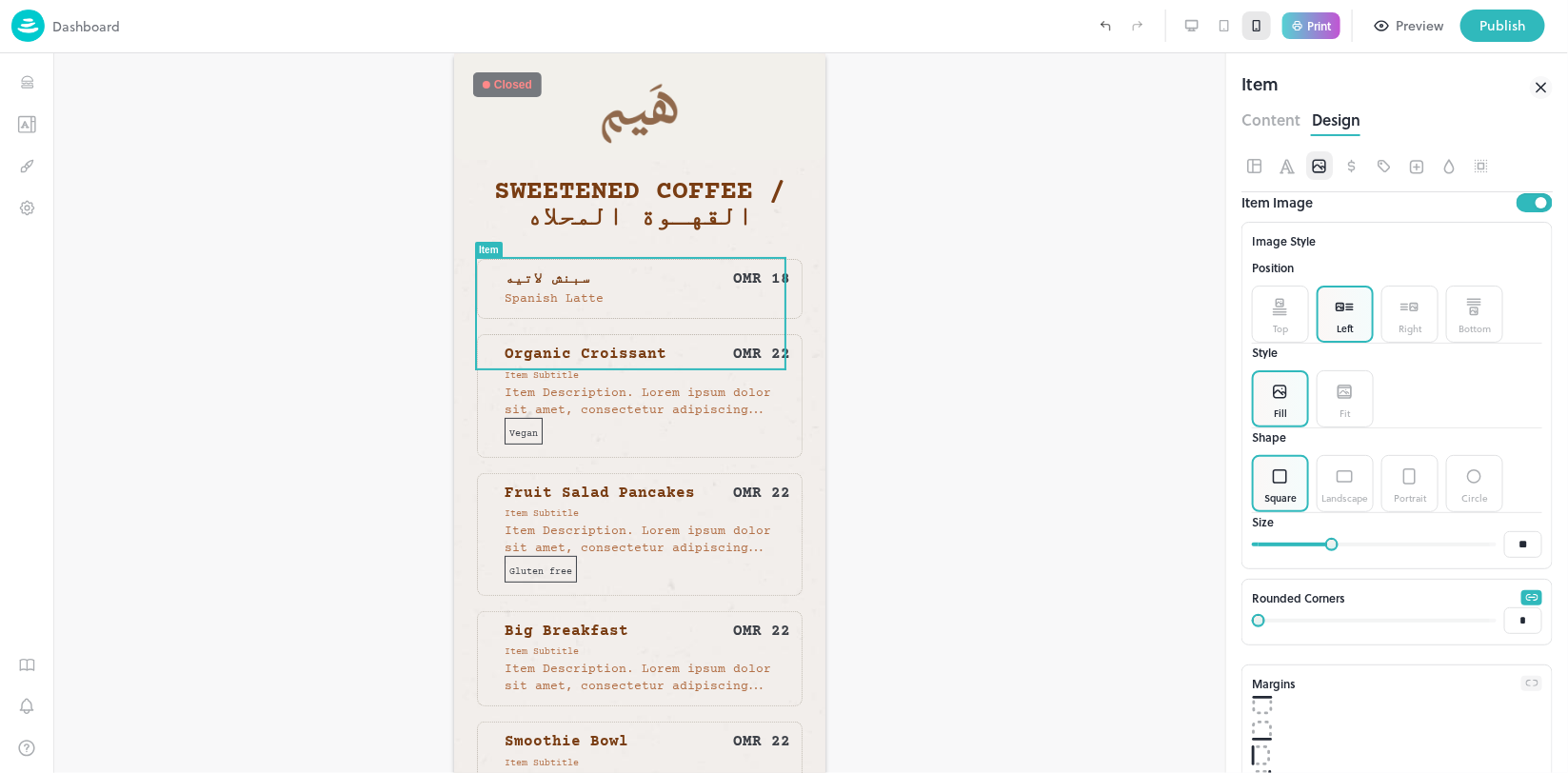 drag, startPoint x: 1309, startPoint y: 601, endPoint x: 1326, endPoint y: 605, distance: 17.464249 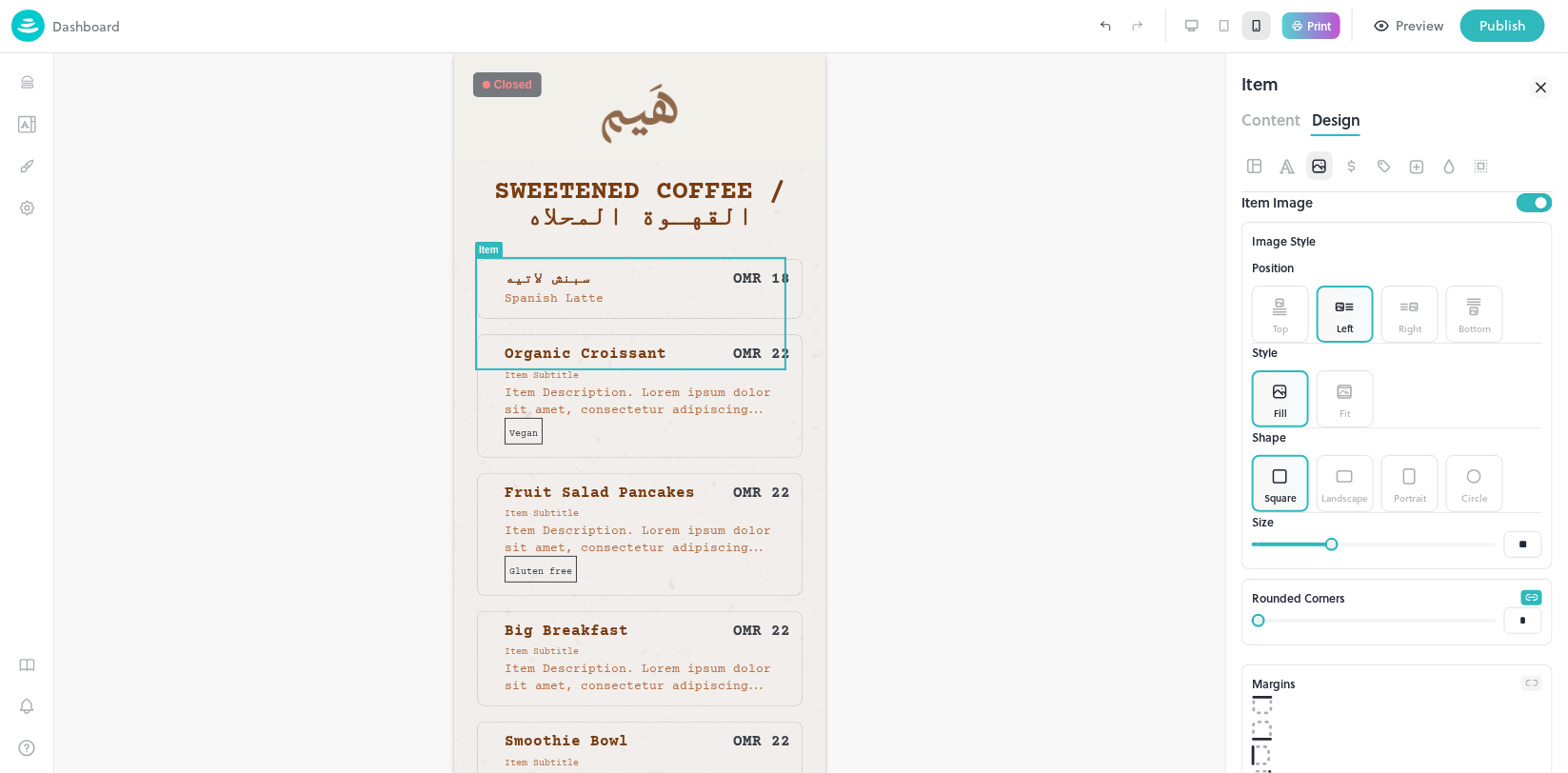 click at bounding box center (1332, 545) 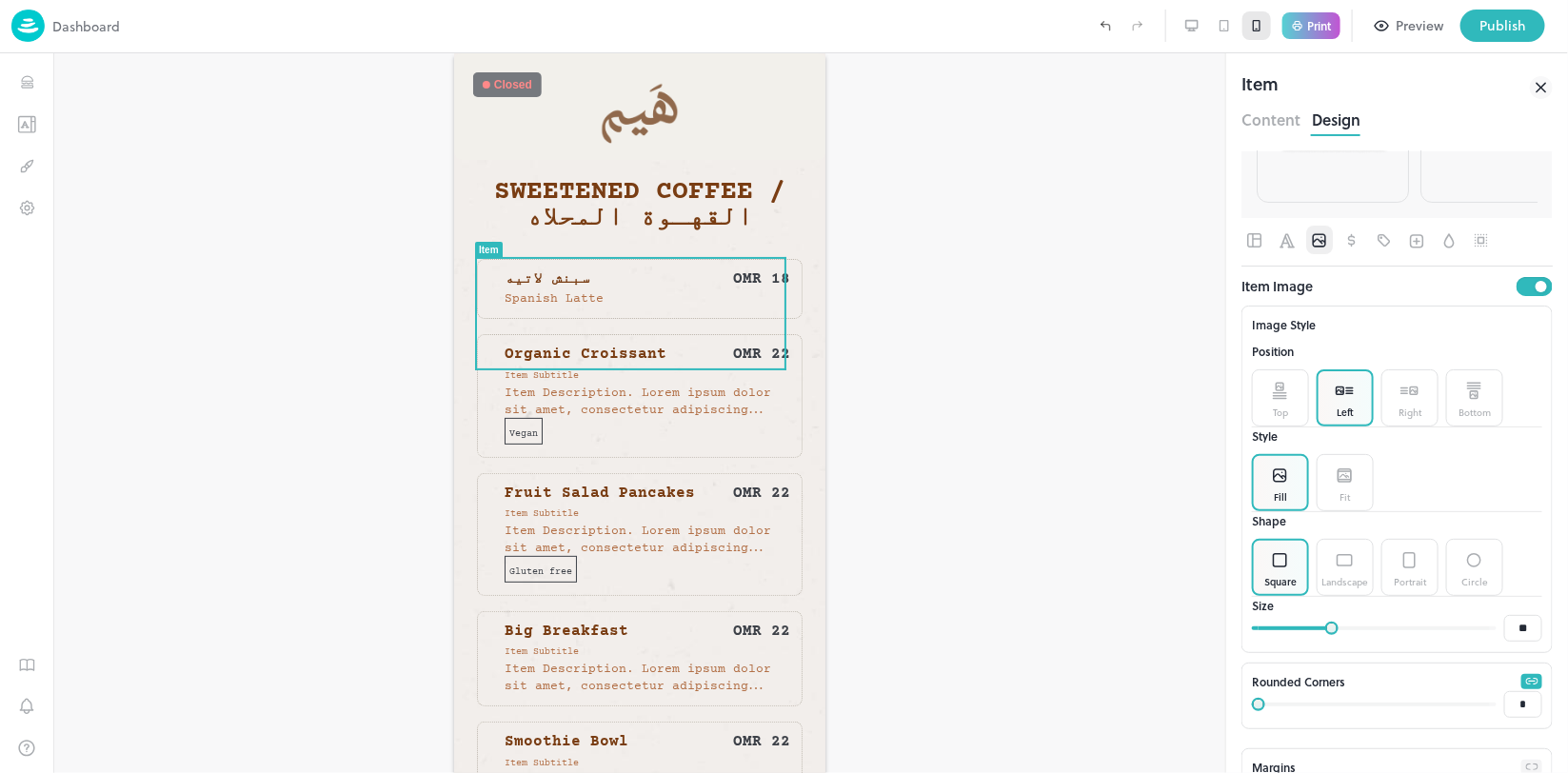 scroll, scrollTop: 0, scrollLeft: 0, axis: both 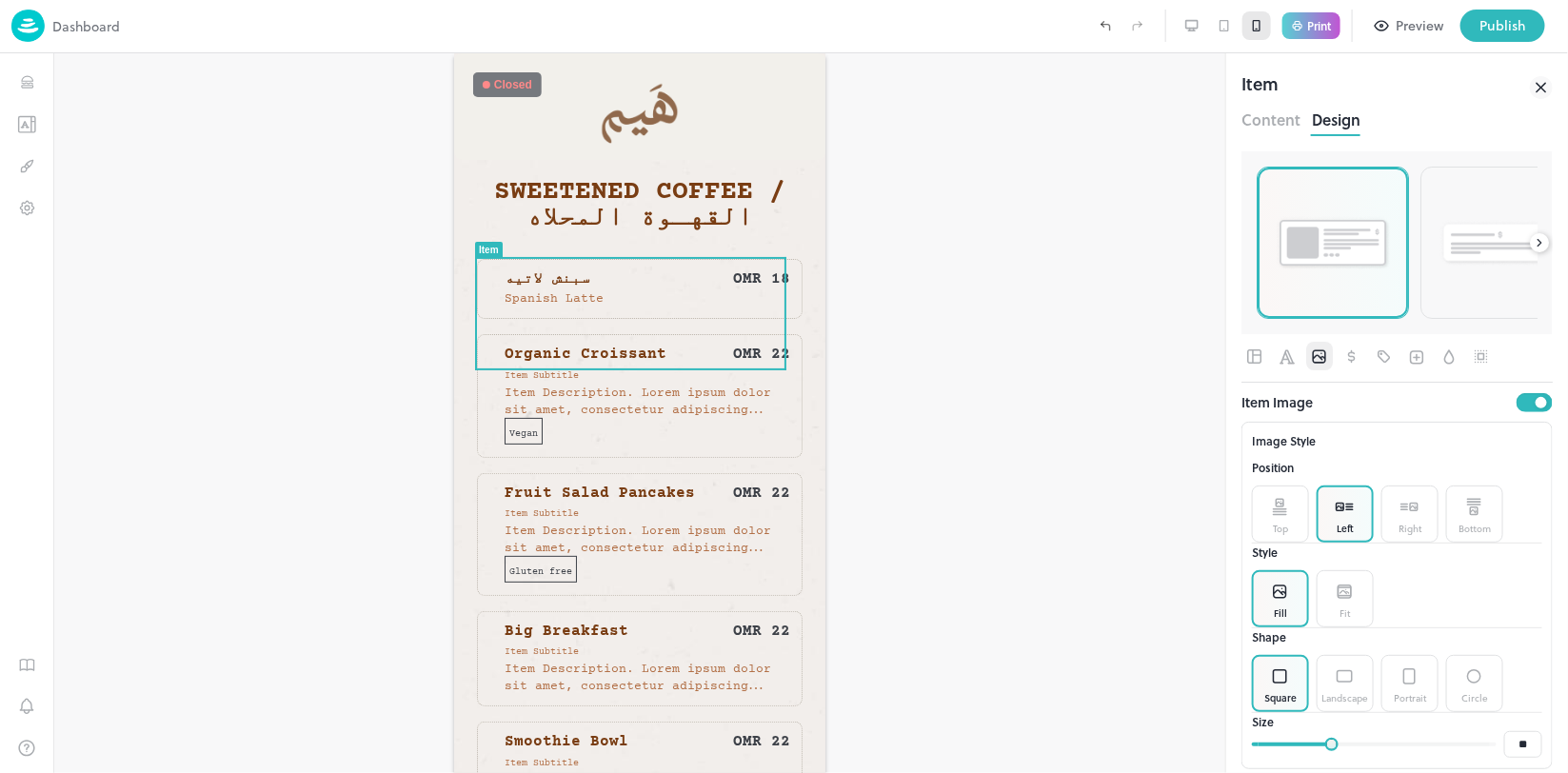 click at bounding box center [1333, 243] 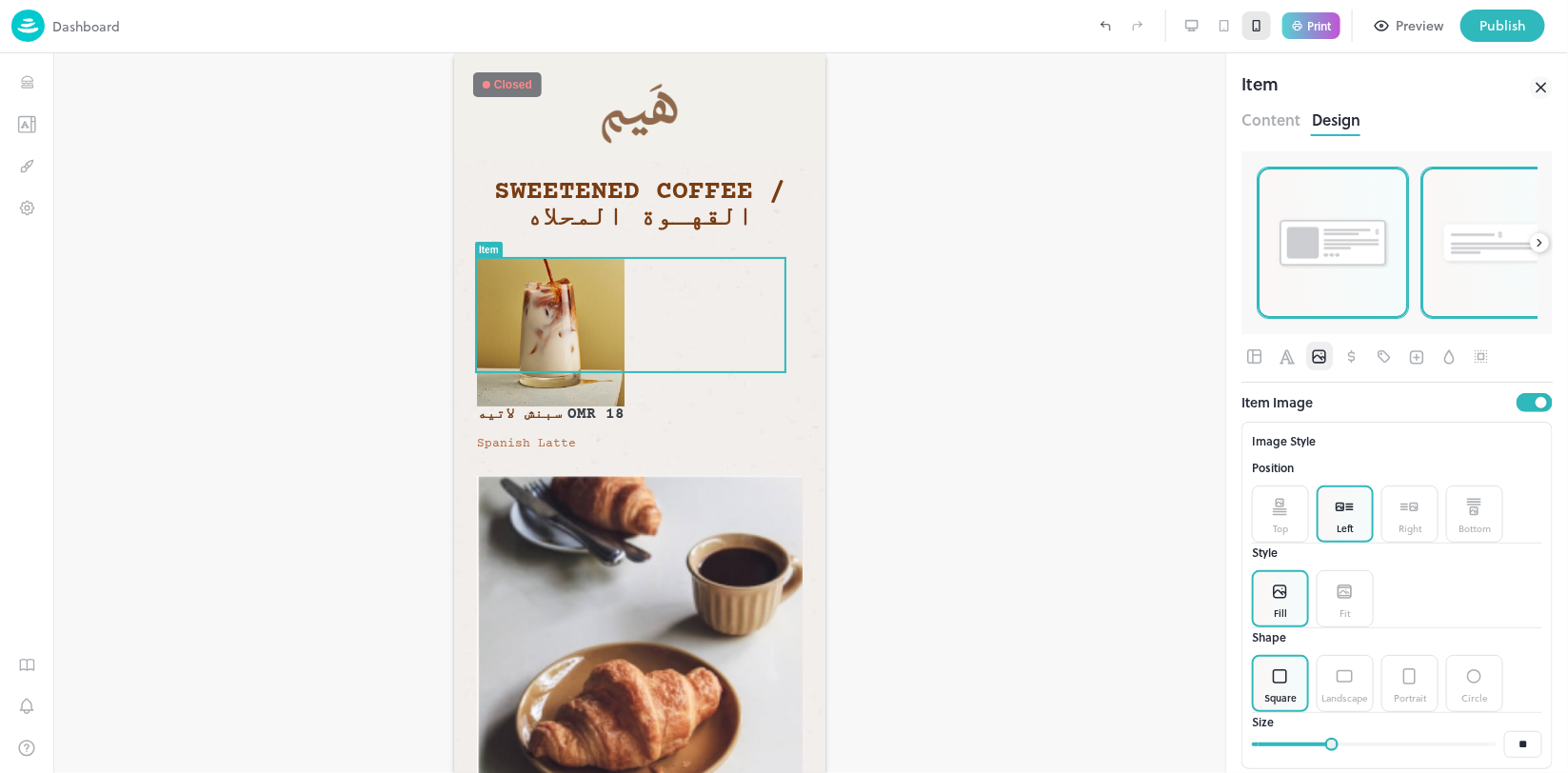 click at bounding box center [1497, 243] 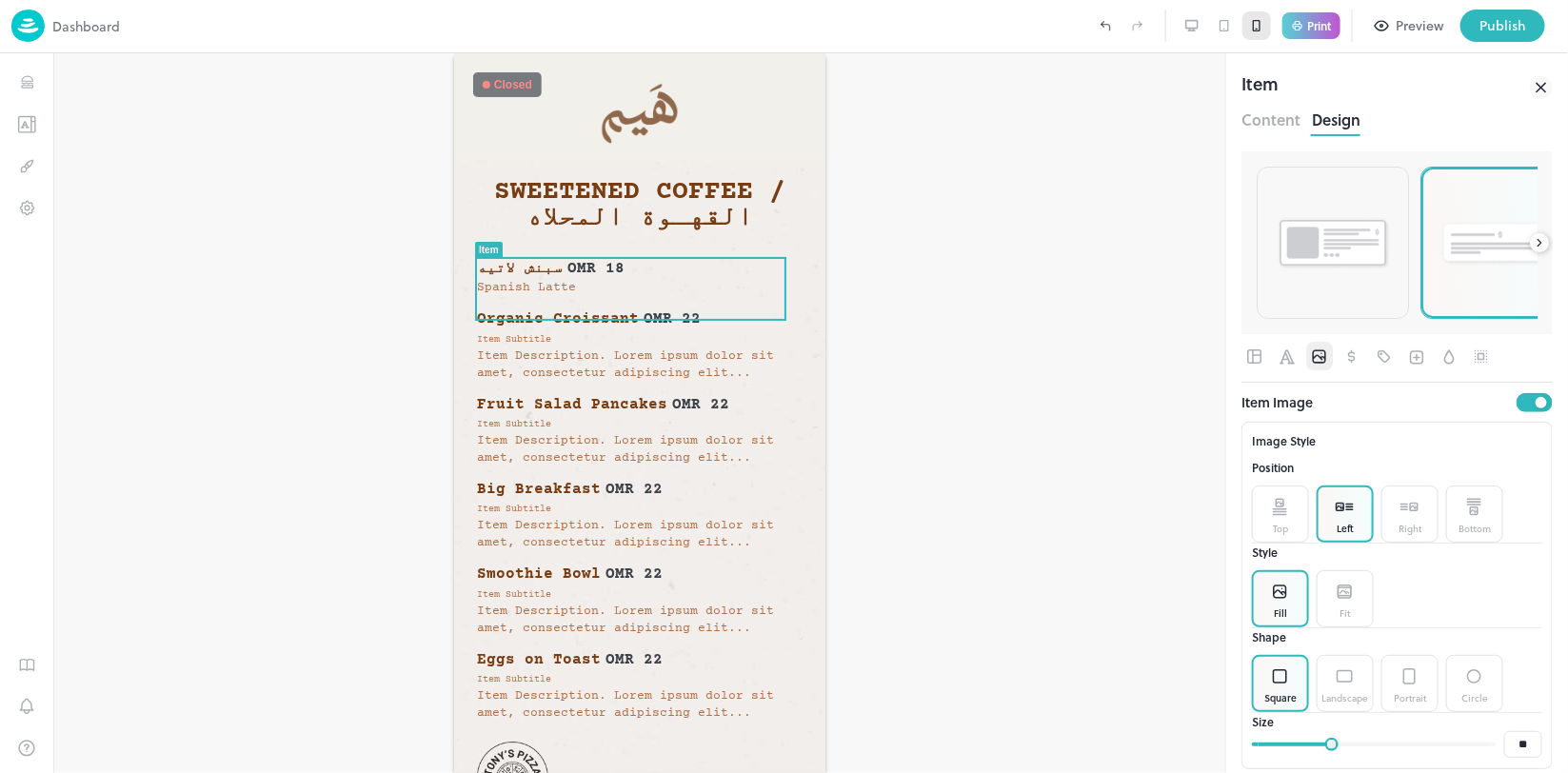 click at bounding box center (1539, 243) 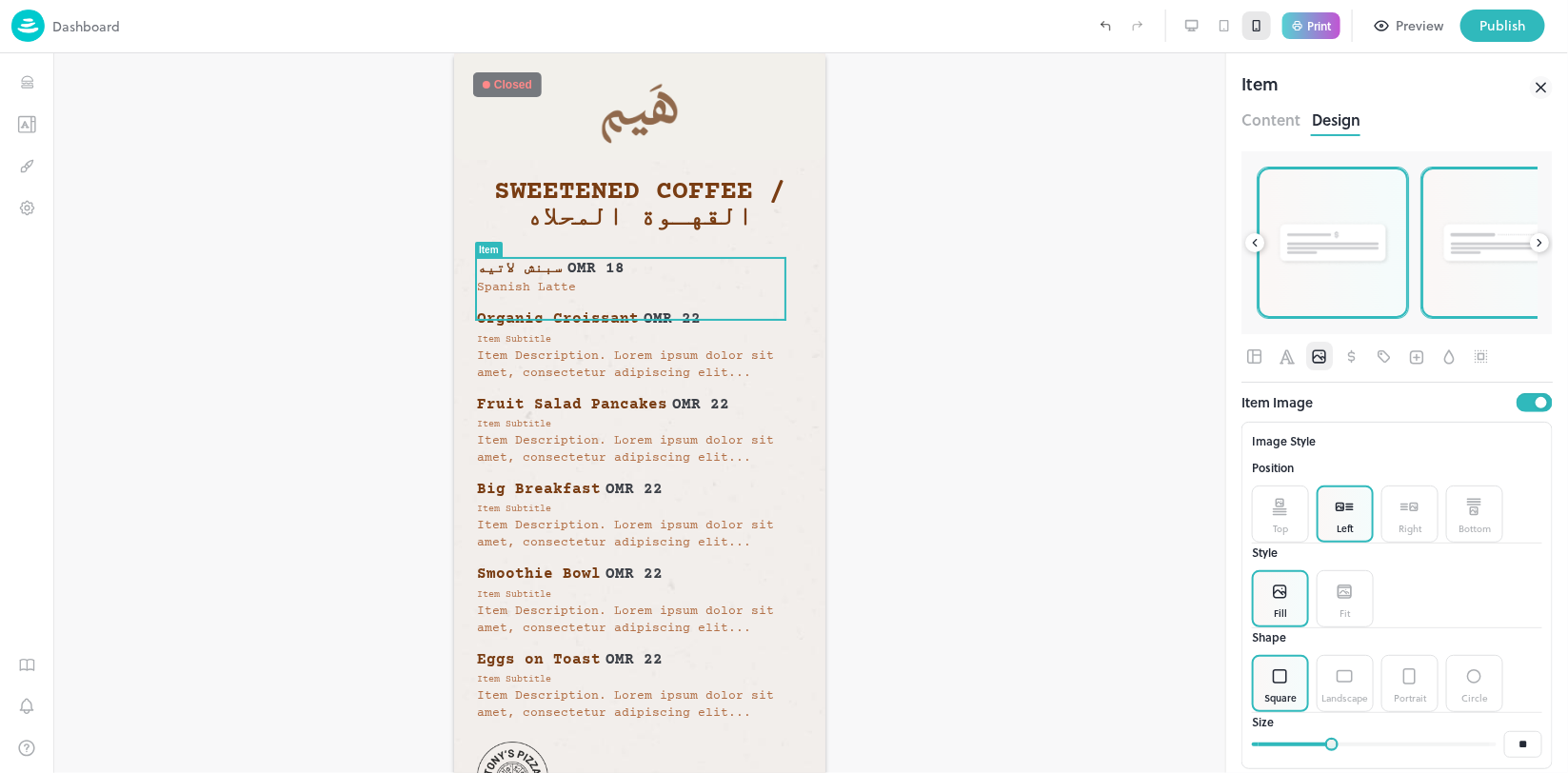 click at bounding box center [1497, 243] 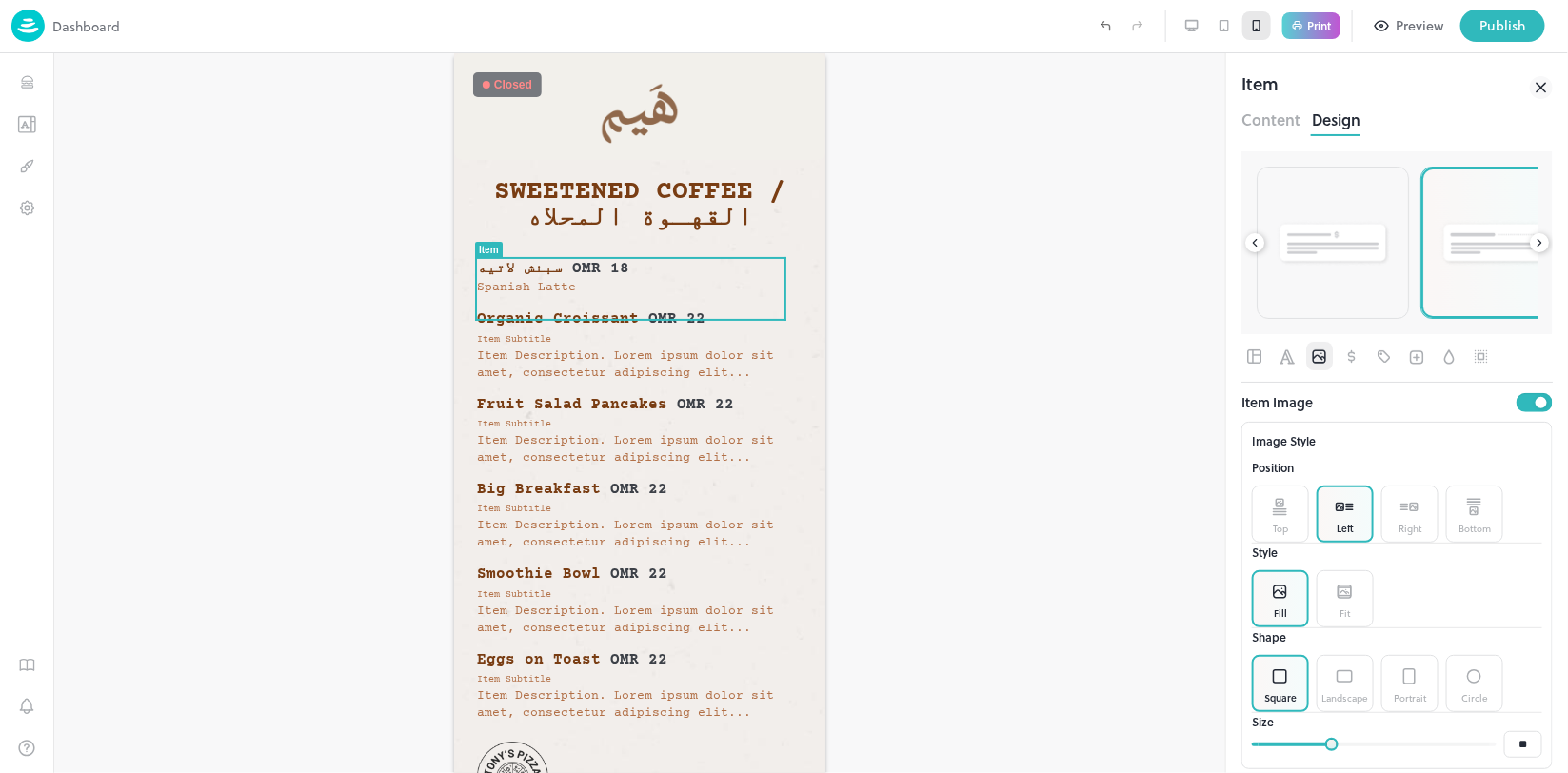 click 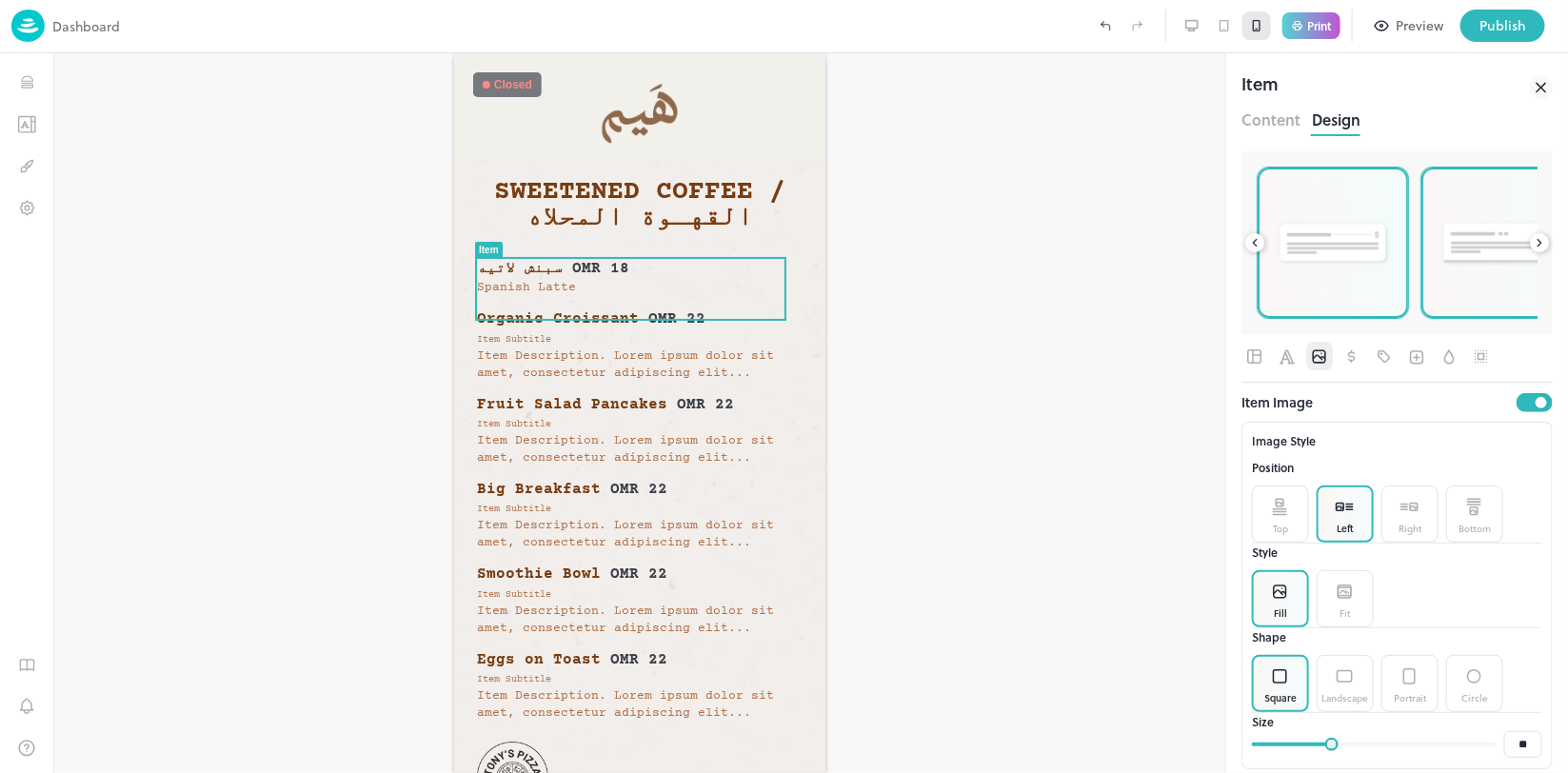 click at bounding box center [1497, 243] 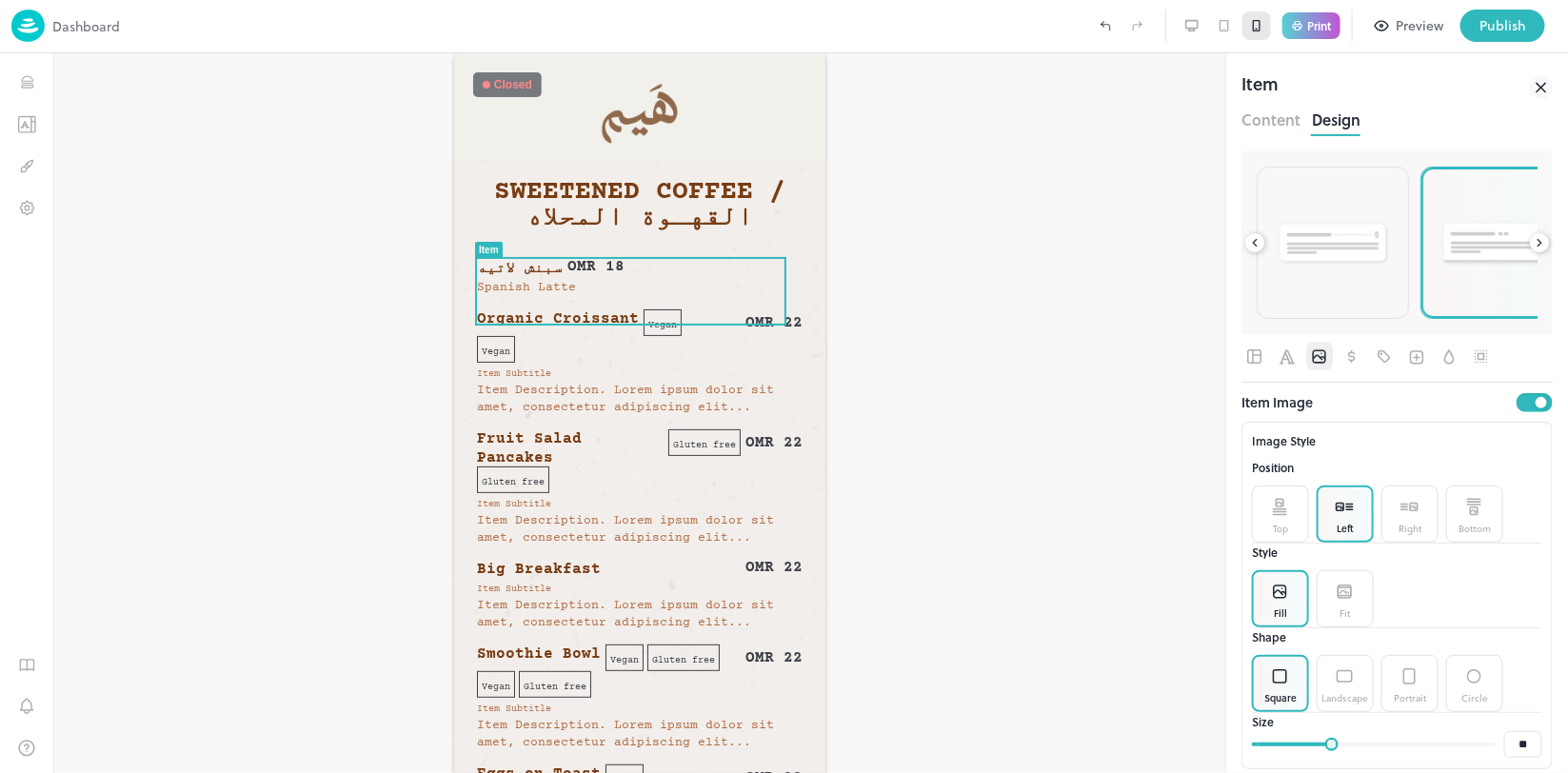 click at bounding box center (1397, 243) 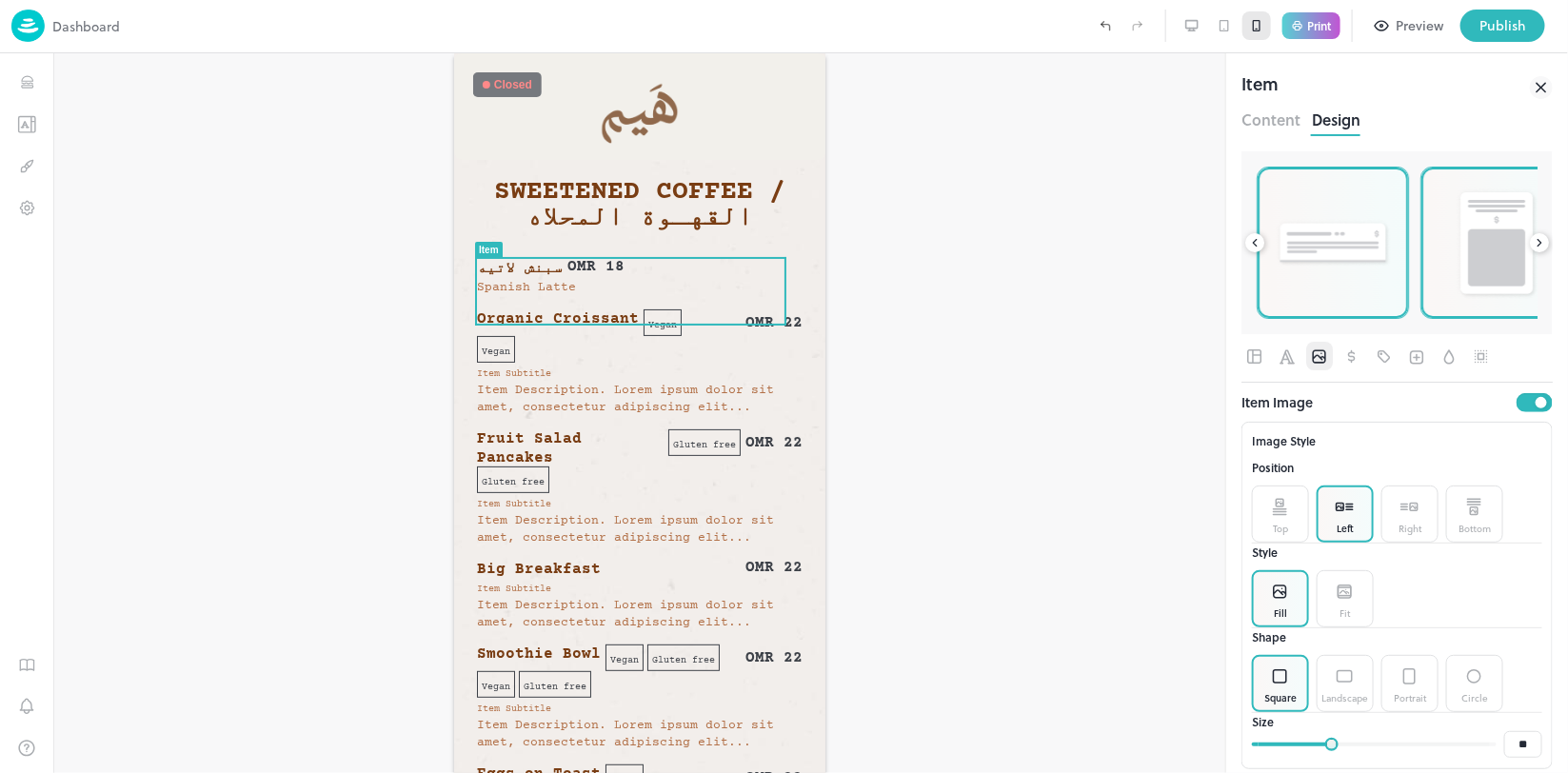 click at bounding box center (1497, 243) 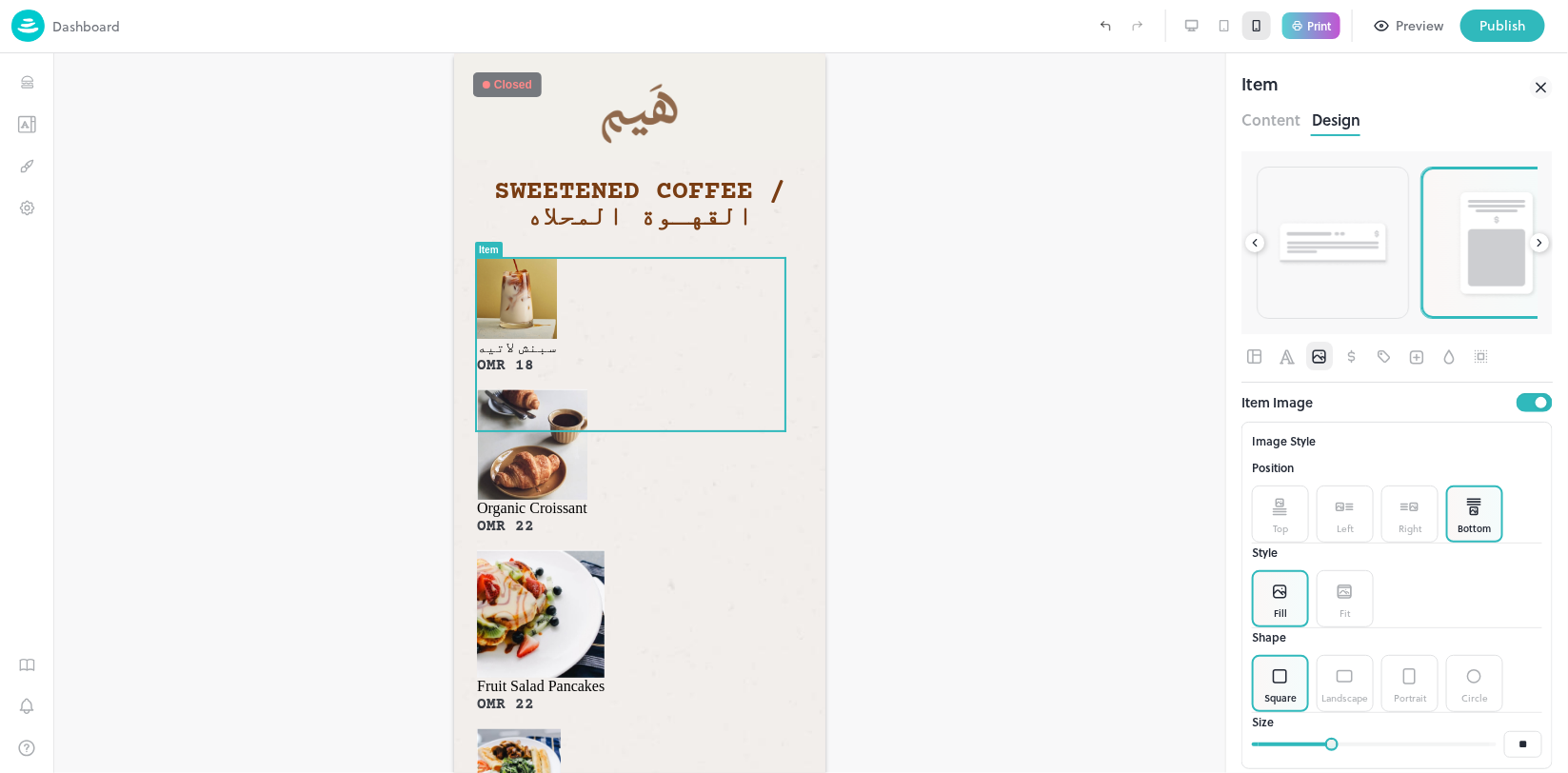 click at bounding box center (1539, 243) 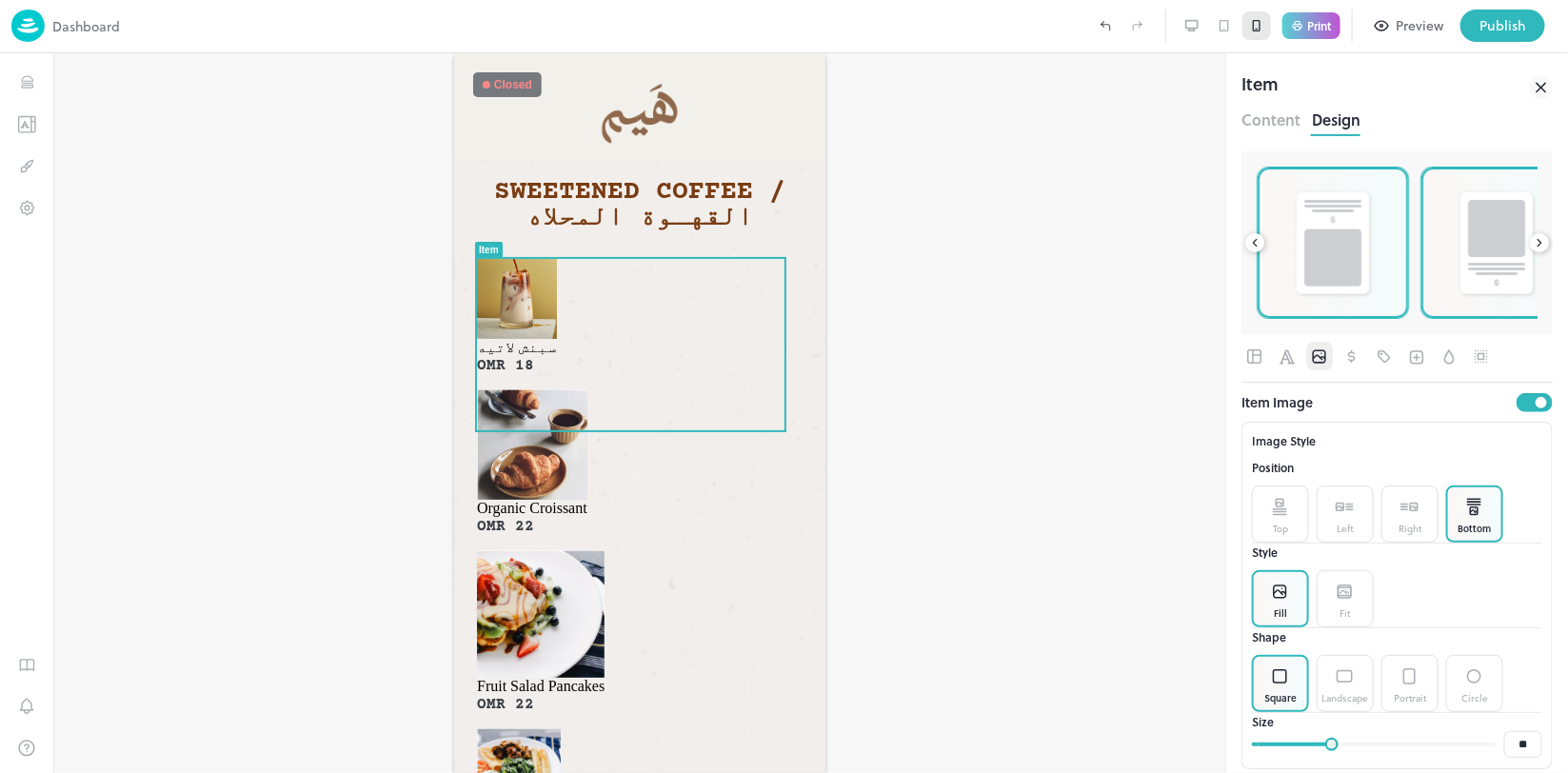 click at bounding box center (1497, 243) 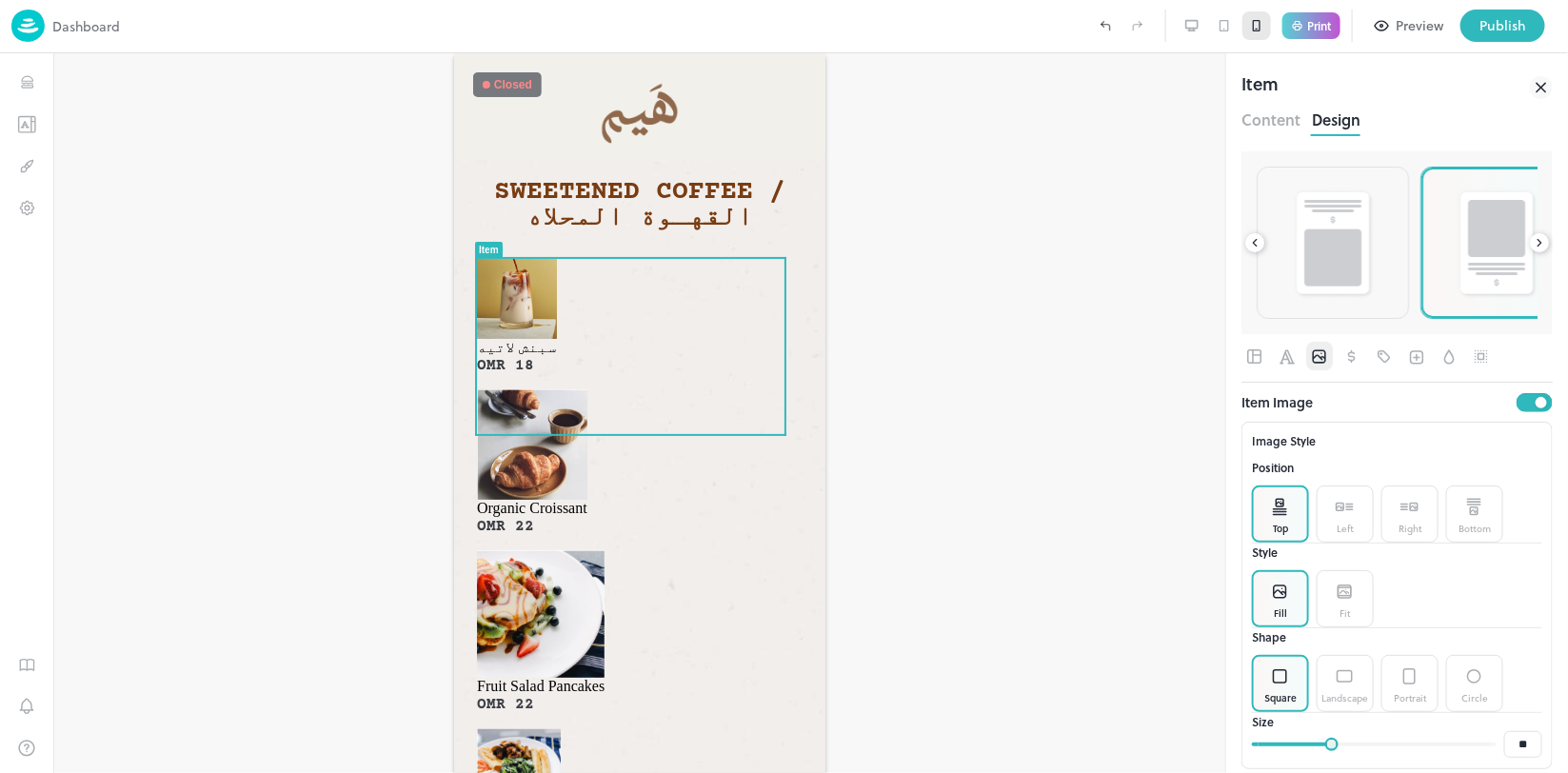 click 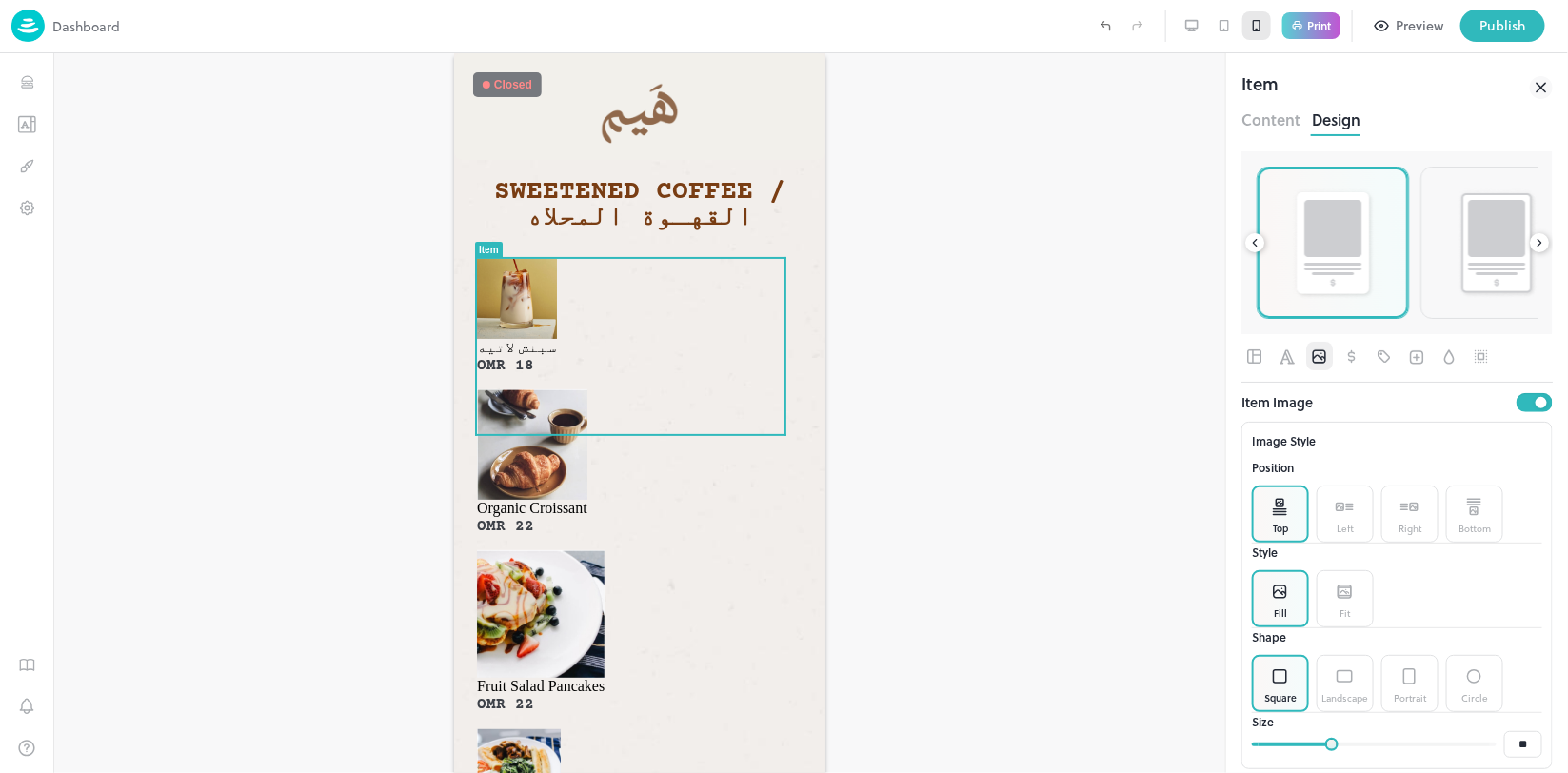 click 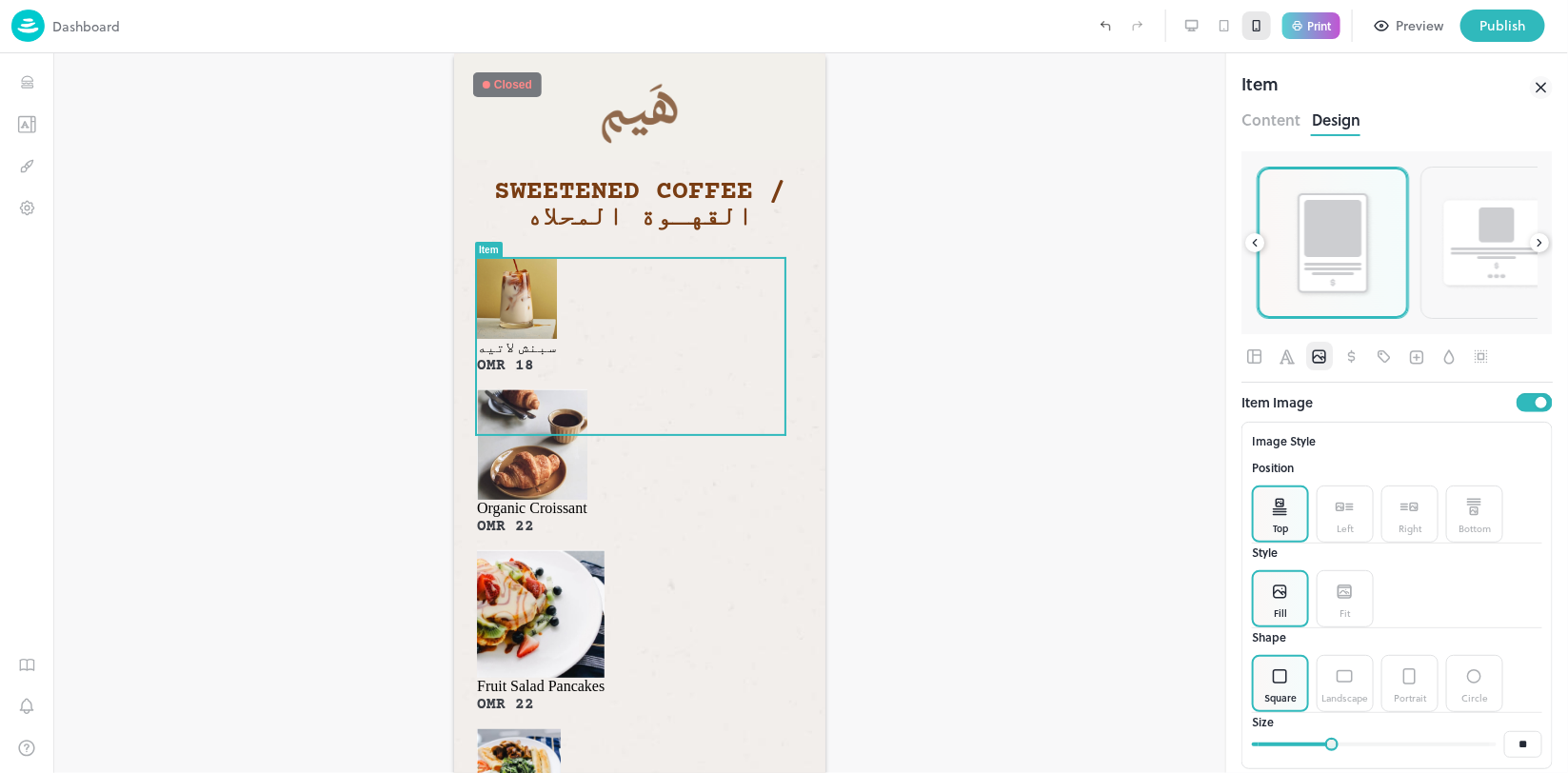 click at bounding box center [1333, 243] 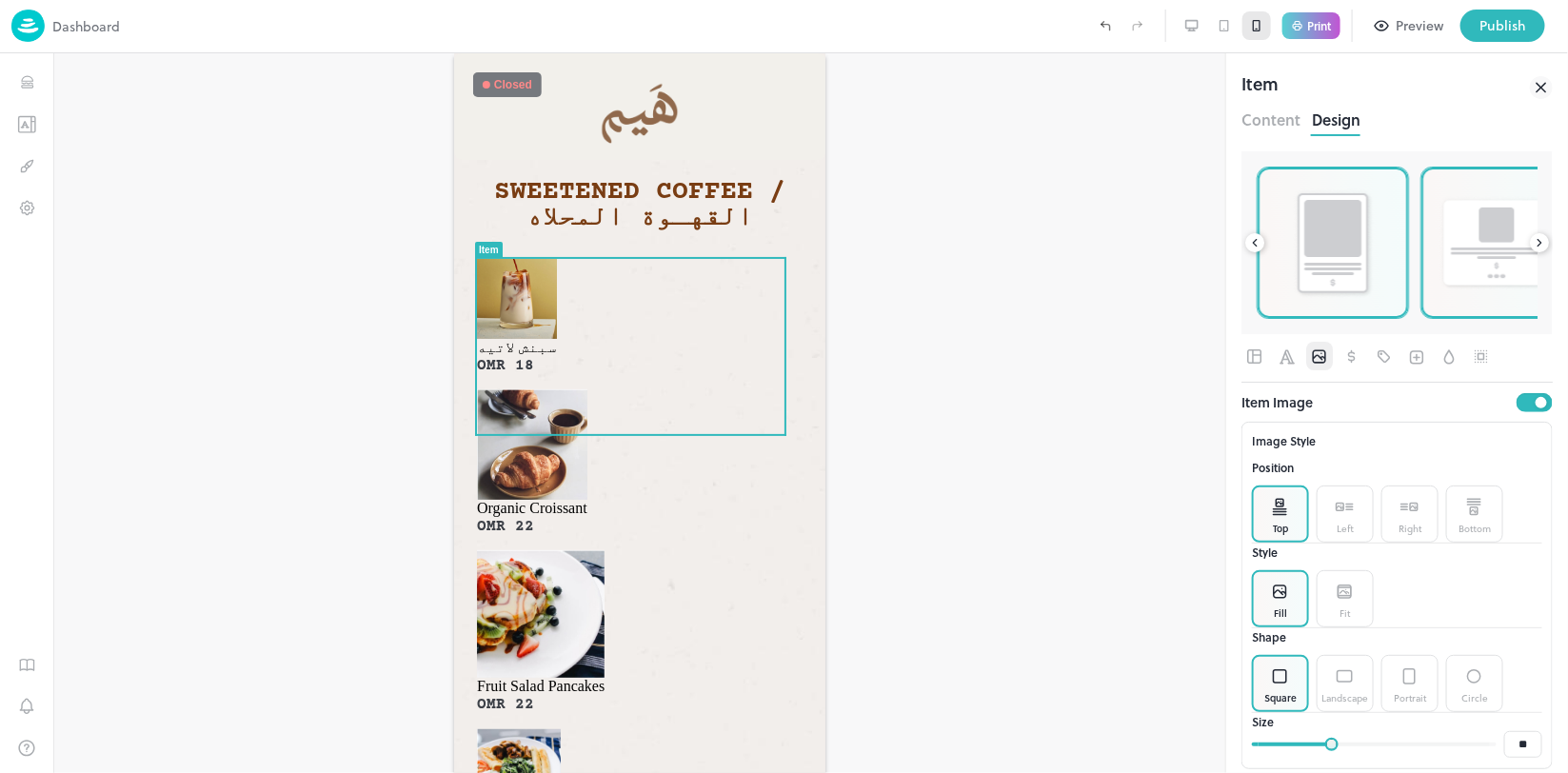 click at bounding box center [1497, 243] 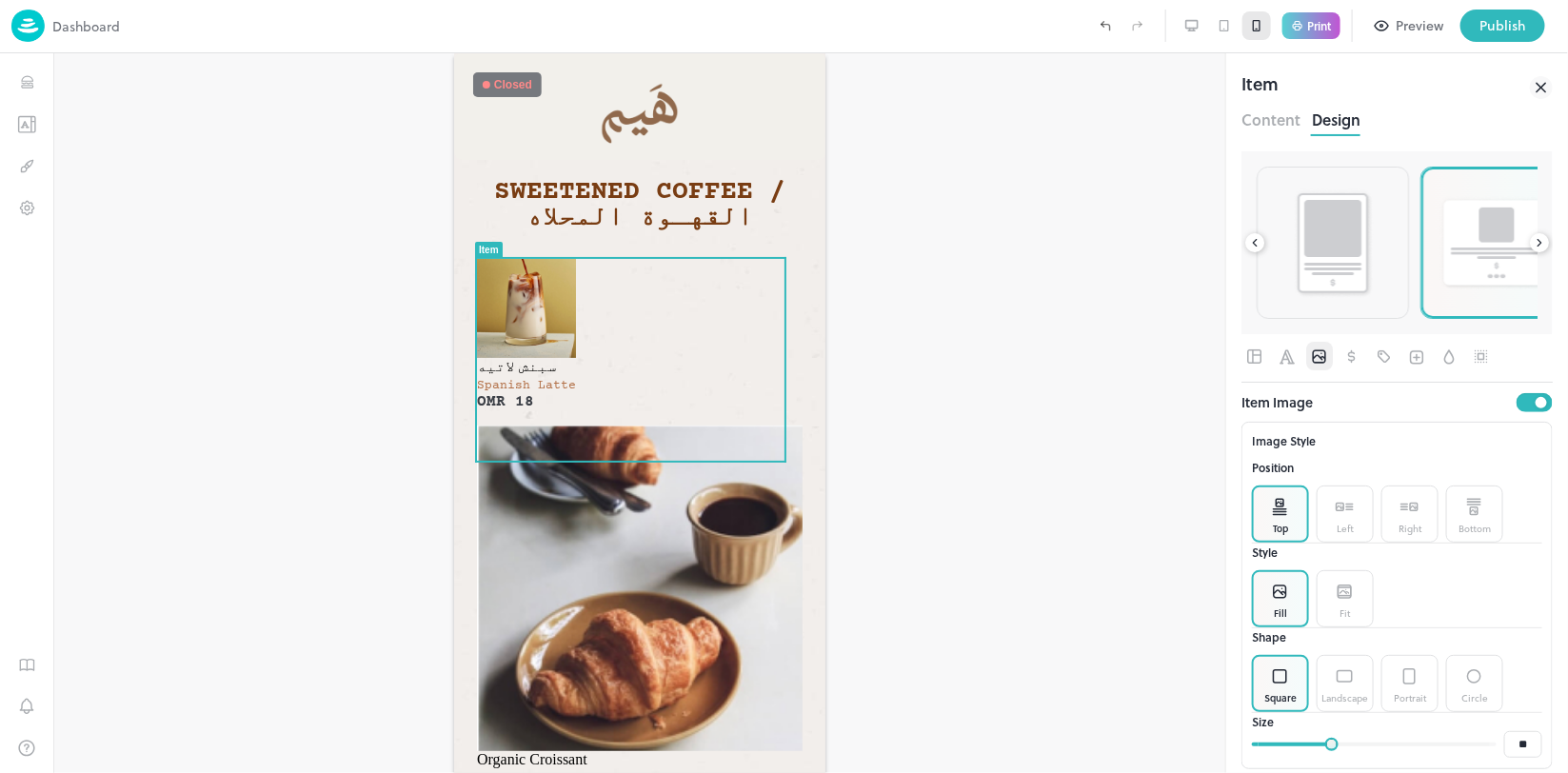 click 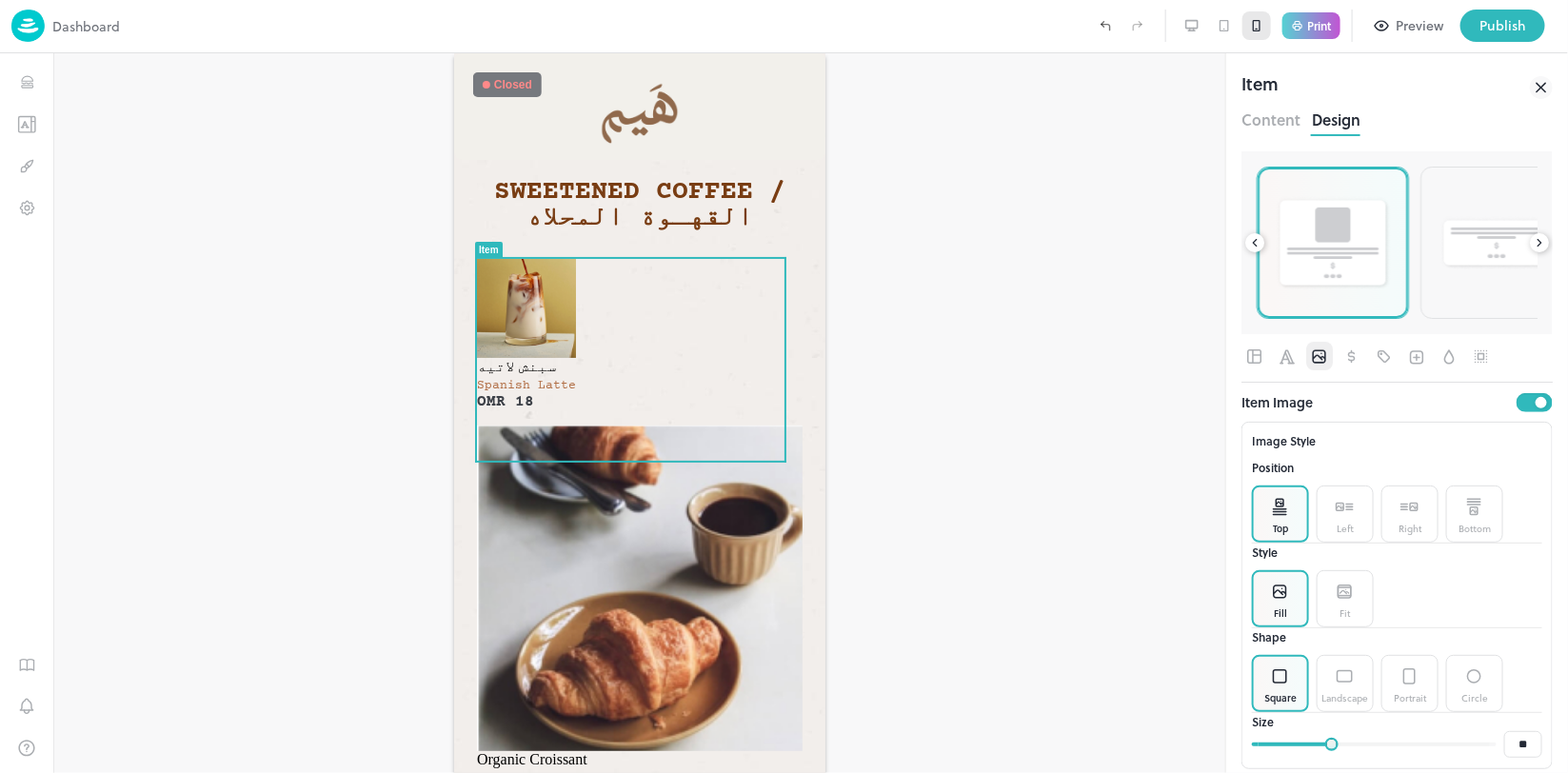 click 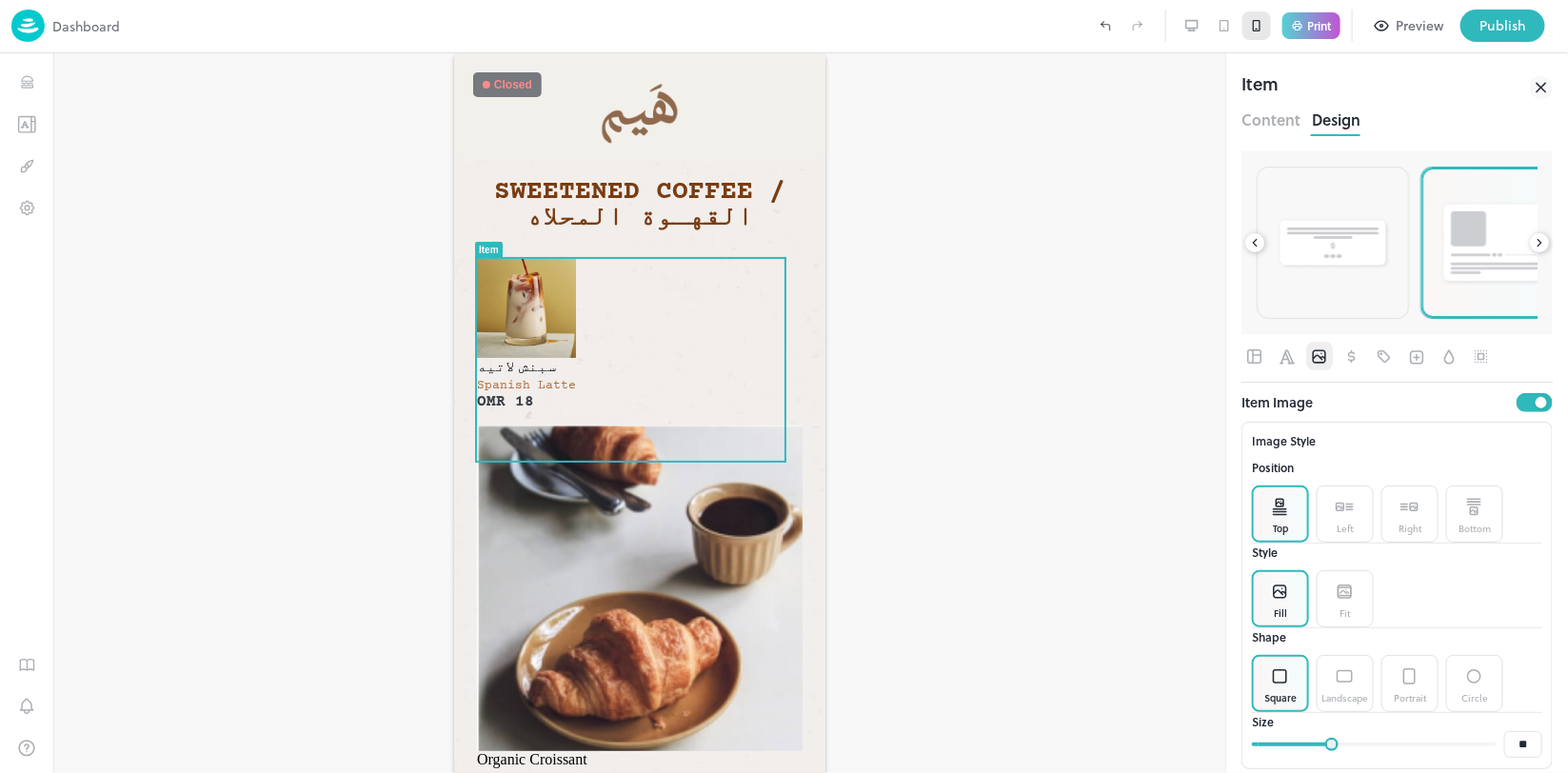 click at bounding box center (1497, 243) 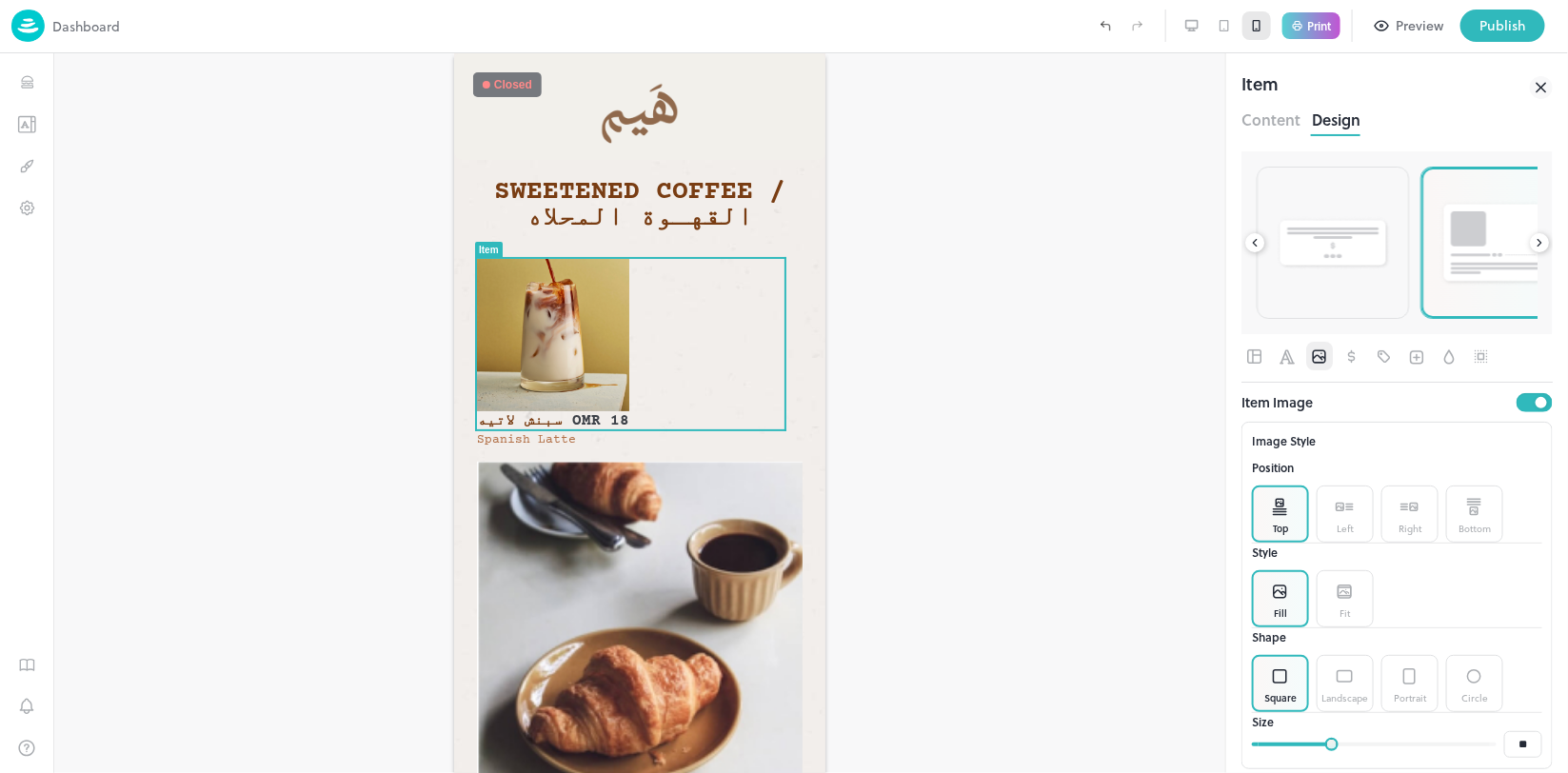 click 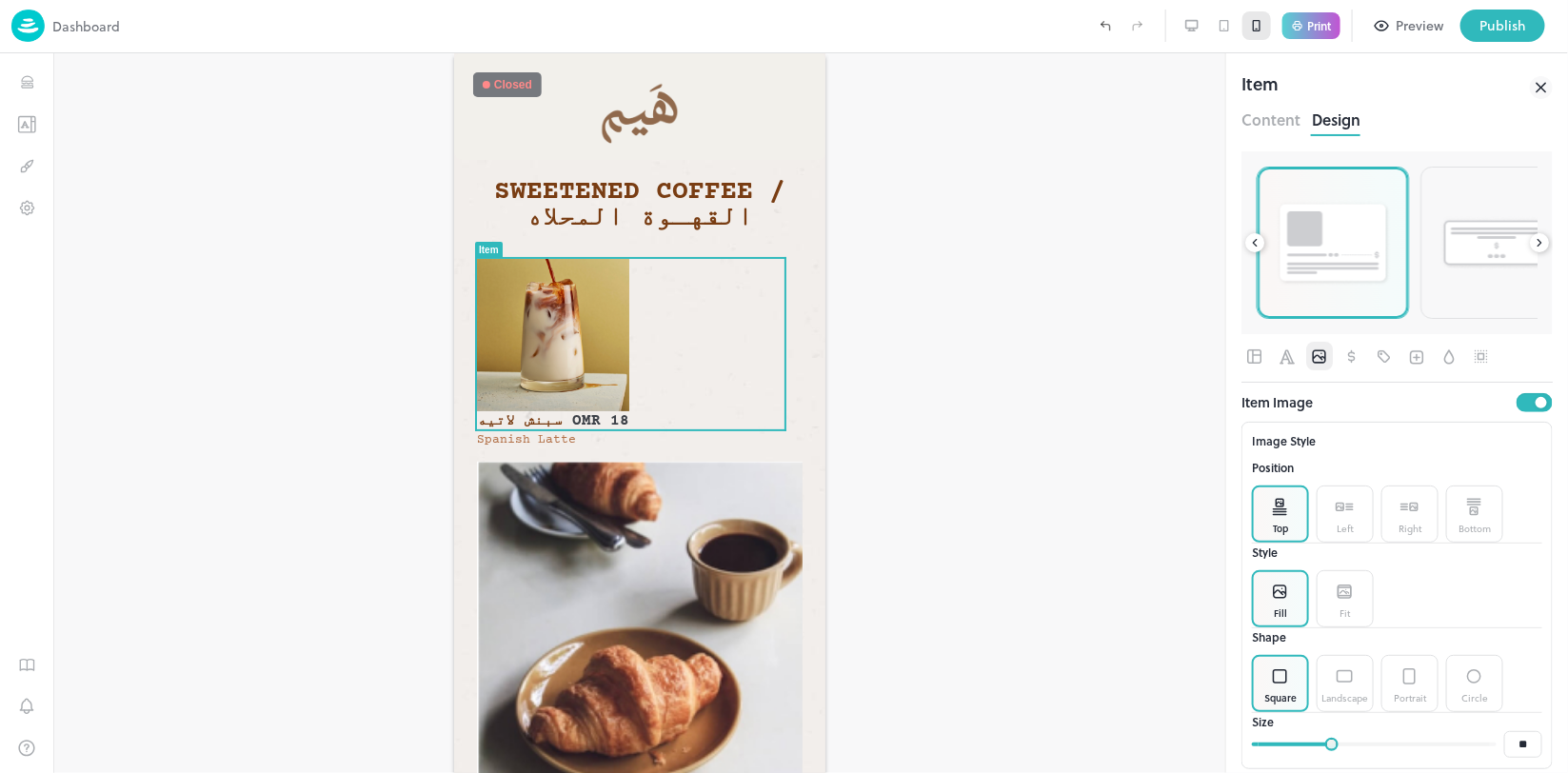 click 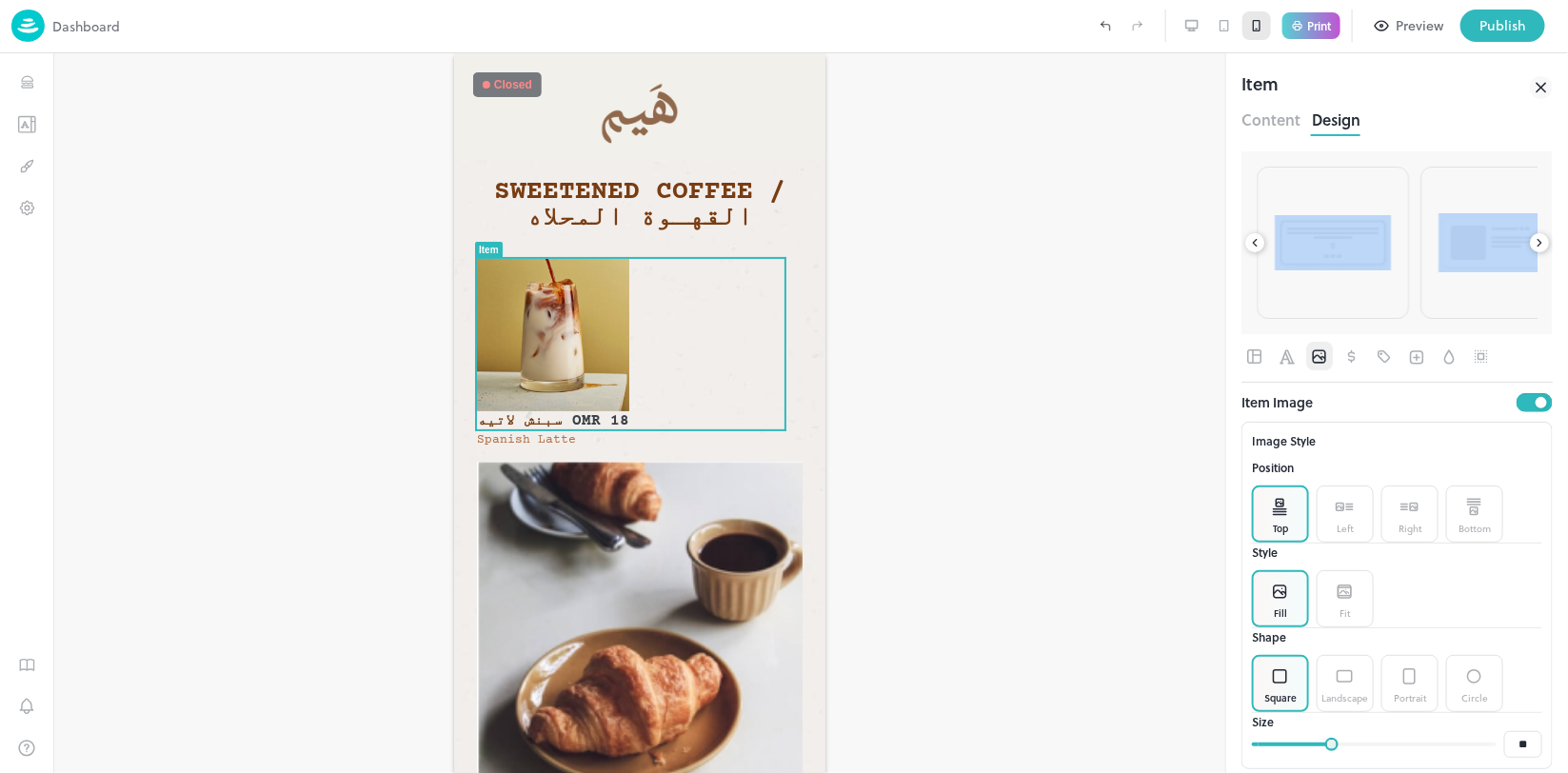 click 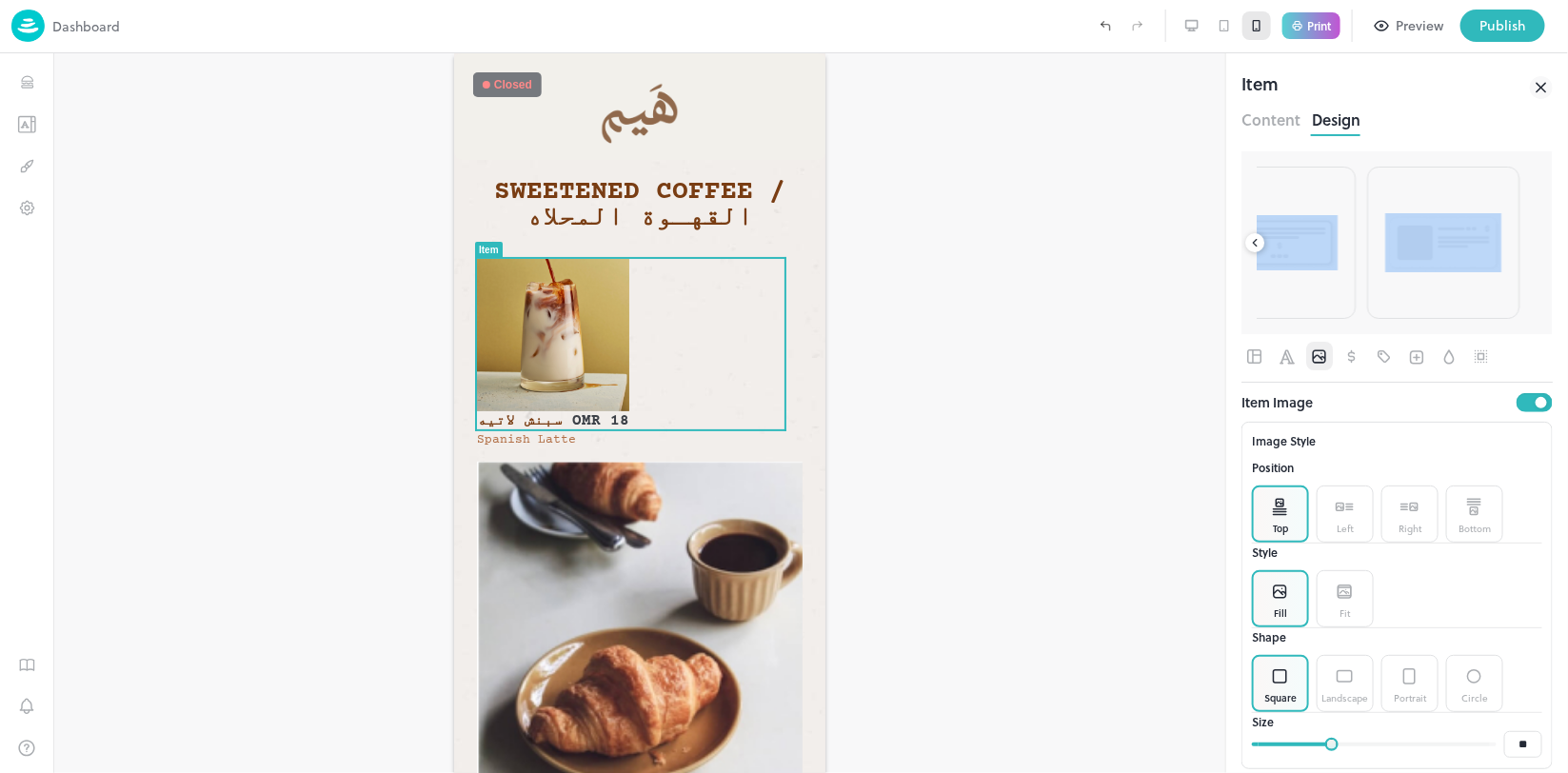 click at bounding box center [1443, 243] 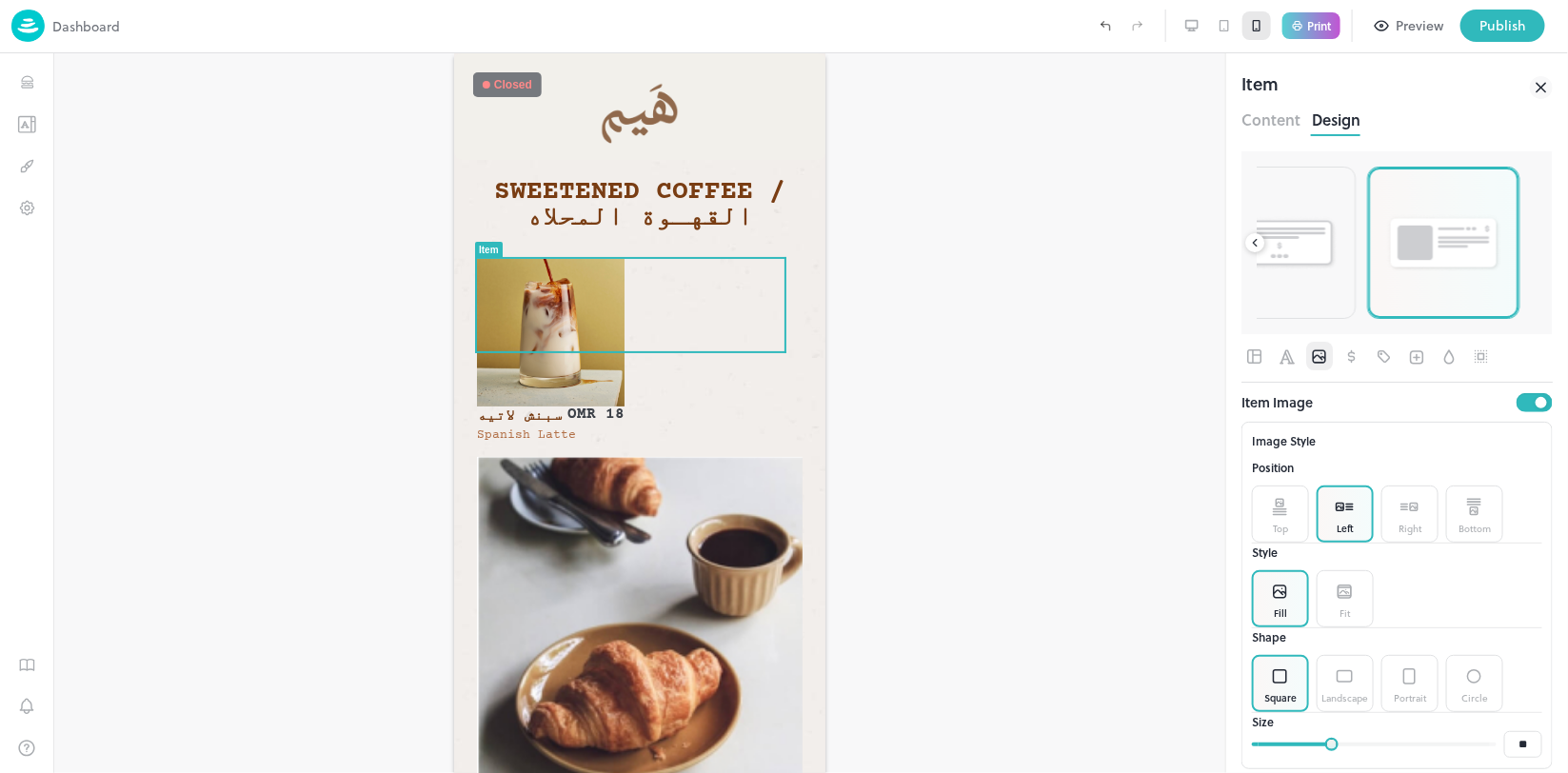 click 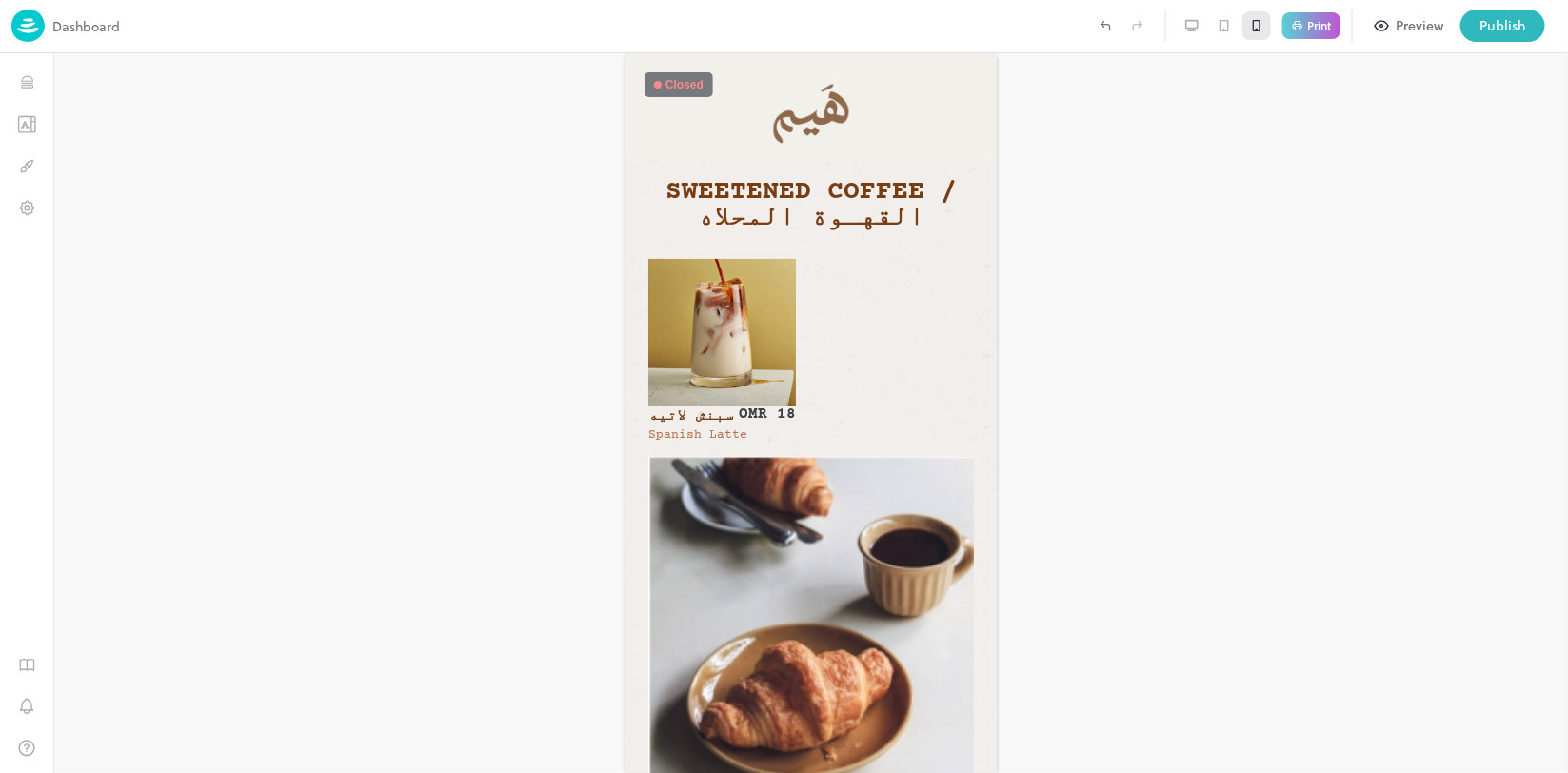 click on "Preview" at bounding box center [1419, 26] 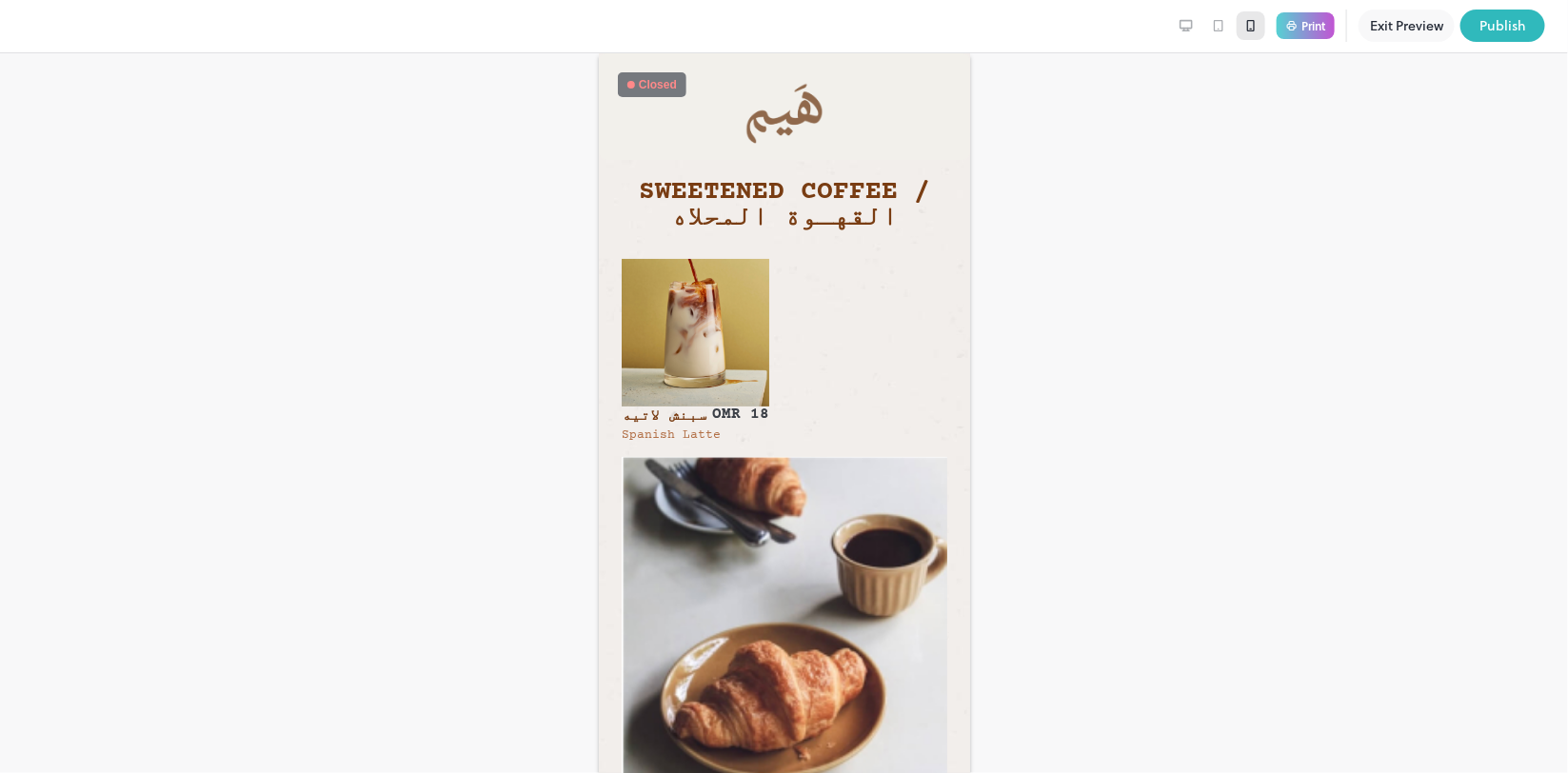 click 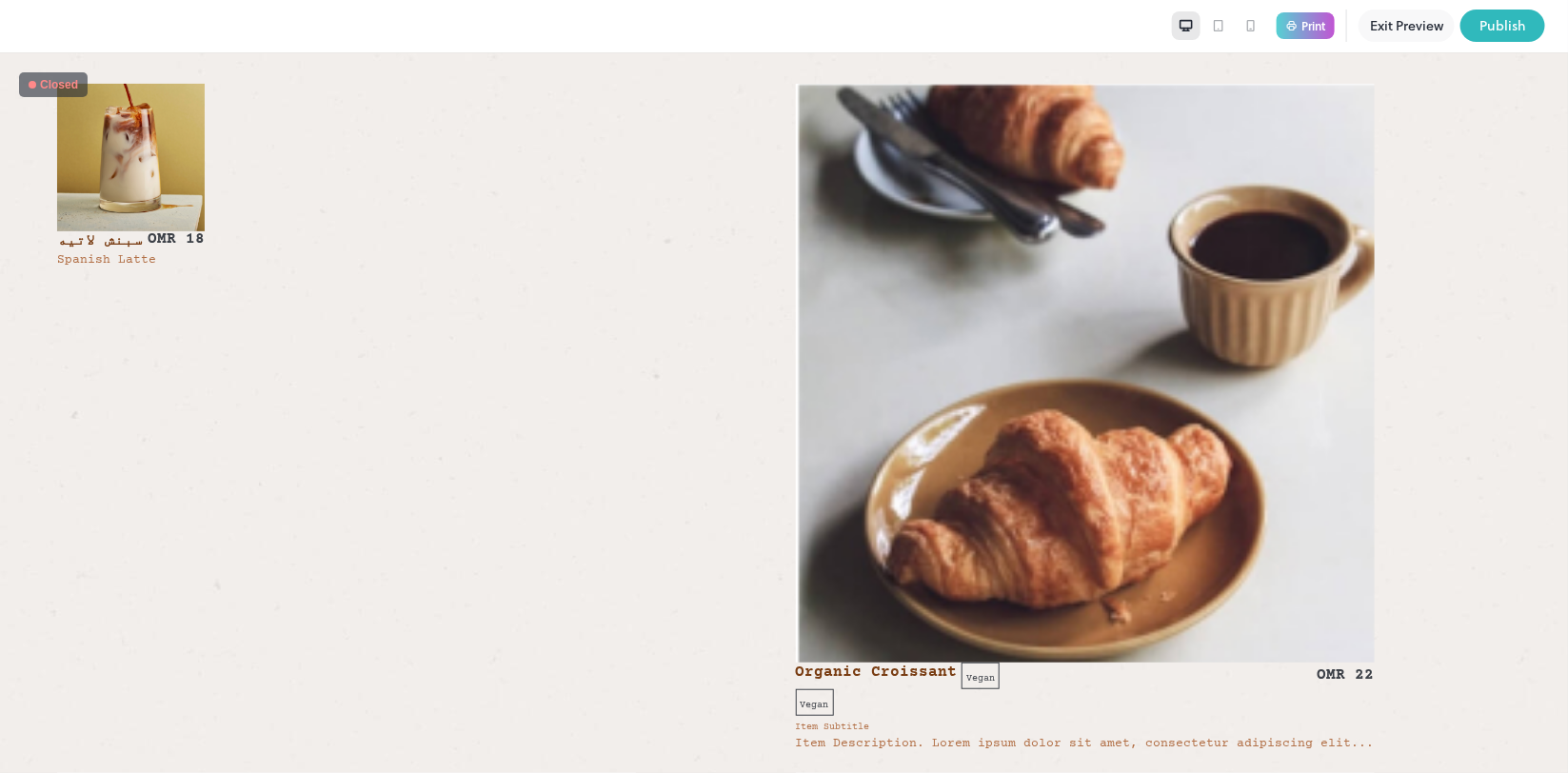 scroll, scrollTop: 0, scrollLeft: 0, axis: both 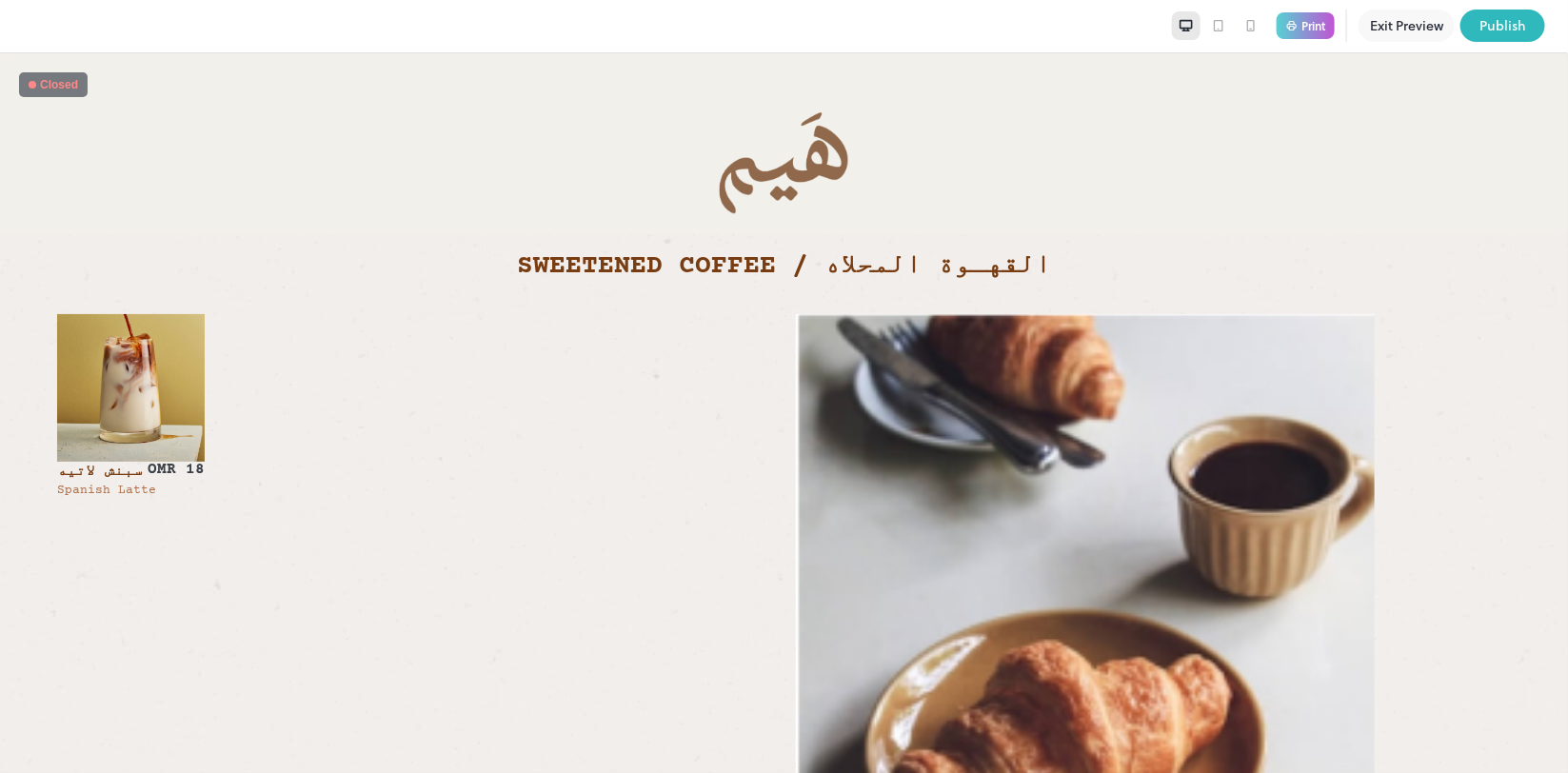 click on "Exit Preview" at bounding box center (1406, 26) 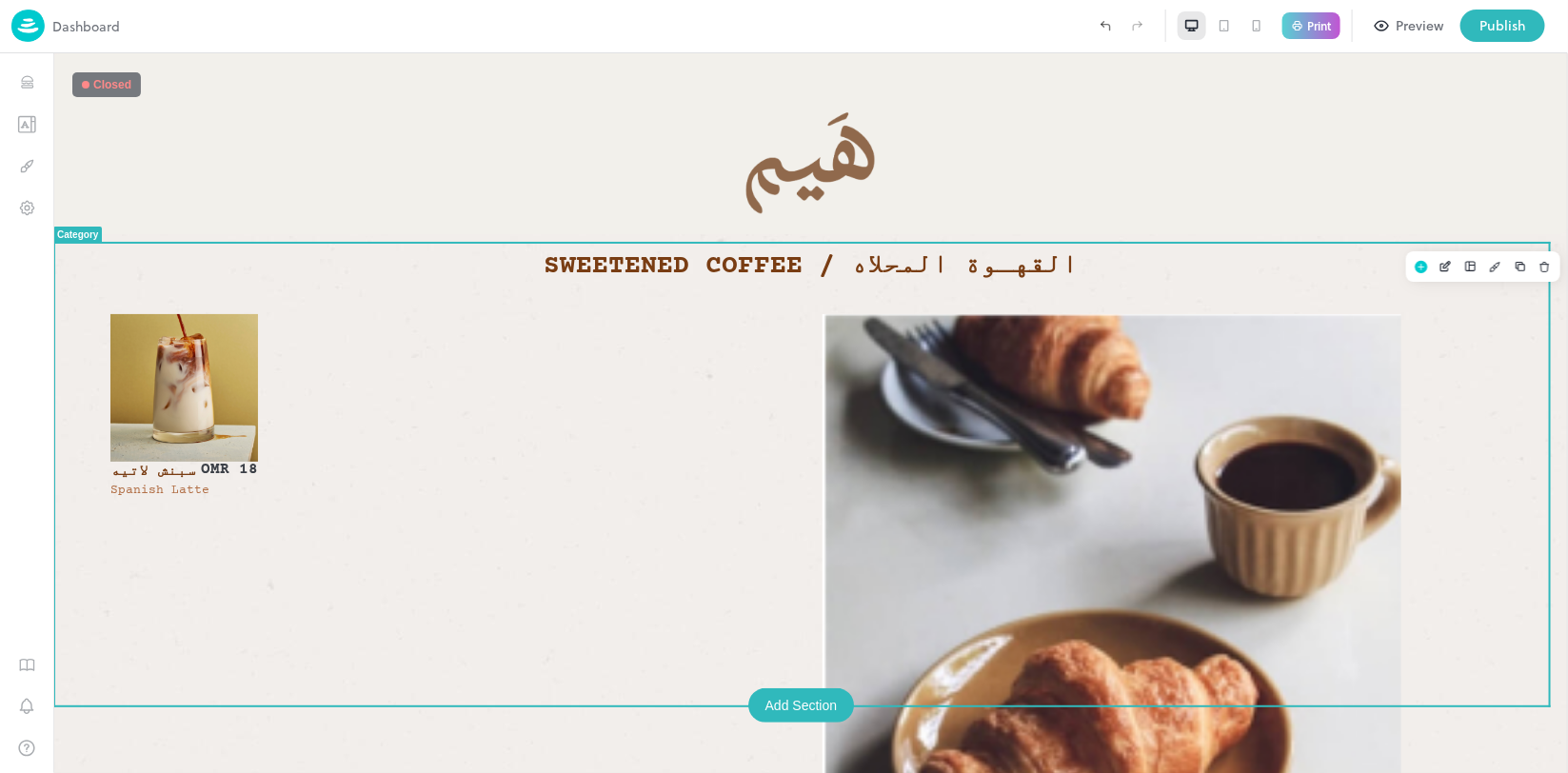 click on "Sweetened Coffee / القهـوة المحلاه" at bounding box center (809, 283) 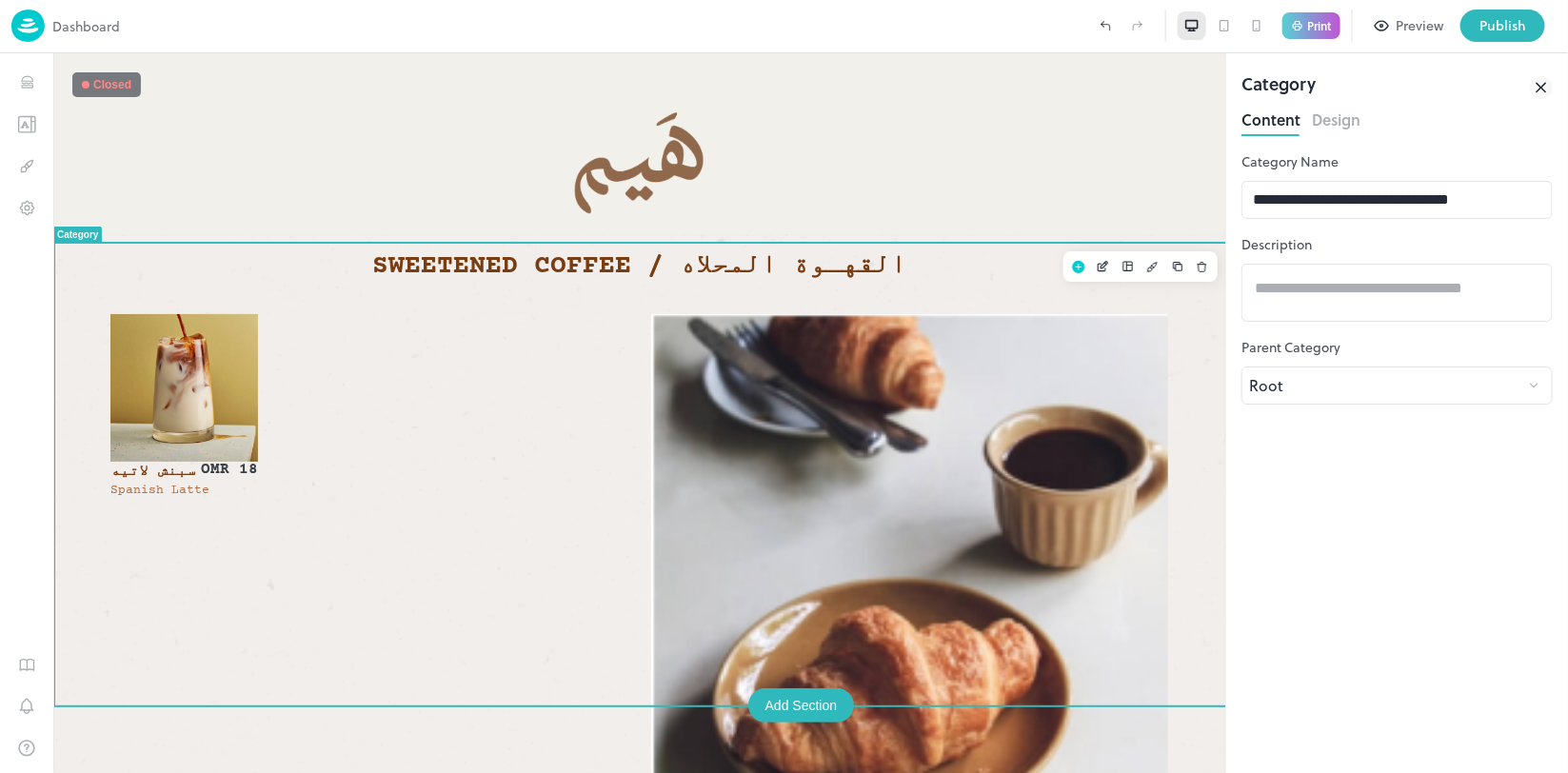 scroll, scrollTop: 0, scrollLeft: 0, axis: both 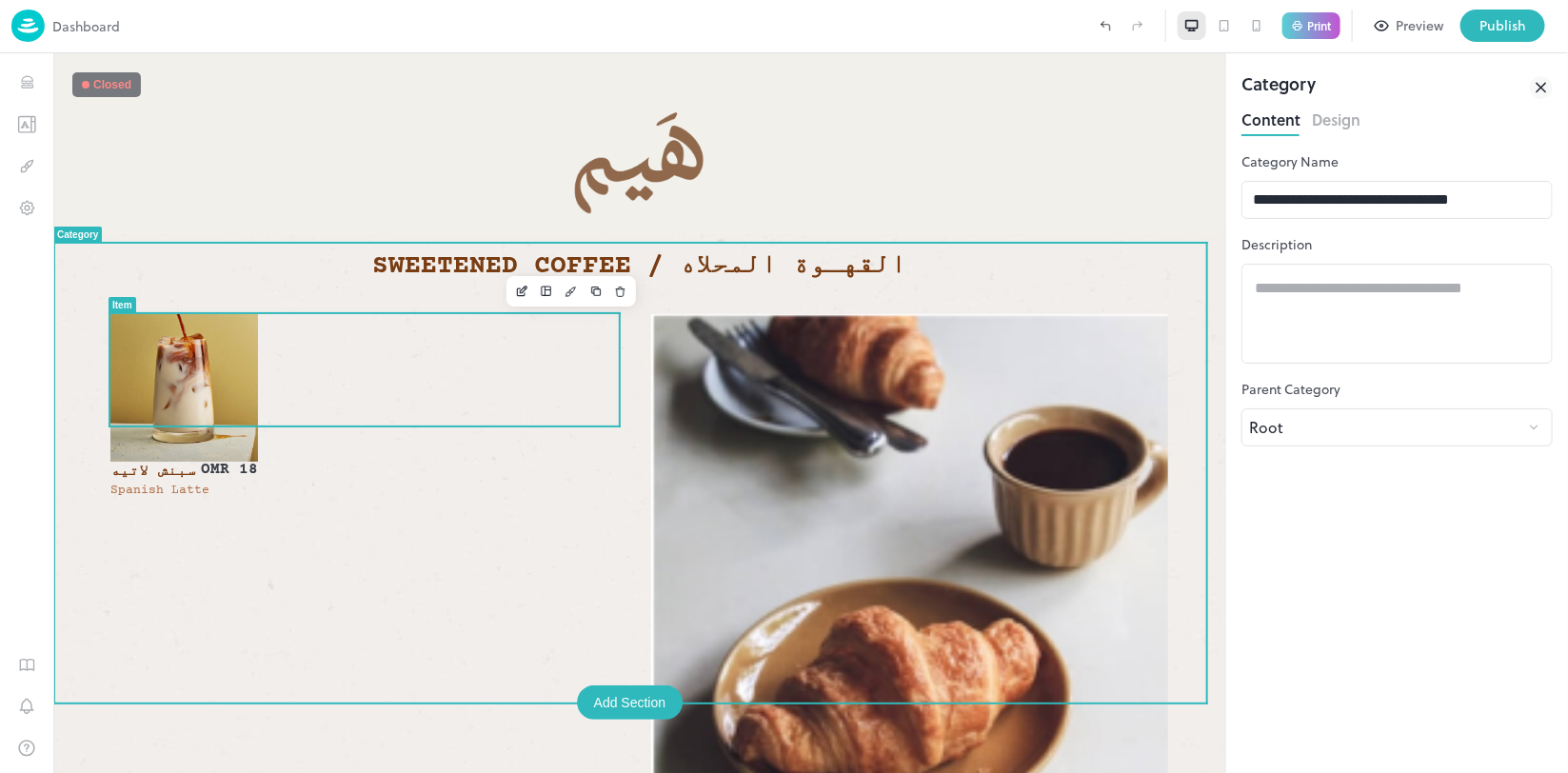 click on "سبنش لاتيه OMR 18  Spanish Latte" at bounding box center [183, 478] 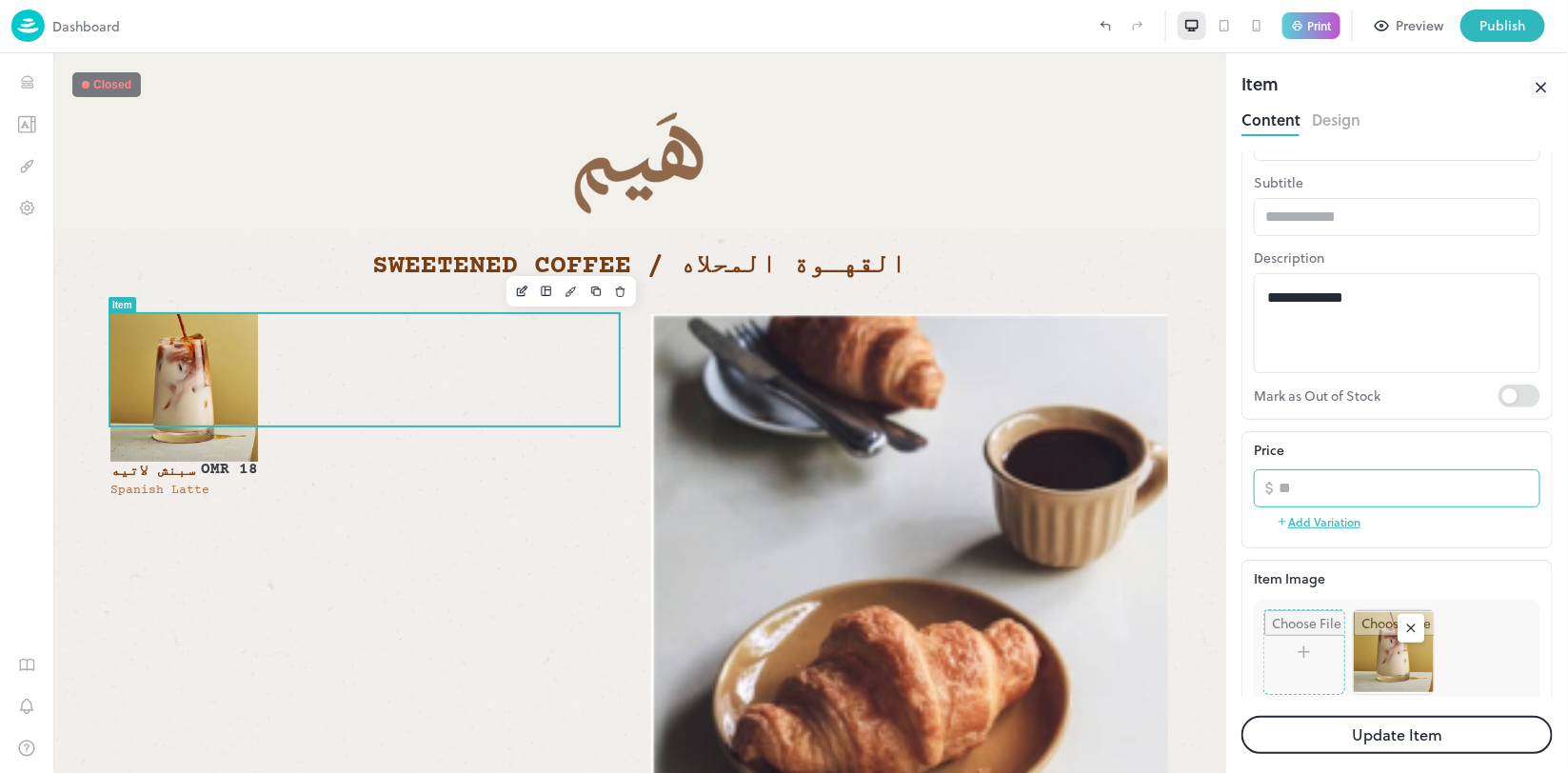 scroll, scrollTop: 0, scrollLeft: 0, axis: both 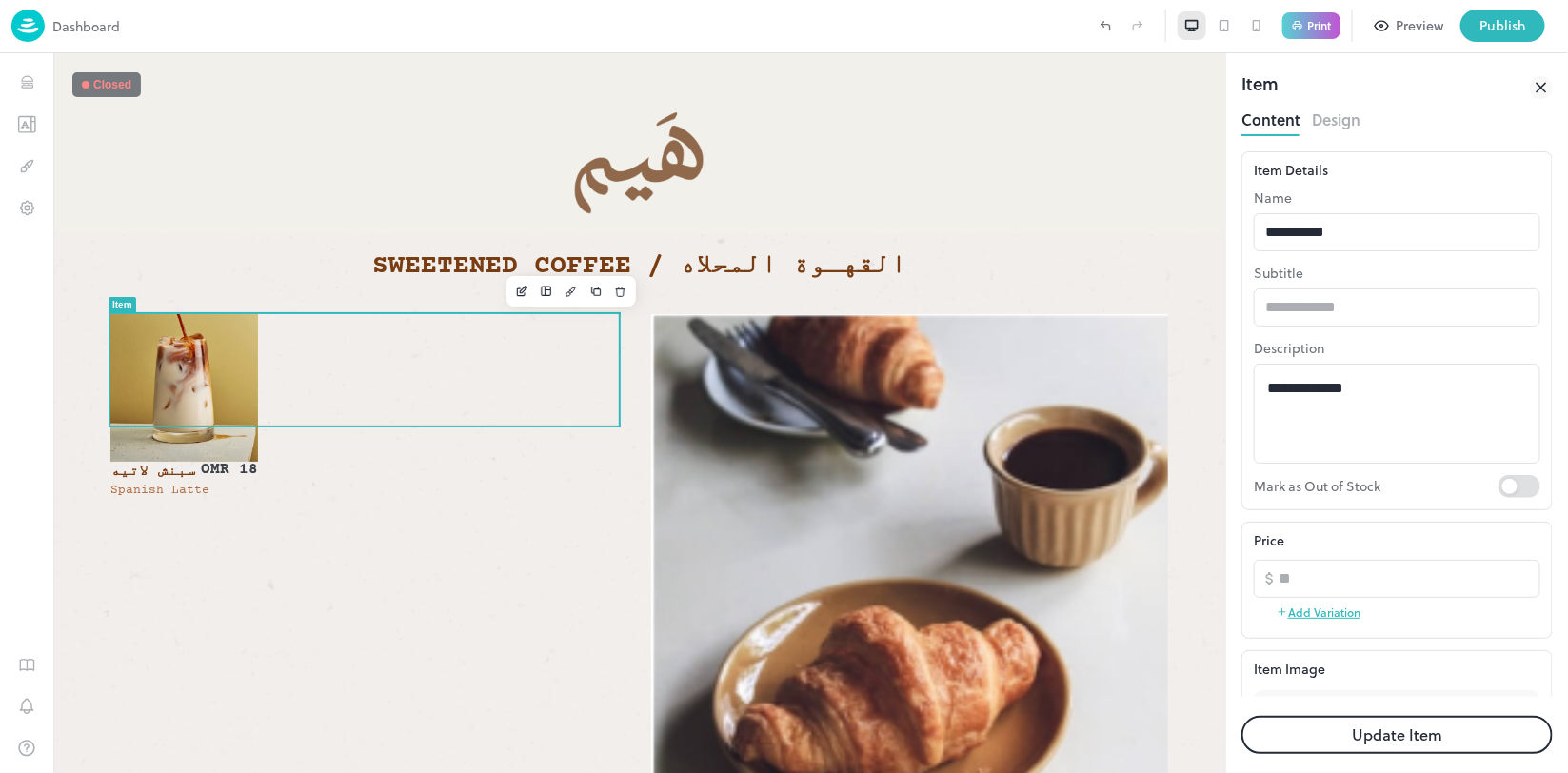 click on "Design" at bounding box center [1336, 117] 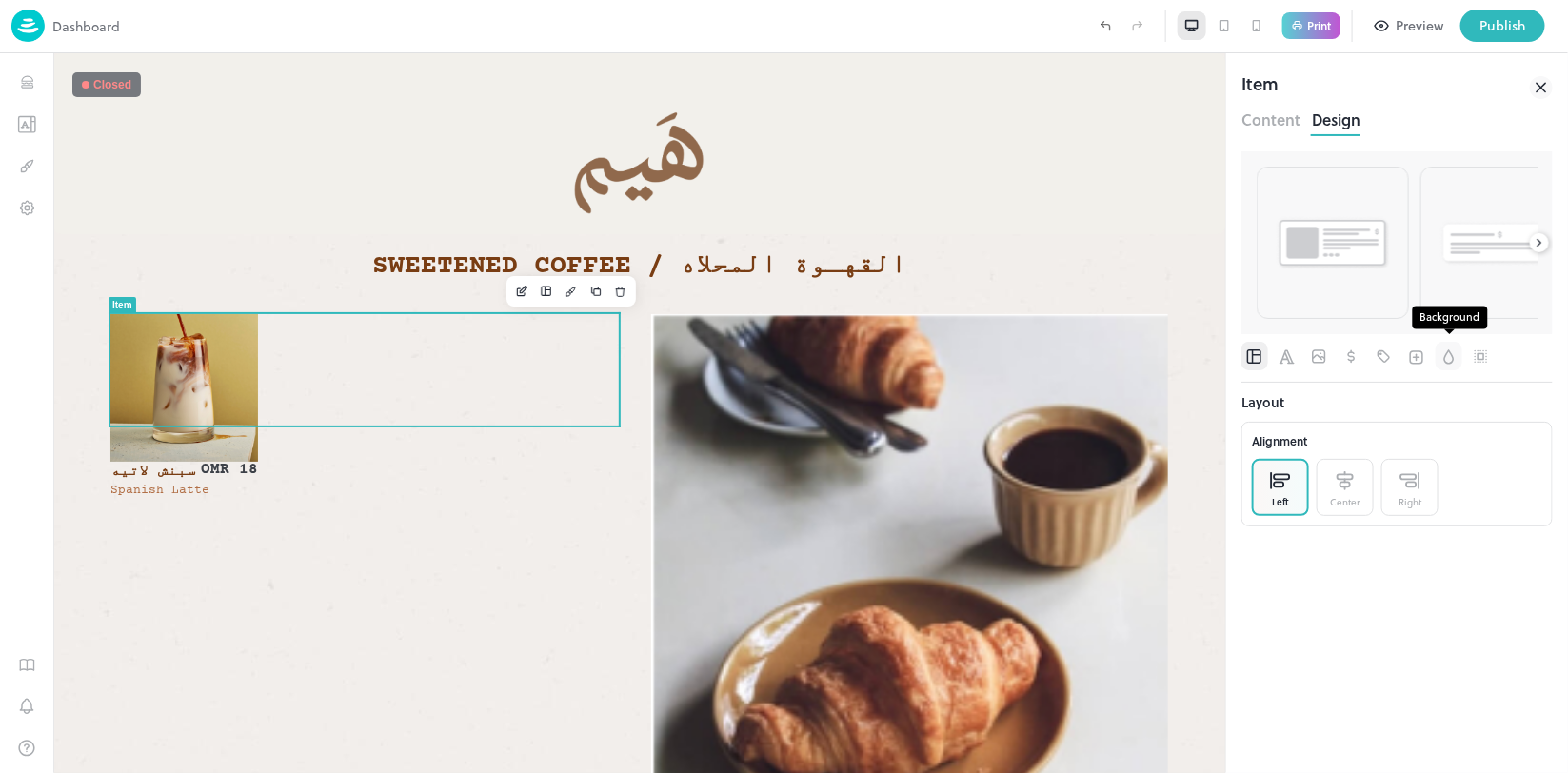click 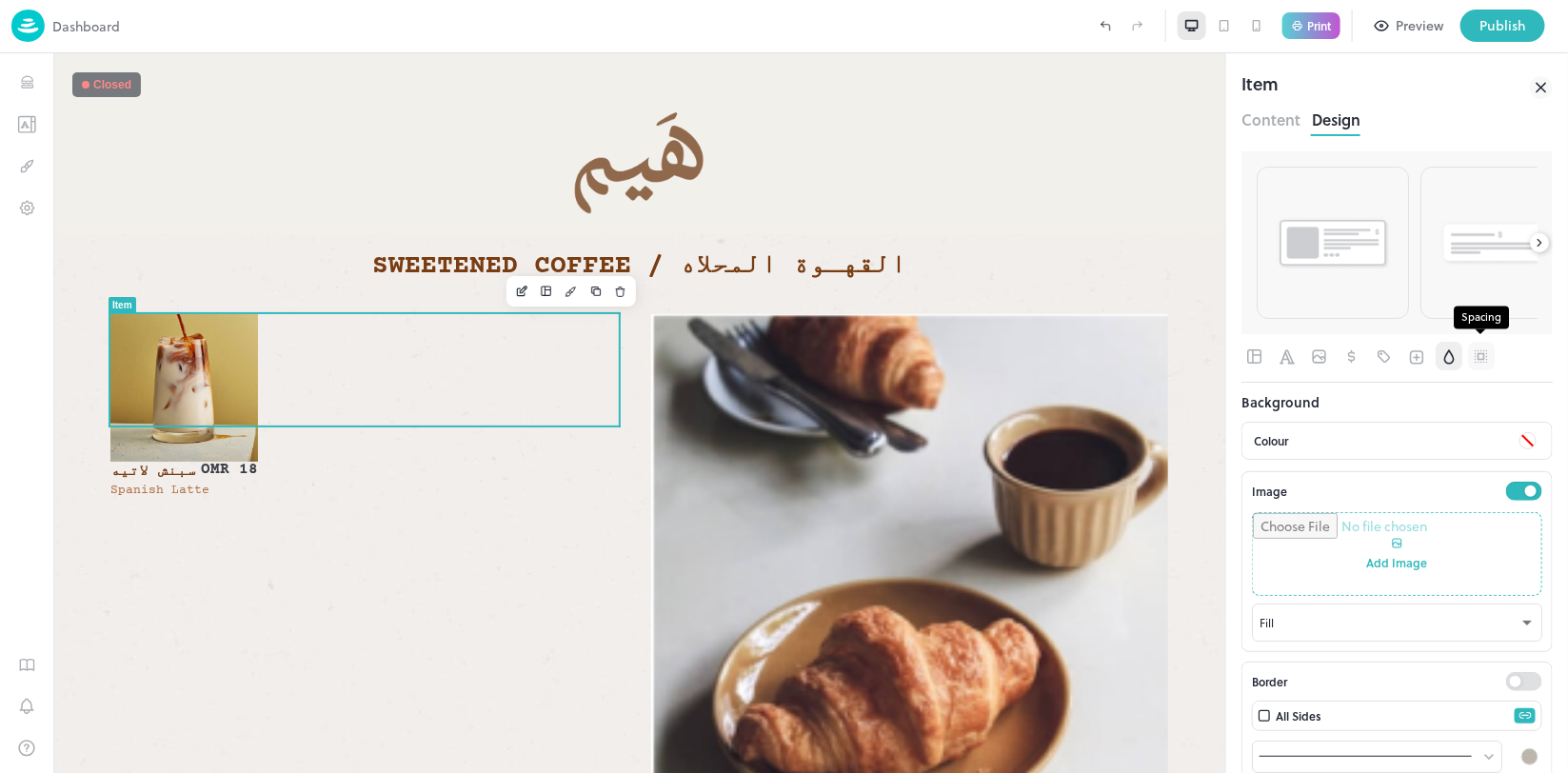 click 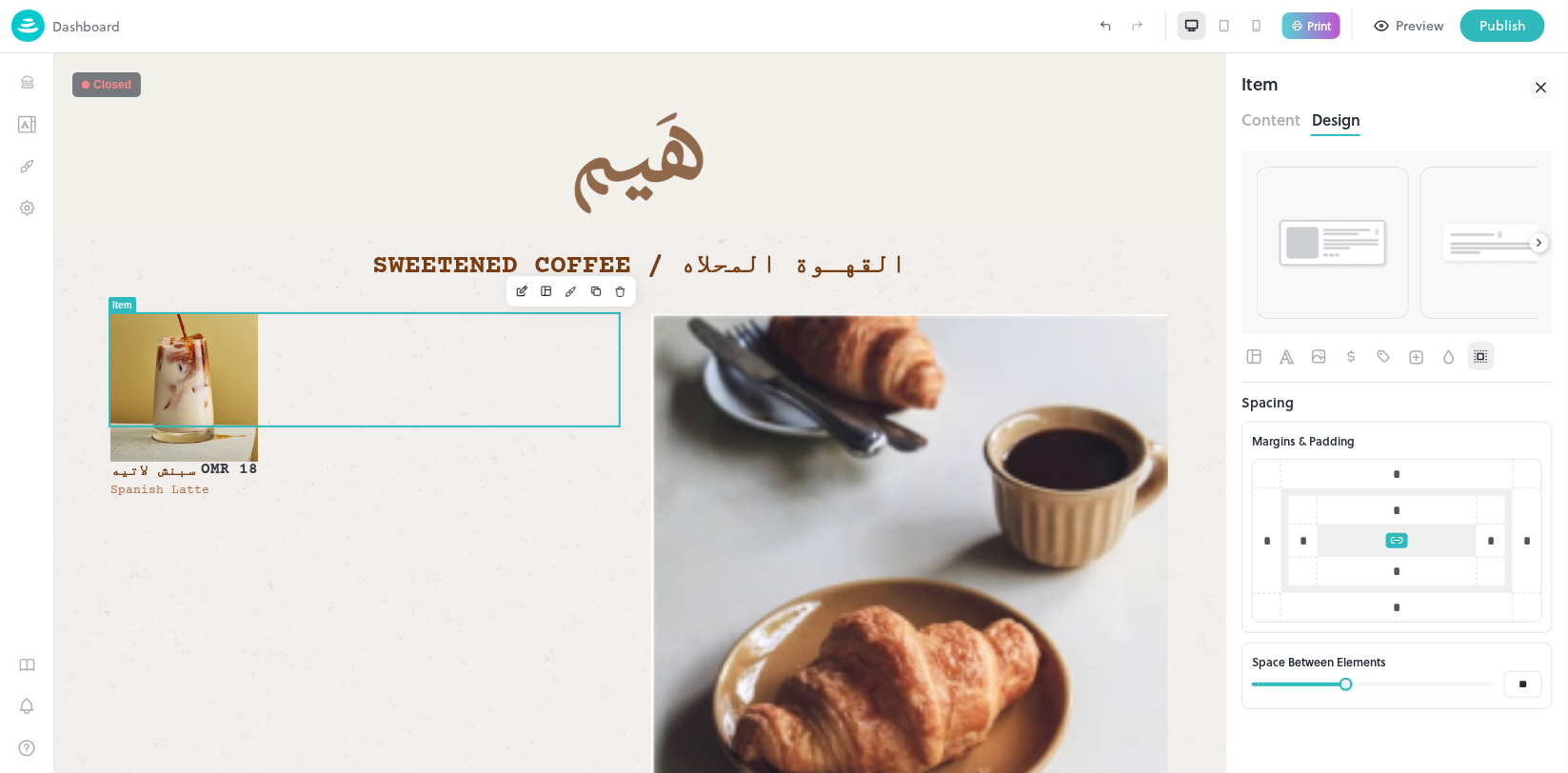 type on "**" 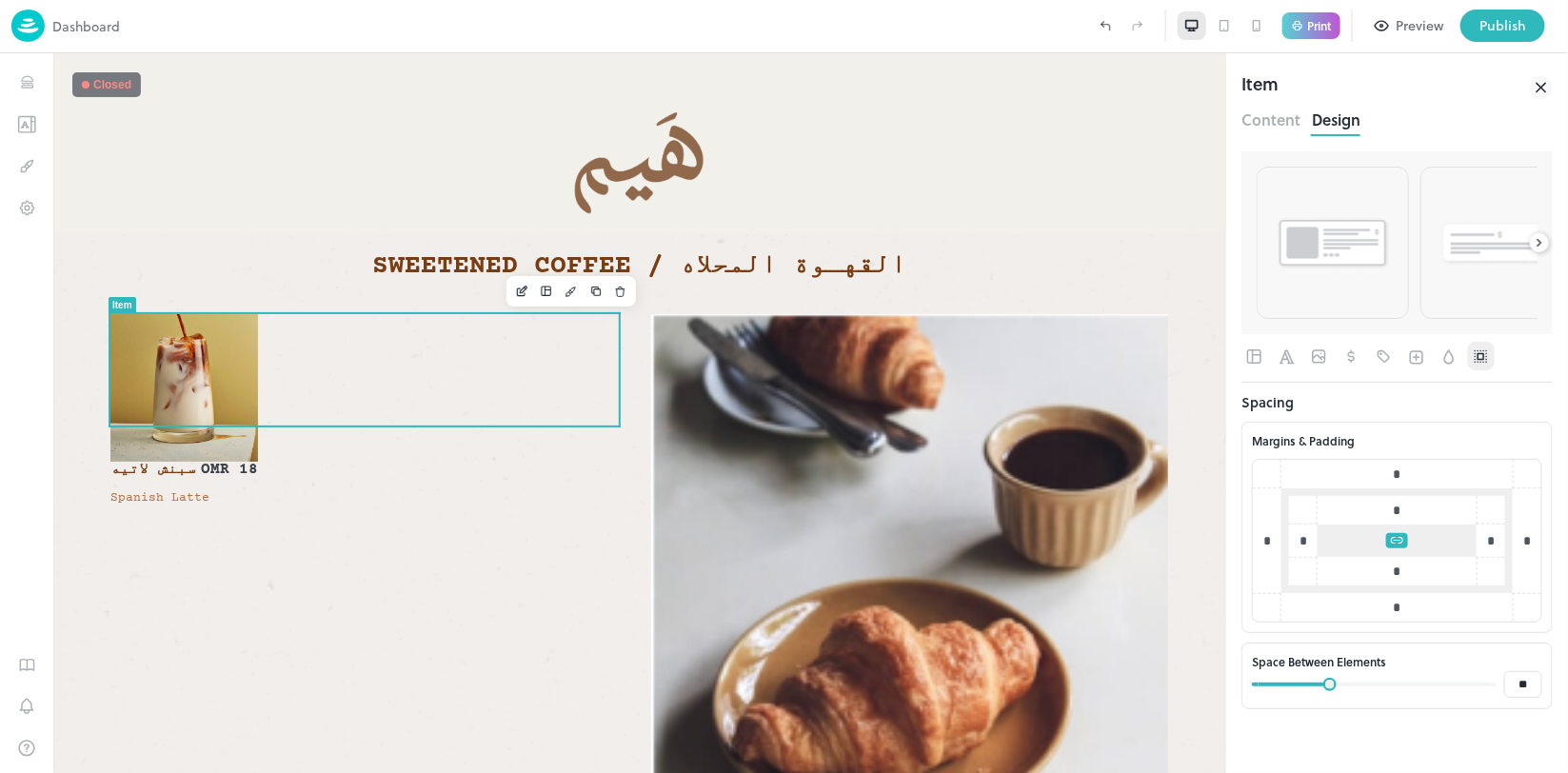 type on "*" 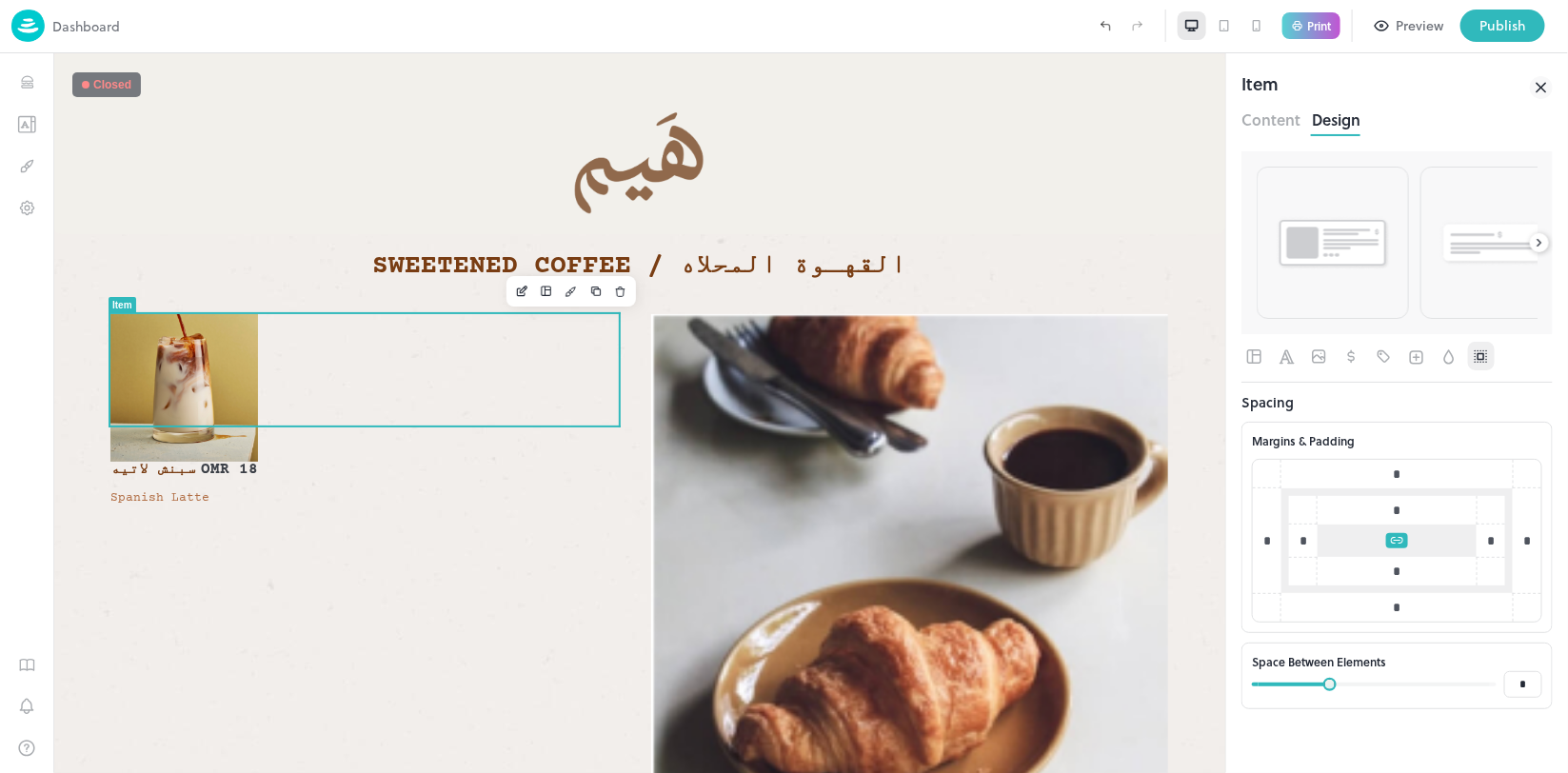 type on "*" 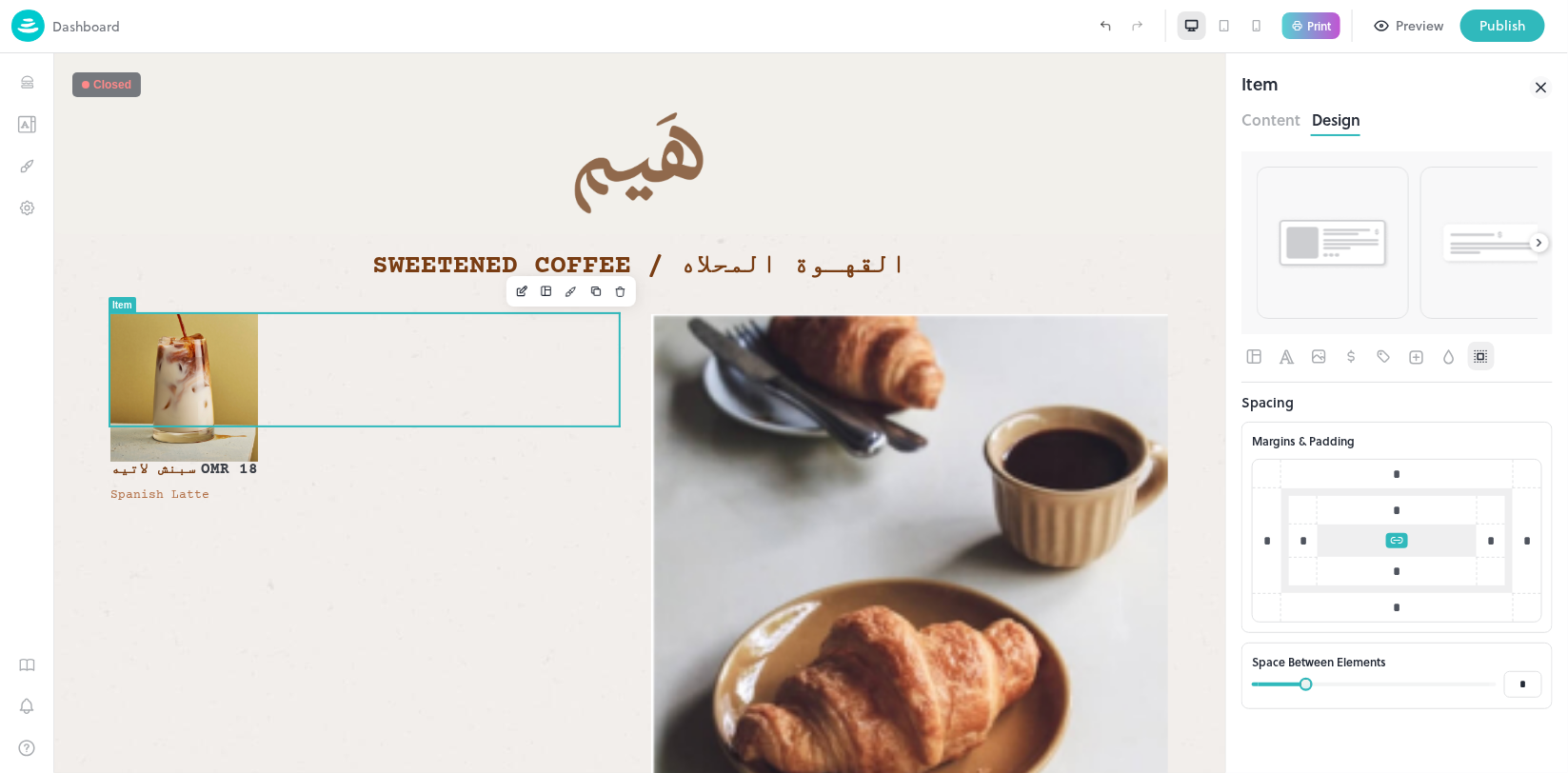 type on "*" 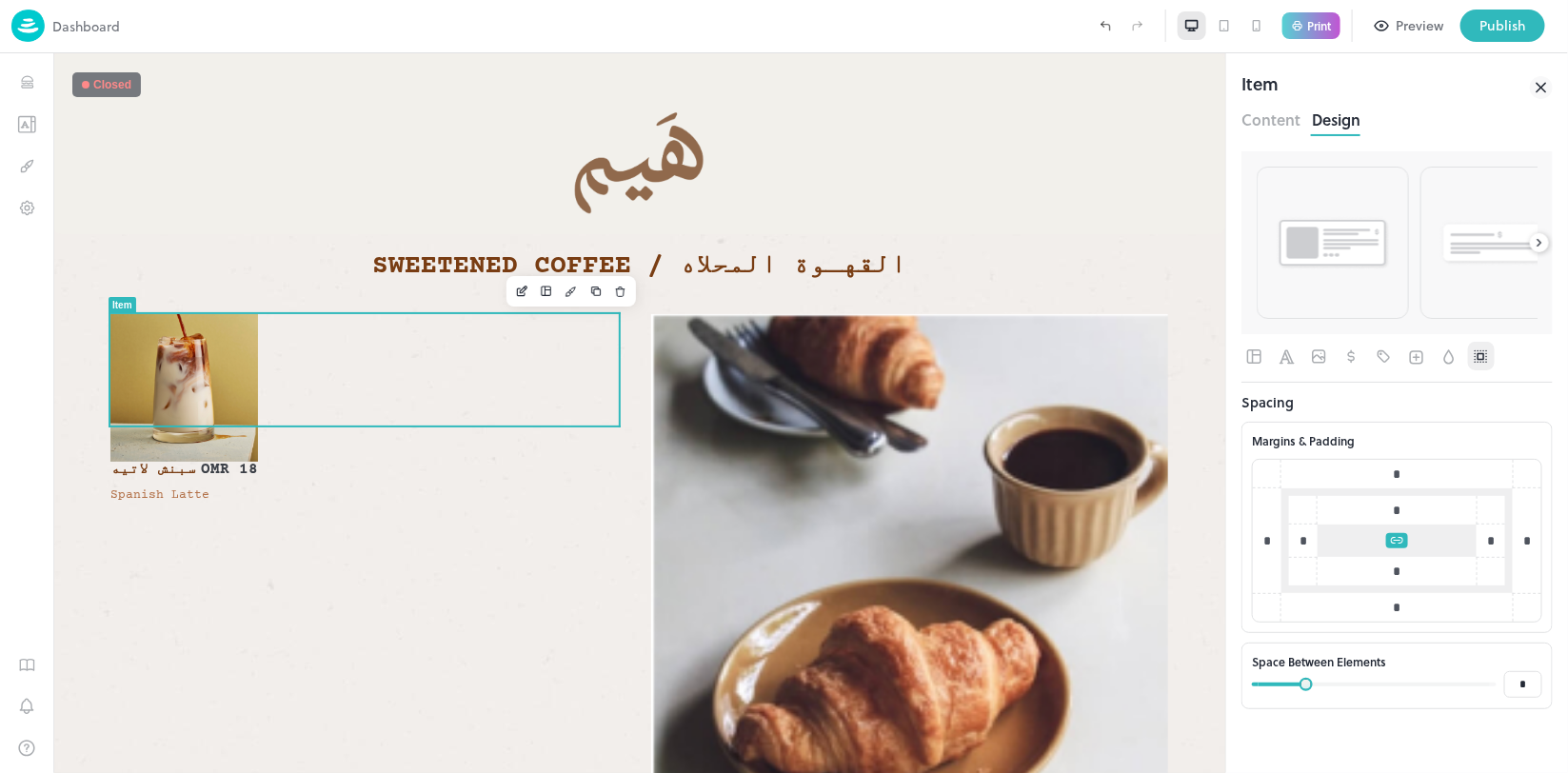type on "*" 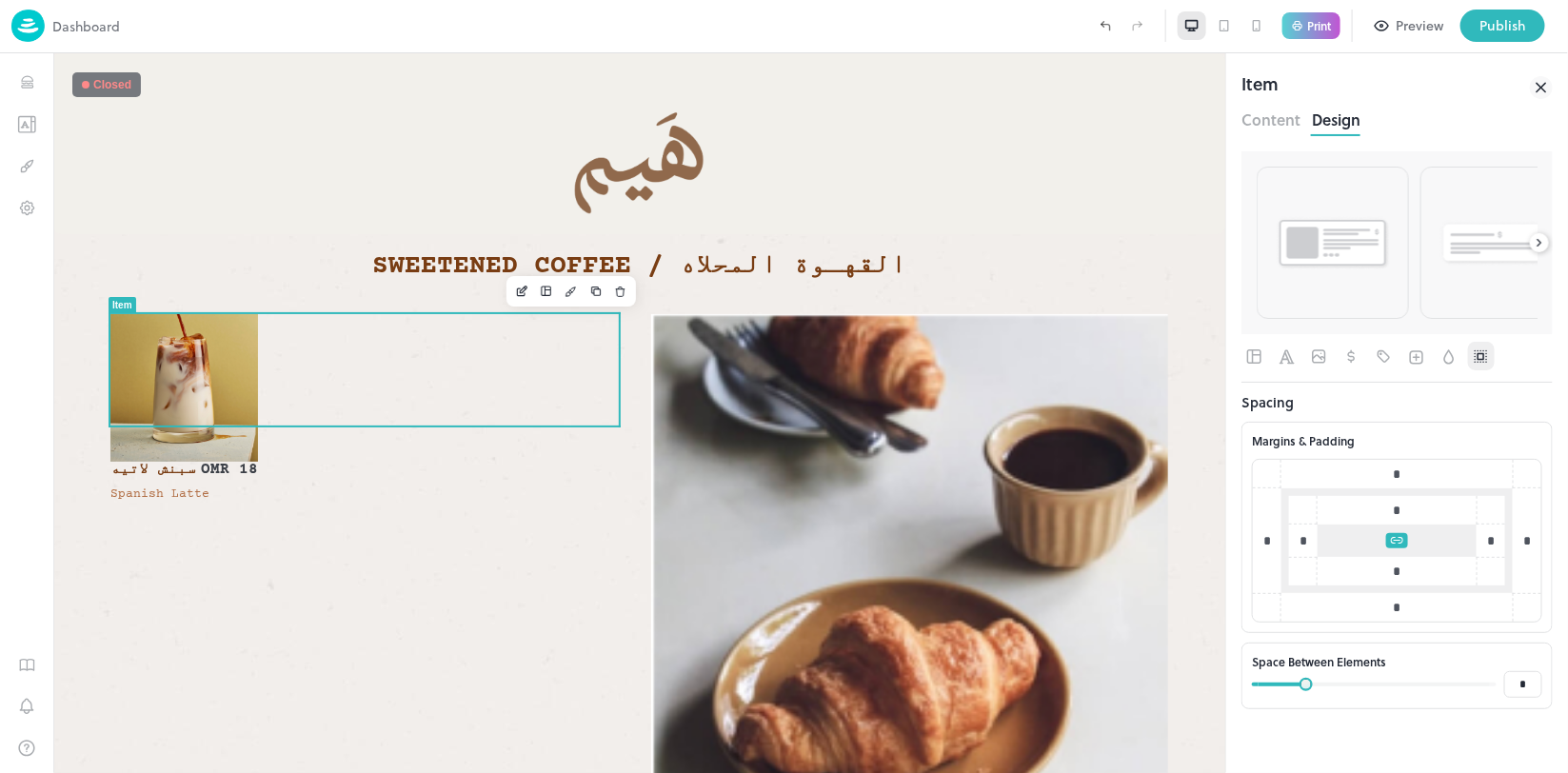type on "*" 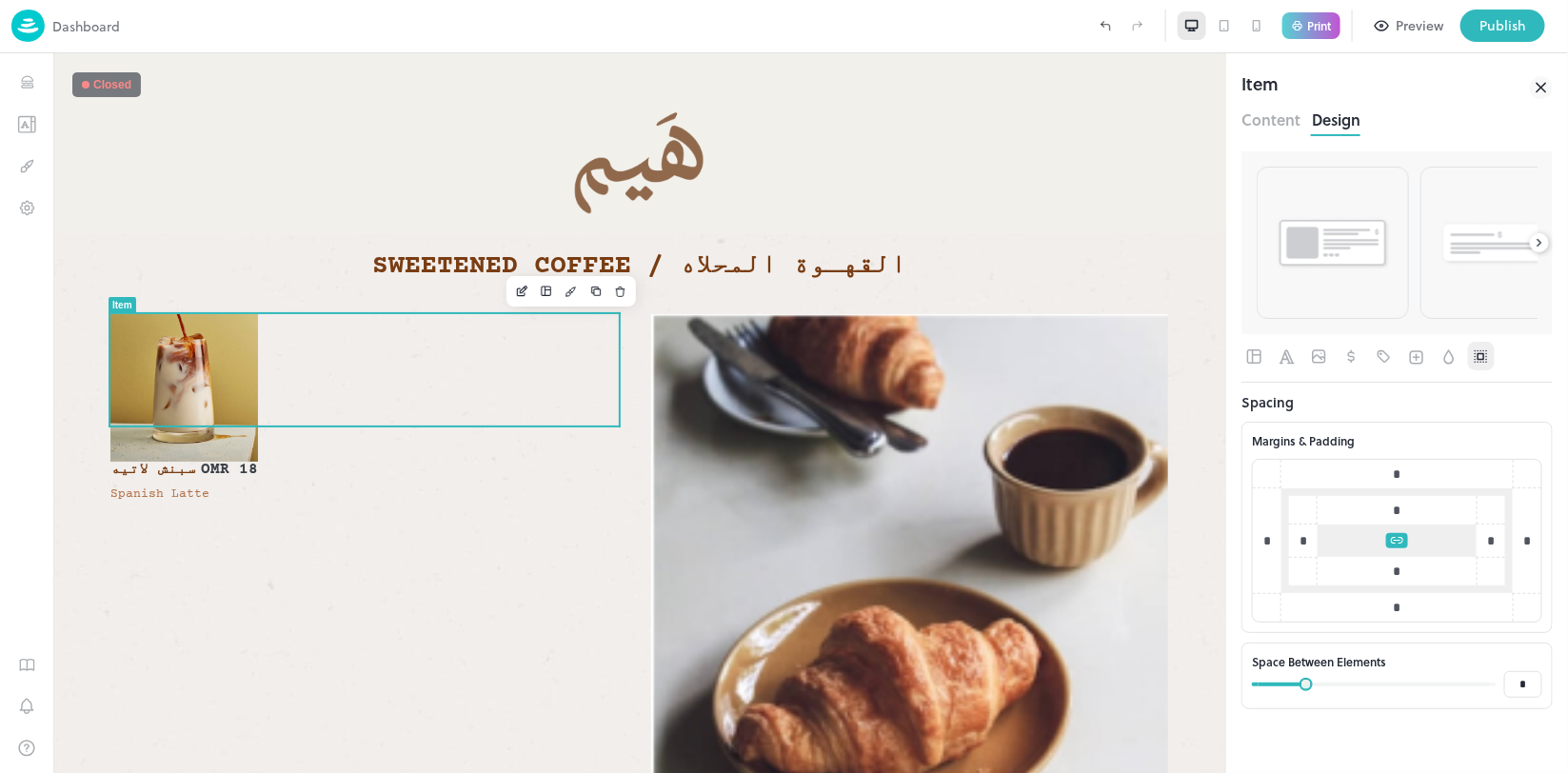 type on "*" 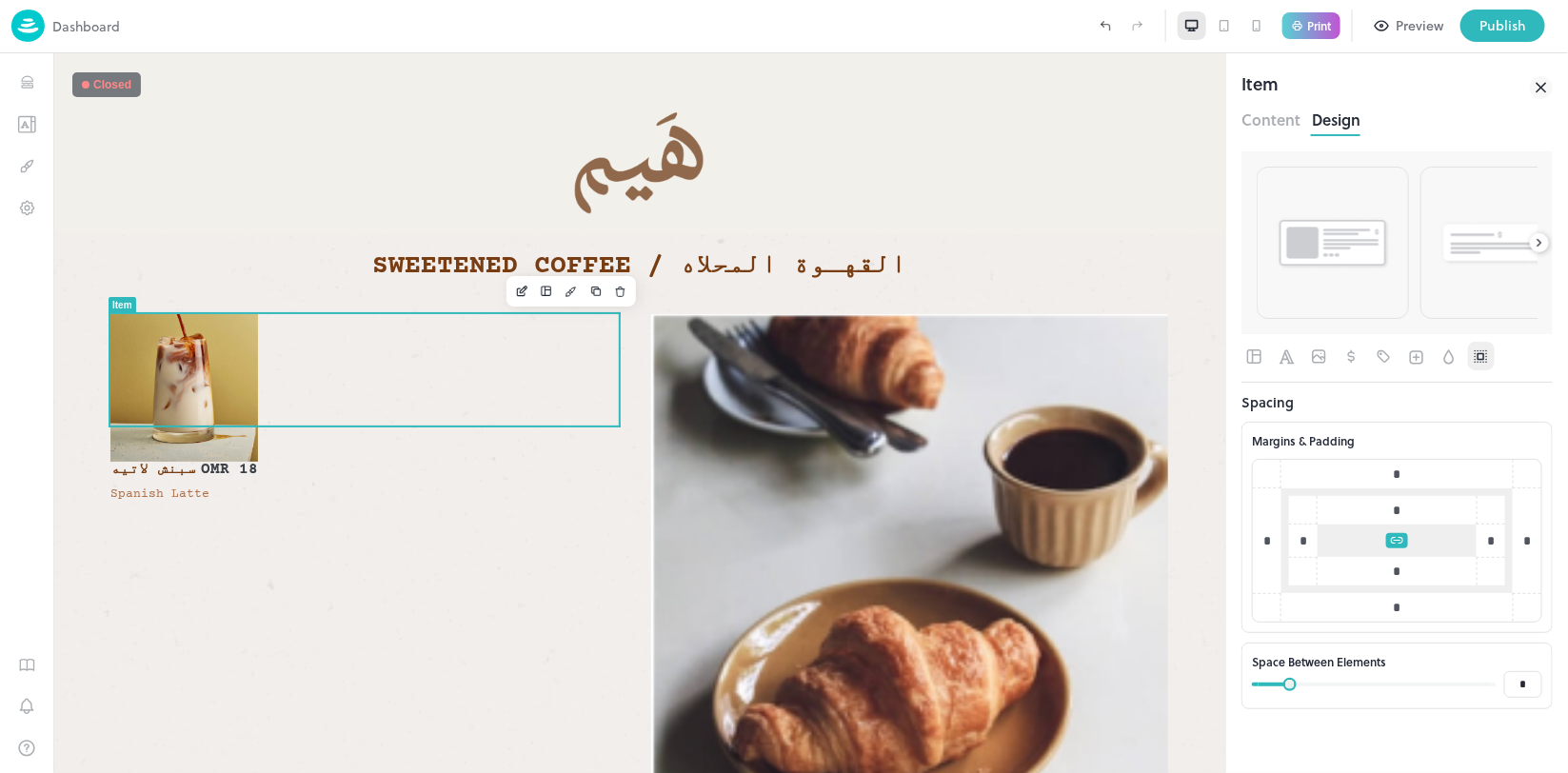 type on "*" 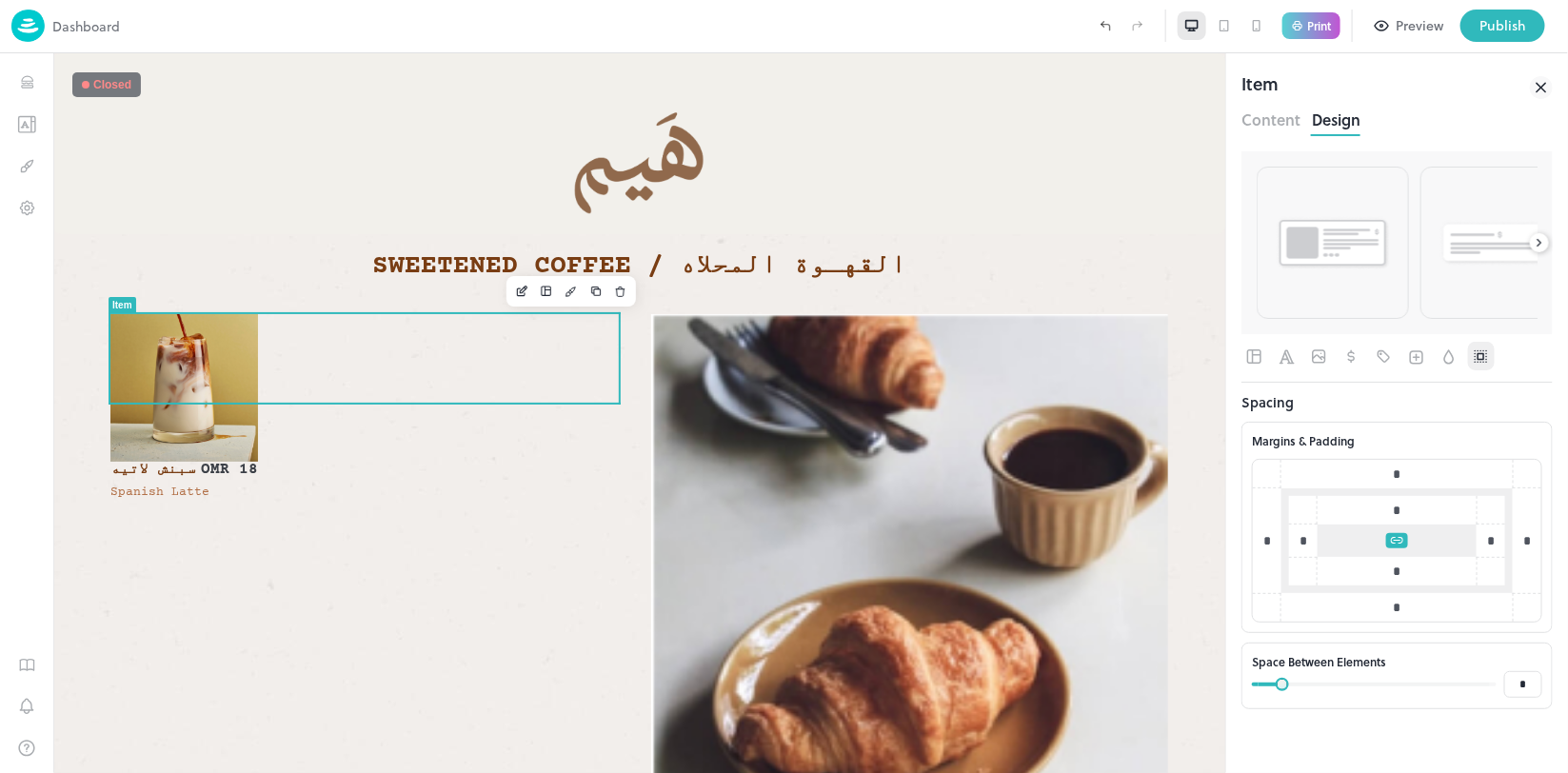 type on "*" 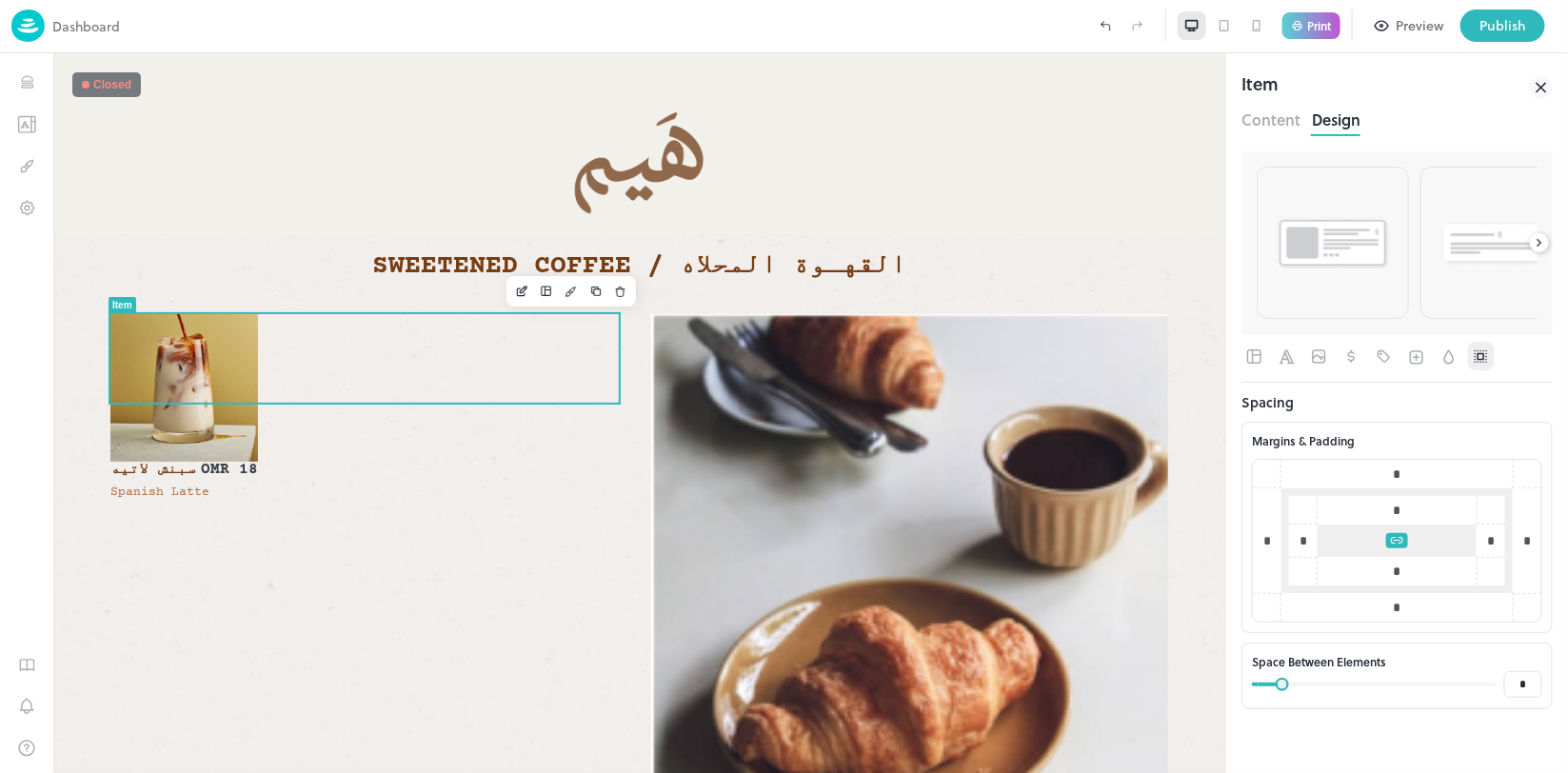 type on "*" 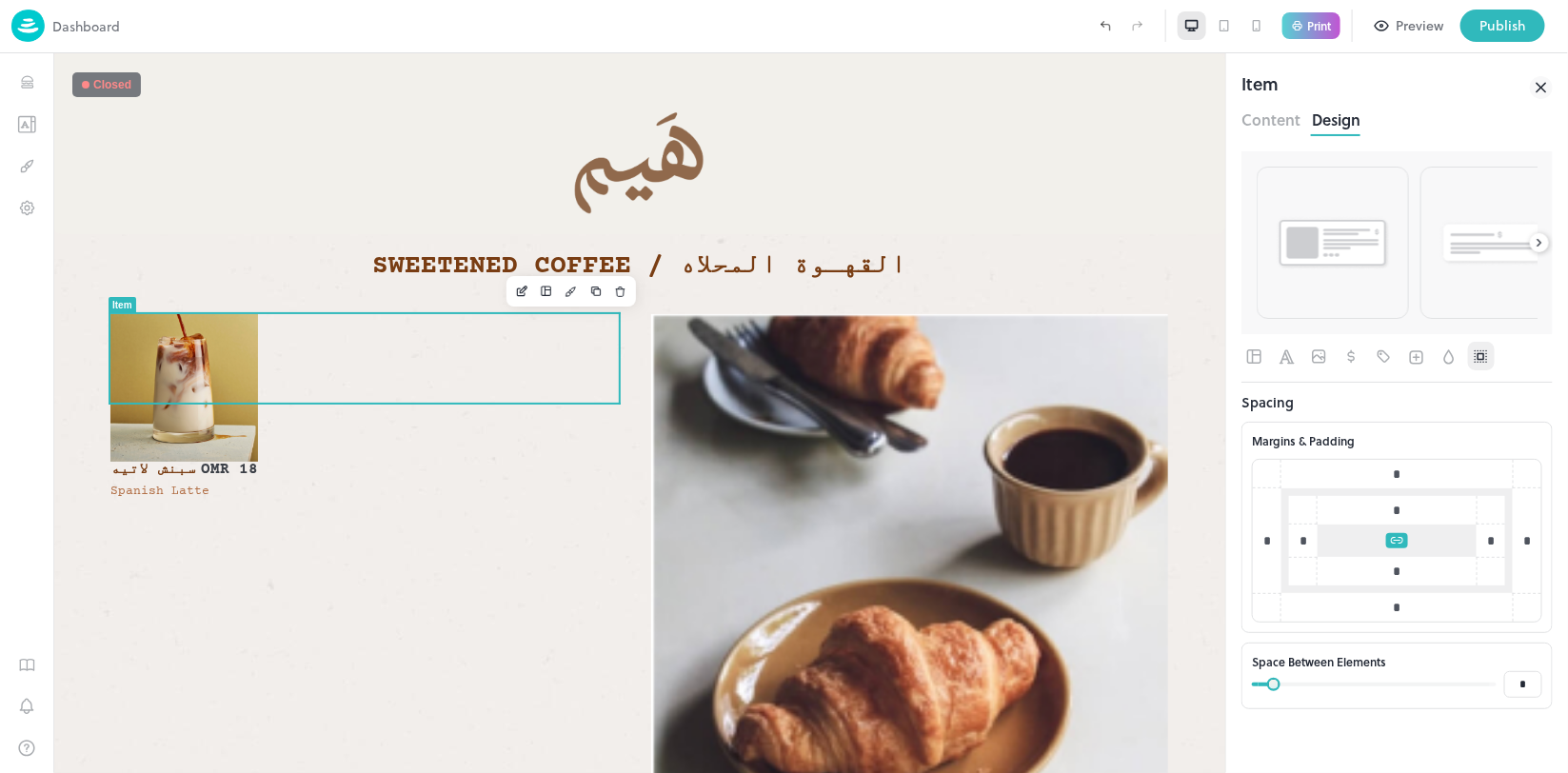 type on "*" 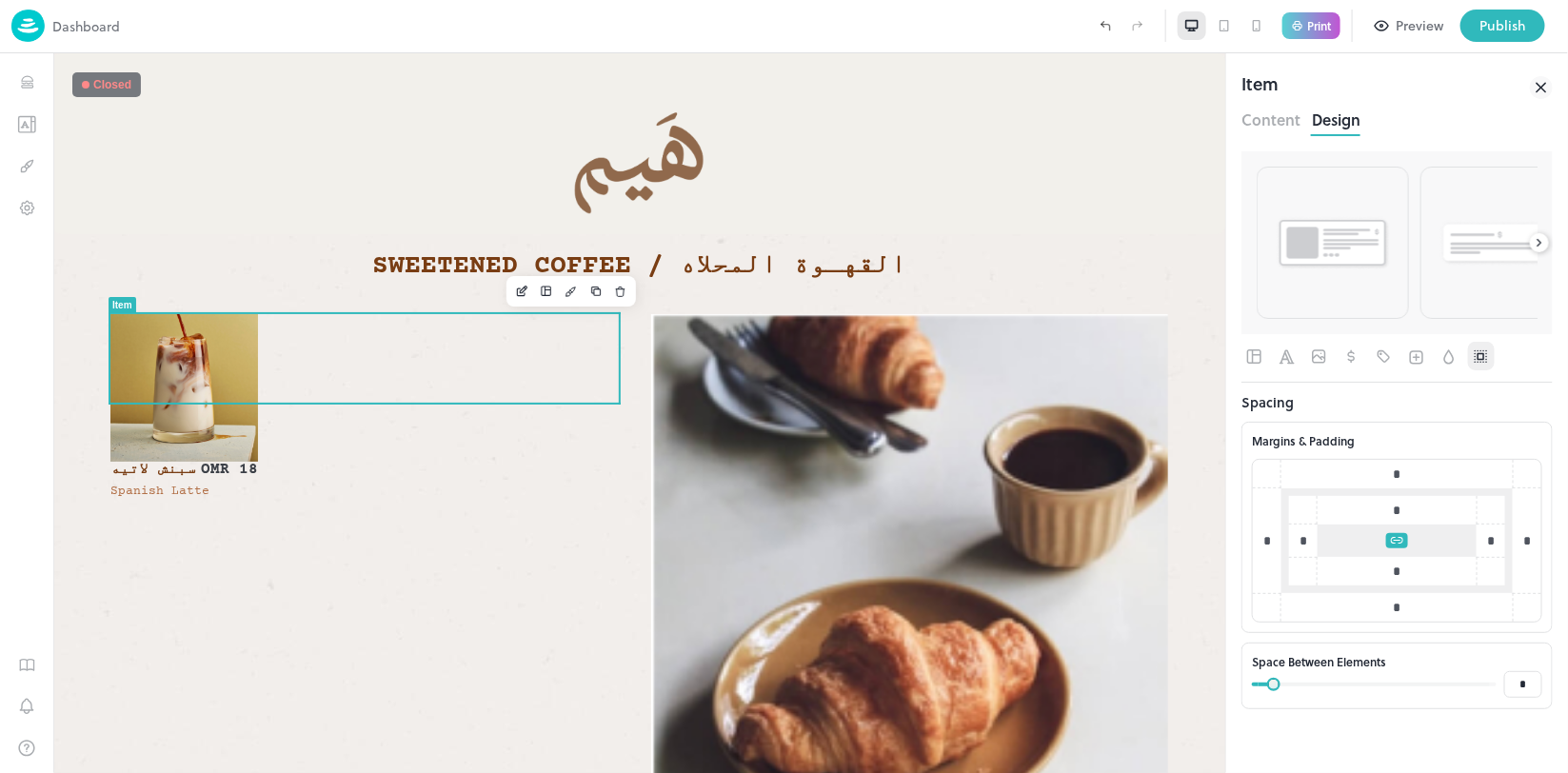 type on "*" 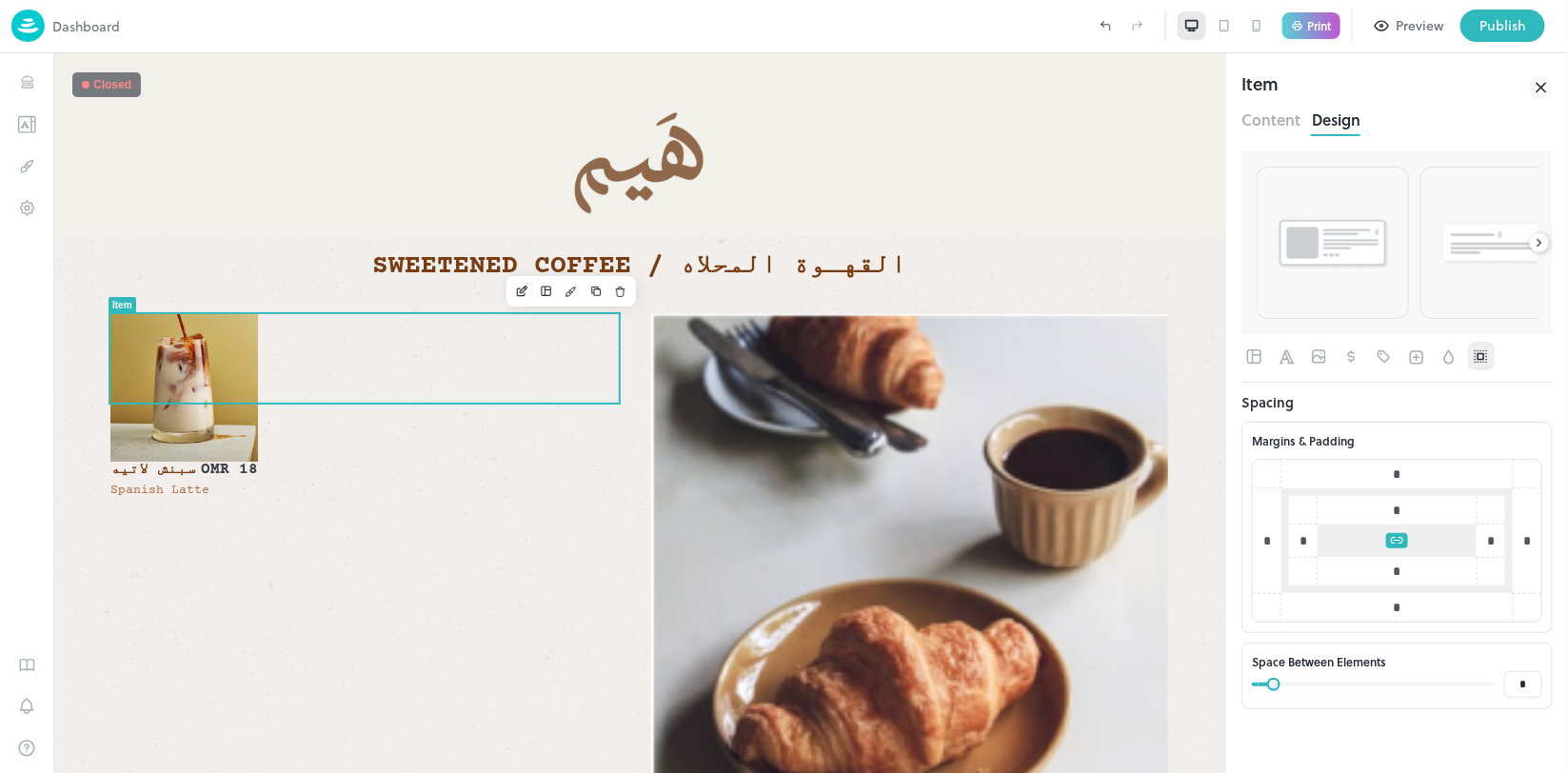 type on "*" 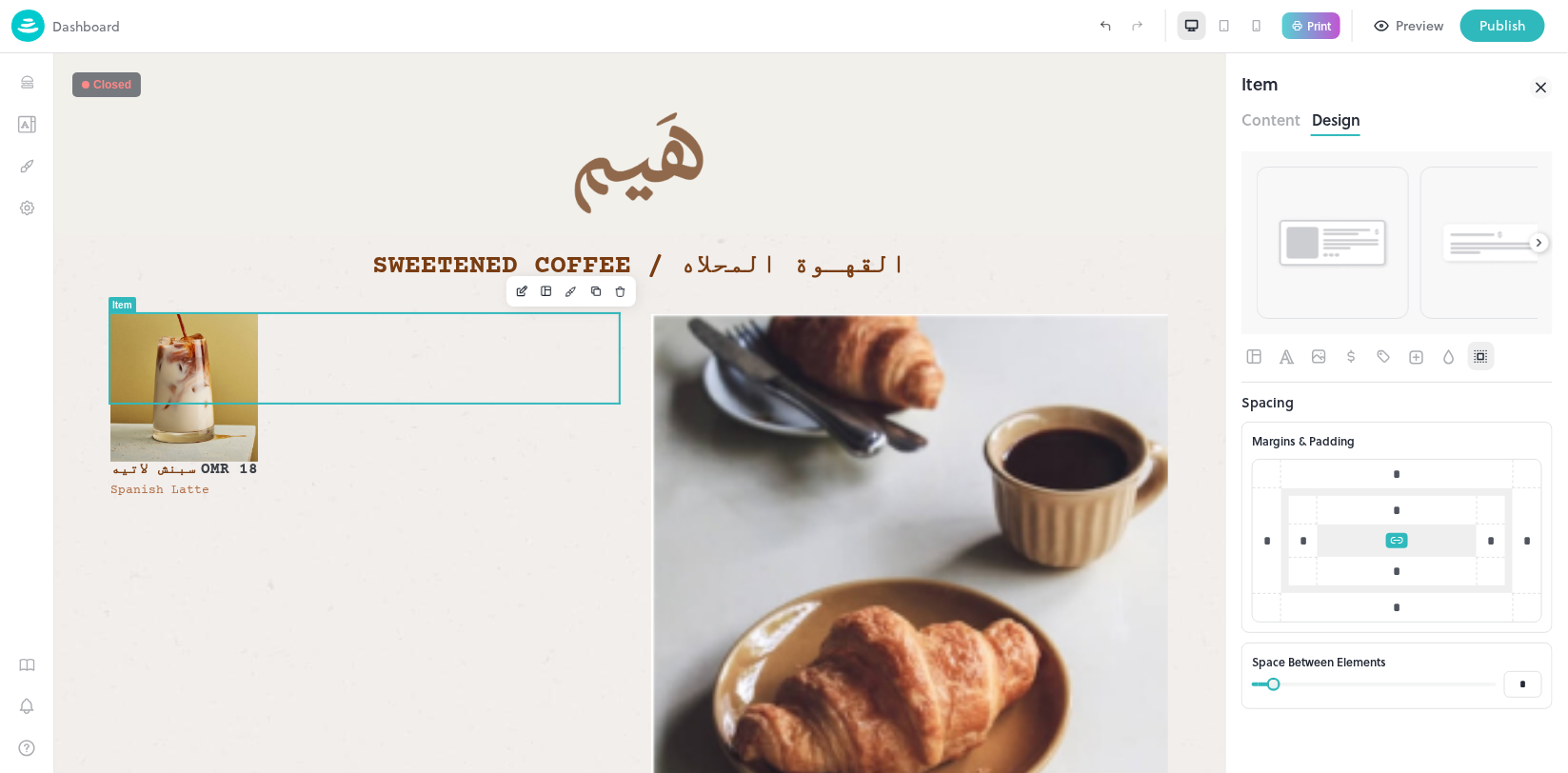 type on "*" 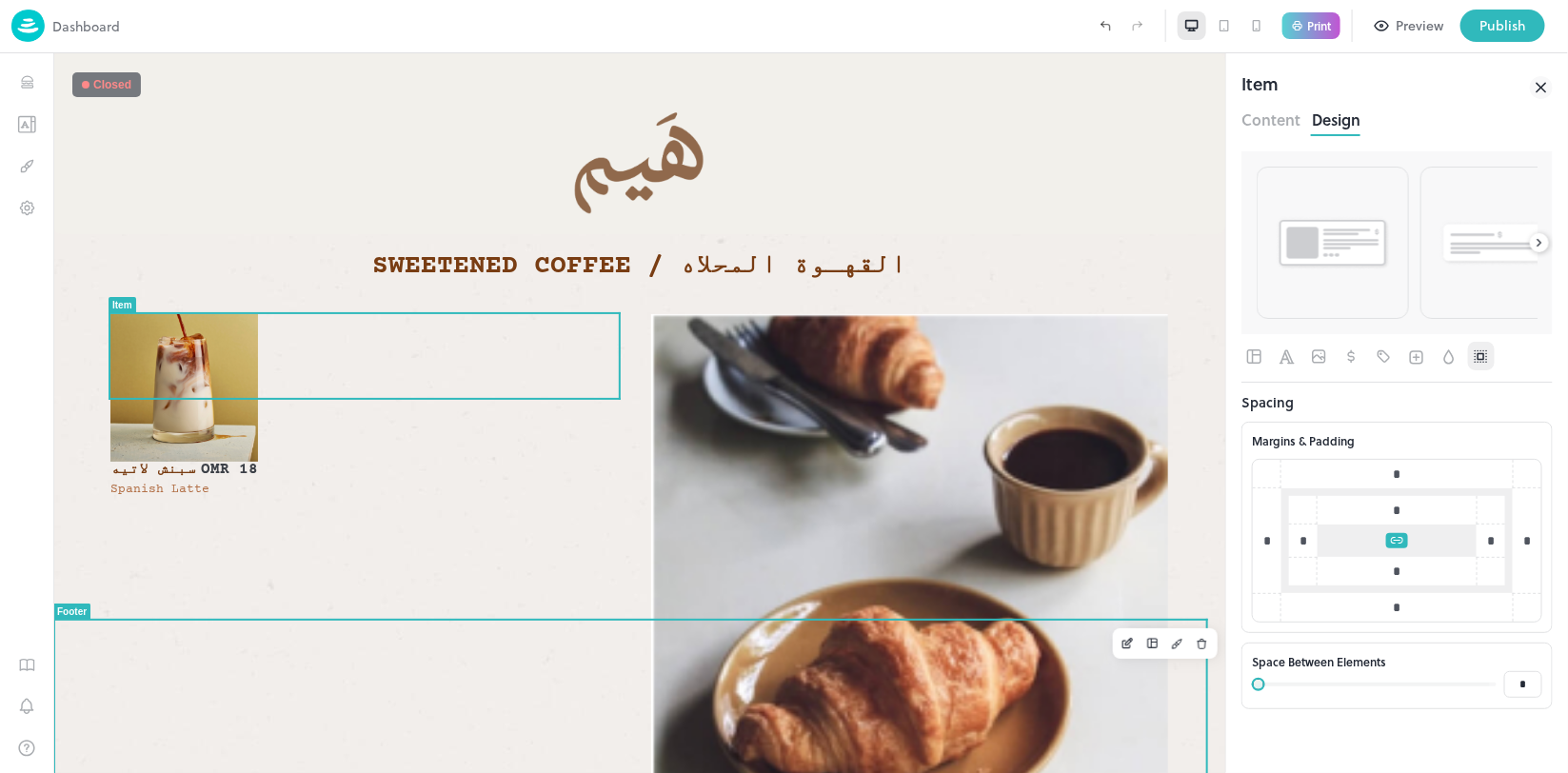 drag, startPoint x: 1381, startPoint y: 734, endPoint x: 1205, endPoint y: 652, distance: 194.16488 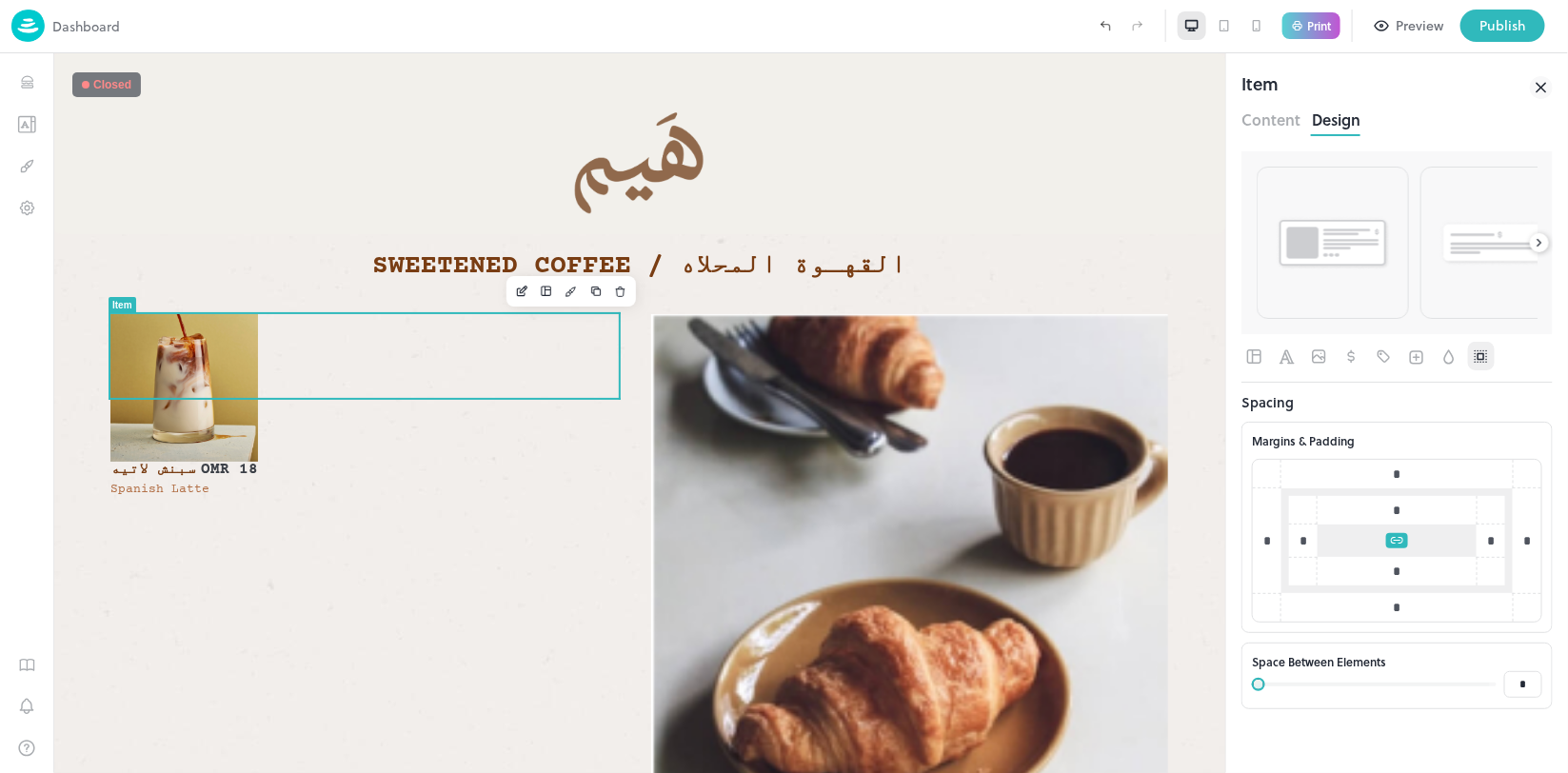 click on "Spacing" at bounding box center (1397, 402) 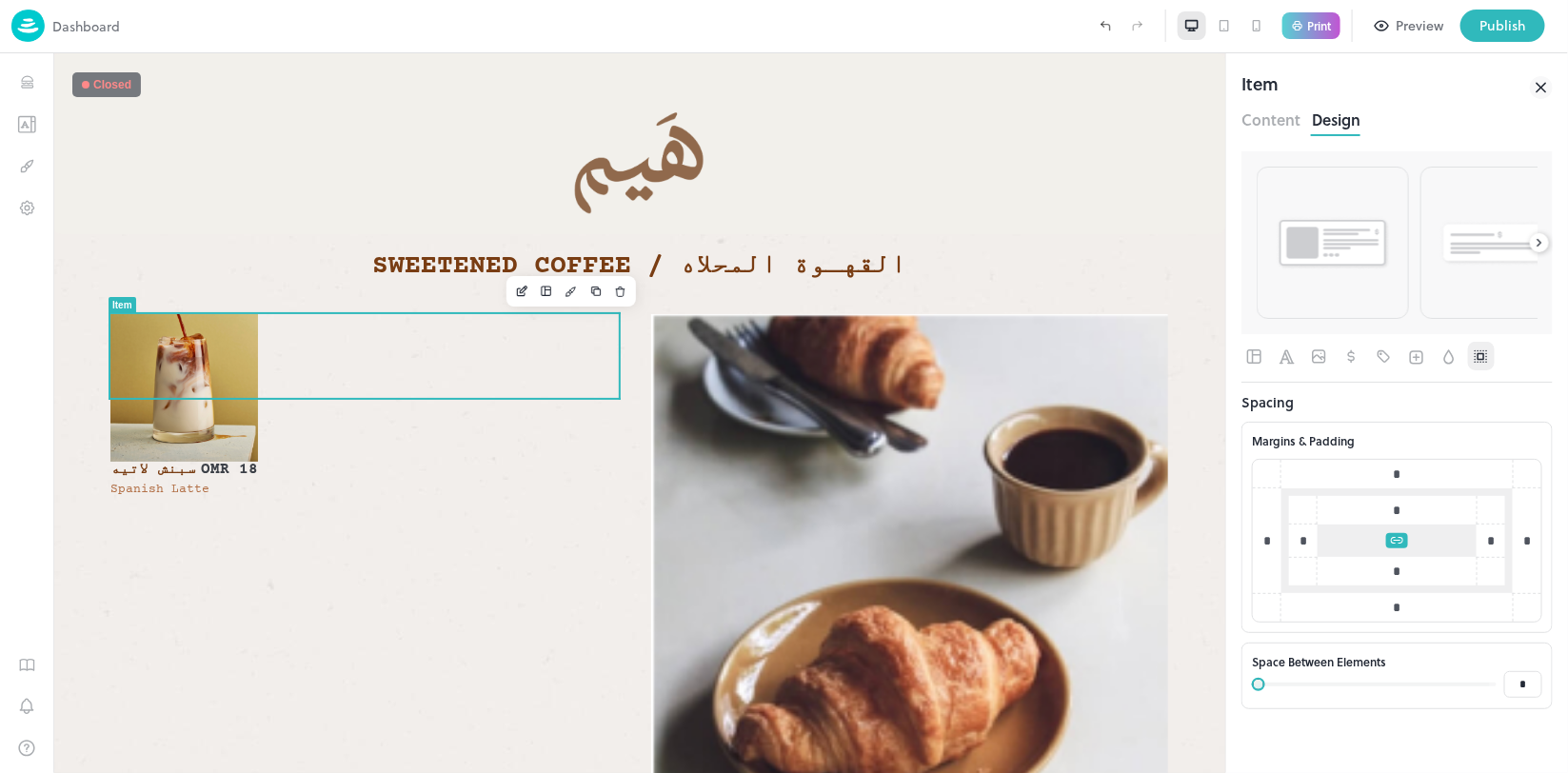 click on "Content" at bounding box center [1271, 117] 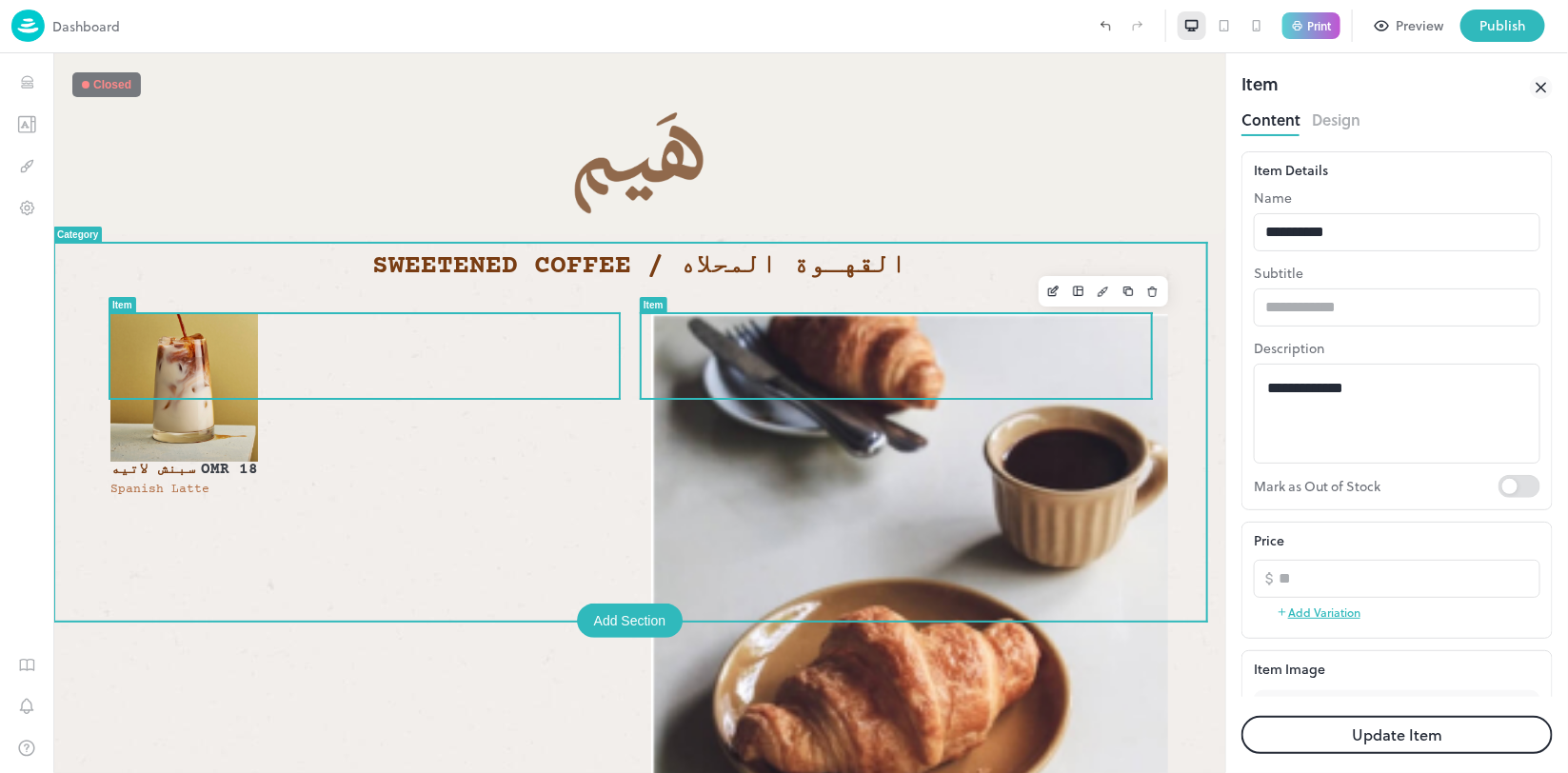click on "Item Description. Lorem ipsum dolor sit amet, consectetur adipiscing elit..." at bounding box center (867, 923) 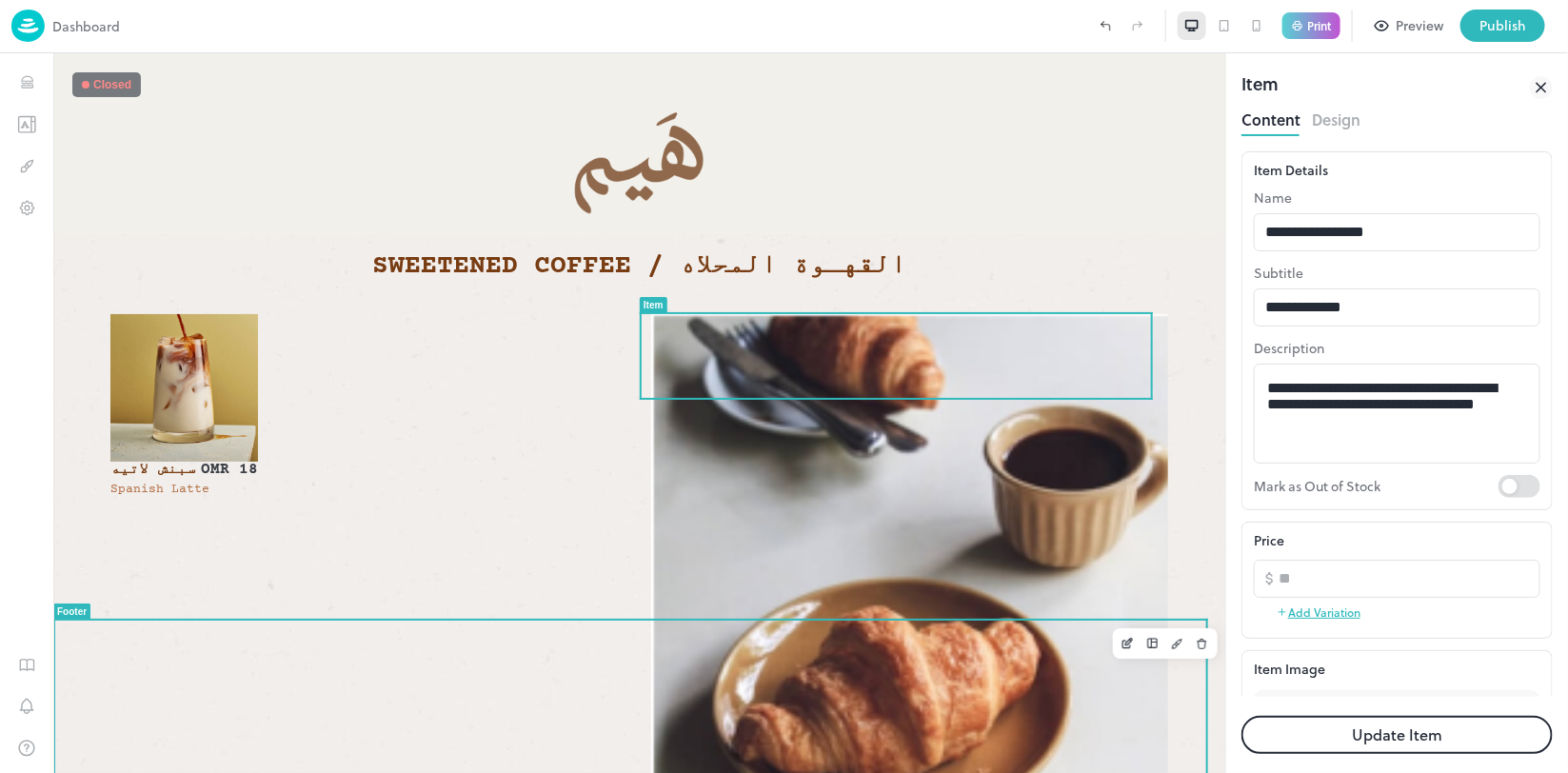 click on "Public holidays incur a 10% surcharge. Please let us know if you have any dietary requirements before you order.   Learn More Closed Closed Opening Hours Monday Closed Tuesday Closed Wednesday Closed Thursday Closed Friday Closed Saturday Closed Sunday Closed" at bounding box center (638, 2447) 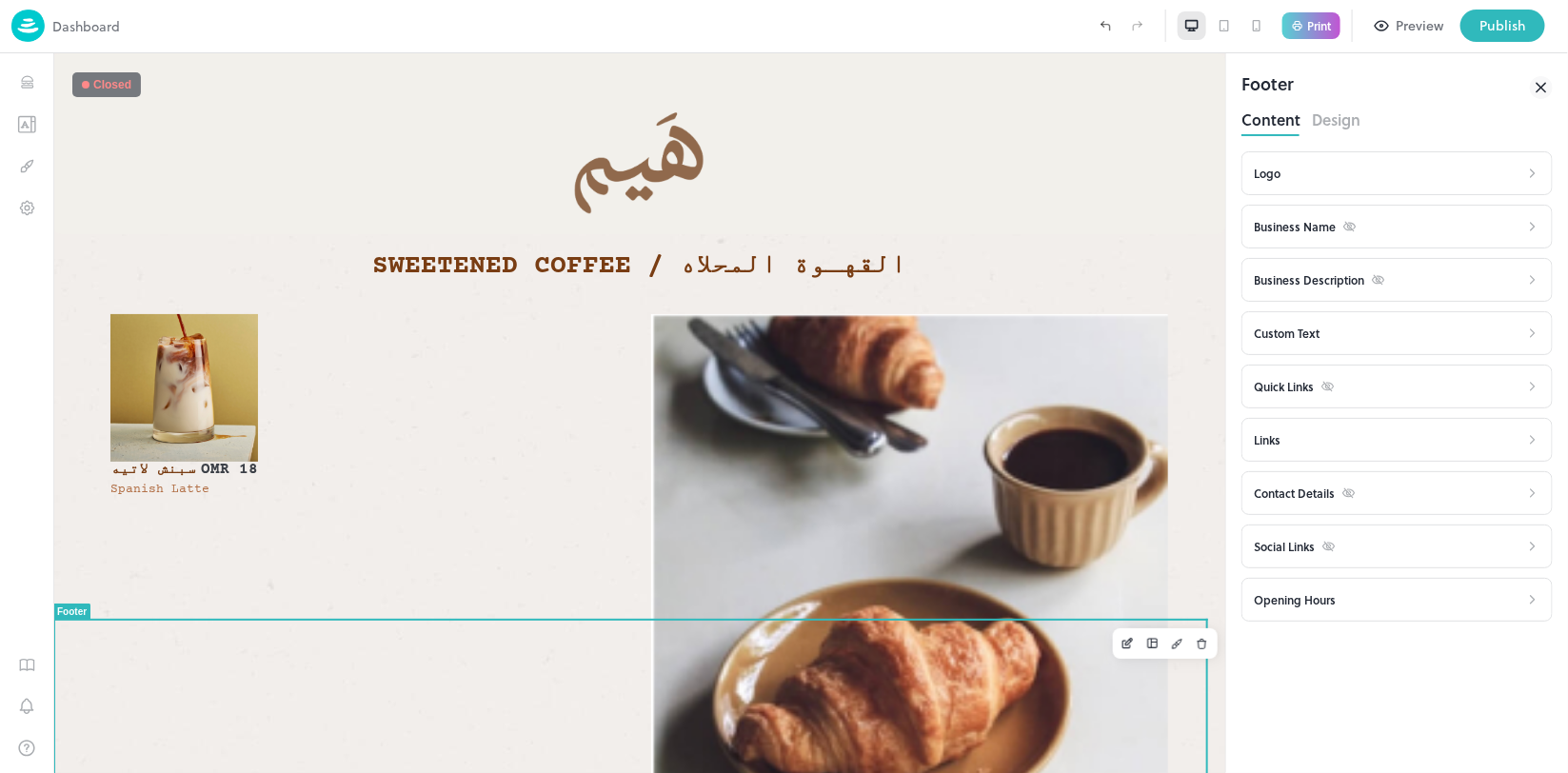 click on "Preview" at bounding box center [1419, 26] 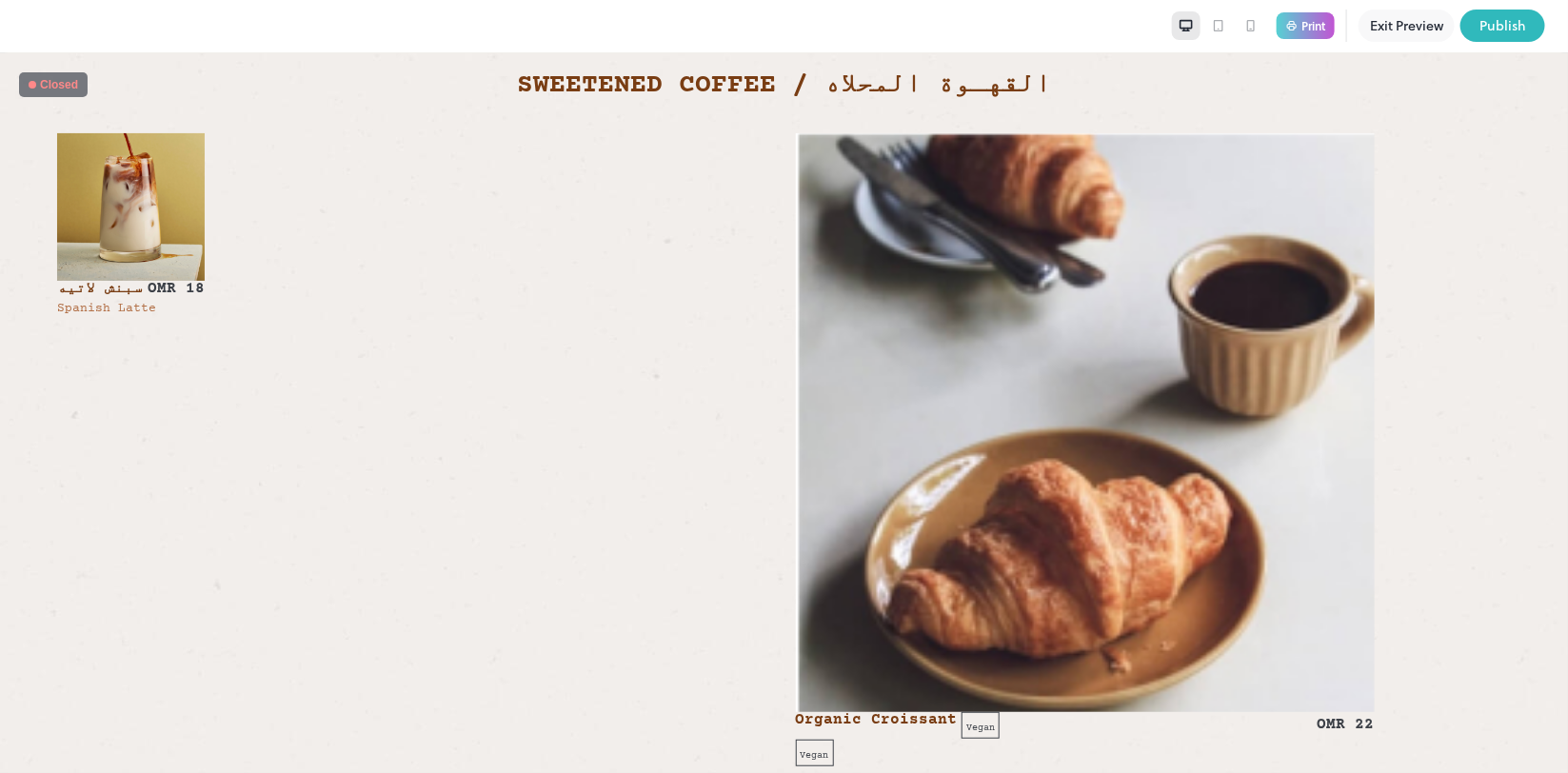 scroll, scrollTop: 238, scrollLeft: 0, axis: vertical 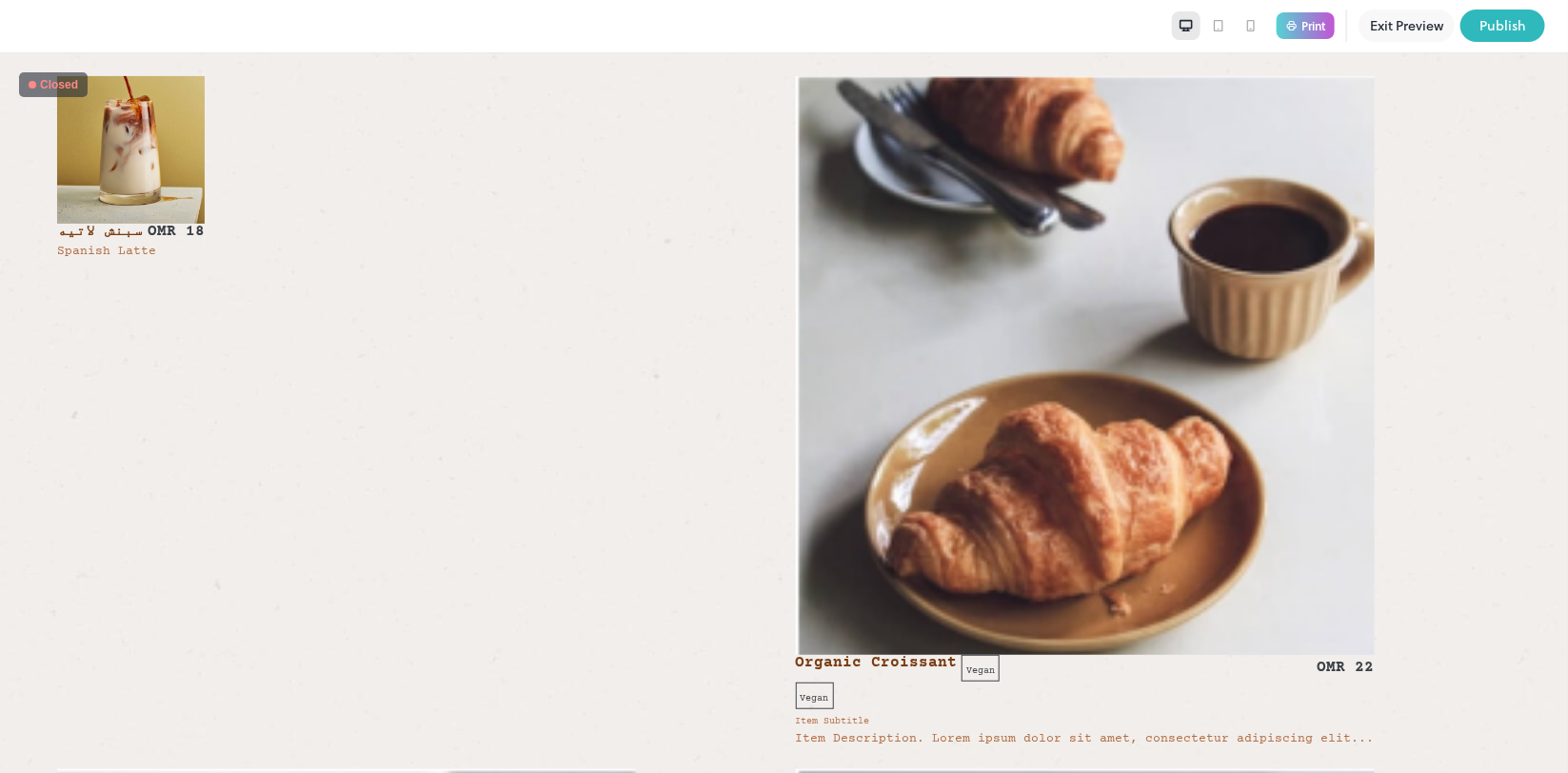 click on "Exit Preview" at bounding box center [1406, 26] 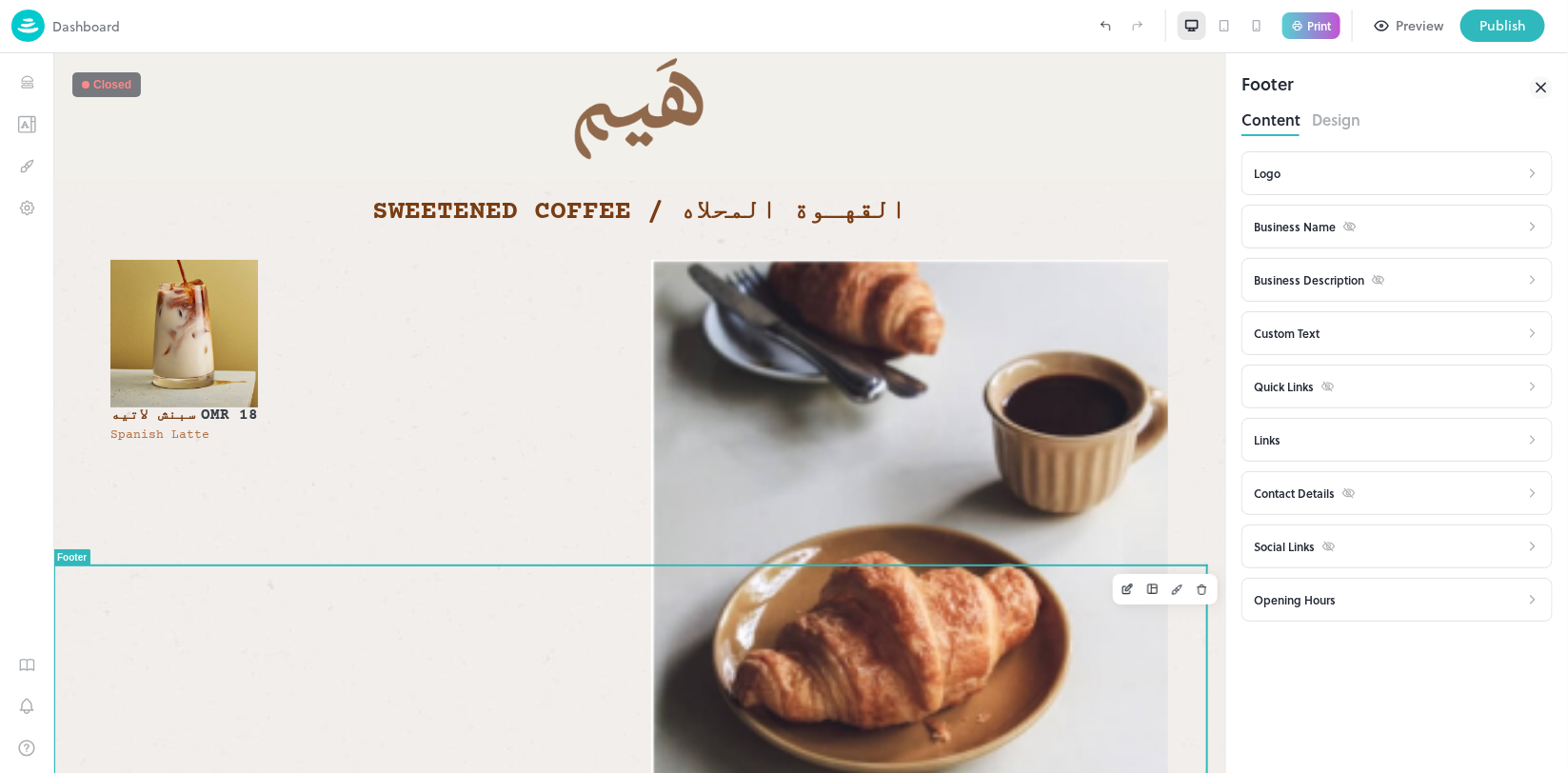 scroll, scrollTop: 0, scrollLeft: 0, axis: both 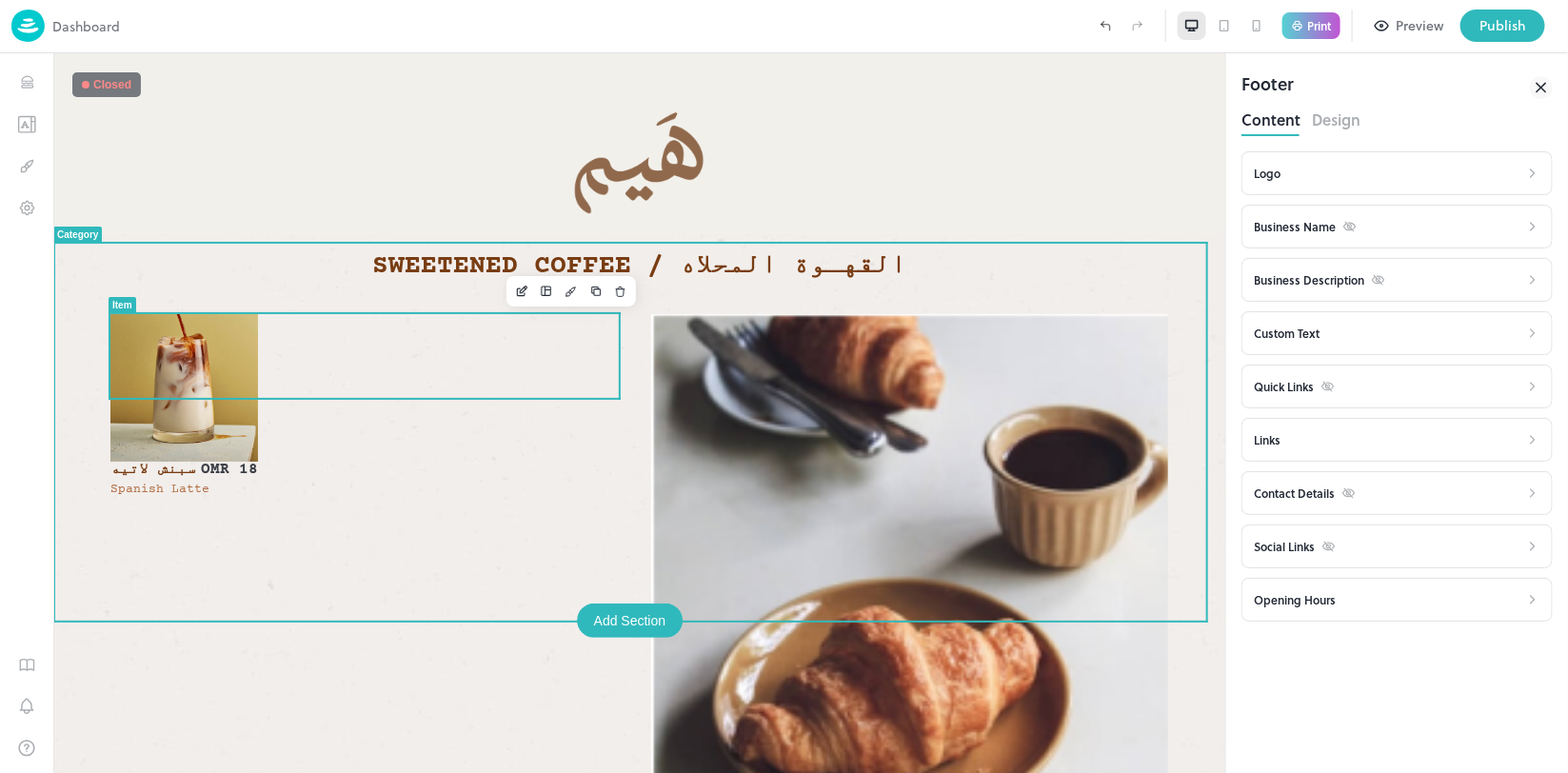 click on "OMR 18" at bounding box center (228, 468) 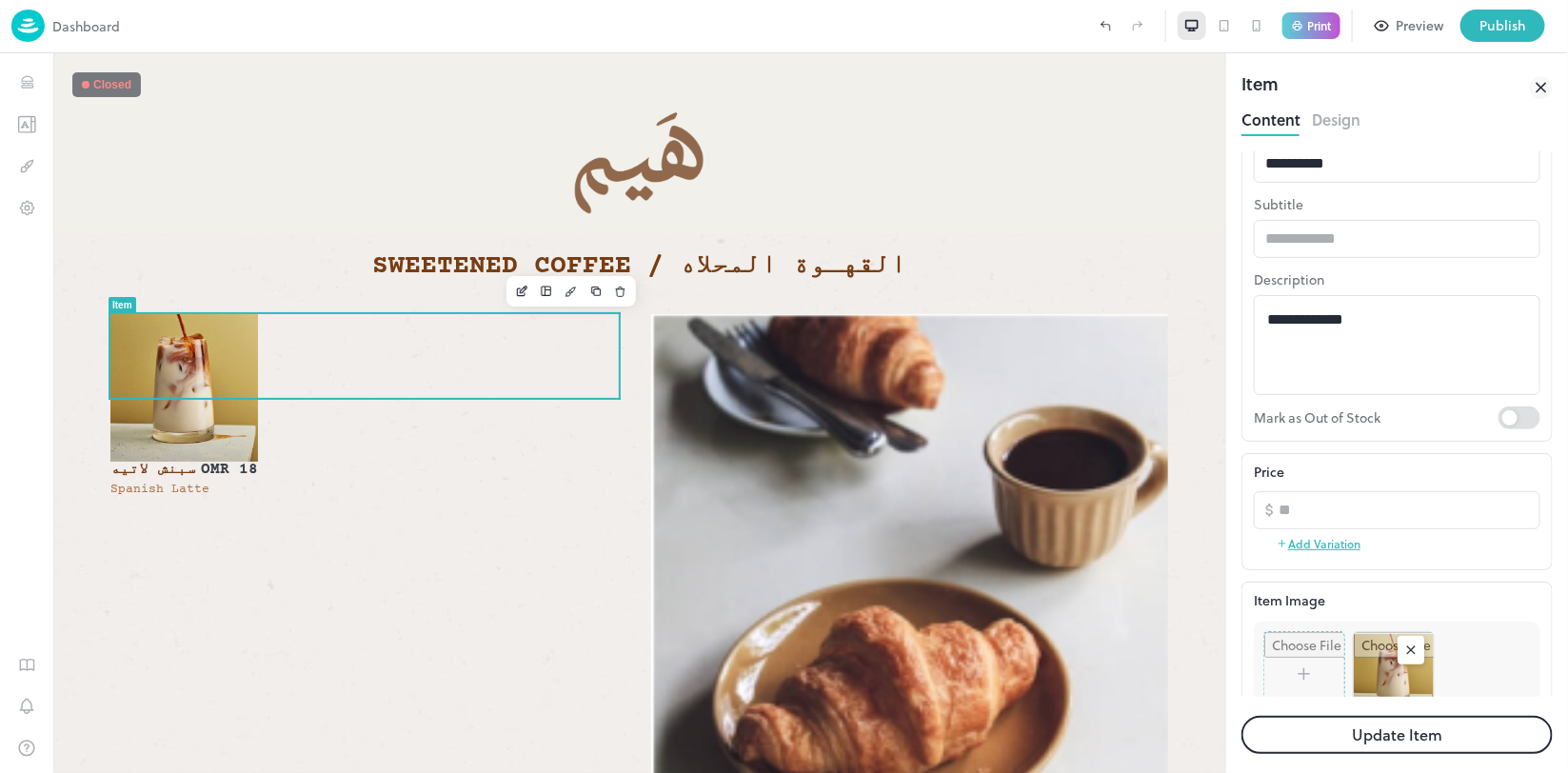 scroll, scrollTop: 119, scrollLeft: 0, axis: vertical 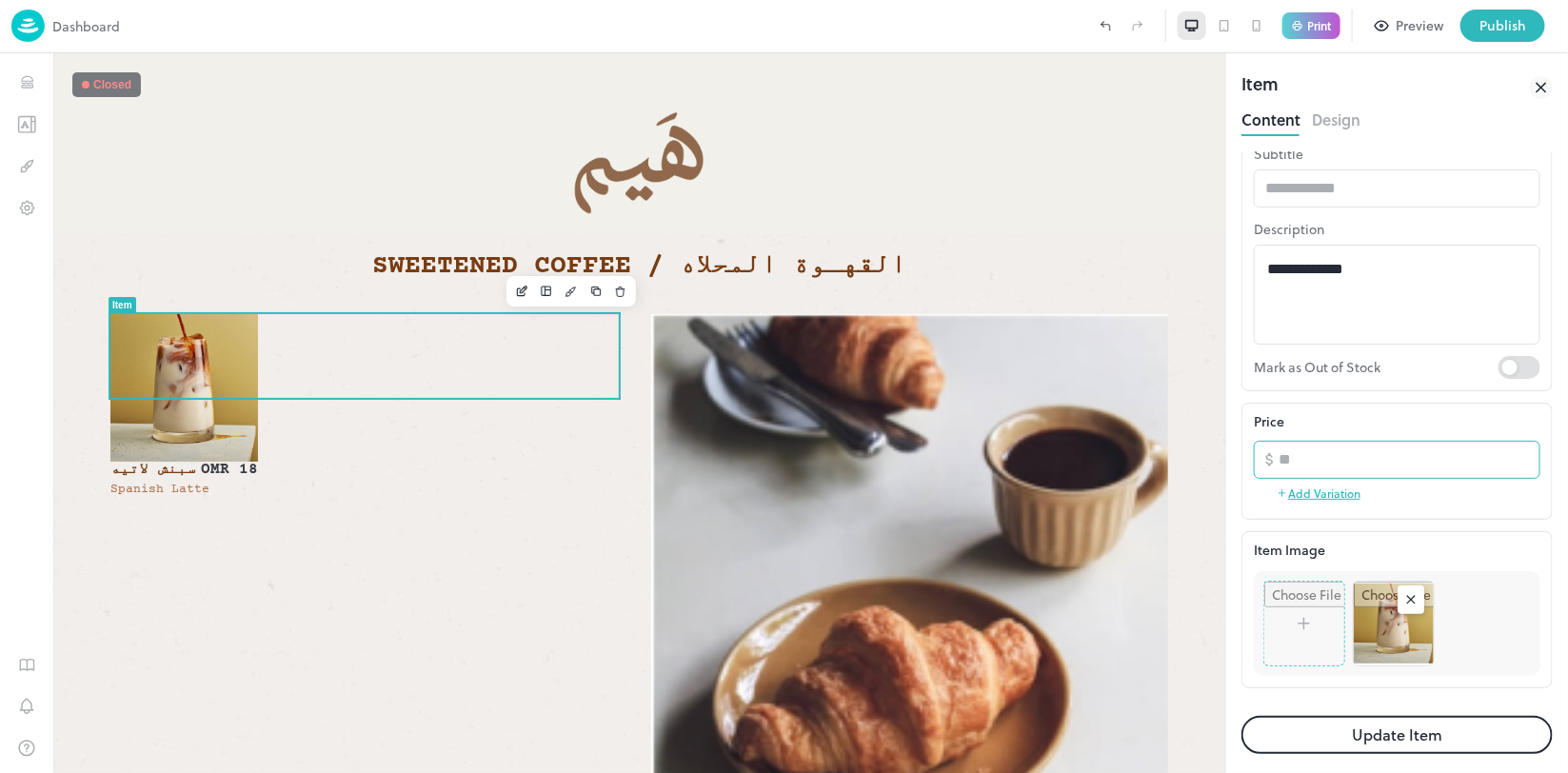 click on "**" at bounding box center [1409, 460] 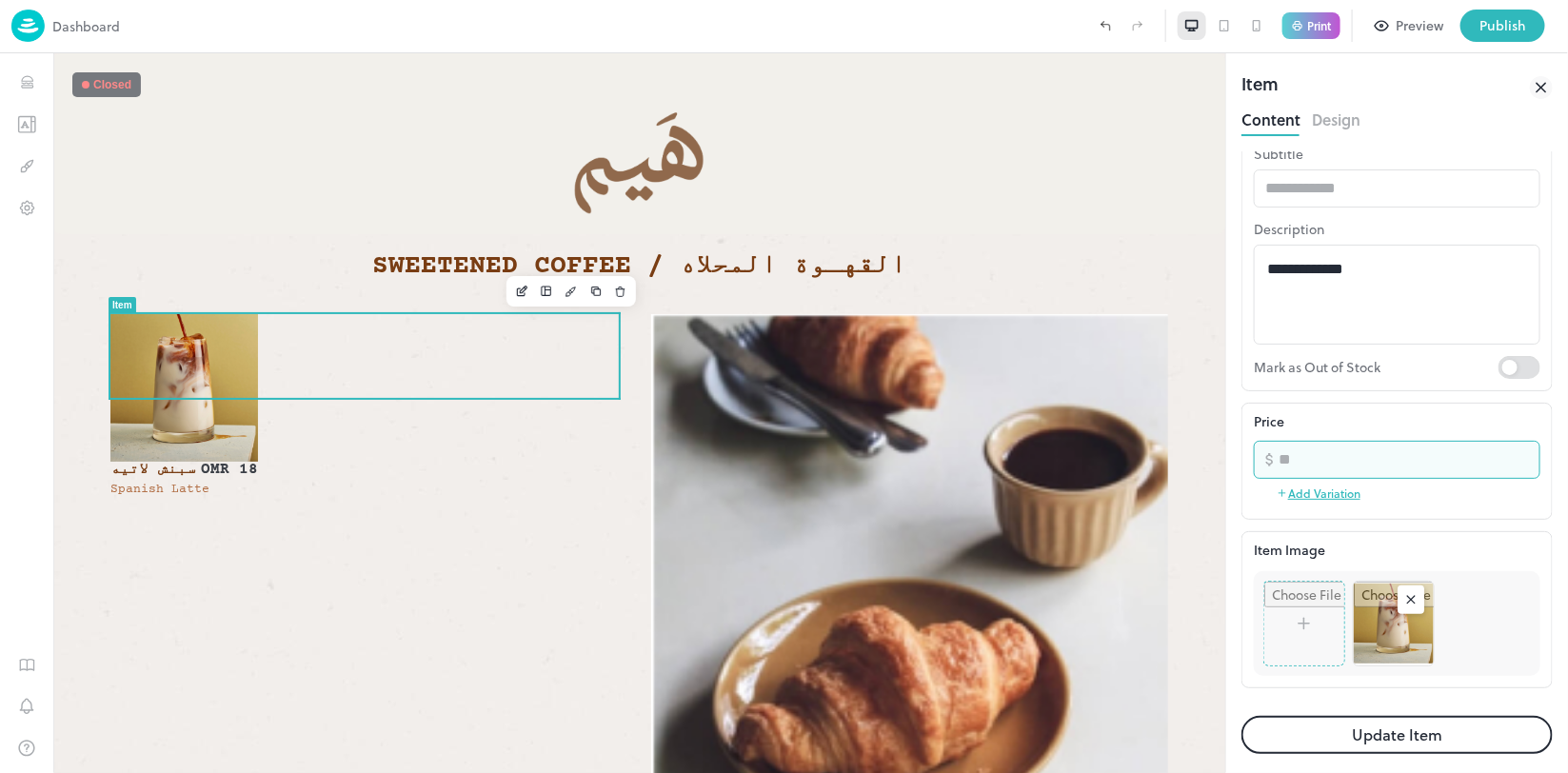 click on "**" at bounding box center (1409, 460) 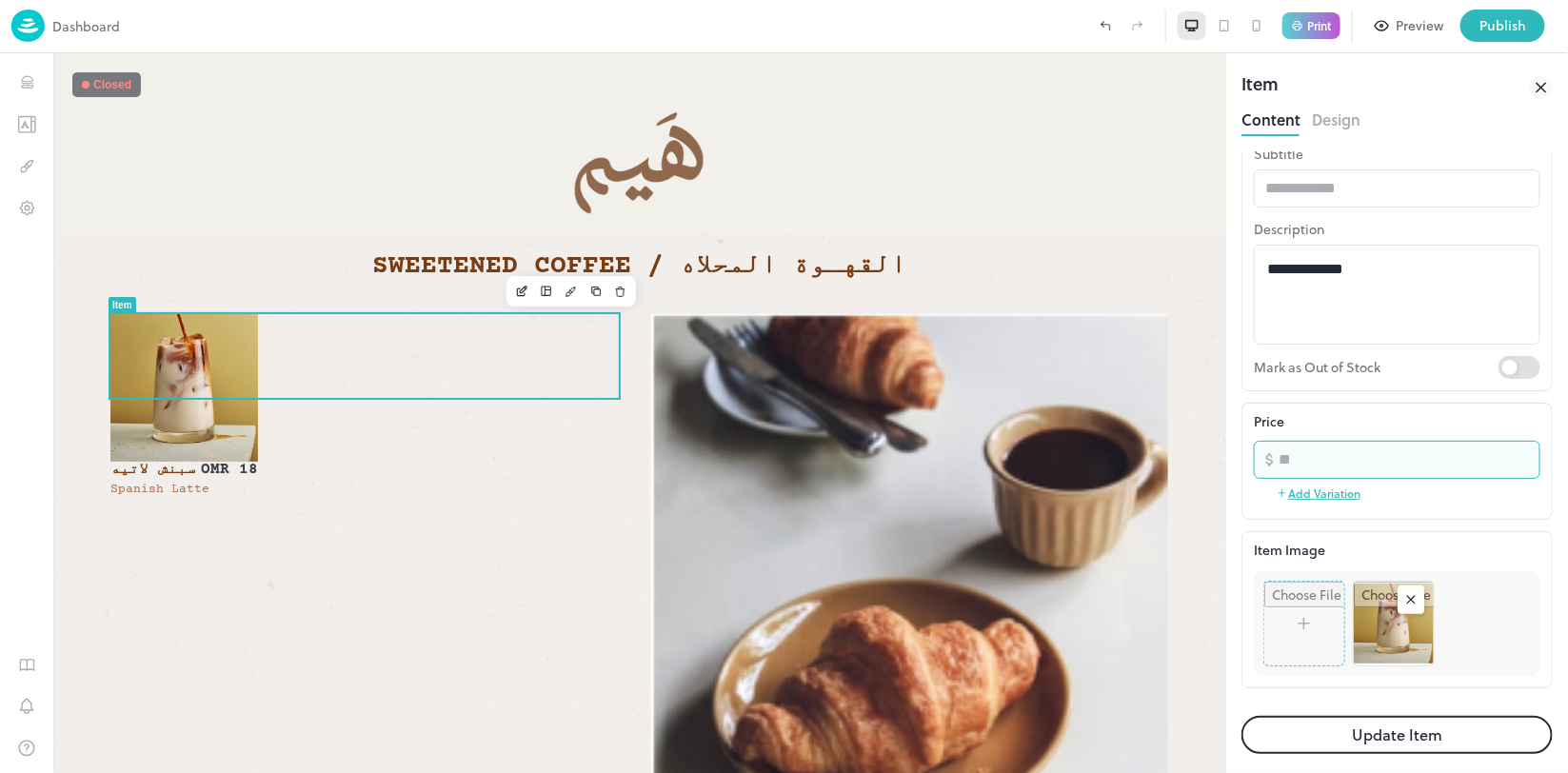 type on "*****" 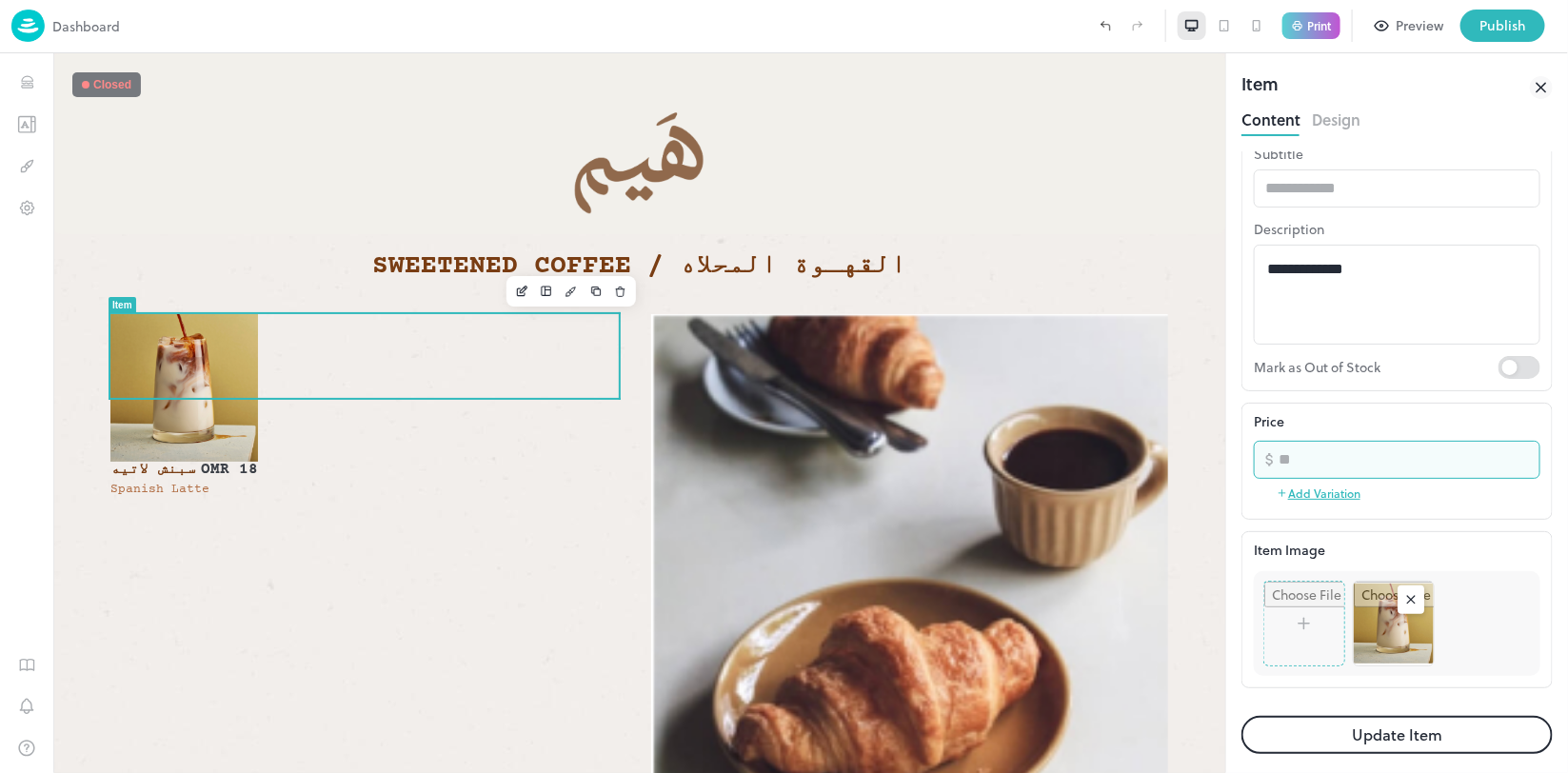 click on "Update Item" at bounding box center [1397, 735] 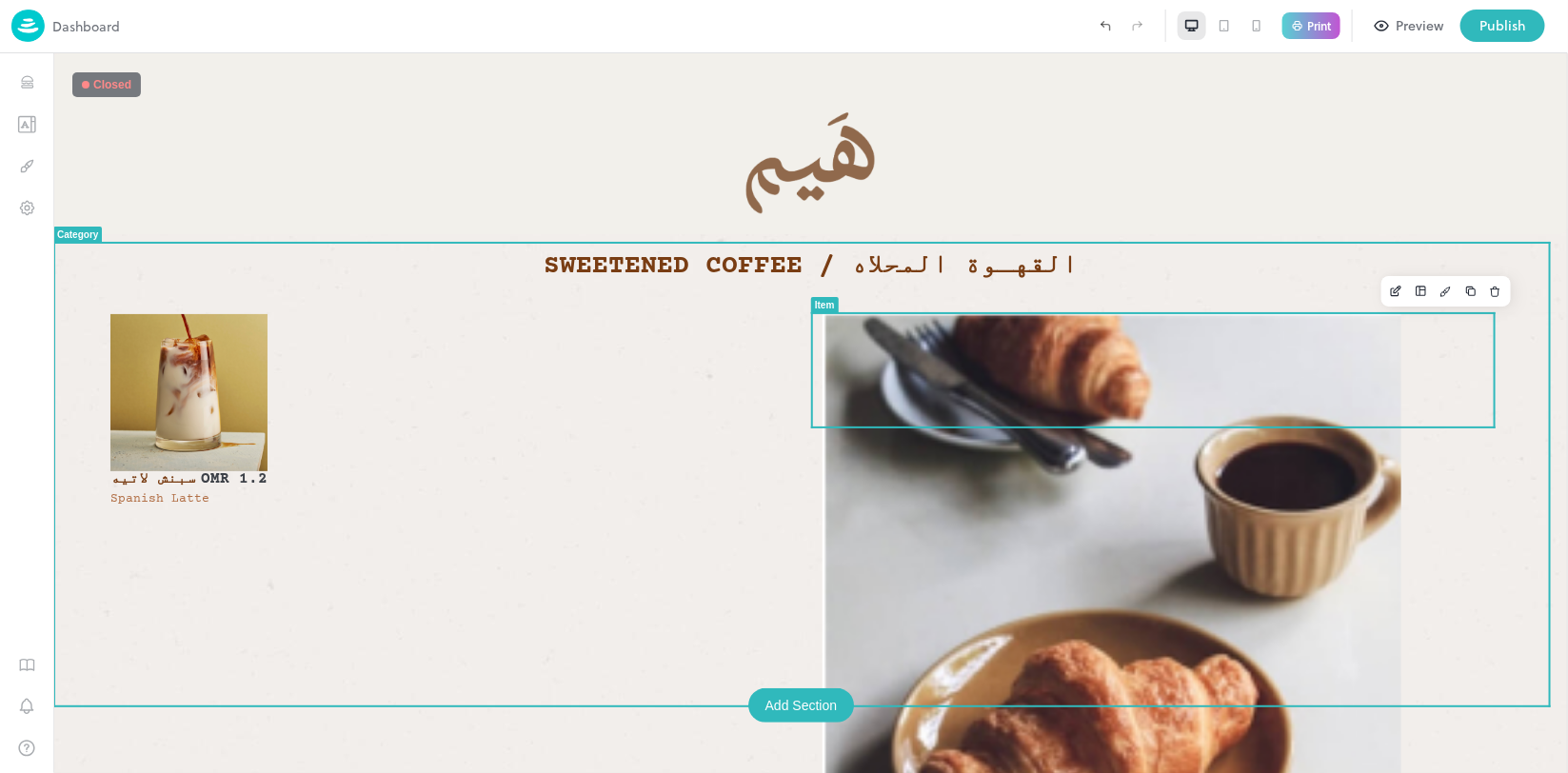 click on "Item Description. Lorem ipsum dolor sit amet, consectetur adipiscing elit..." at bounding box center [1111, 976] 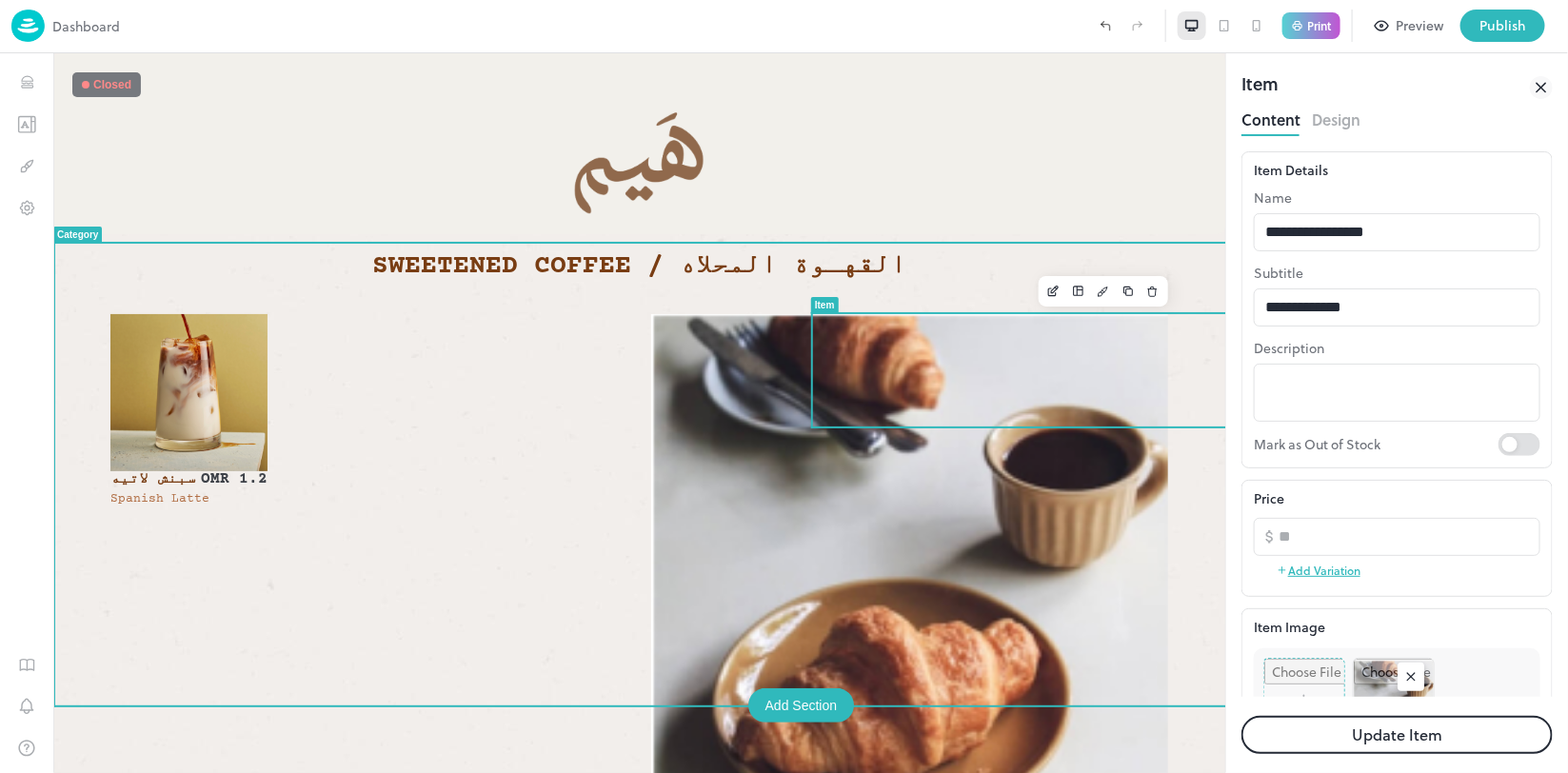 scroll, scrollTop: 0, scrollLeft: 0, axis: both 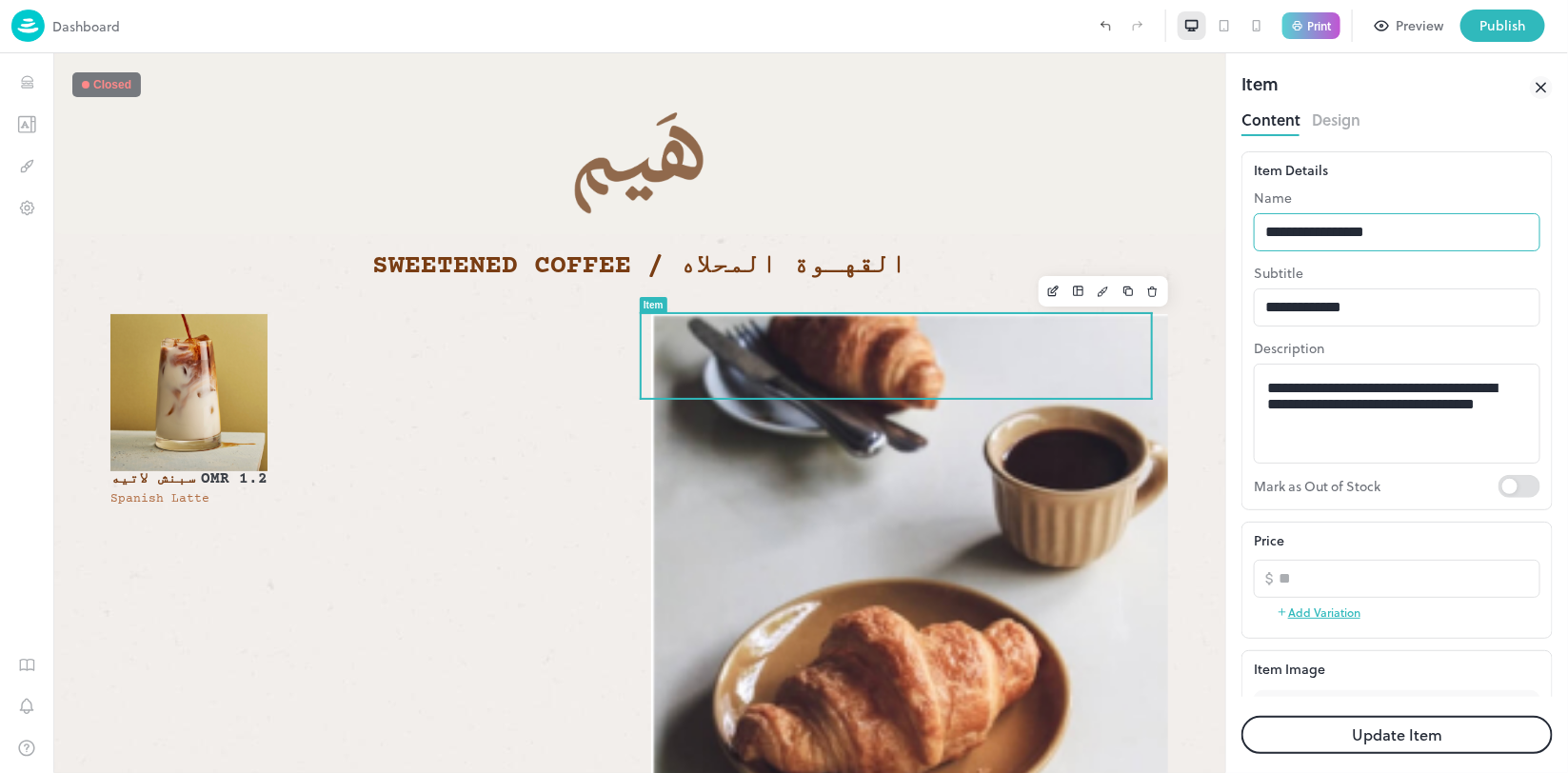 click on "**********" at bounding box center (1397, 232) 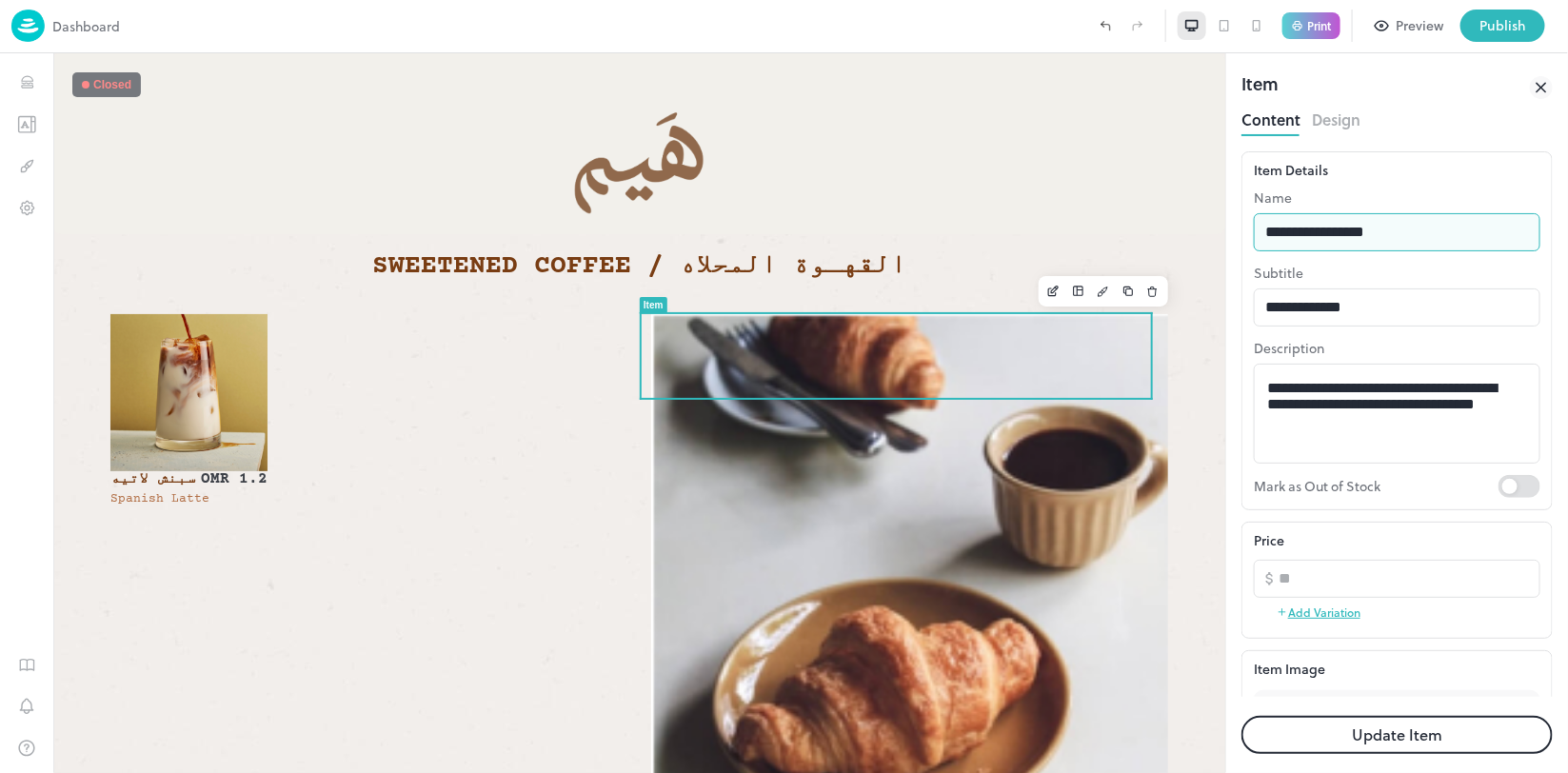 click on "**********" at bounding box center (1397, 232) 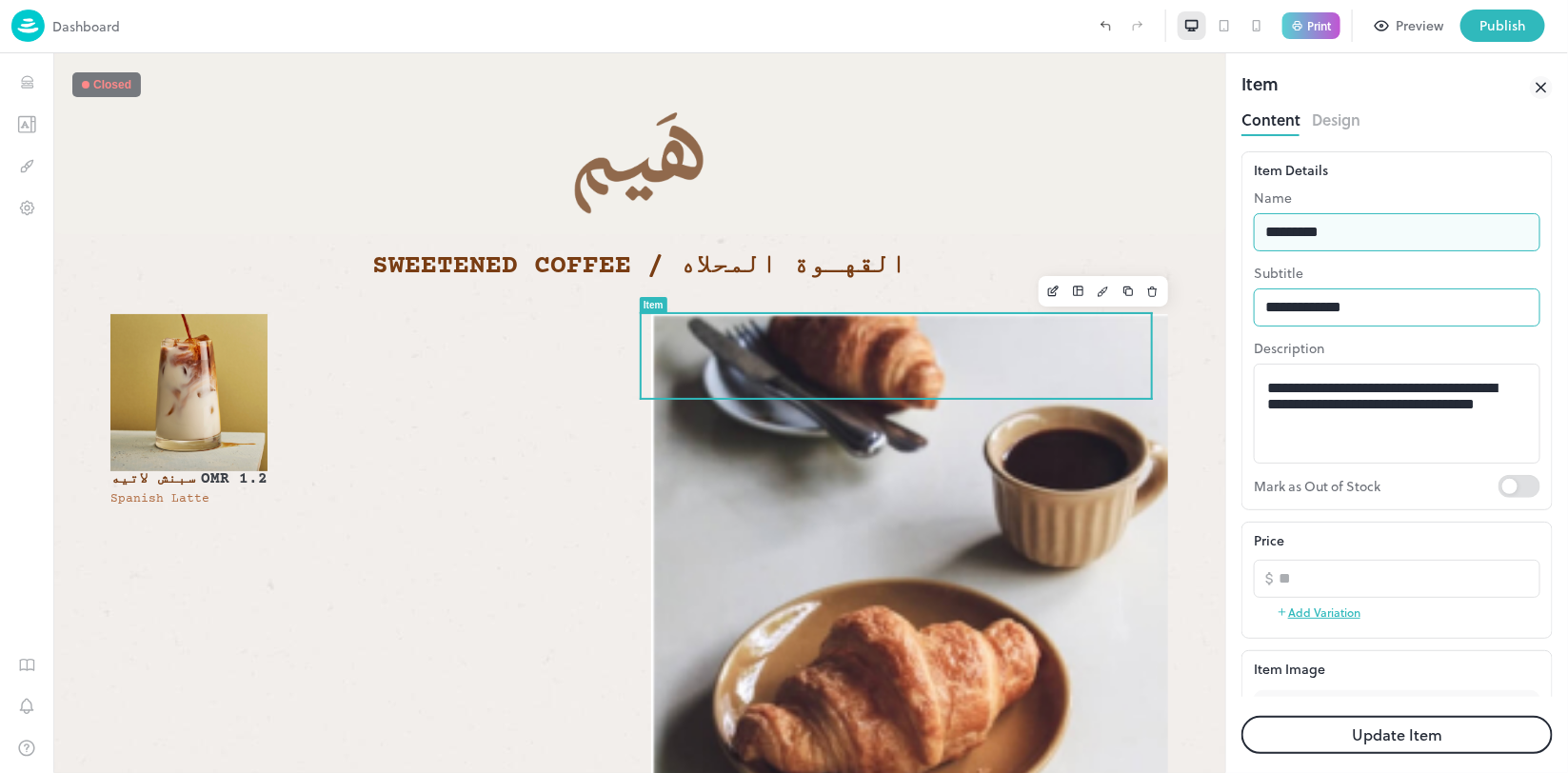 type on "*********" 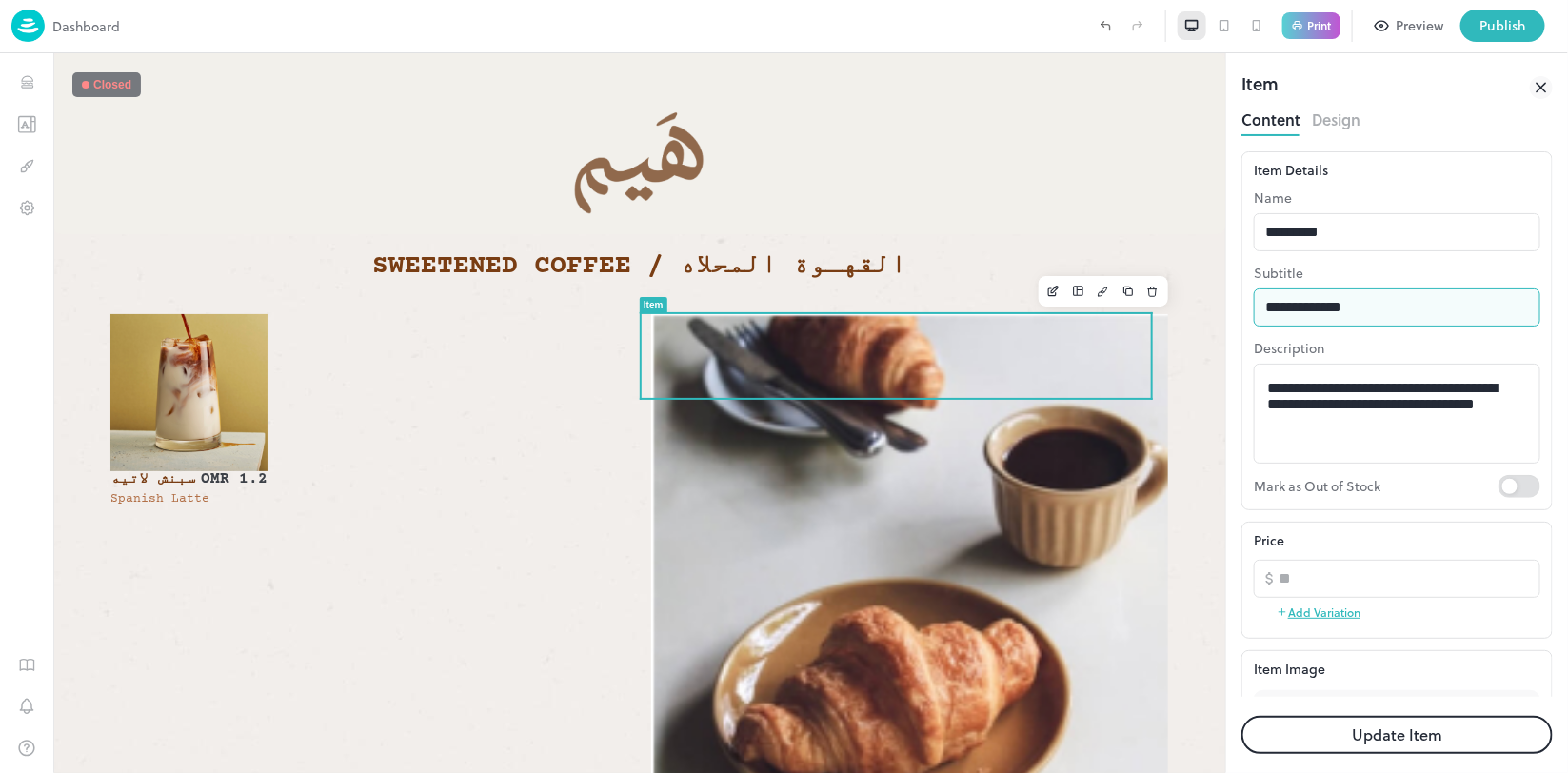 click on "**********" at bounding box center (1397, 307) 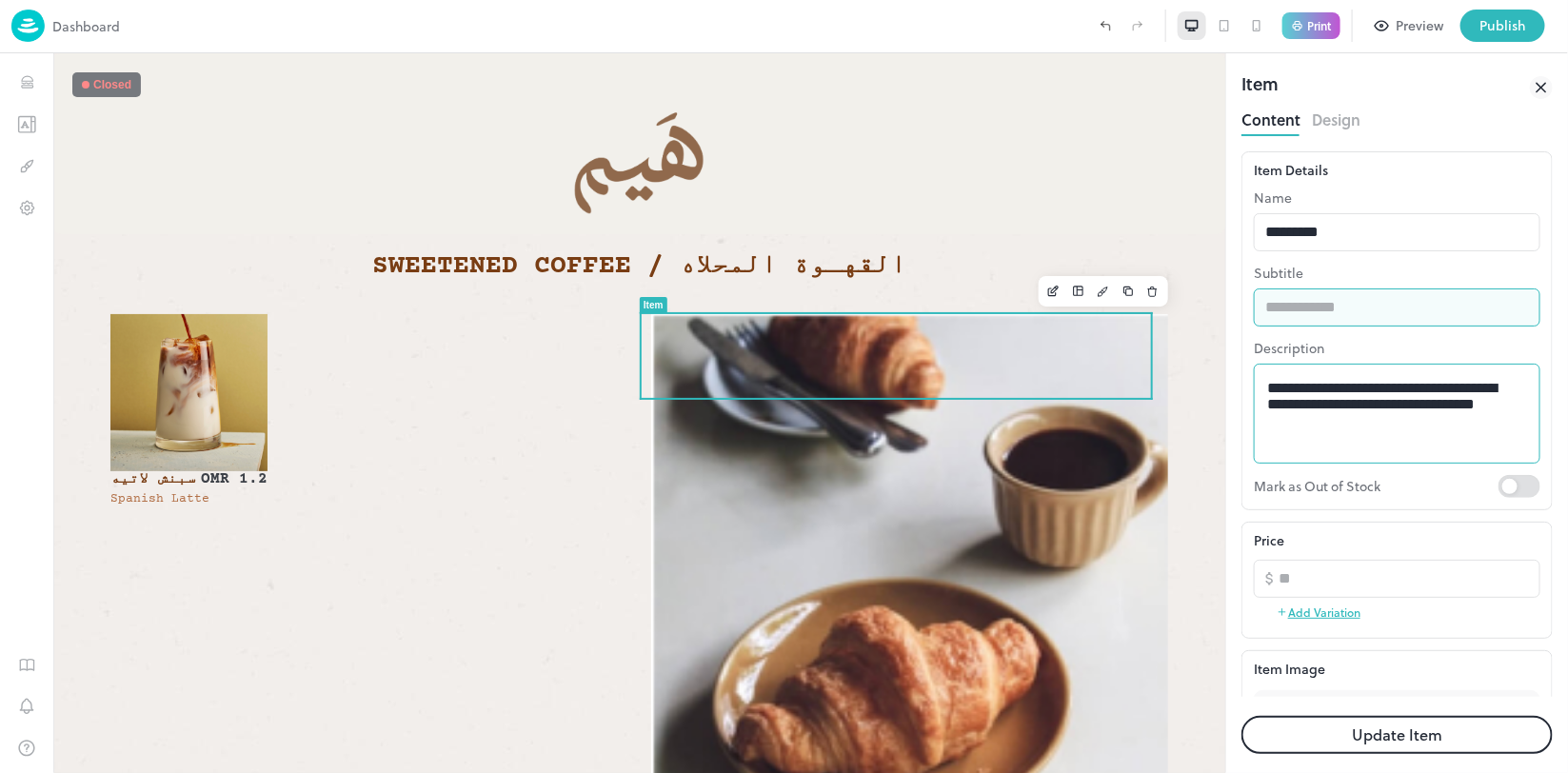type 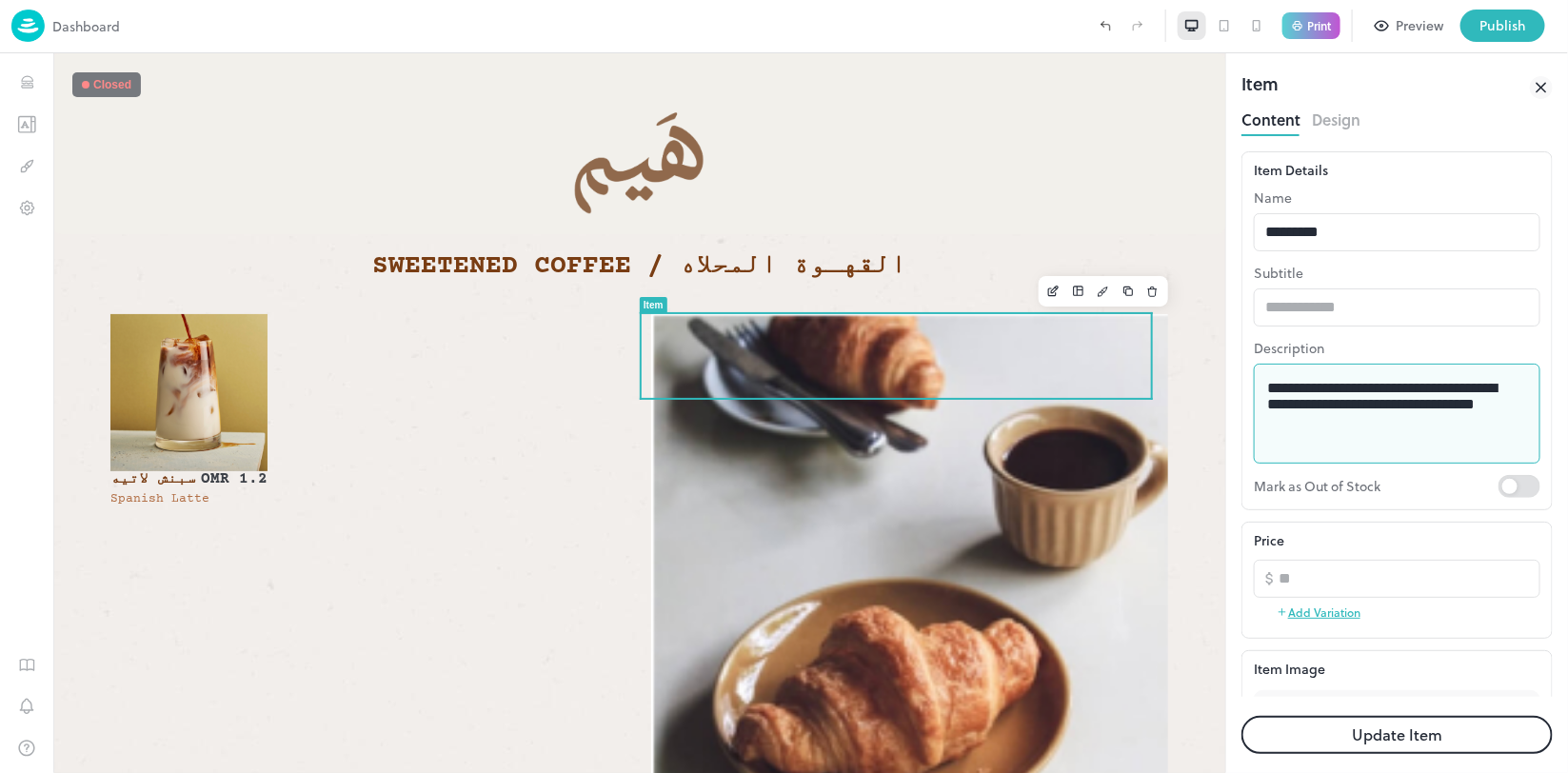 click on "**********" at bounding box center (1388, 414) 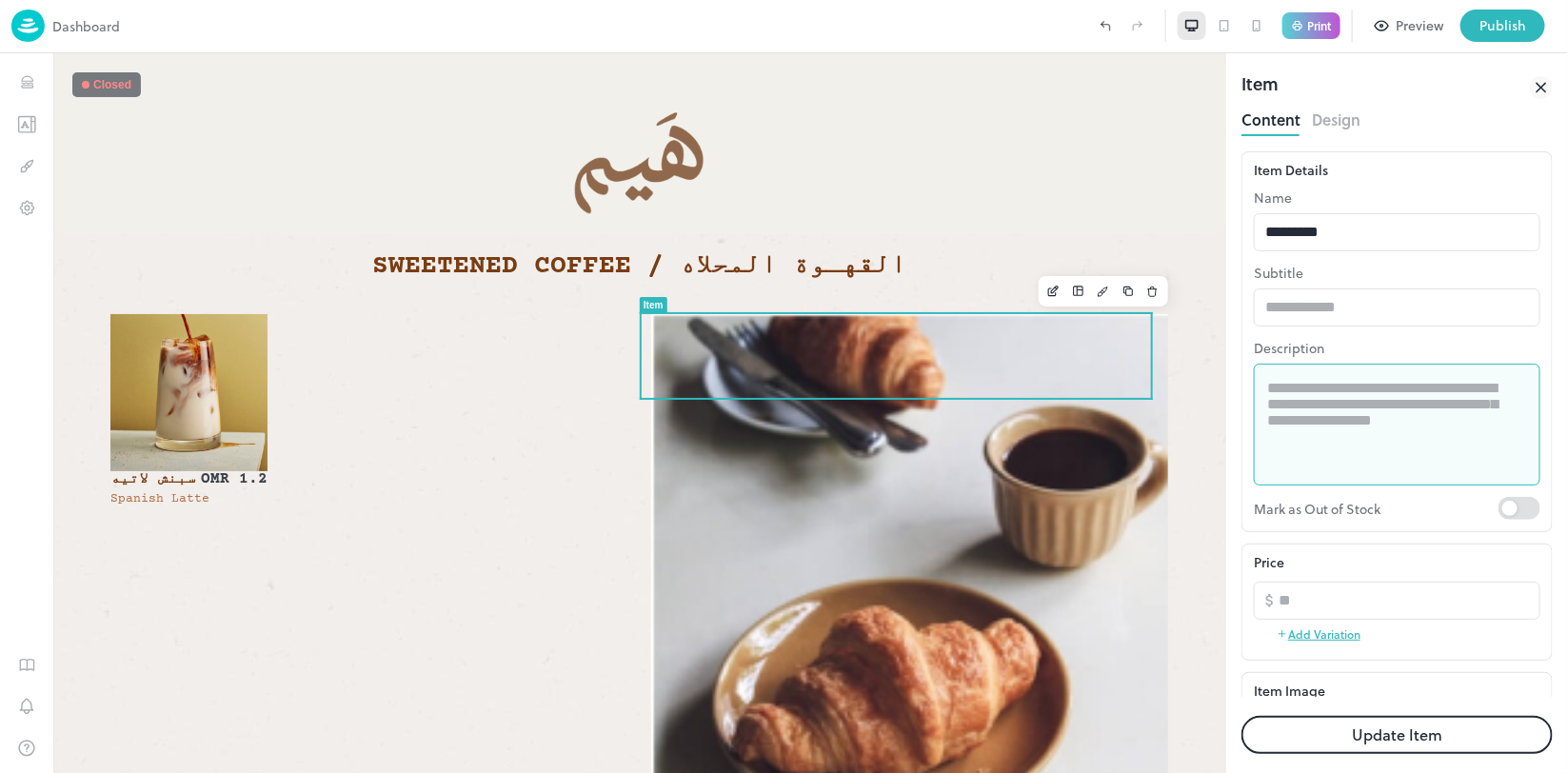 type 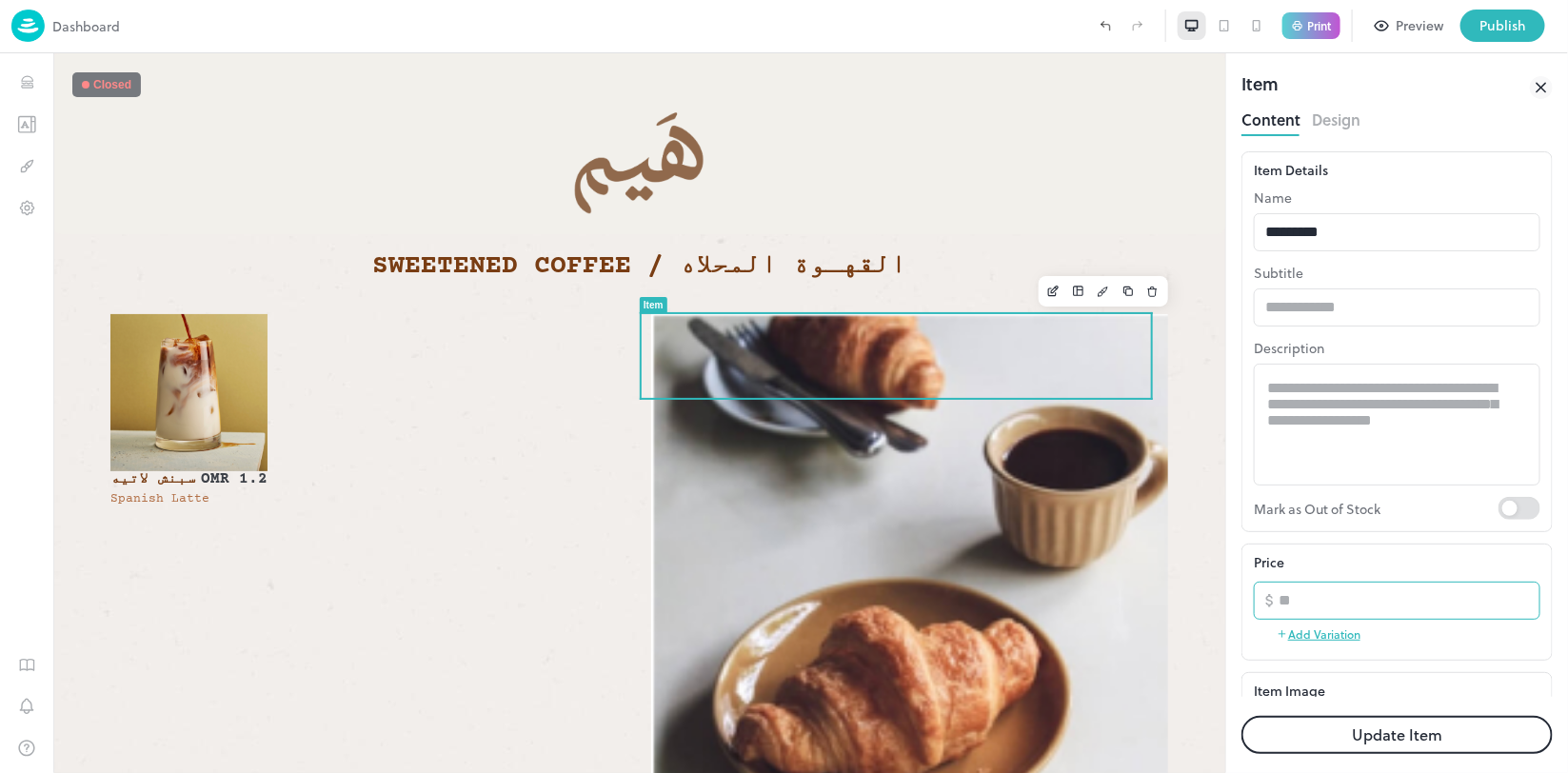 click on "**" at bounding box center [1409, 601] 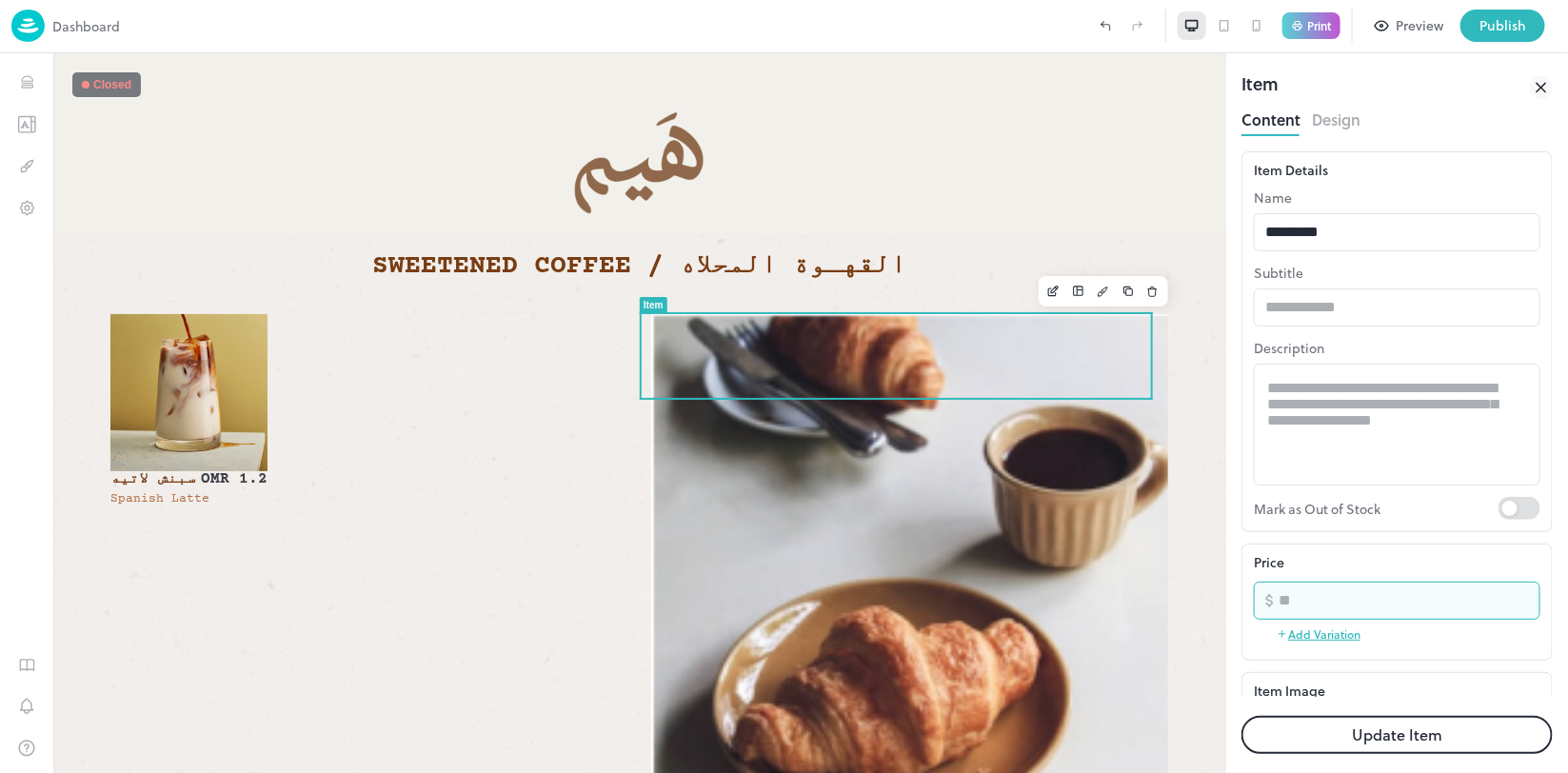 click on "**" at bounding box center (1409, 601) 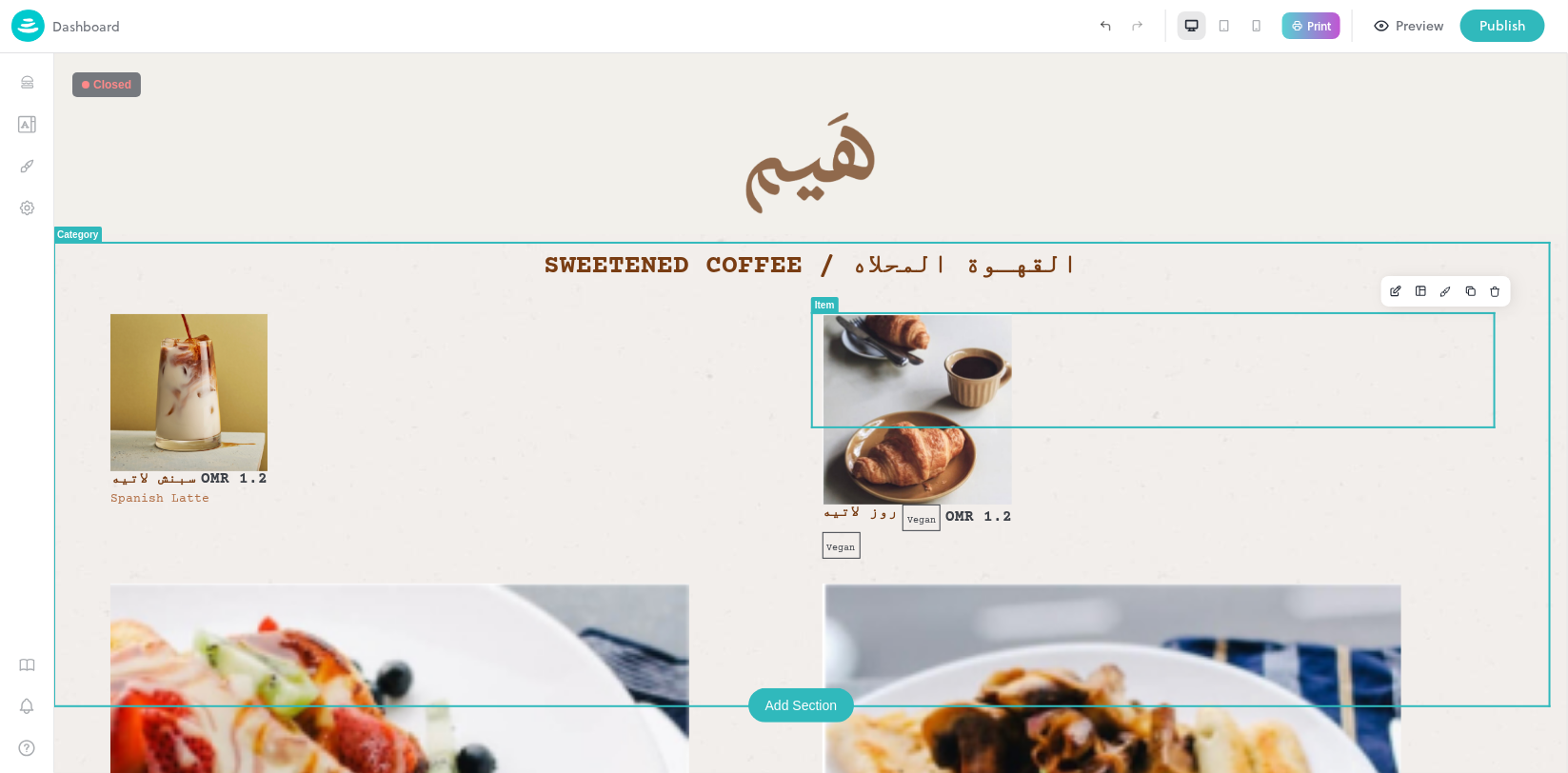 click on "OMR 1.2" at bounding box center (978, 516) 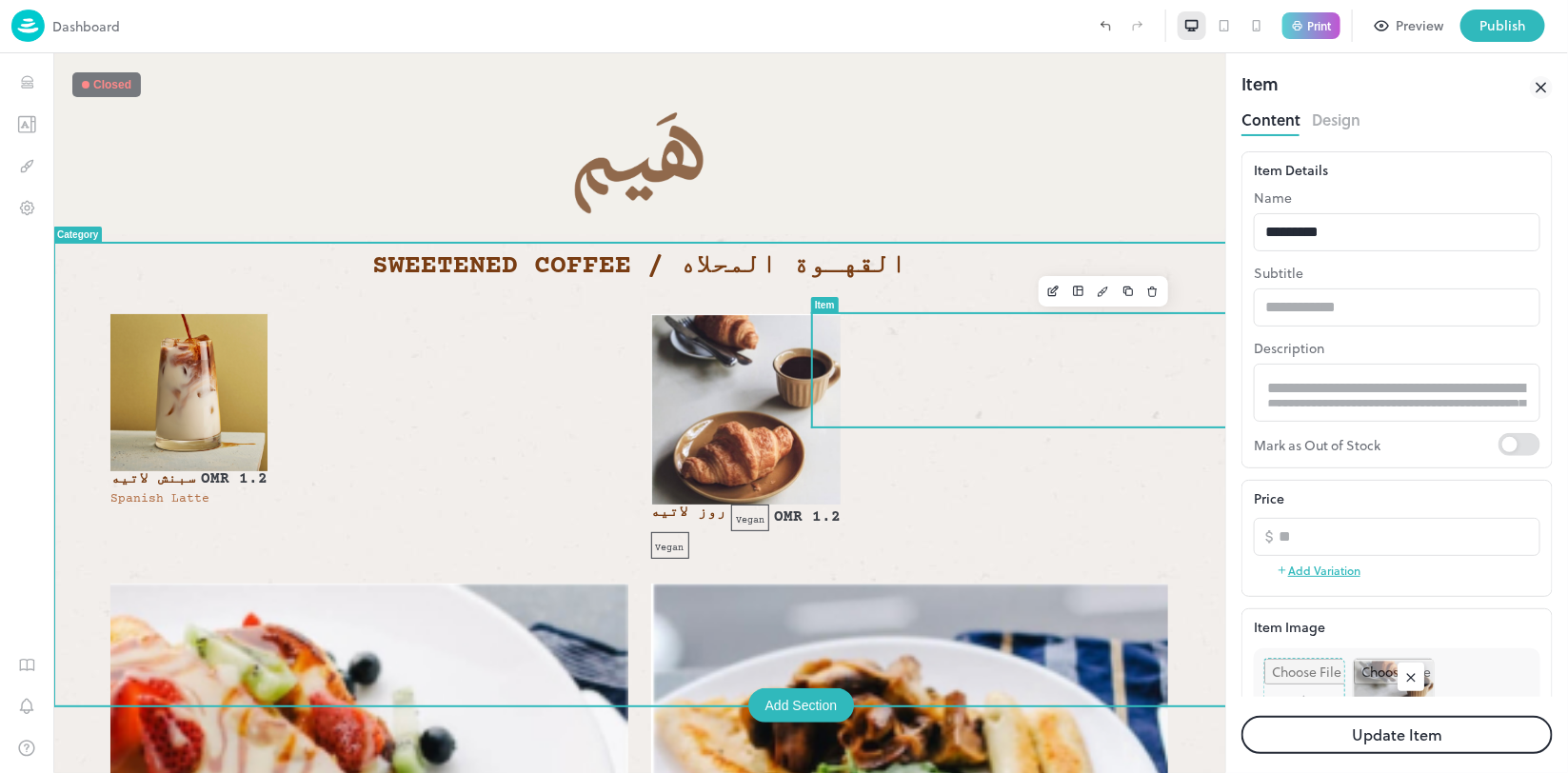 scroll, scrollTop: 0, scrollLeft: 0, axis: both 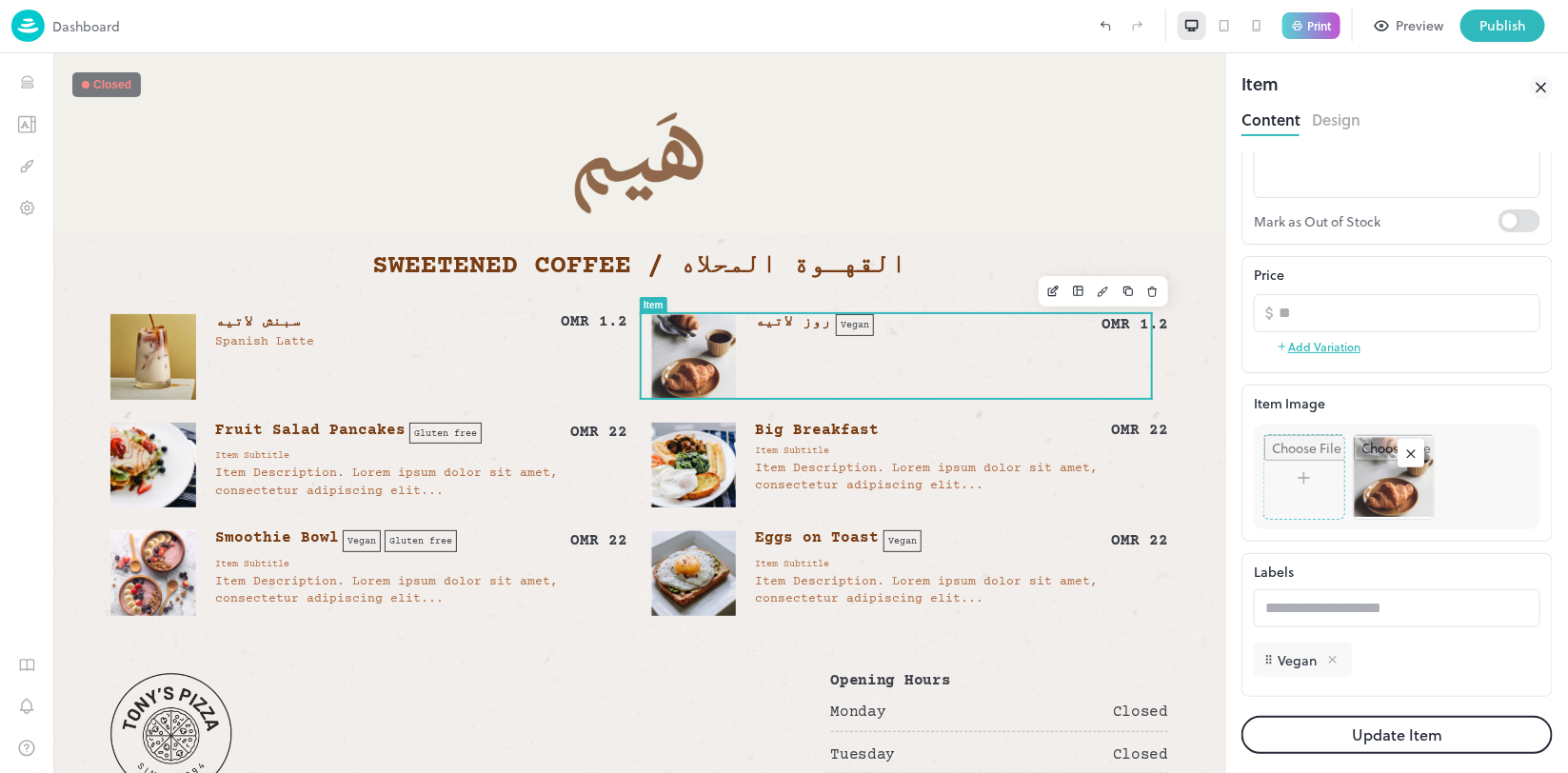 click 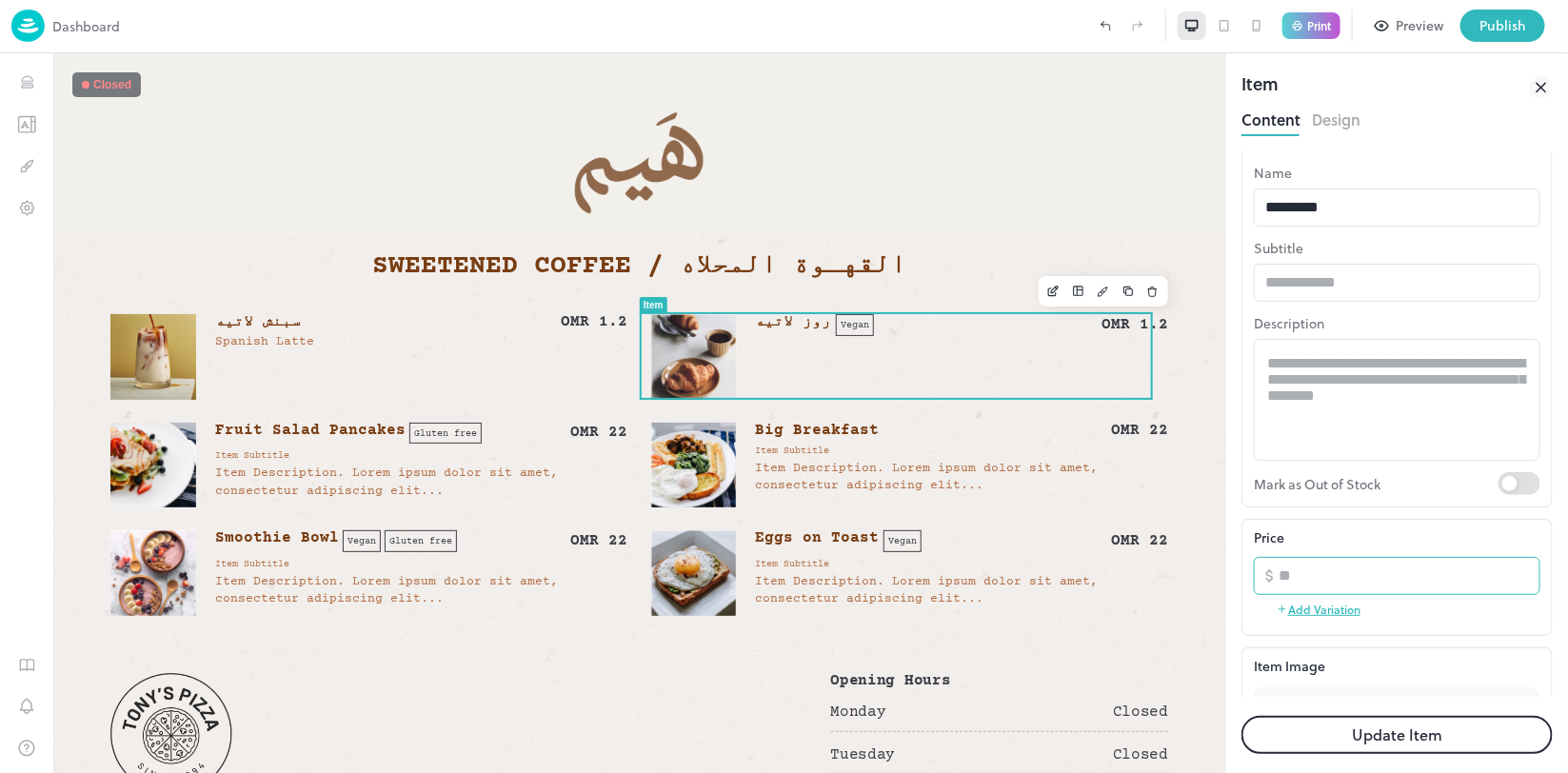 scroll, scrollTop: 0, scrollLeft: 0, axis: both 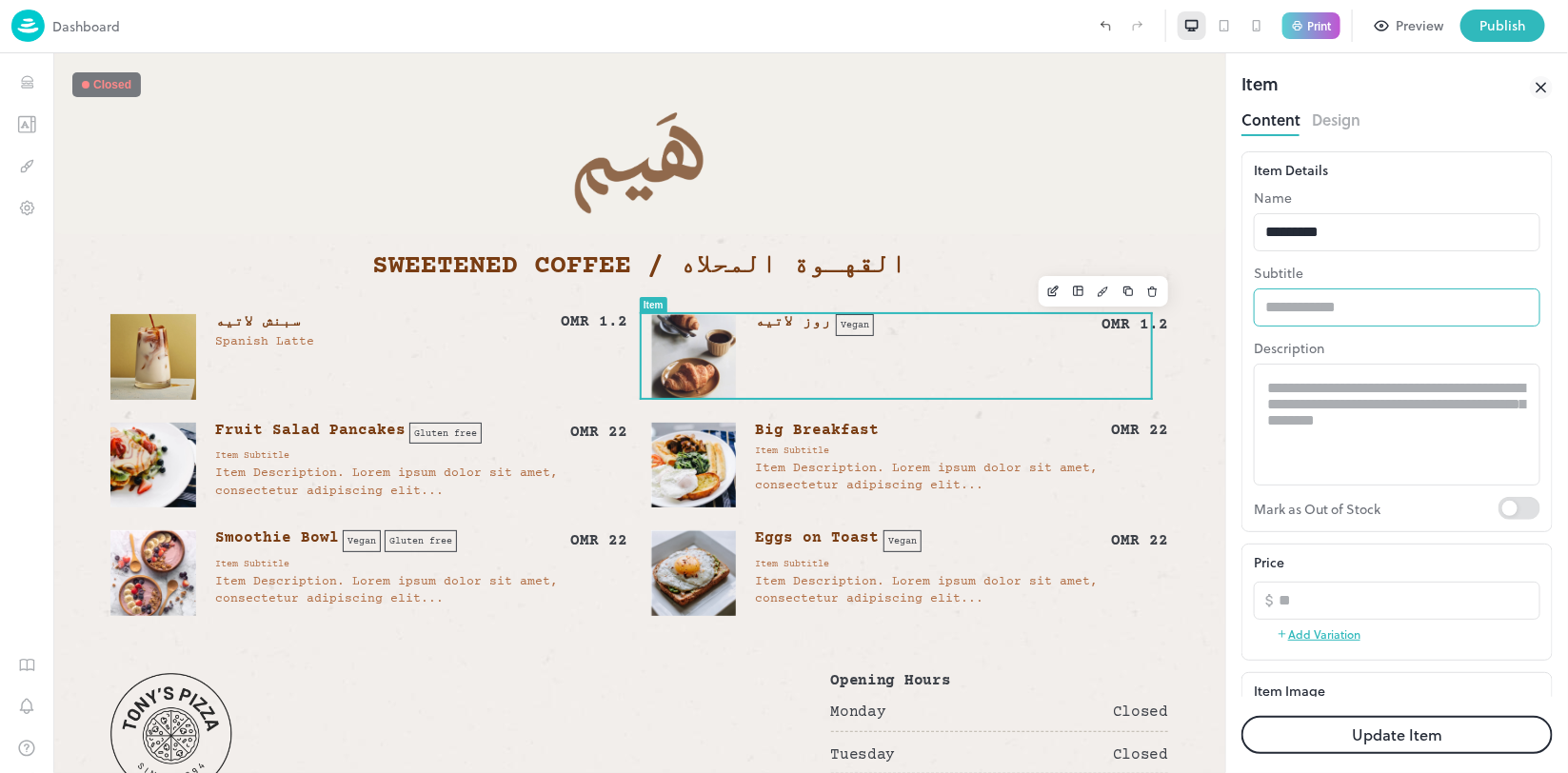 click at bounding box center (1397, 307) 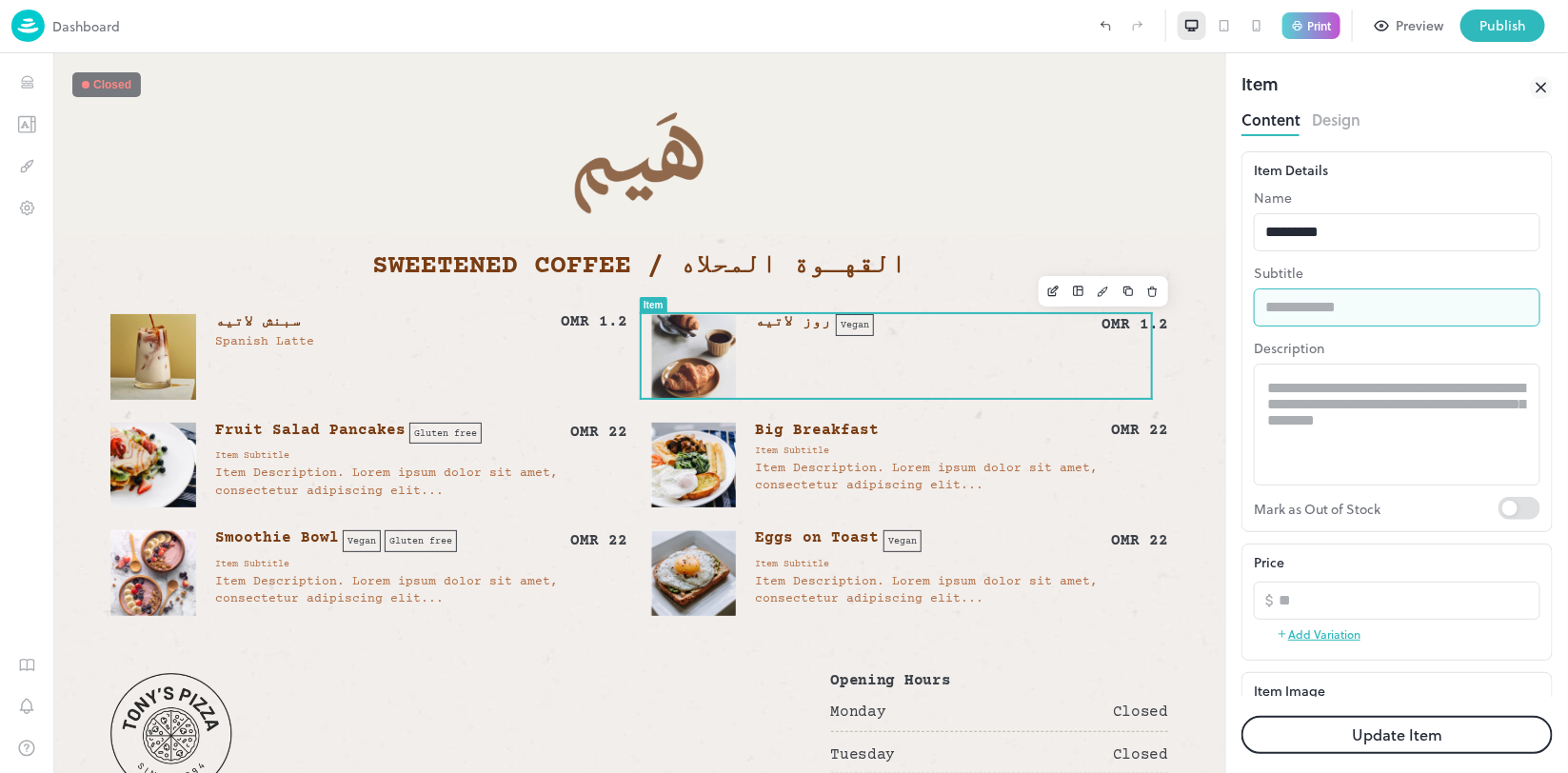 paste on "**********" 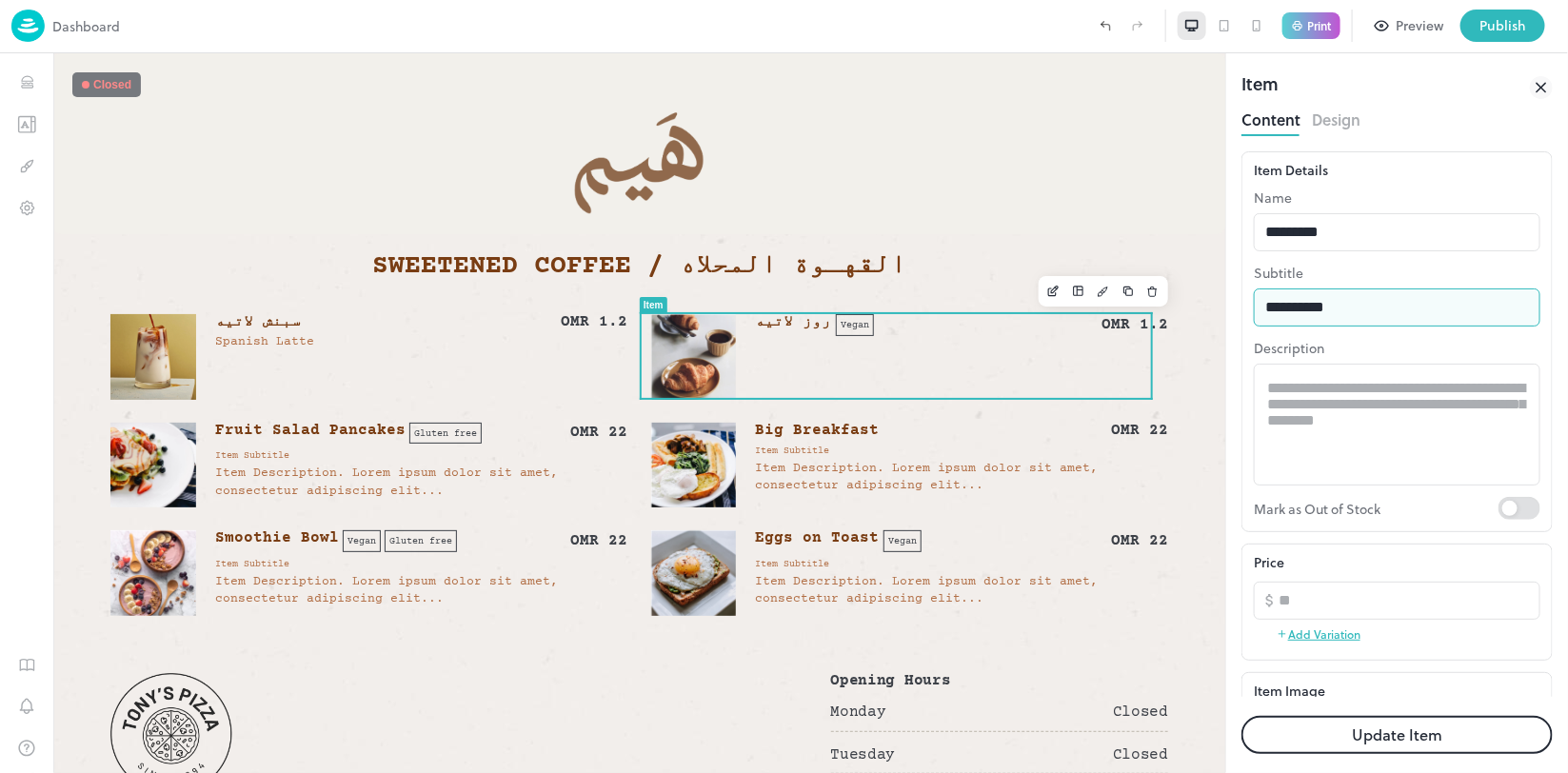 type on "**********" 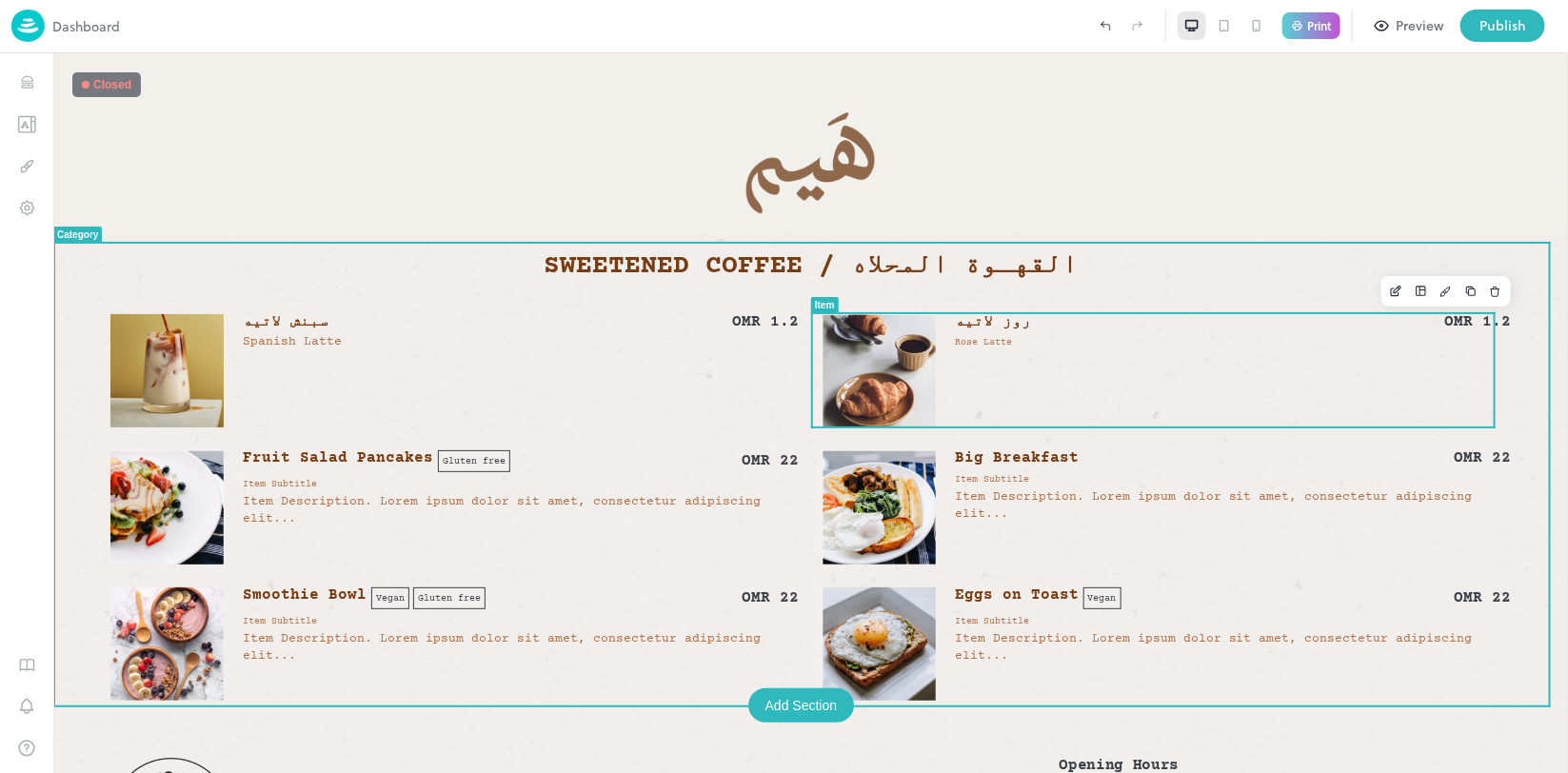 click on "روز لاتيه" at bounding box center (992, 321) 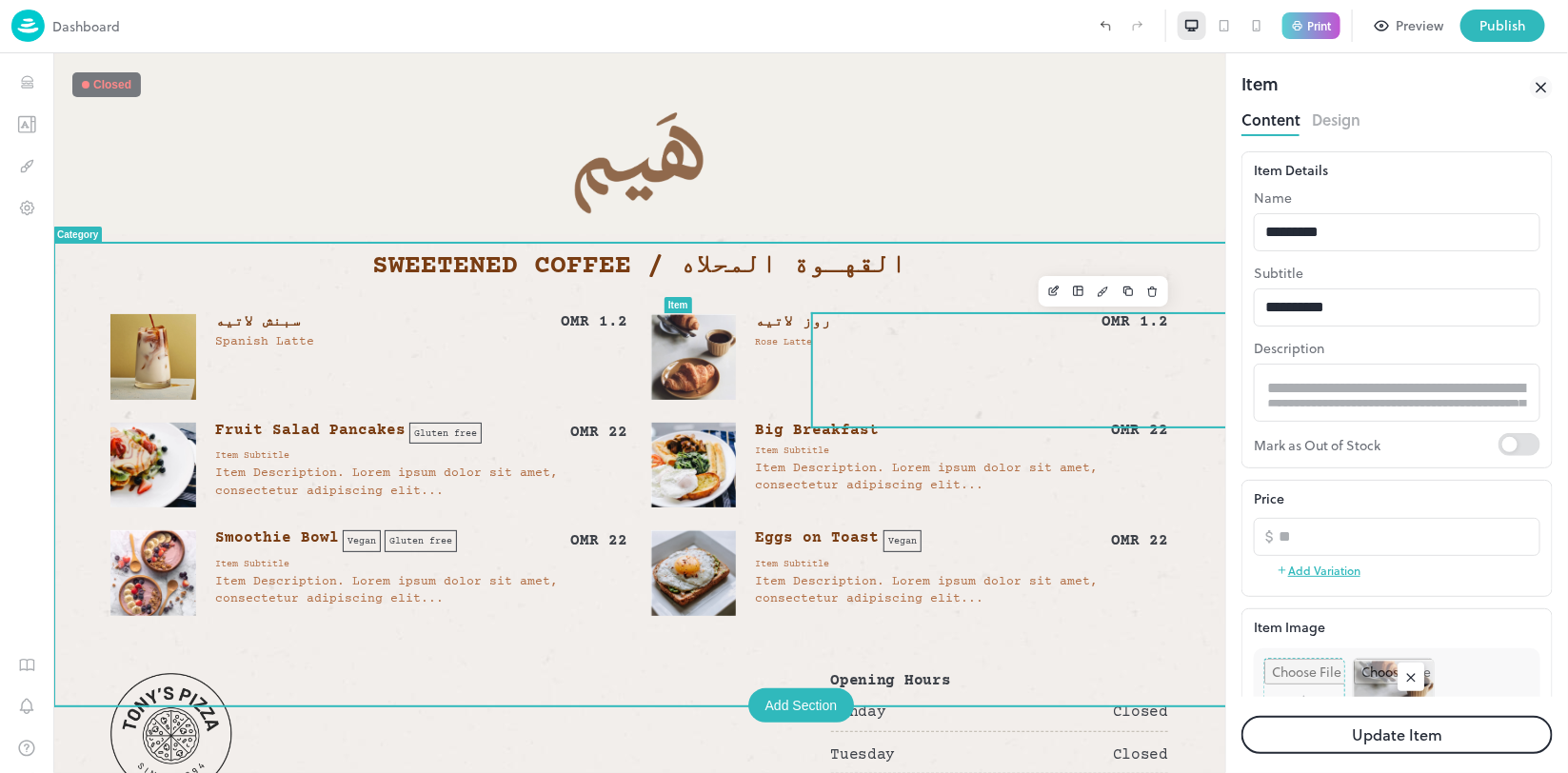 scroll, scrollTop: 0, scrollLeft: 0, axis: both 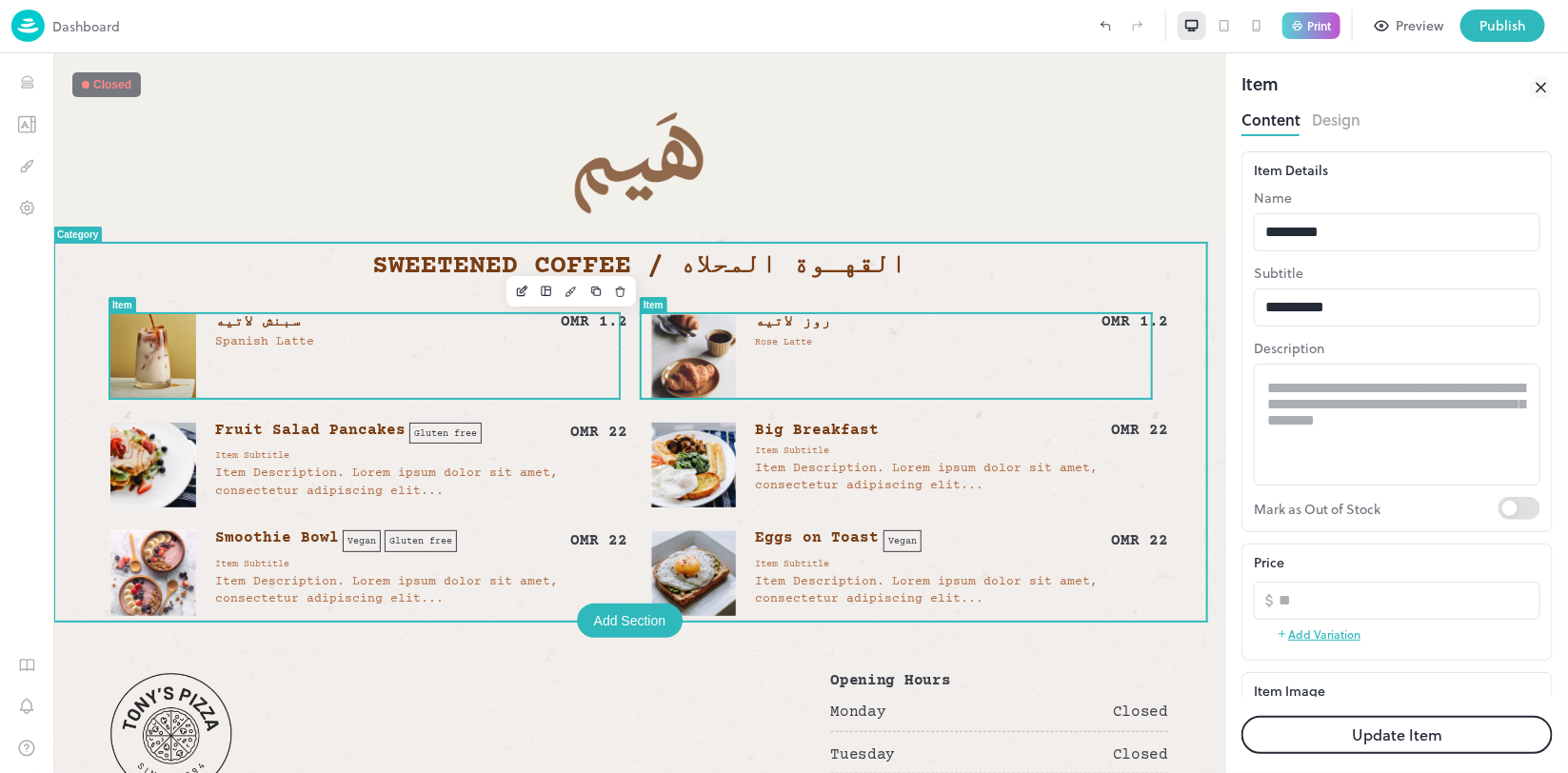 click on "Spanish Latte" at bounding box center (264, 339) 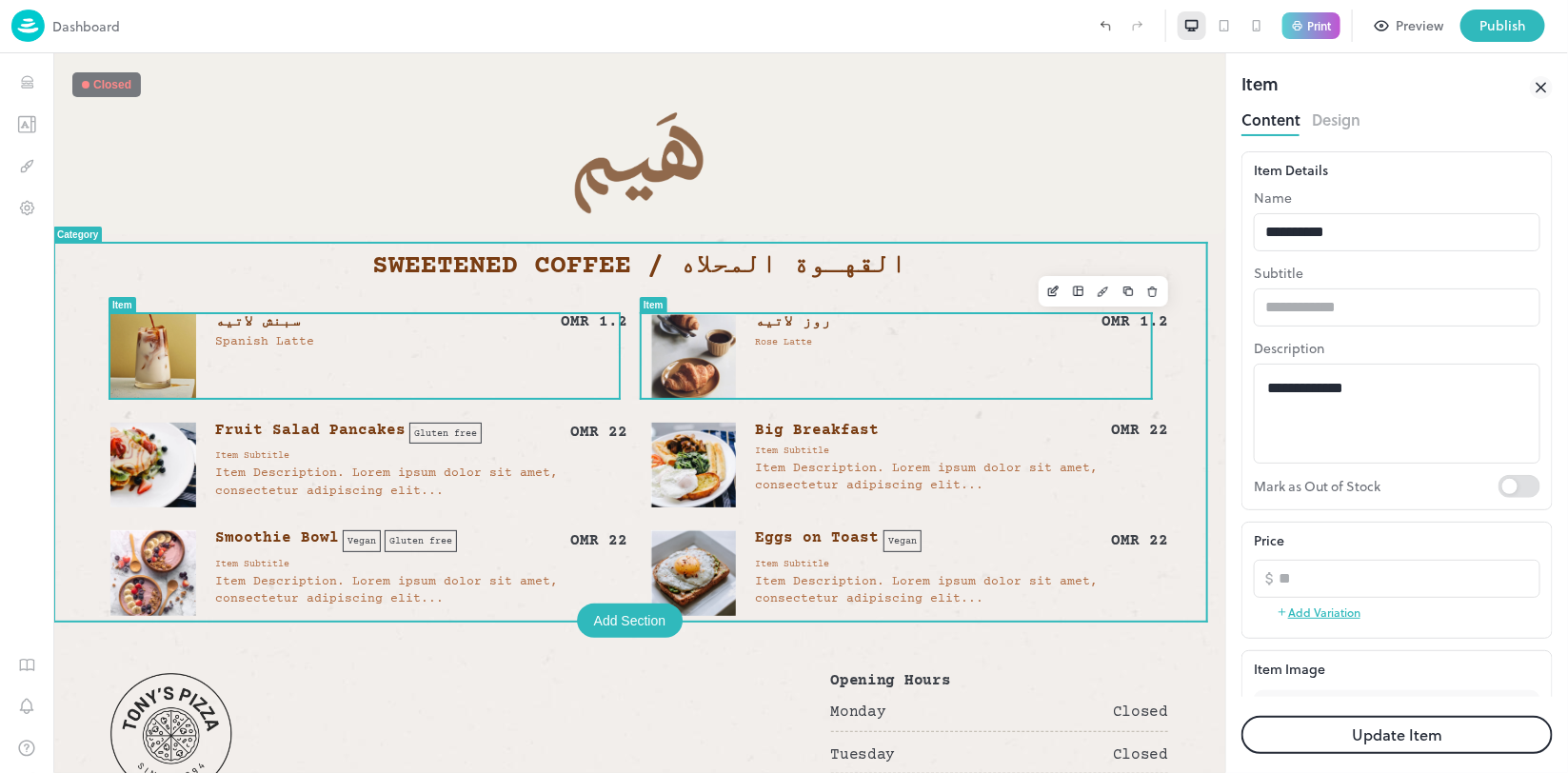 click on "روز لاتيه OMR 1.2  Rose Latte" at bounding box center [961, 356] 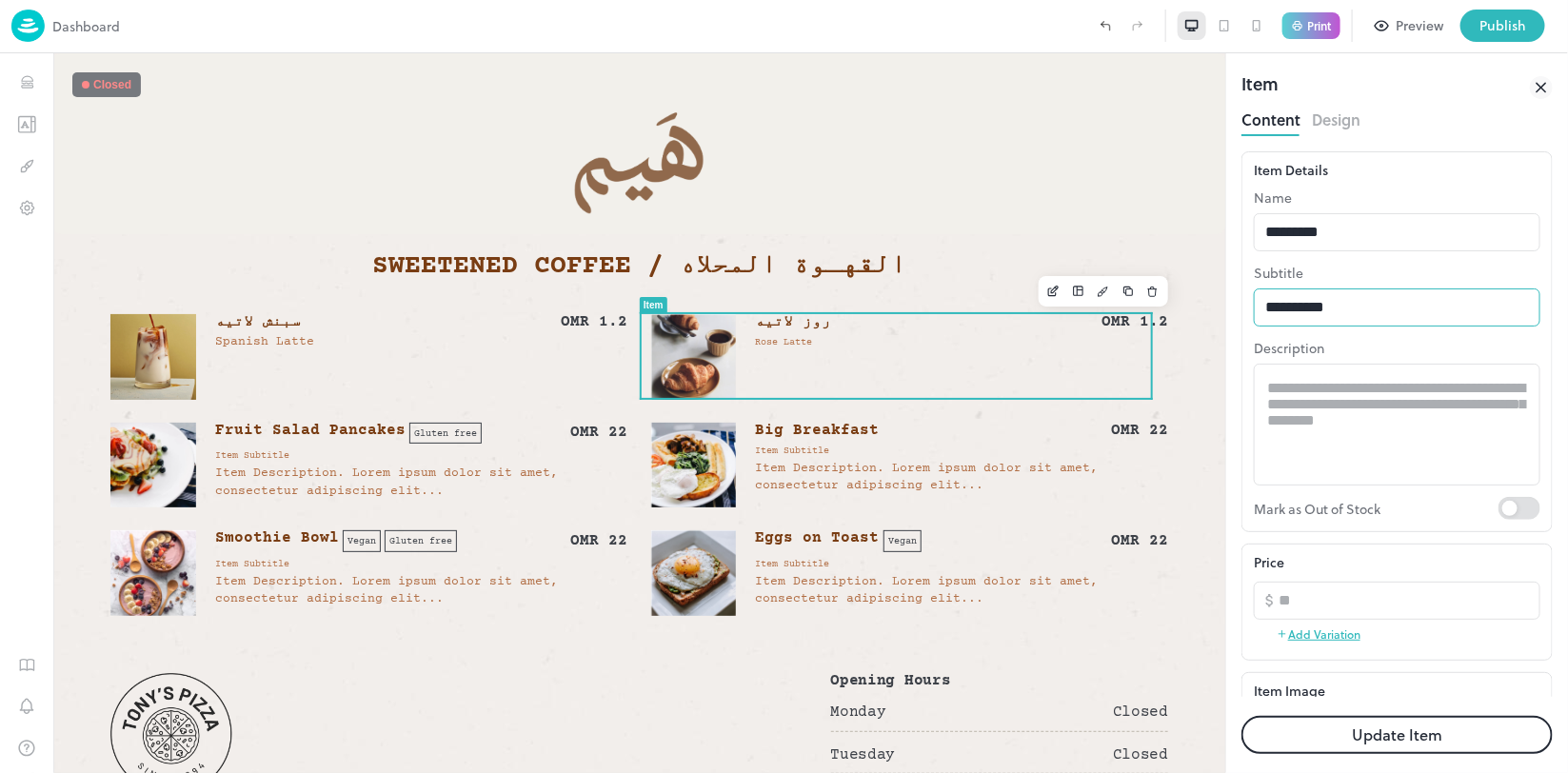 click on "**********" at bounding box center (1397, 307) 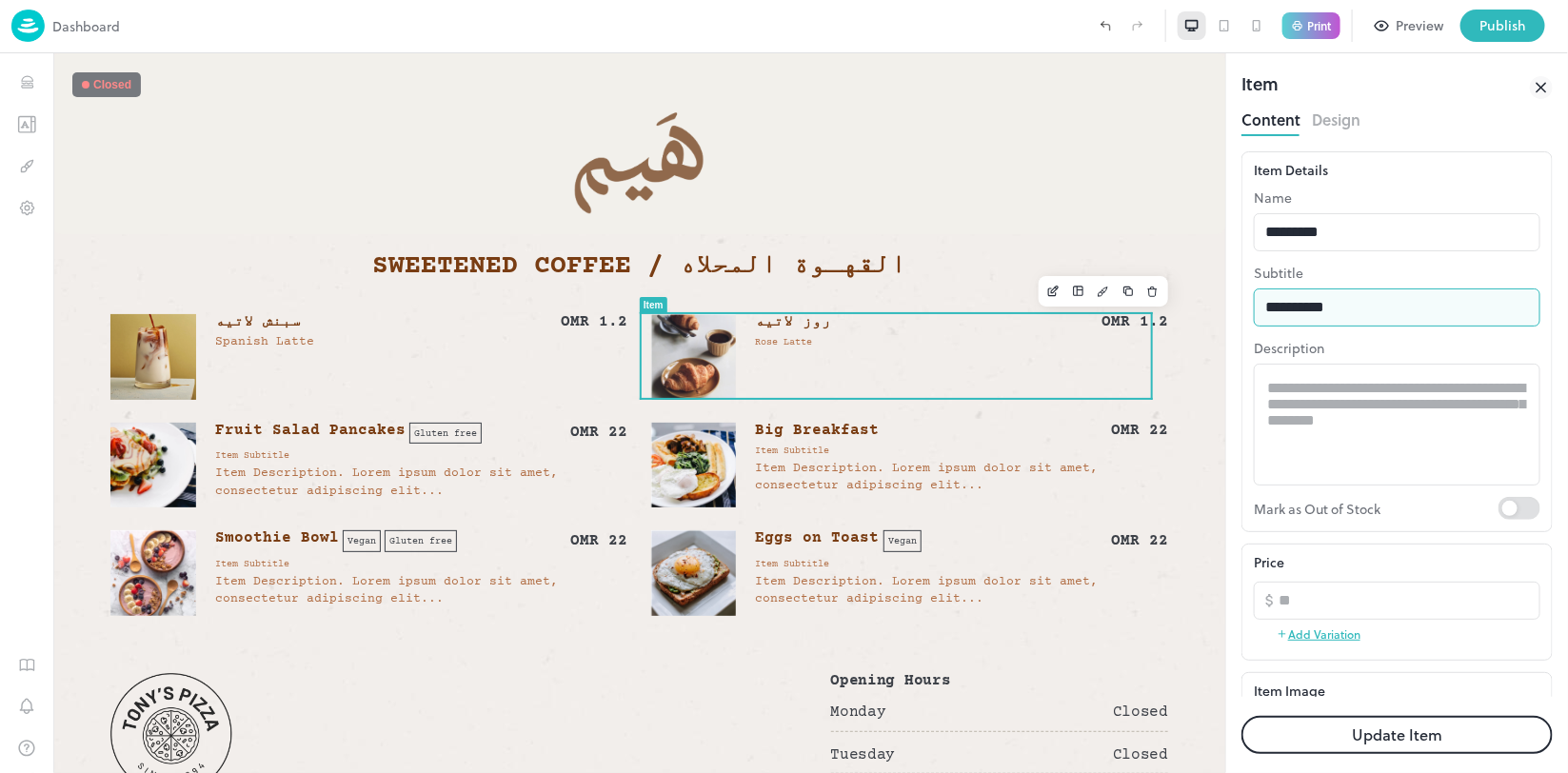 click on "**********" at bounding box center (1397, 307) 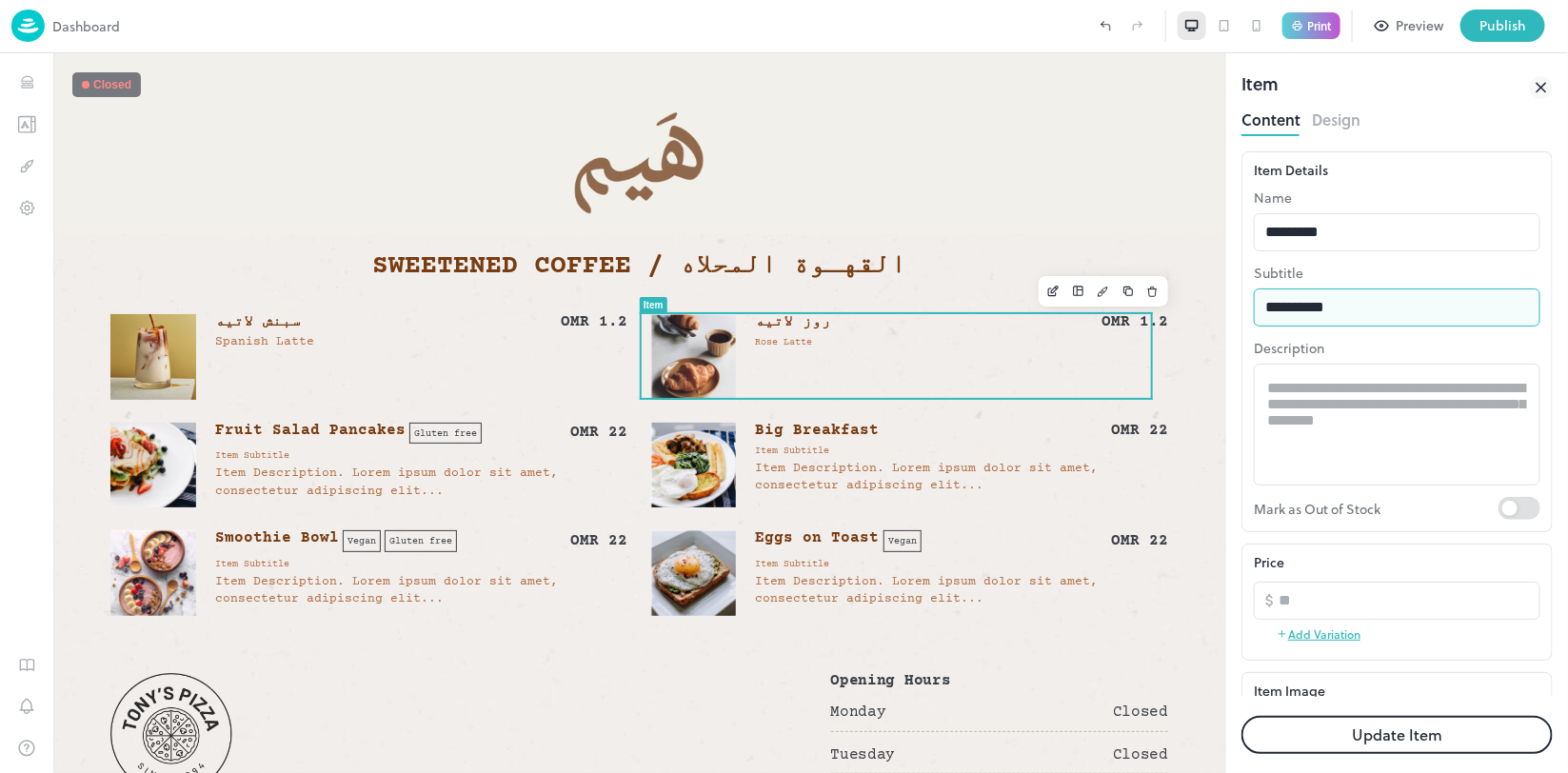 click on "**********" at bounding box center [1397, 307] 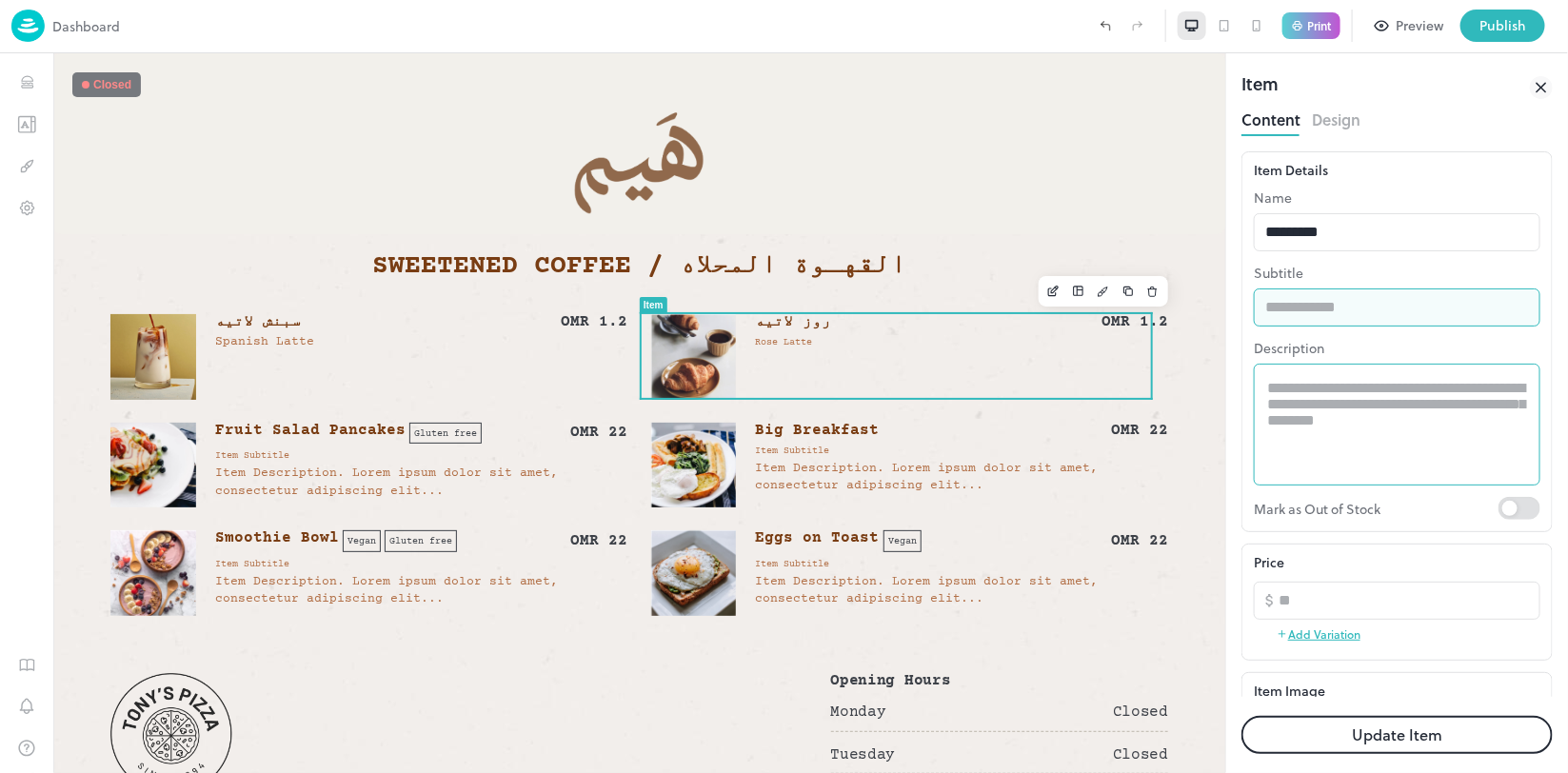 type 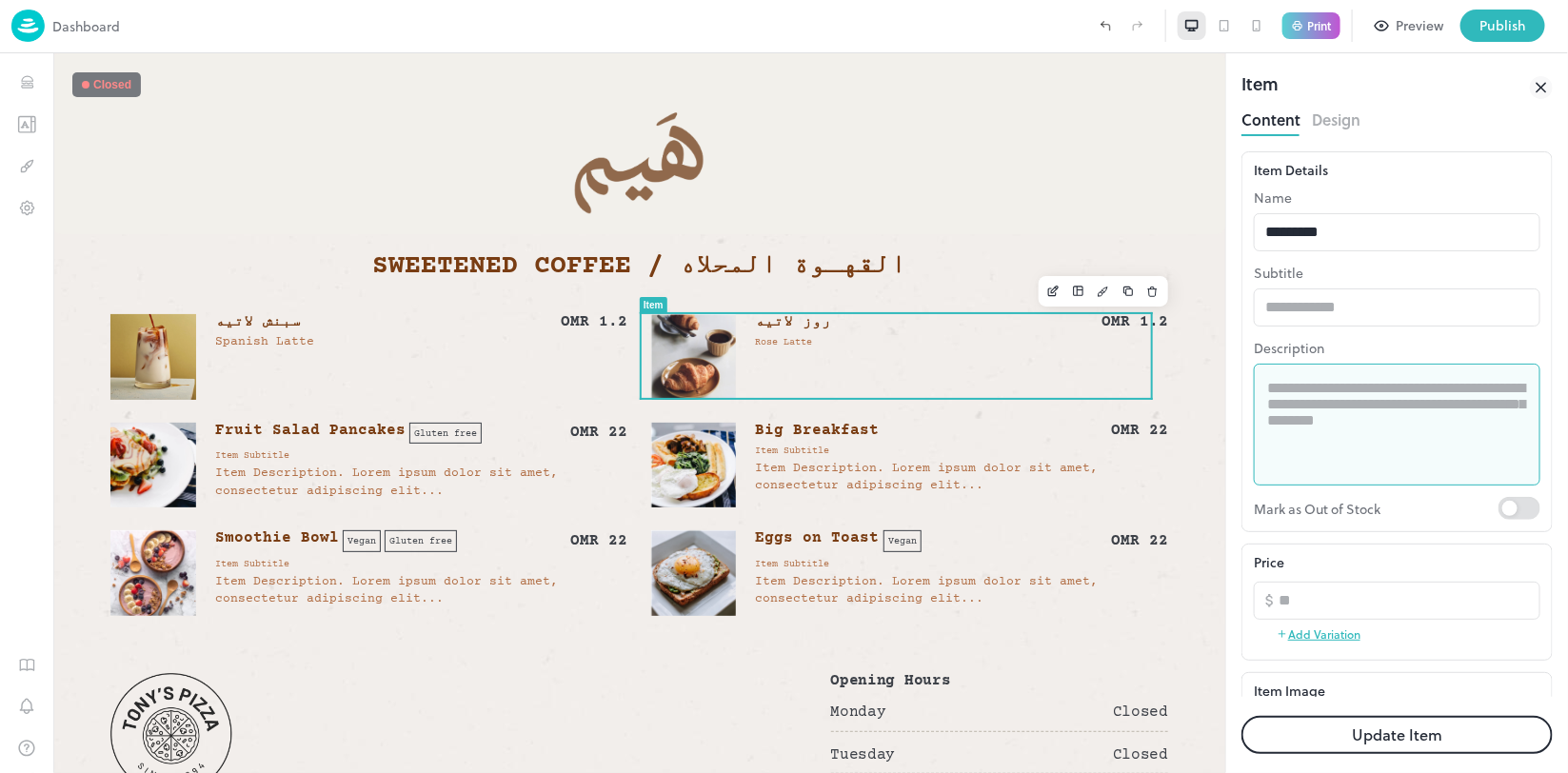 paste on "**********" 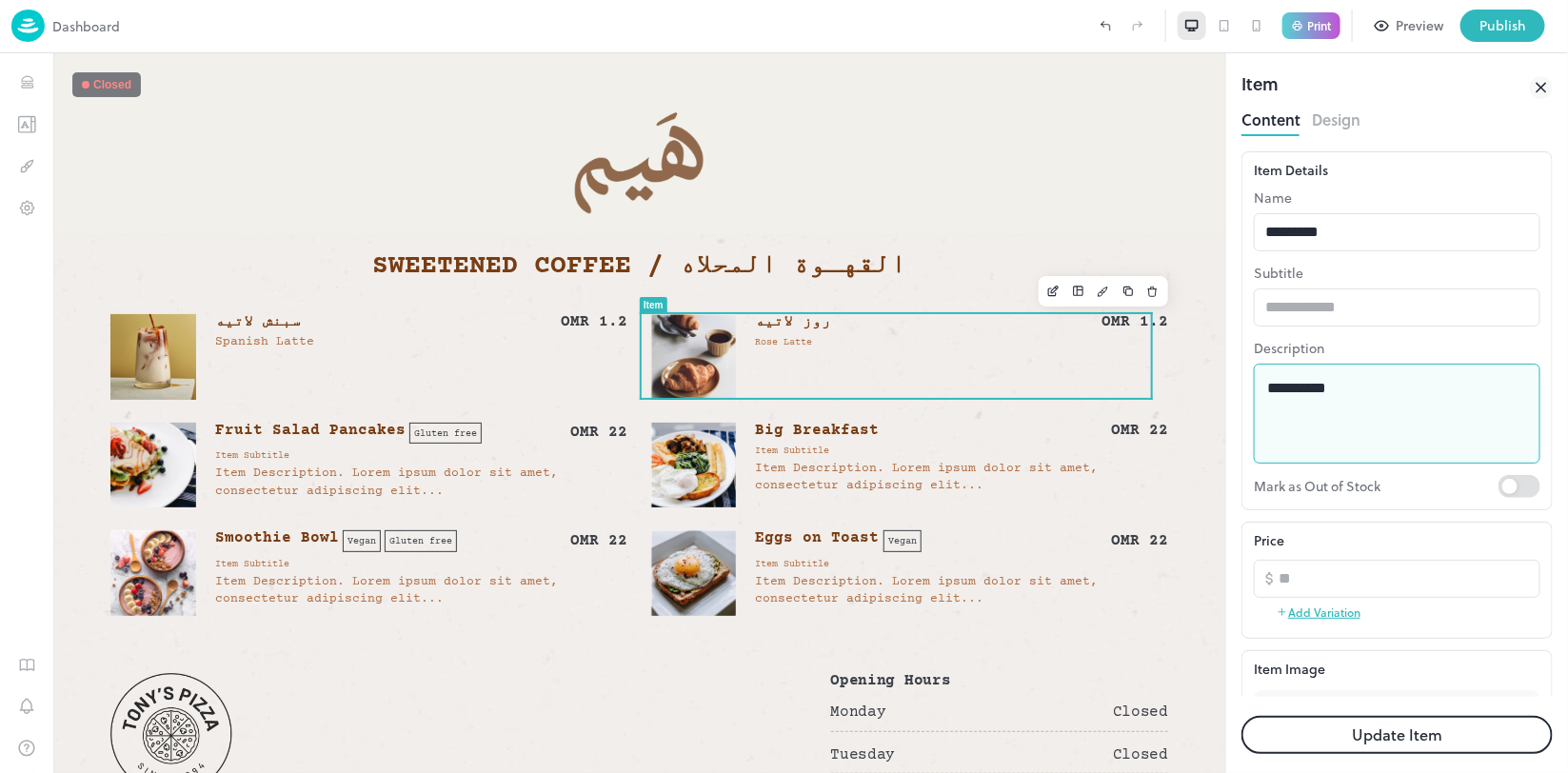 type on "**********" 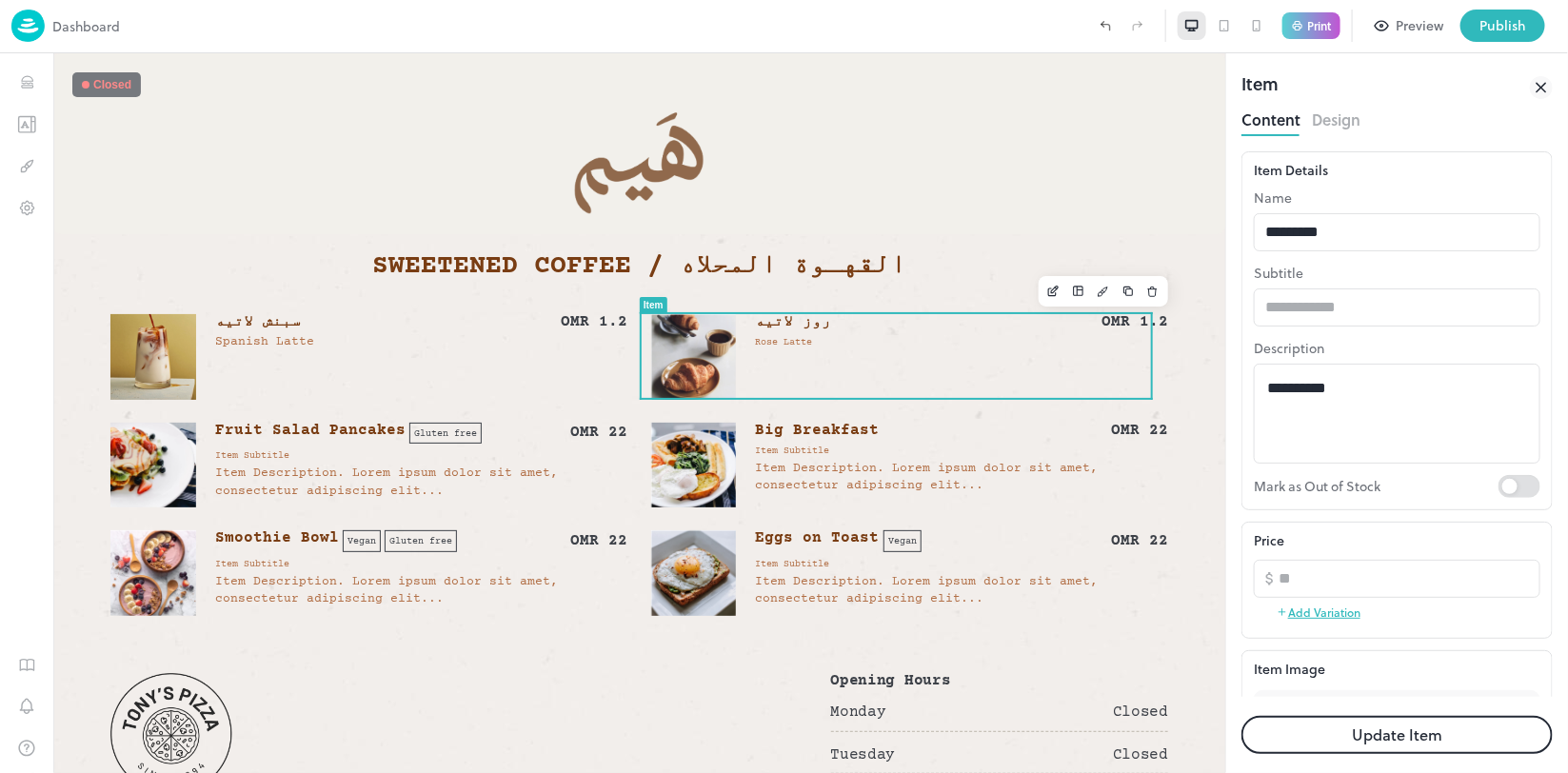 click on "Update Item" at bounding box center [1397, 735] 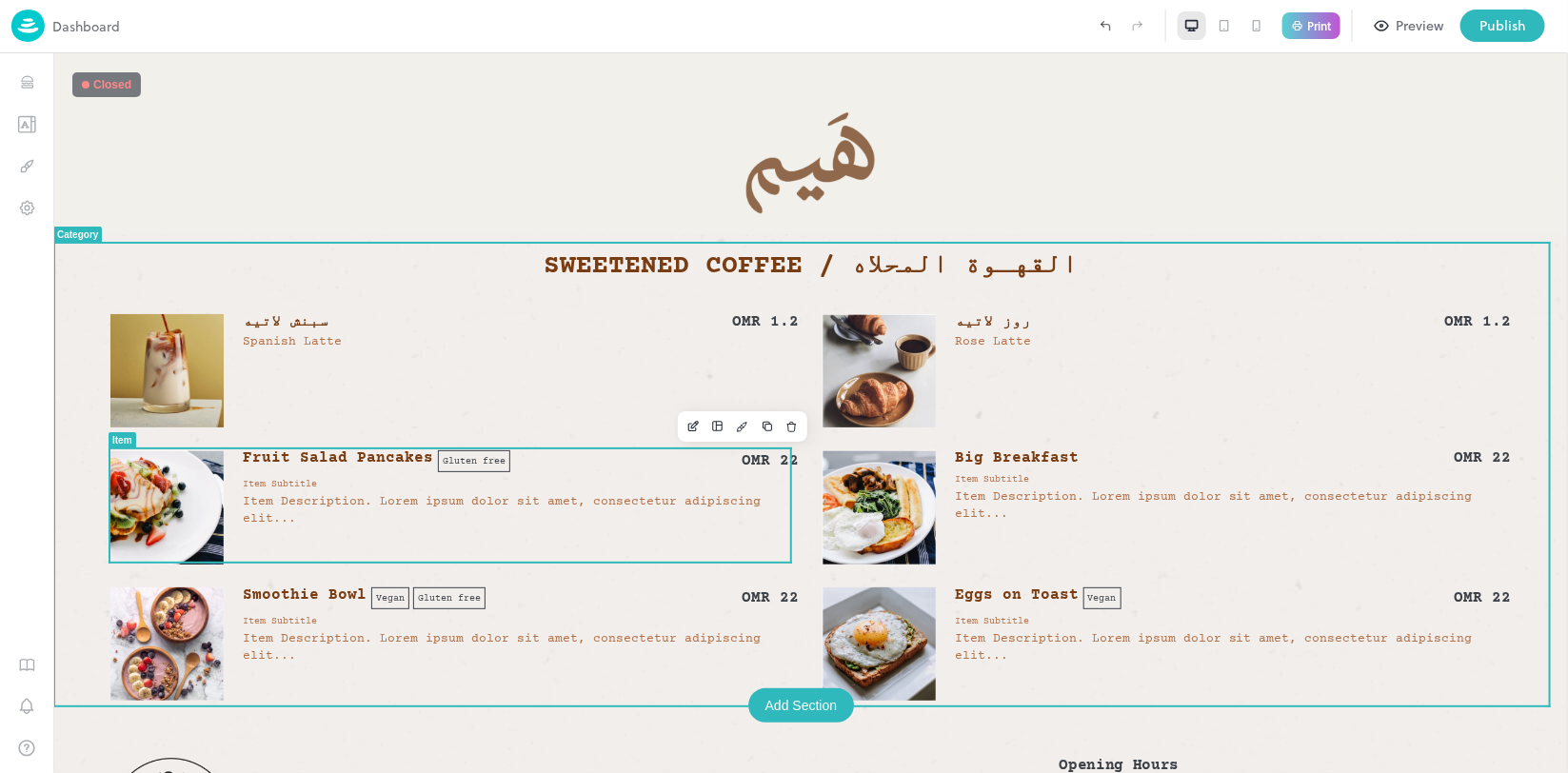 click on "Fruit Salad Pancakes Gluten free OMR 22  Gluten free Item Subtitle Item Description. Lorem ipsum dolor sit amet, consectetur adipiscing elit..." at bounding box center (520, 487) 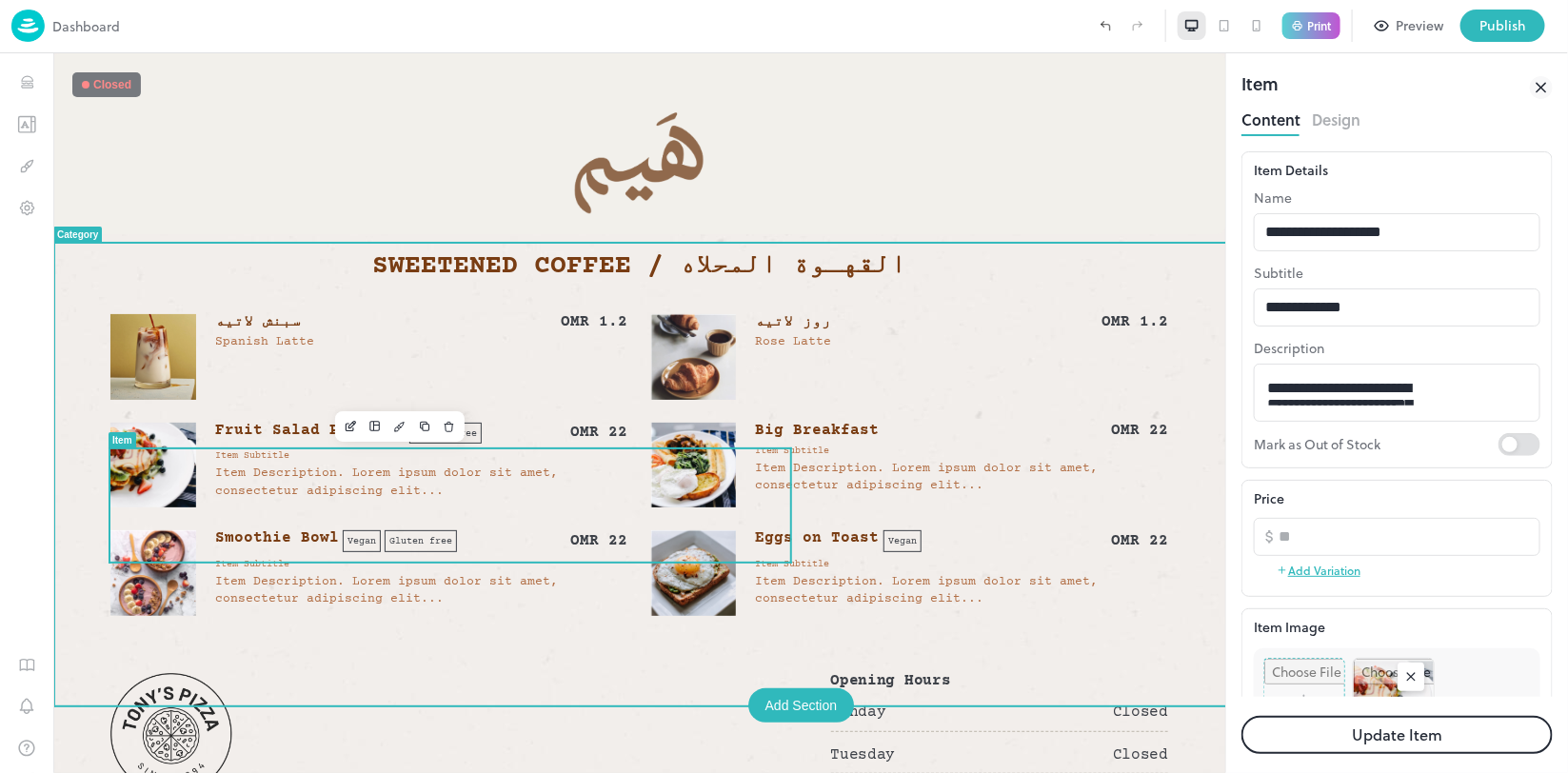 scroll, scrollTop: 0, scrollLeft: 0, axis: both 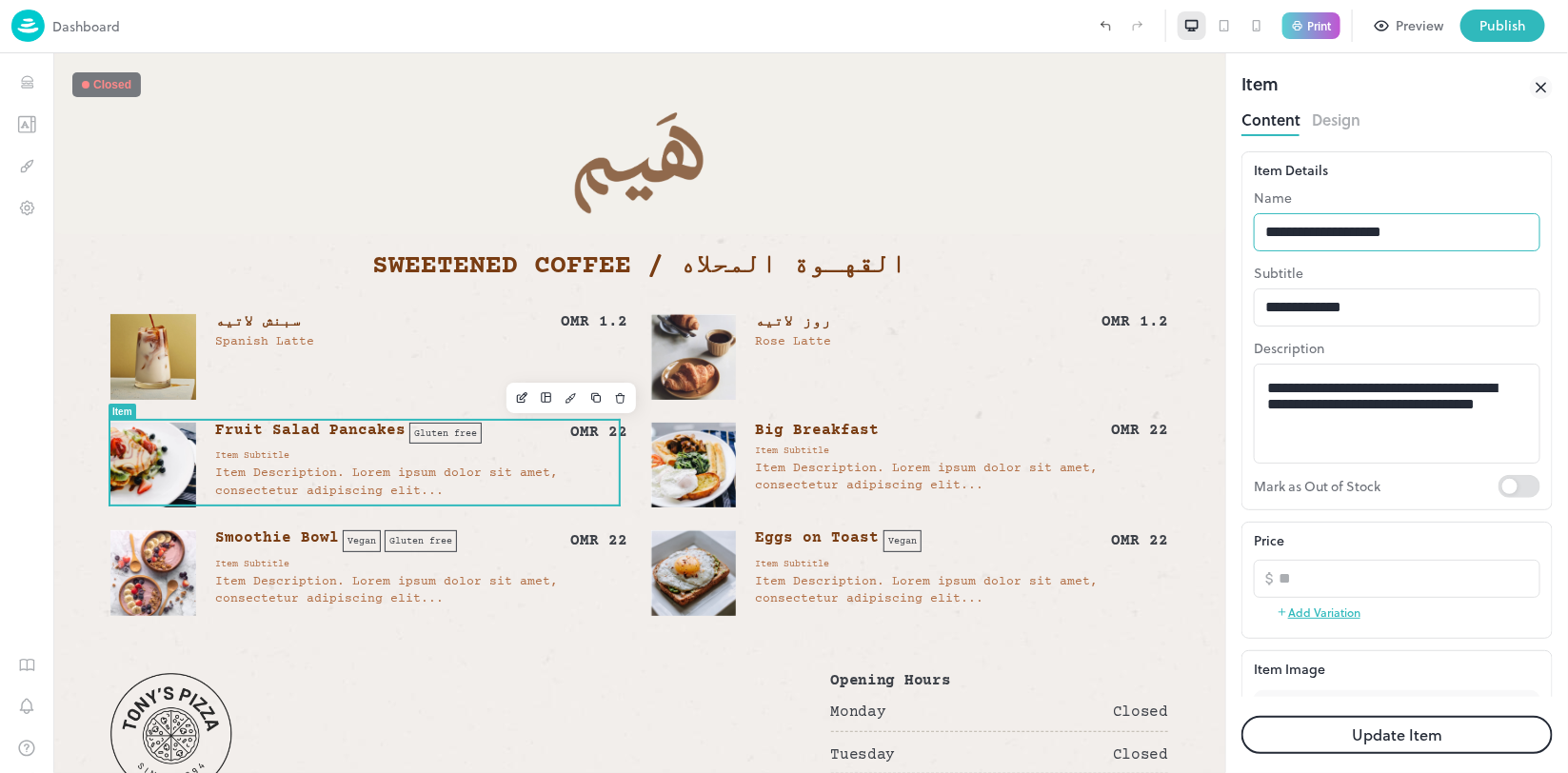 click on "**********" at bounding box center (1397, 232) 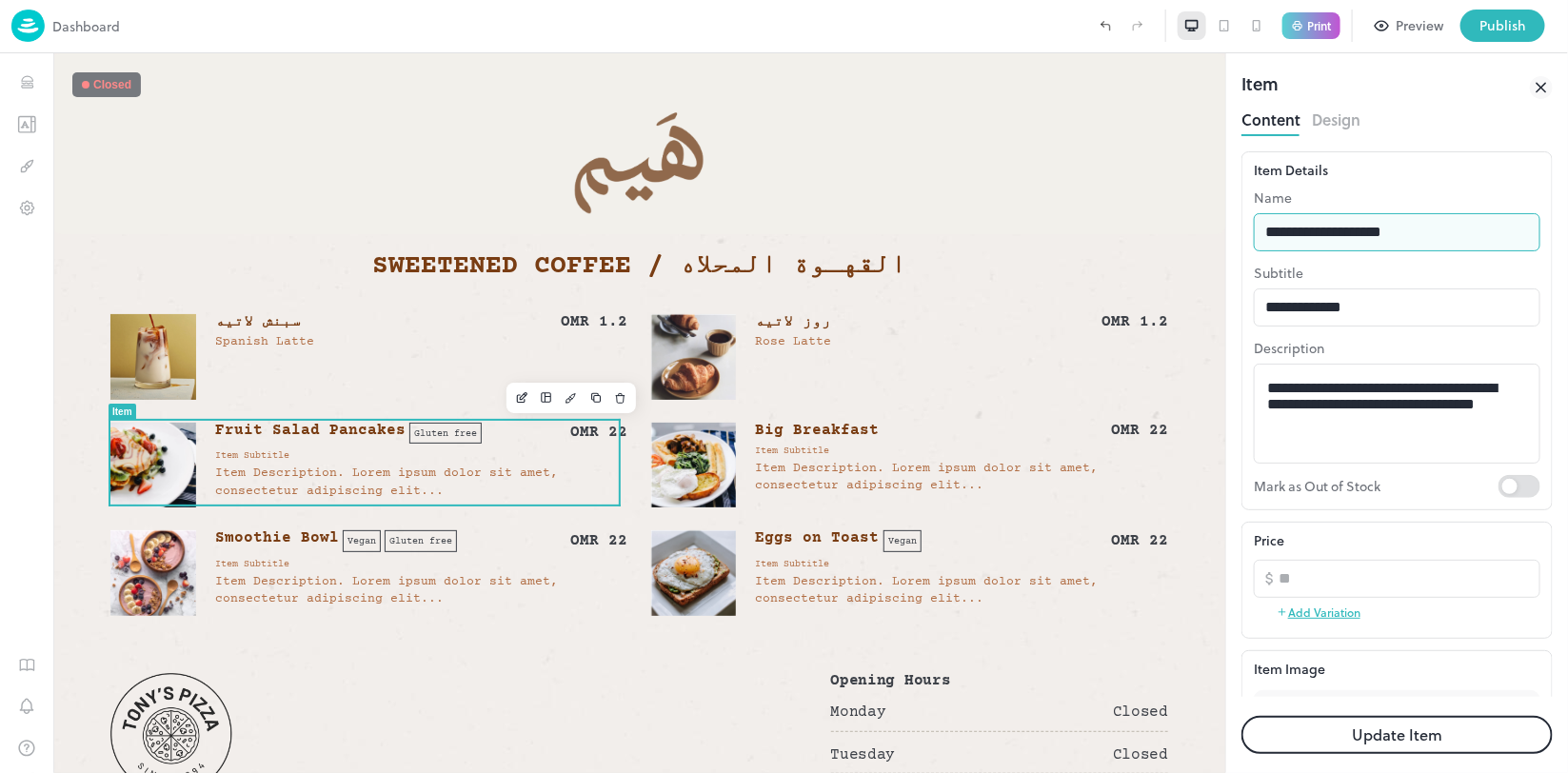 click on "**********" at bounding box center [1397, 232] 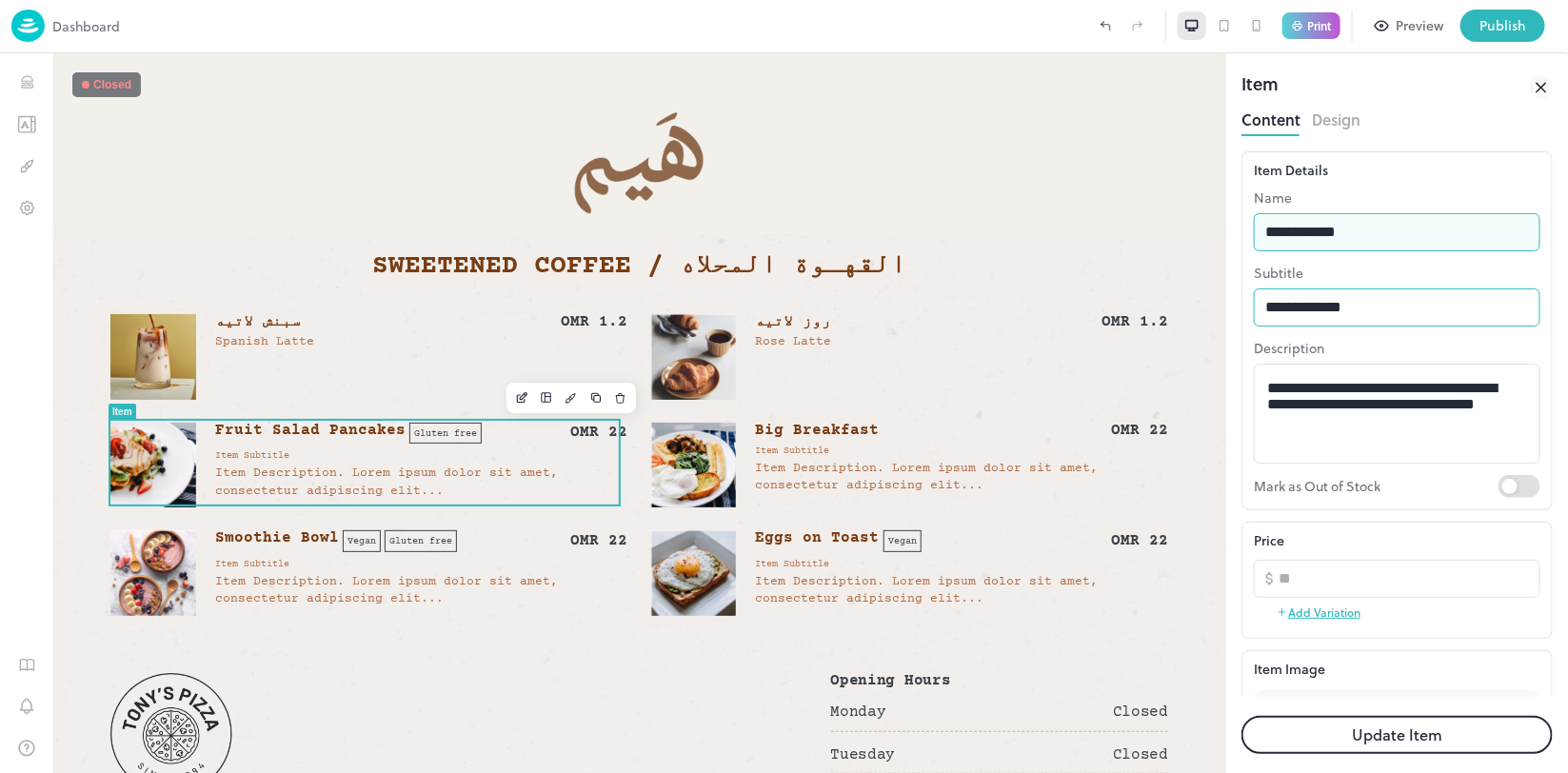 type on "**********" 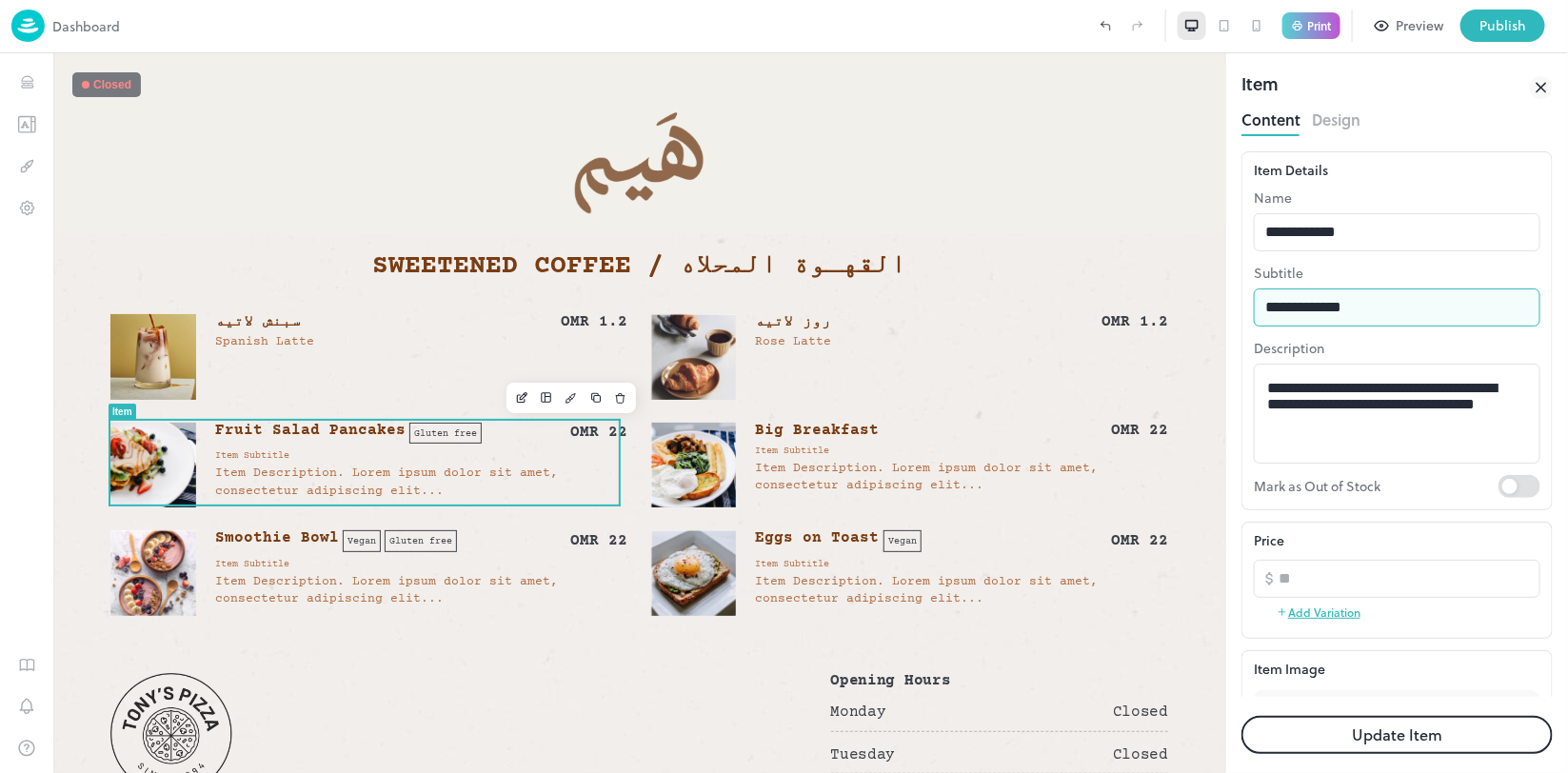 click on "**********" at bounding box center [1397, 307] 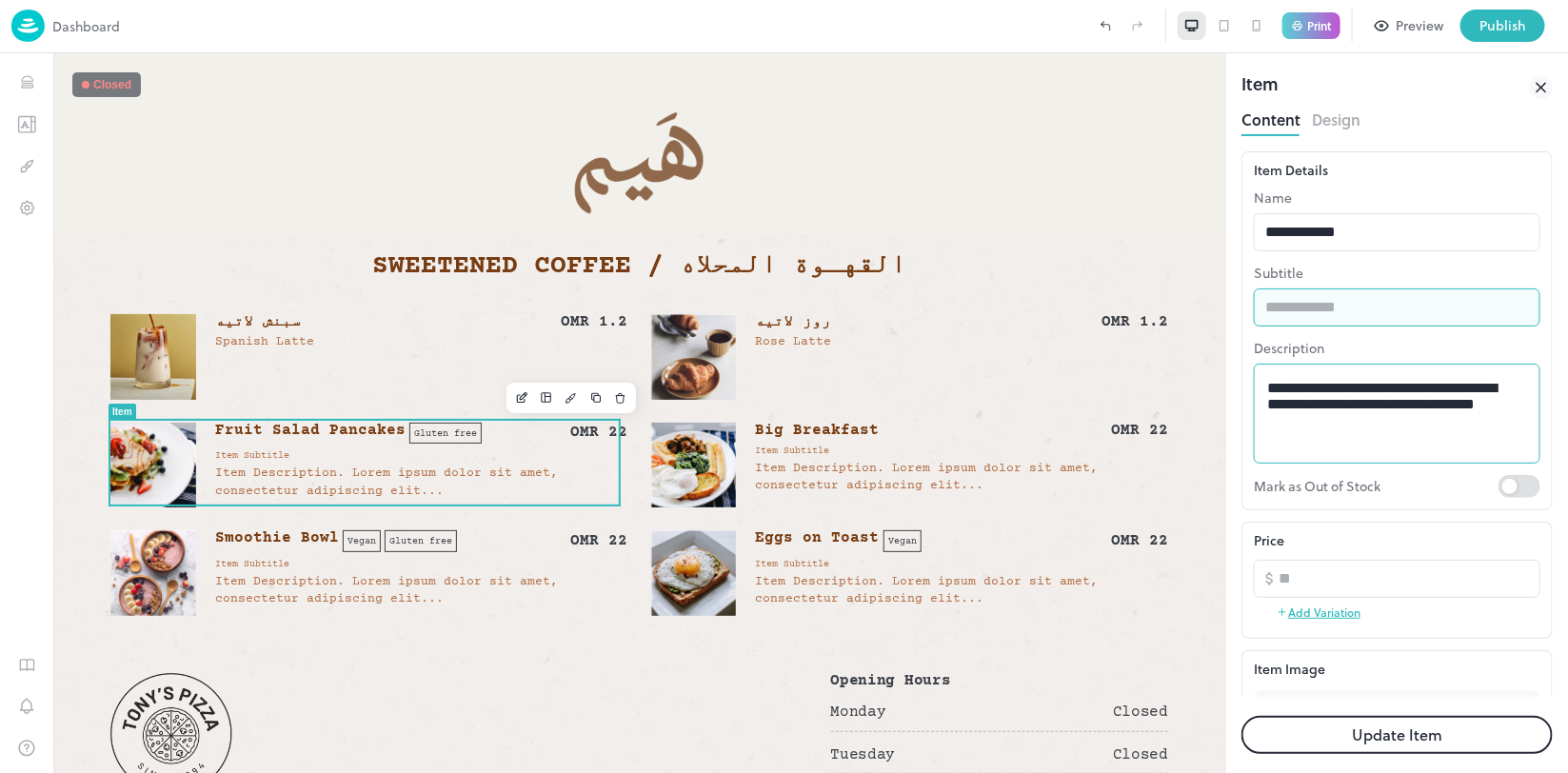 type 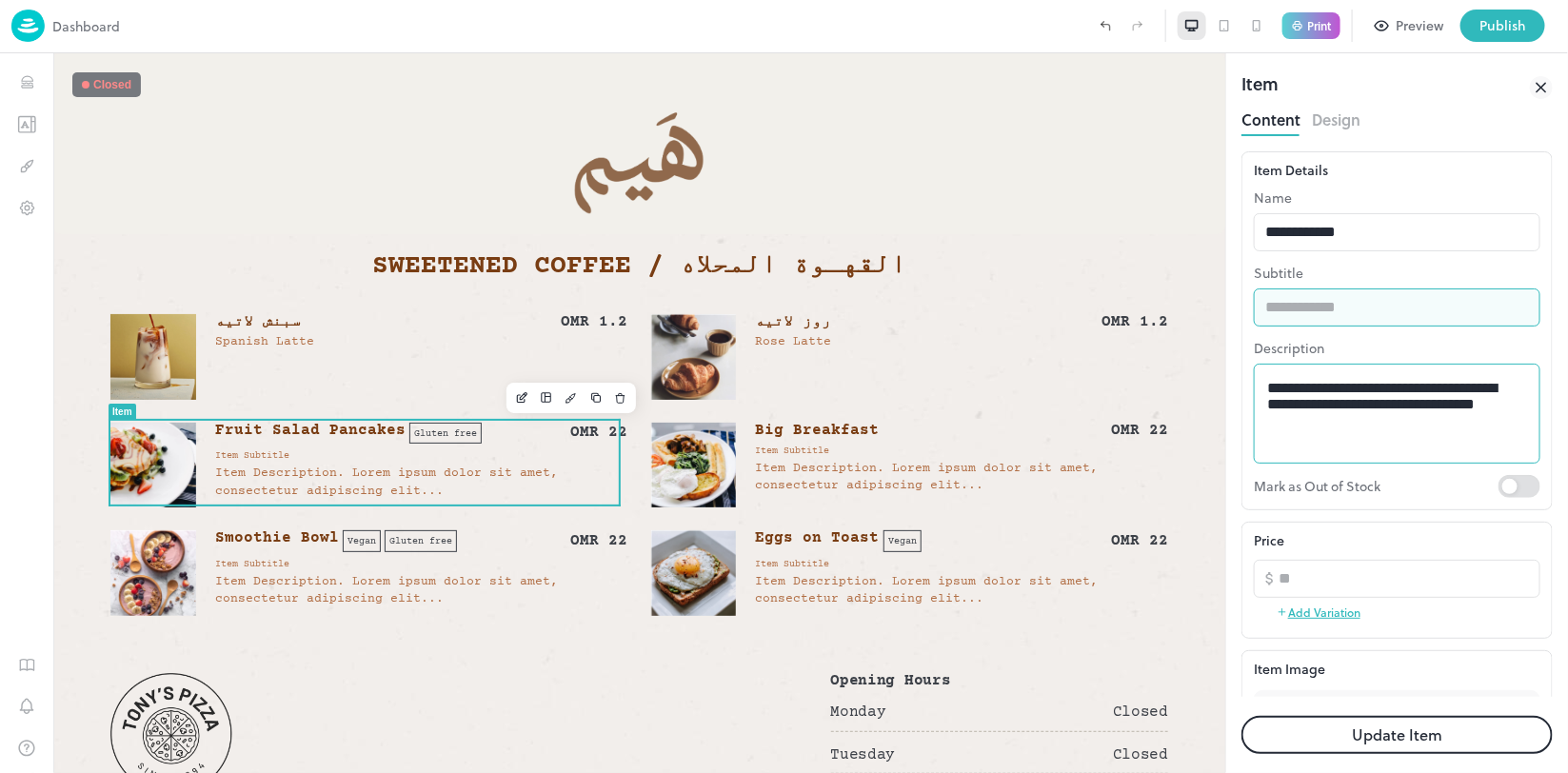 click on "**********" at bounding box center [1397, 413] 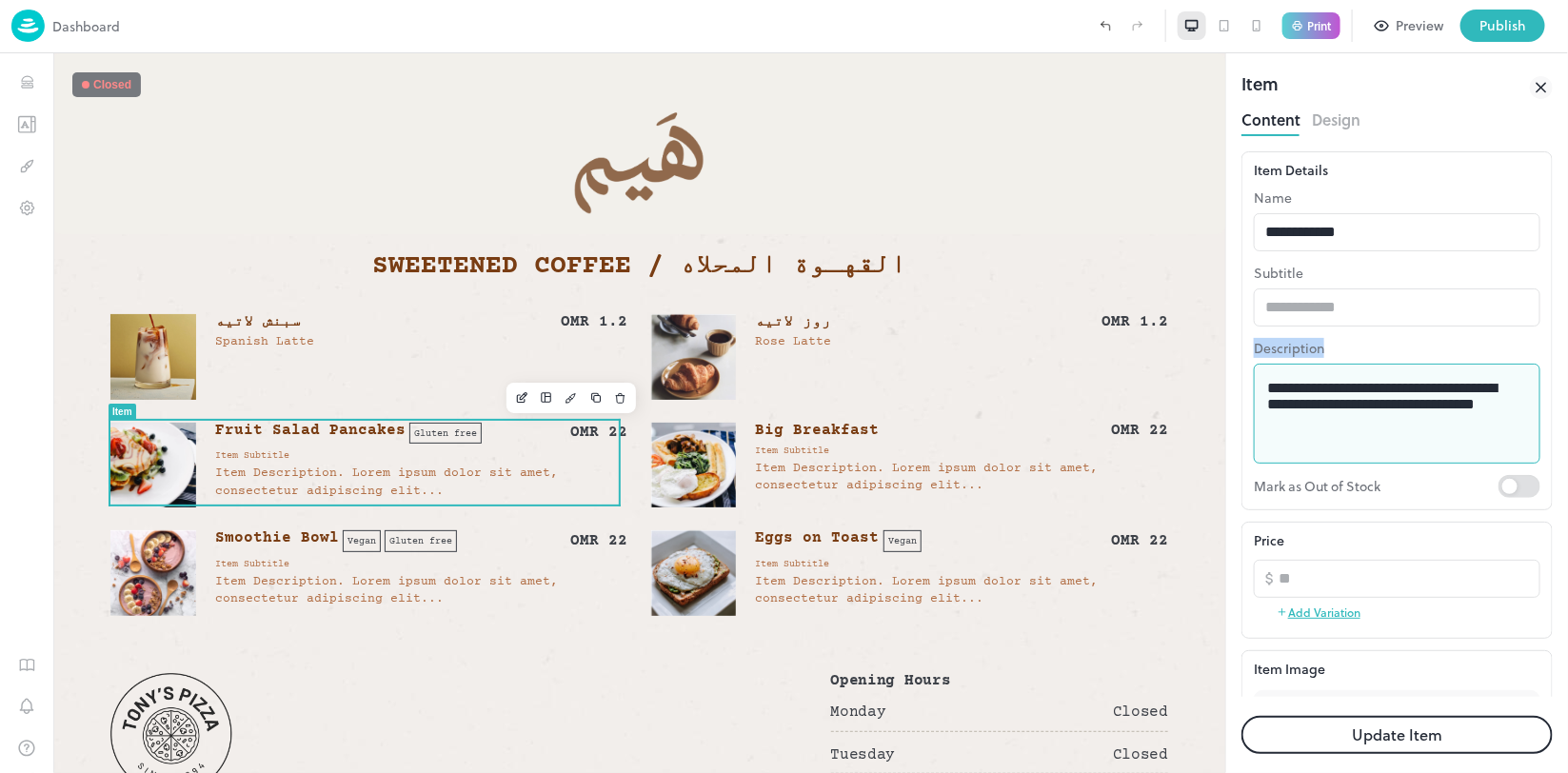 click on "**********" at bounding box center [1397, 413] 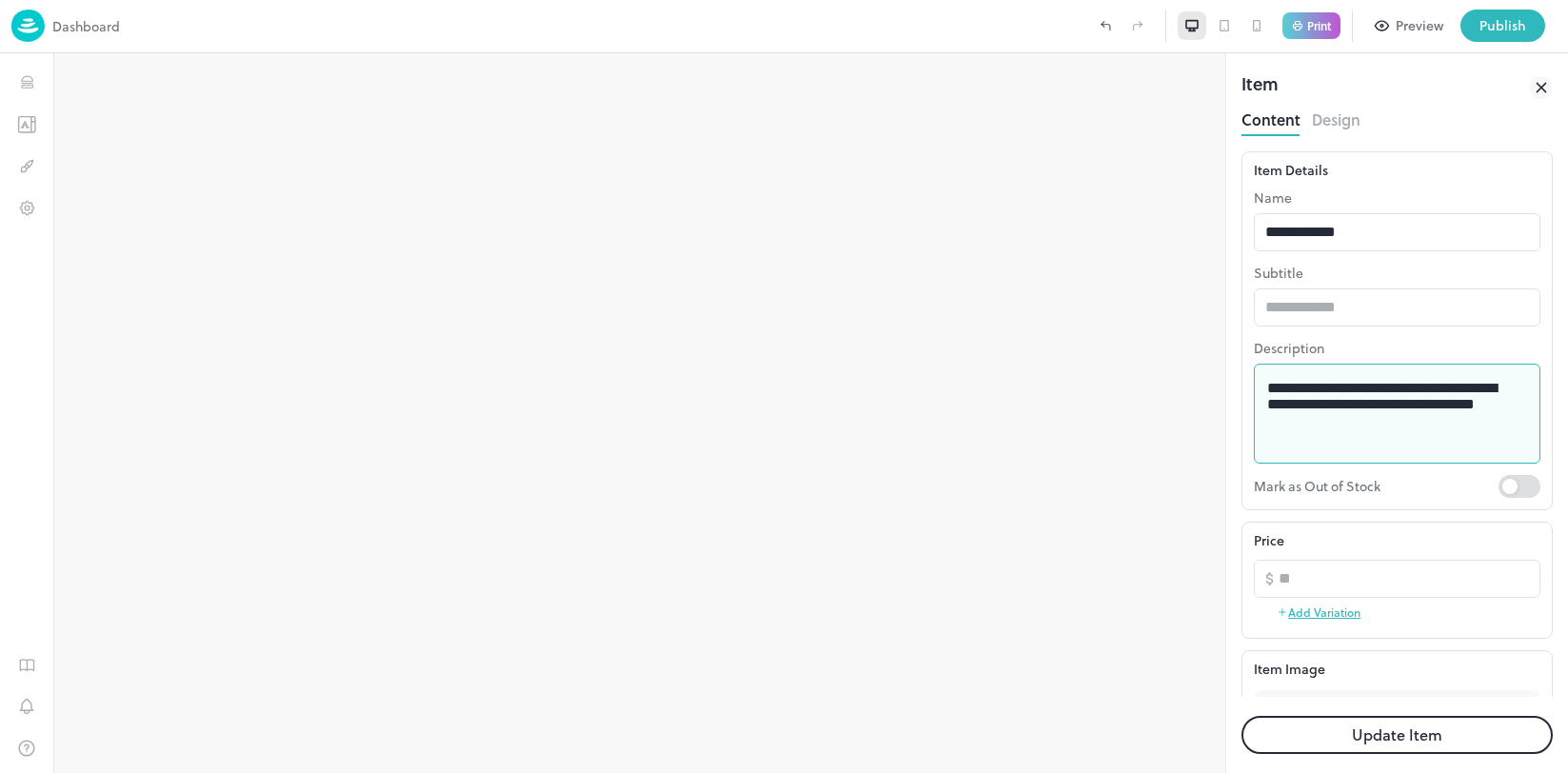 scroll, scrollTop: 0, scrollLeft: 0, axis: both 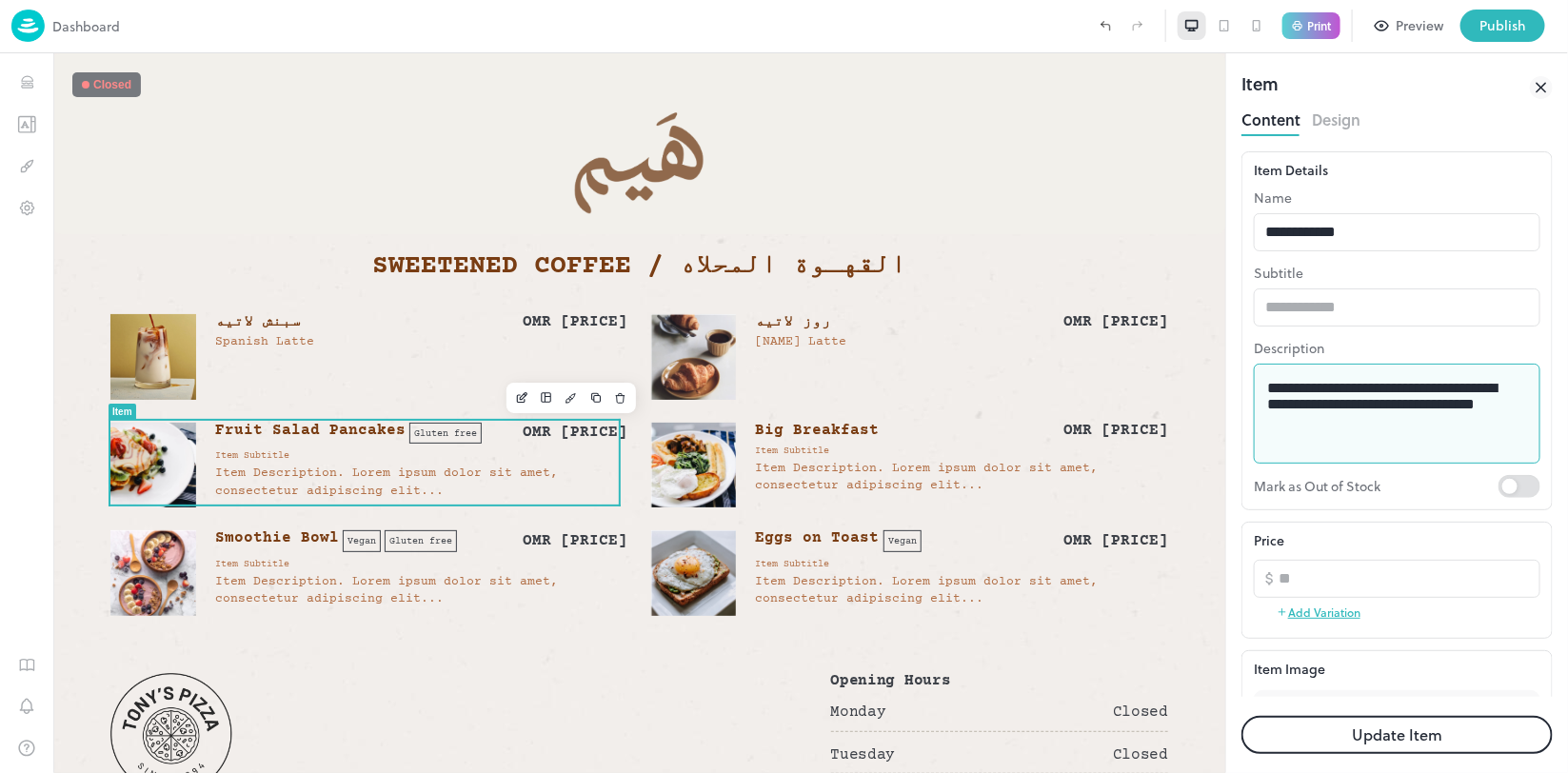 click on "**********" at bounding box center [1388, 414] 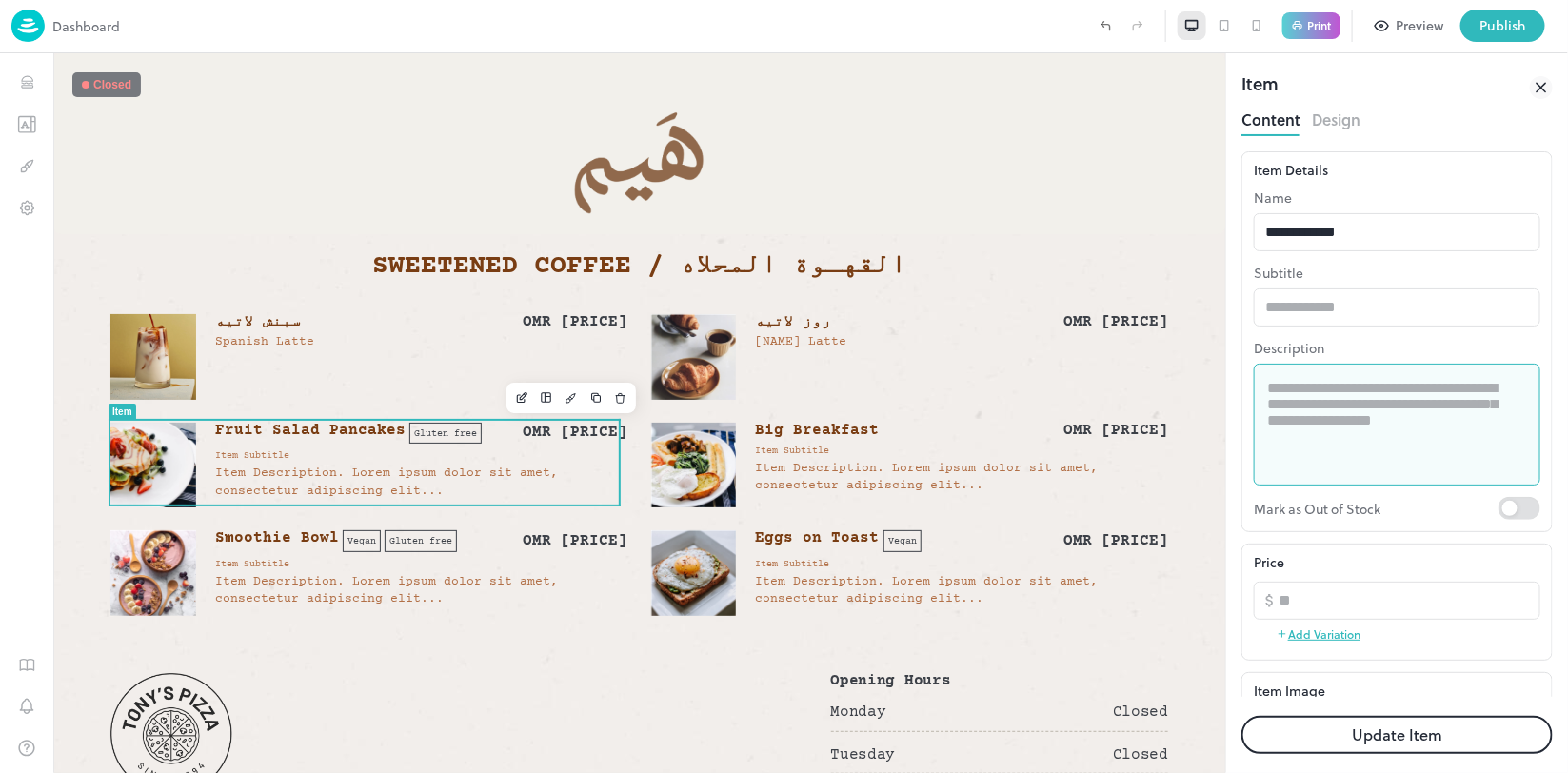 click at bounding box center (1388, 425) 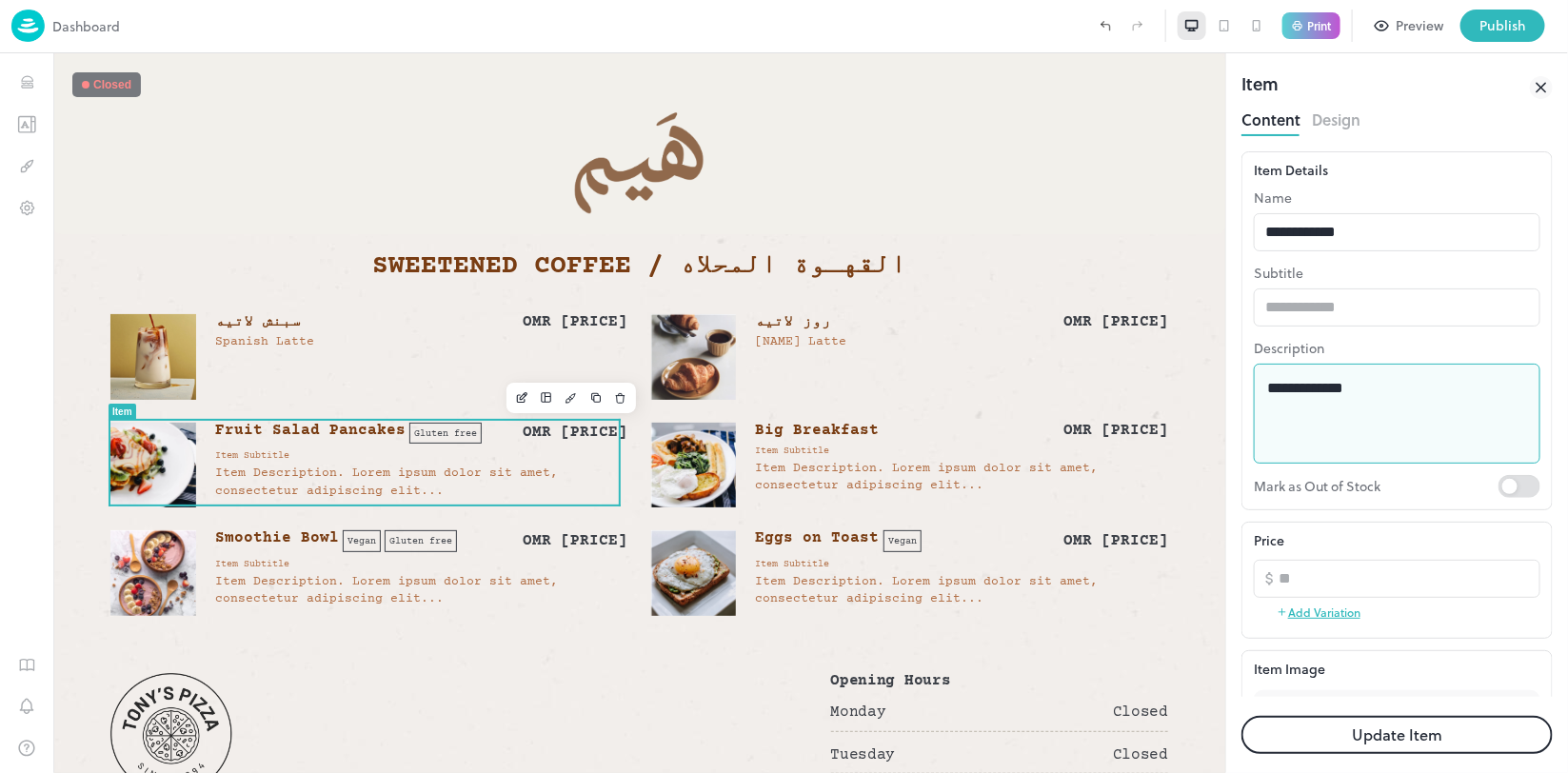 type on "**********" 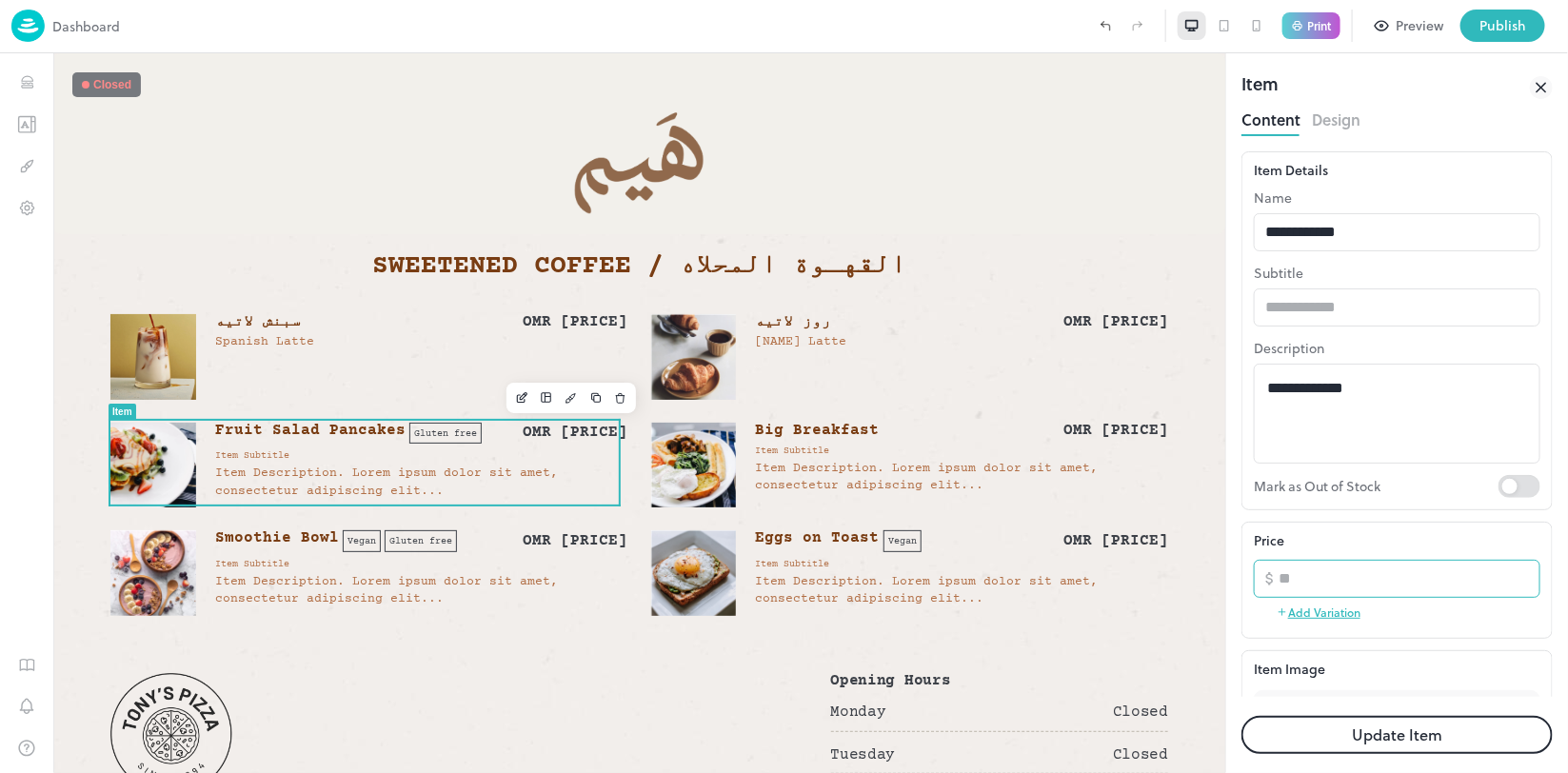 click on "**" at bounding box center [1409, 579] 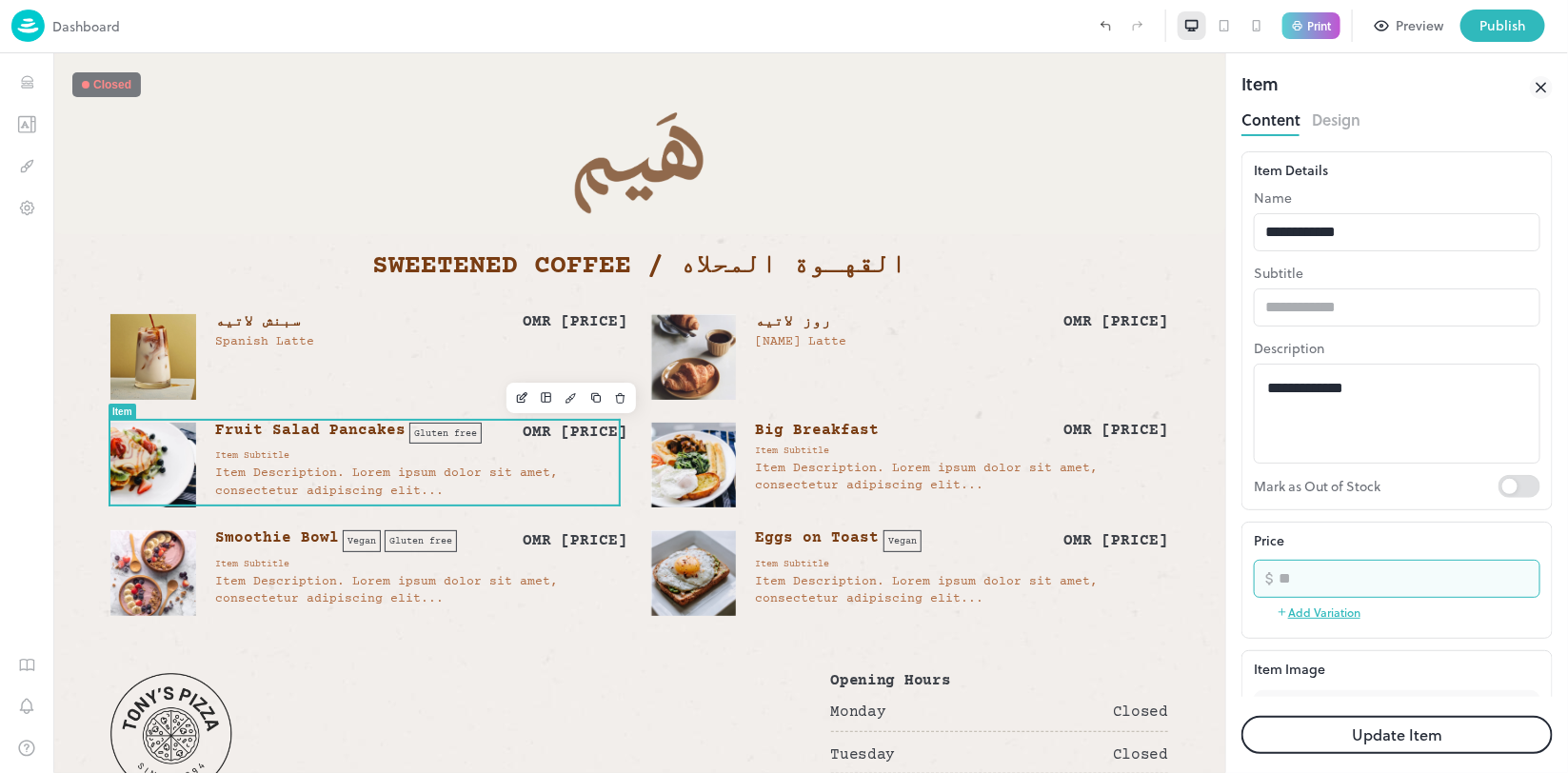 click on "**" at bounding box center (1409, 579) 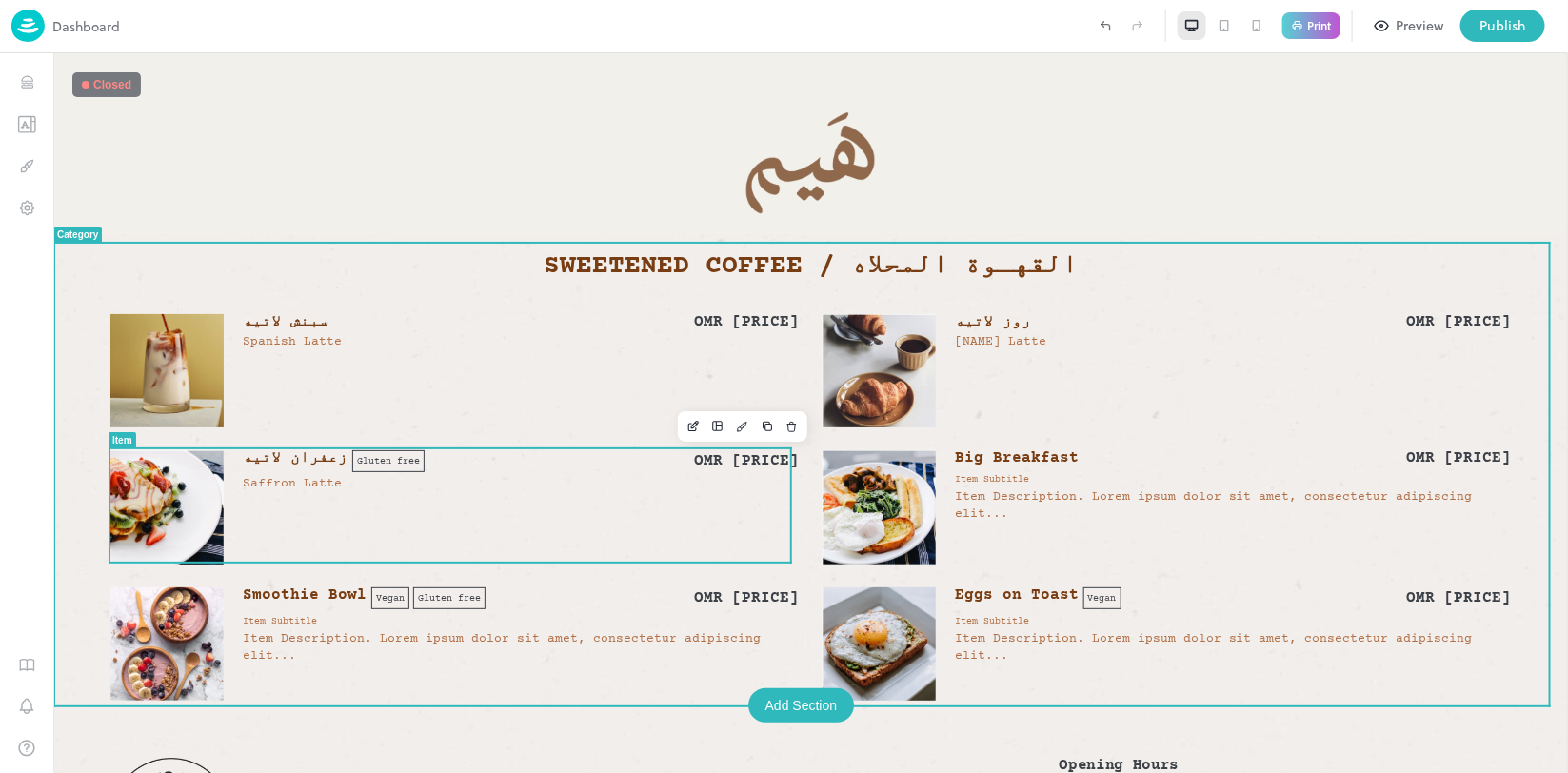 click on "زعفران لاتيه Gluten free OMR 1.2  Gluten free Saffron Latte" at bounding box center [520, 505] 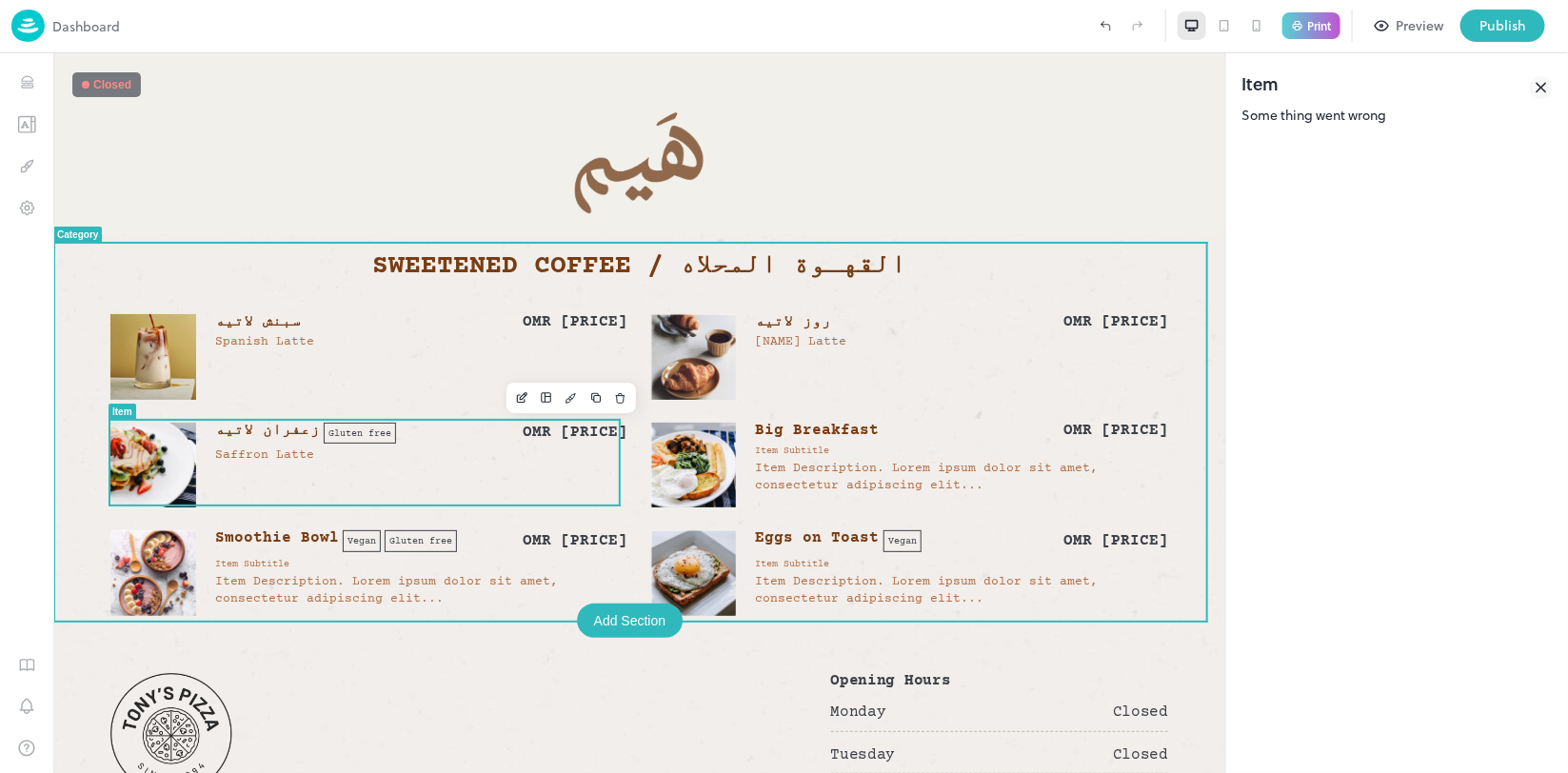 click on "Saffron Latte" at bounding box center [264, 454] 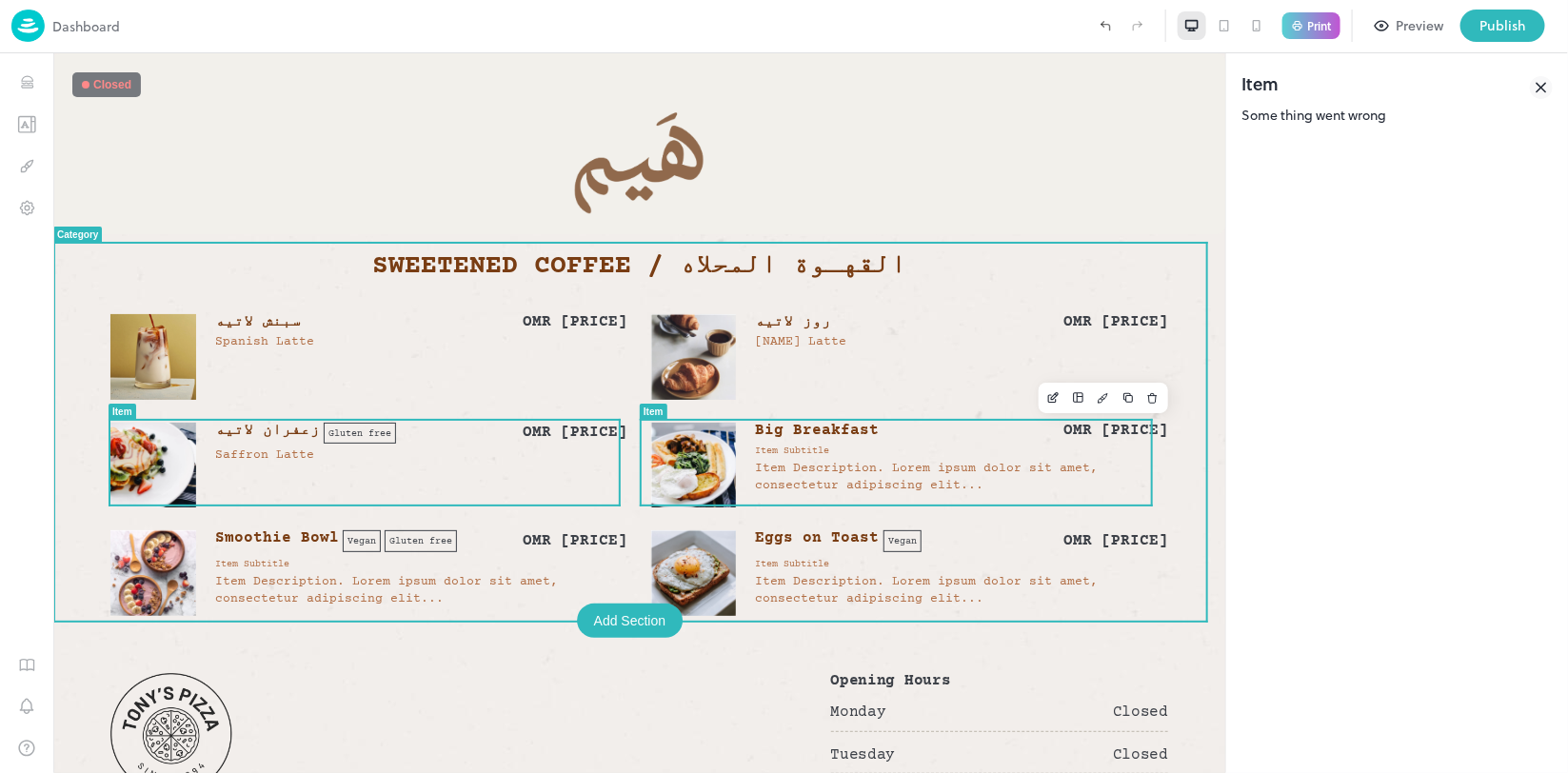 click on "Item Description. Lorem ipsum dolor sit amet, consectetur adipiscing elit..." at bounding box center (925, 476) 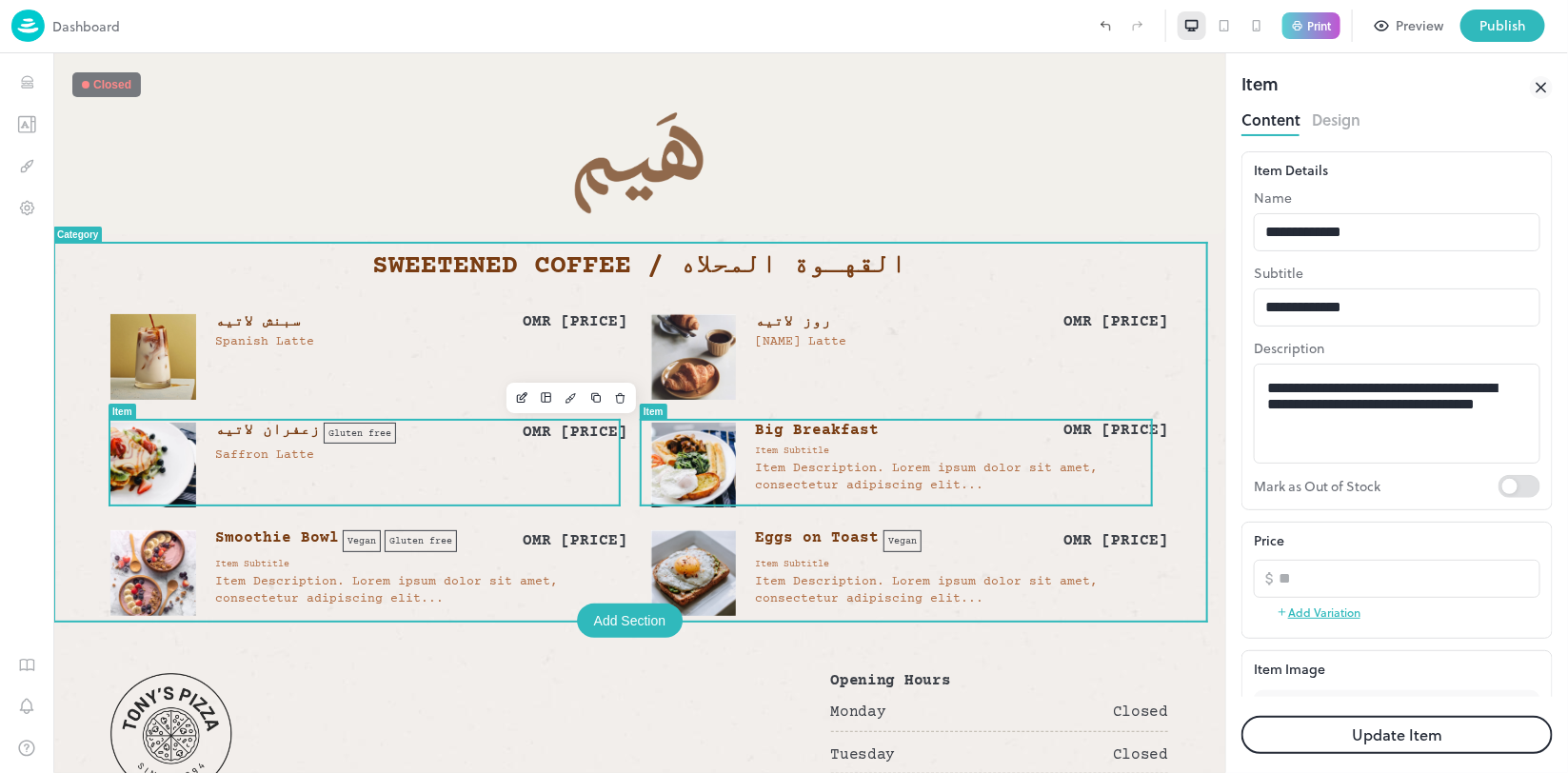 click on "زعفران لاتيه Gluten free OMR 1.2  Gluten free Saffron Latte" at bounding box center (421, 442) 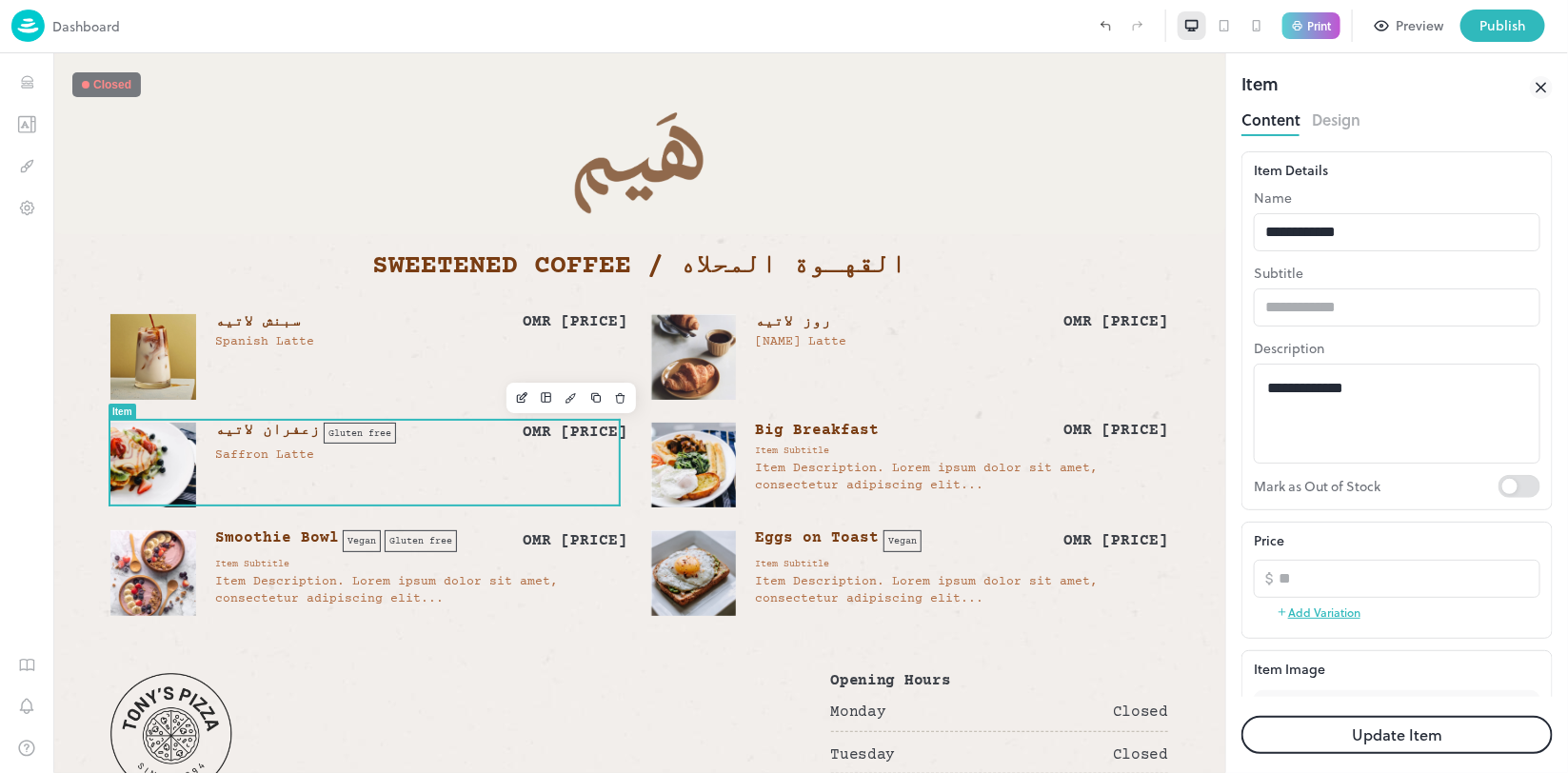 click on "Design" at bounding box center (1336, 117) 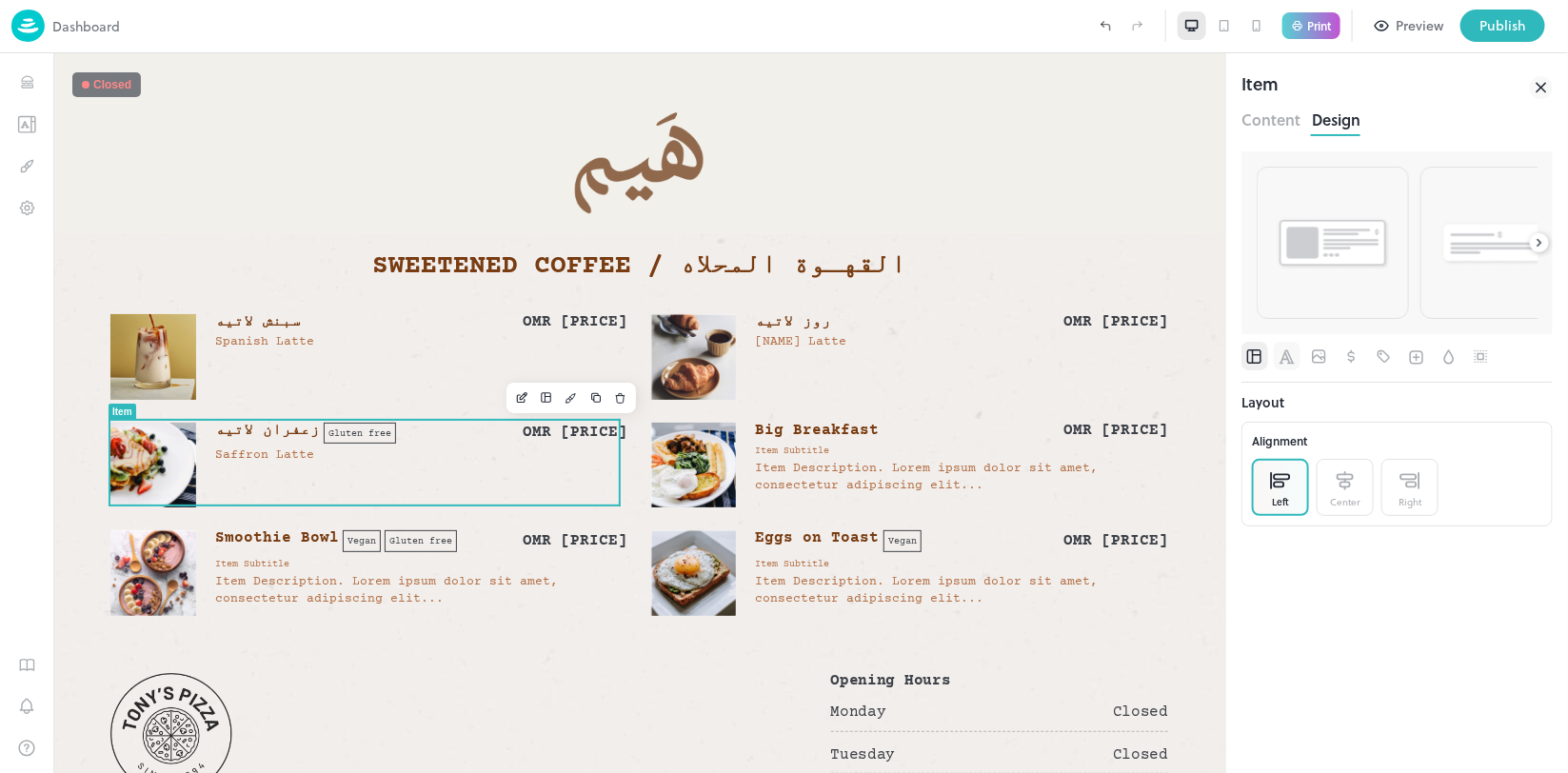 click 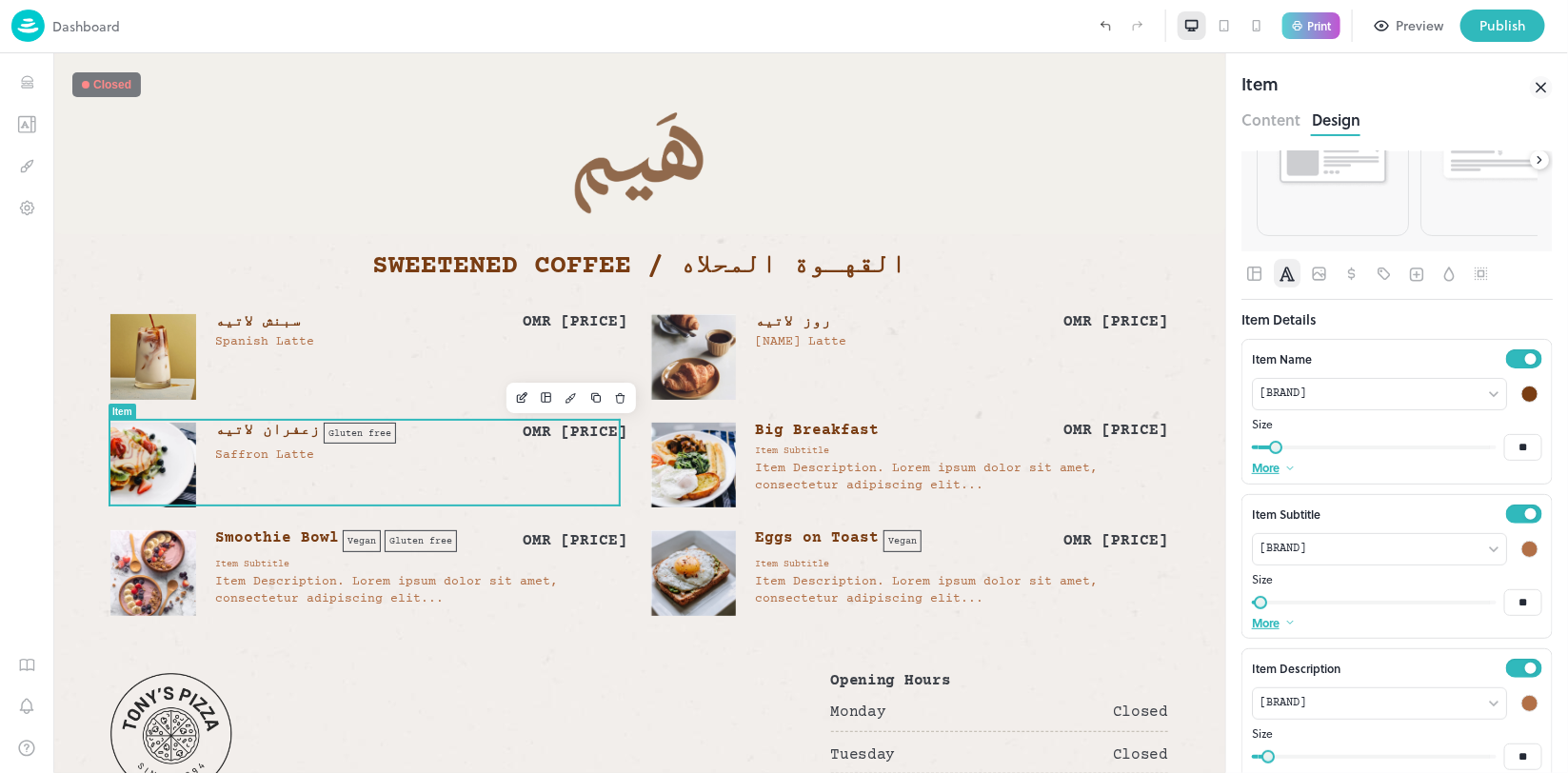 scroll, scrollTop: 119, scrollLeft: 0, axis: vertical 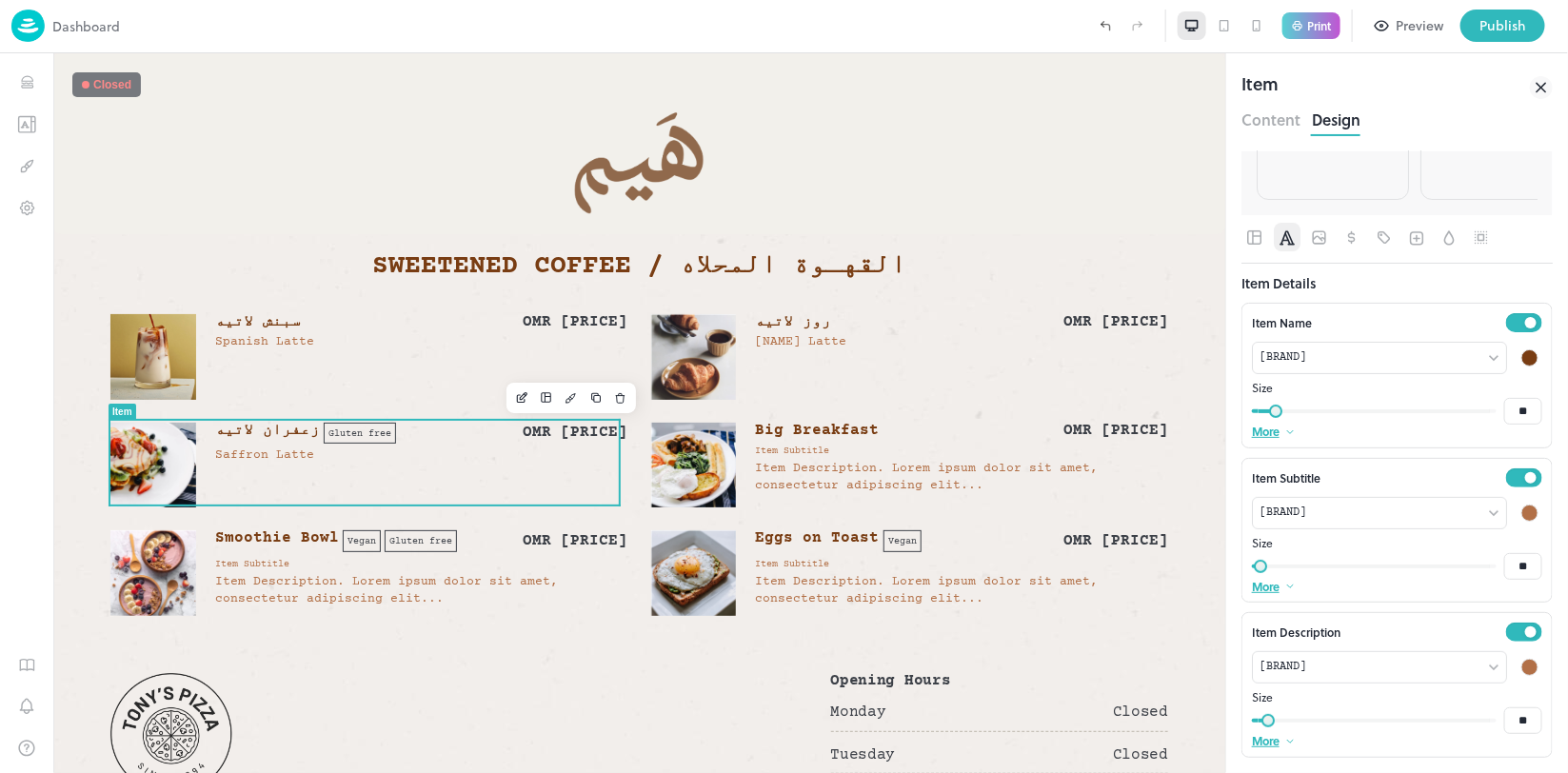 type on "**" 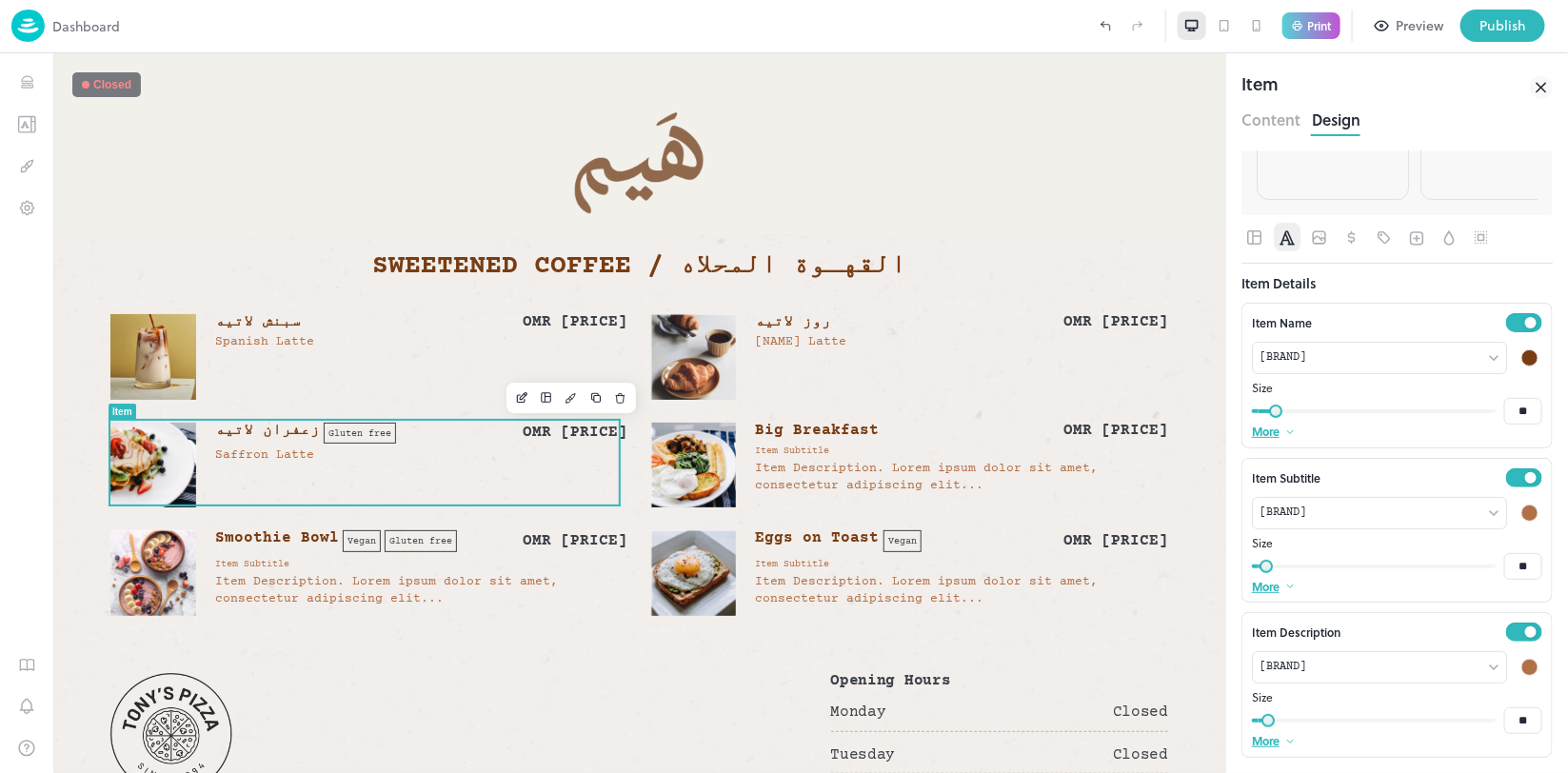 type on "**" 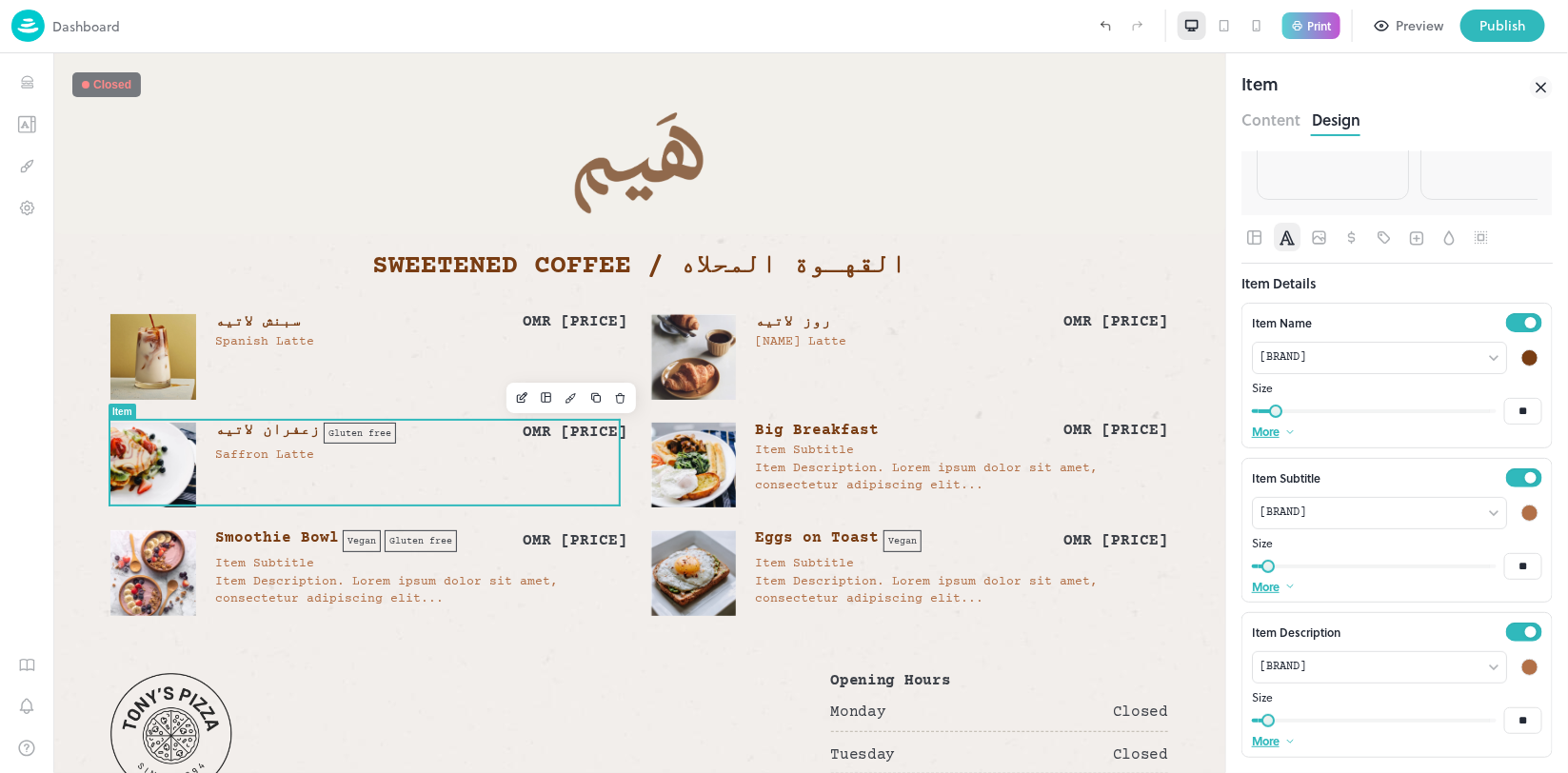 type on "**" 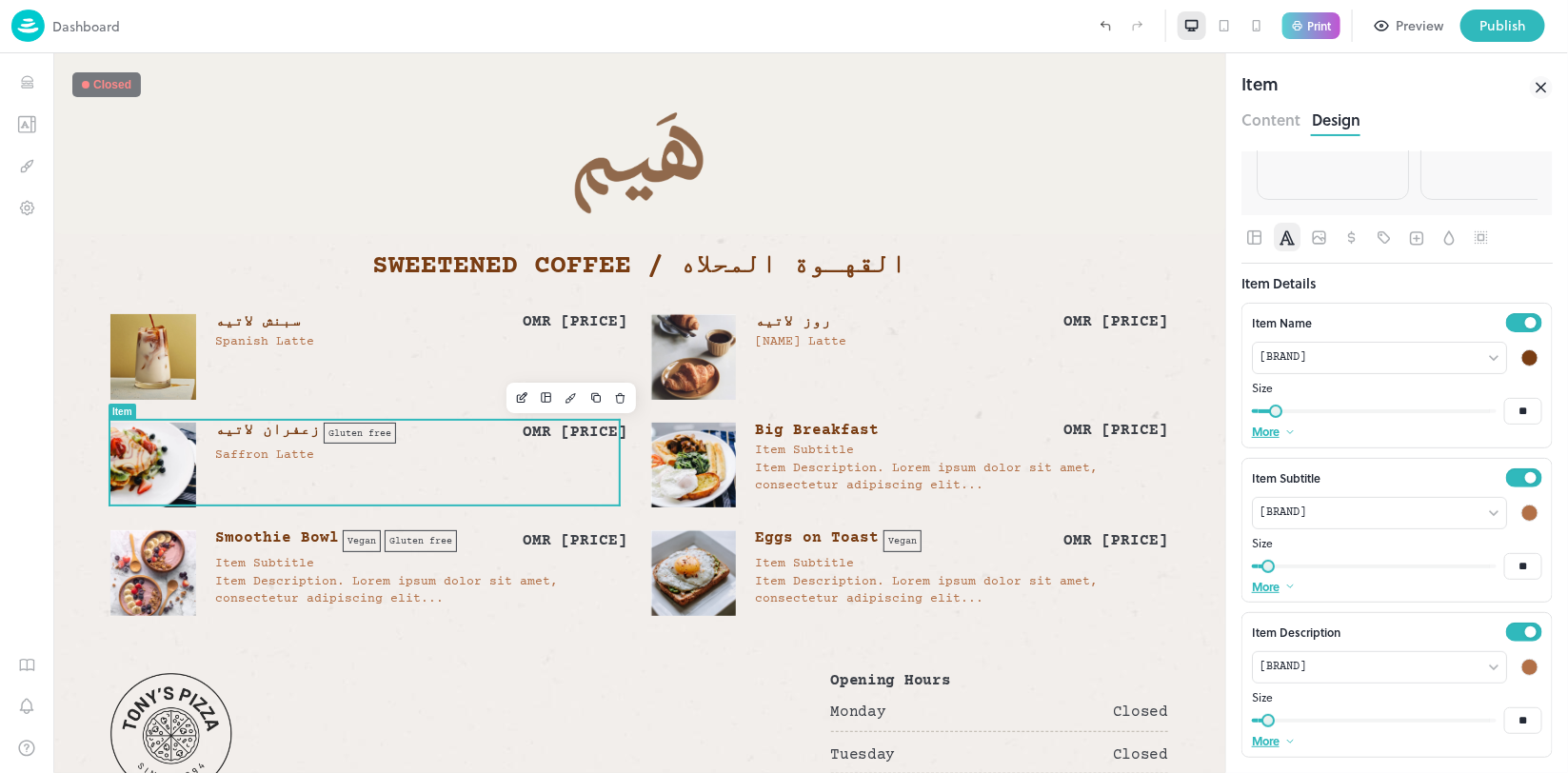 type on "**" 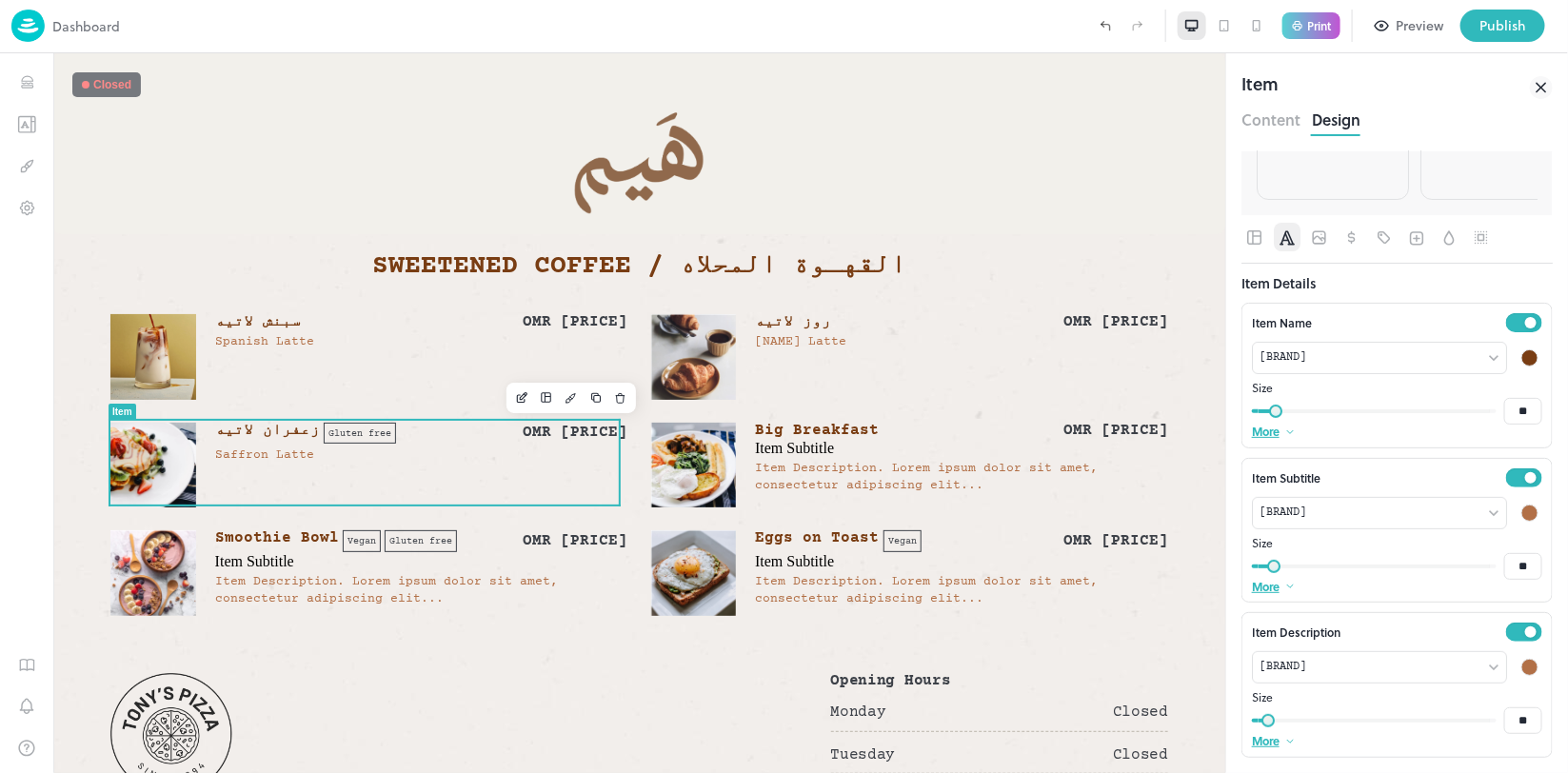 type on "**" 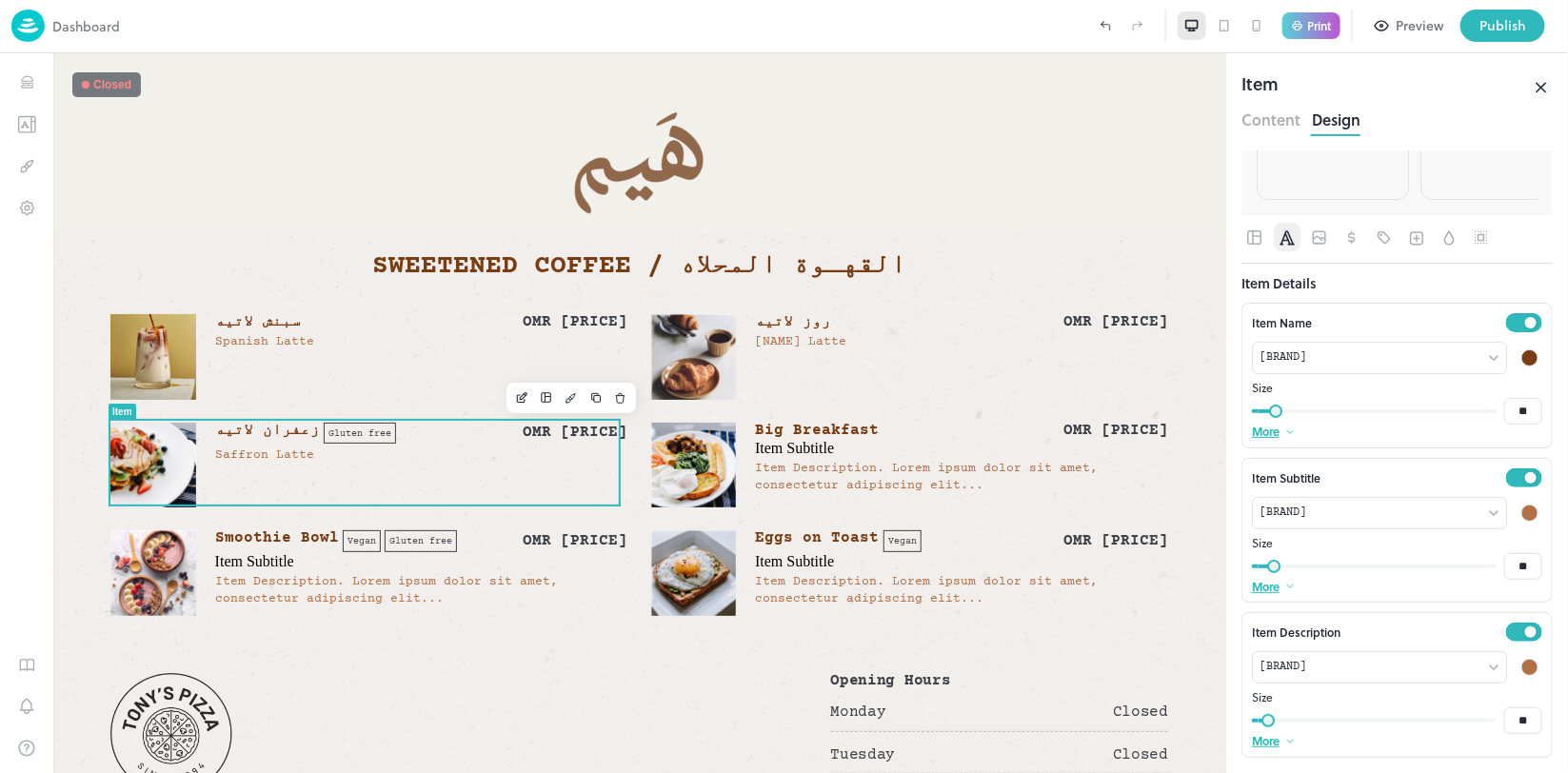 type on "**" 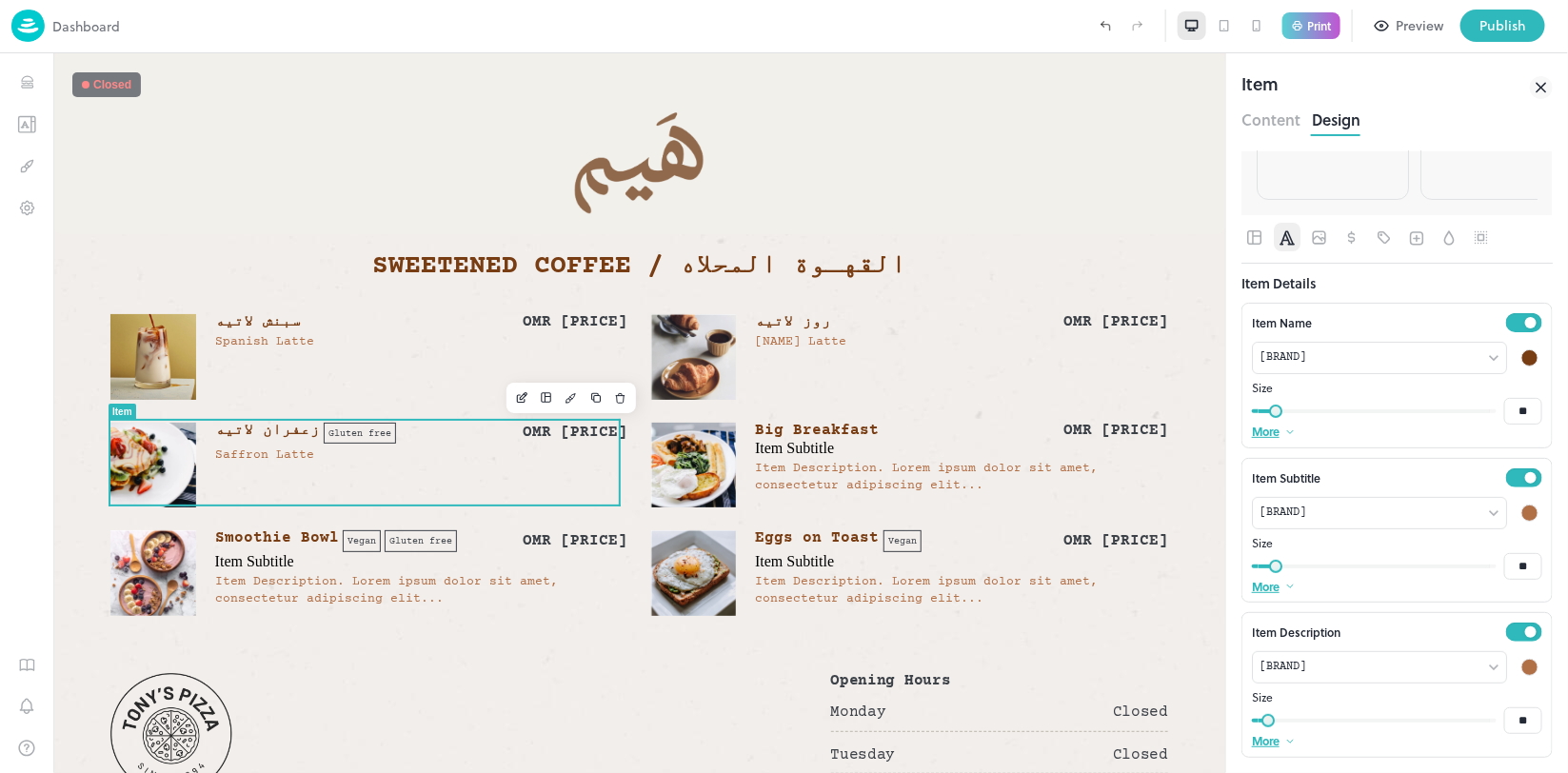 type on "**" 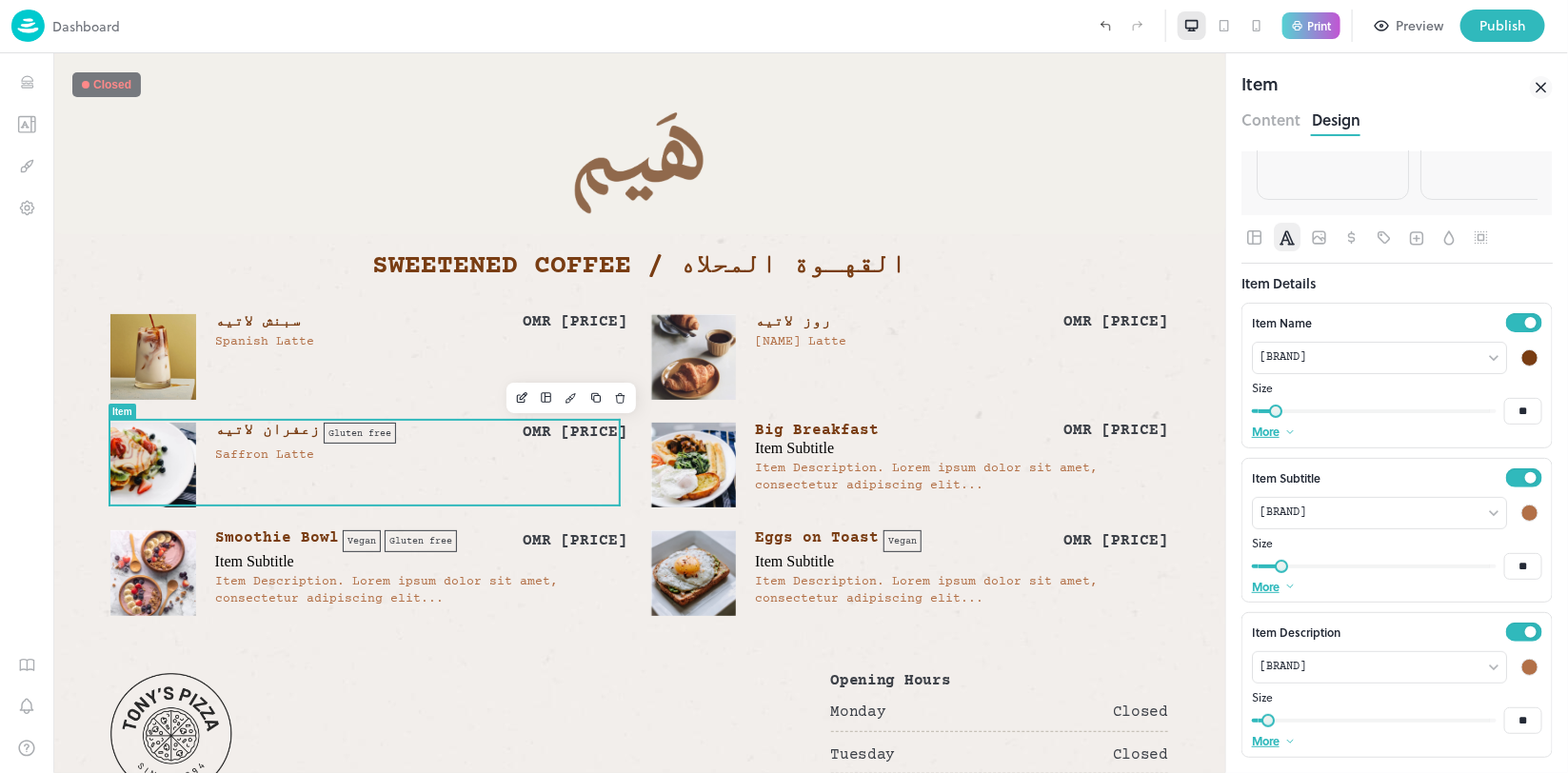 type on "**" 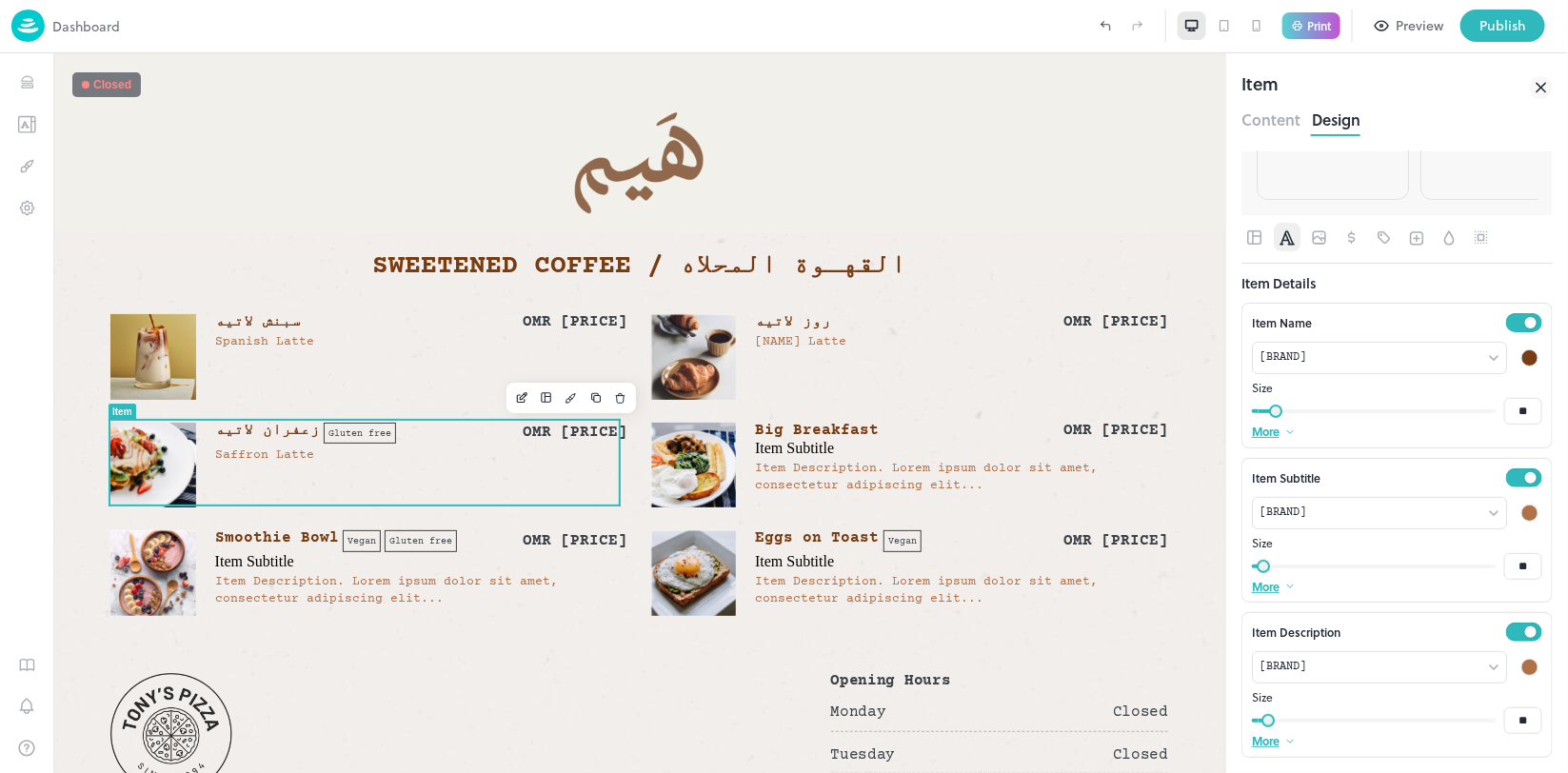 type on "**" 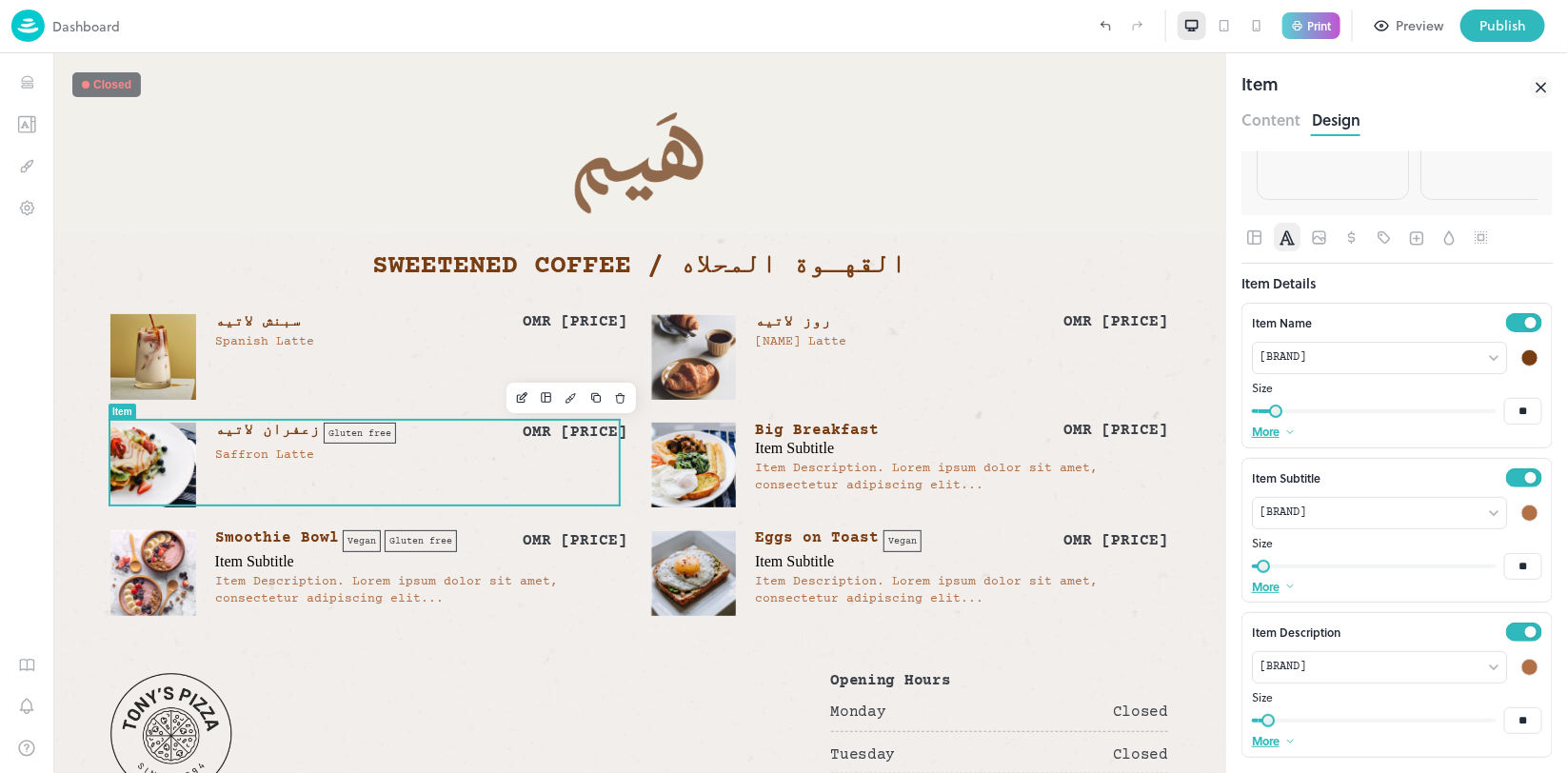 type on "**" 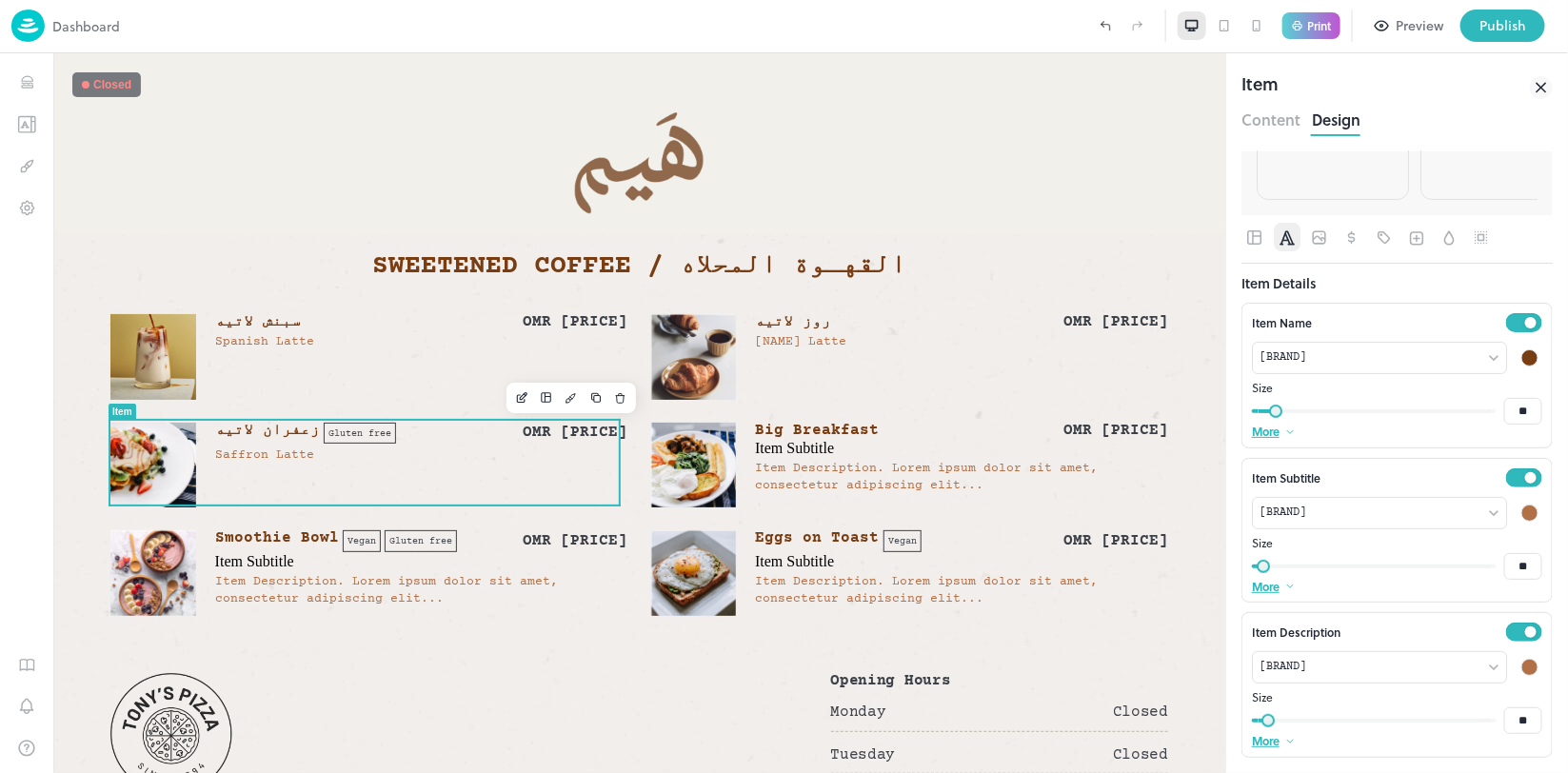 type on "**" 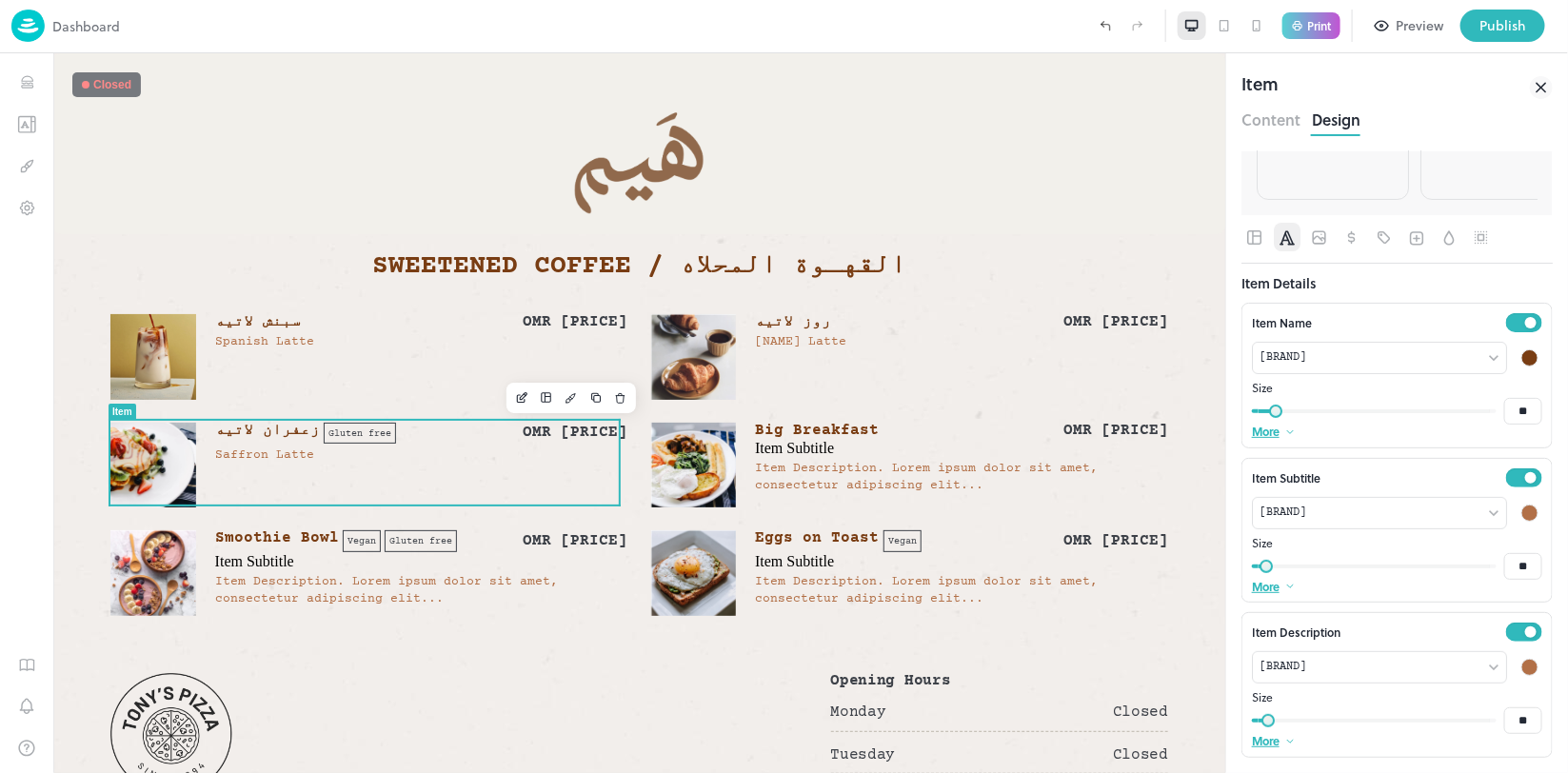 type on "**" 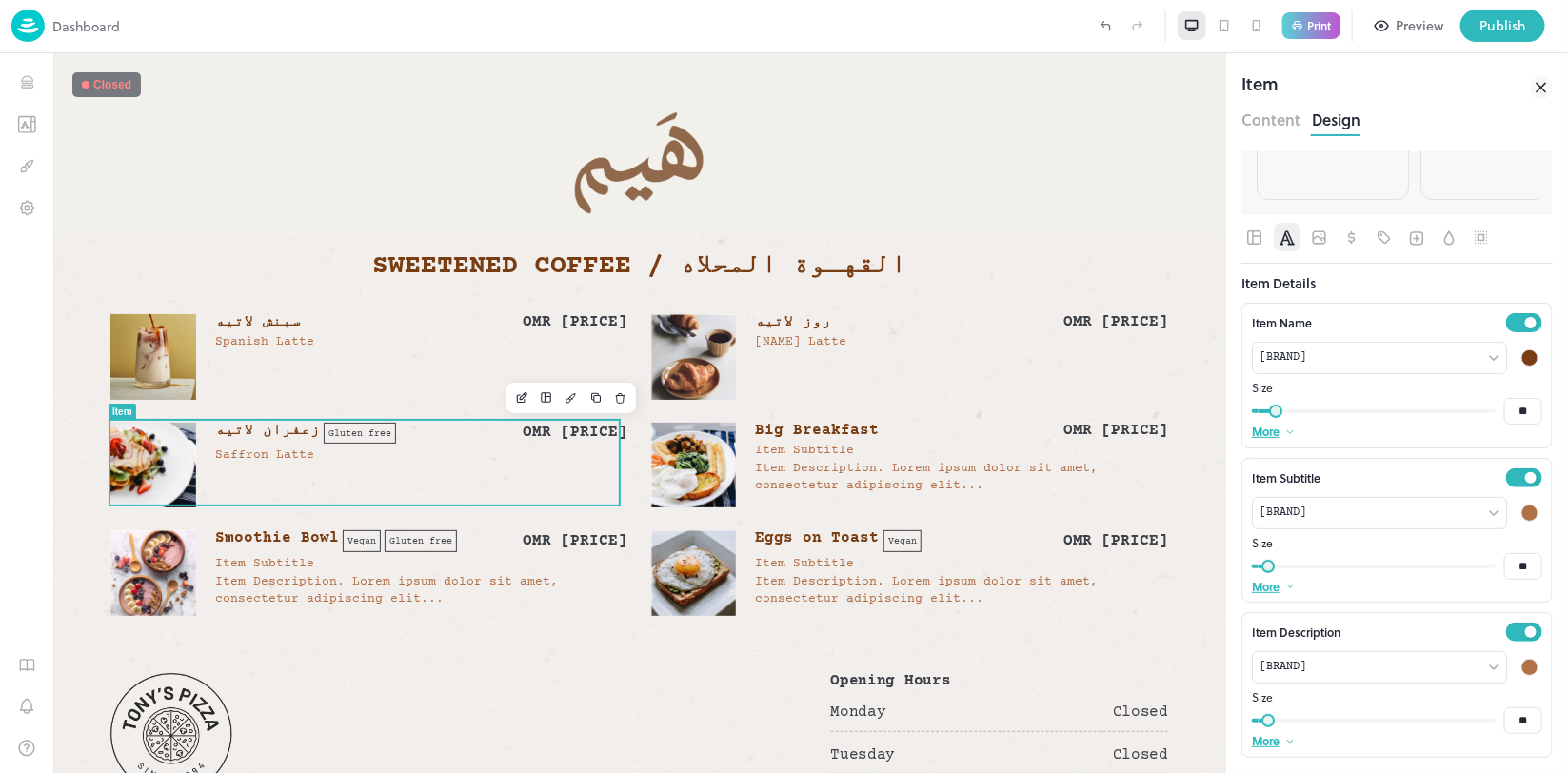 type on "**" 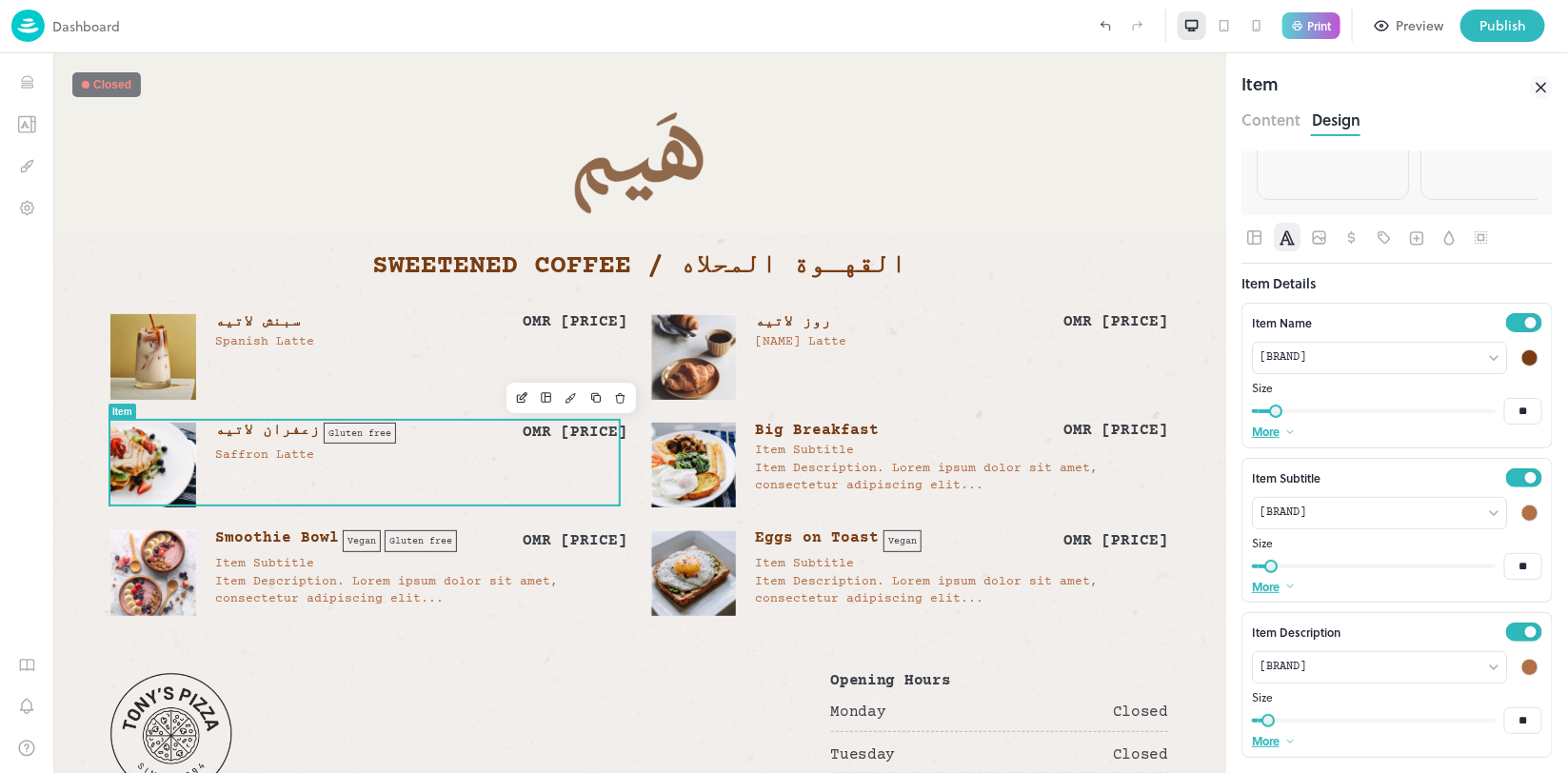 type on "**" 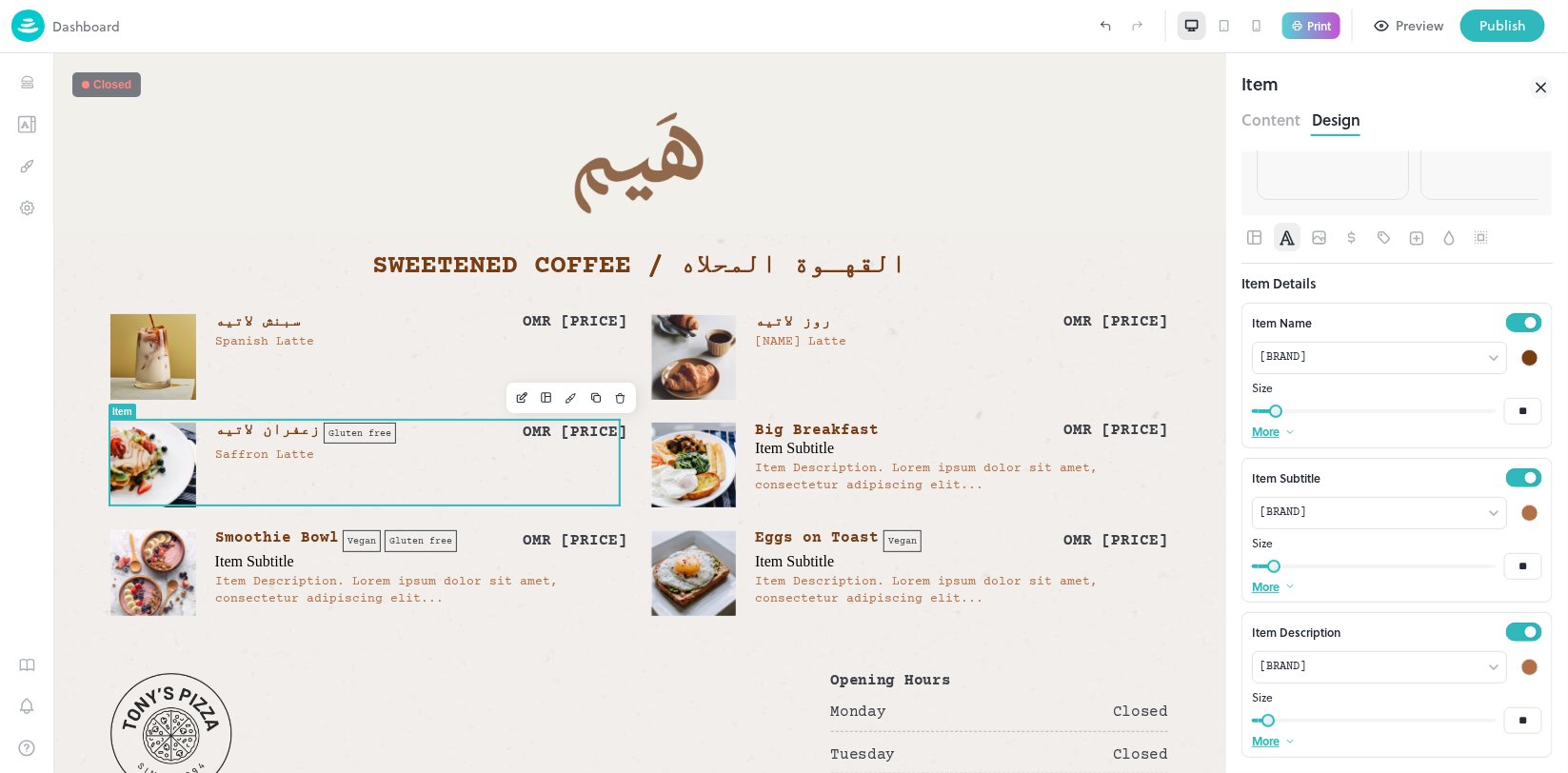 drag, startPoint x: 1262, startPoint y: 565, endPoint x: 1273, endPoint y: 558, distance: 13.038405 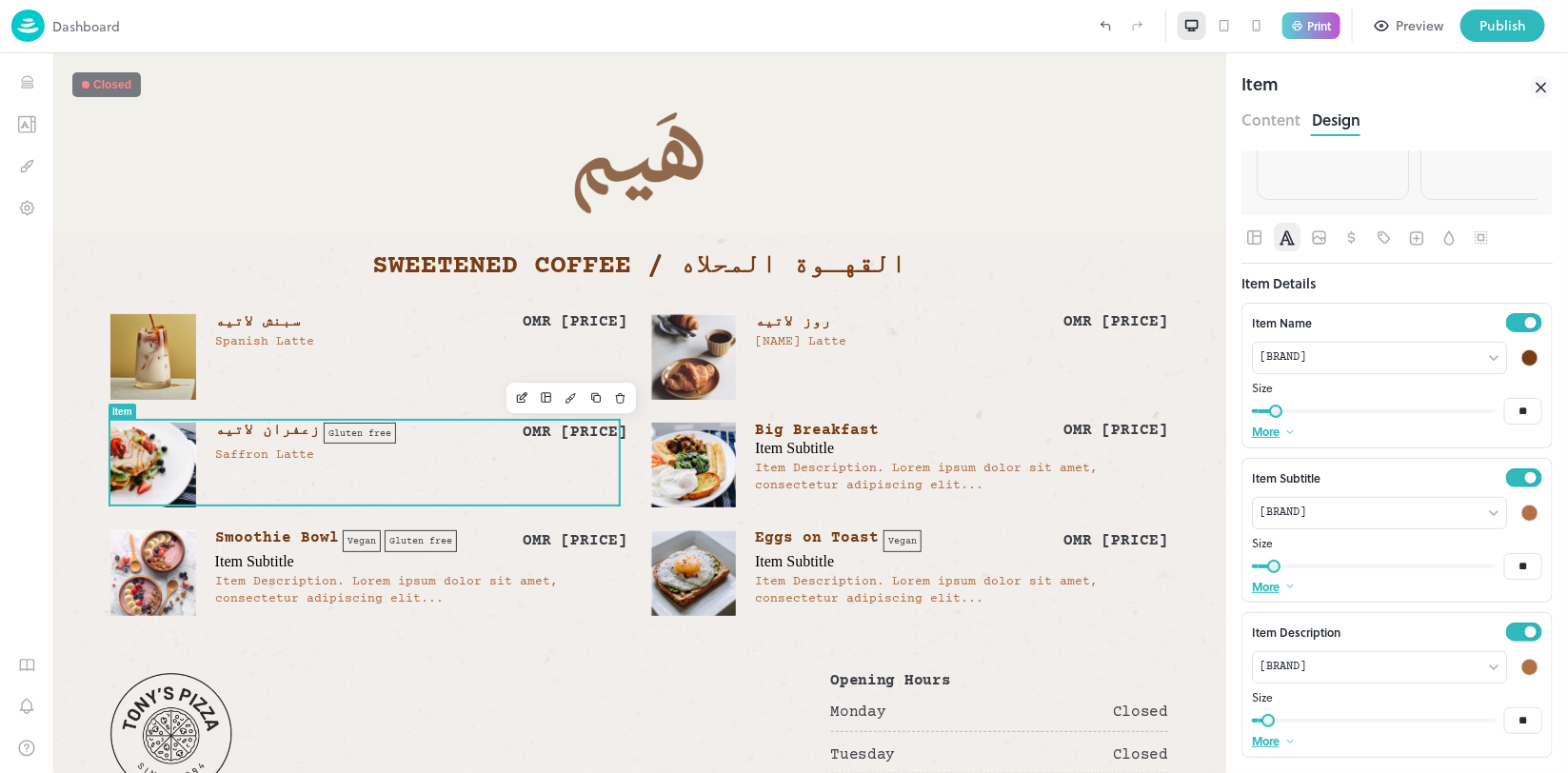 click at bounding box center [1274, 566] 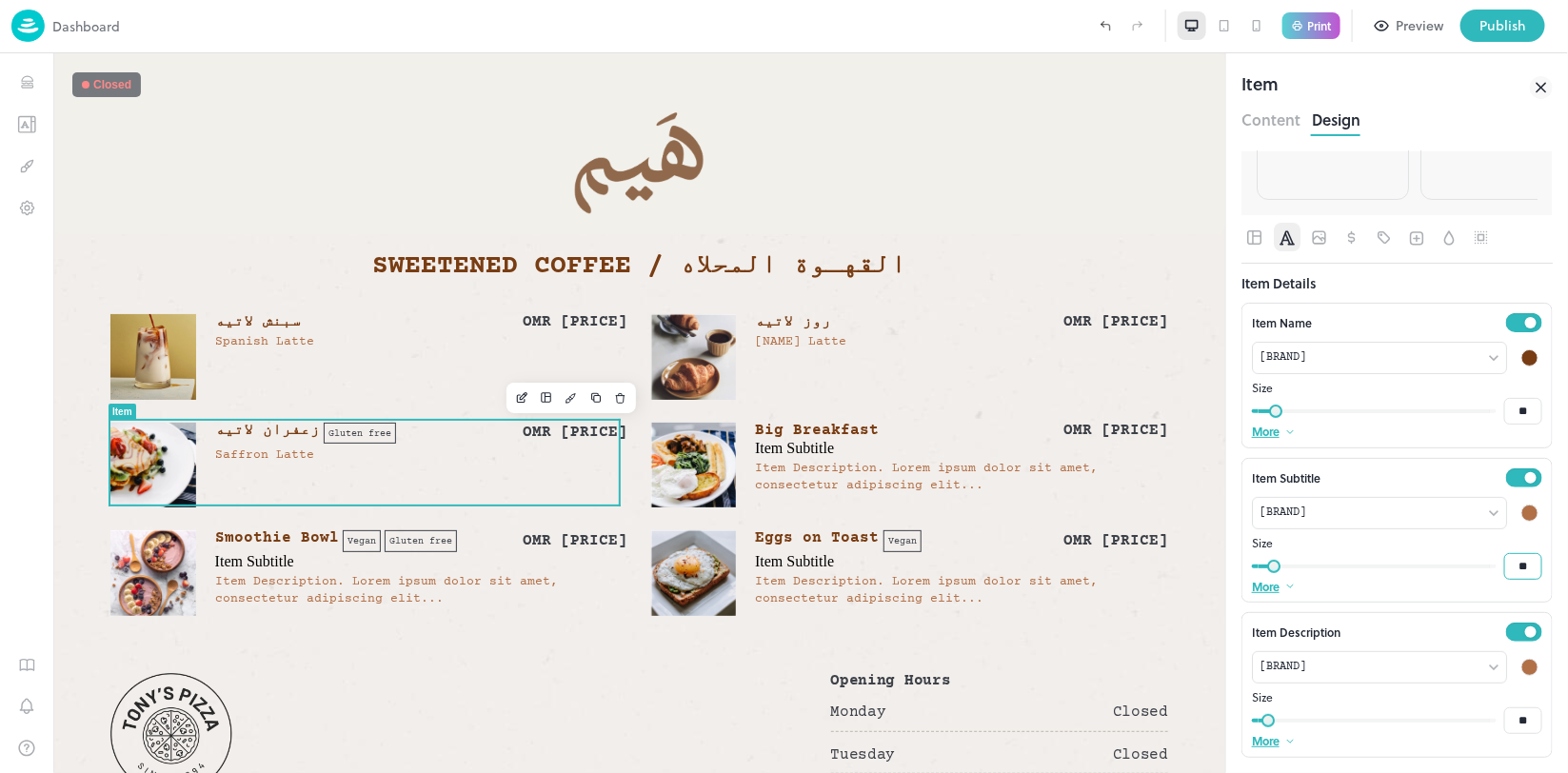click on "**" at bounding box center [1523, 566] 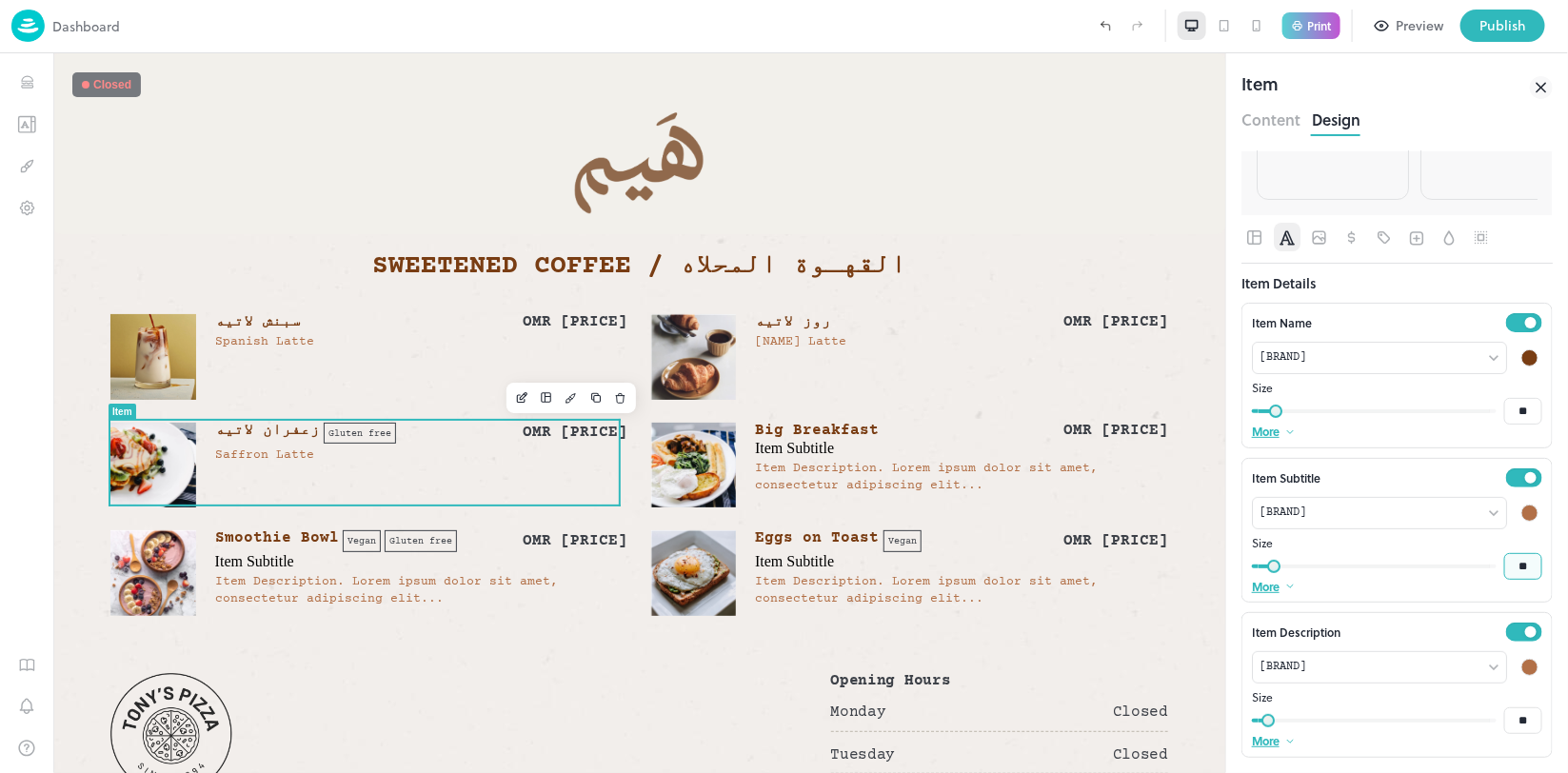 click on "**" at bounding box center (1523, 566) 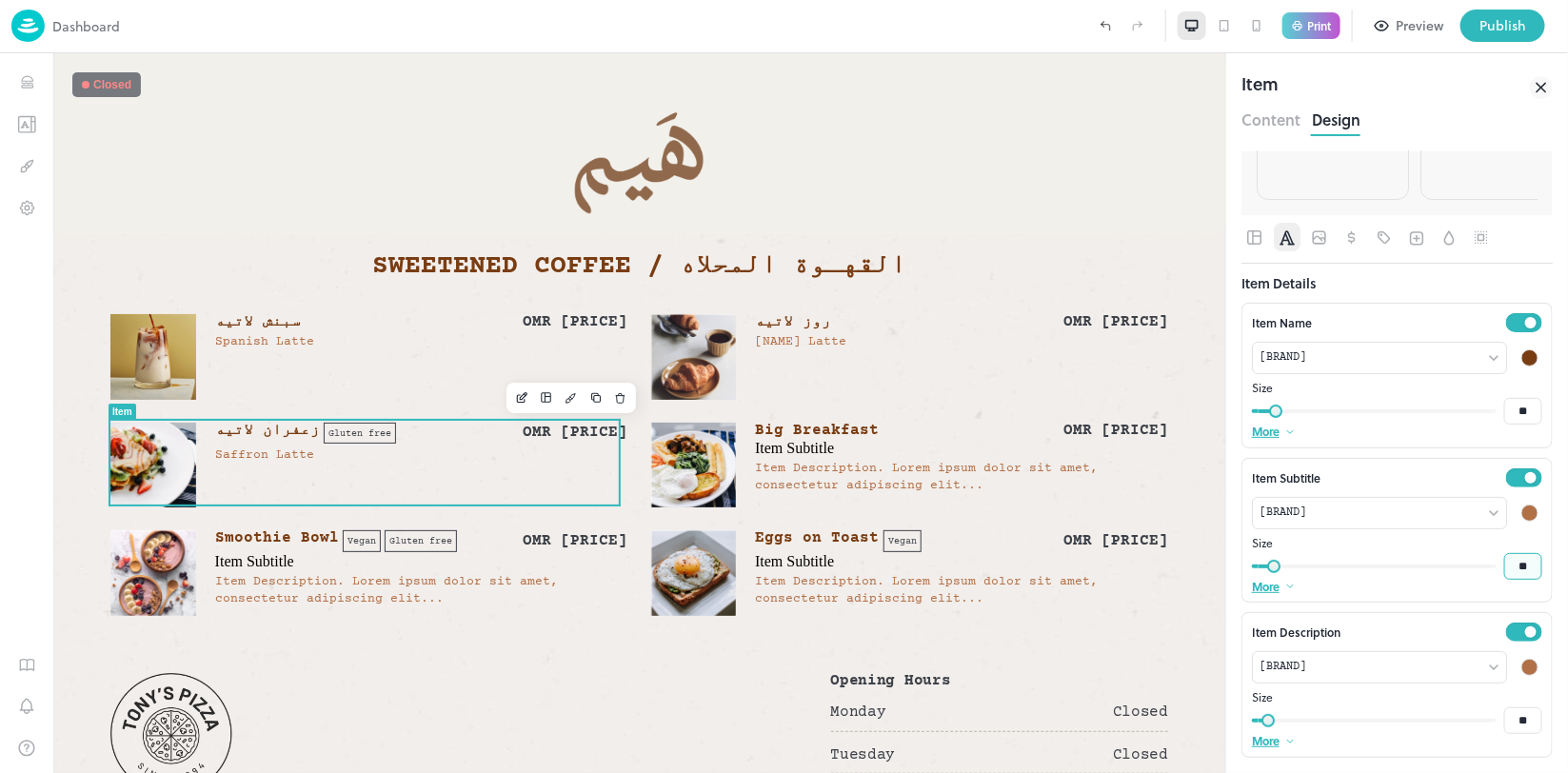 type on "*" 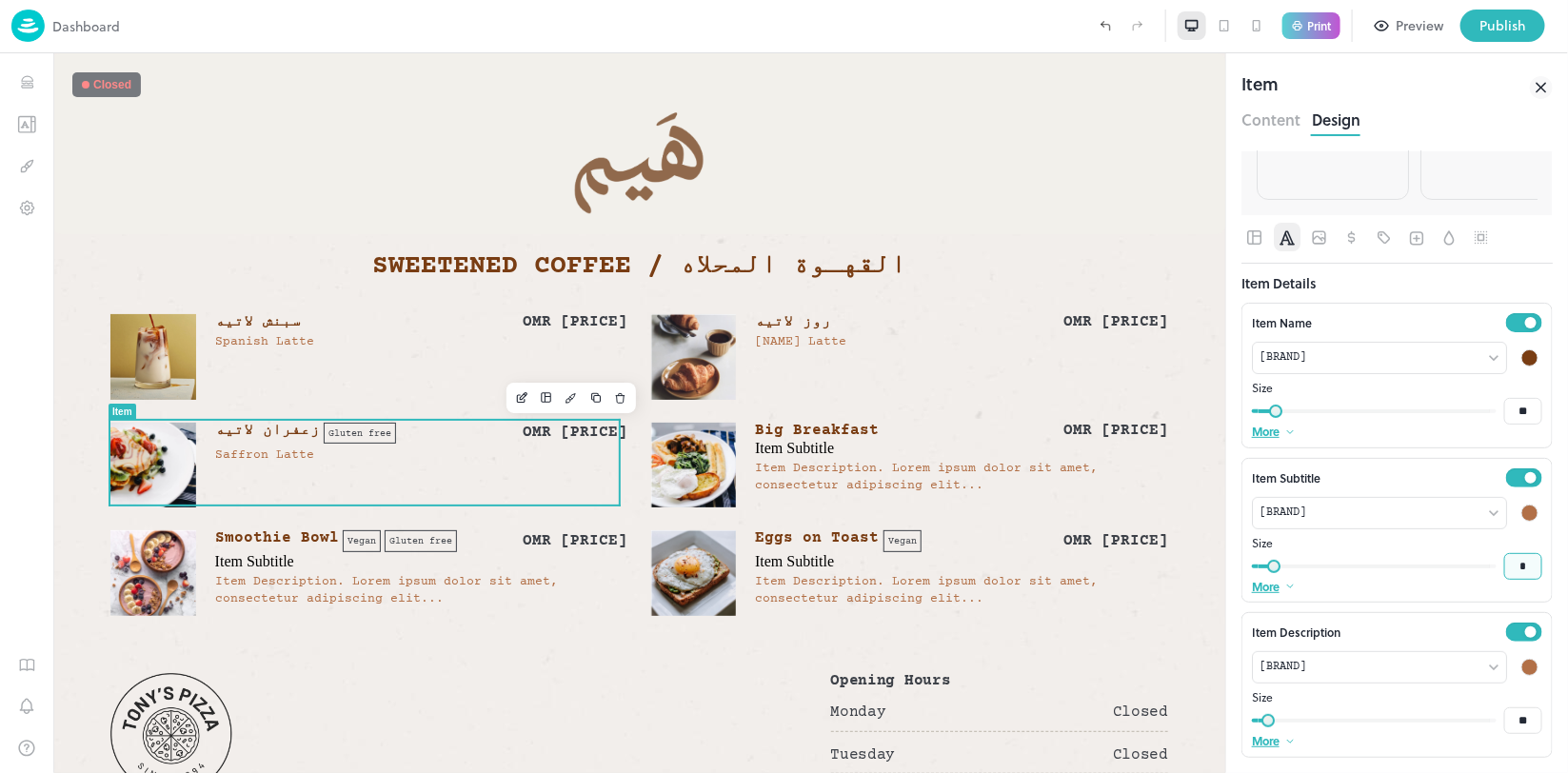type on "**" 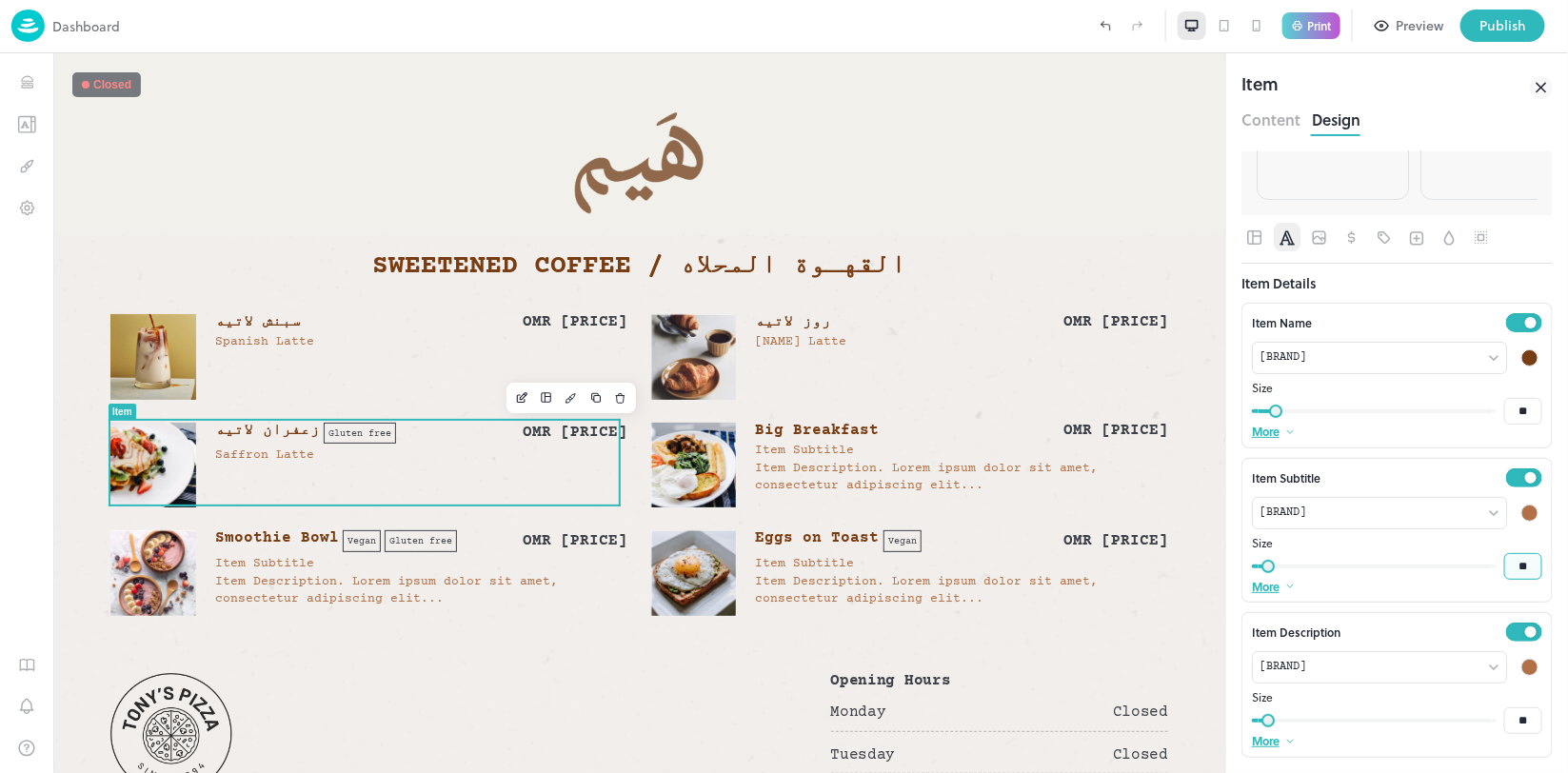 type on "**" 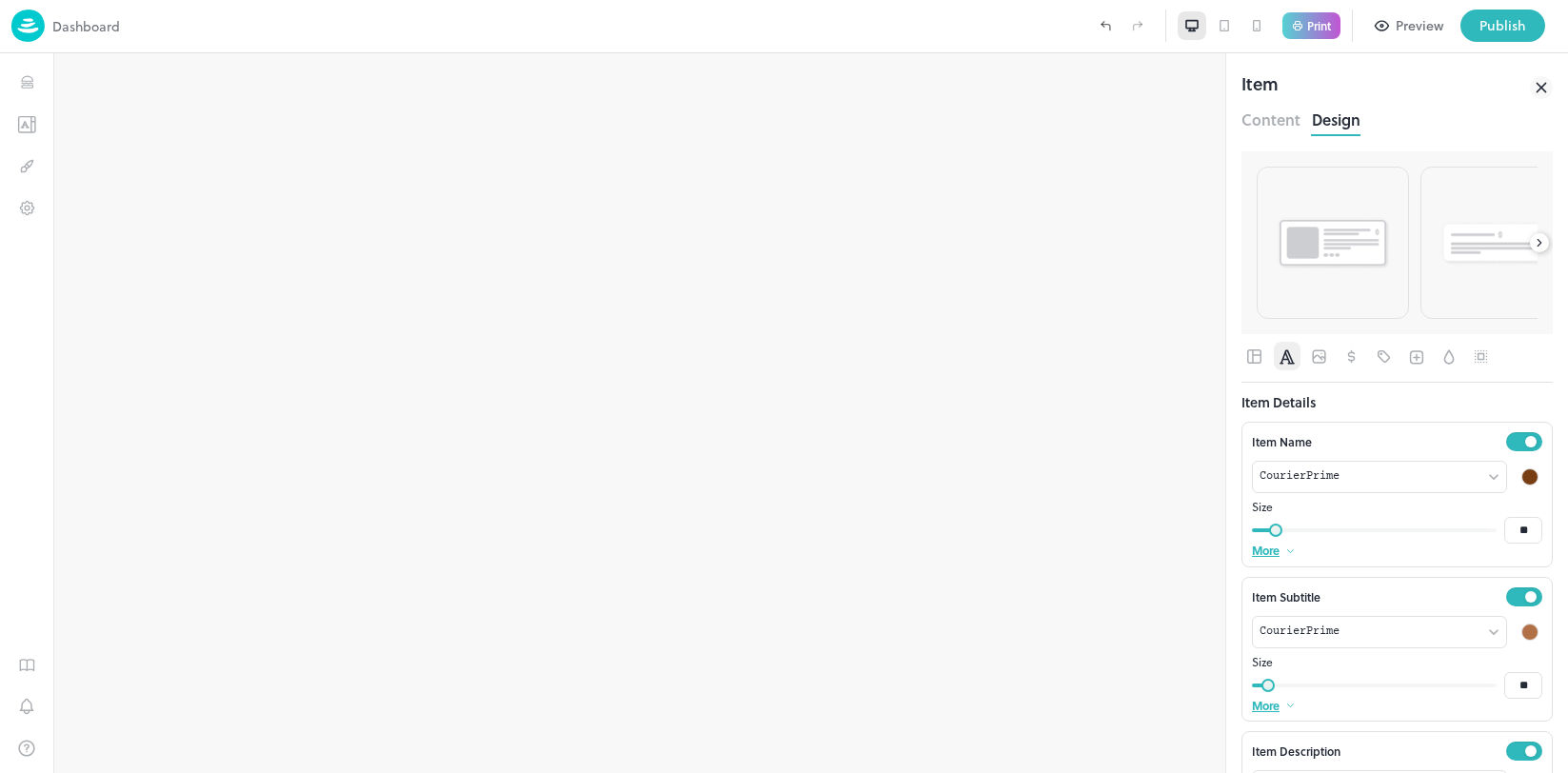 scroll, scrollTop: 0, scrollLeft: 0, axis: both 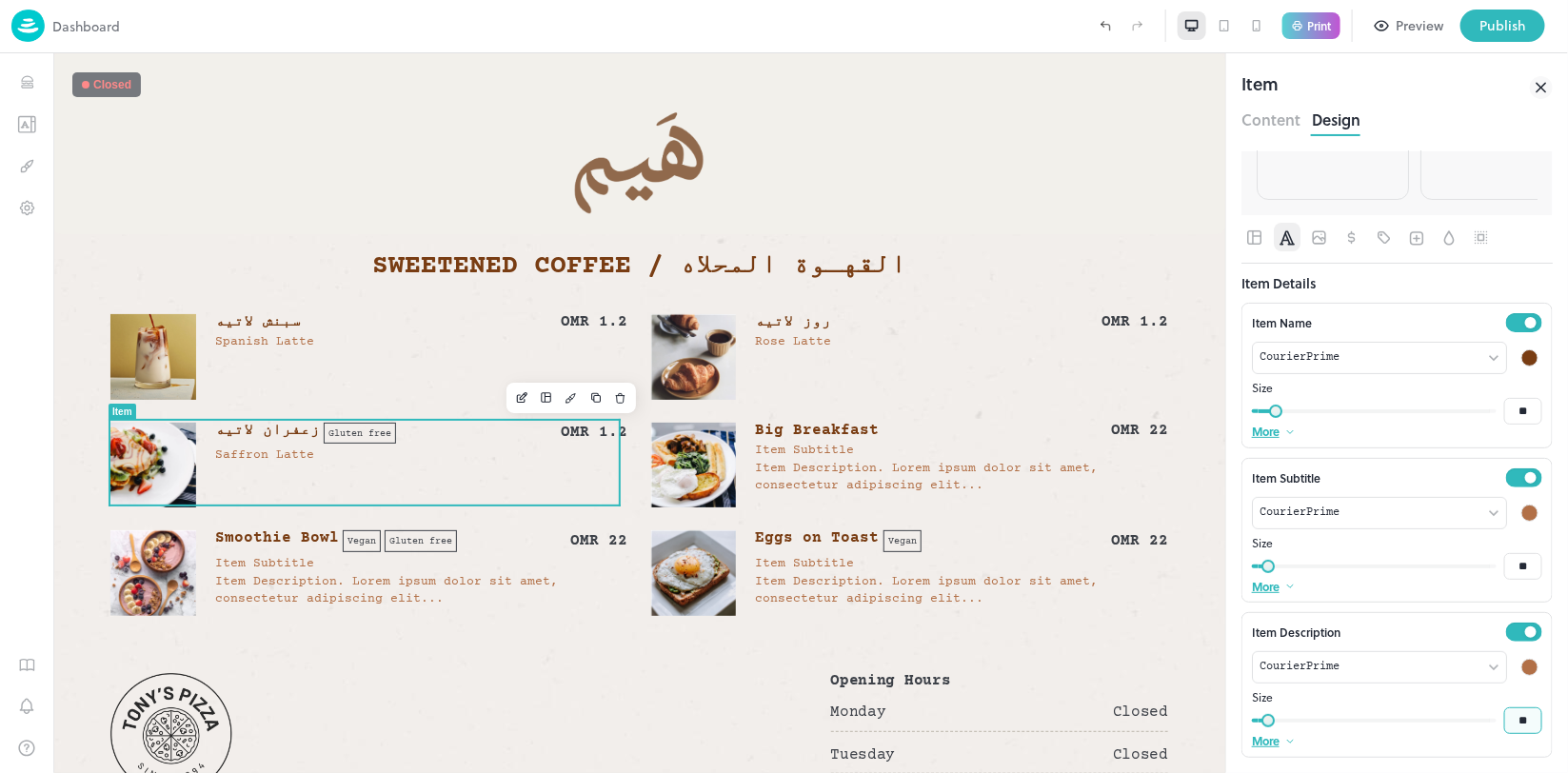 type on "*" 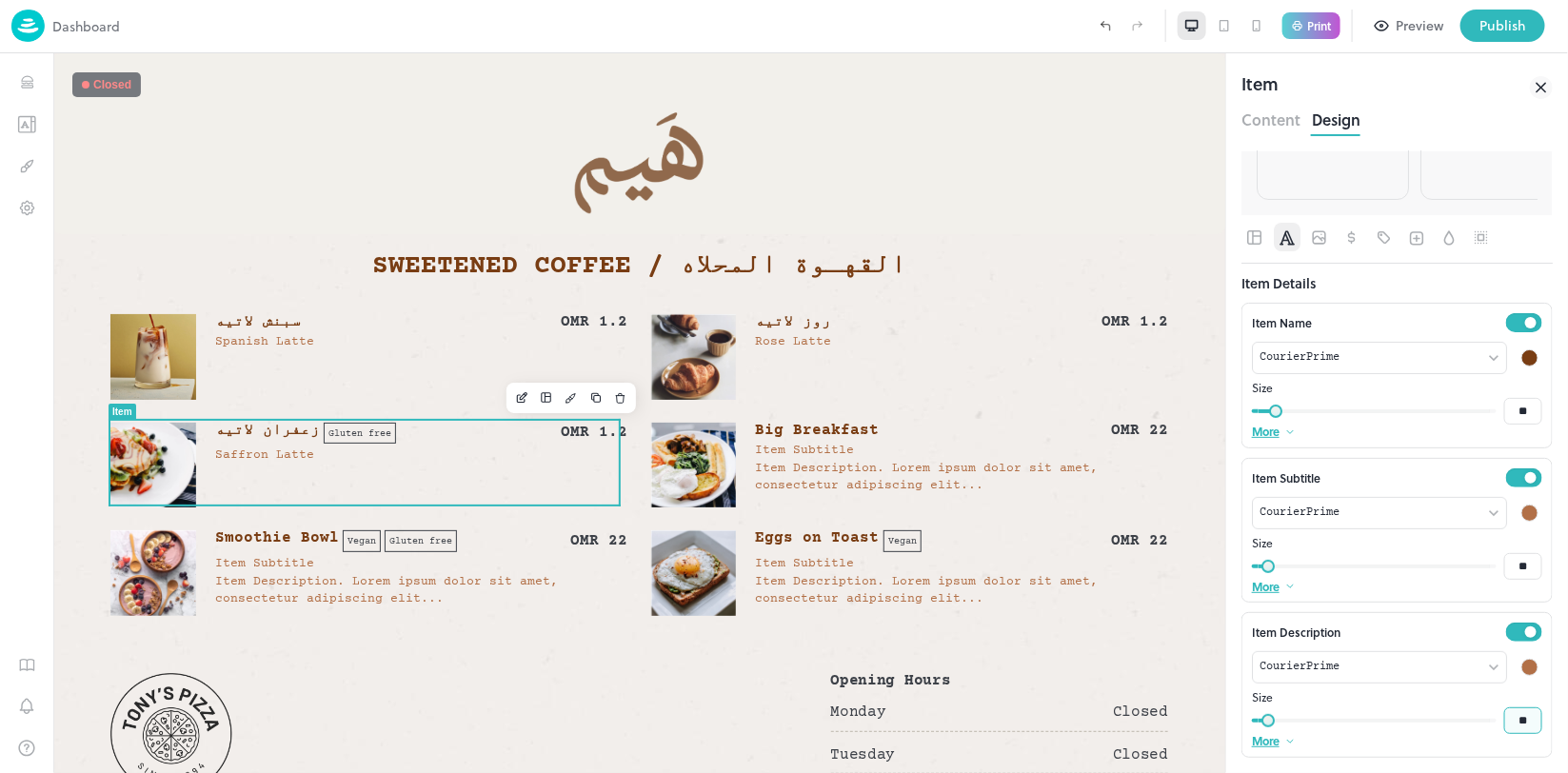 type on "*" 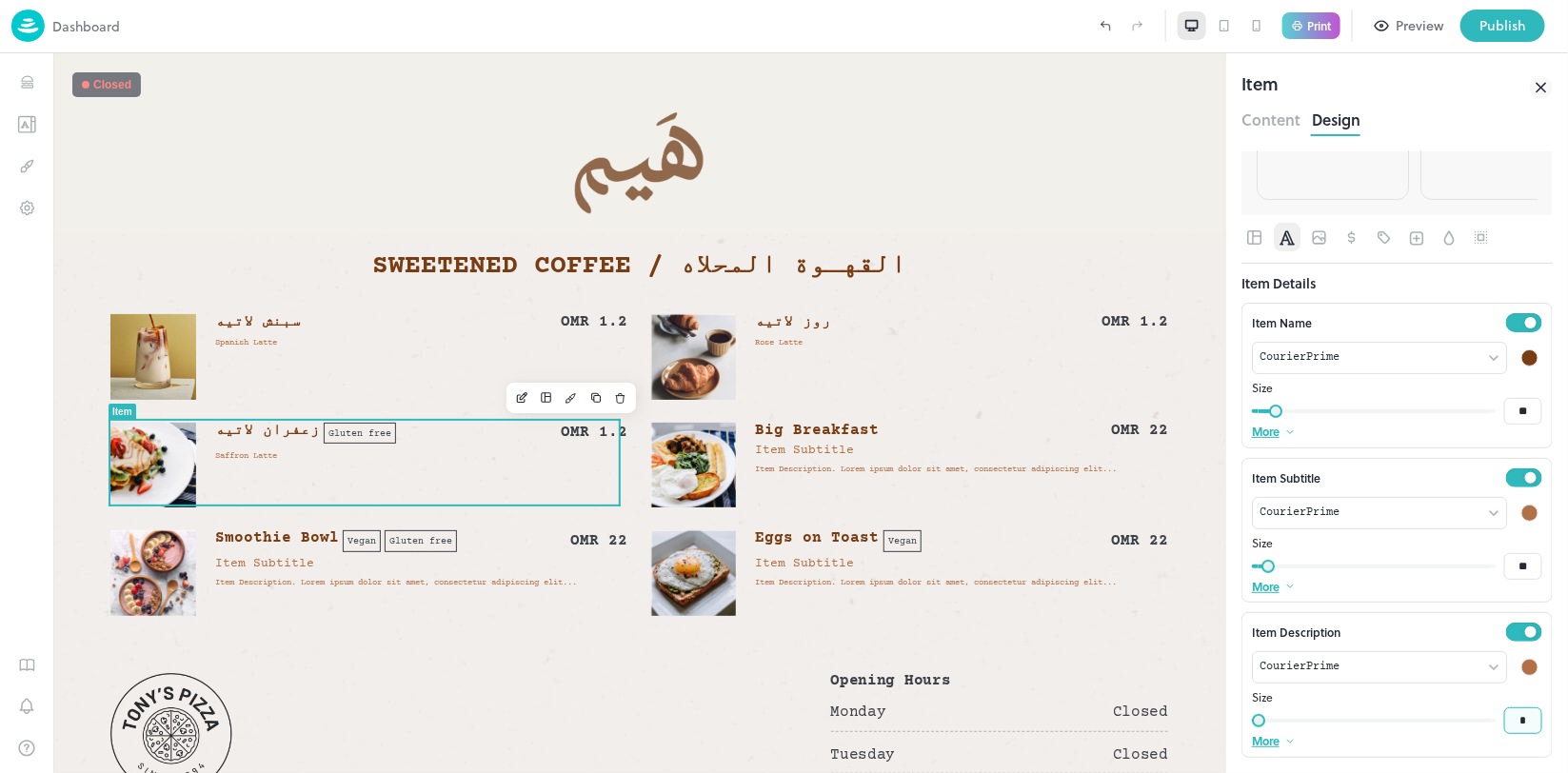 type on "**" 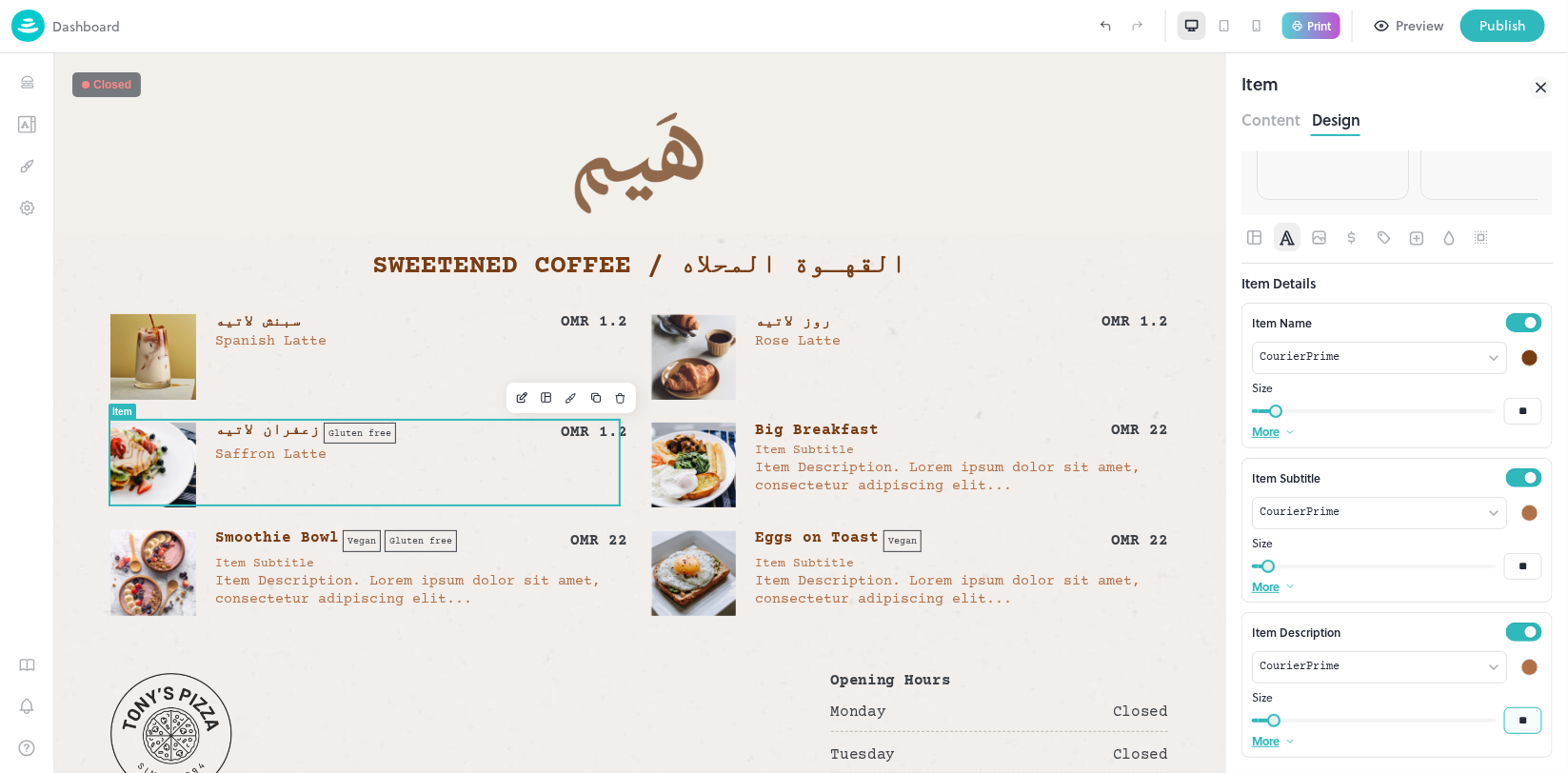 type on "**" 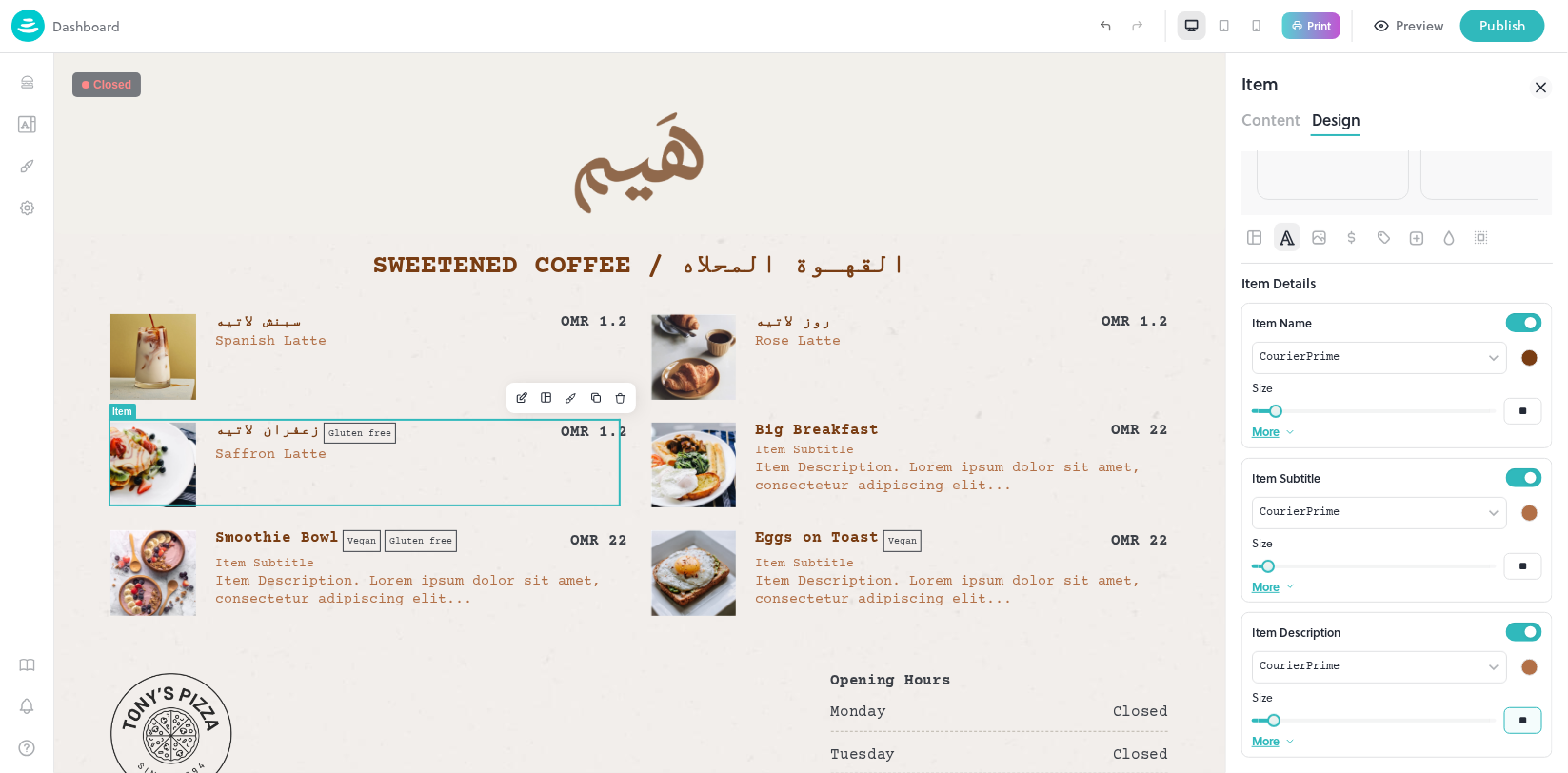 scroll, scrollTop: 0, scrollLeft: 0, axis: both 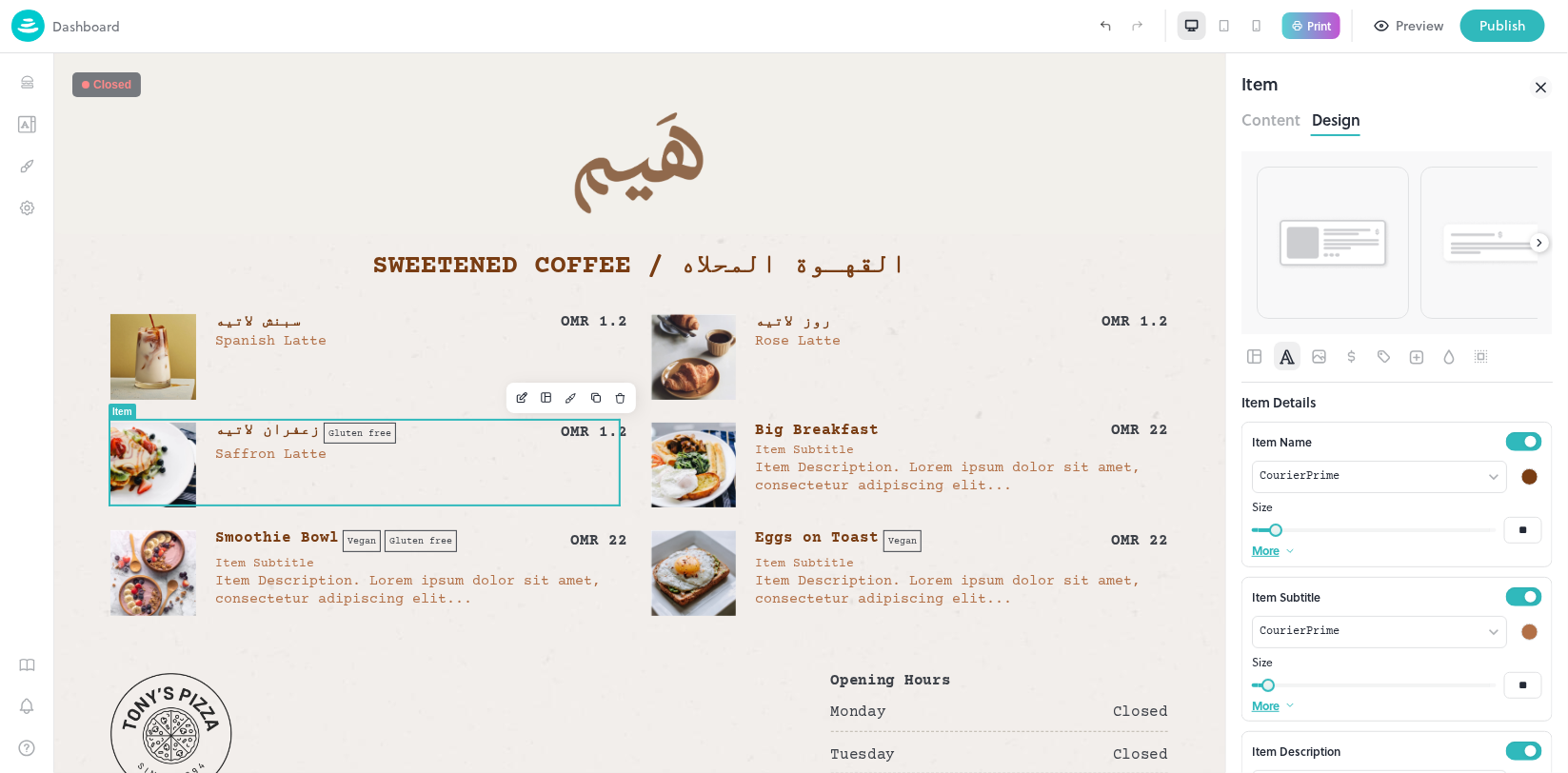 click on "Content" at bounding box center [1271, 117] 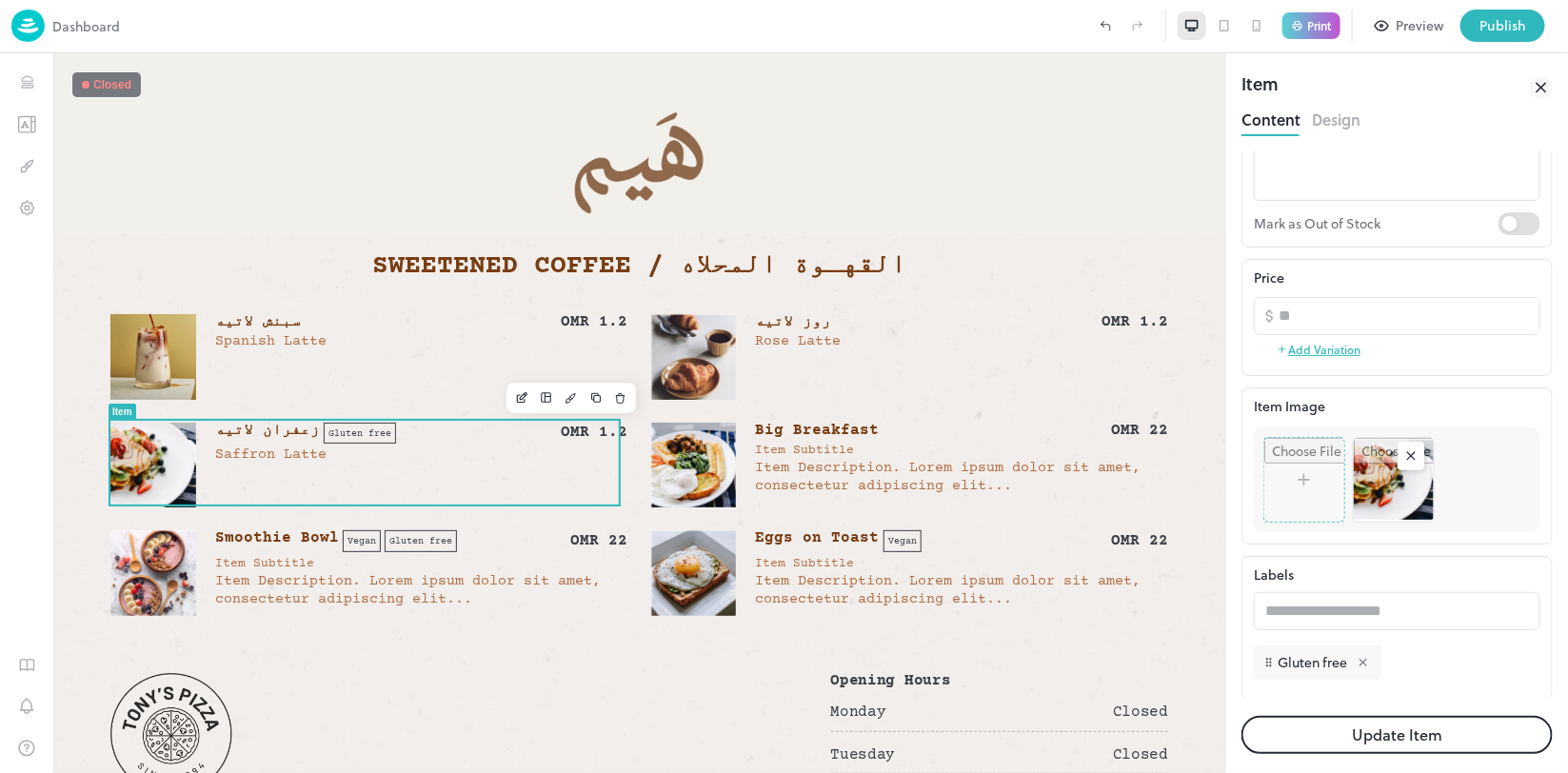 scroll, scrollTop: 267, scrollLeft: 0, axis: vertical 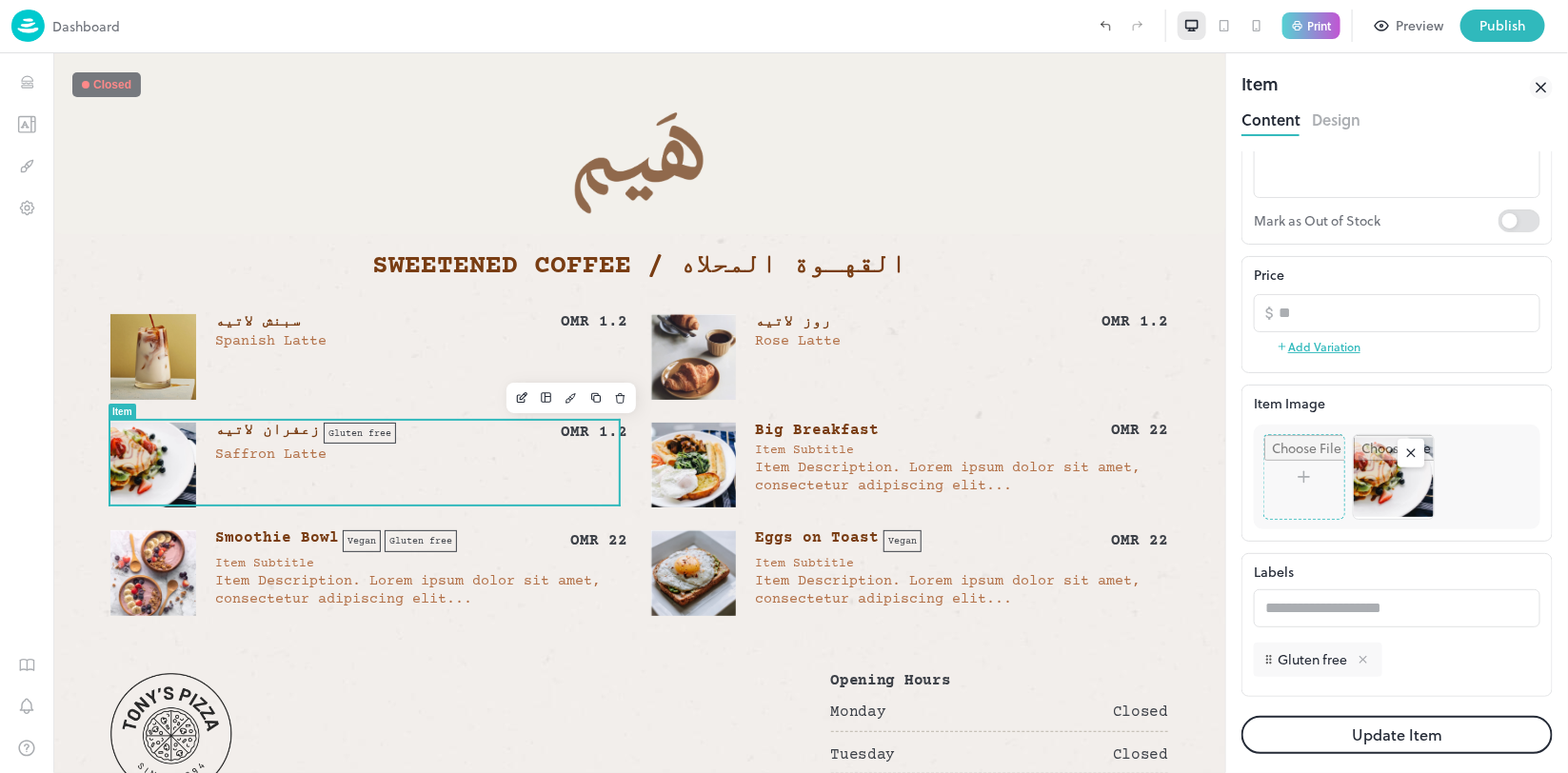 click 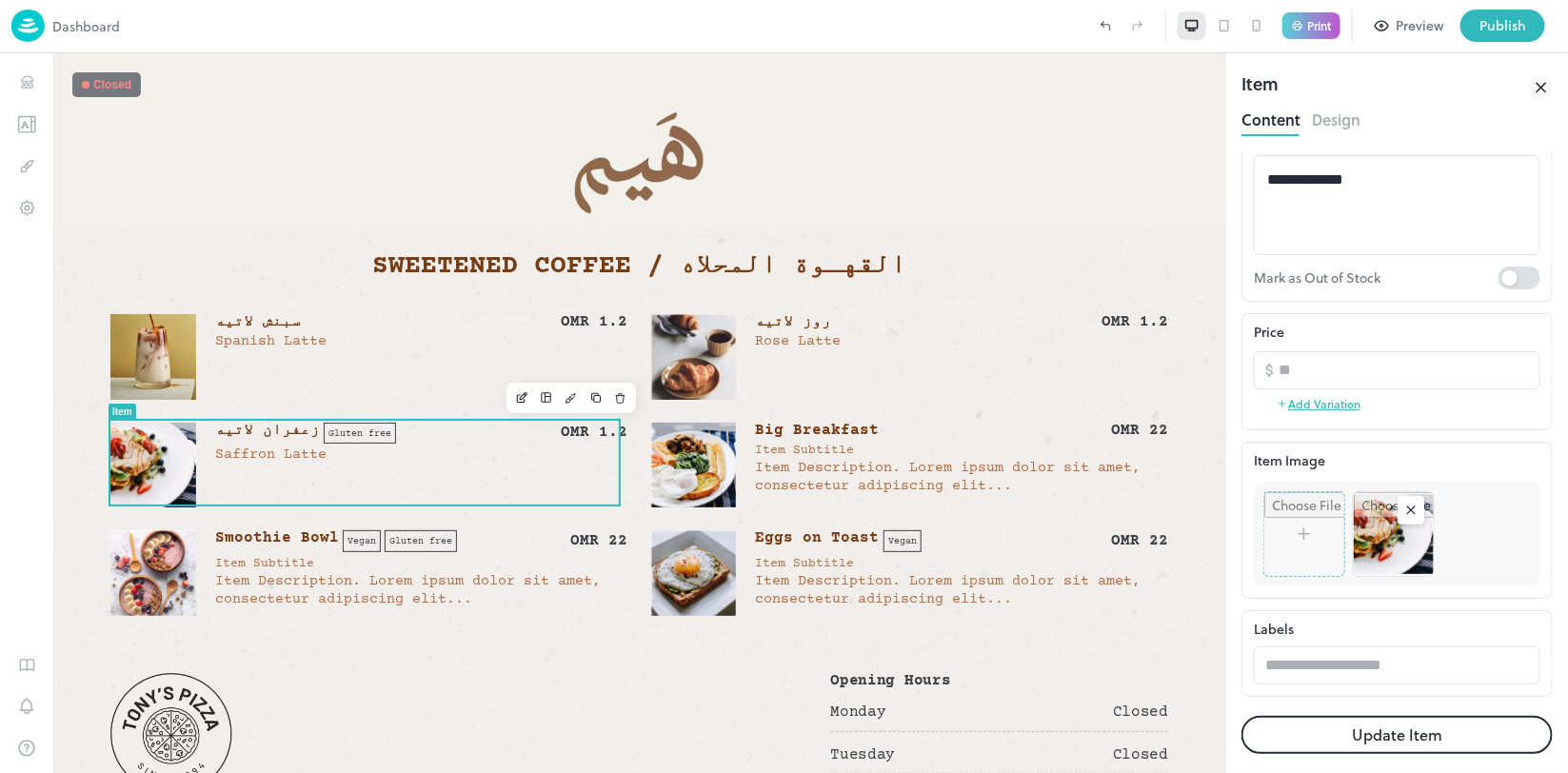click on "Preview" at bounding box center [1409, 26] 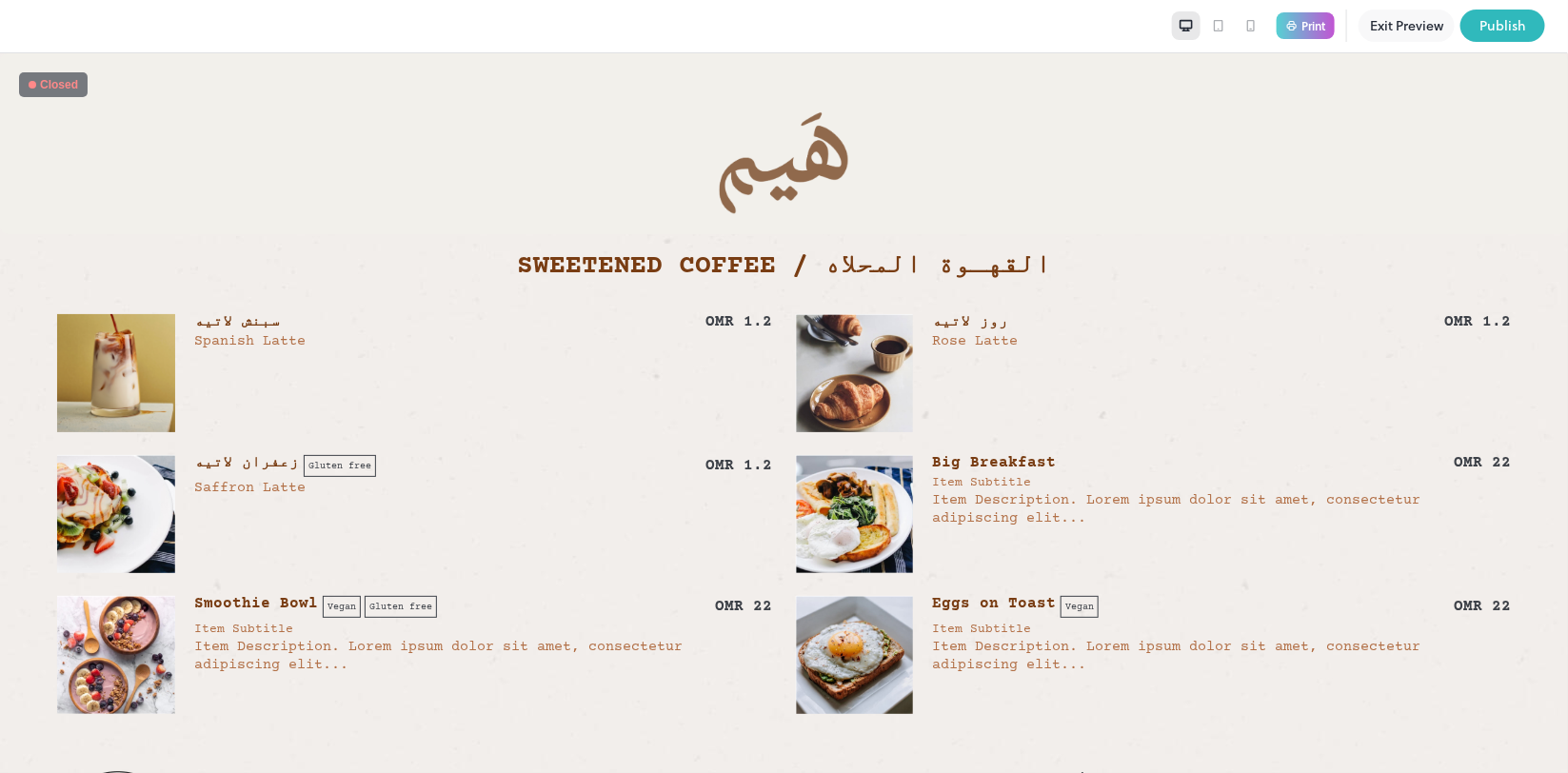 click on "Exit Preview" at bounding box center (1406, 26) 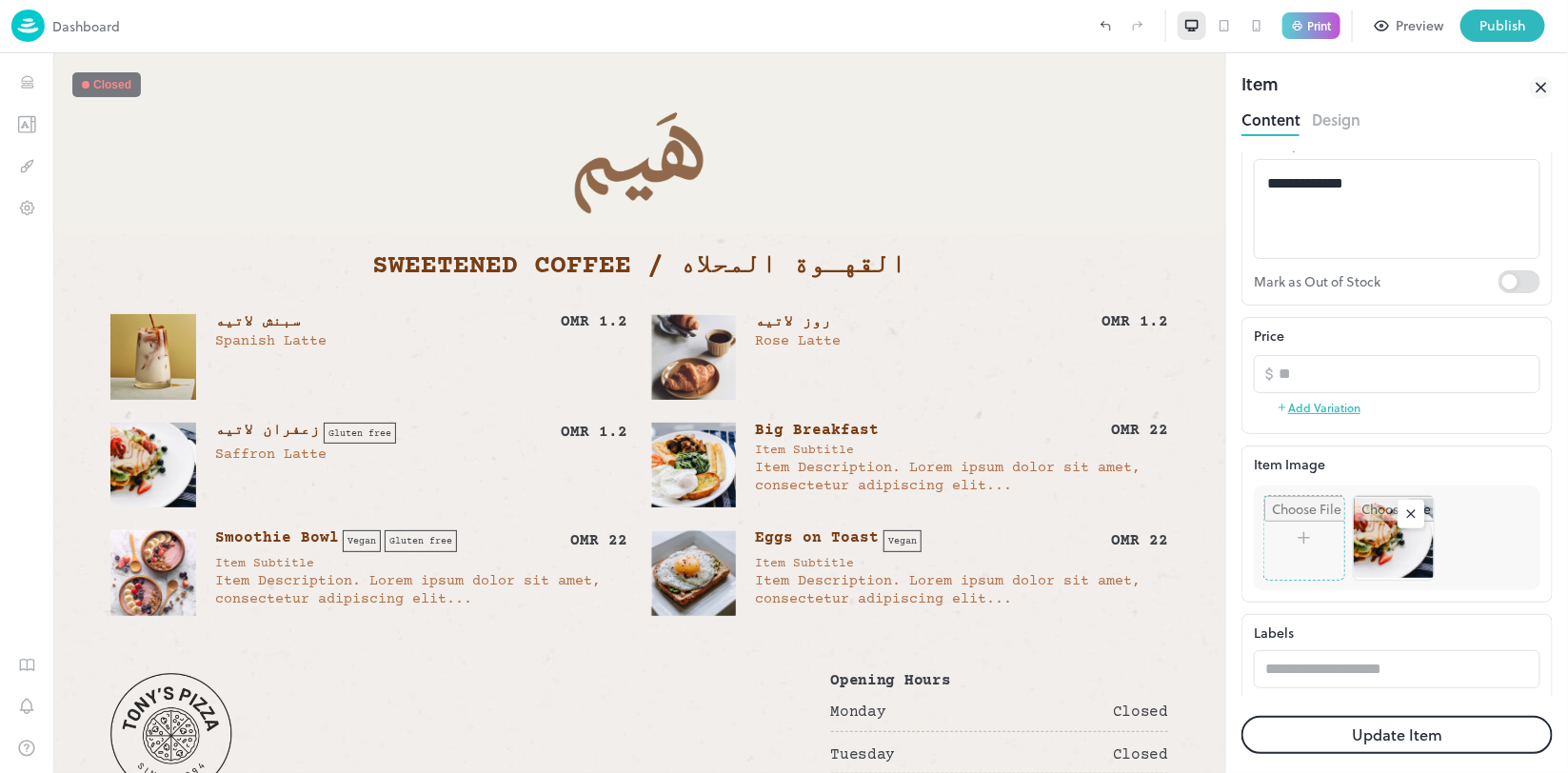 scroll, scrollTop: 267, scrollLeft: 0, axis: vertical 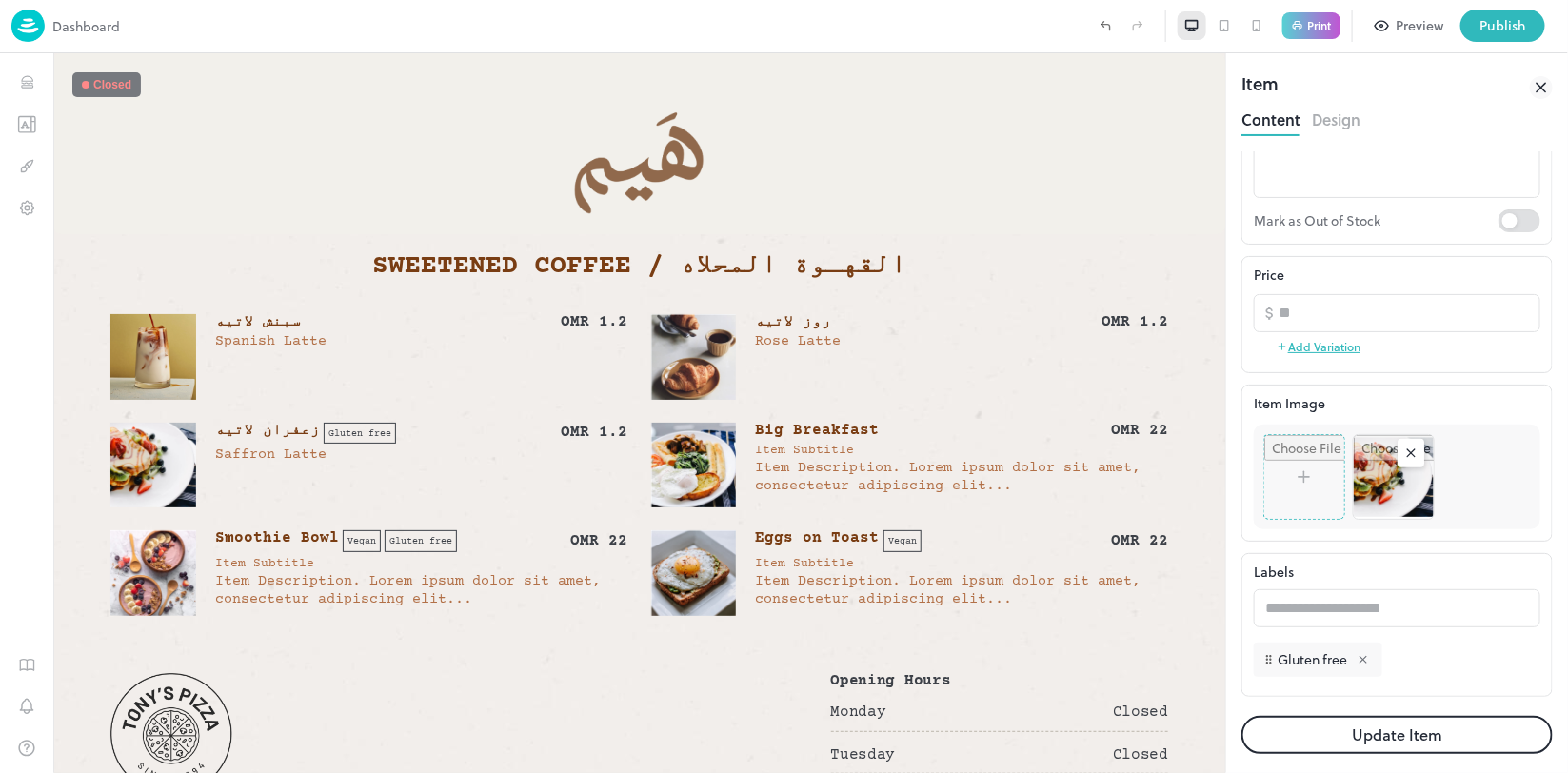 click on "Update Item" at bounding box center [1397, 735] 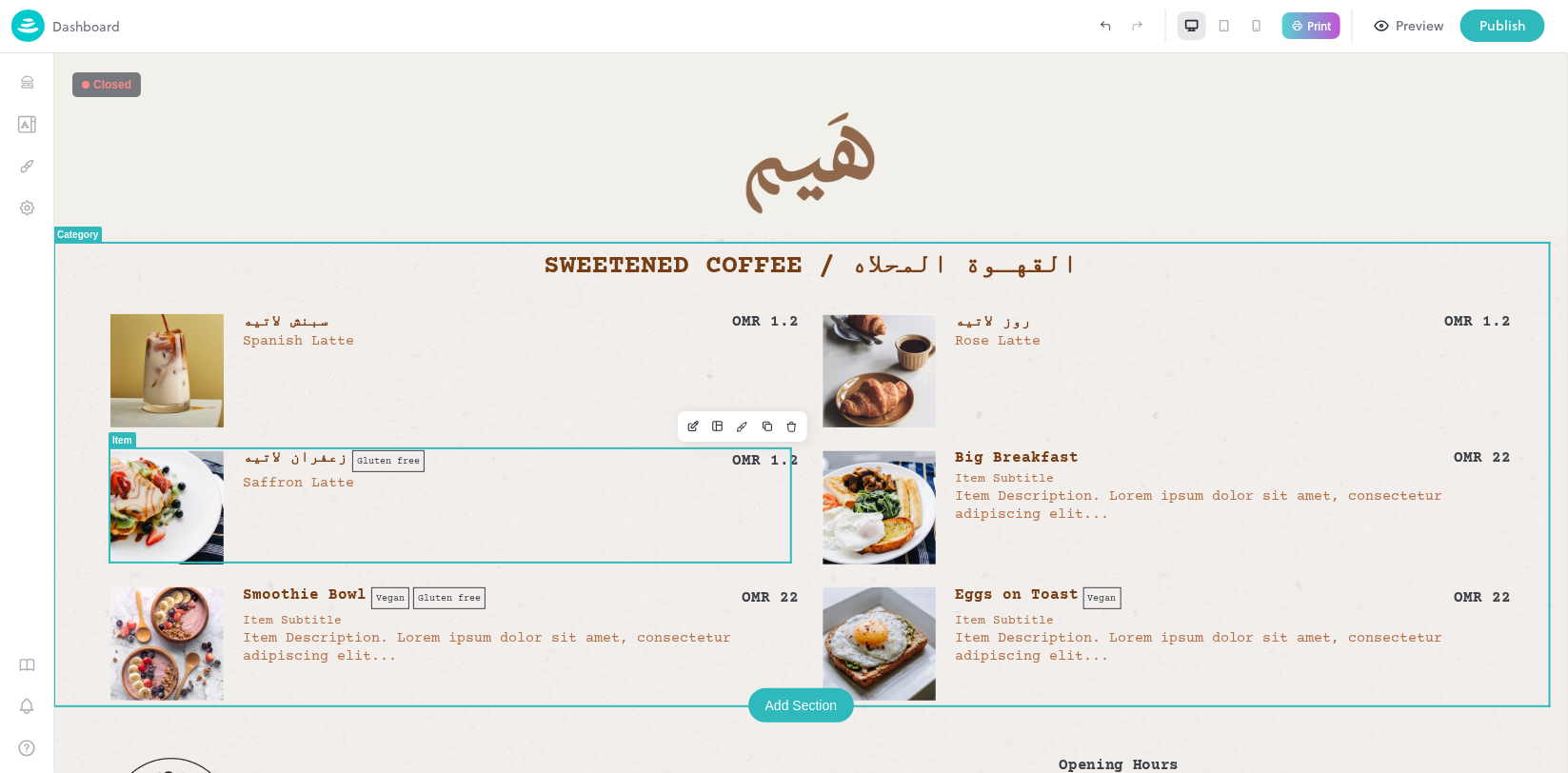 click on "زعفران لاتيه Gluten free OMR 1.2 Gluten free Saffron Latte" at bounding box center (520, 470) 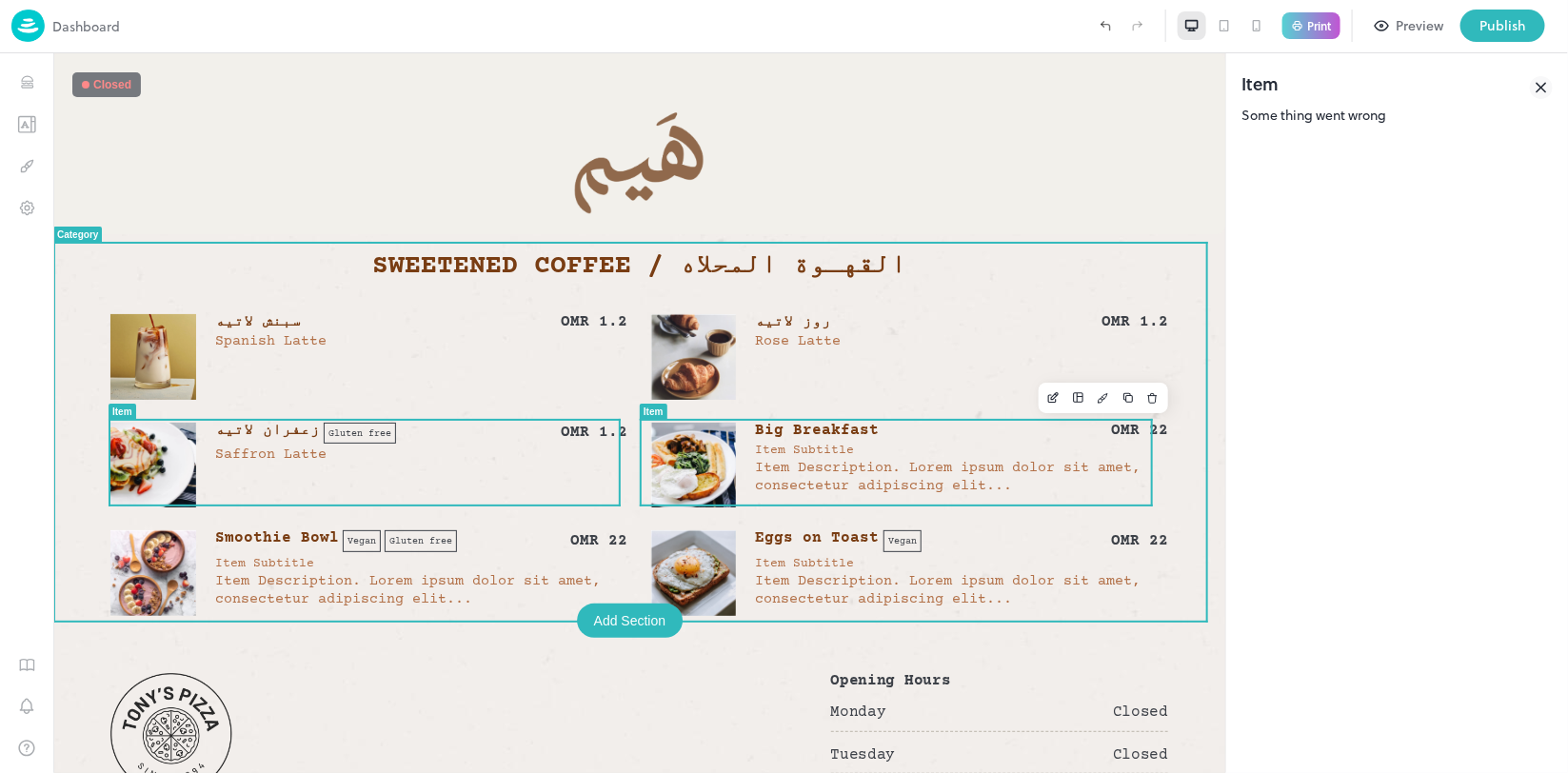 click on "Item Subtitle" at bounding box center (804, 449) 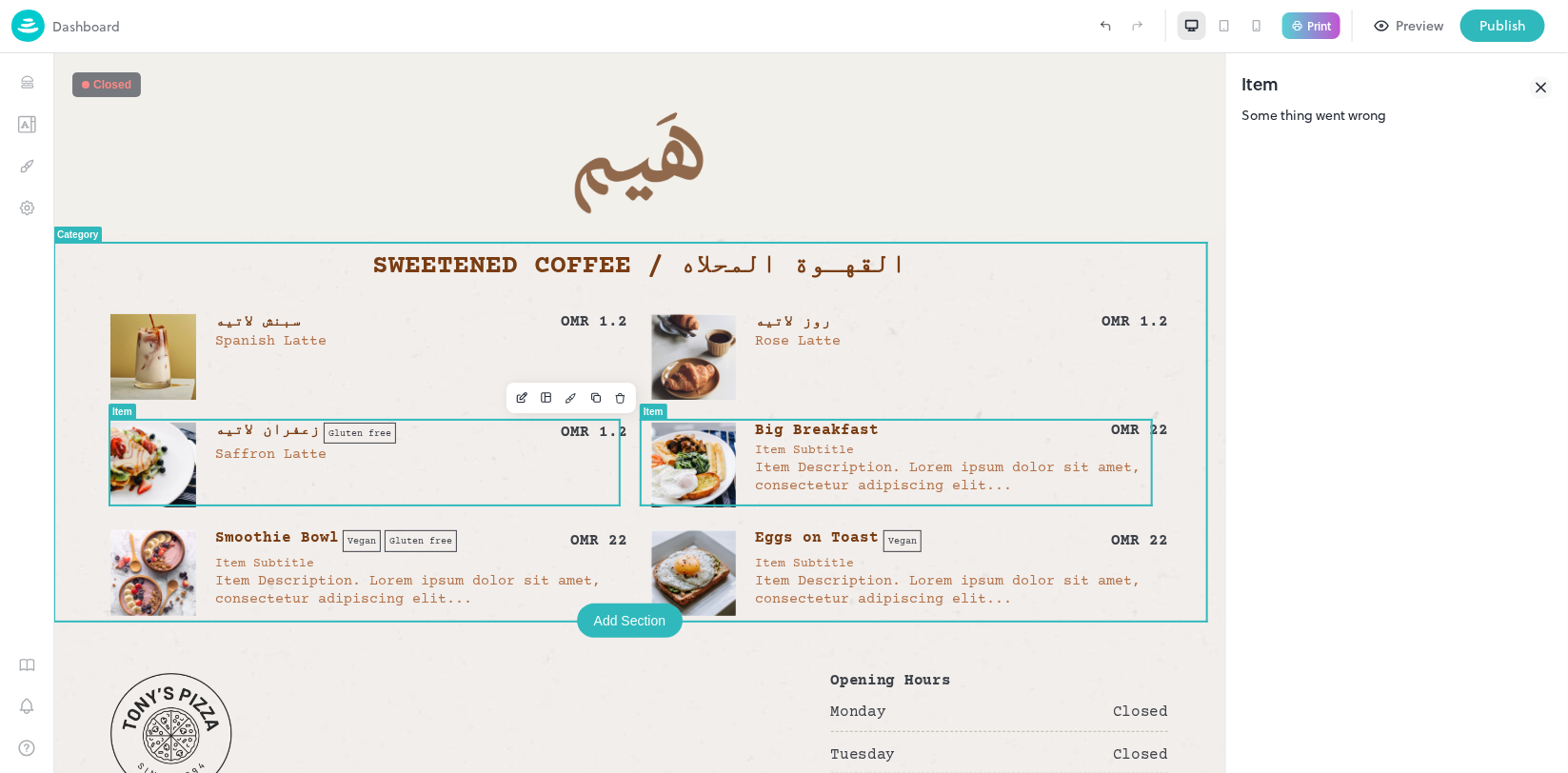 click on "زعفران لاتيه Gluten free OMR 1.2 Gluten free Saffron Latte" at bounding box center [421, 465] 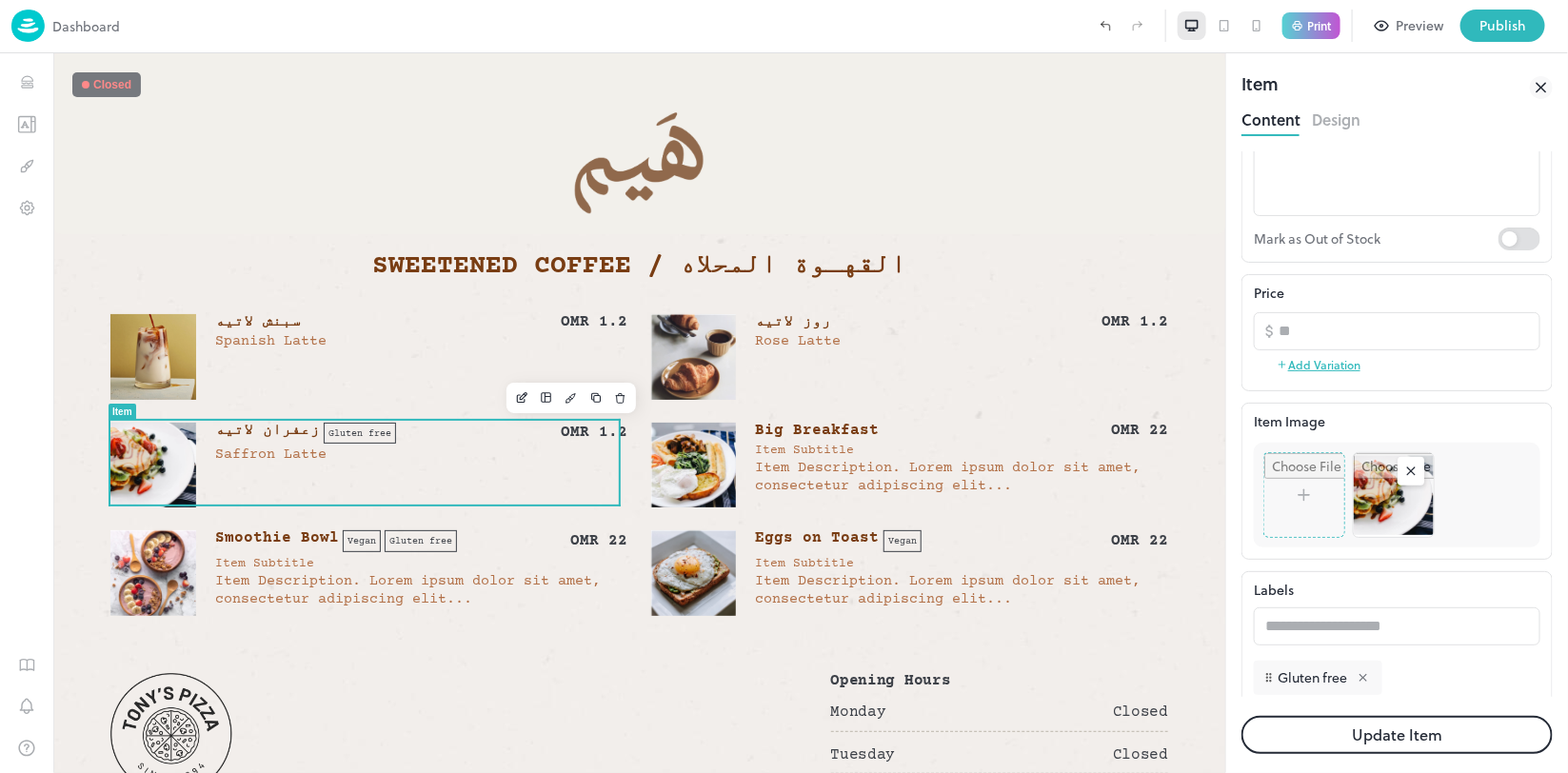scroll, scrollTop: 267, scrollLeft: 0, axis: vertical 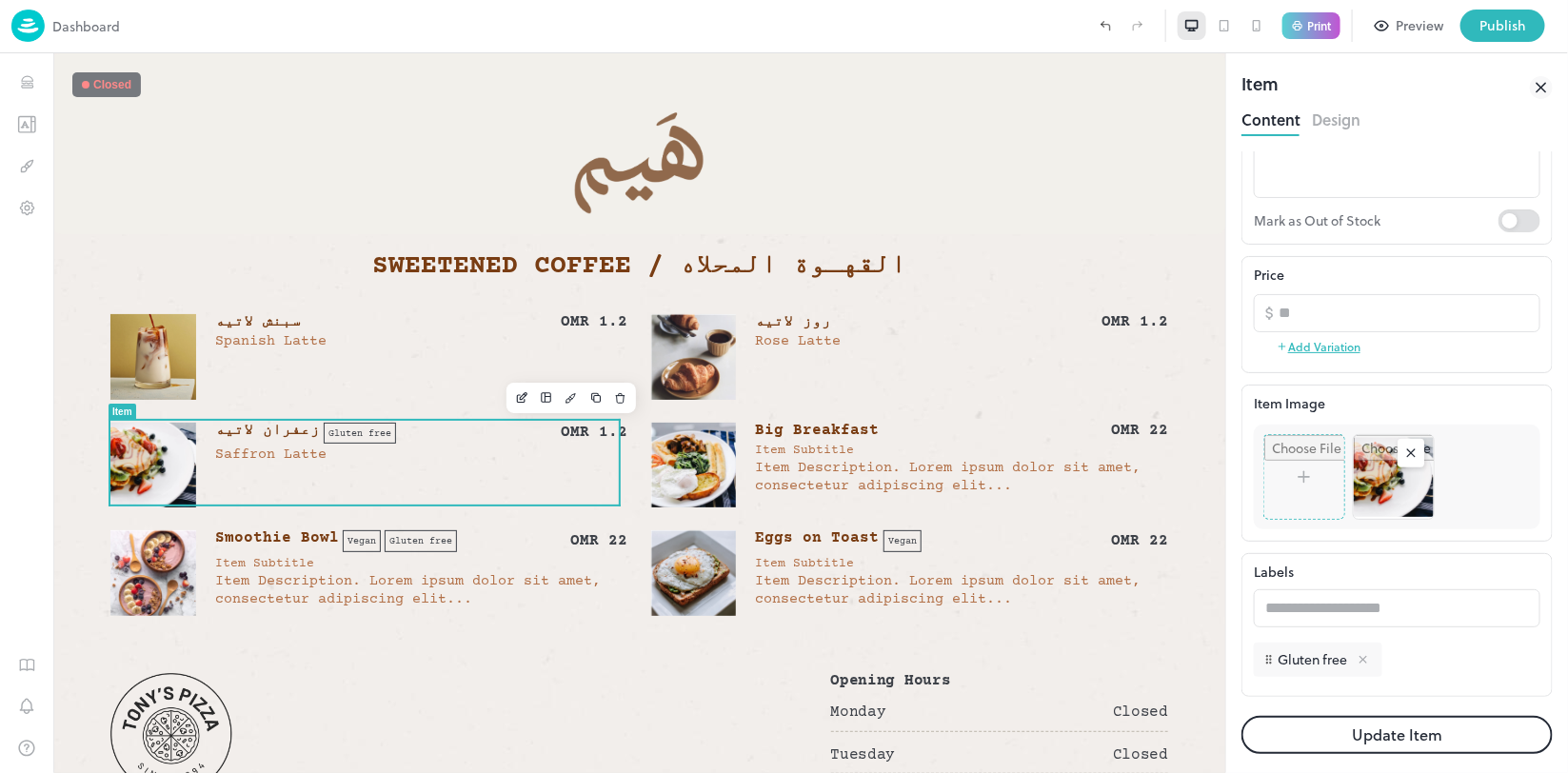 click 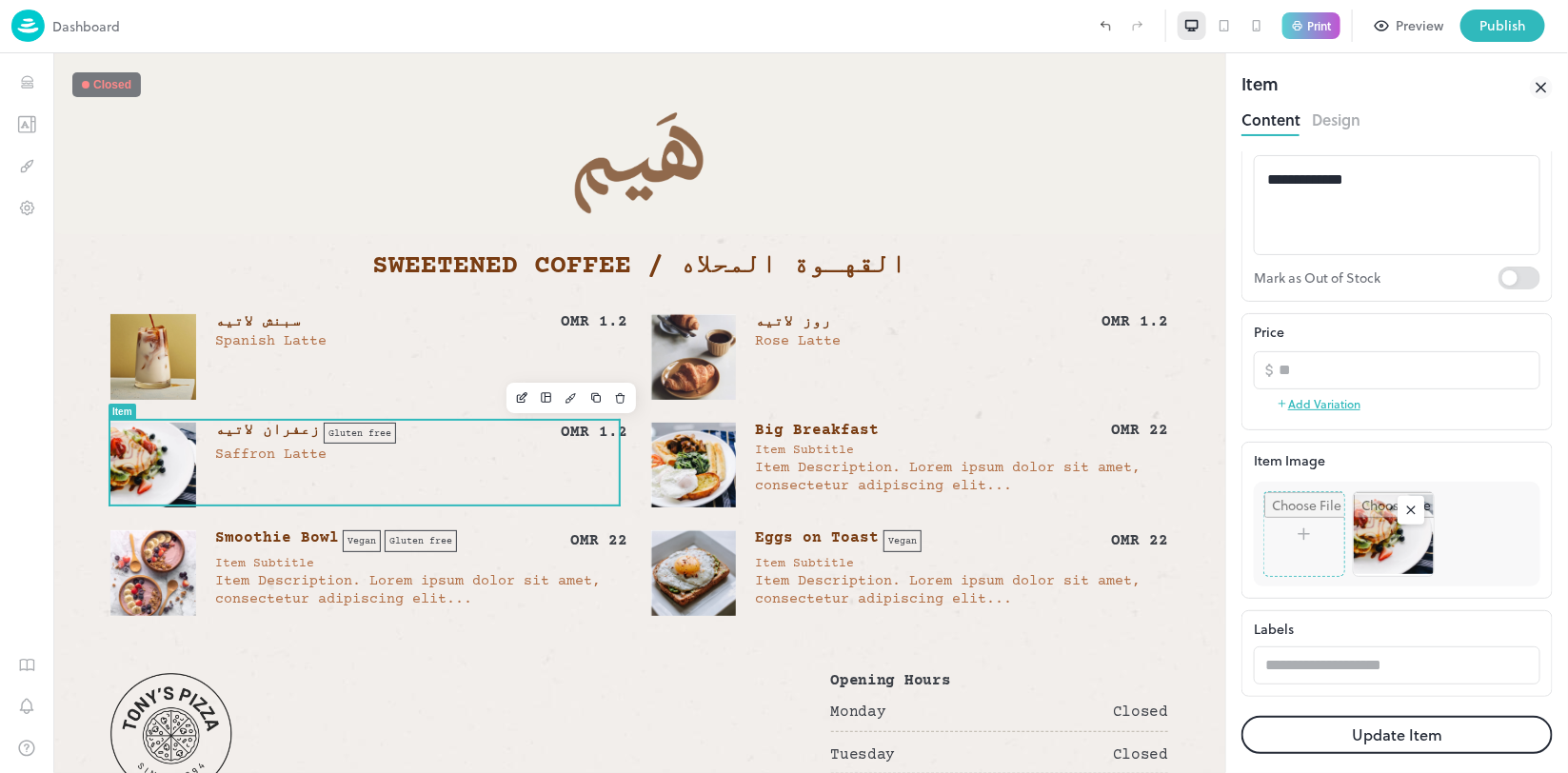 click on "Update Item" at bounding box center (1397, 735) 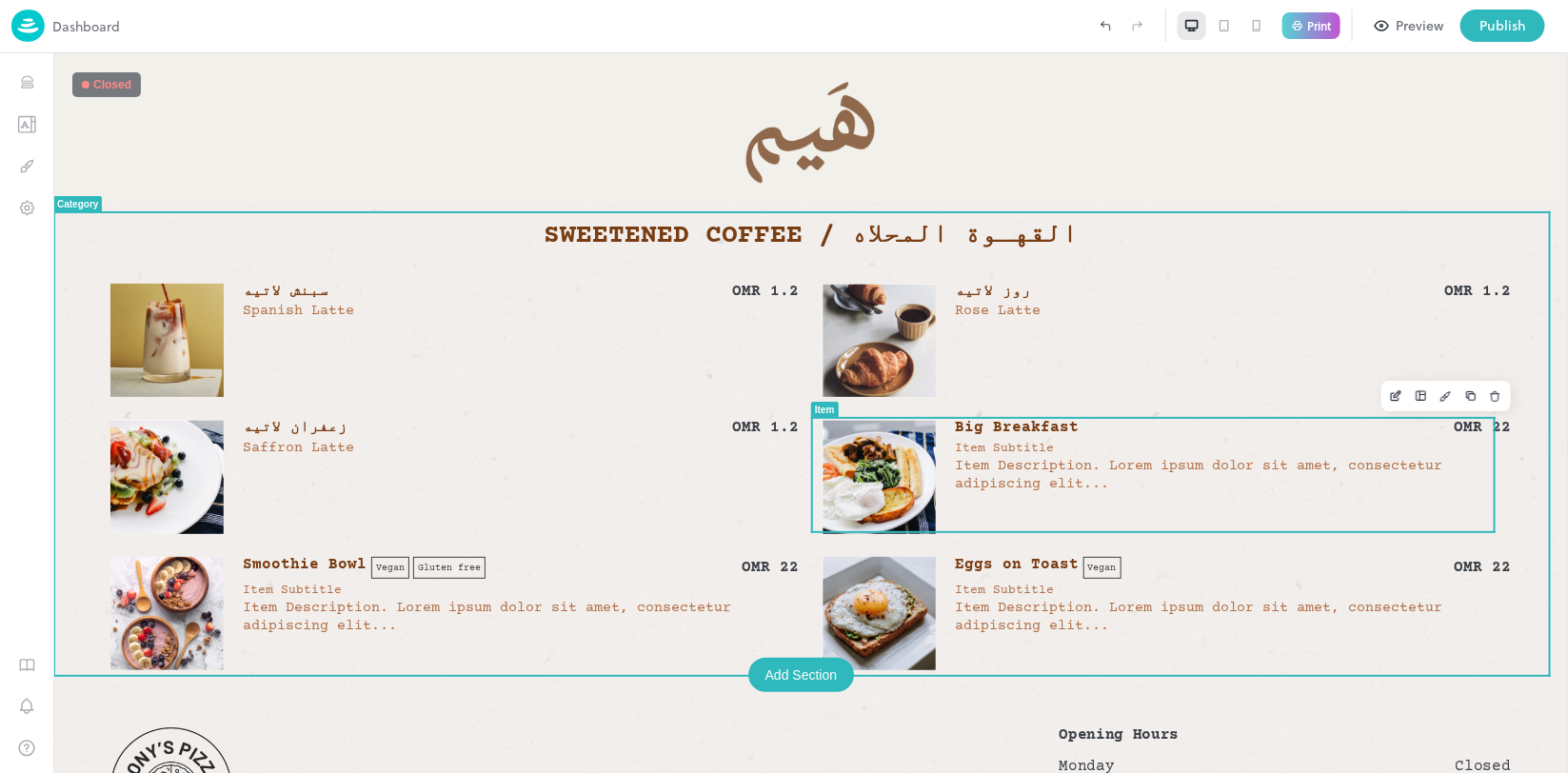 scroll, scrollTop: 119, scrollLeft: 0, axis: vertical 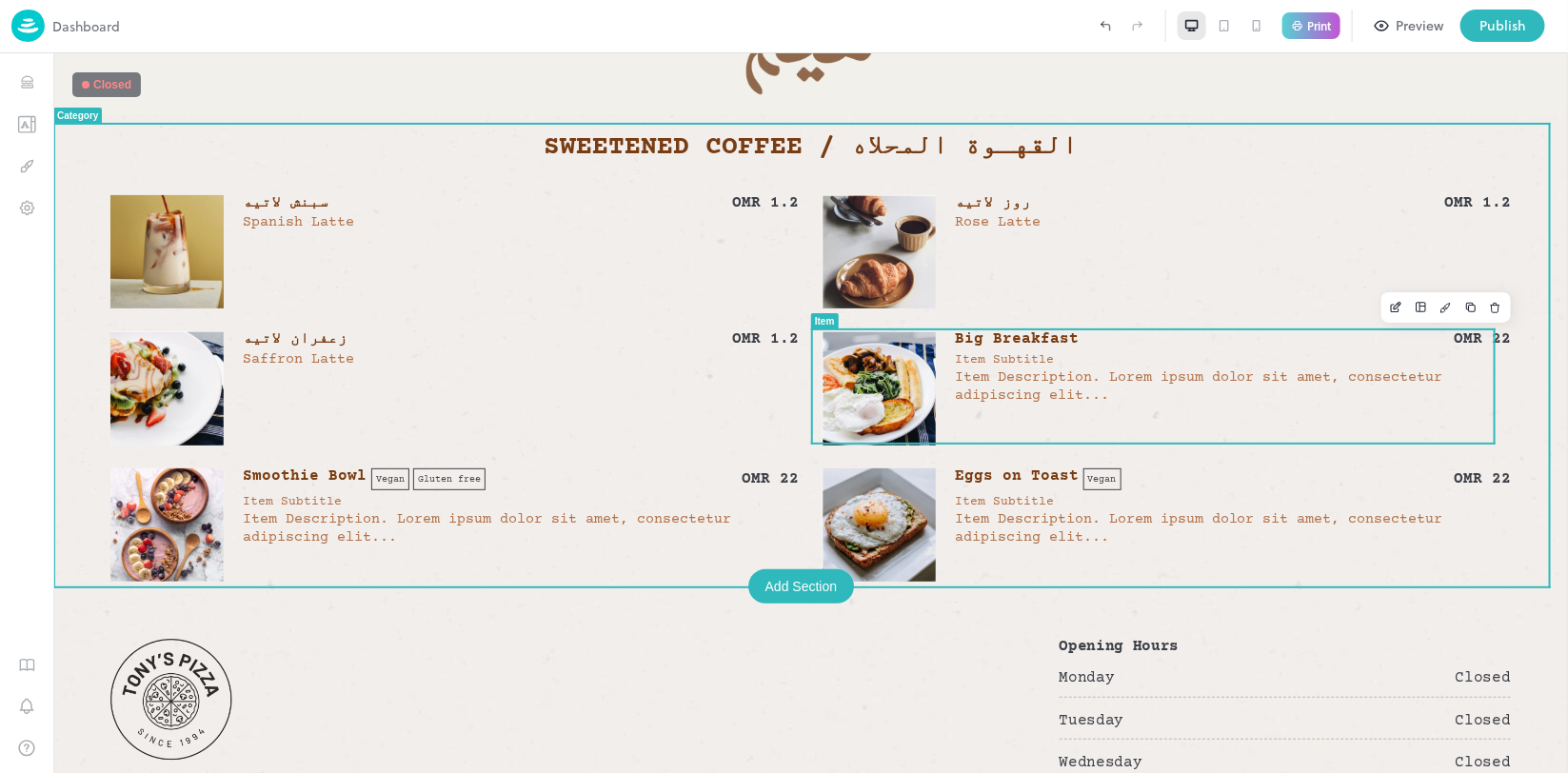 click on "Item Description. Lorem ipsum dolor sit amet, consectetur adipiscing elit..." at bounding box center (1198, 386) 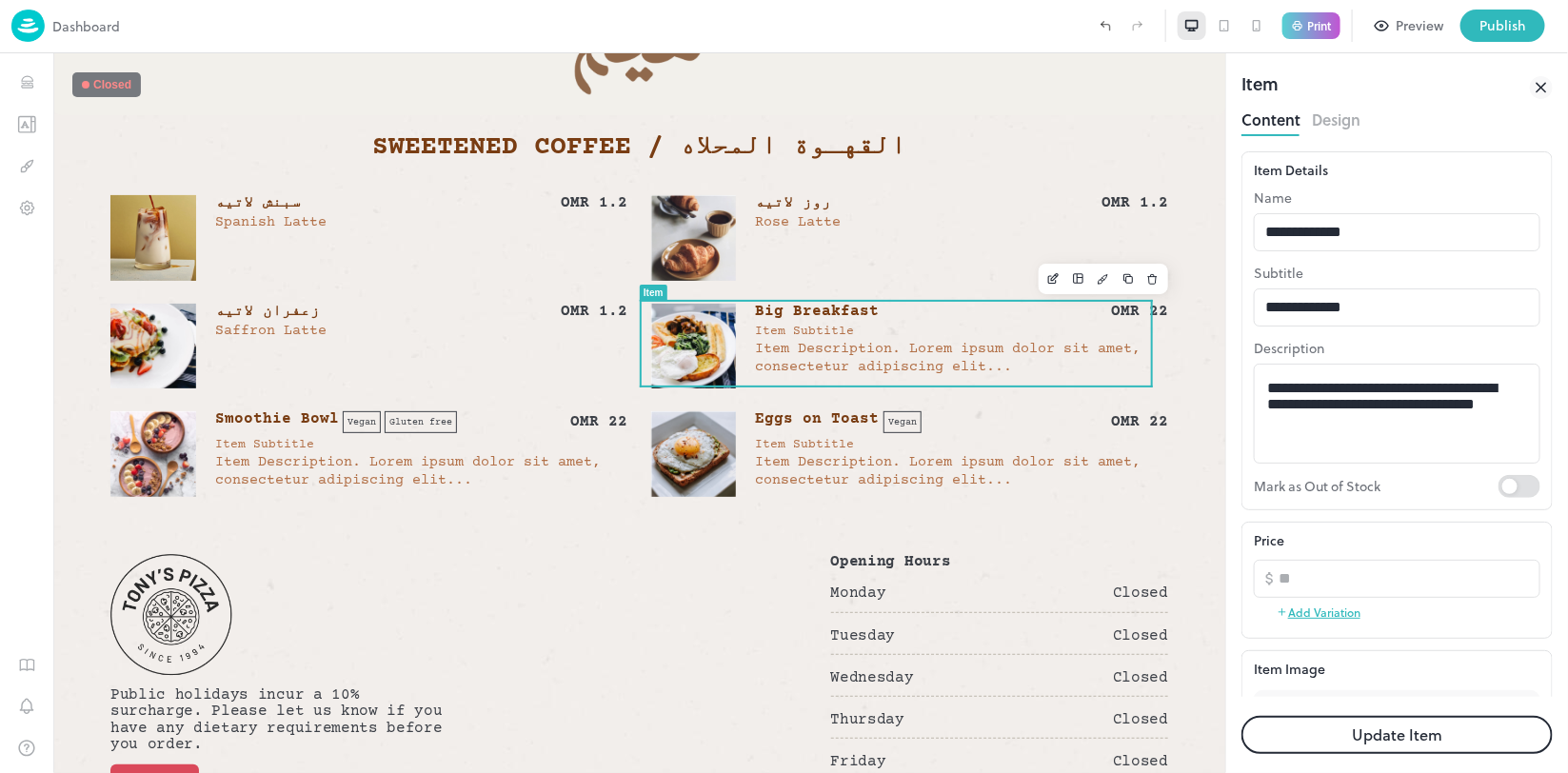 scroll, scrollTop: 0, scrollLeft: 0, axis: both 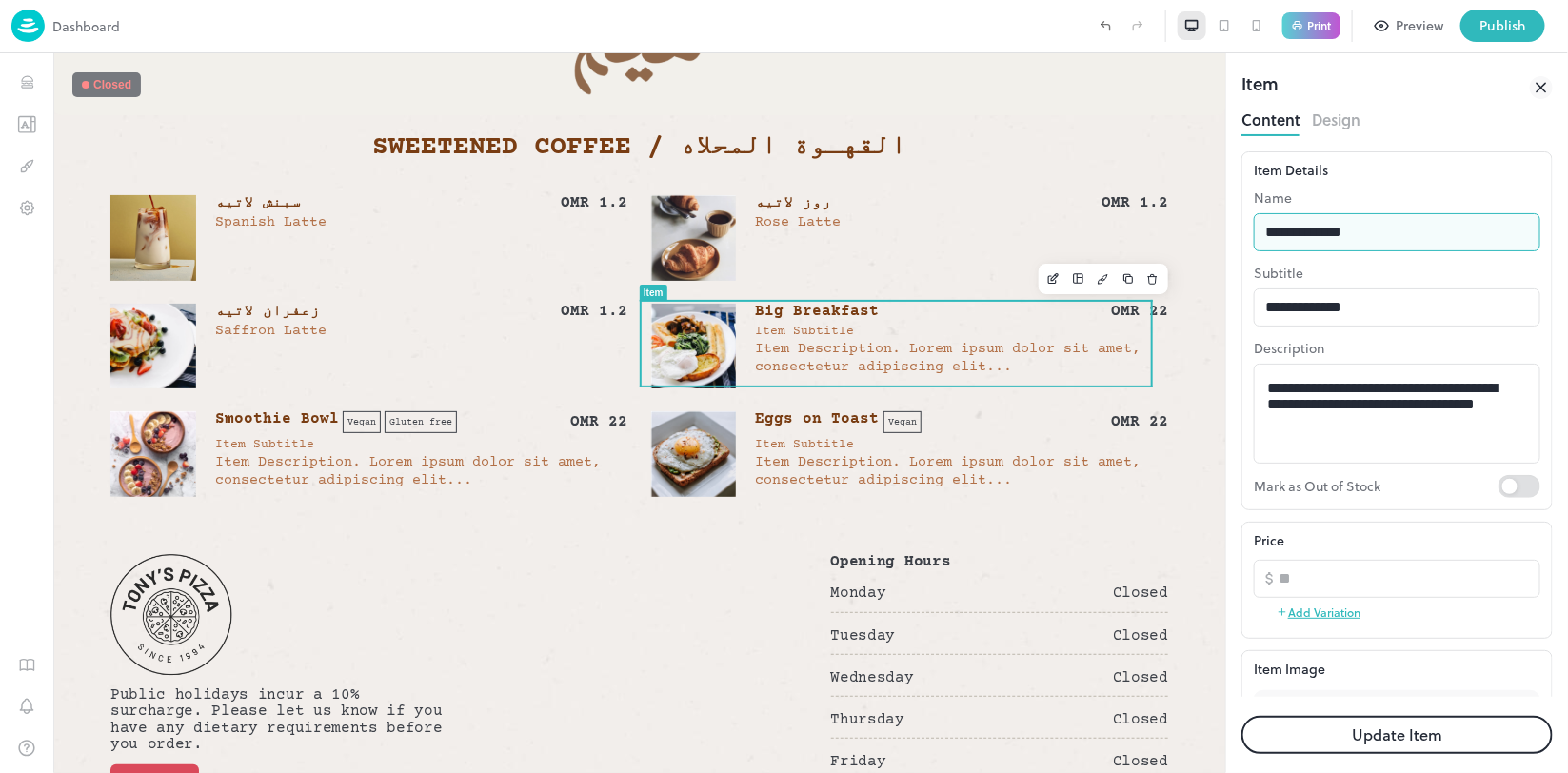 click on "**********" at bounding box center [1397, 232] 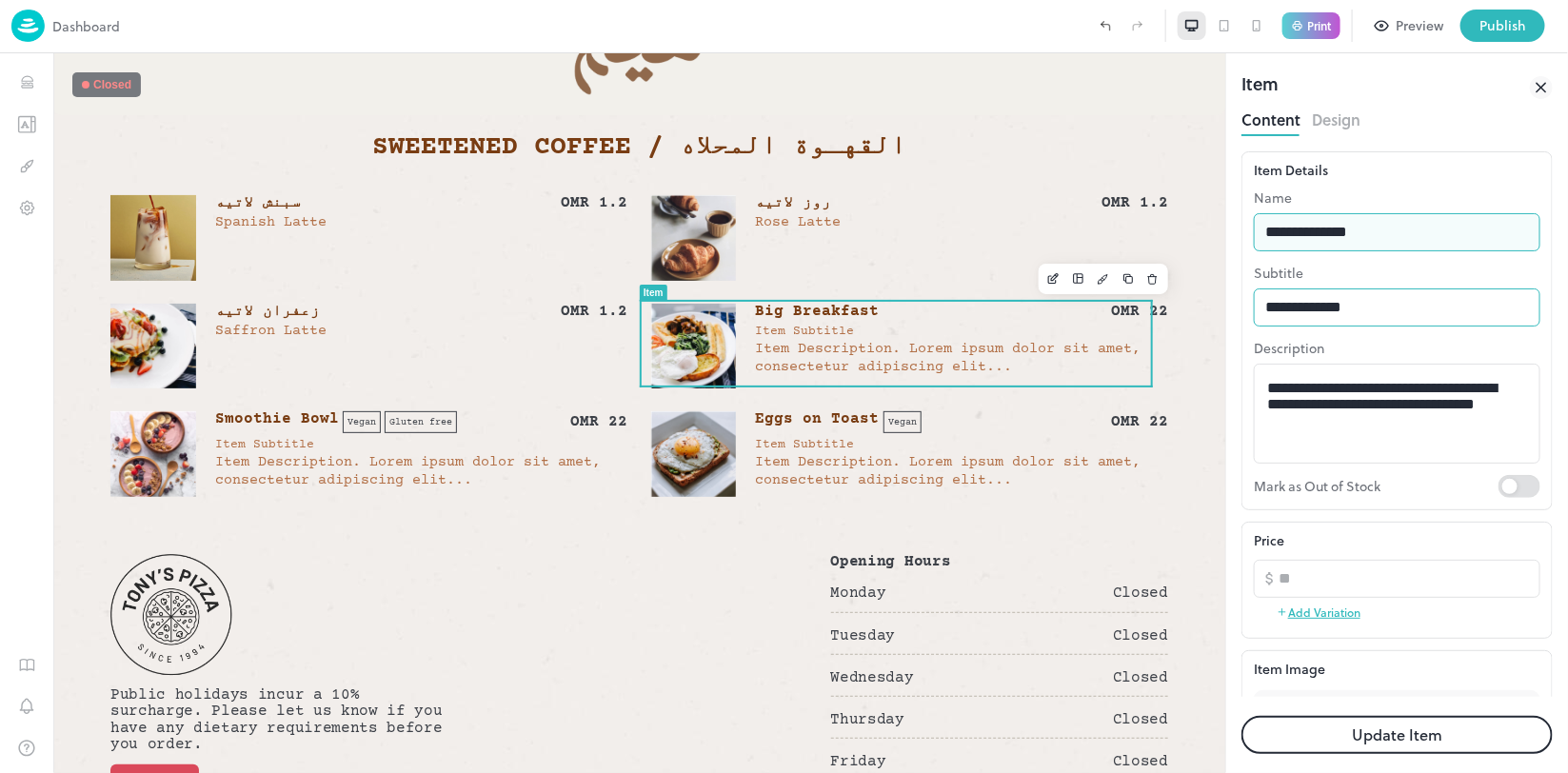 type on "**********" 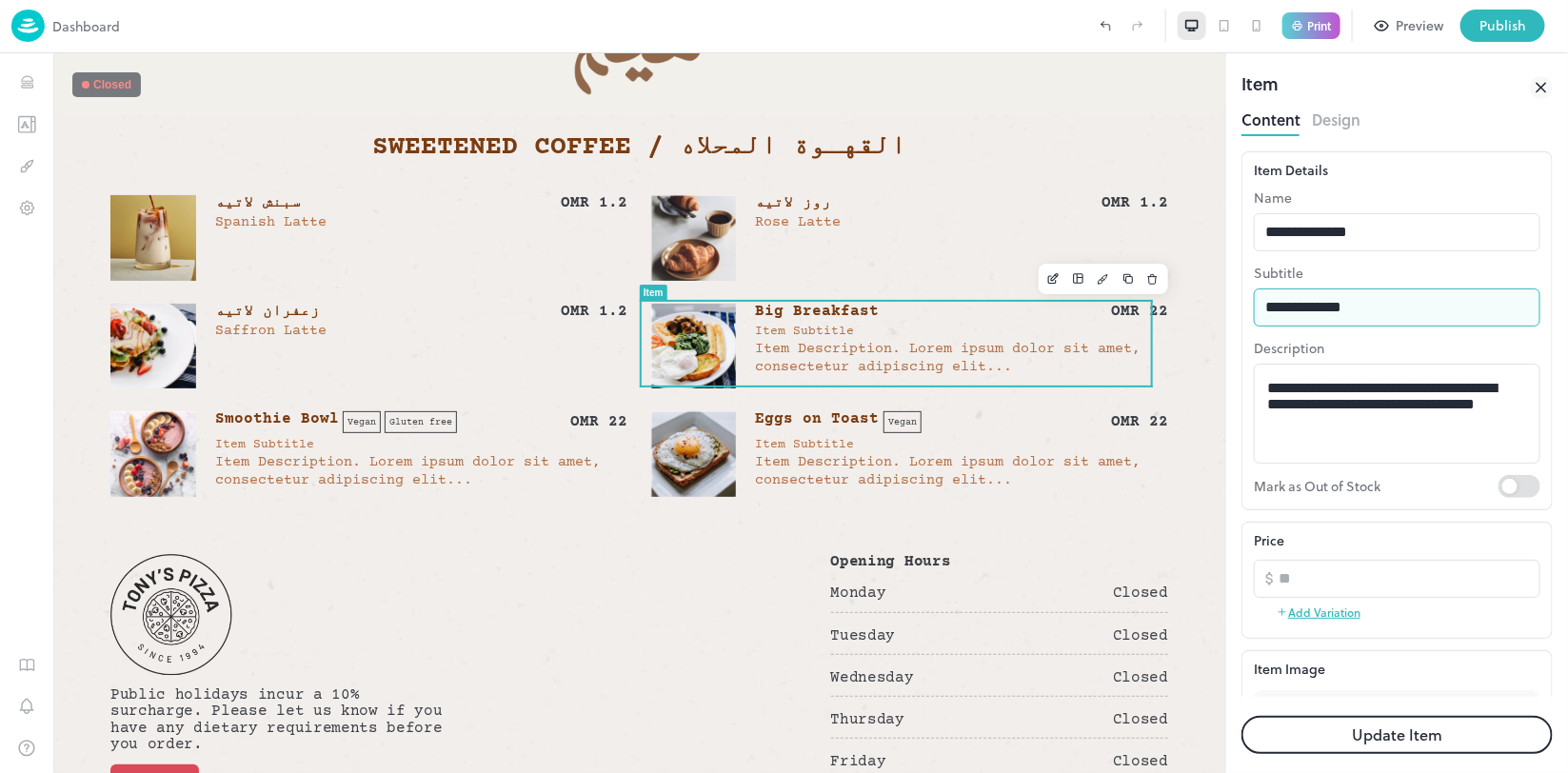 click on "**********" at bounding box center [1397, 307] 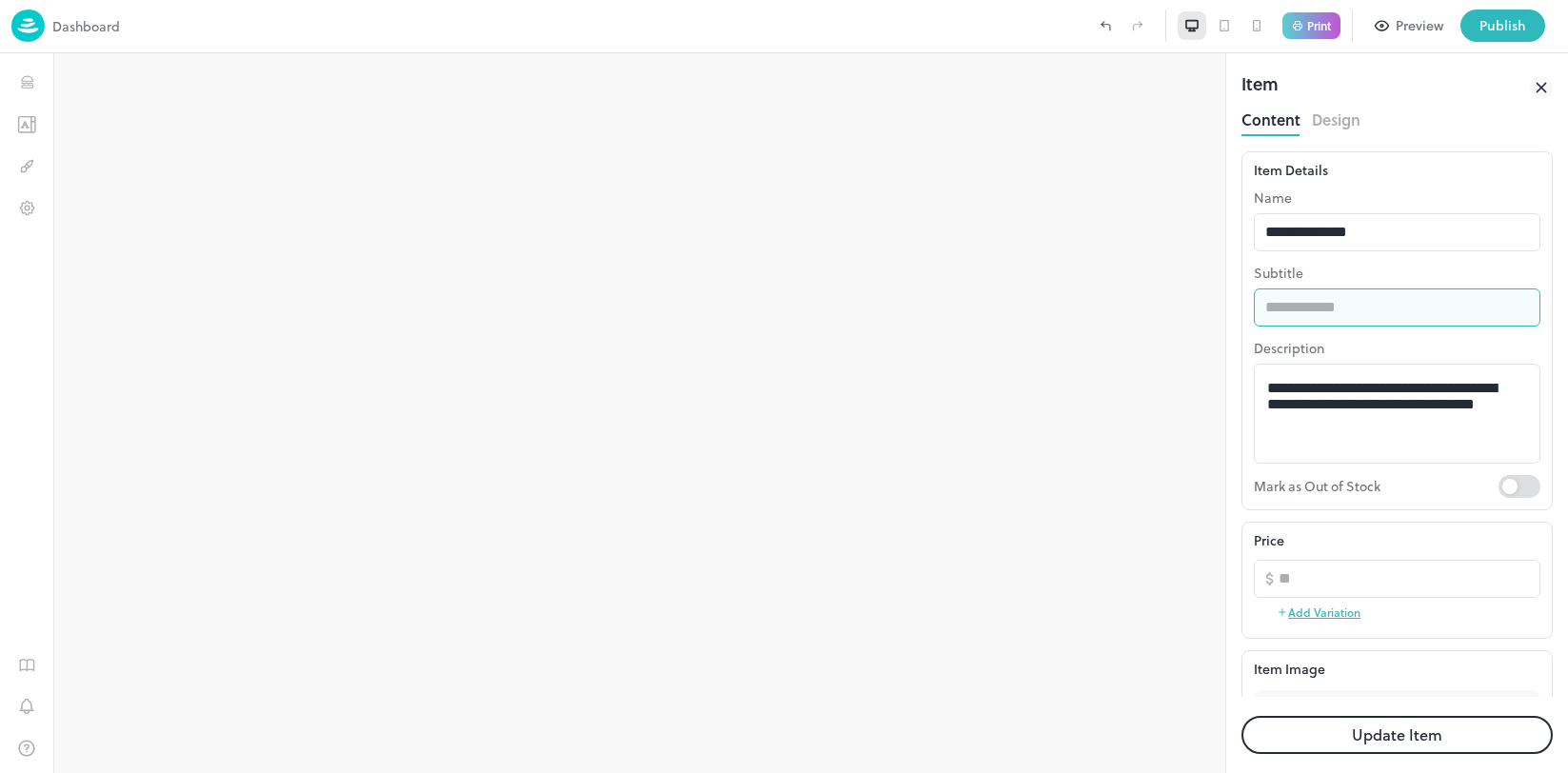 scroll, scrollTop: 0, scrollLeft: 0, axis: both 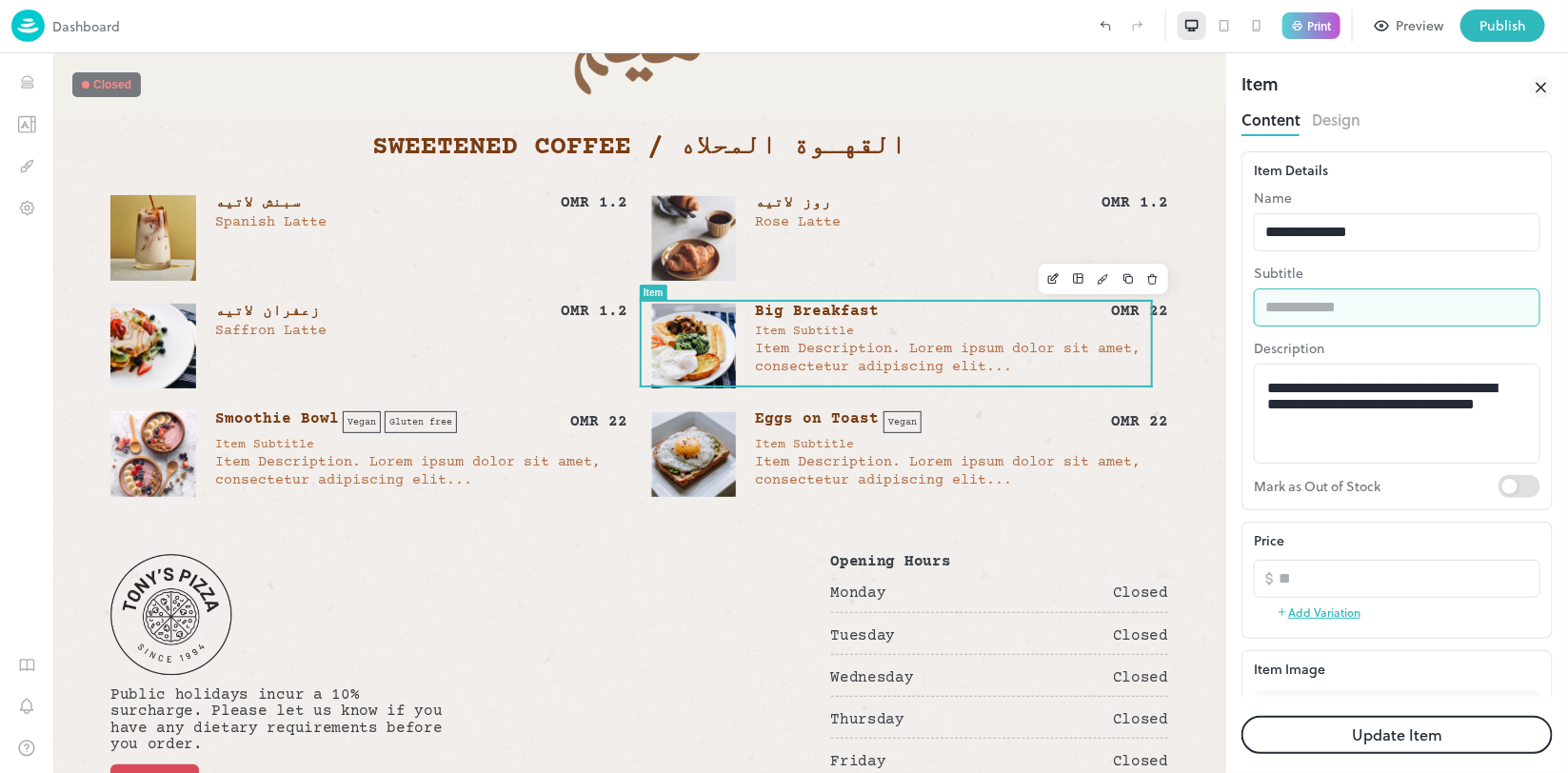 type 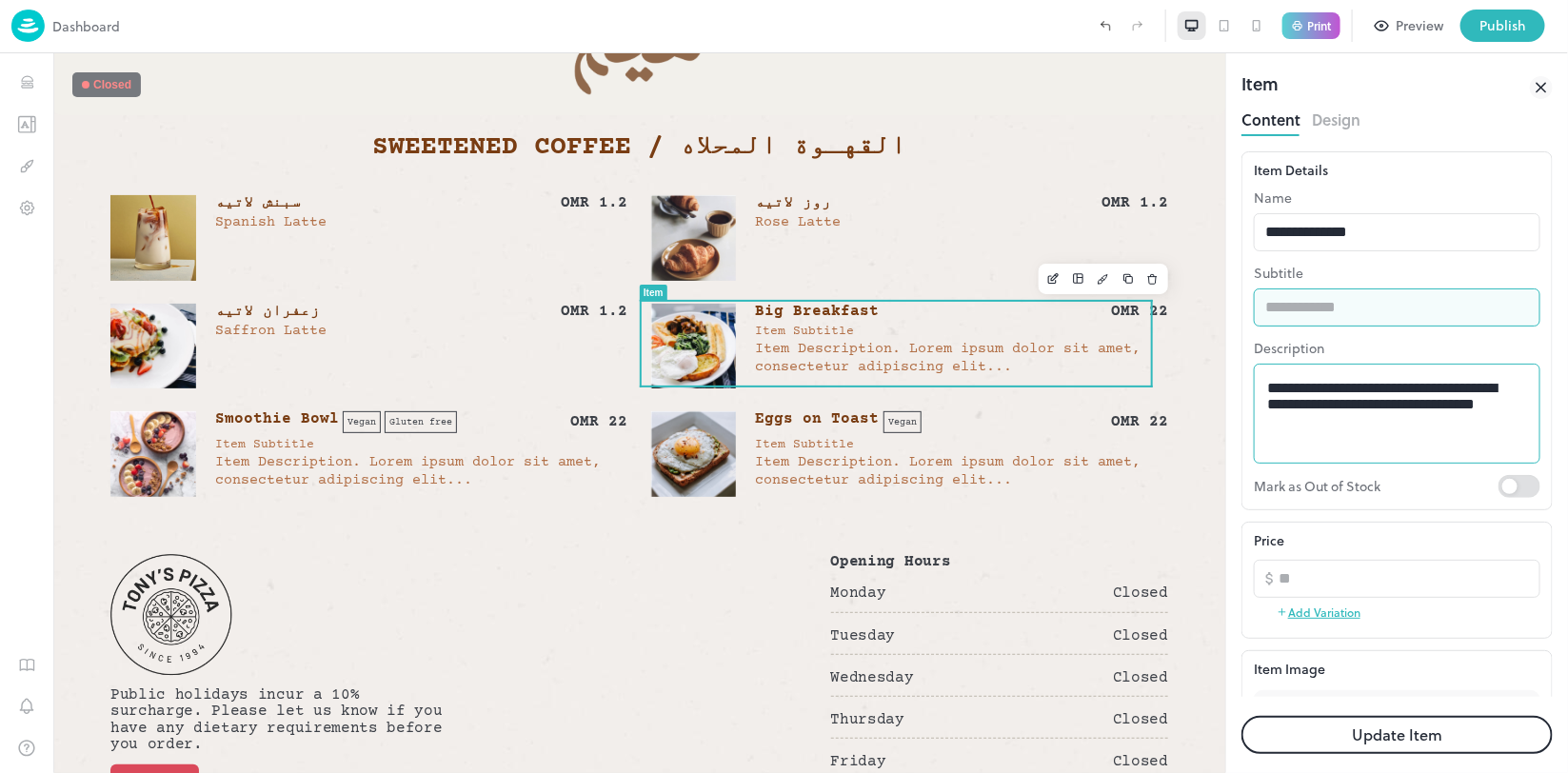 click on "**********" at bounding box center (1388, 414) 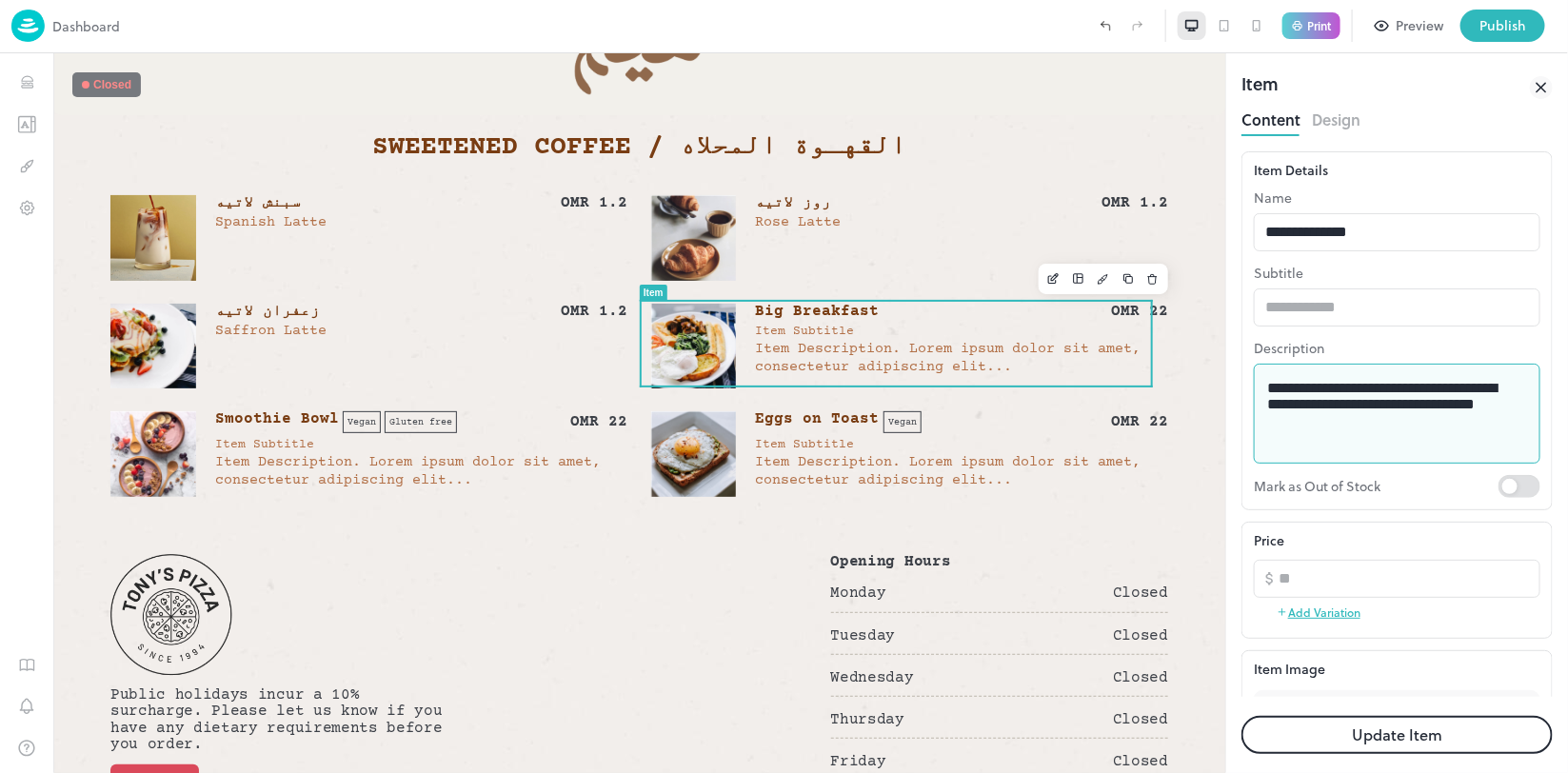 click on "**********" at bounding box center [1388, 414] 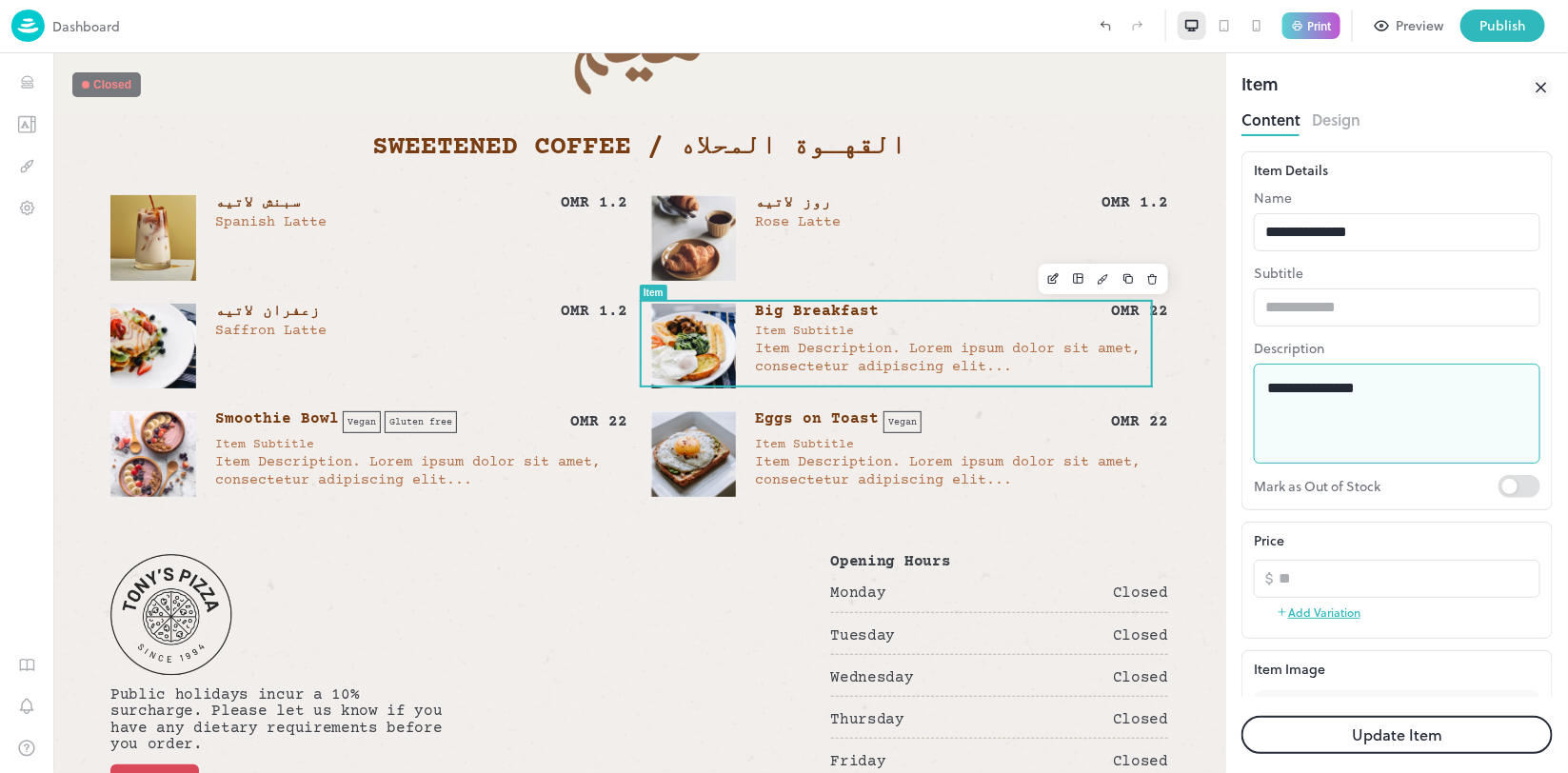 type on "**********" 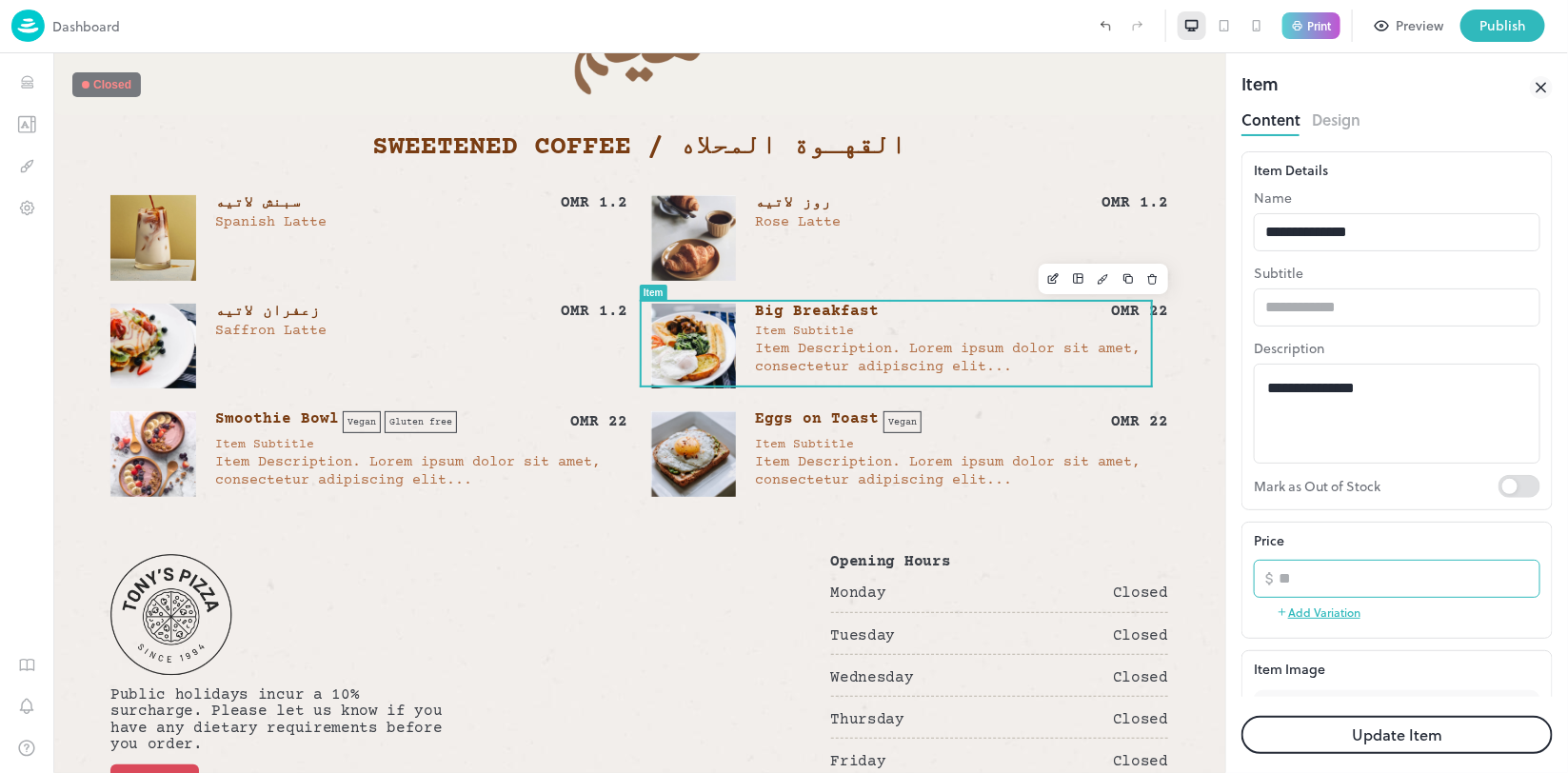 click on "**" at bounding box center [1409, 579] 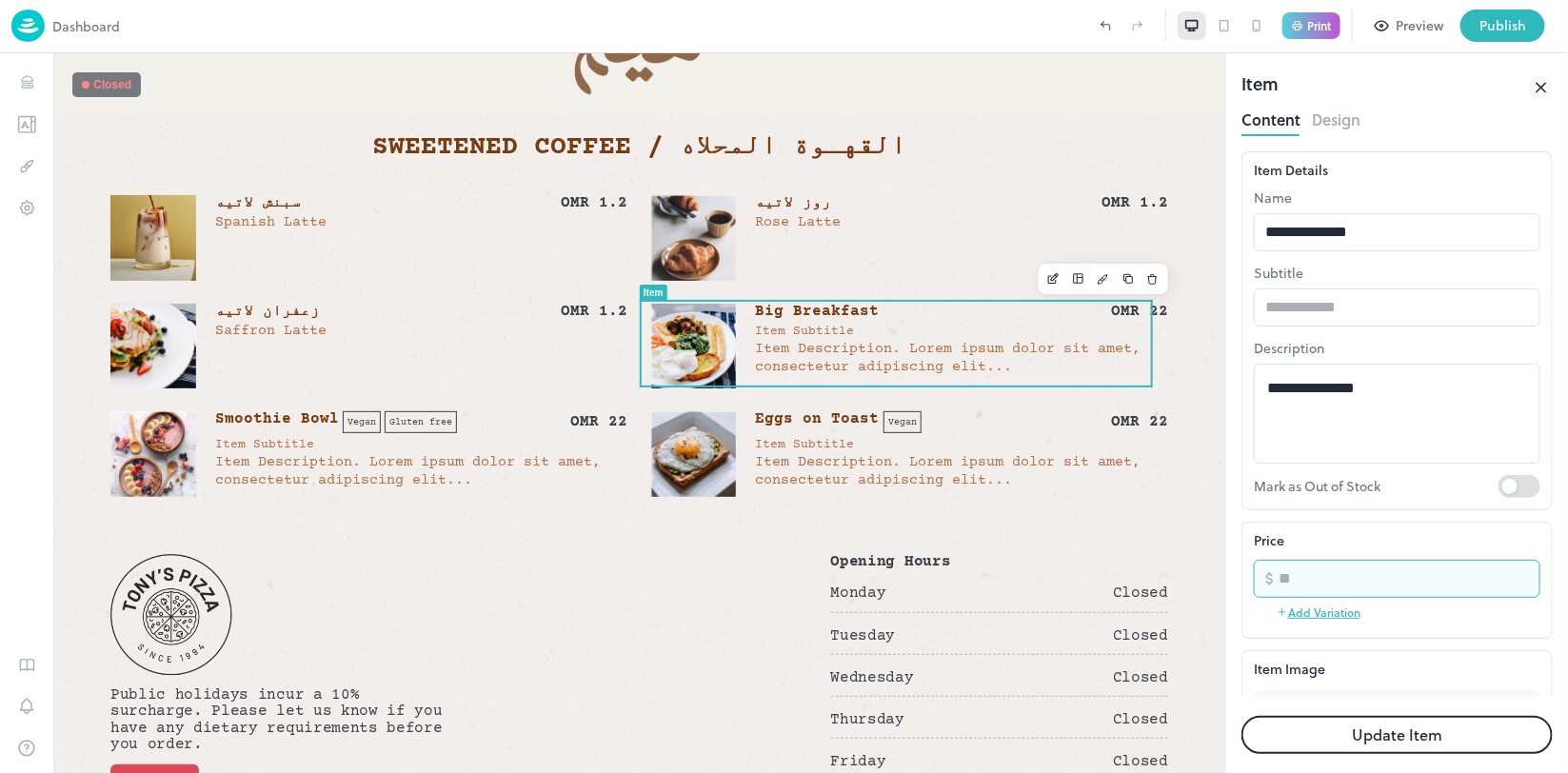 click on "**" at bounding box center [1409, 579] 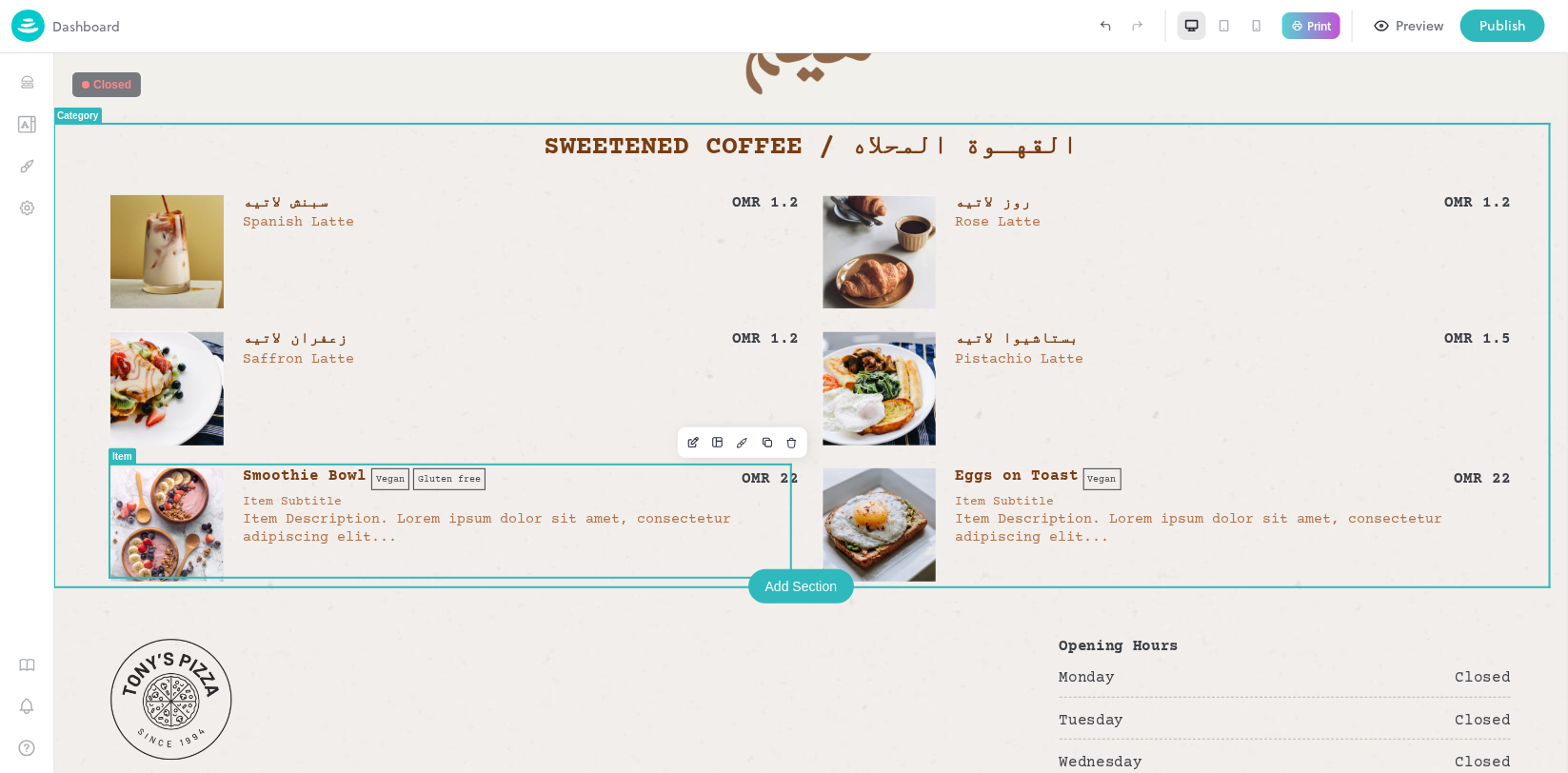 click on "Item Description. Lorem ipsum dolor sit amet, consectetur adipiscing elit..." at bounding box center [486, 527] 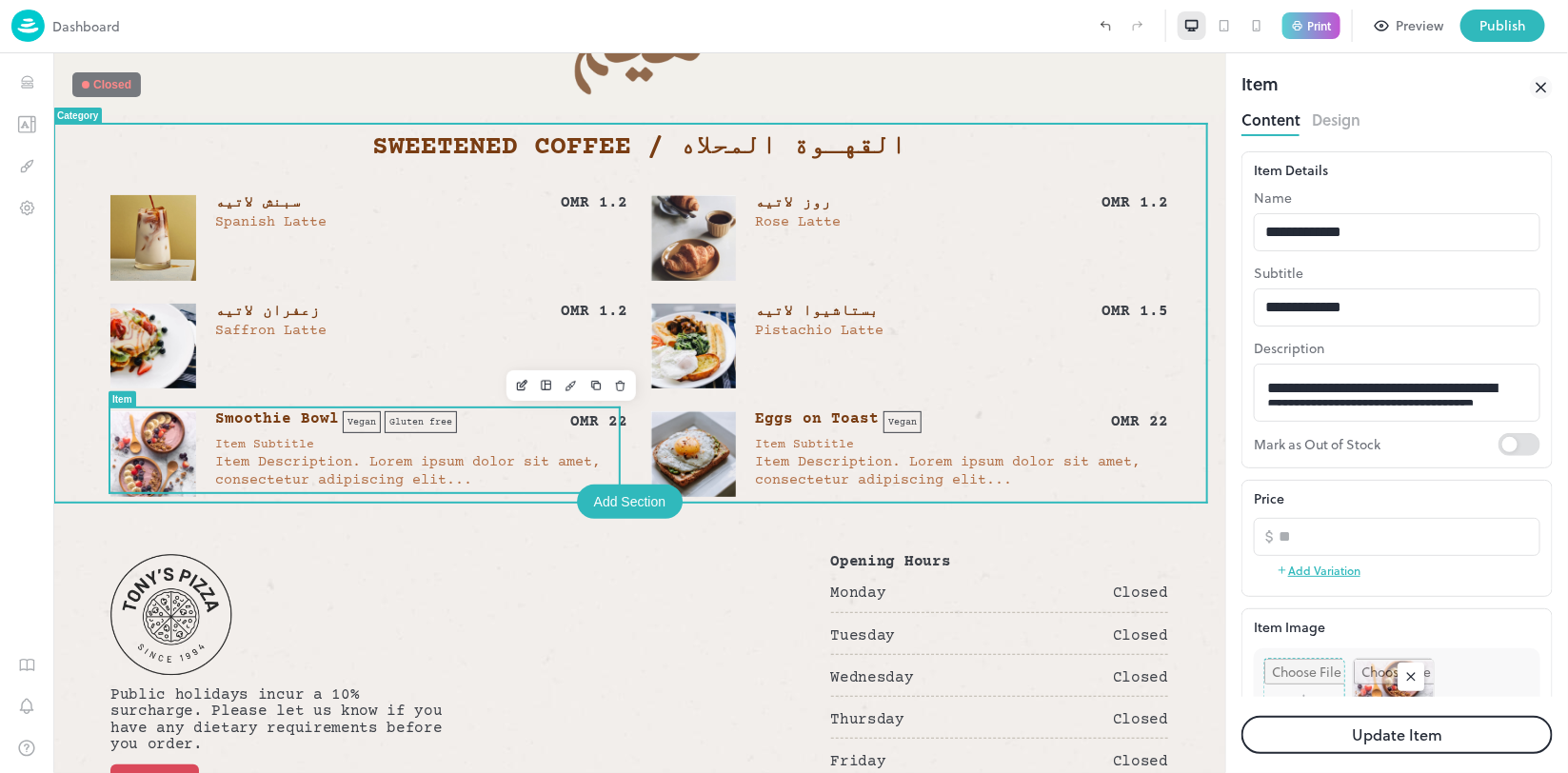 scroll, scrollTop: 0, scrollLeft: 0, axis: both 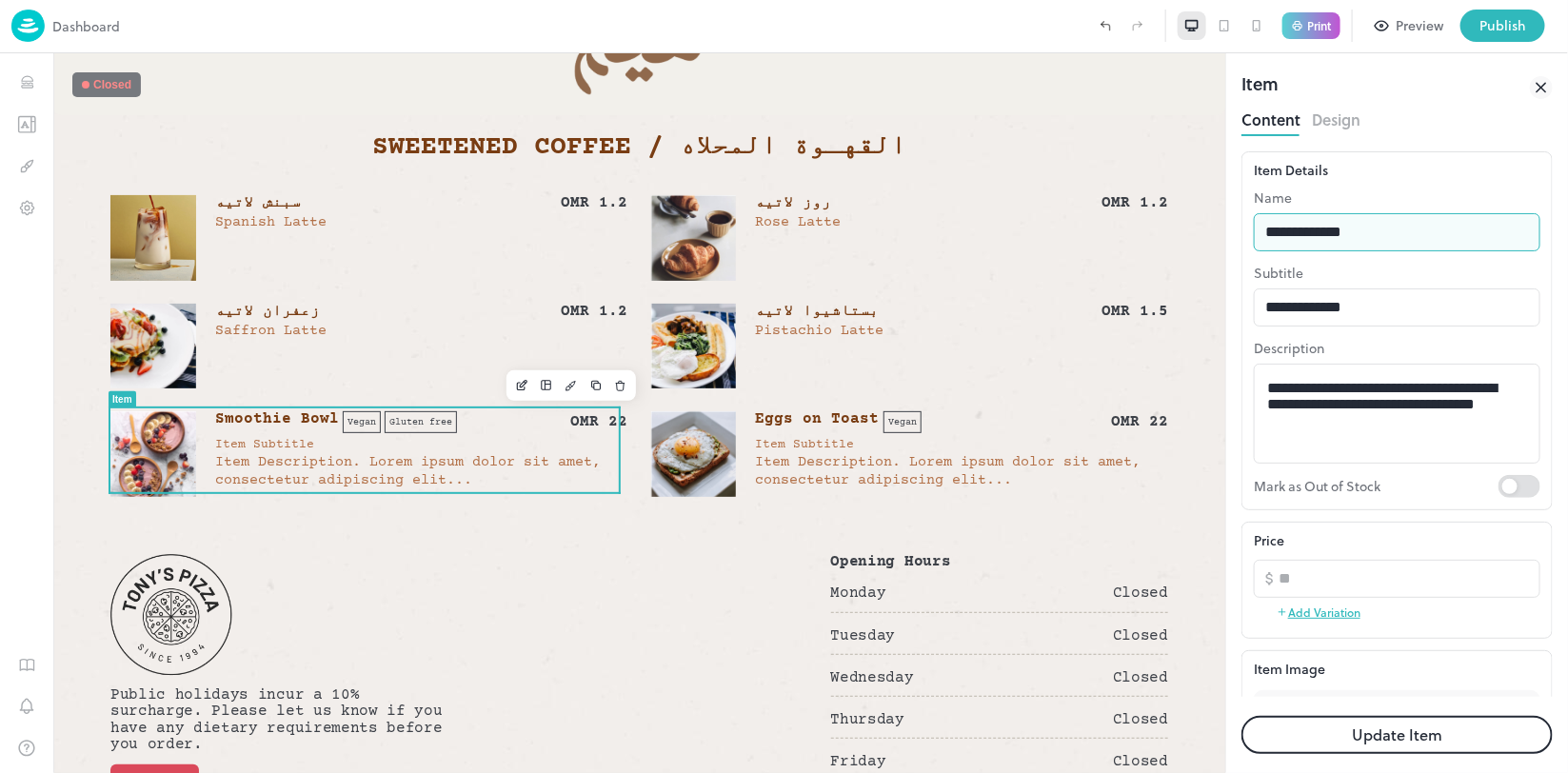 click on "**********" at bounding box center (1397, 232) 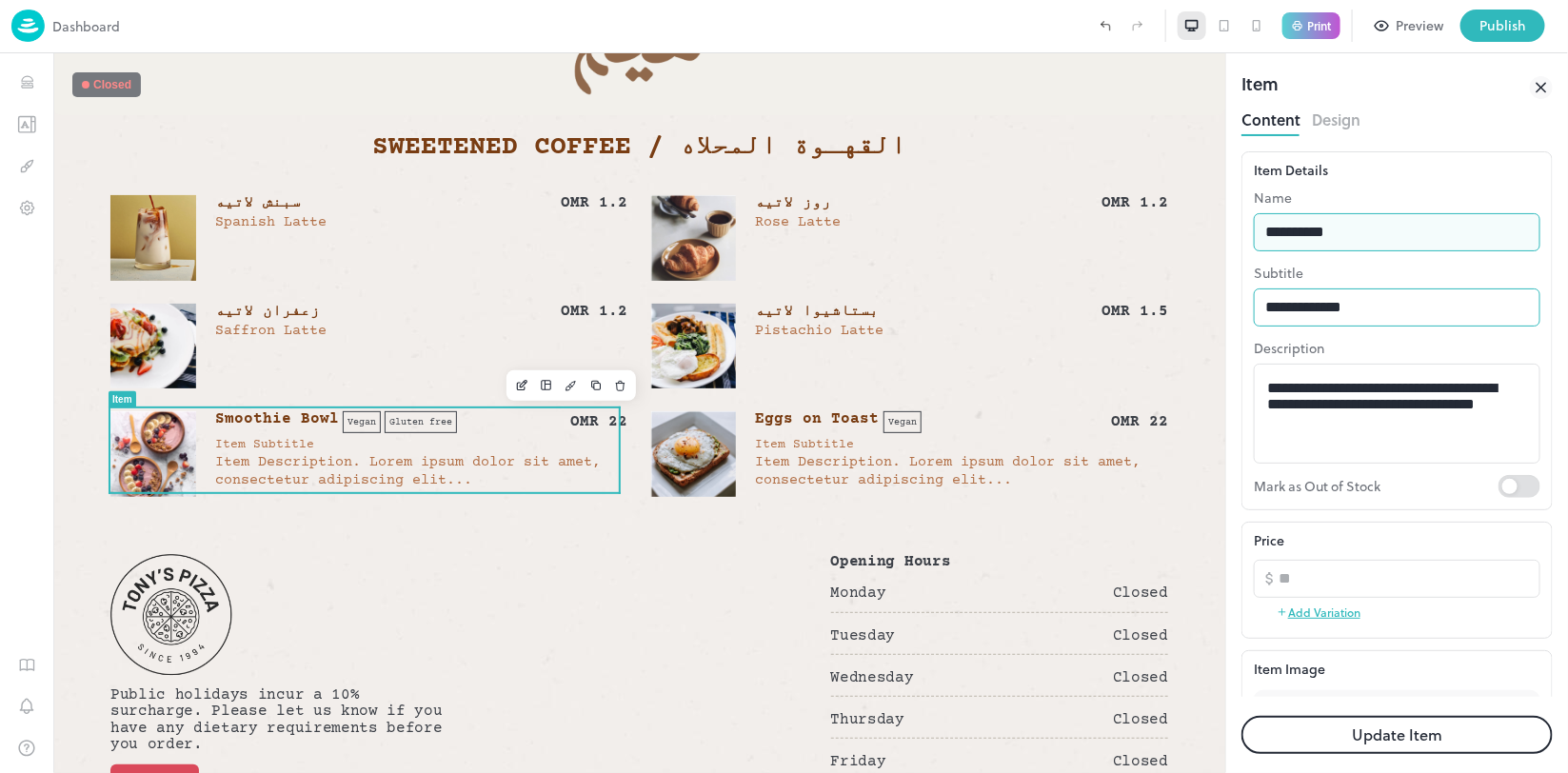 type on "**********" 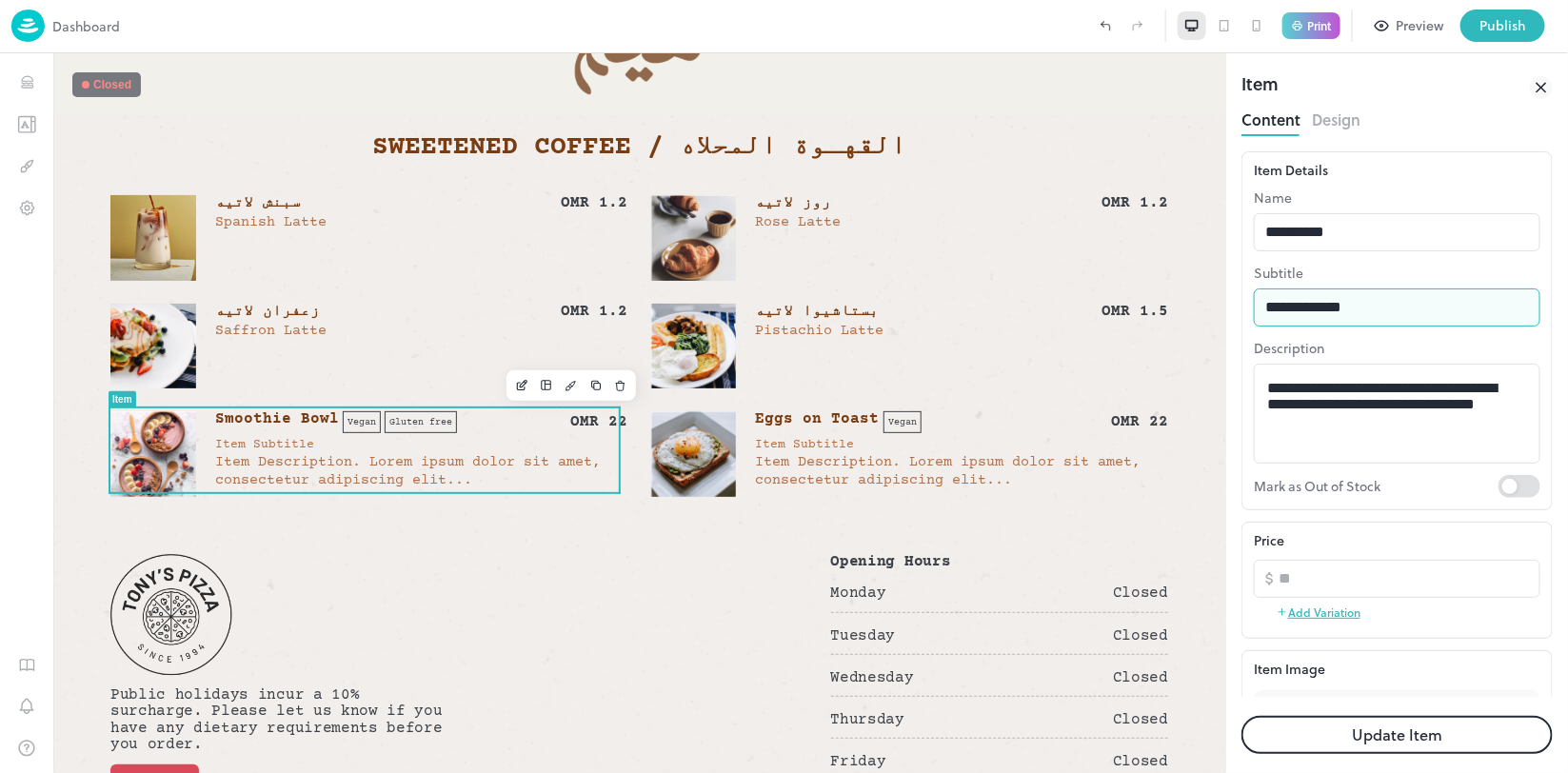 click on "**********" at bounding box center (1397, 307) 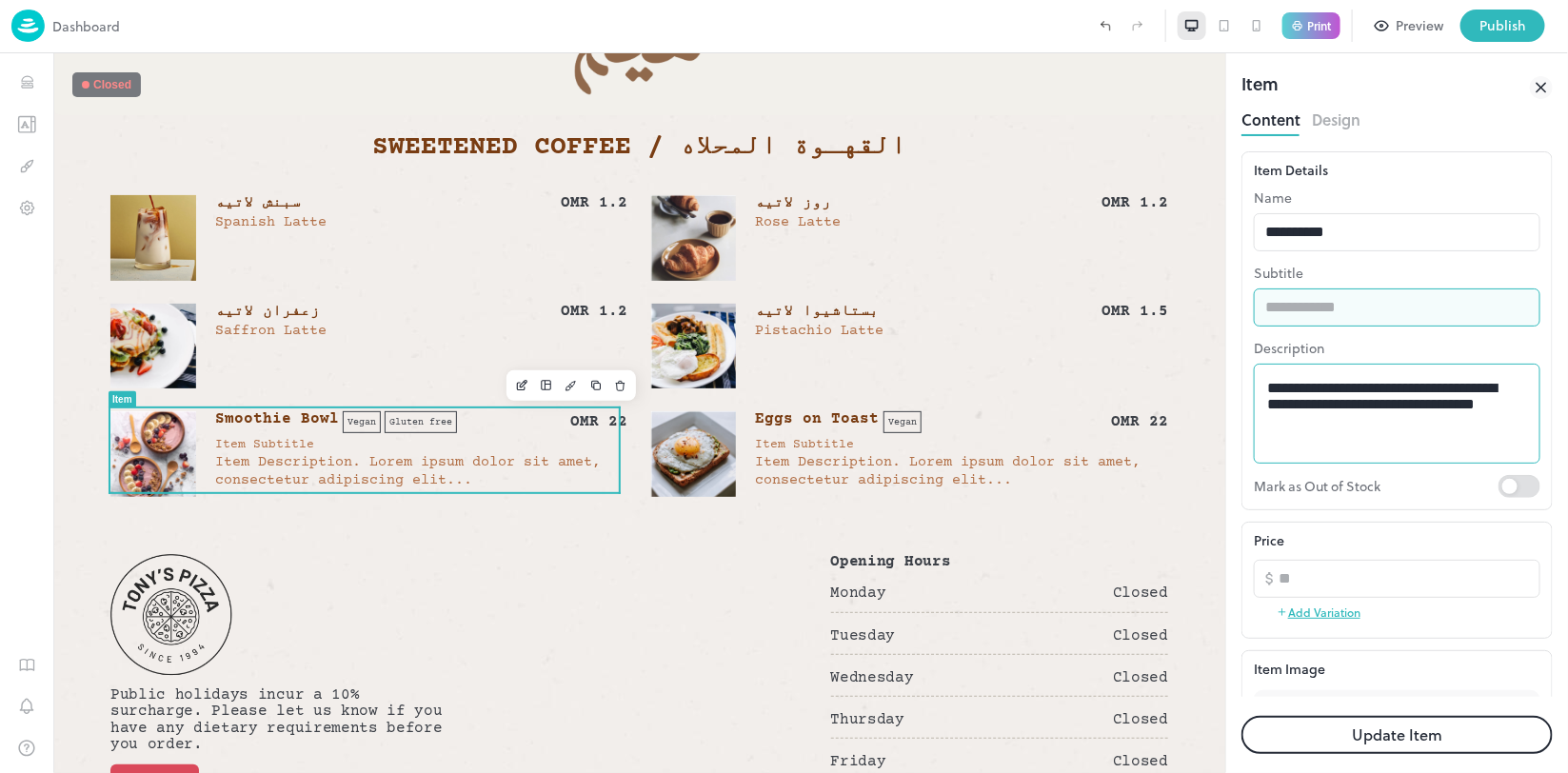 type 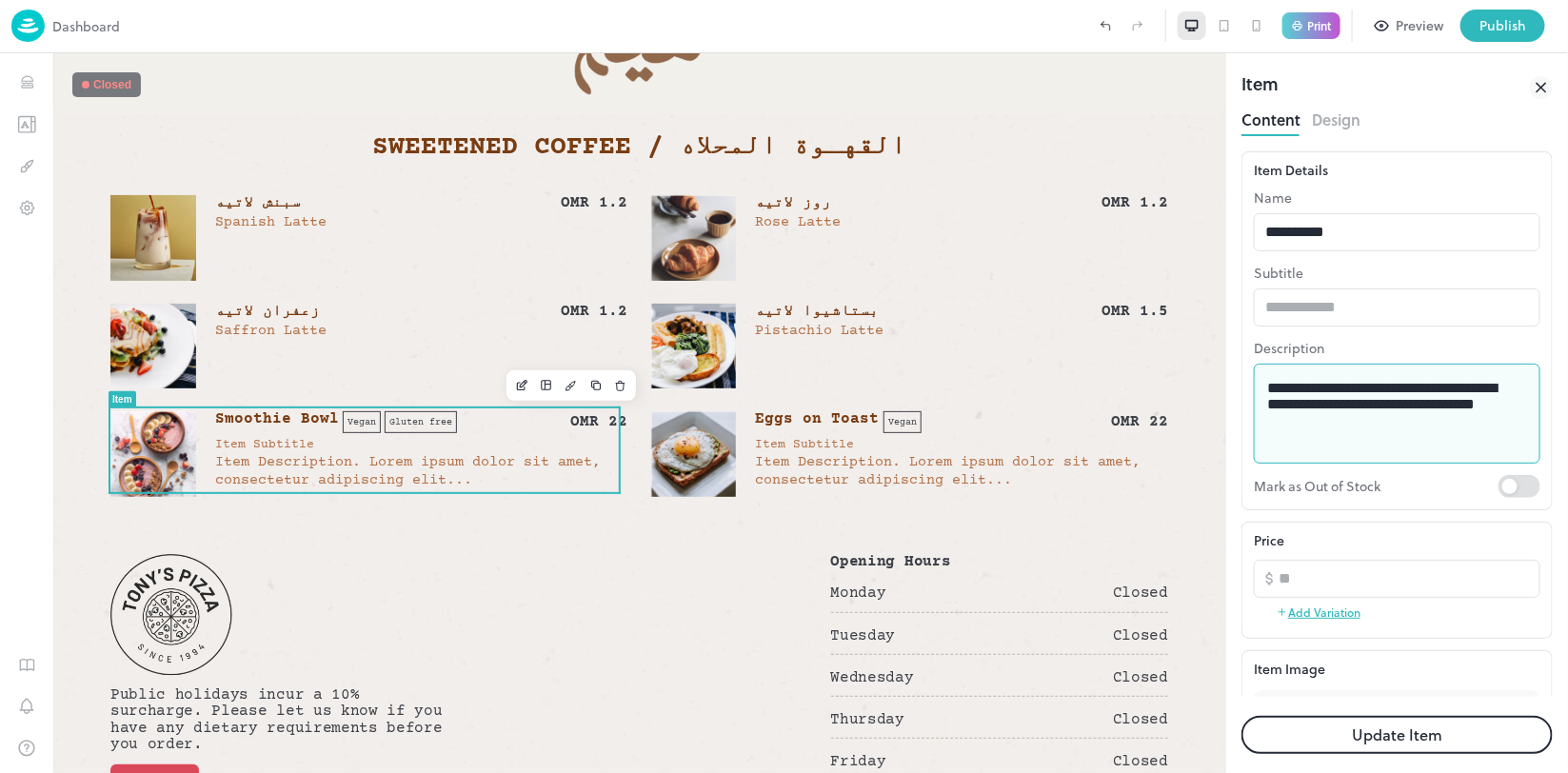 click on "**********" at bounding box center [1388, 414] 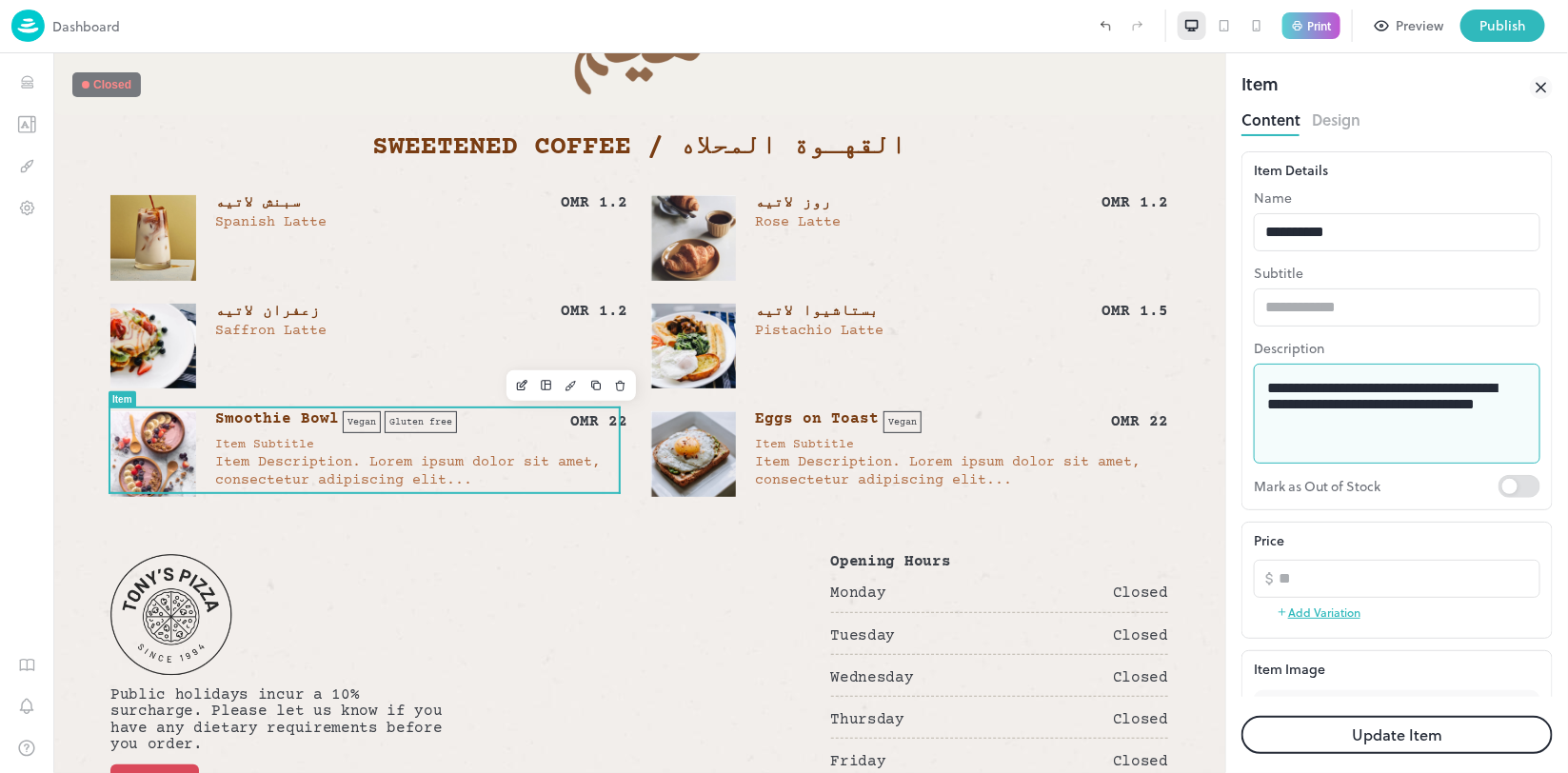 click on "**********" at bounding box center (1388, 414) 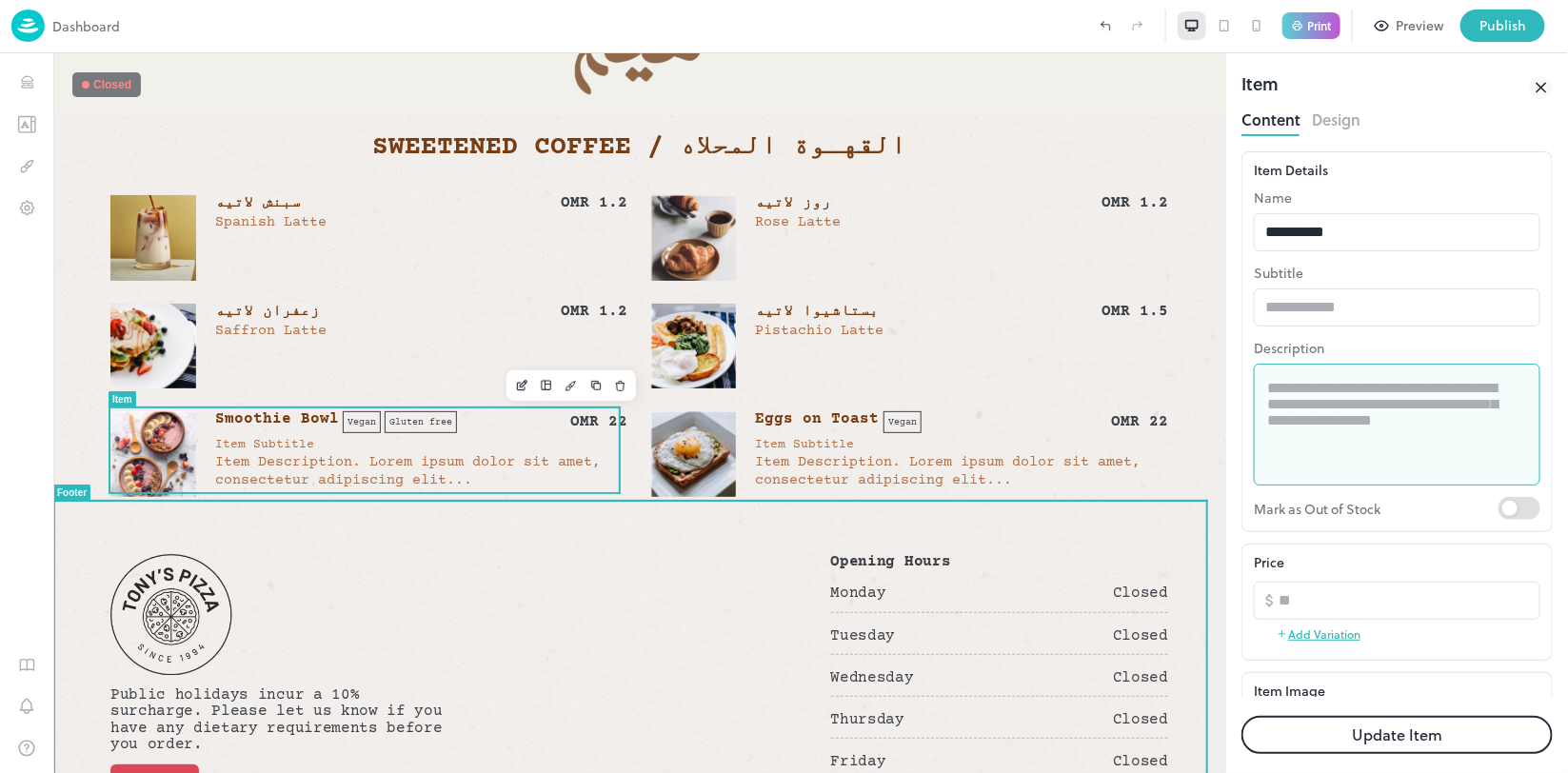 paste on "**********" 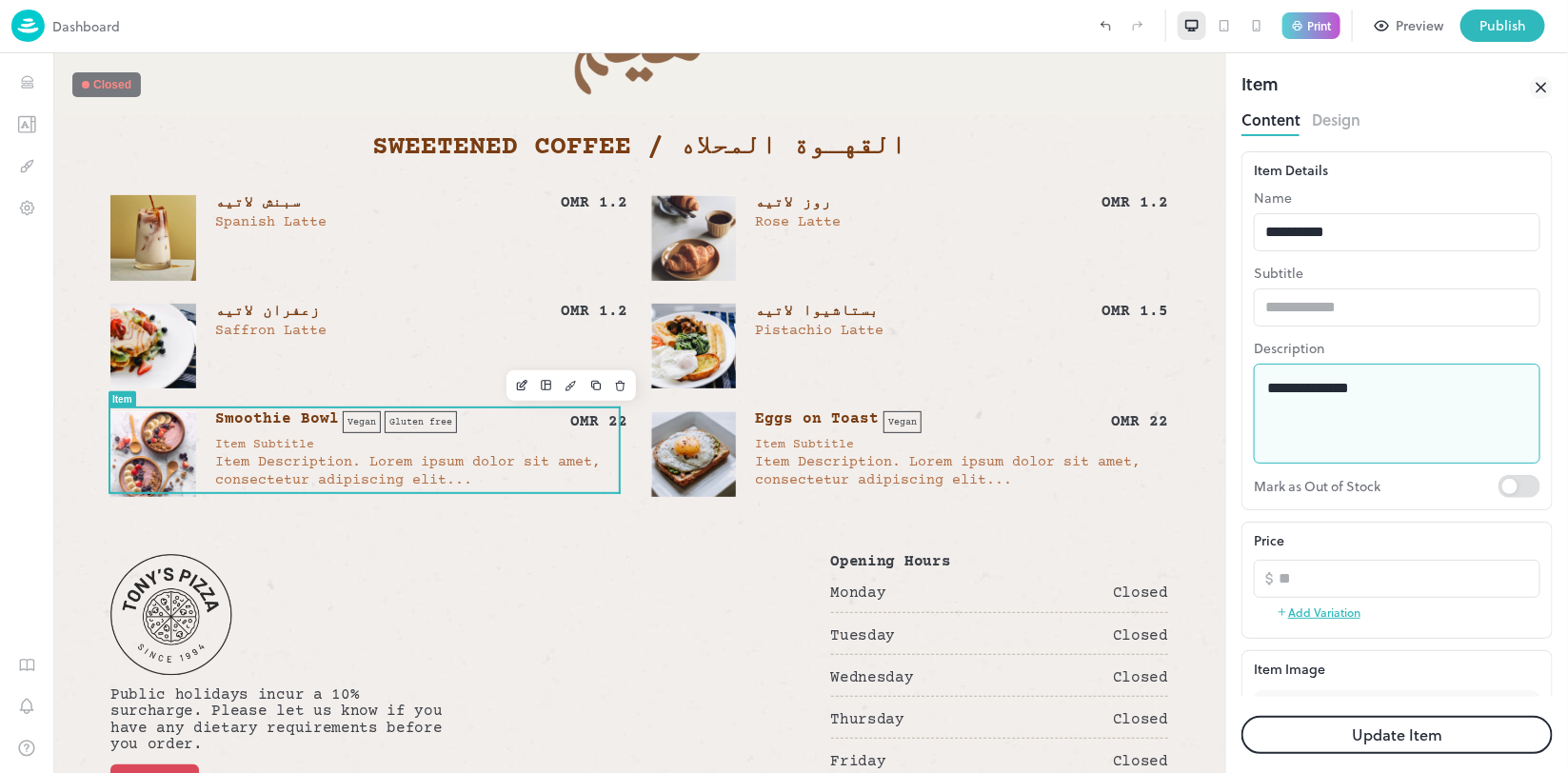 type on "**********" 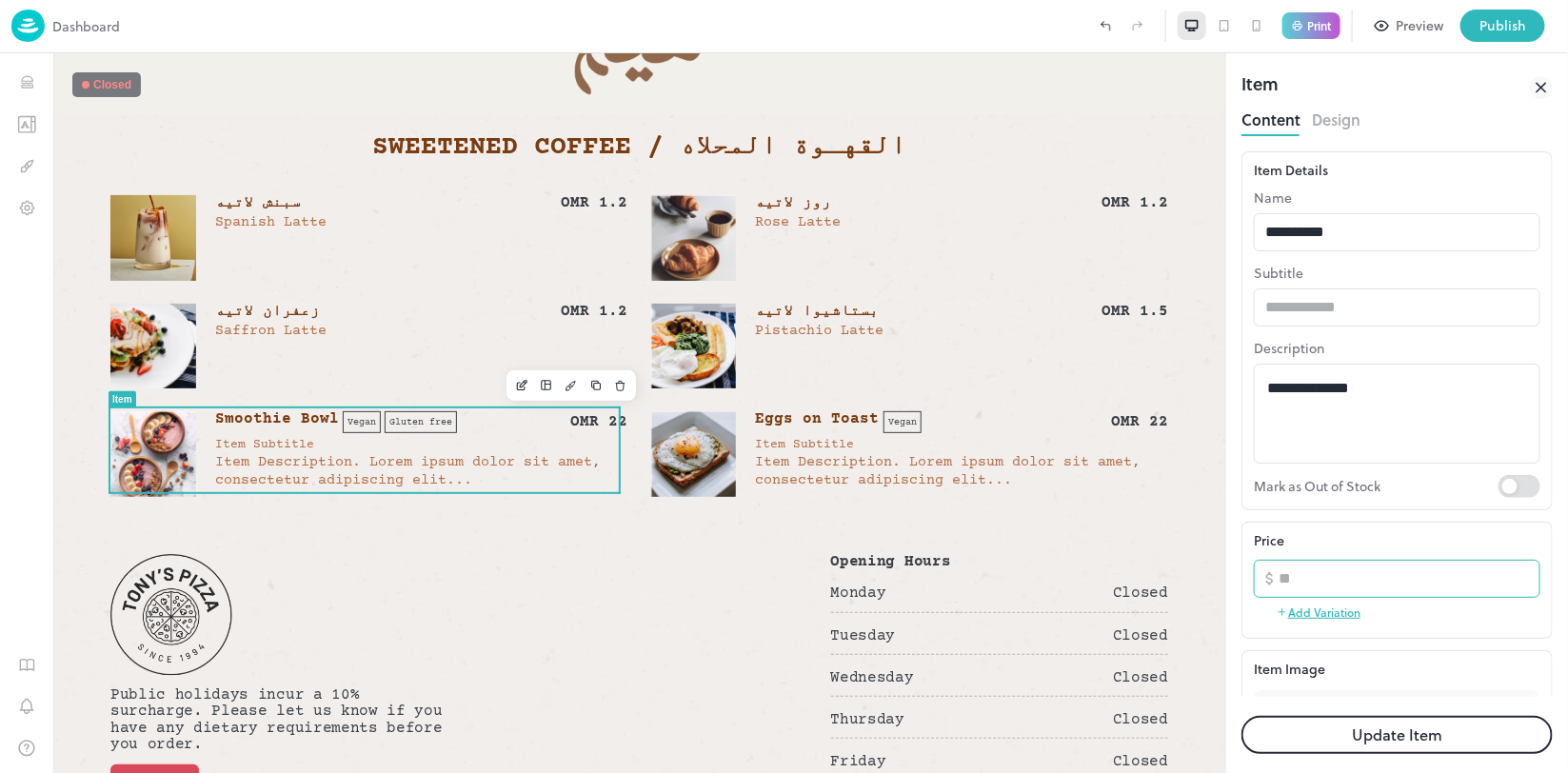 click on "**" at bounding box center [1409, 579] 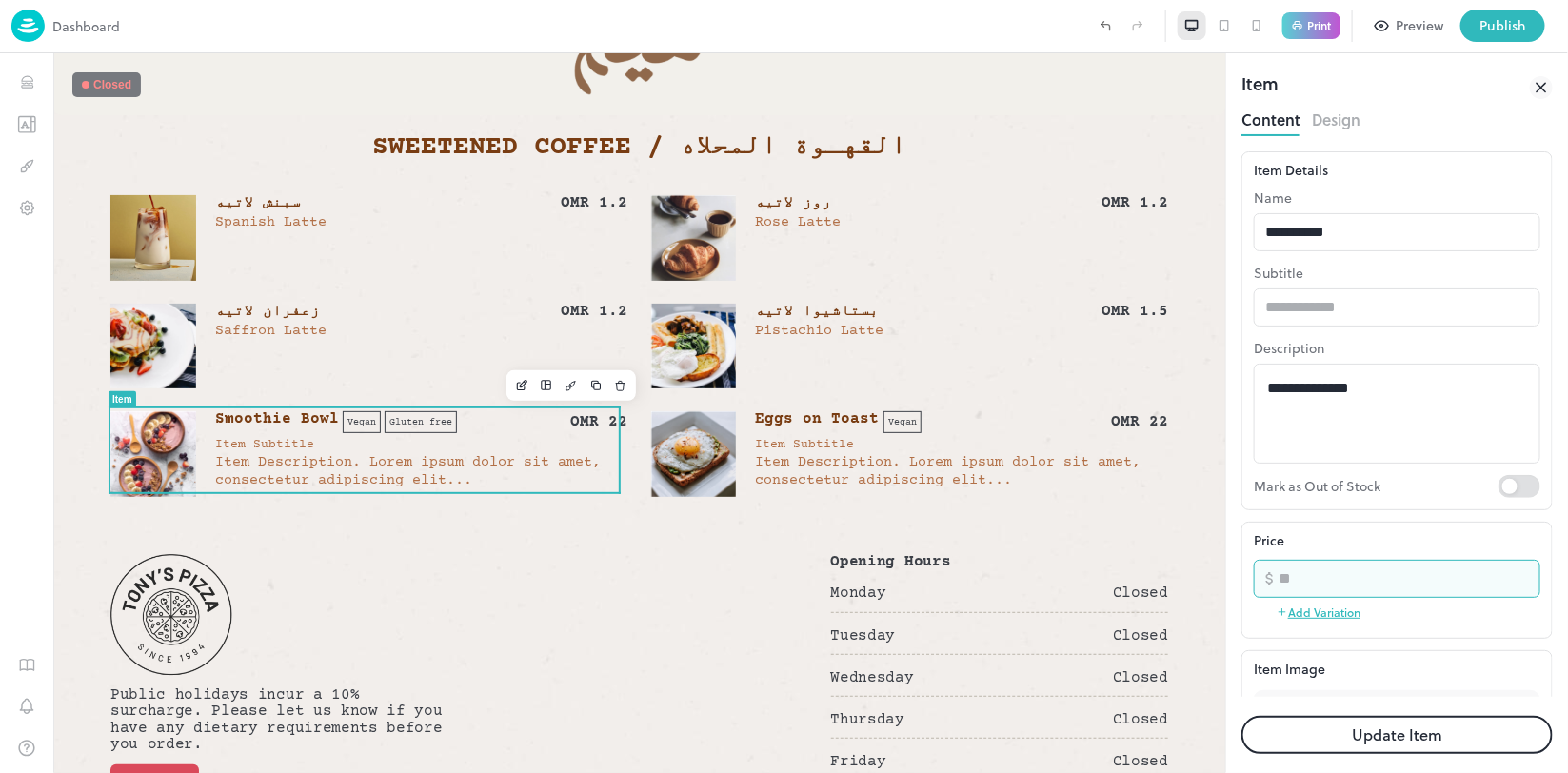 click on "**" at bounding box center (1409, 579) 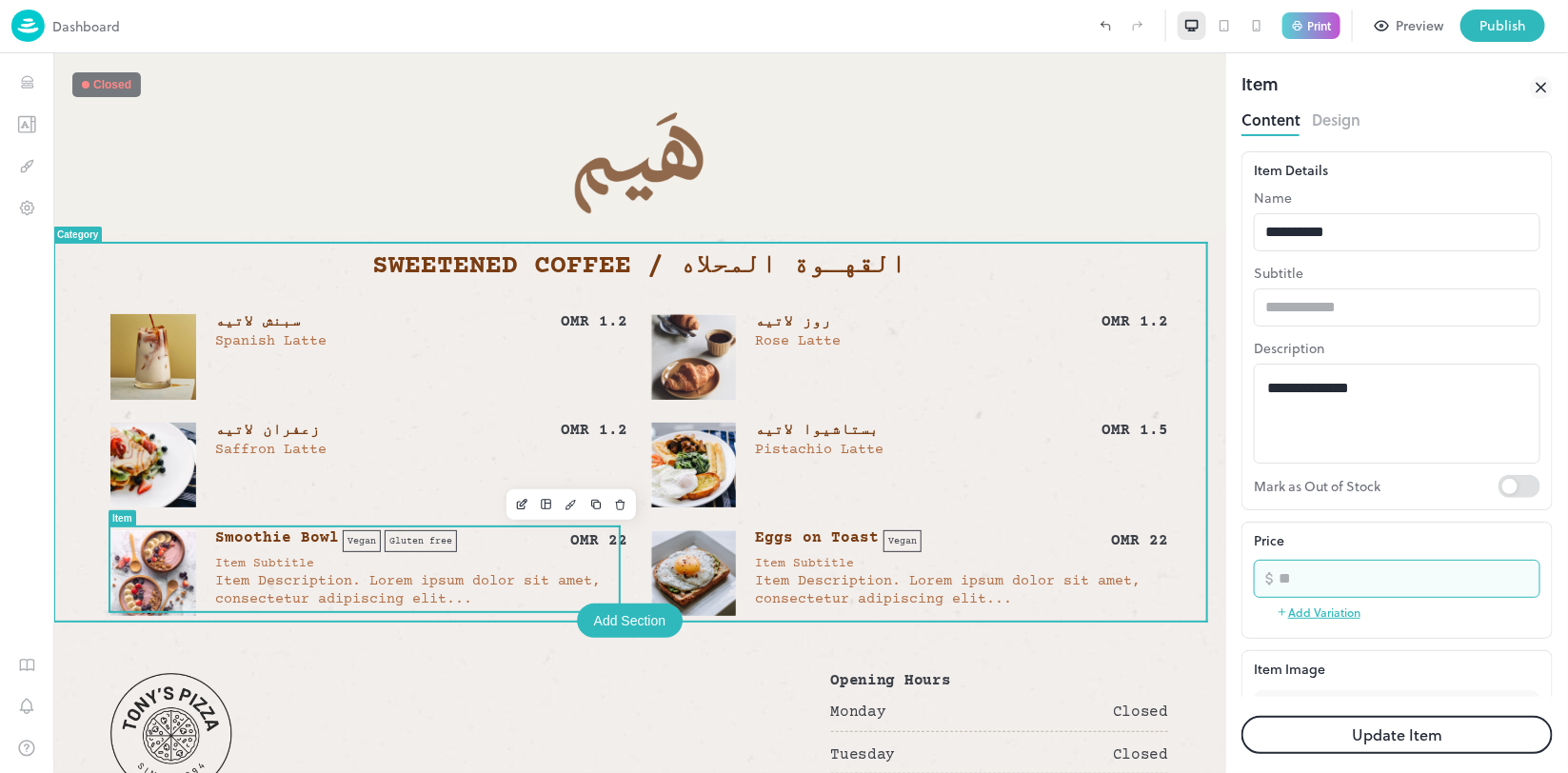scroll, scrollTop: 119, scrollLeft: 0, axis: vertical 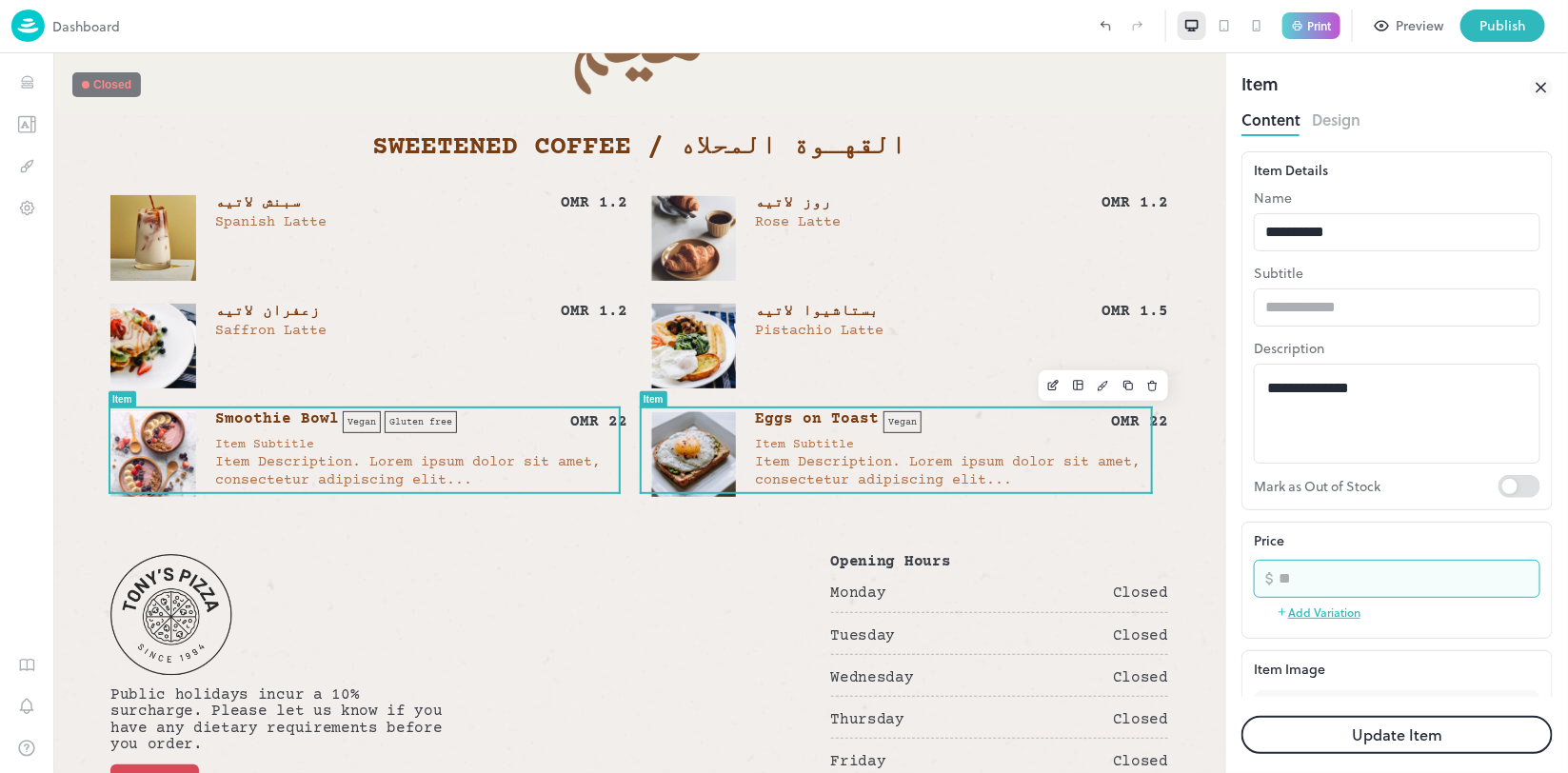 type on "*****" 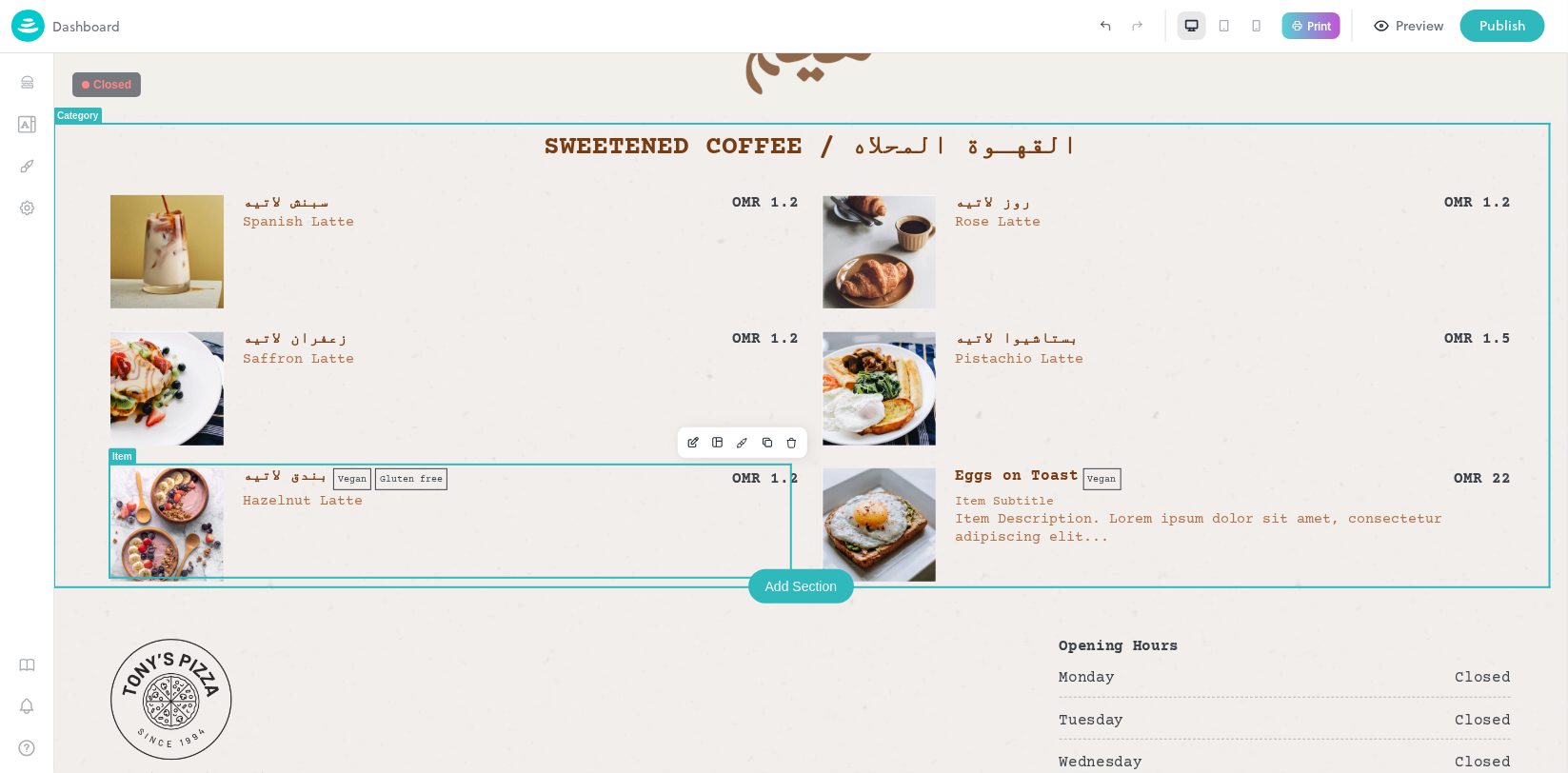 click on "بندق لاتيه Vegan Gluten free OMR 1.2 Vegan Gluten free Hazelnut Latte" at bounding box center [520, 488] 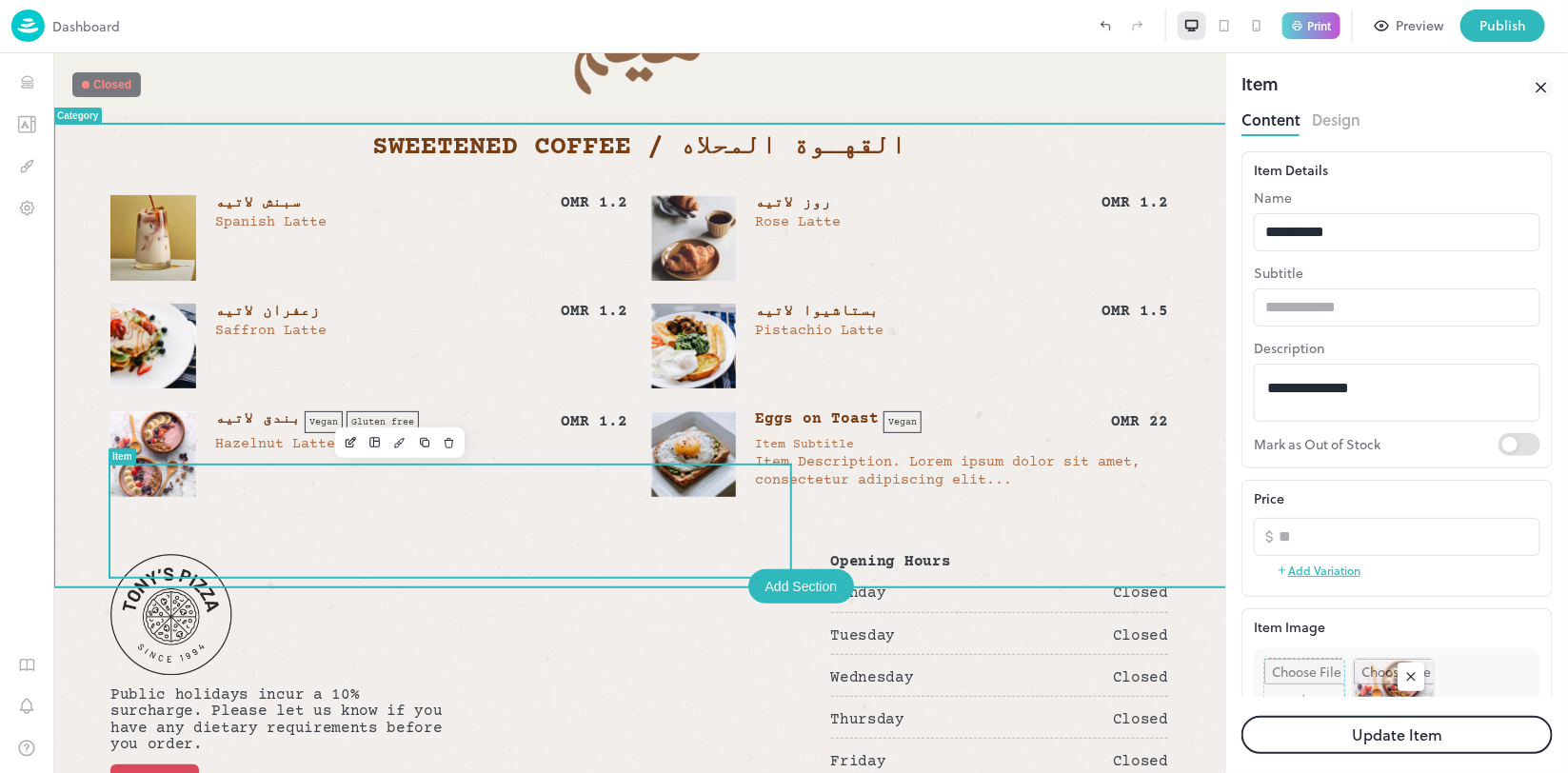 scroll, scrollTop: 0, scrollLeft: 0, axis: both 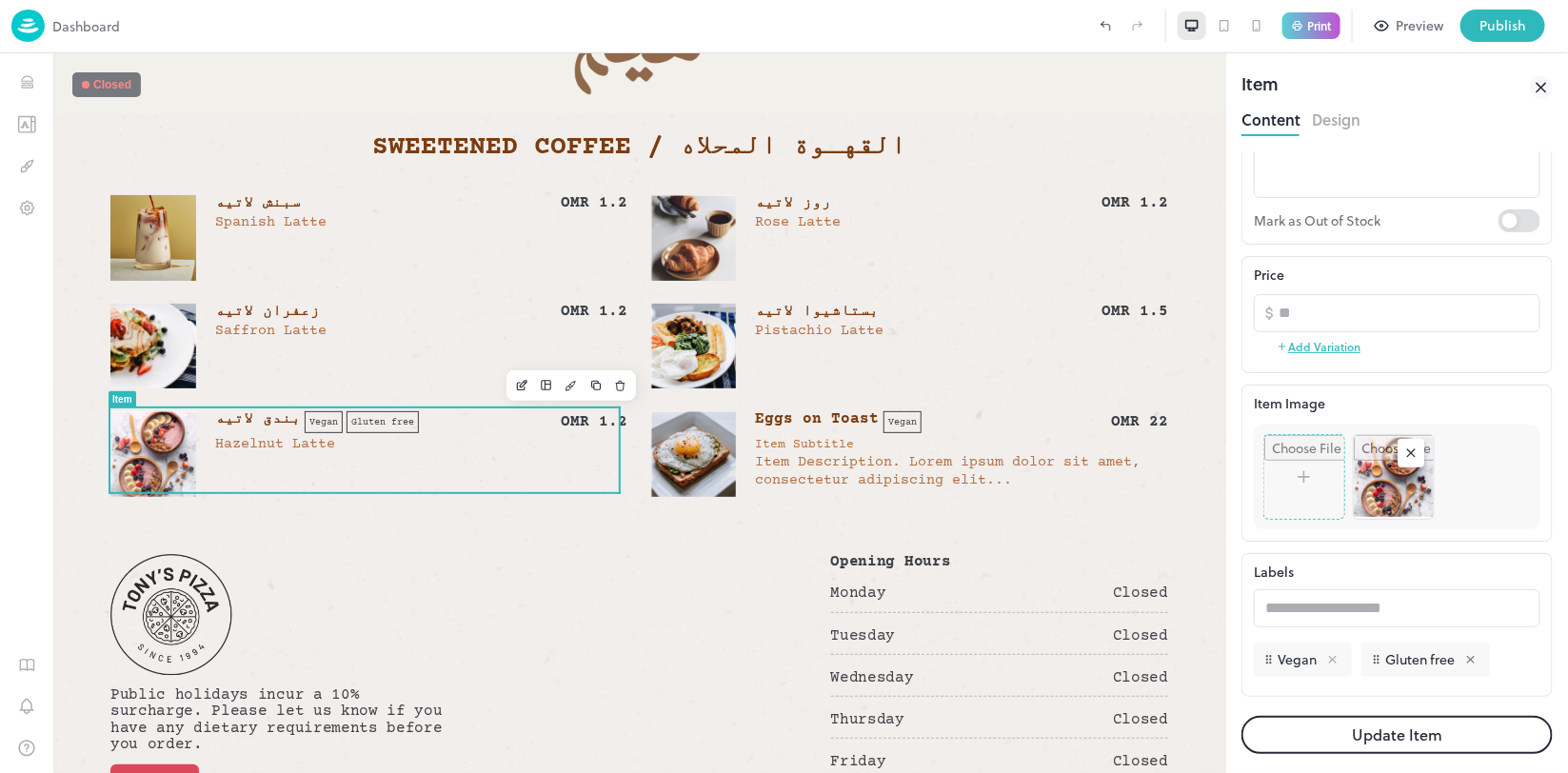 click 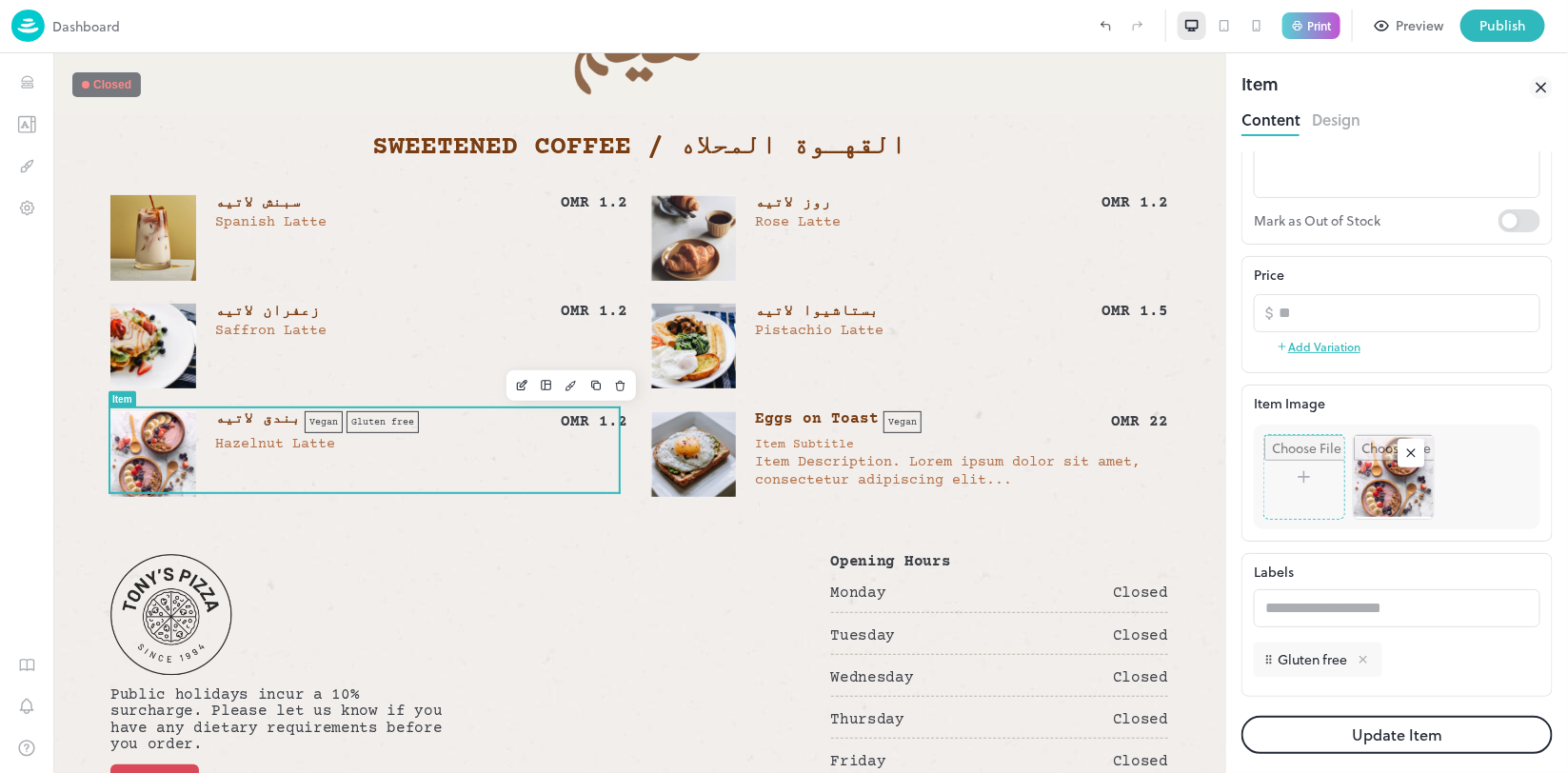 click 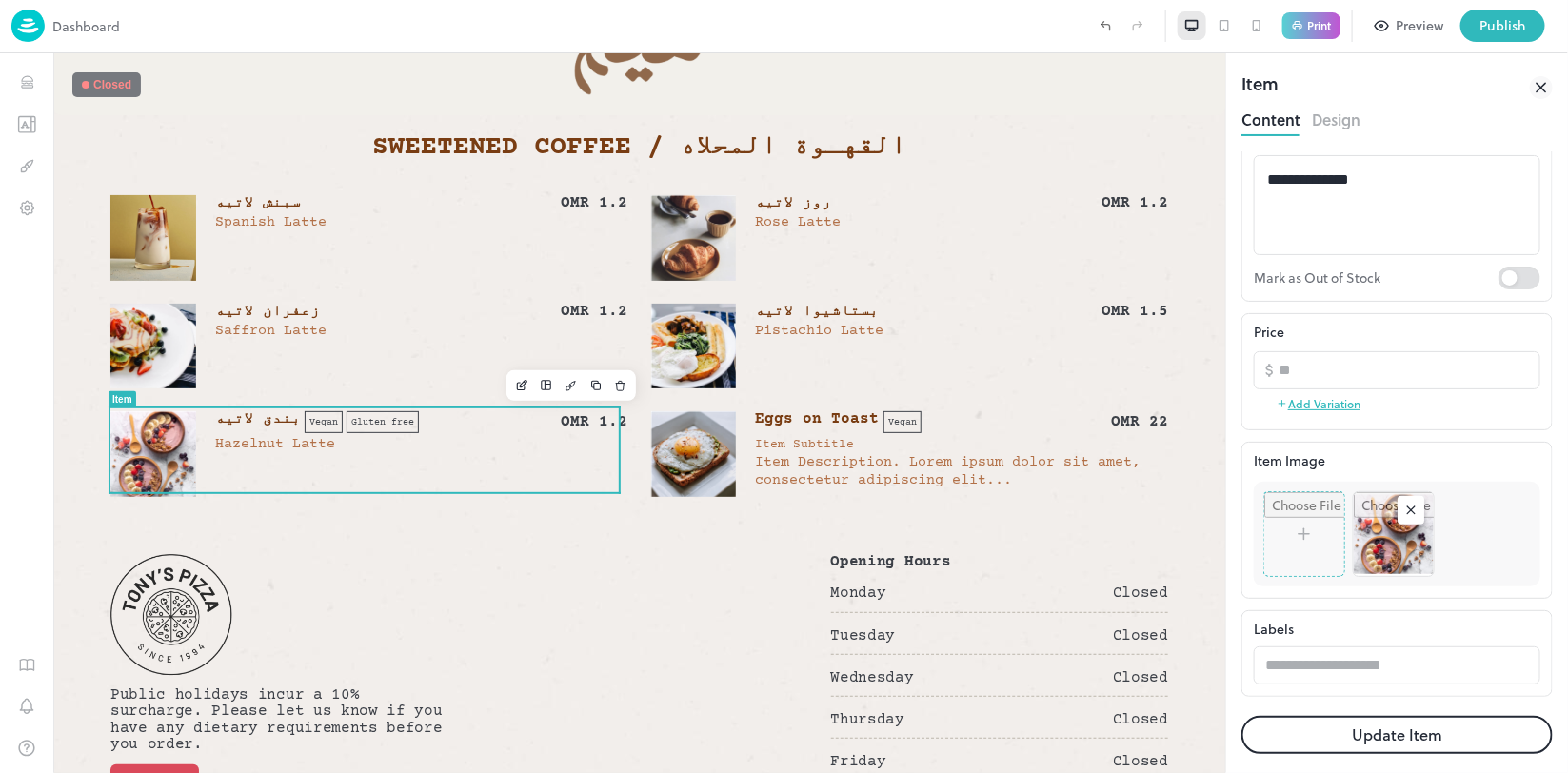 click on "Update Item" at bounding box center (1397, 735) 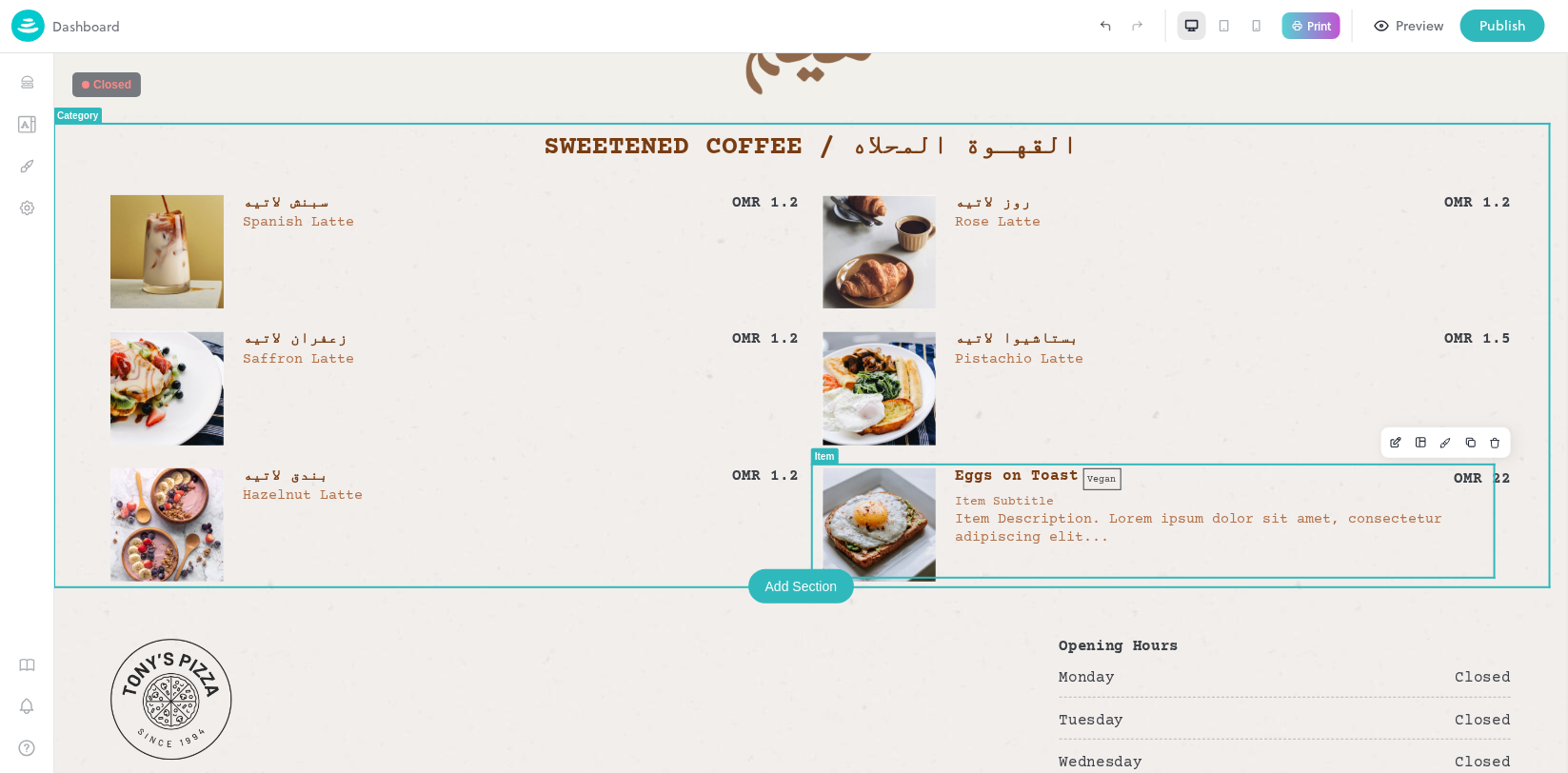 click on "Eggs on Toast" at bounding box center [1016, 475] 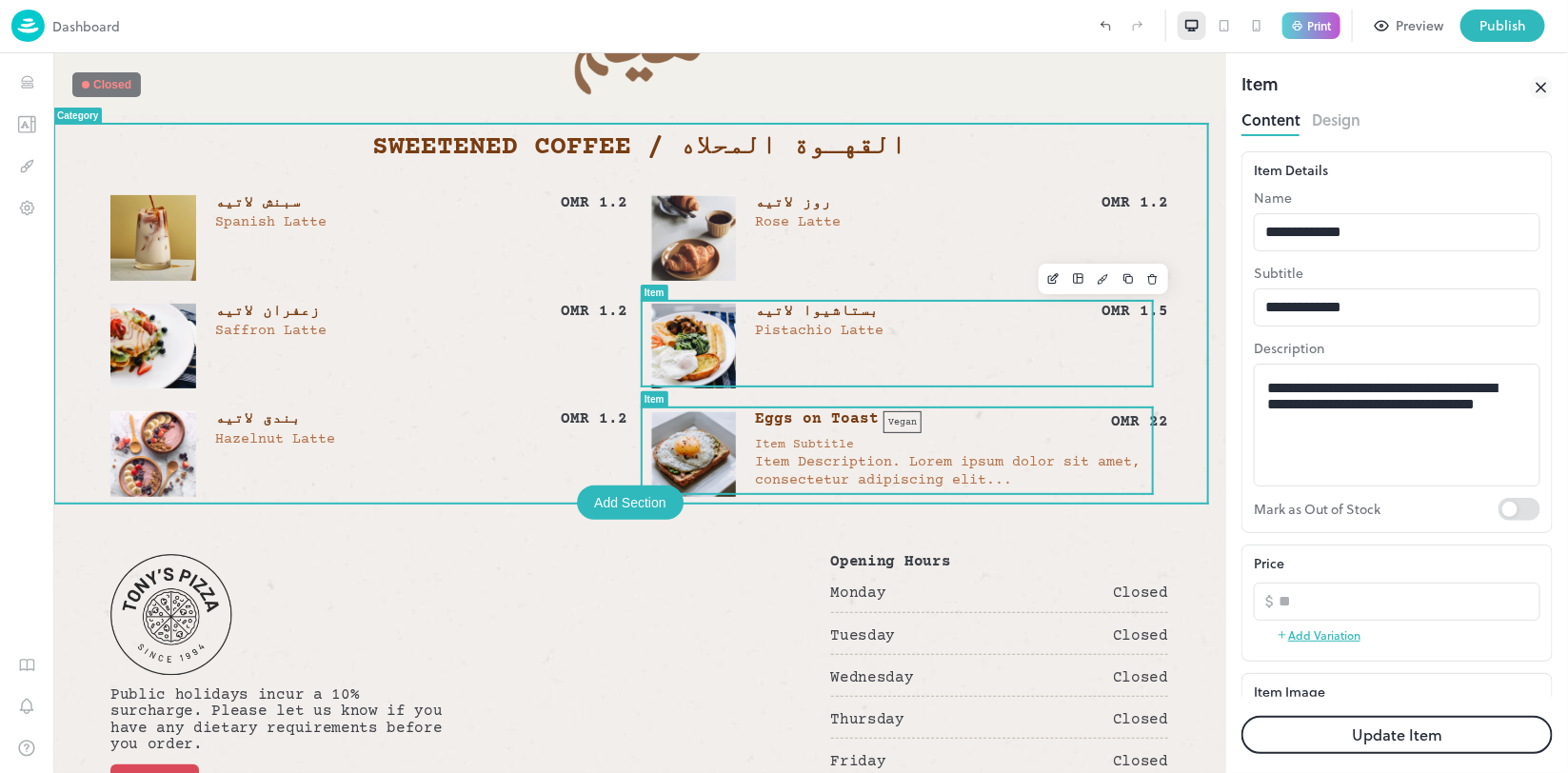 scroll, scrollTop: 0, scrollLeft: 0, axis: both 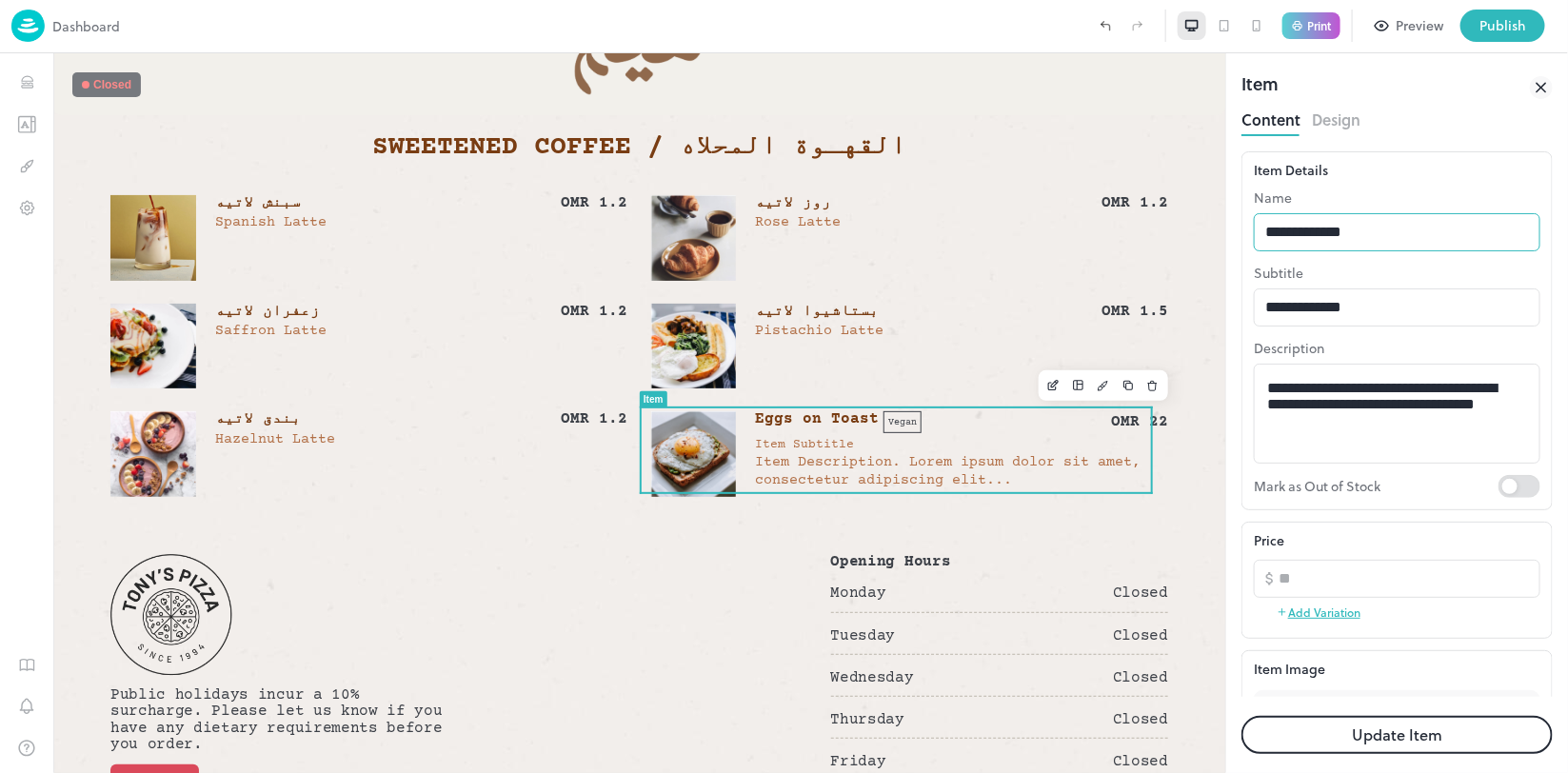 click on "**********" at bounding box center (1397, 232) 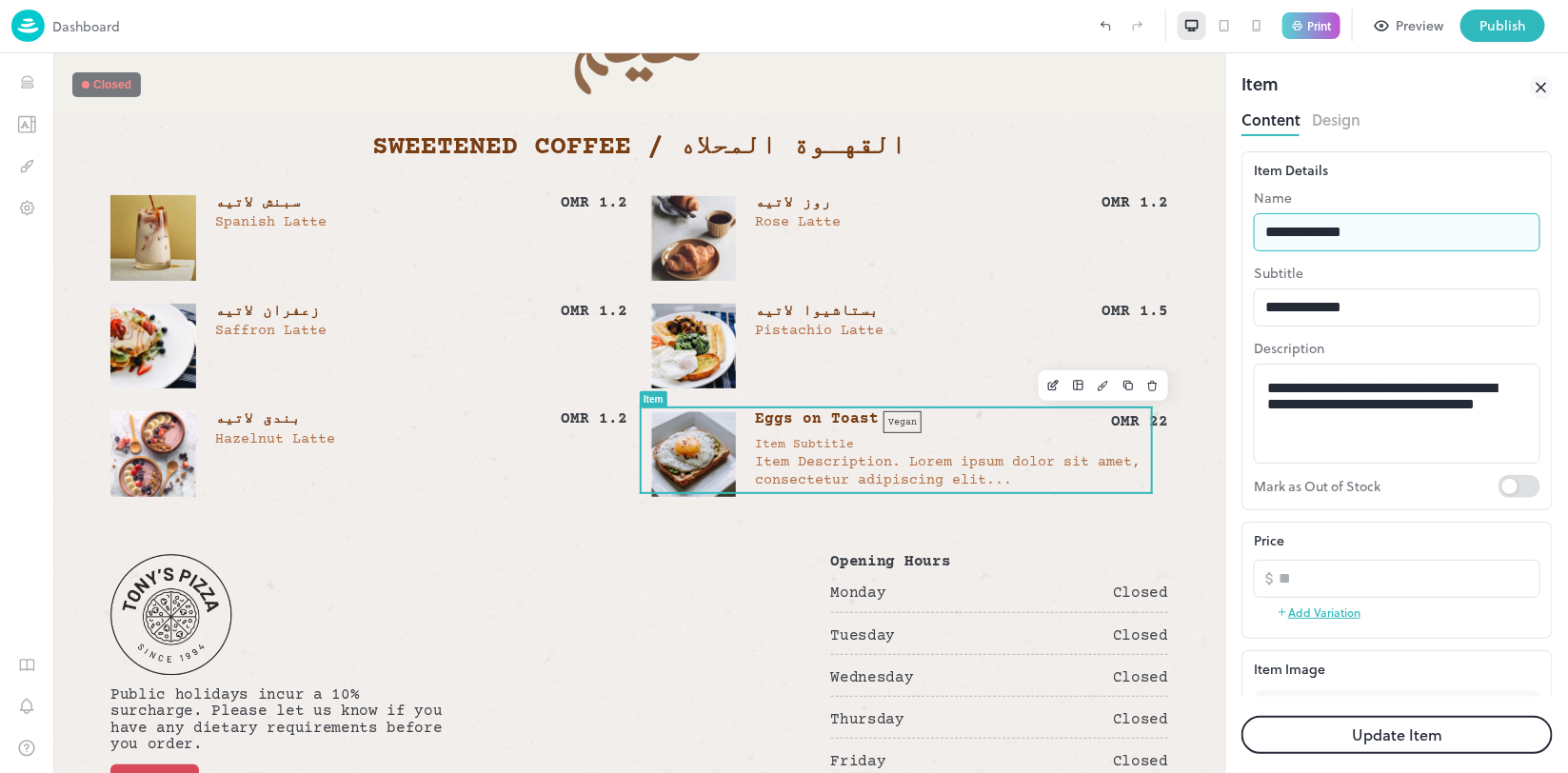 click on "**********" at bounding box center [1397, 232] 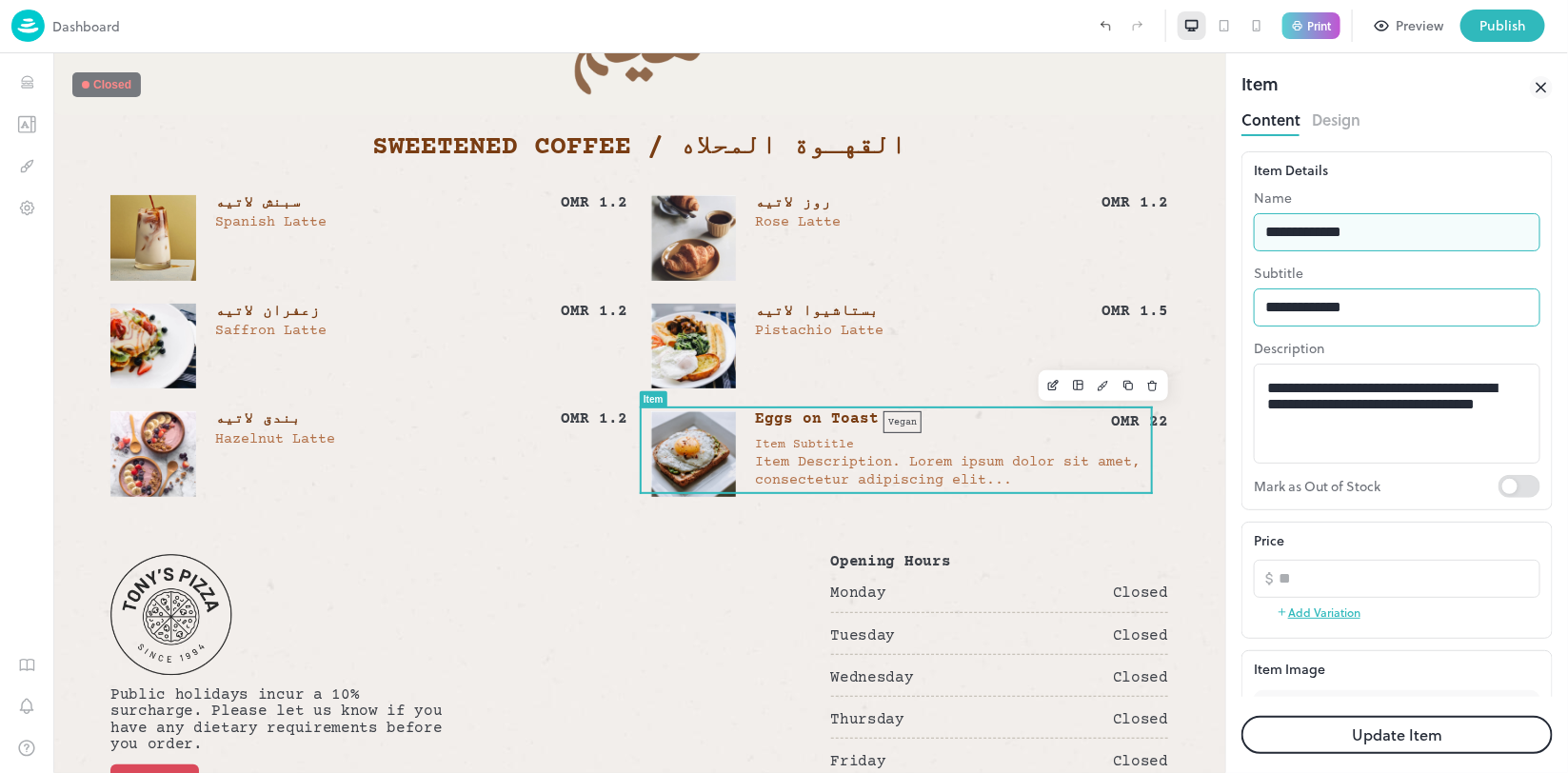 click on "**********" at bounding box center (1397, 307) 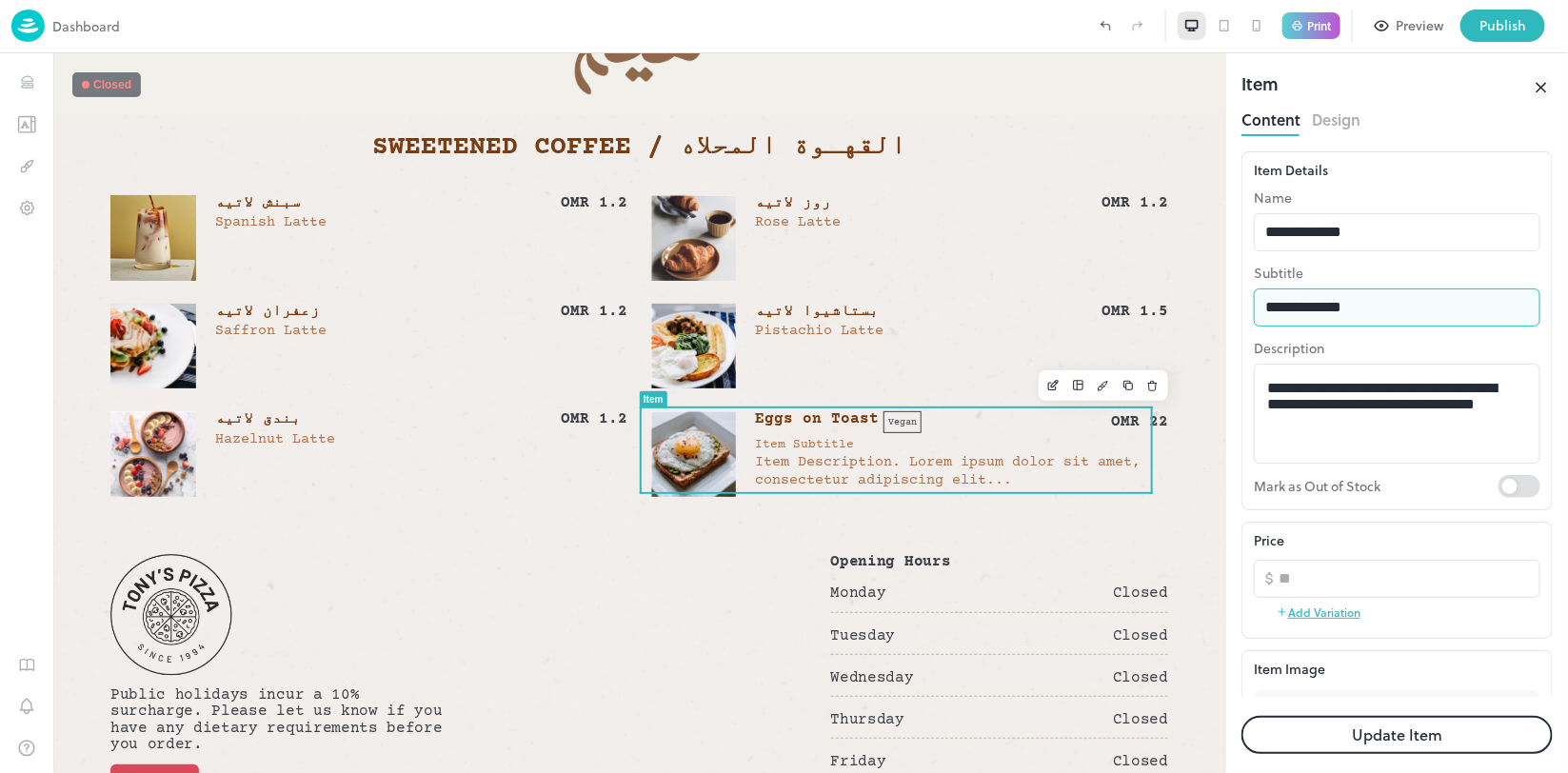 click on "**********" at bounding box center [1397, 307] 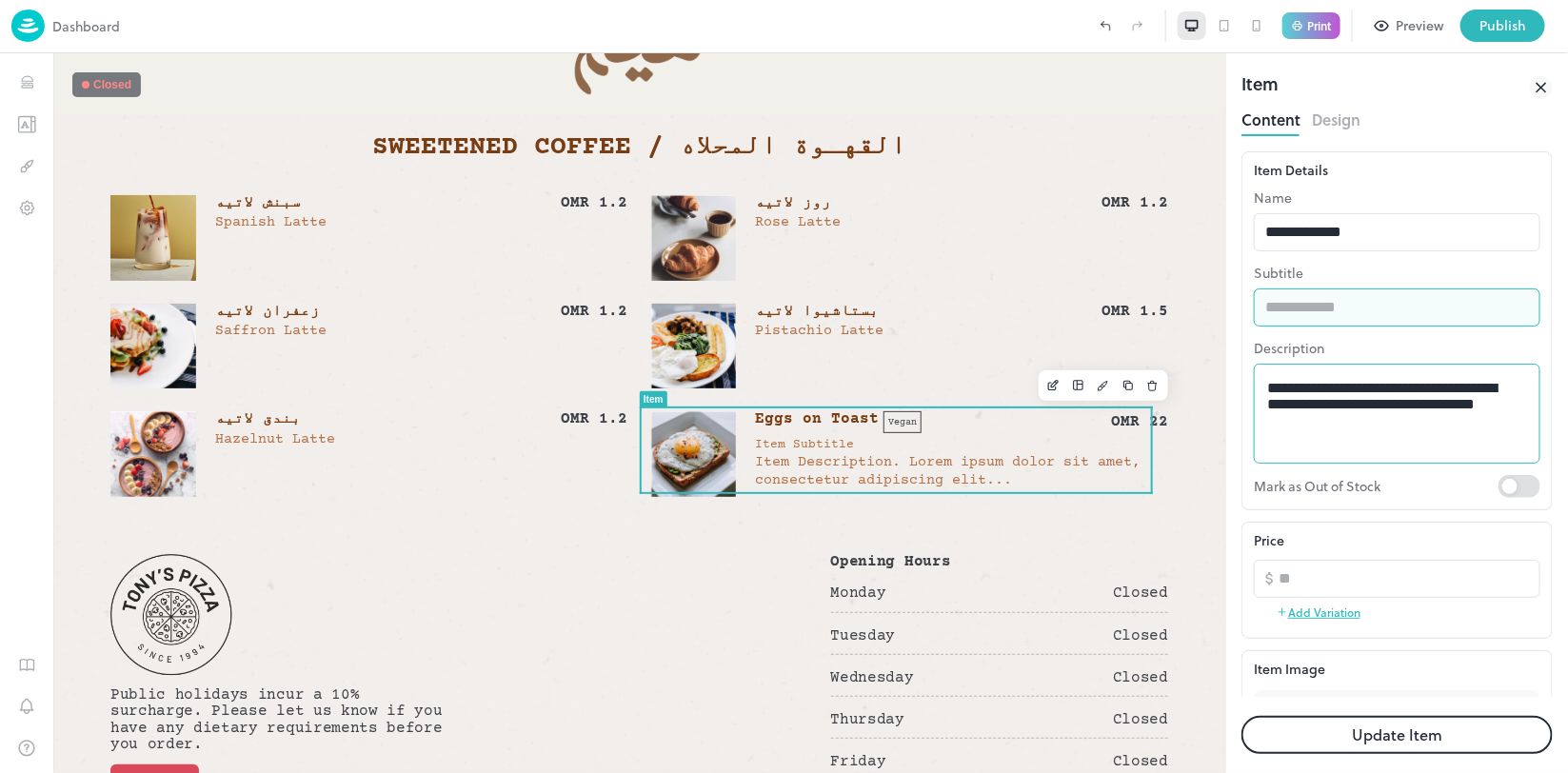 type 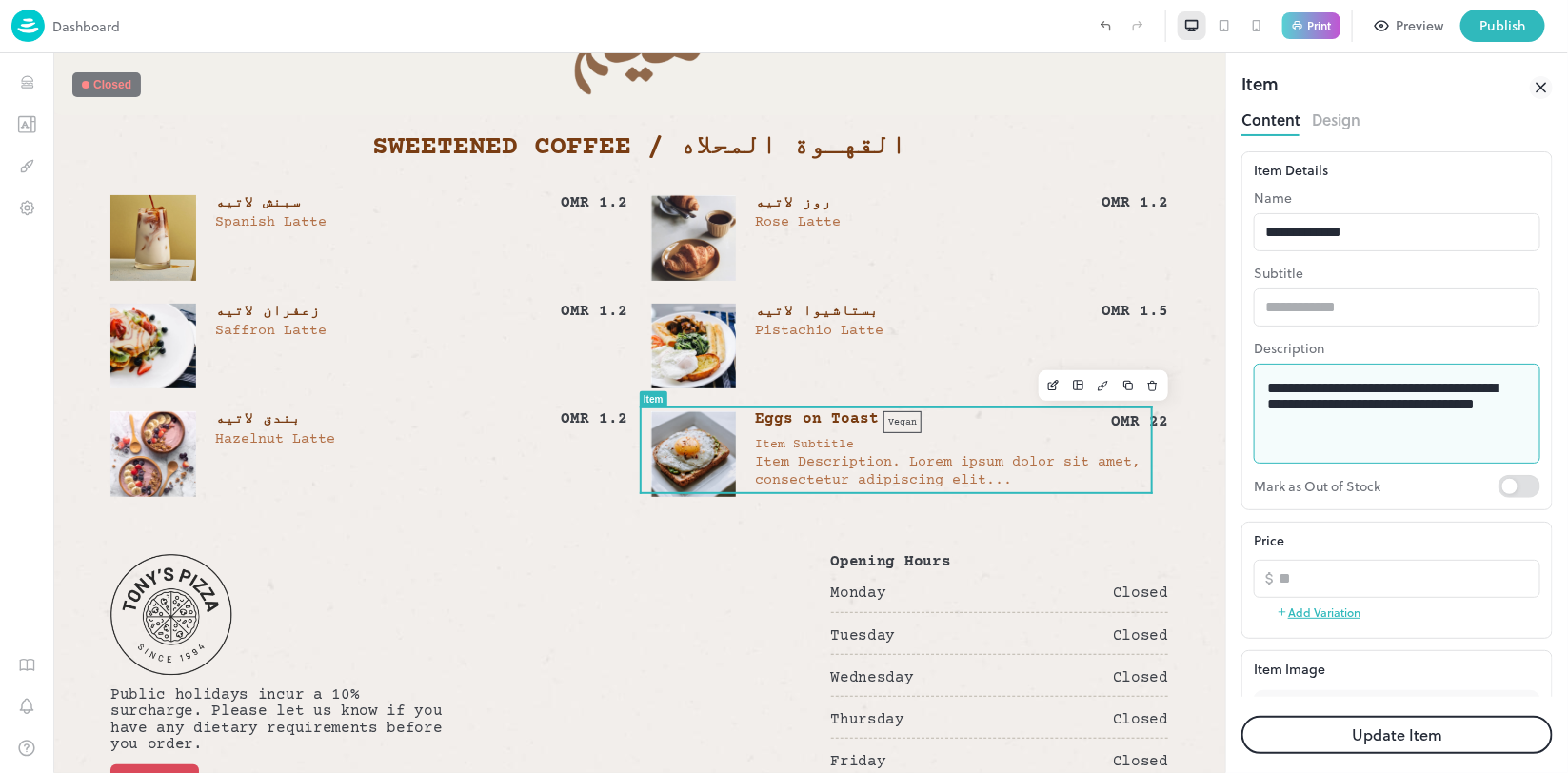 click on "**********" at bounding box center [1388, 414] 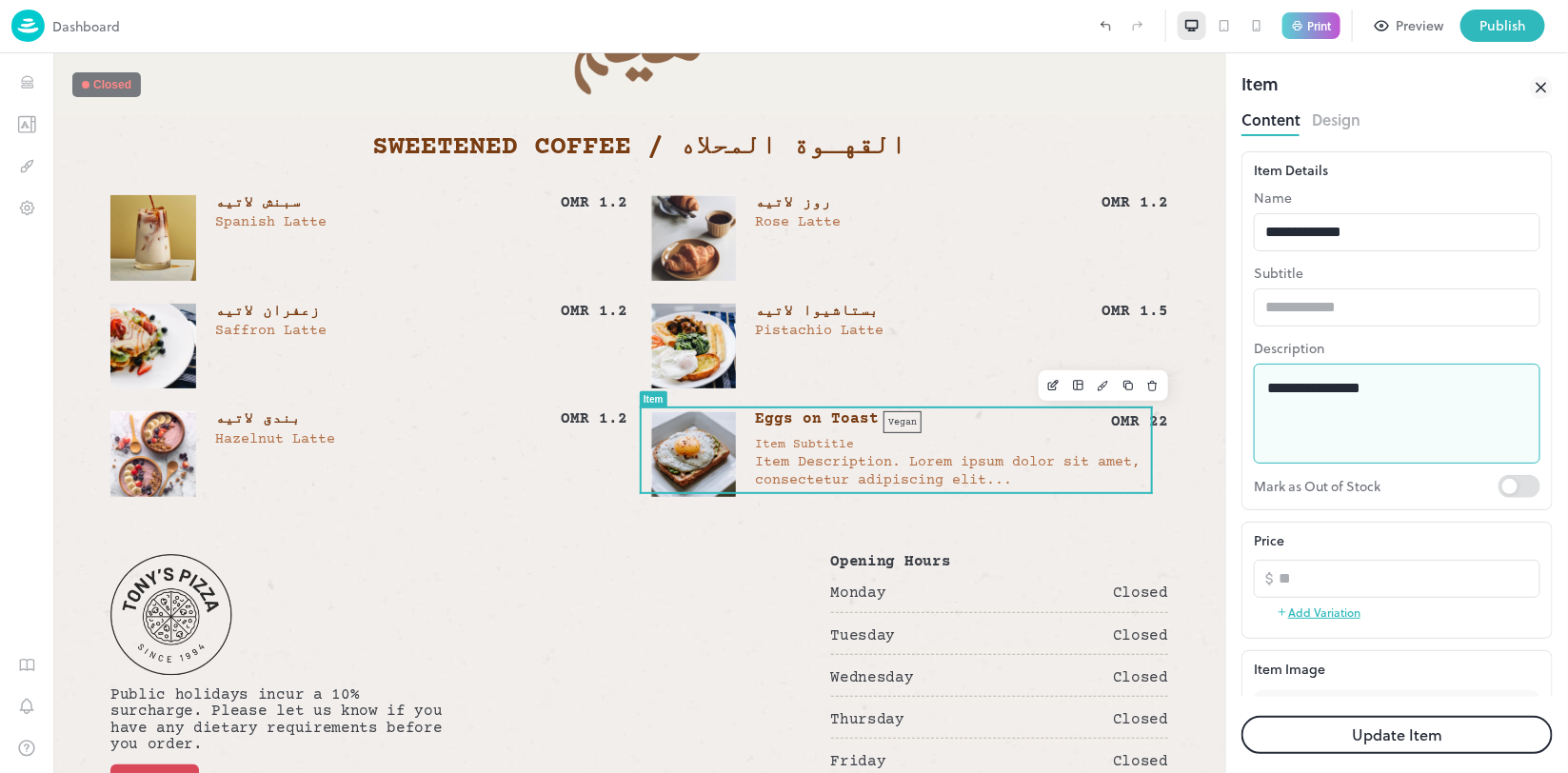 type on "**********" 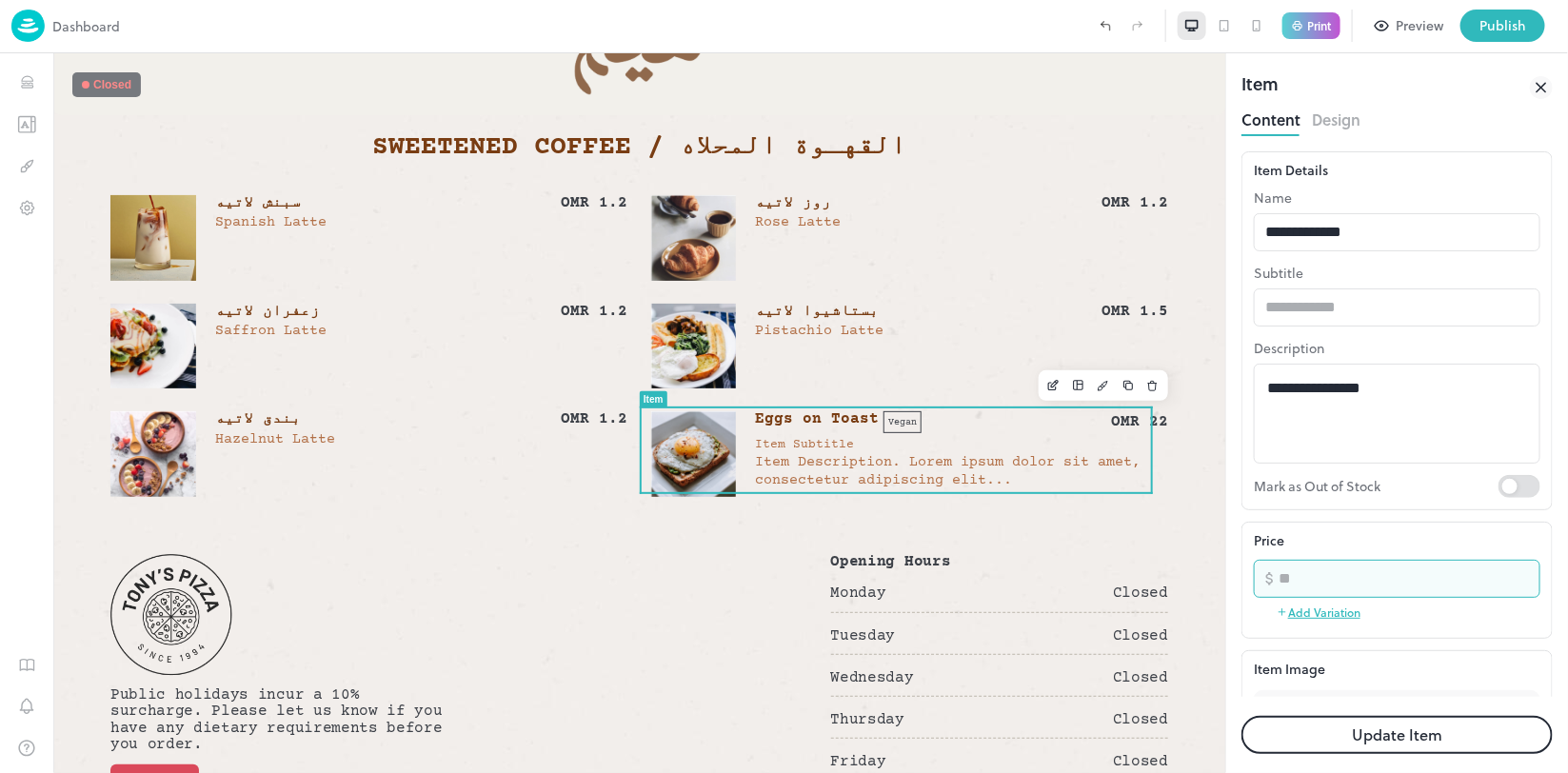click on "**" at bounding box center (1409, 579) 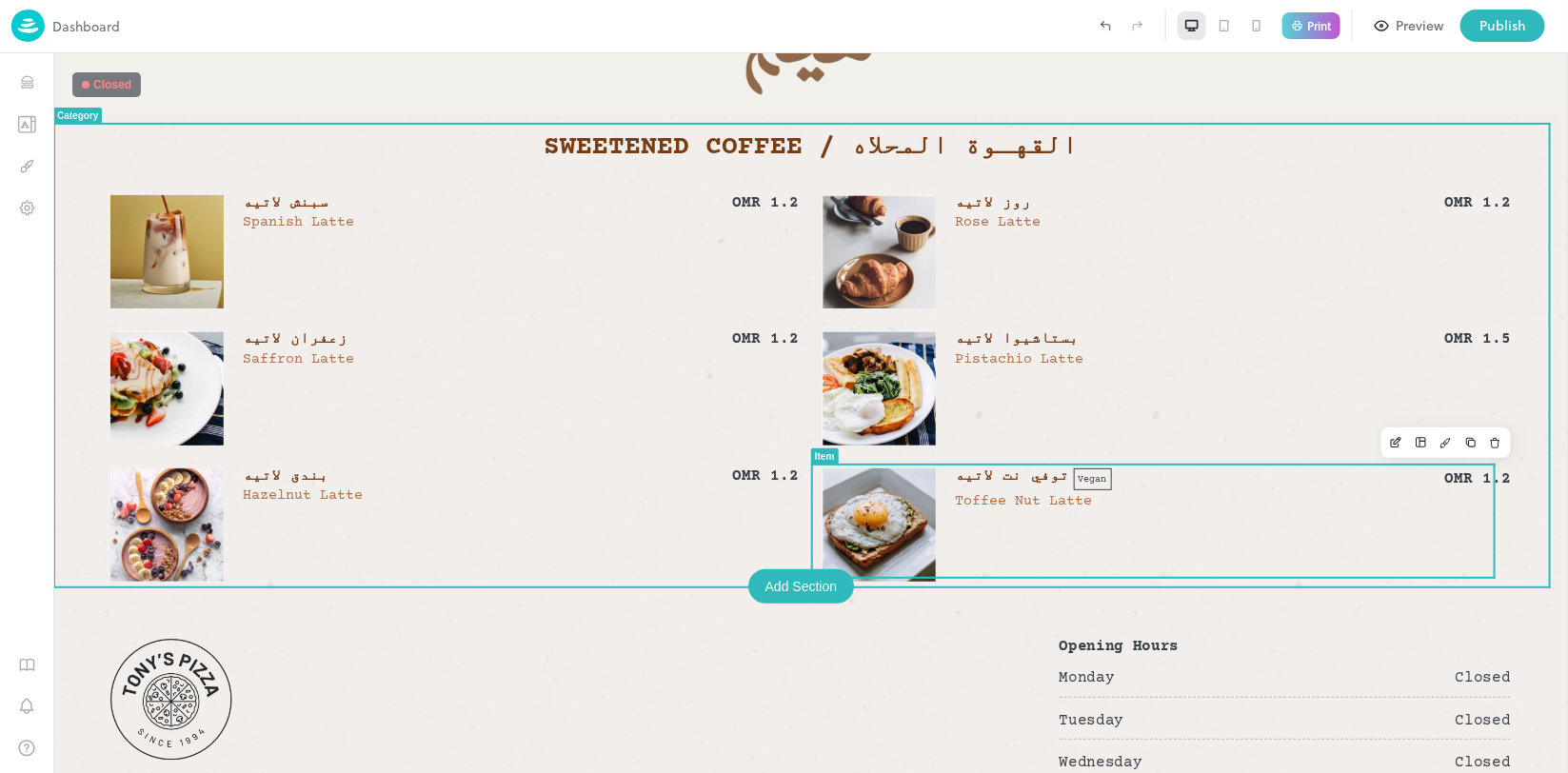 click on "توفي نت لاتيه Vegan OMR 1.2 Vegan Toffee Nut Latte" at bounding box center [1232, 524] 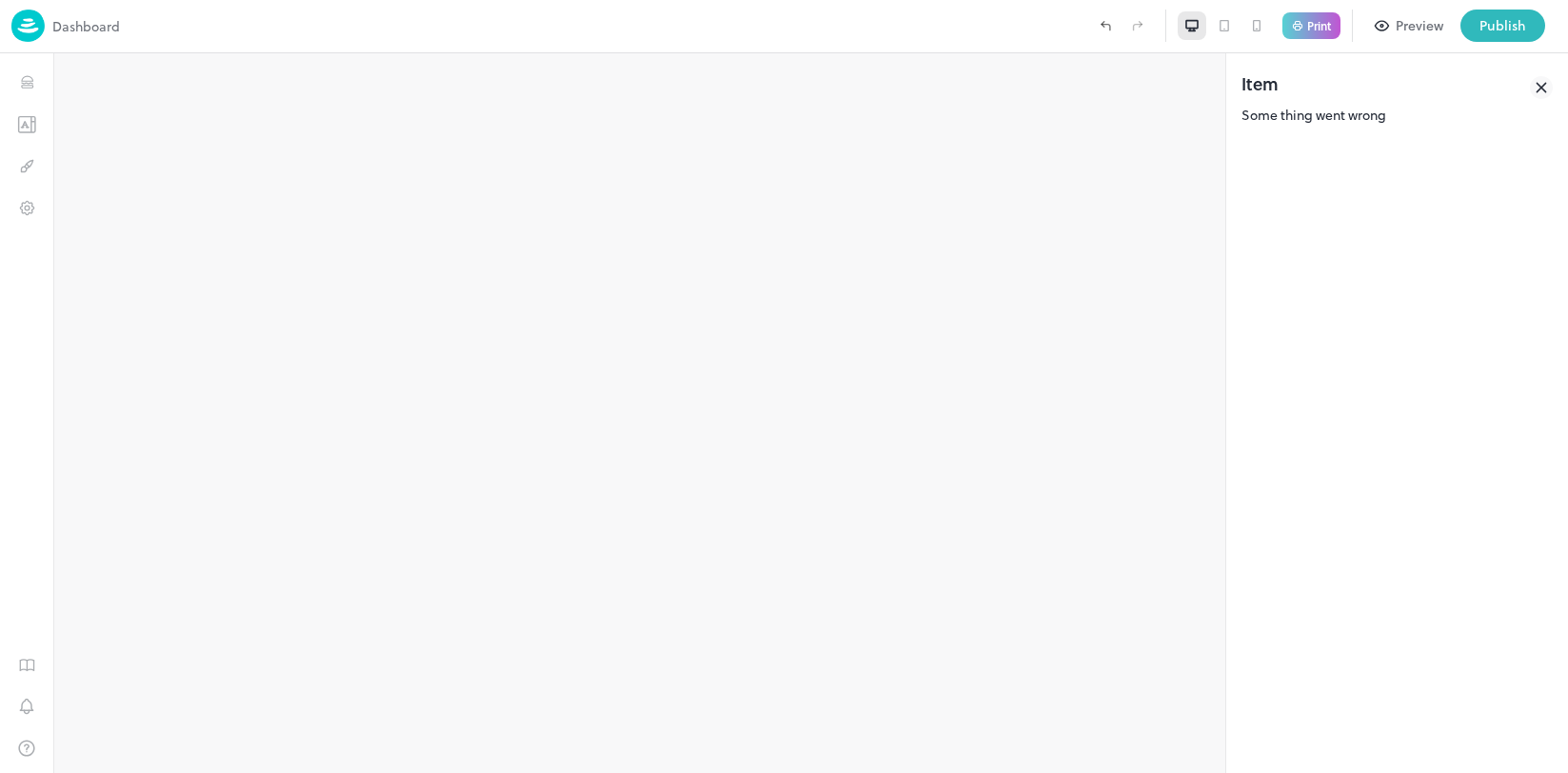 scroll, scrollTop: 0, scrollLeft: 0, axis: both 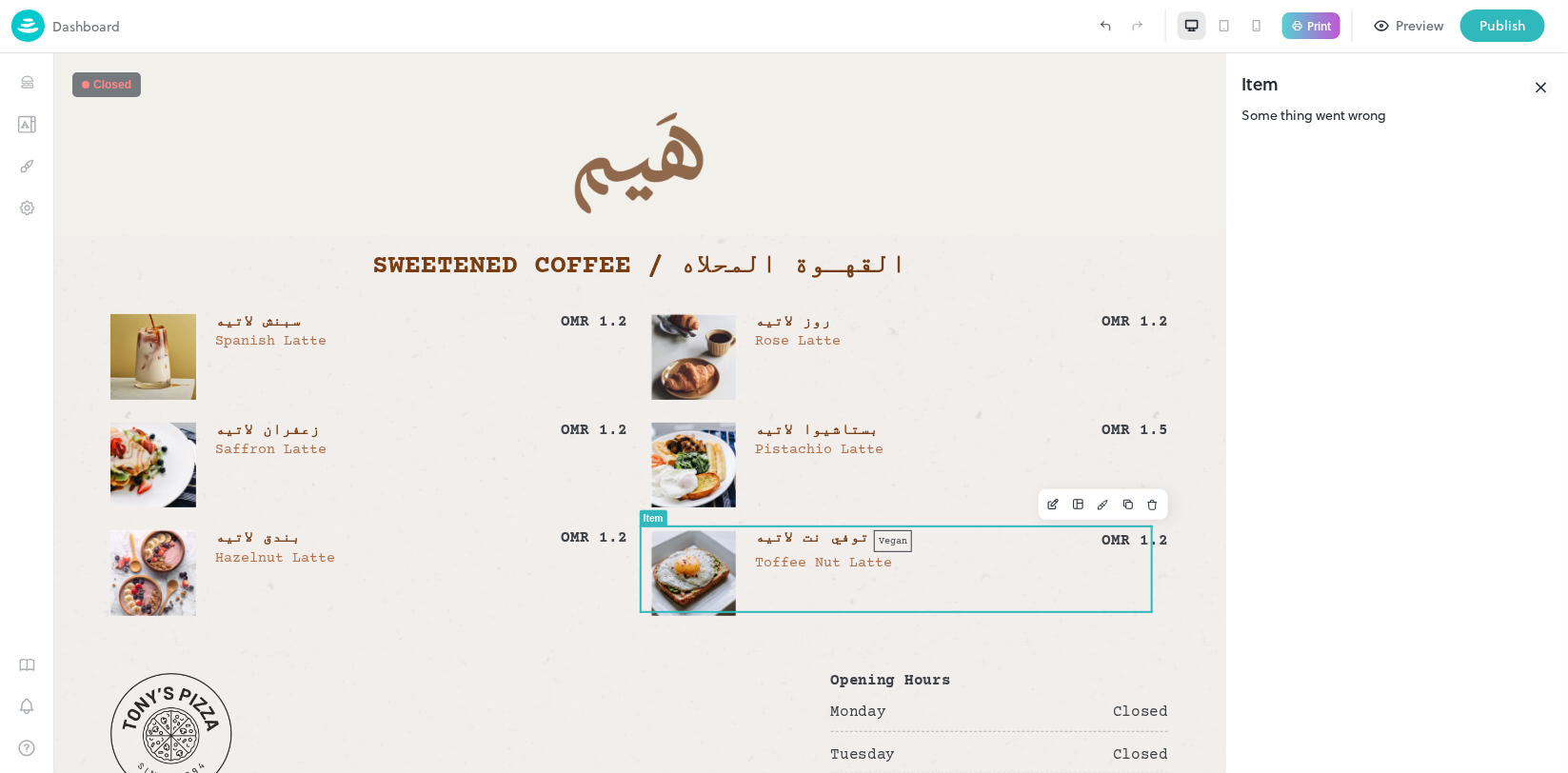 click on "Pistachio Latte" at bounding box center [818, 448] 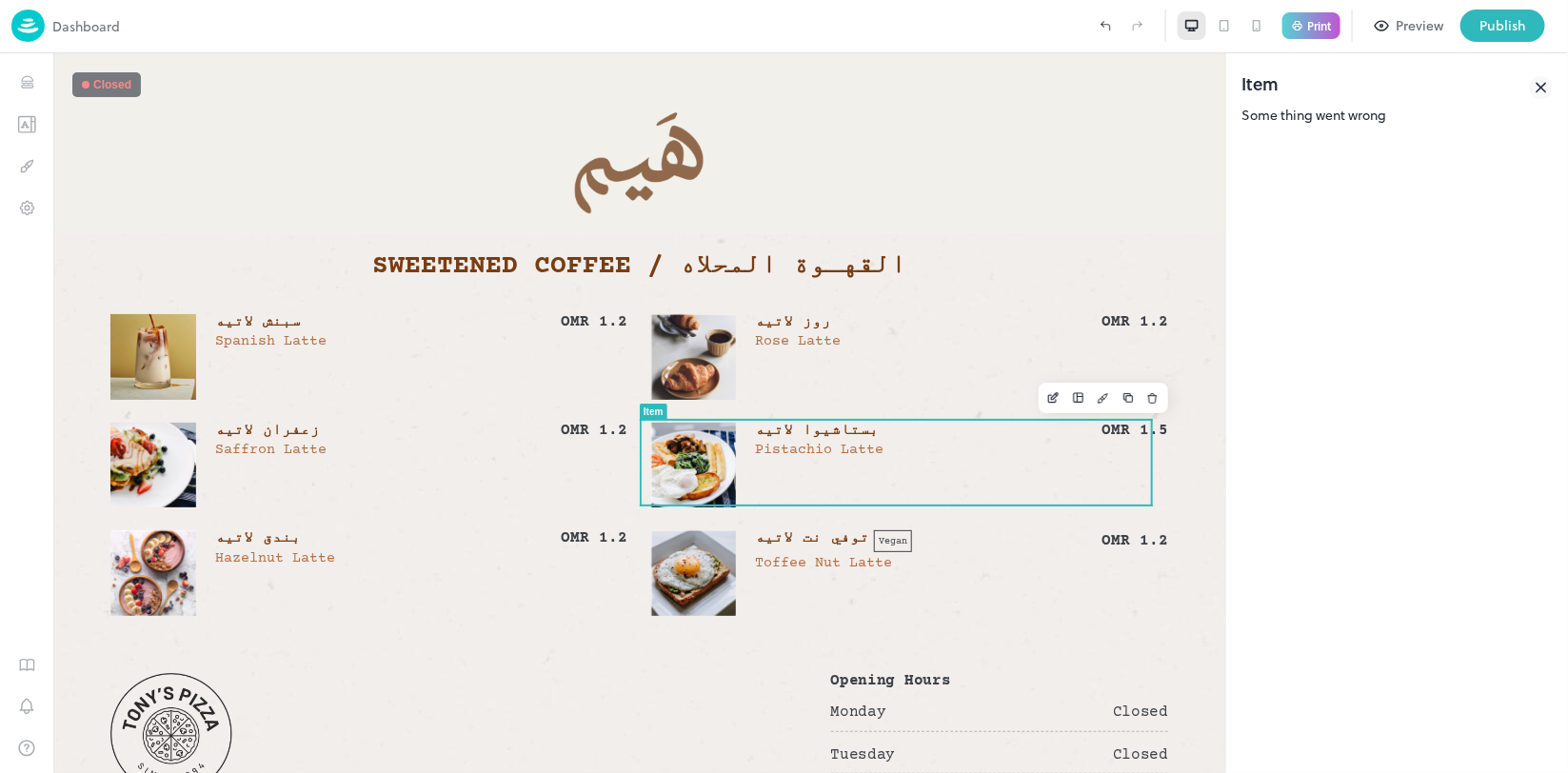 scroll, scrollTop: 119, scrollLeft: 0, axis: vertical 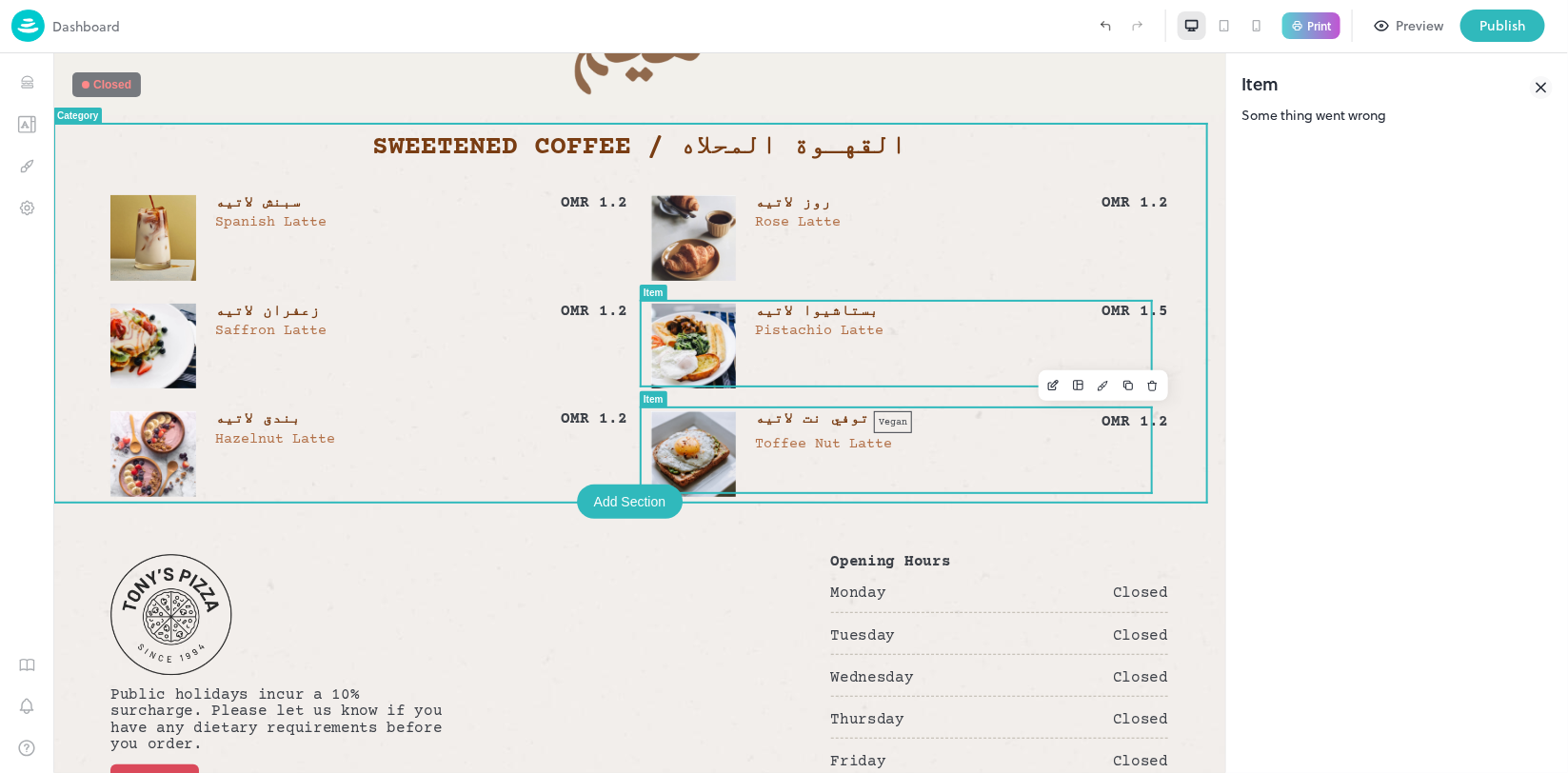 click on "توفي نت لاتيه Vegan OMR 1.2  Vegan Toffee Nut Latte" at bounding box center (961, 453) 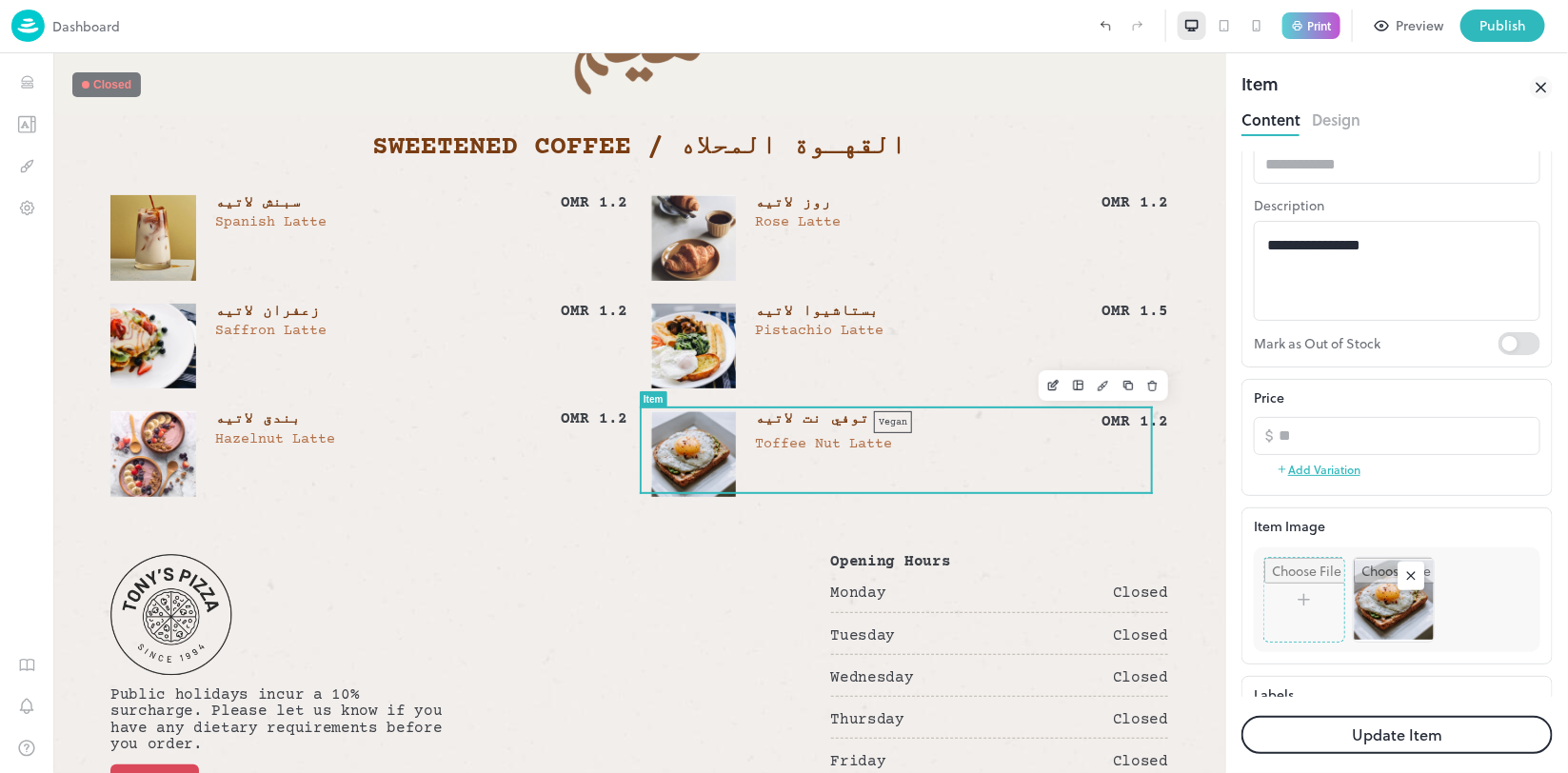 scroll, scrollTop: 267, scrollLeft: 0, axis: vertical 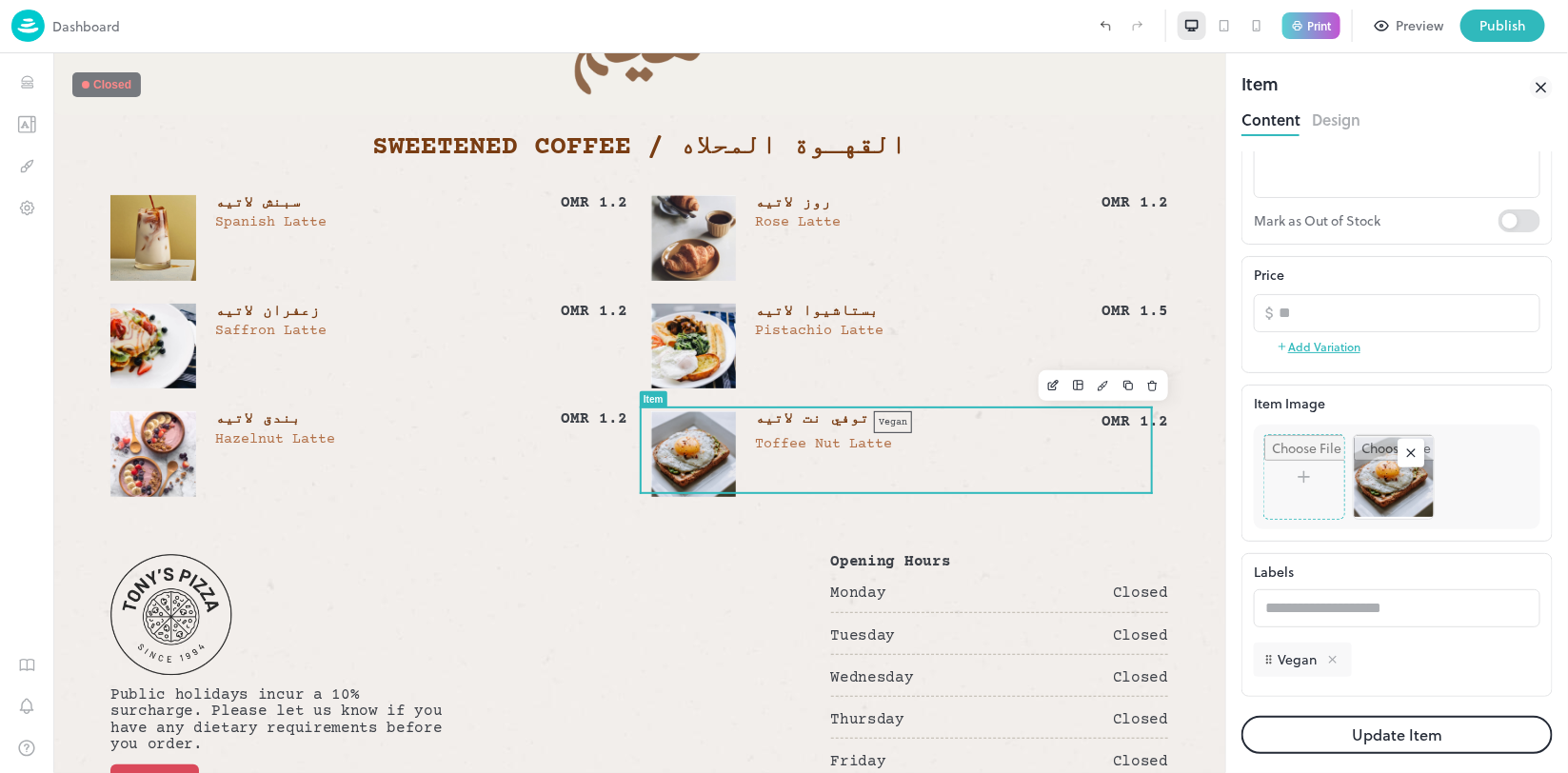click 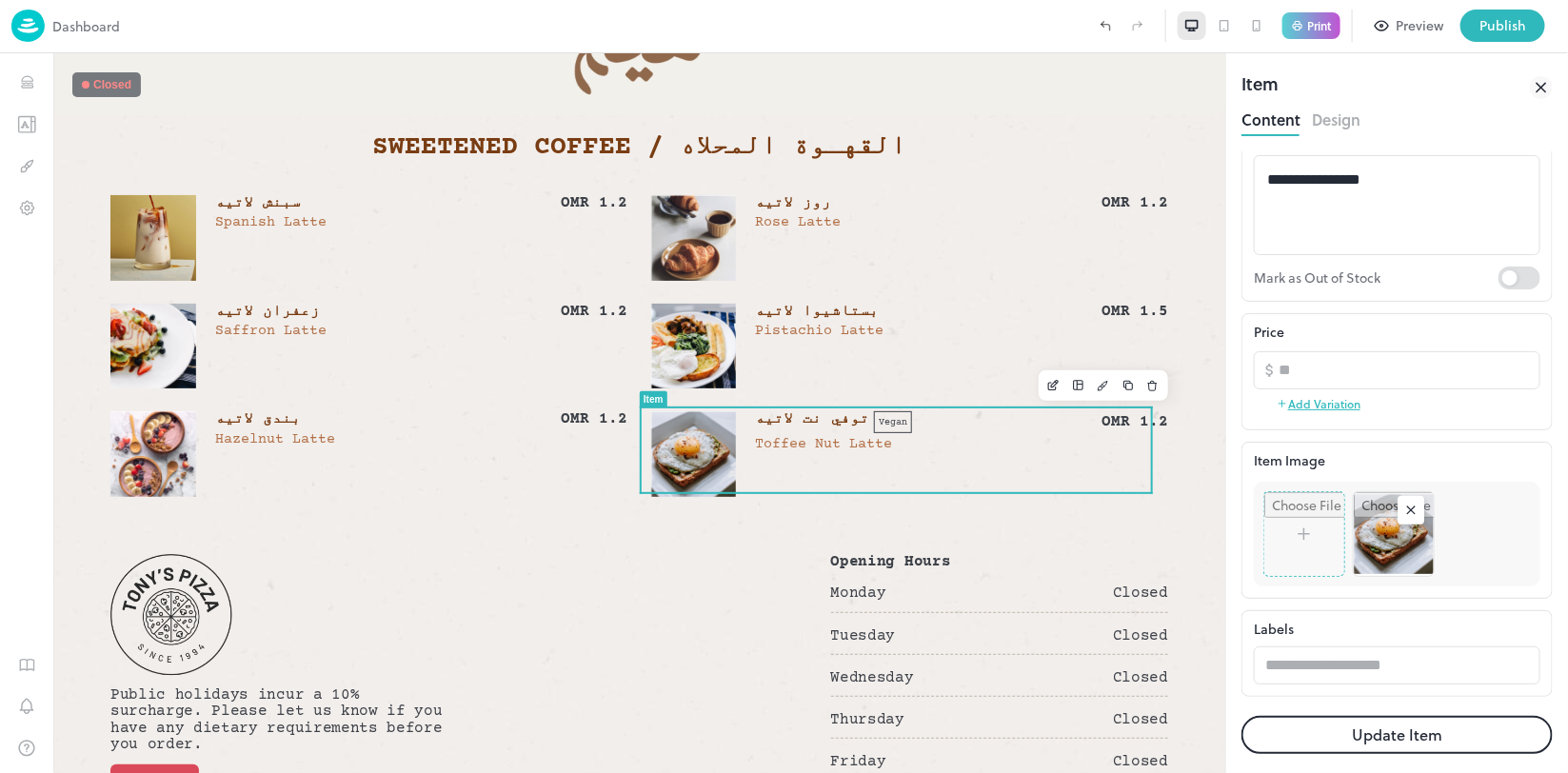 click on "Update Item" at bounding box center [1397, 735] 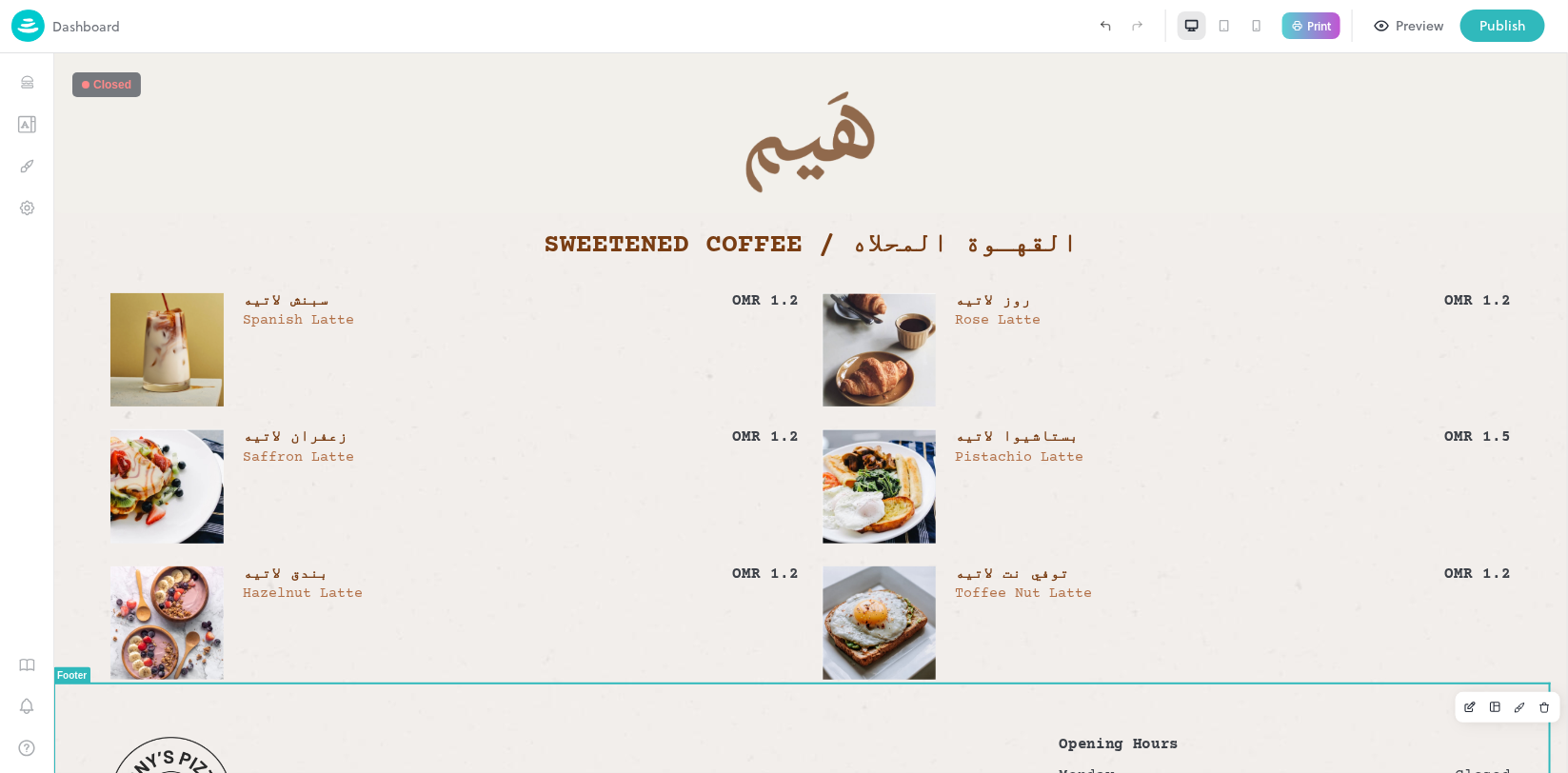 scroll, scrollTop: 0, scrollLeft: 0, axis: both 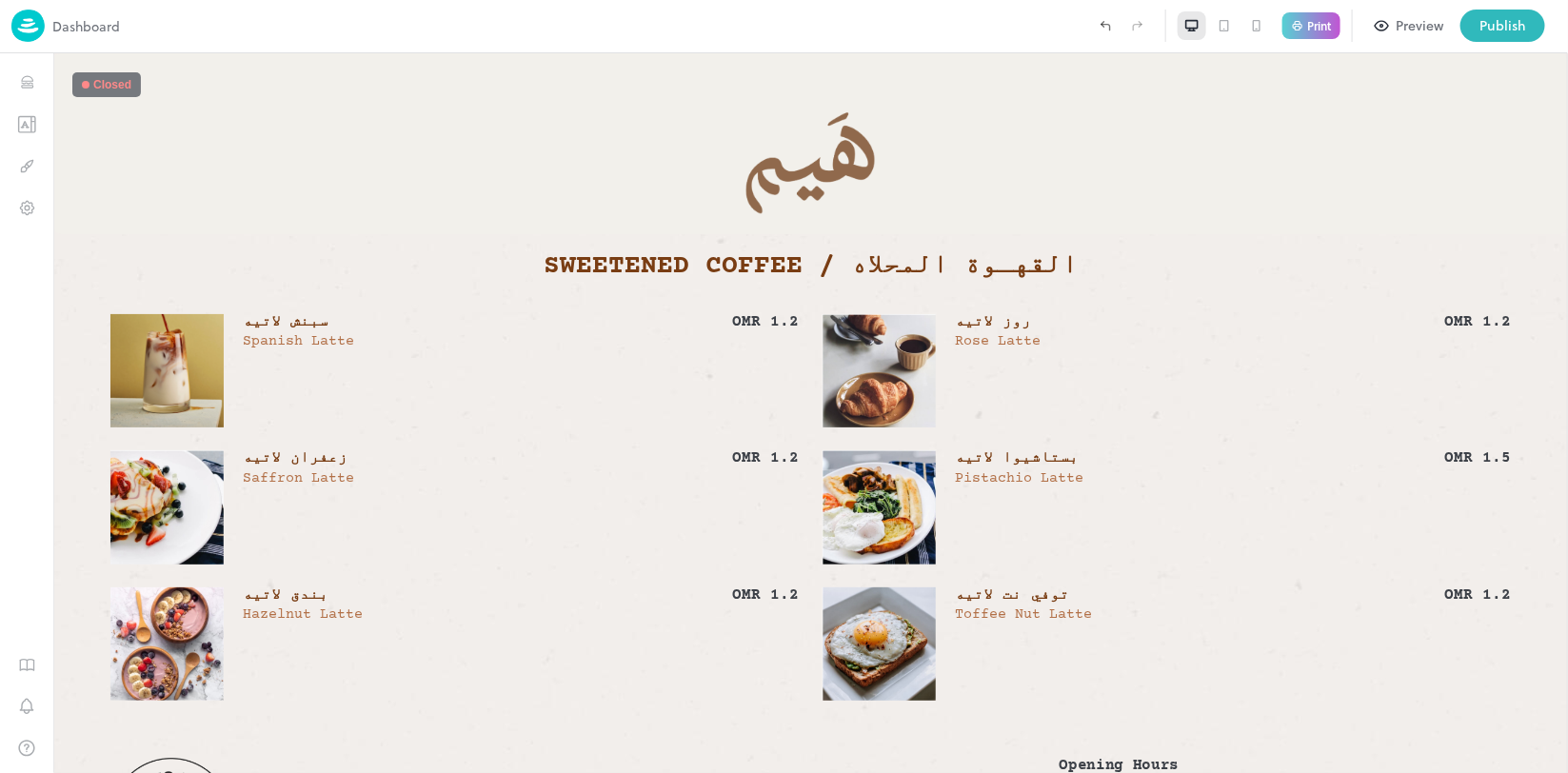 click 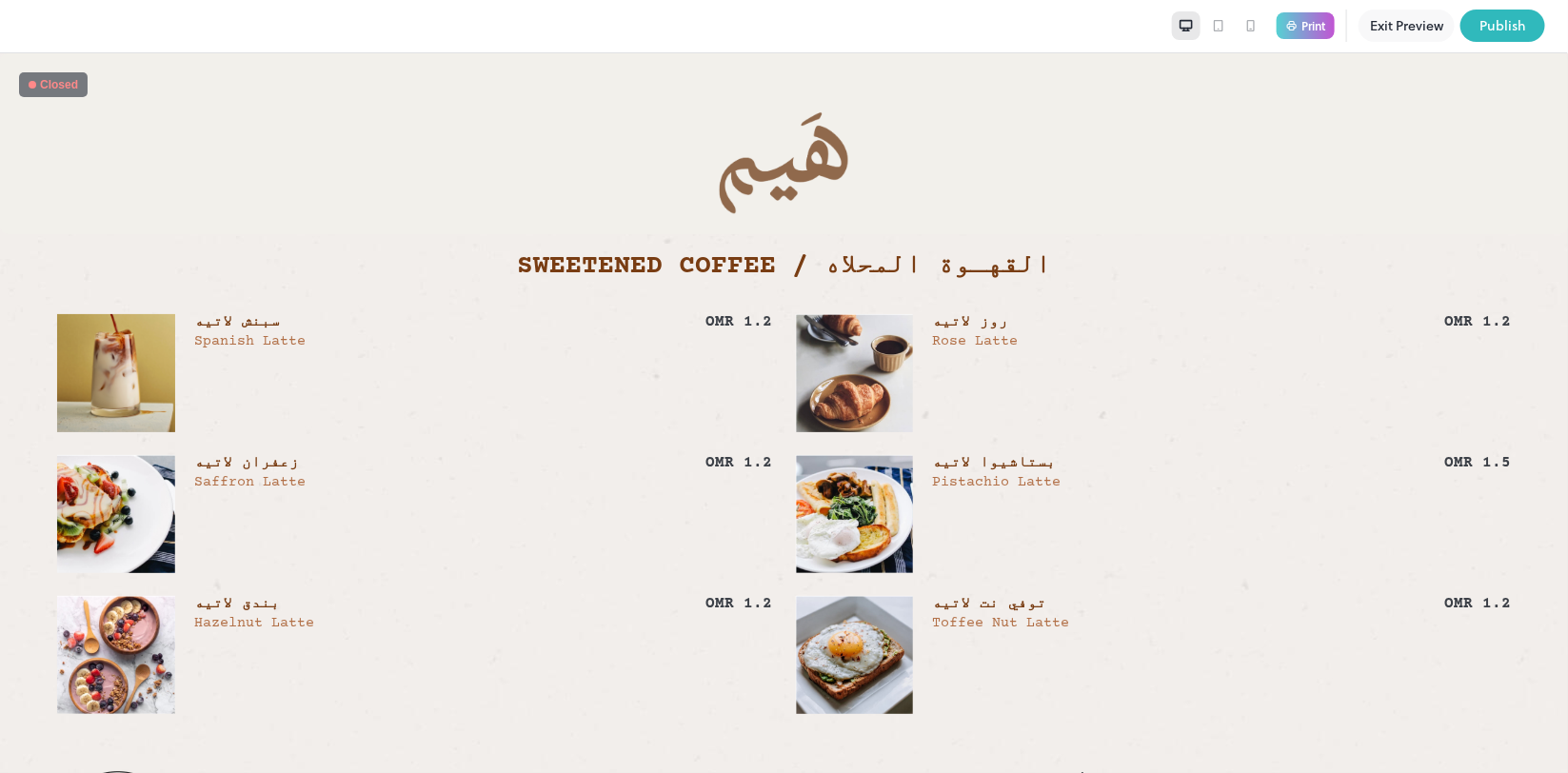 click at bounding box center [1251, 26] 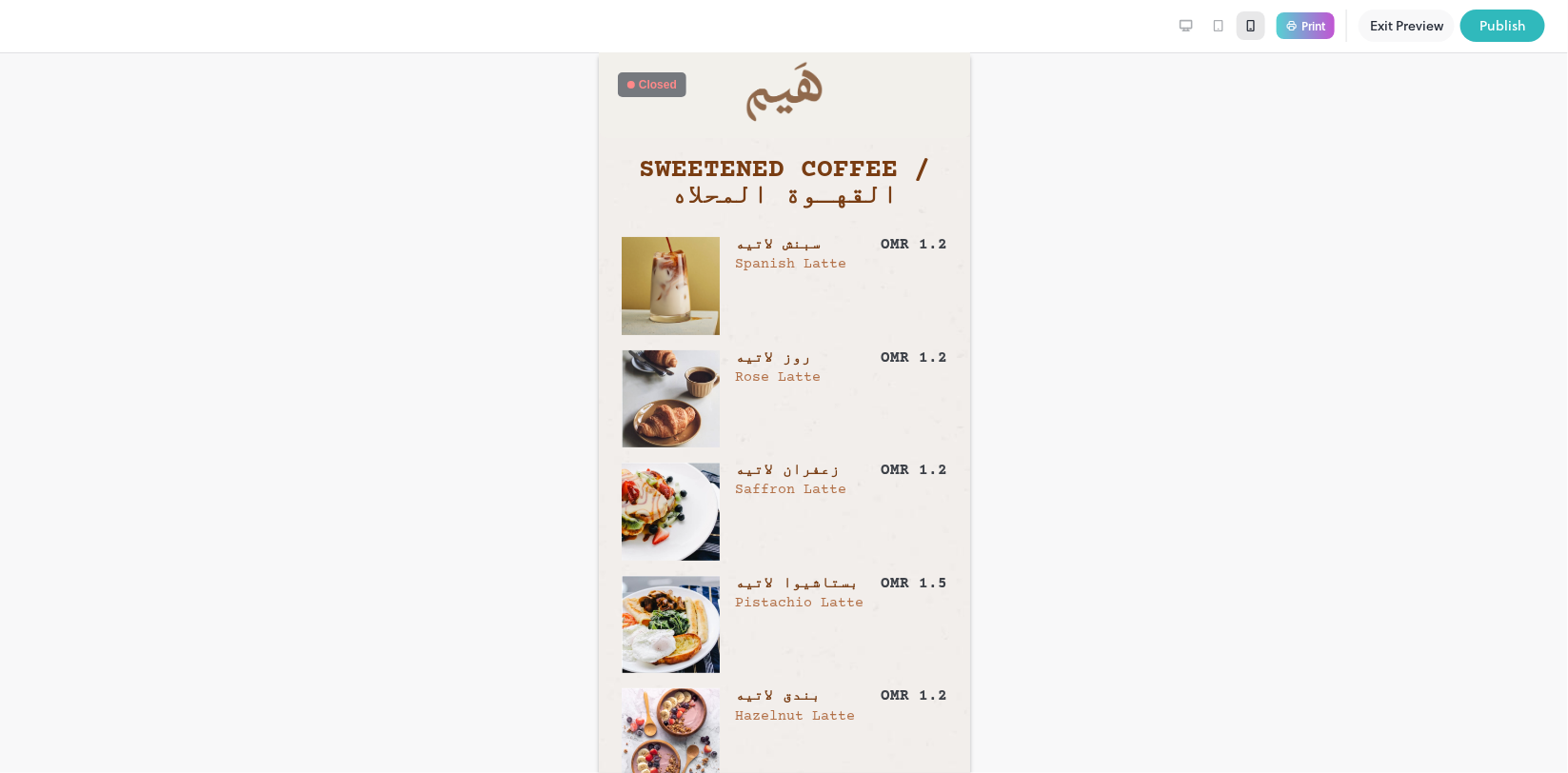scroll, scrollTop: 0, scrollLeft: 0, axis: both 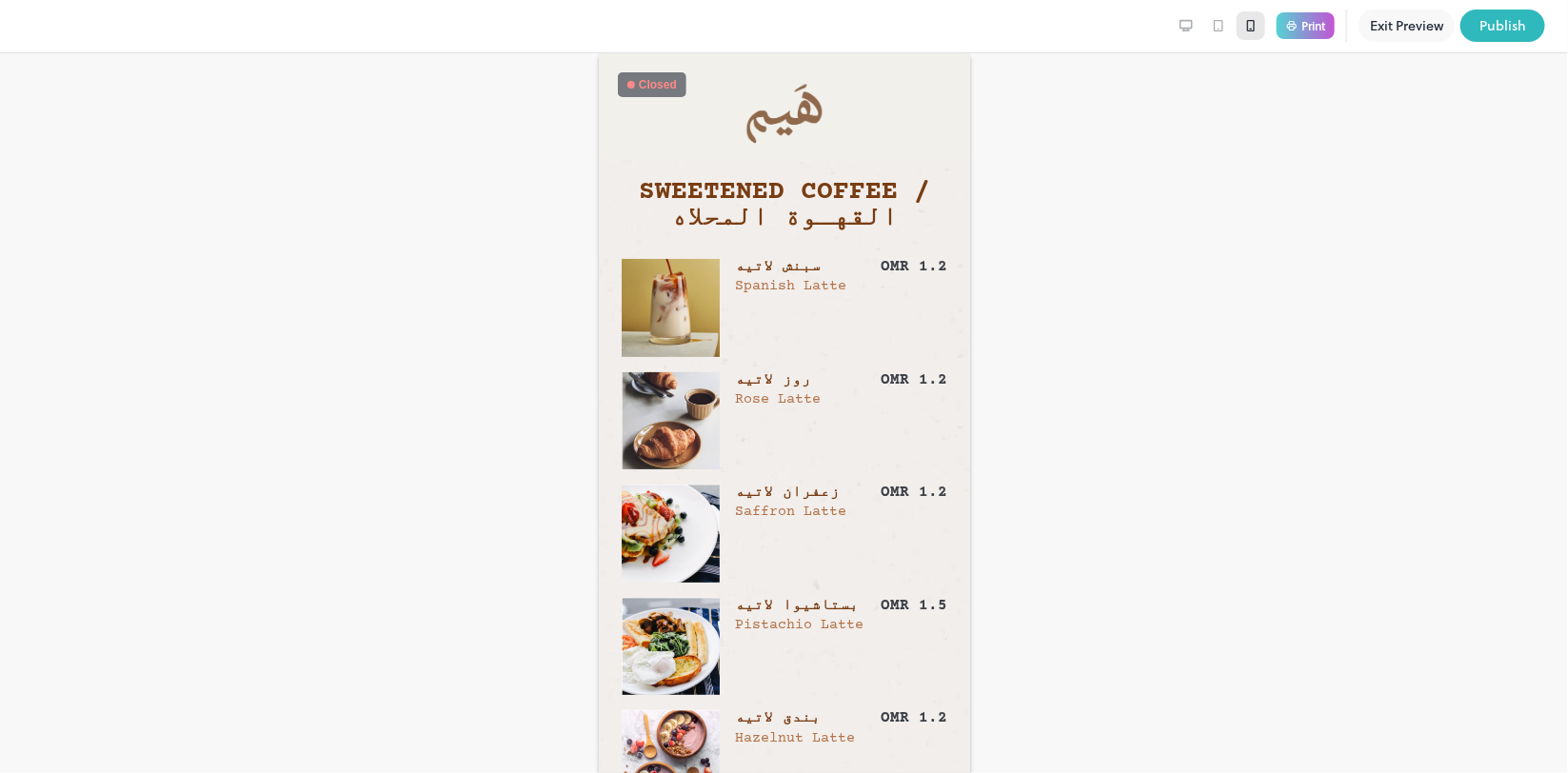 click at bounding box center [1219, 26] 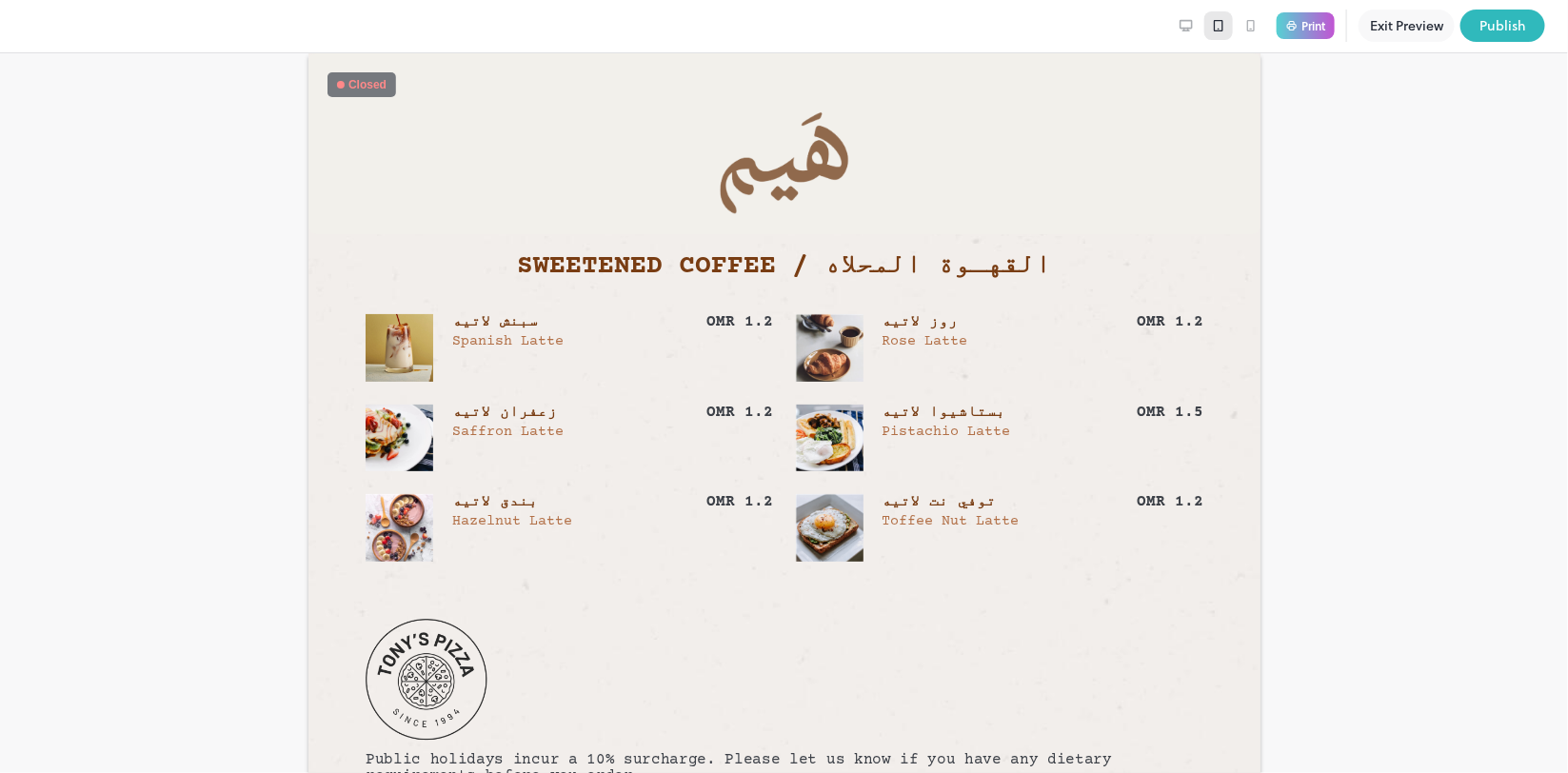 click at bounding box center (1186, 26) 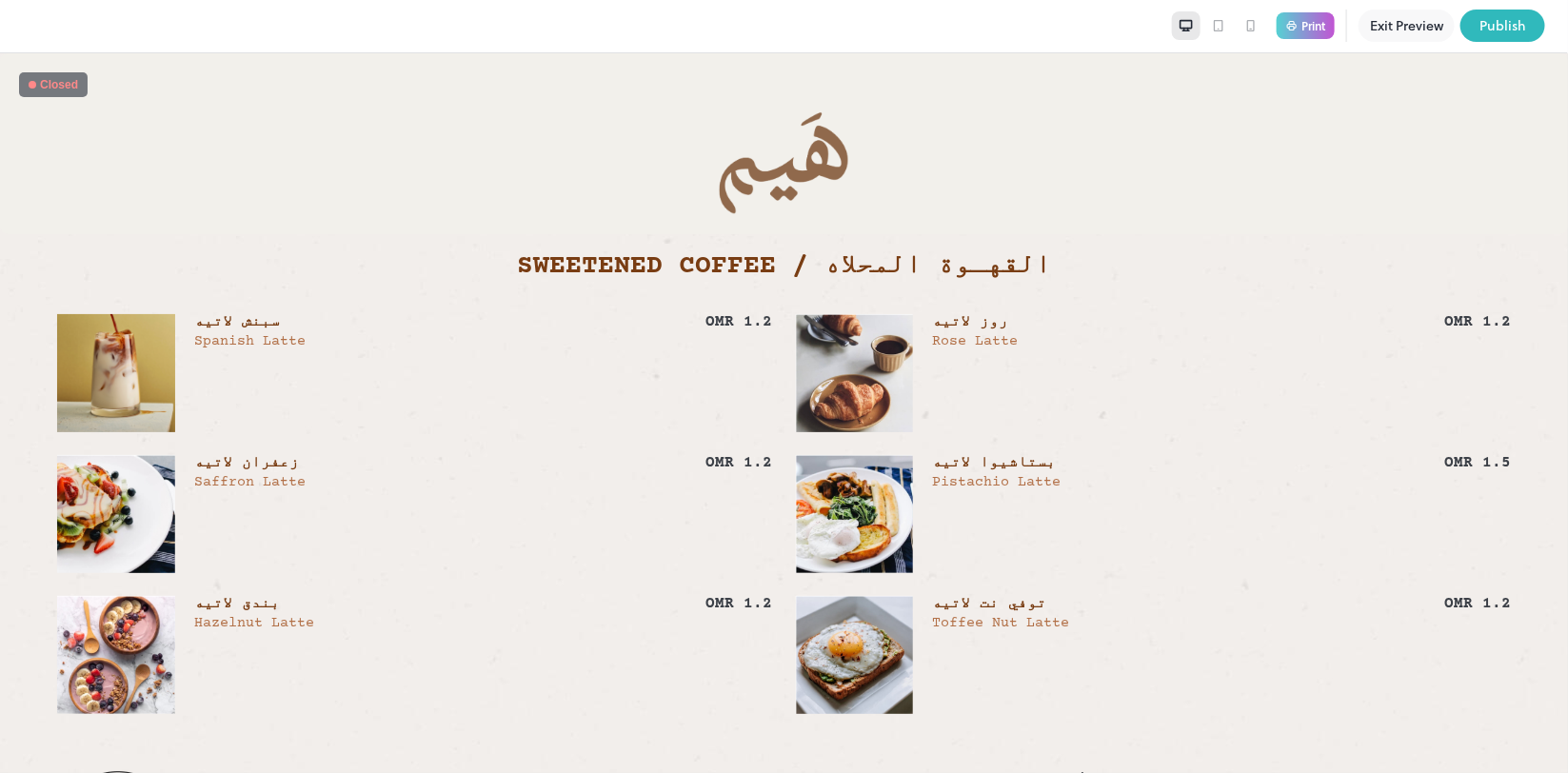 click 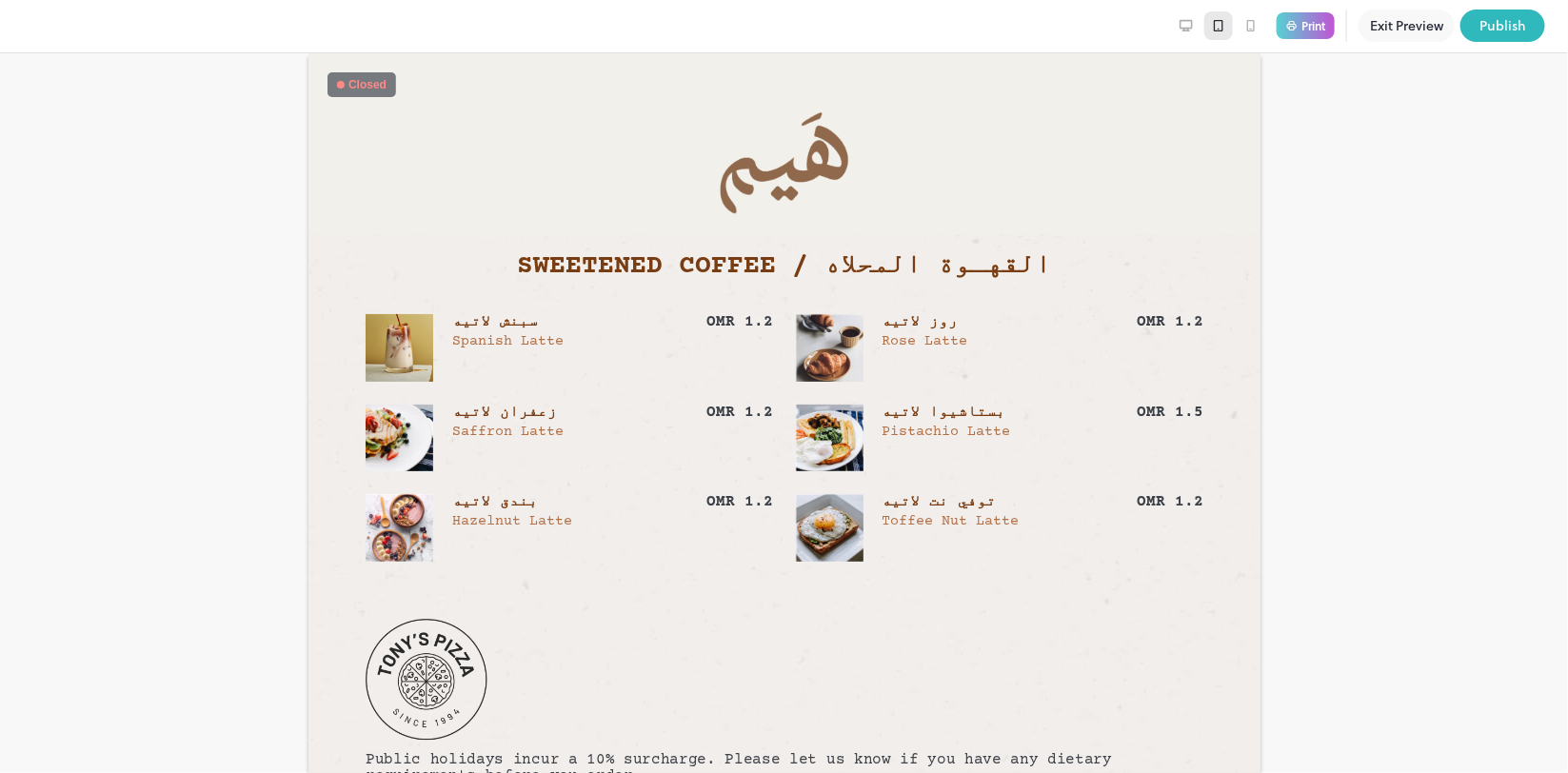 click on "Exit Preview" at bounding box center (1406, 26) 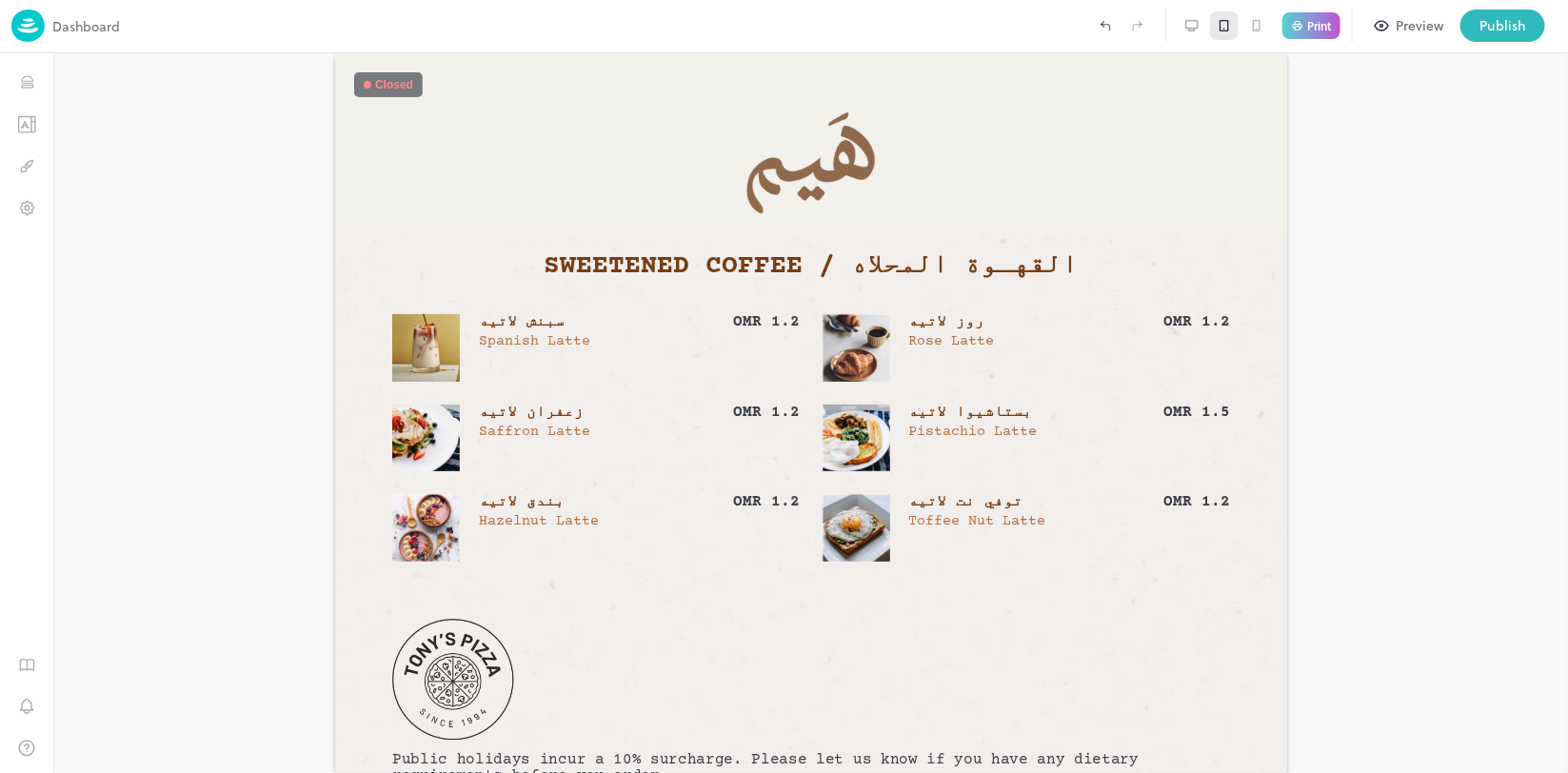click 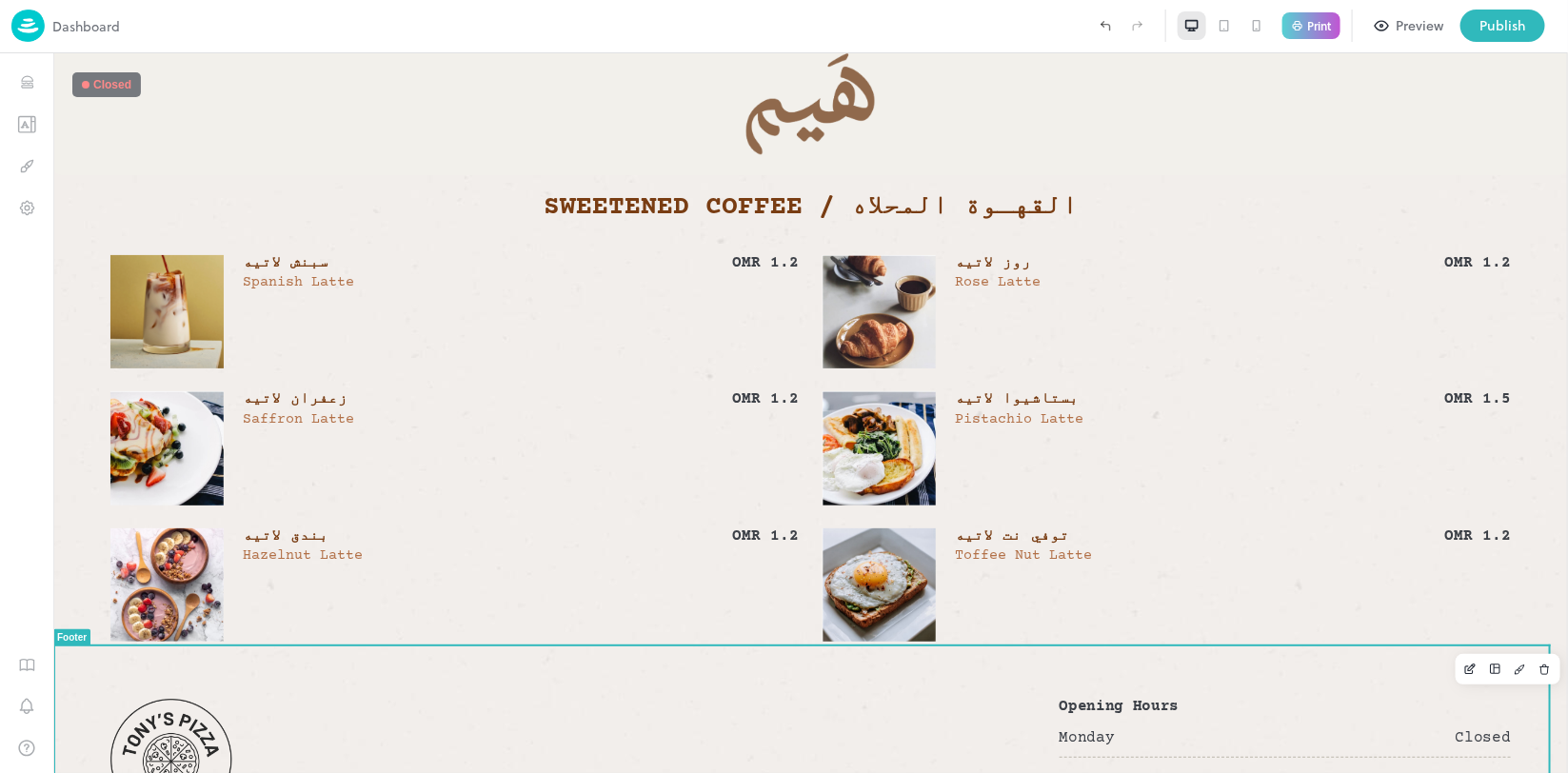 scroll, scrollTop: 0, scrollLeft: 0, axis: both 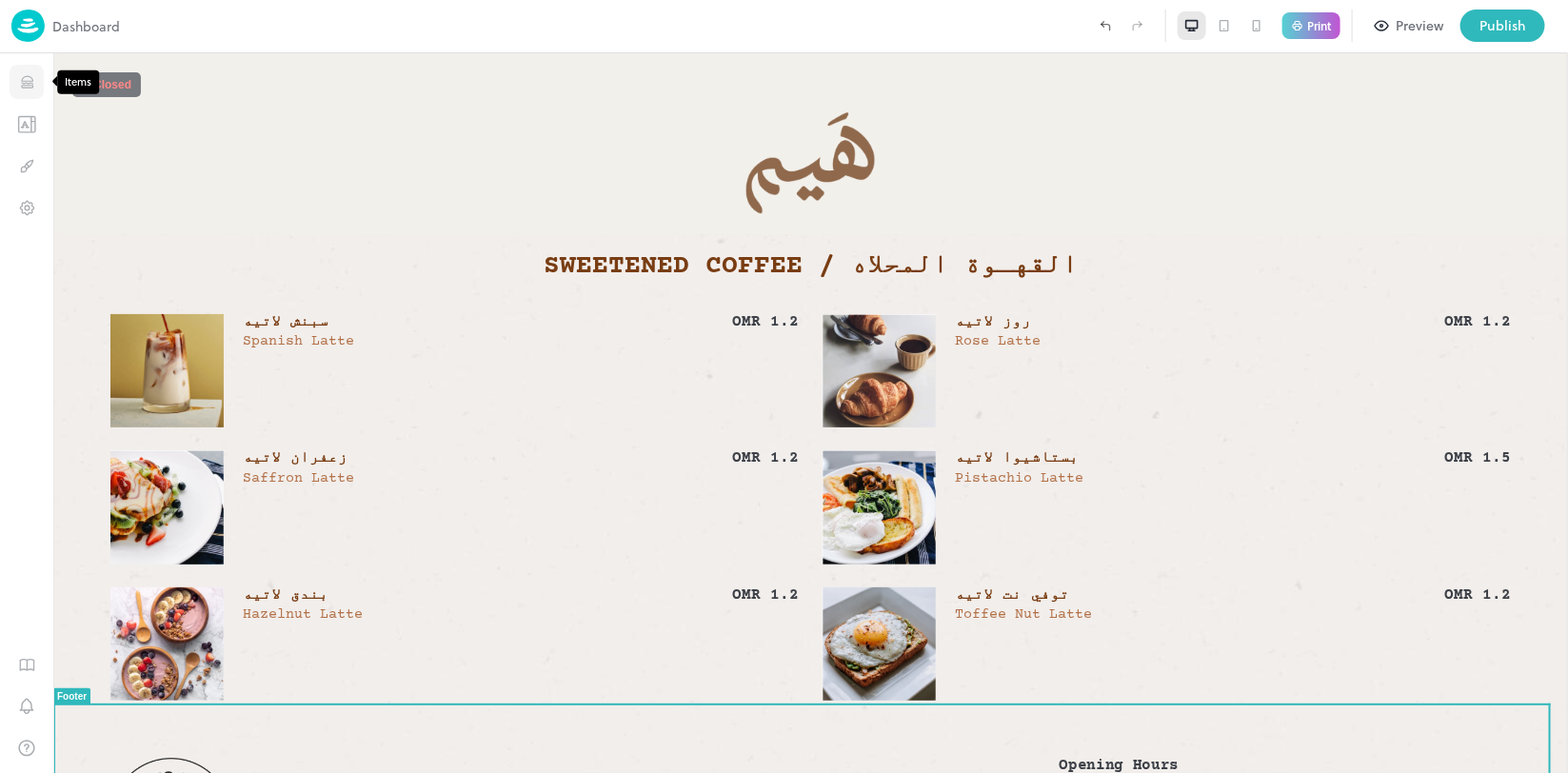 click at bounding box center [27, 82] 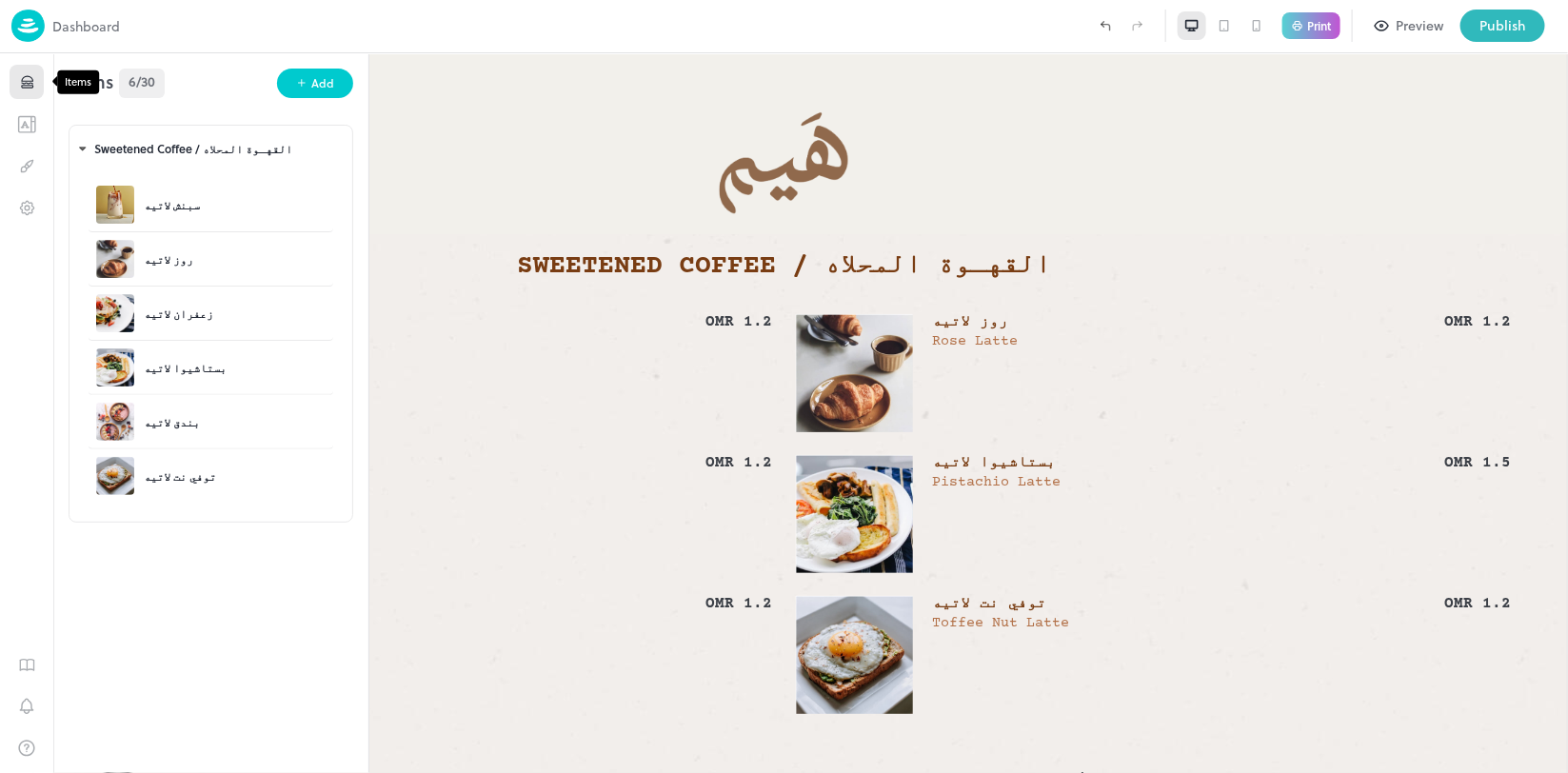 click at bounding box center [27, 82] 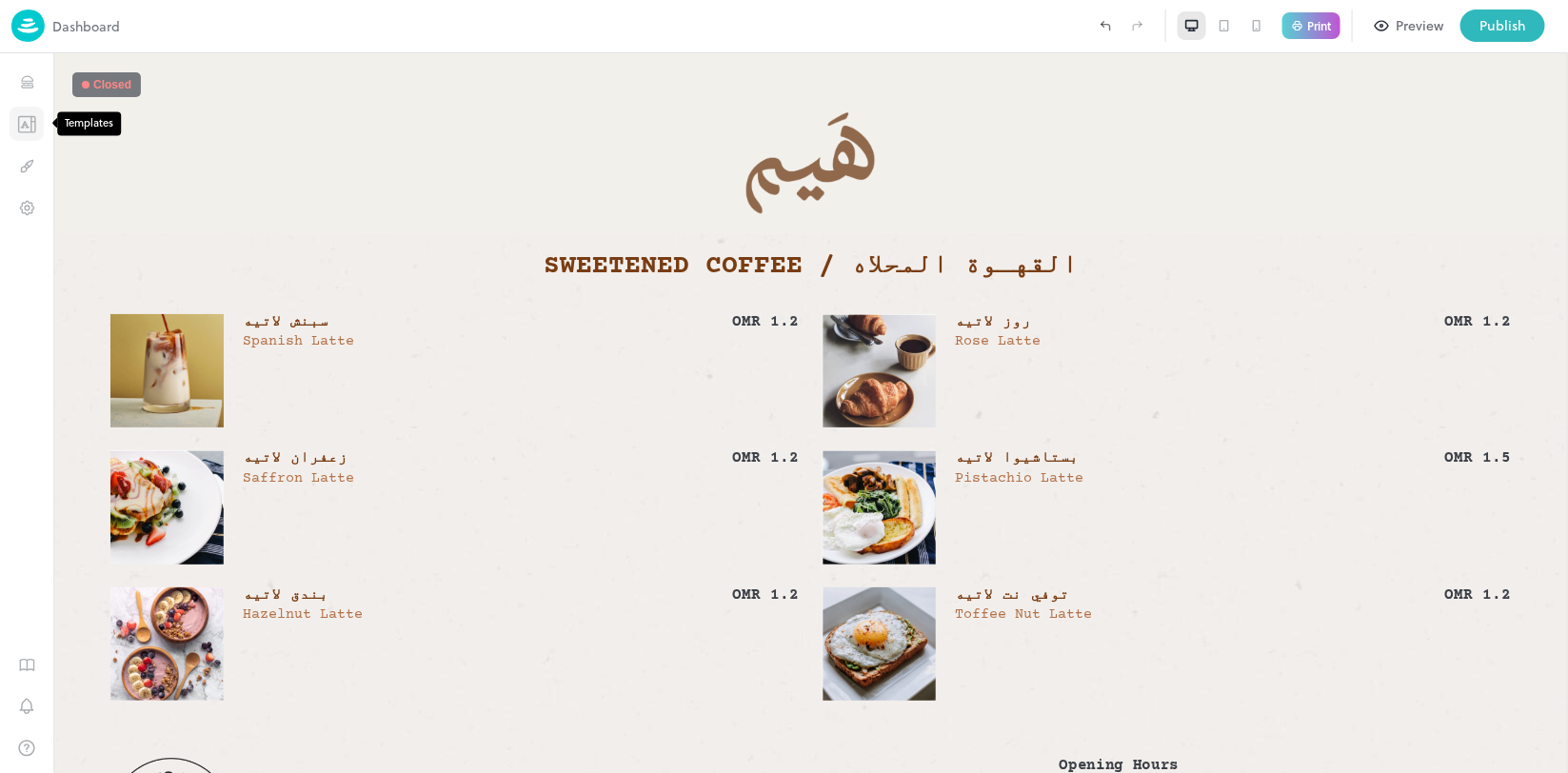 click 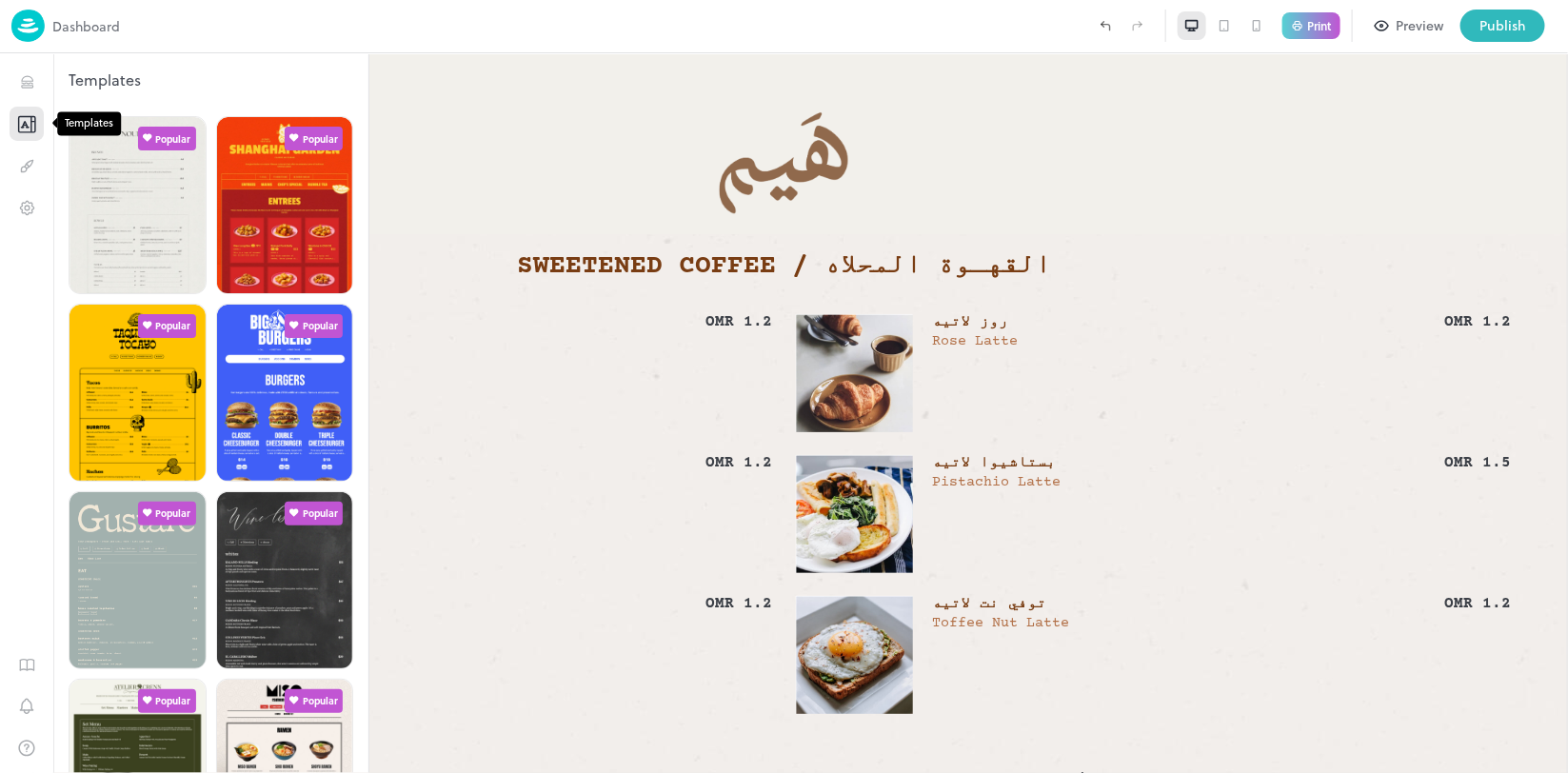 click 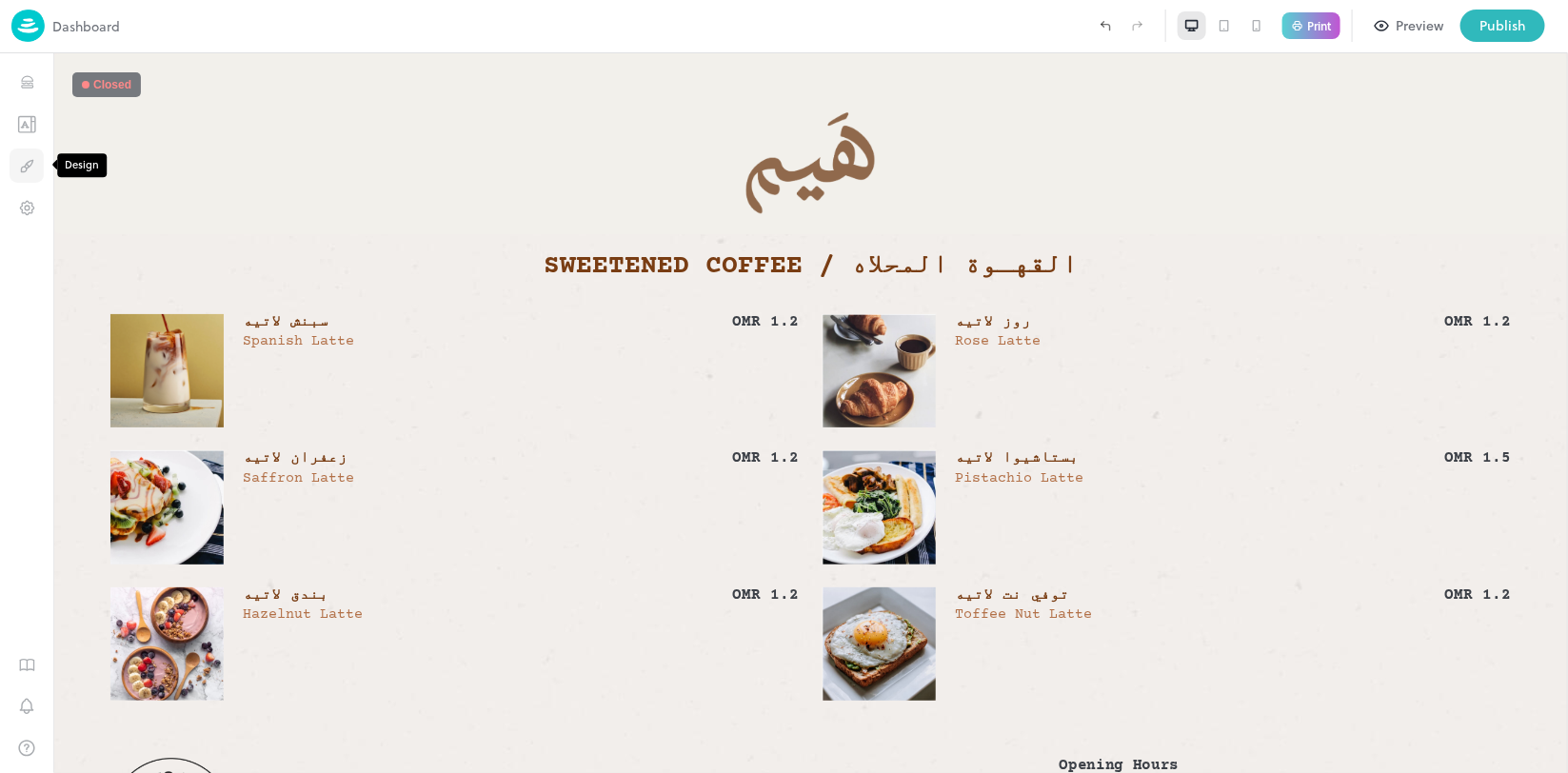 click 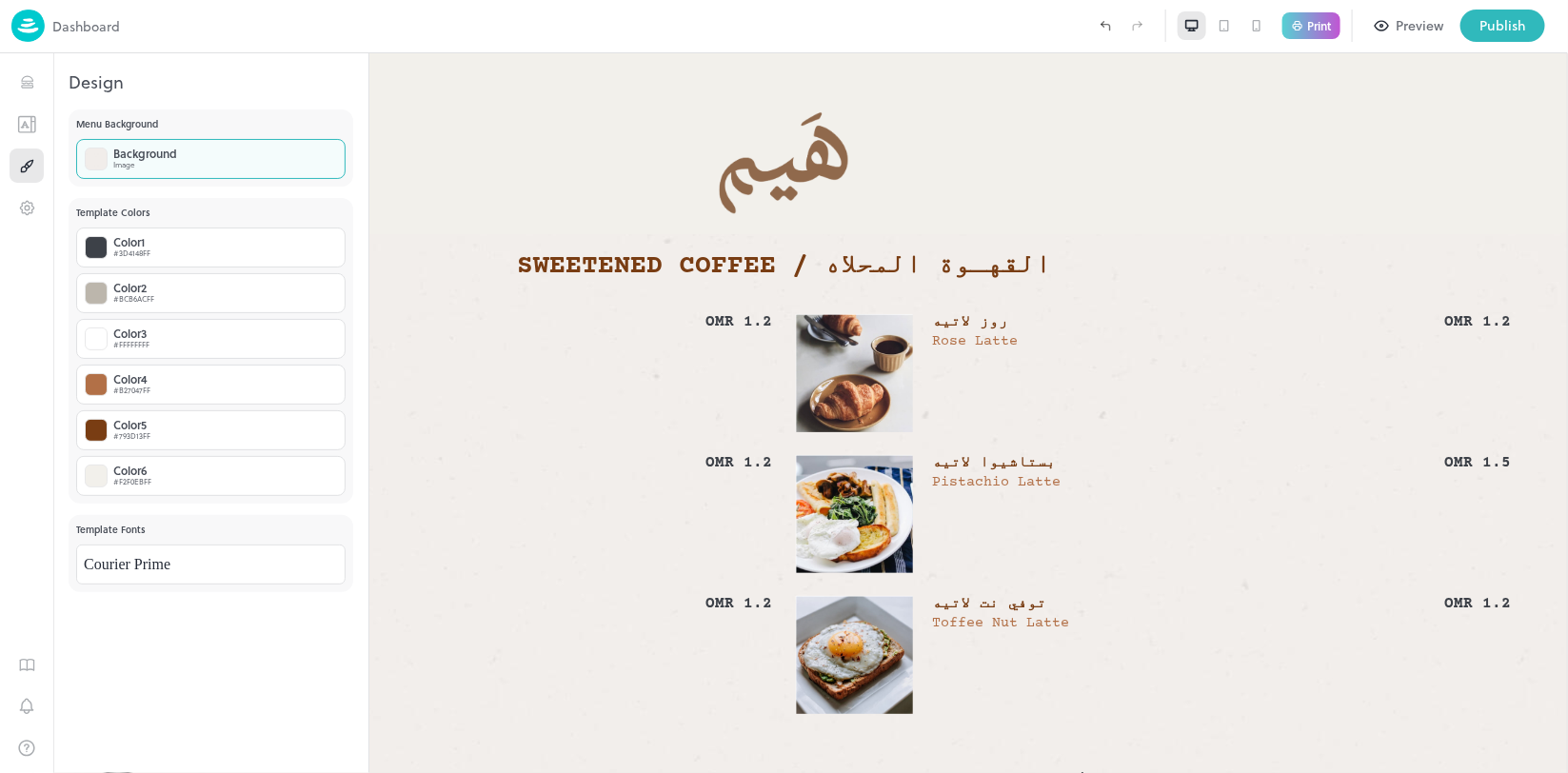 click on "Image" at bounding box center [145, 165] 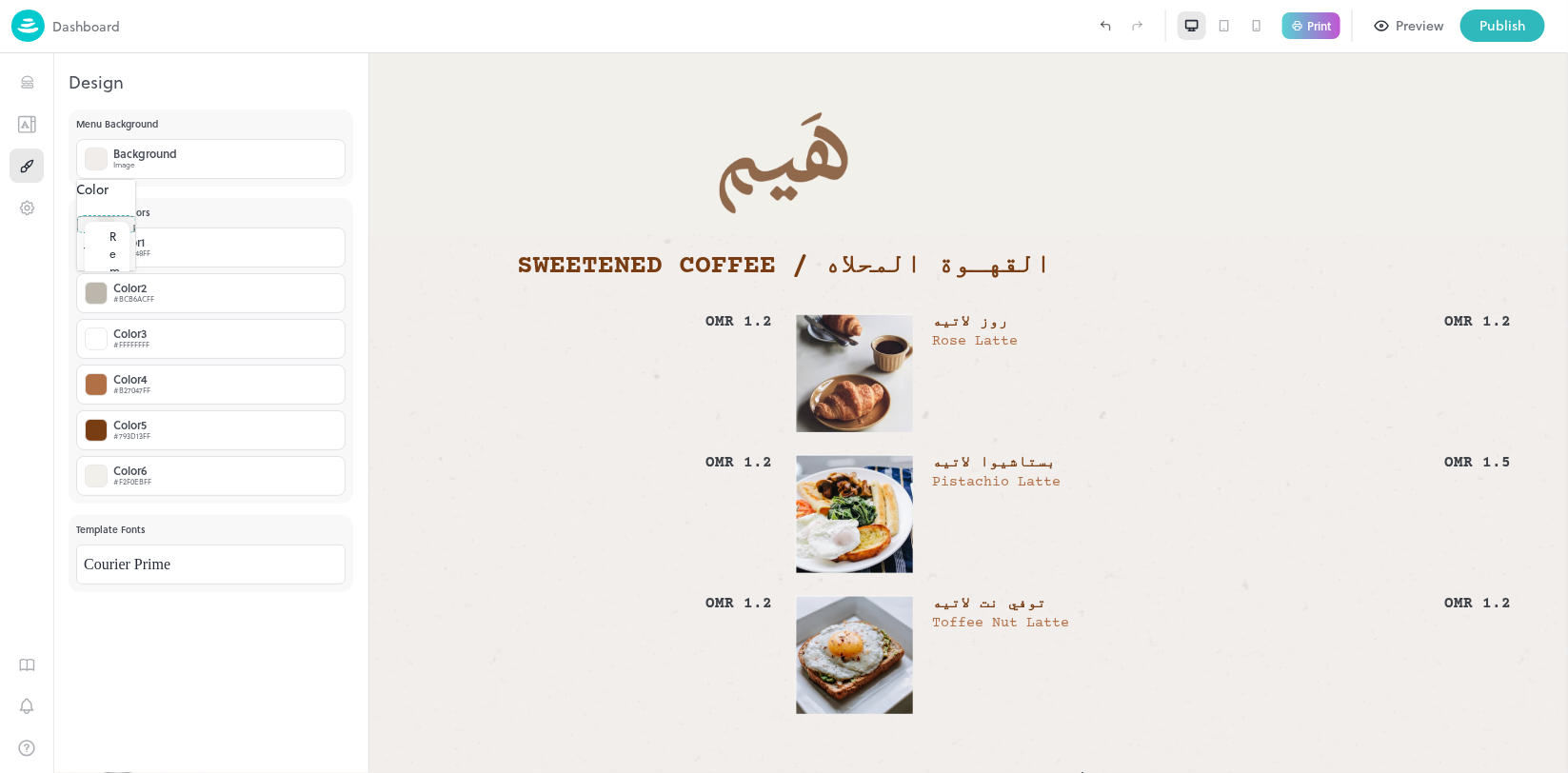 click at bounding box center [106, 202] 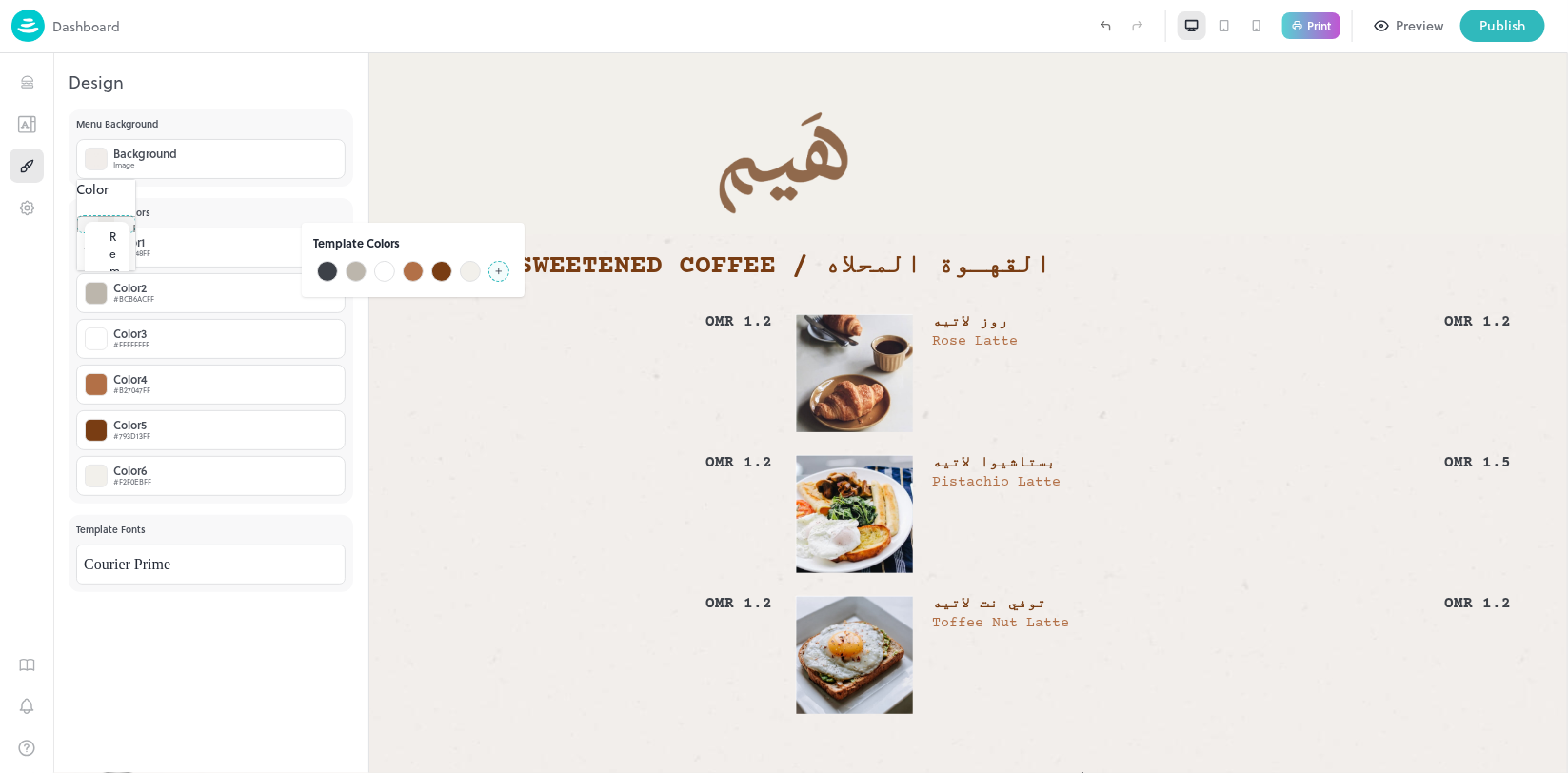 click at bounding box center (470, 271) 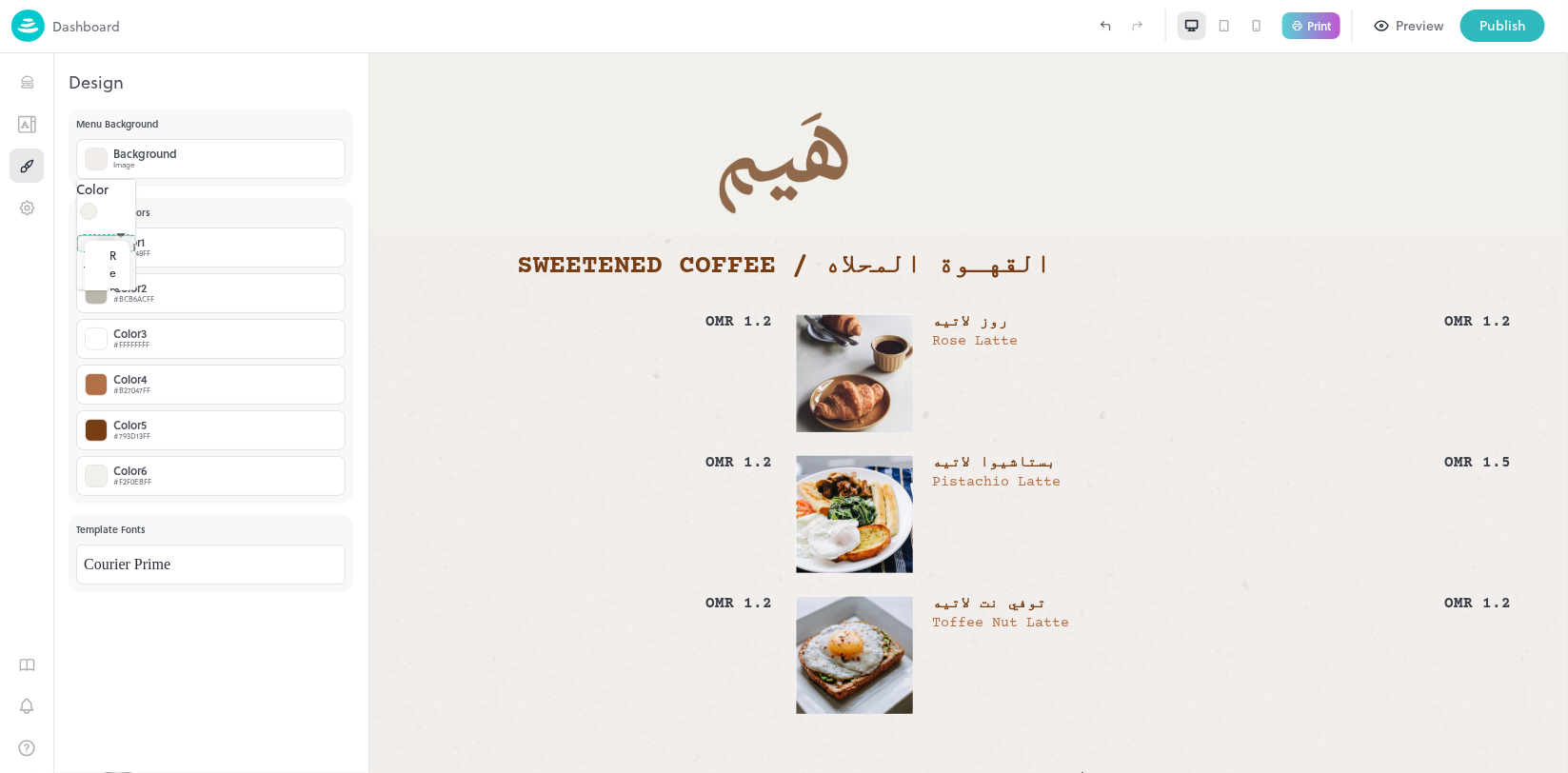 click on "Color  Edit  Remove Tile **** ​" at bounding box center (106, 234) 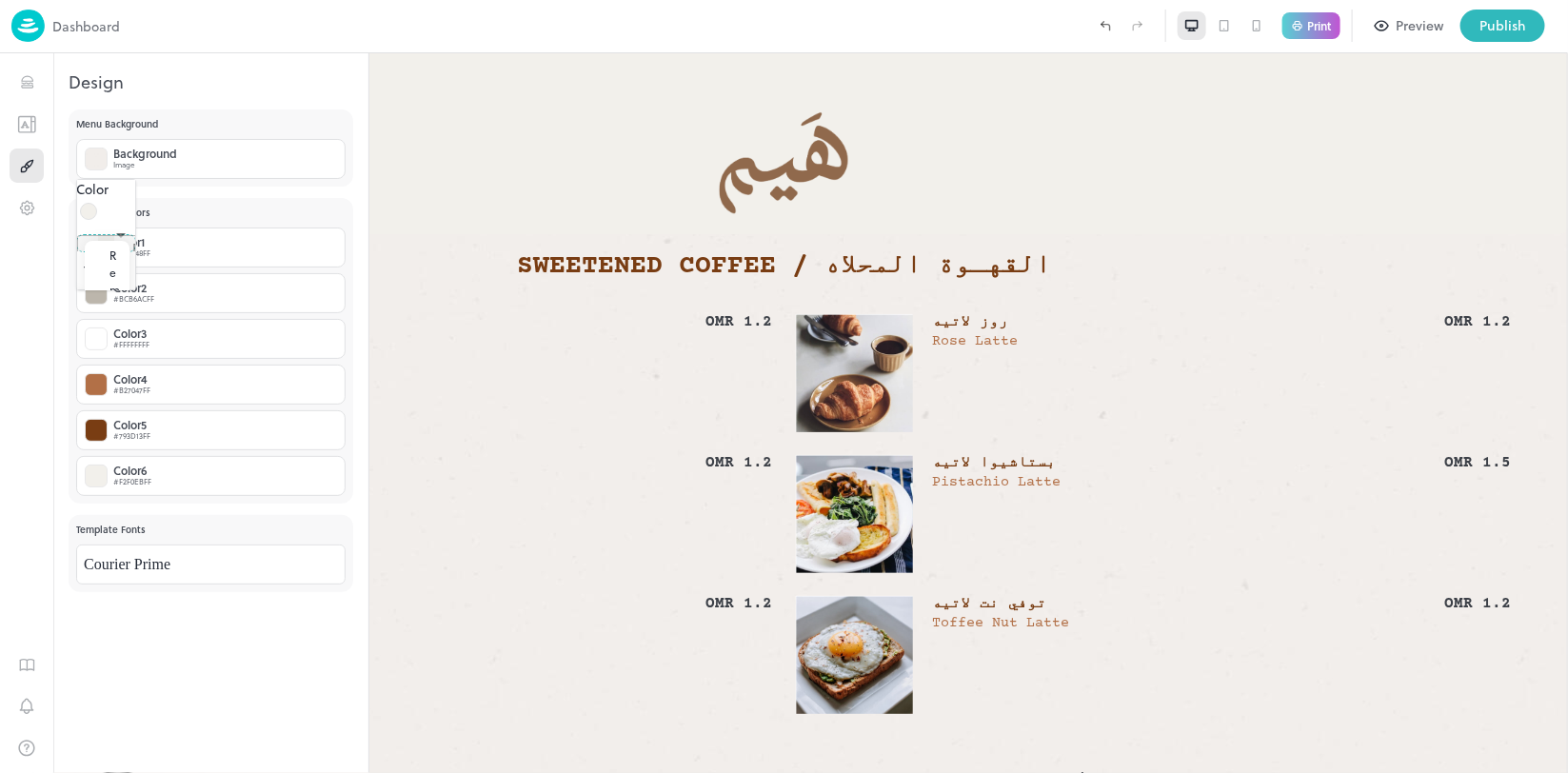 click on "Color  Edit  Remove Tile **** ​" at bounding box center (106, 234) 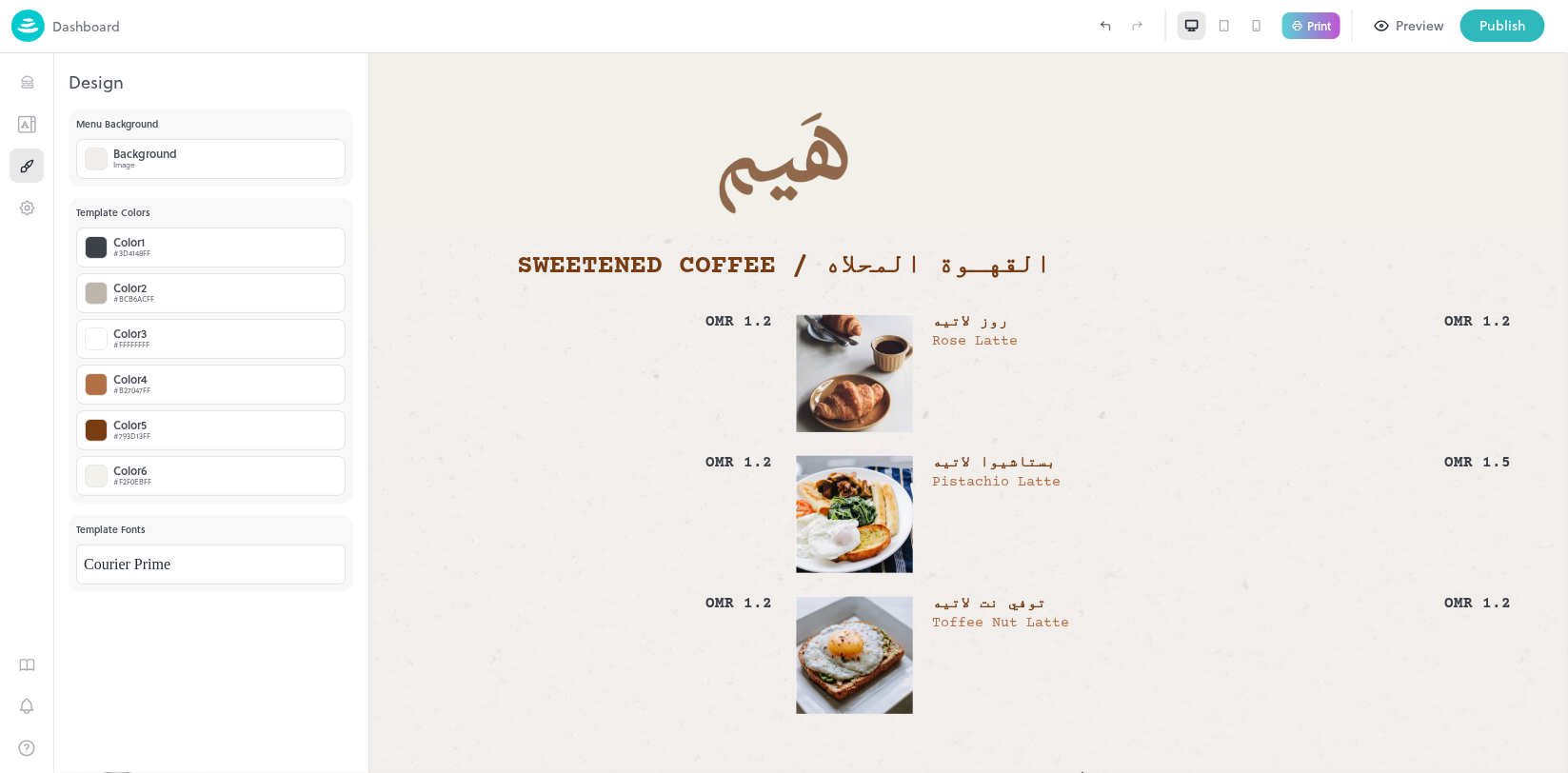 click on "Color  Edit  Remove Tile **** ​" at bounding box center [784, 386] 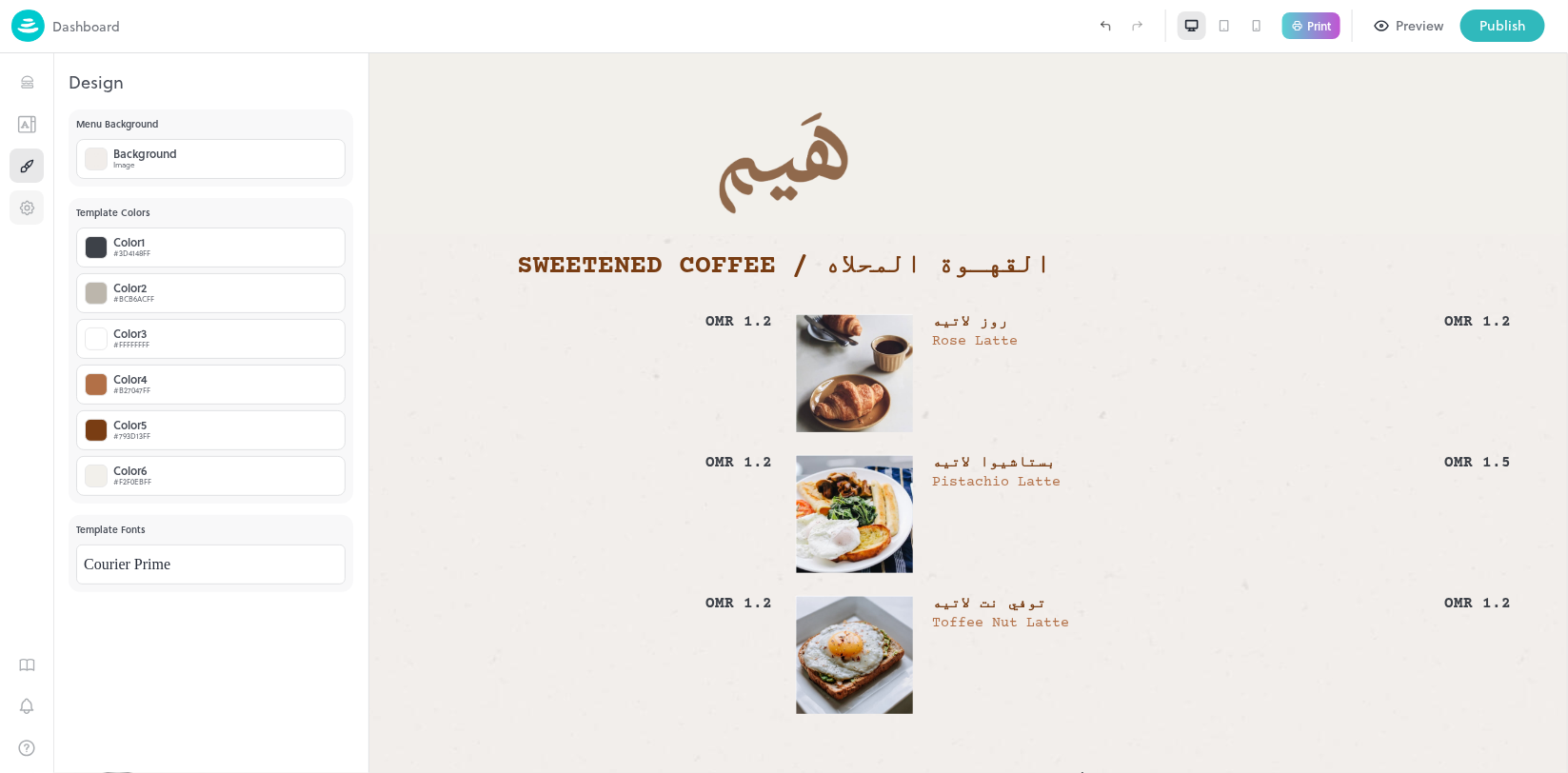 click at bounding box center [27, 208] 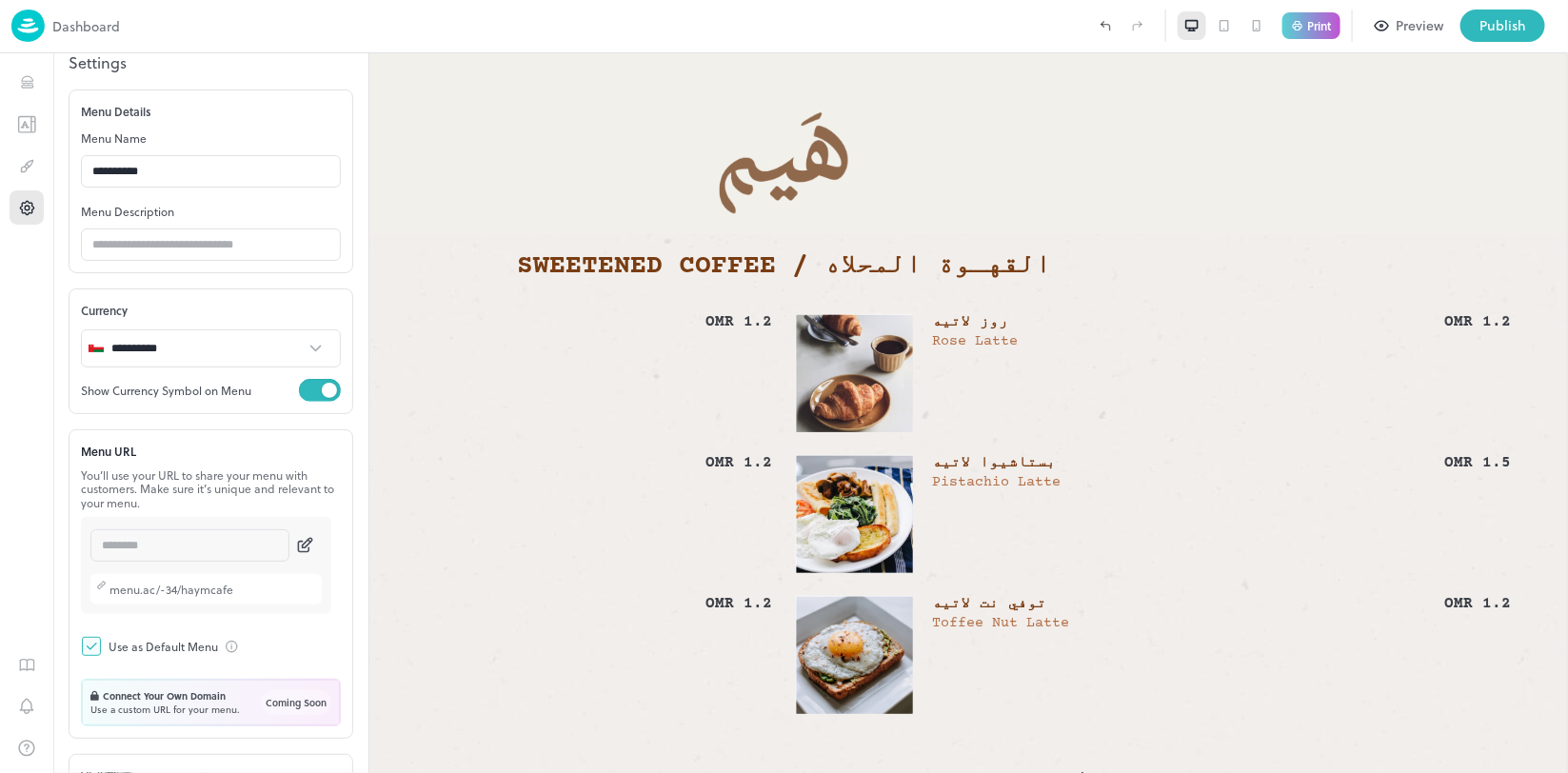 scroll, scrollTop: 0, scrollLeft: 0, axis: both 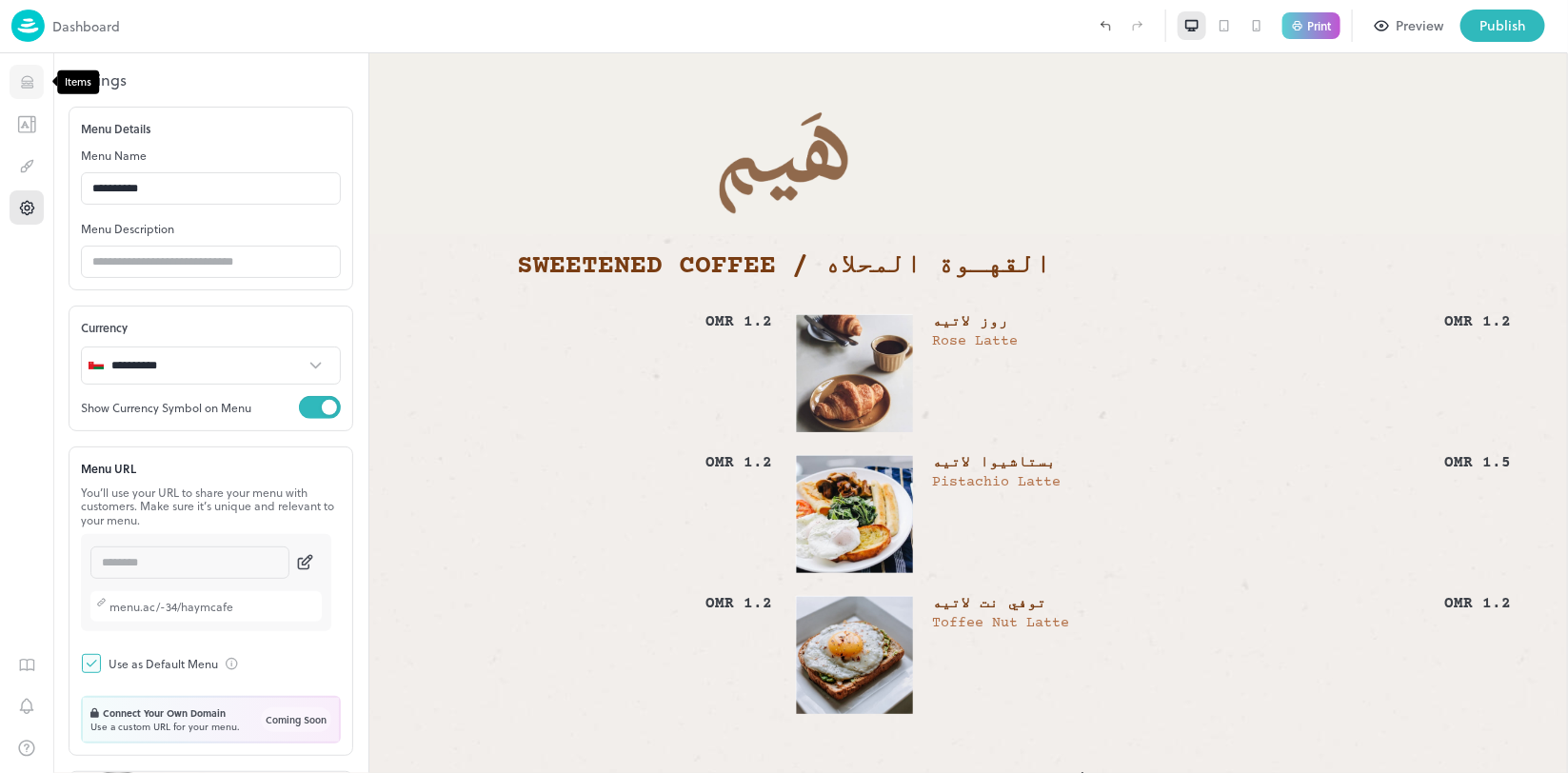 click 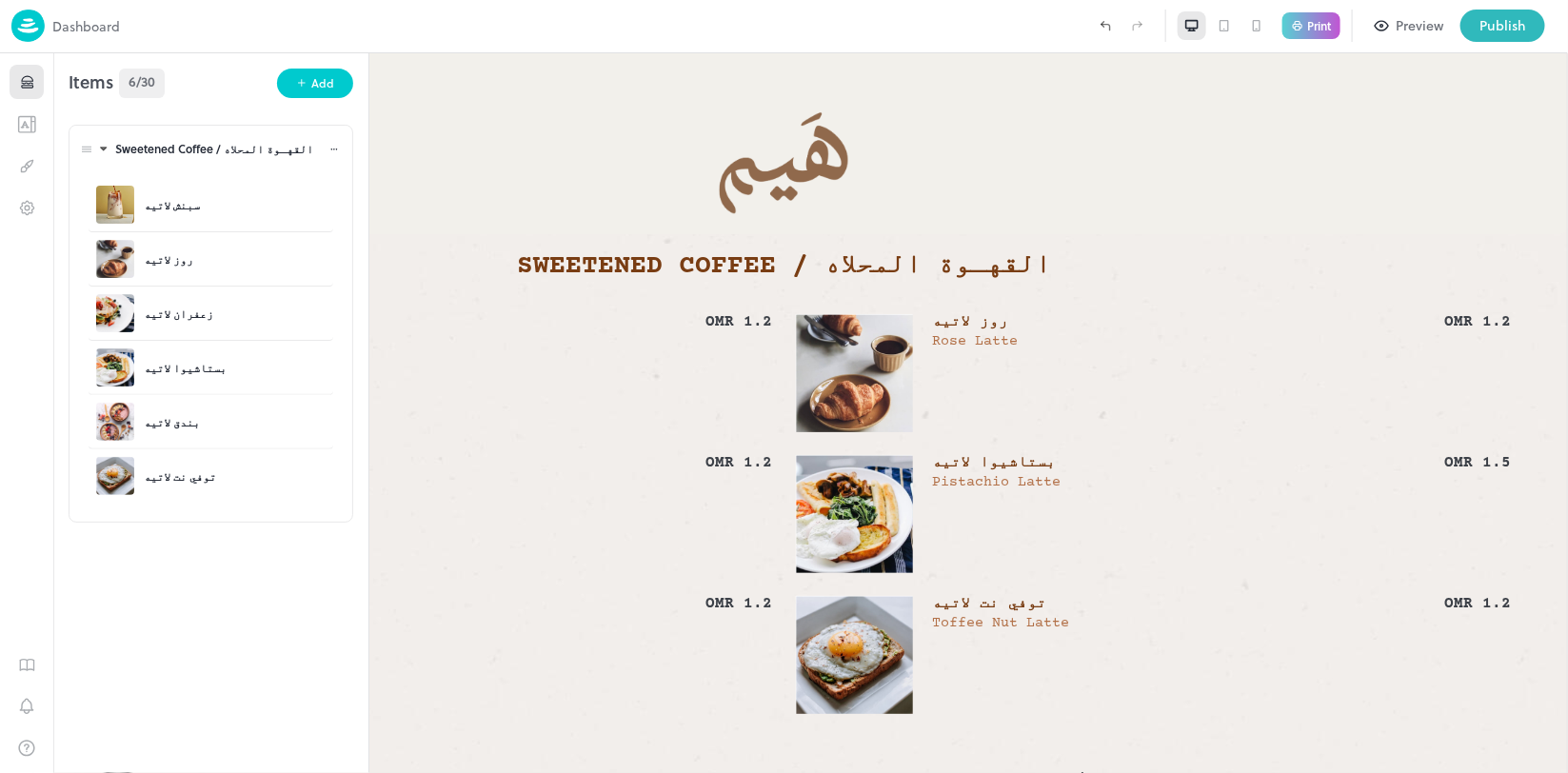click 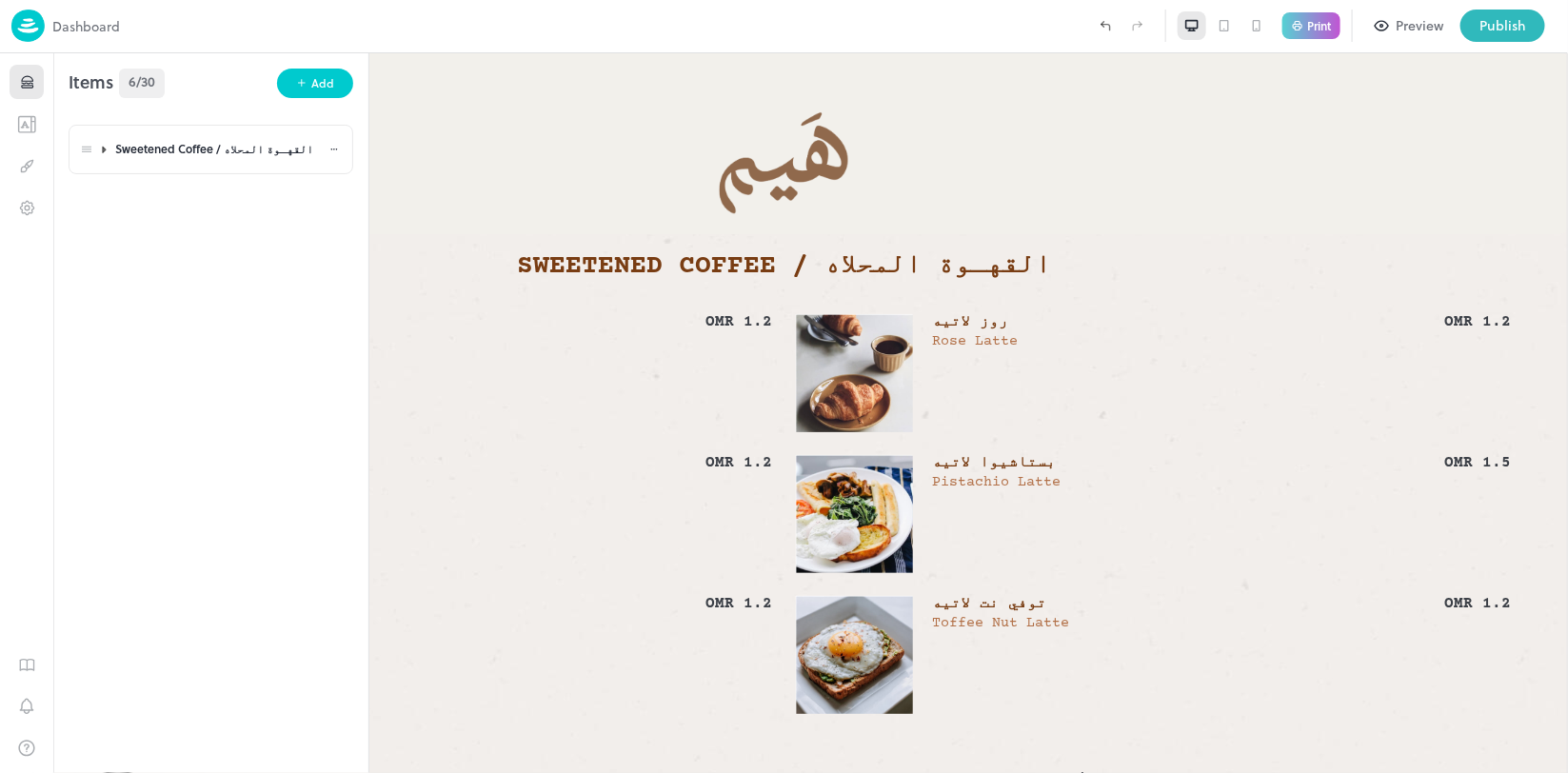 click 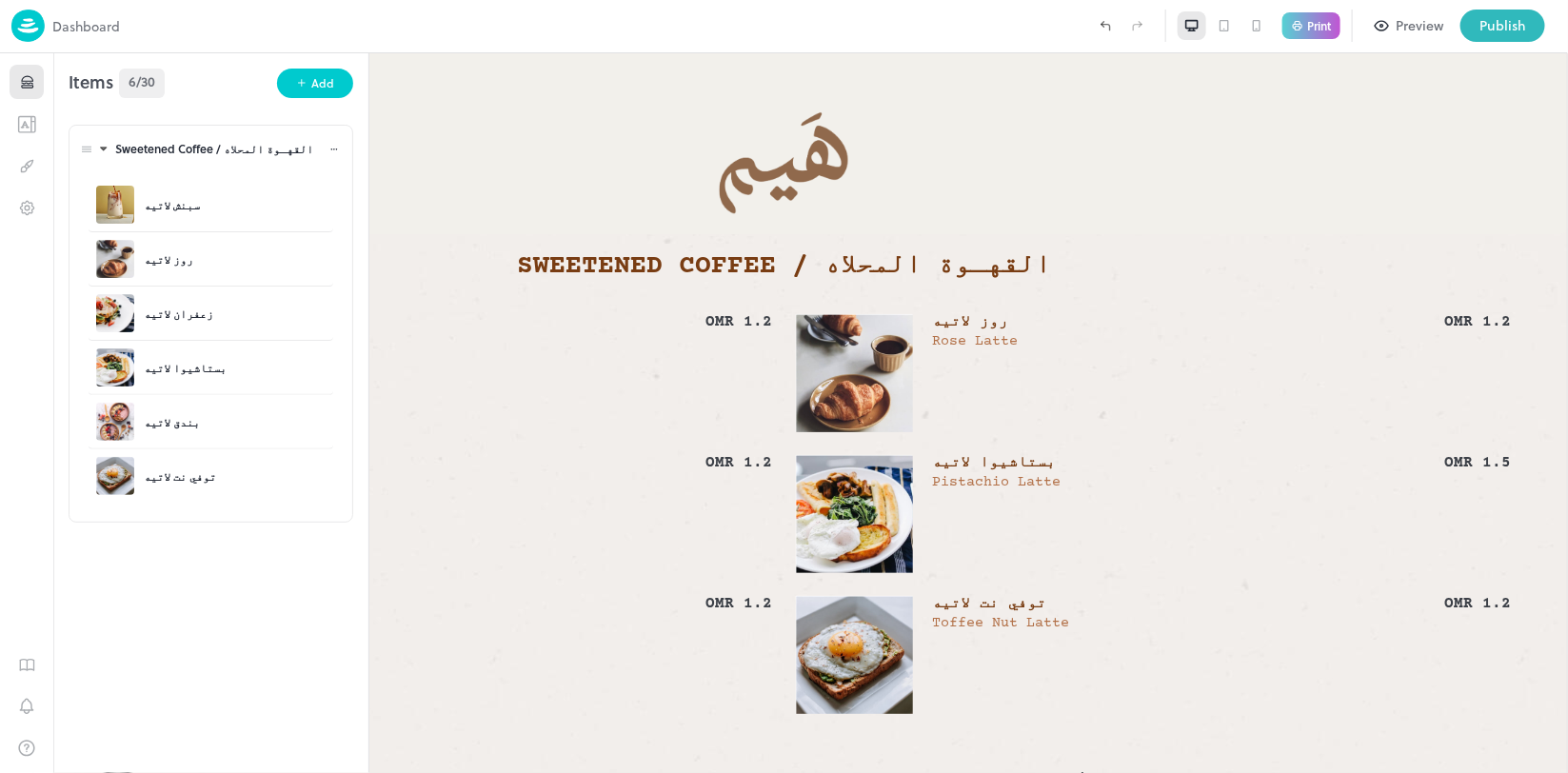 click 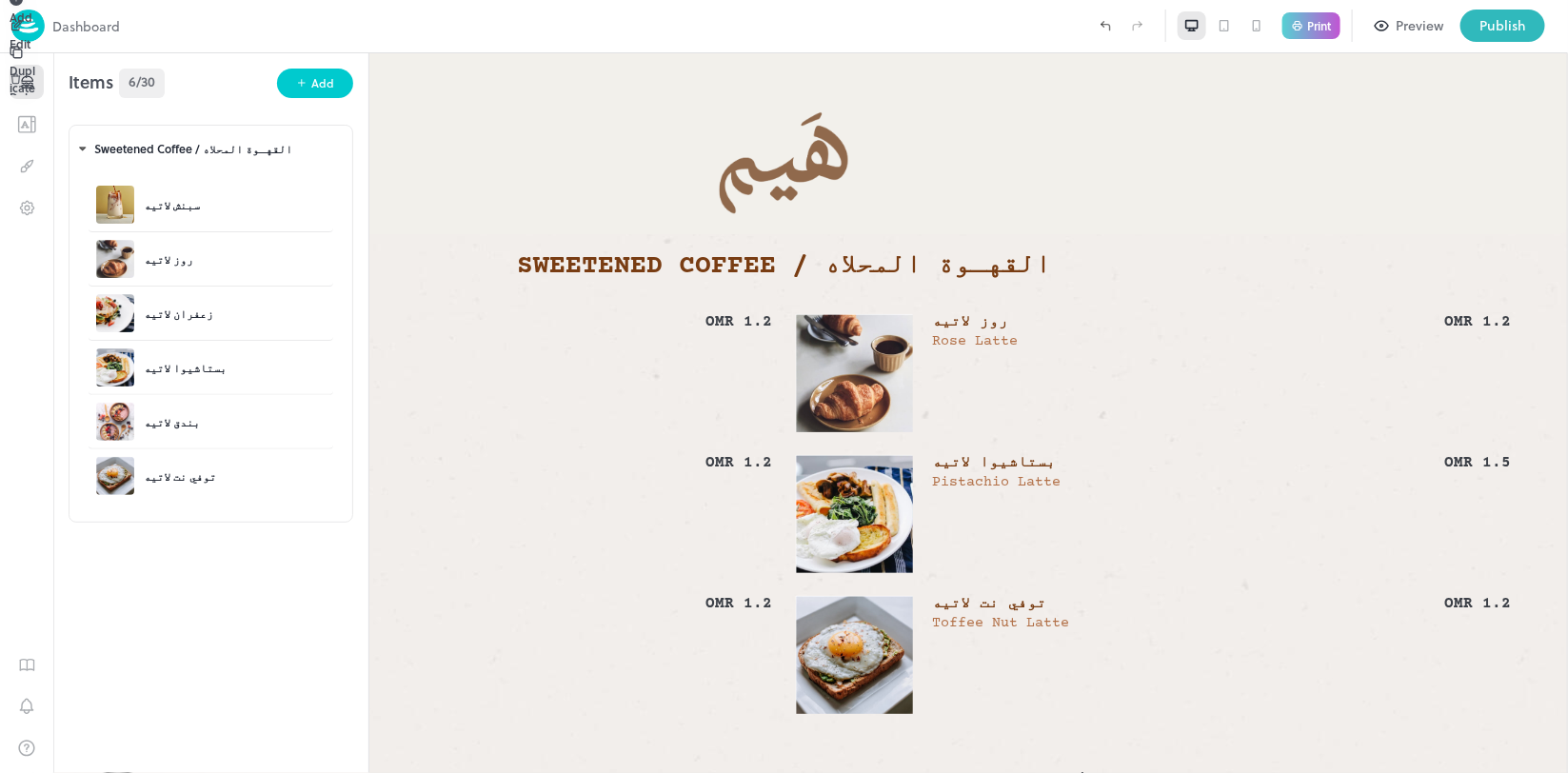 click at bounding box center (784, 386) 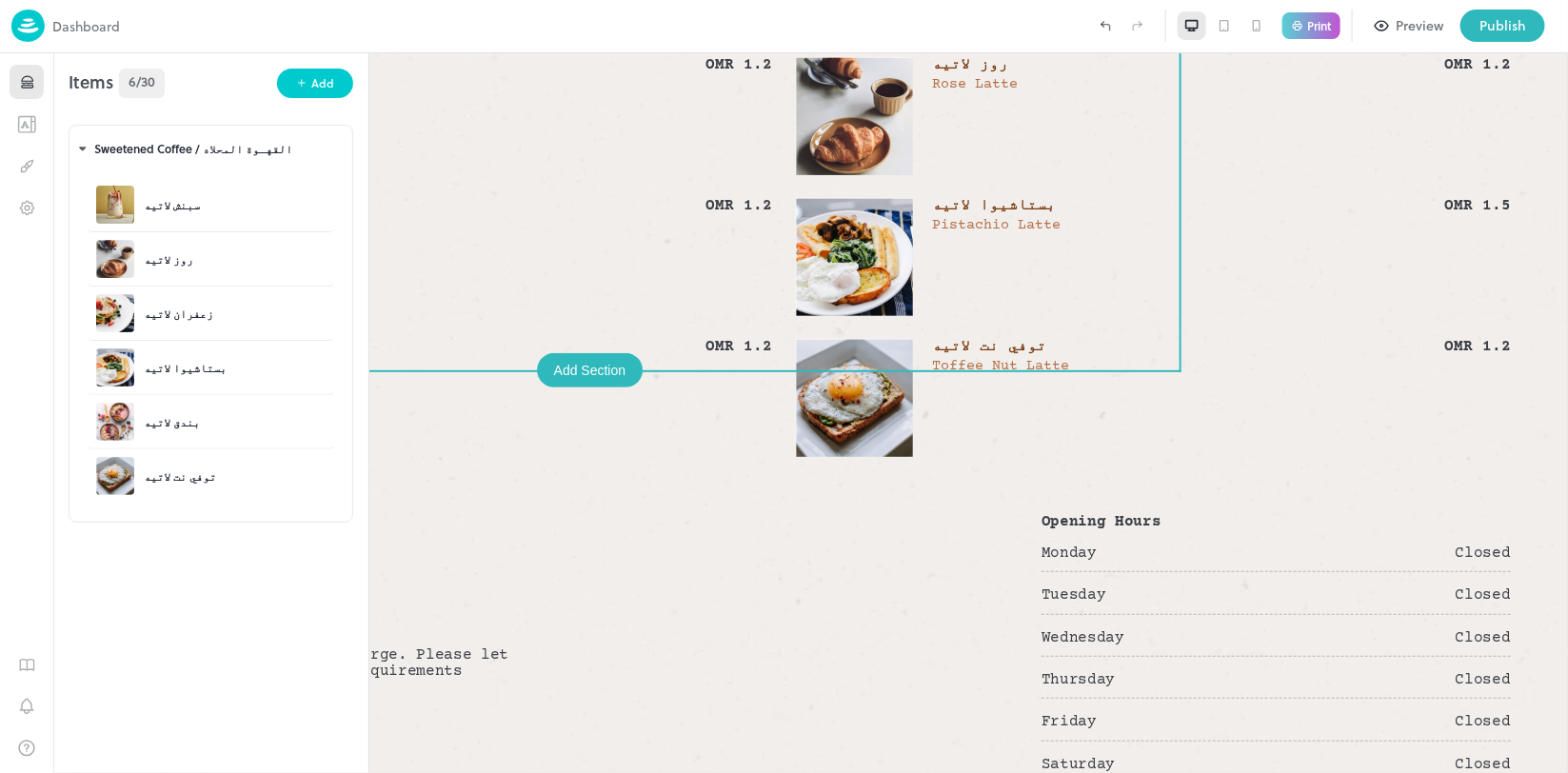 scroll, scrollTop: 255, scrollLeft: 0, axis: vertical 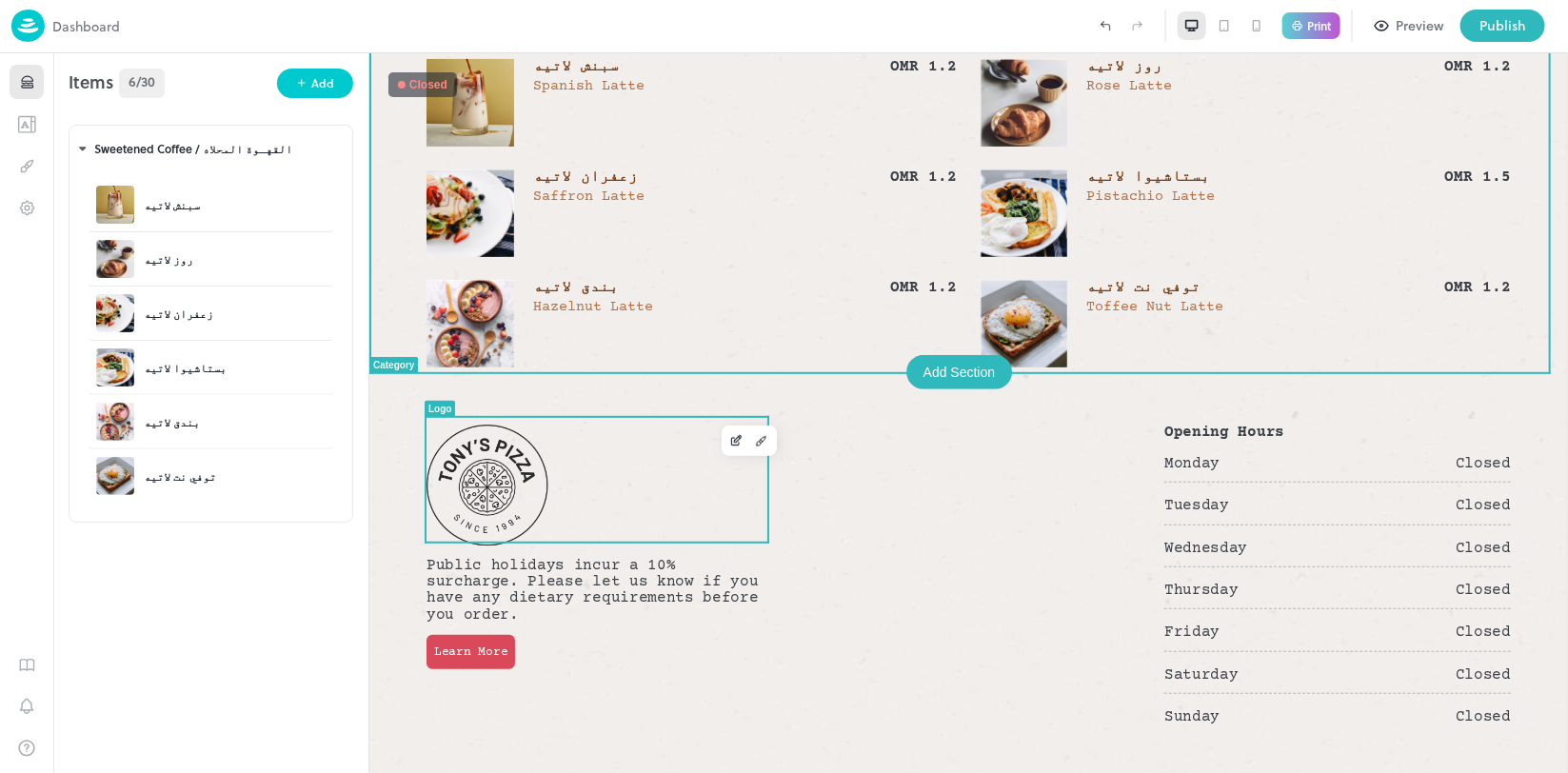click at bounding box center [486, 484] 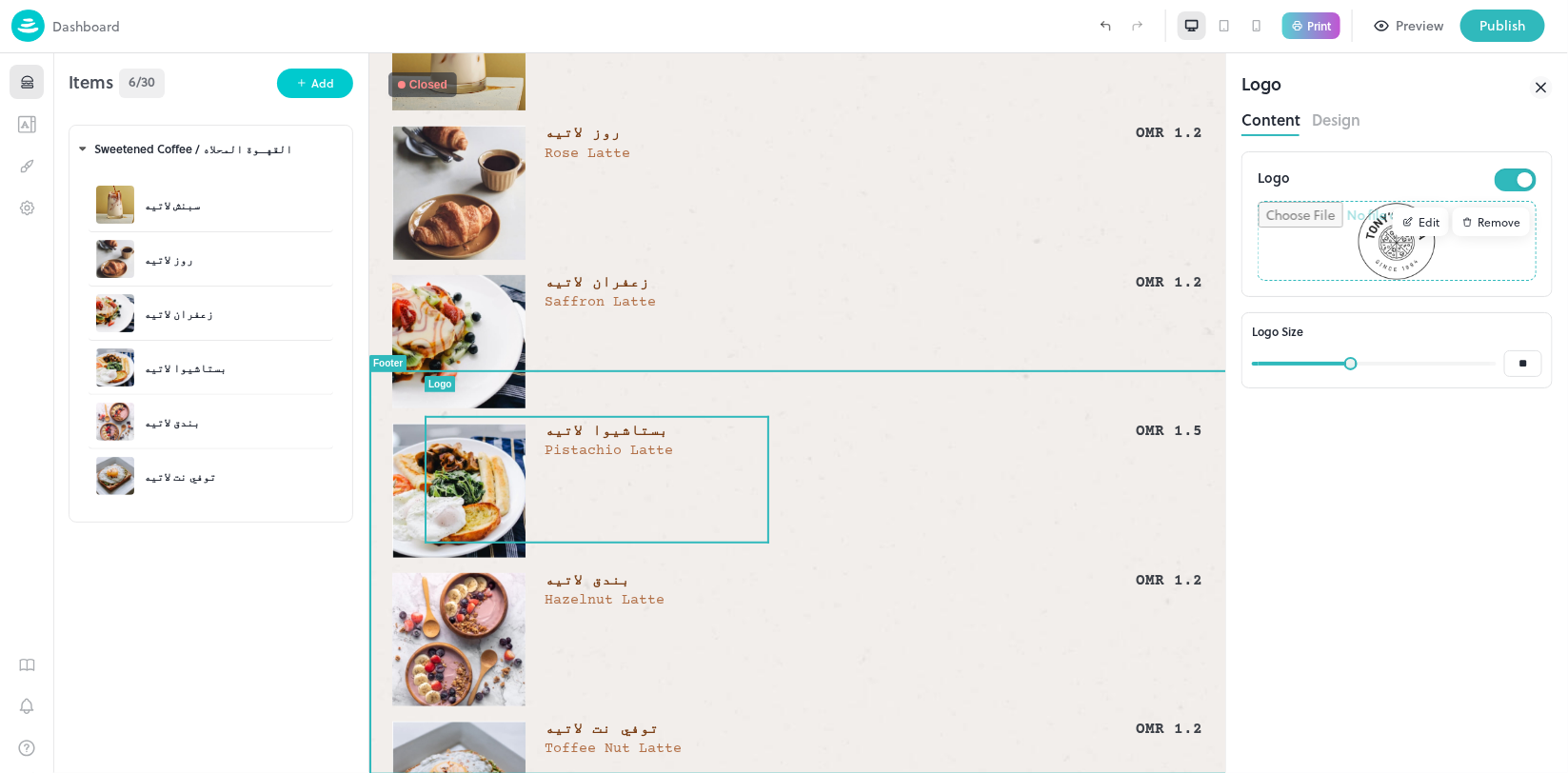 scroll, scrollTop: 0, scrollLeft: 0, axis: both 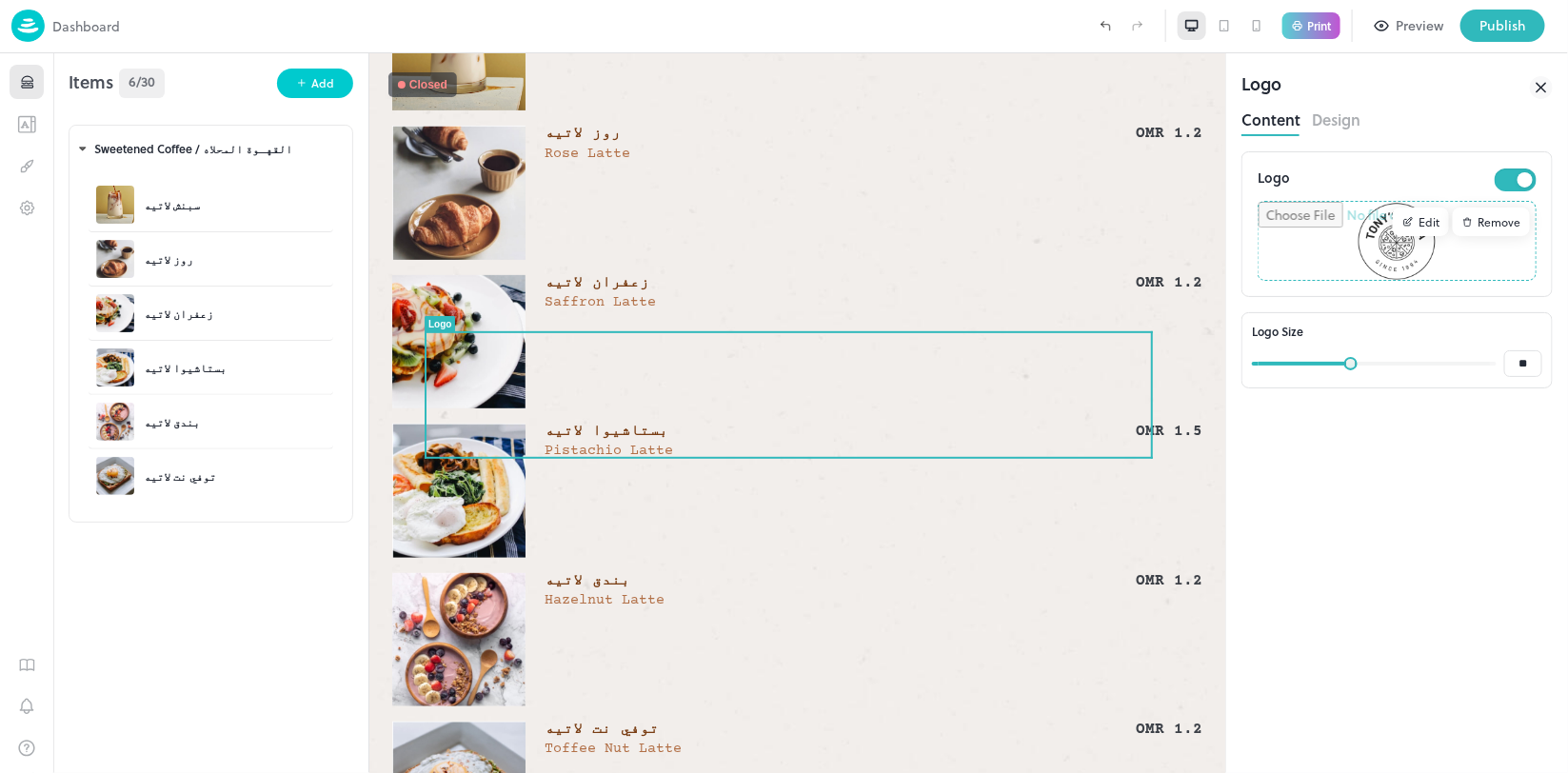 click on "Remove" at bounding box center [1491, 222] 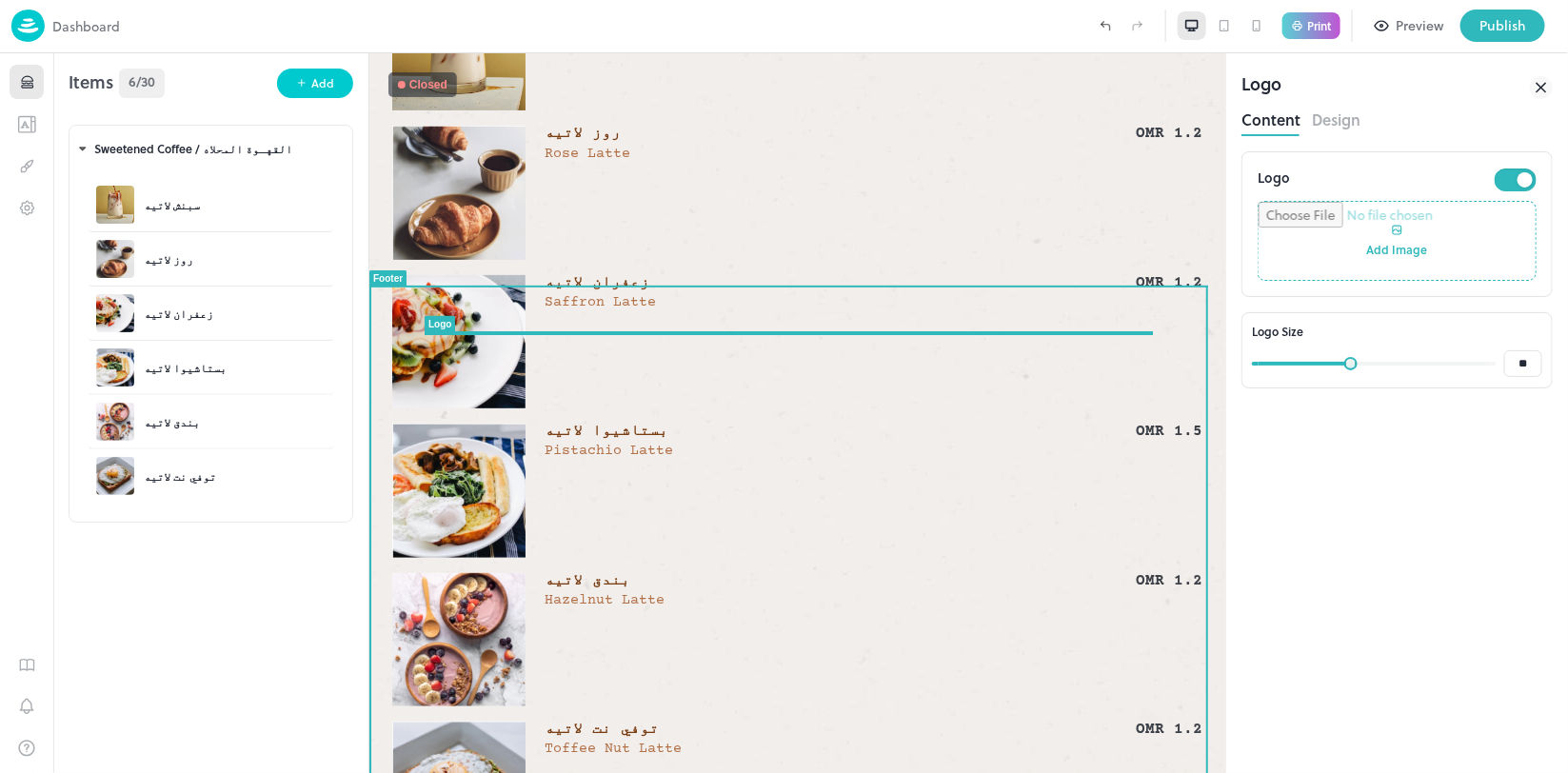 type on "**********" 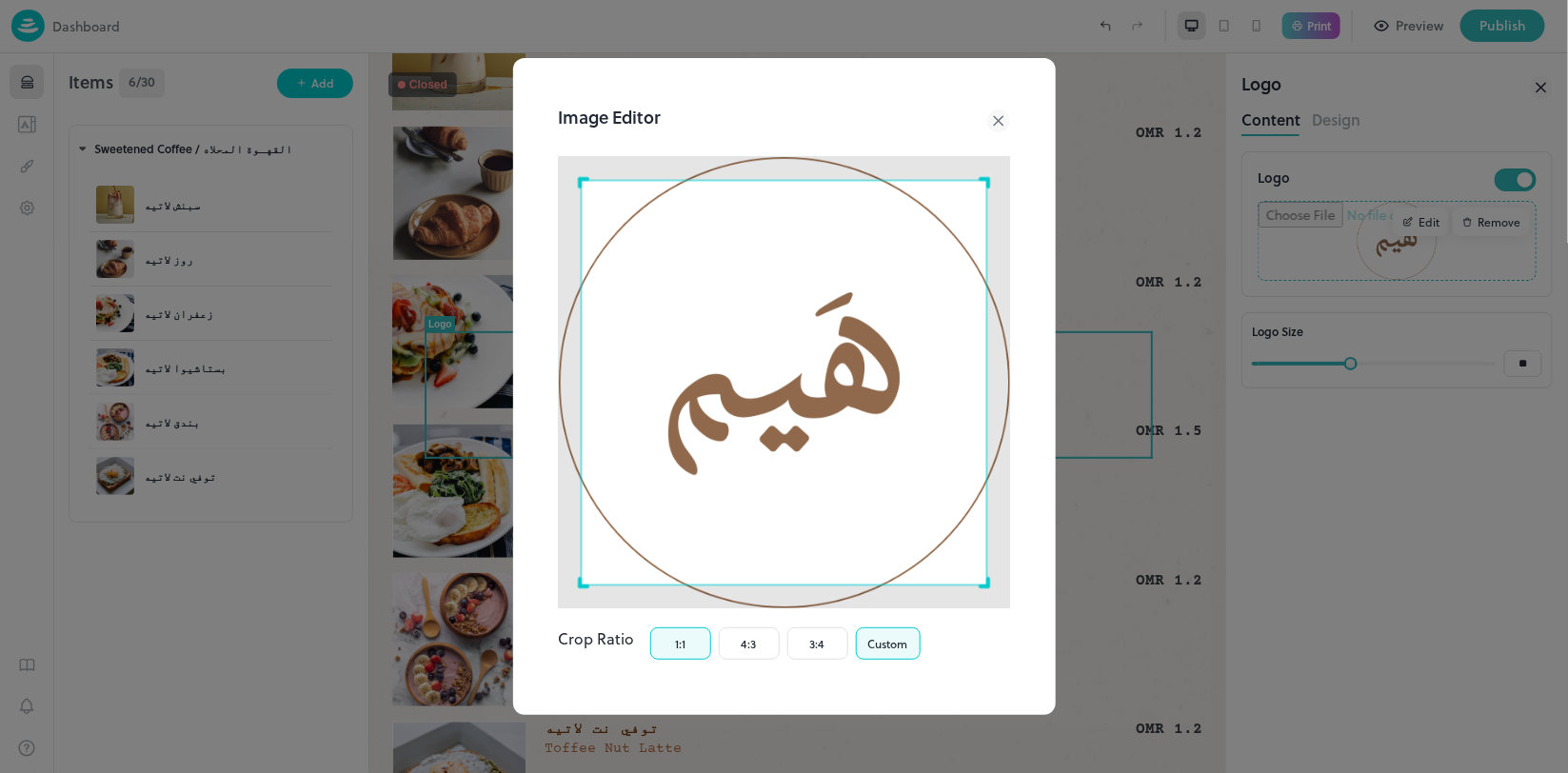 click on "Custom" at bounding box center (888, 644) 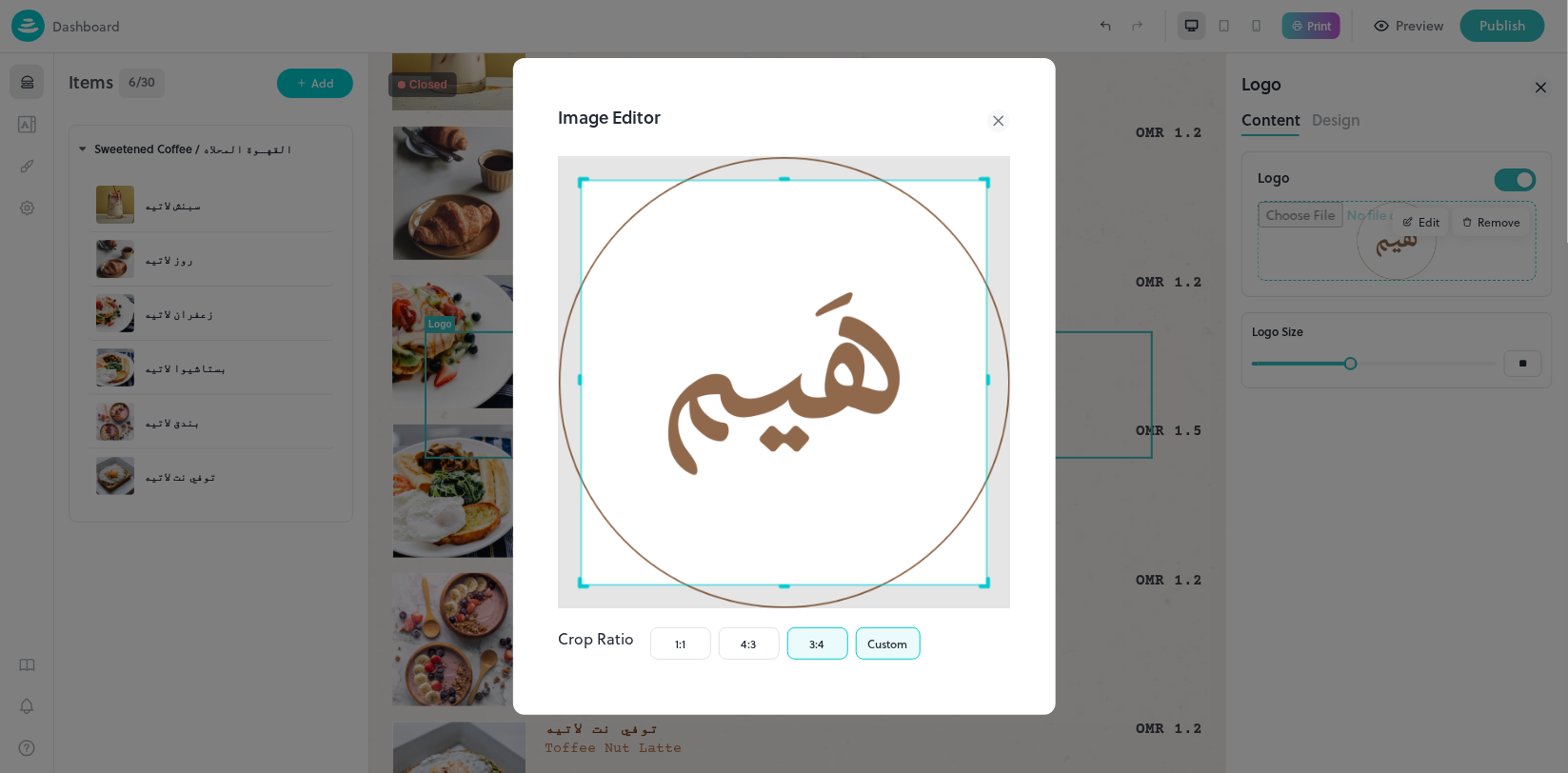 click on "3:4" at bounding box center (818, 644) 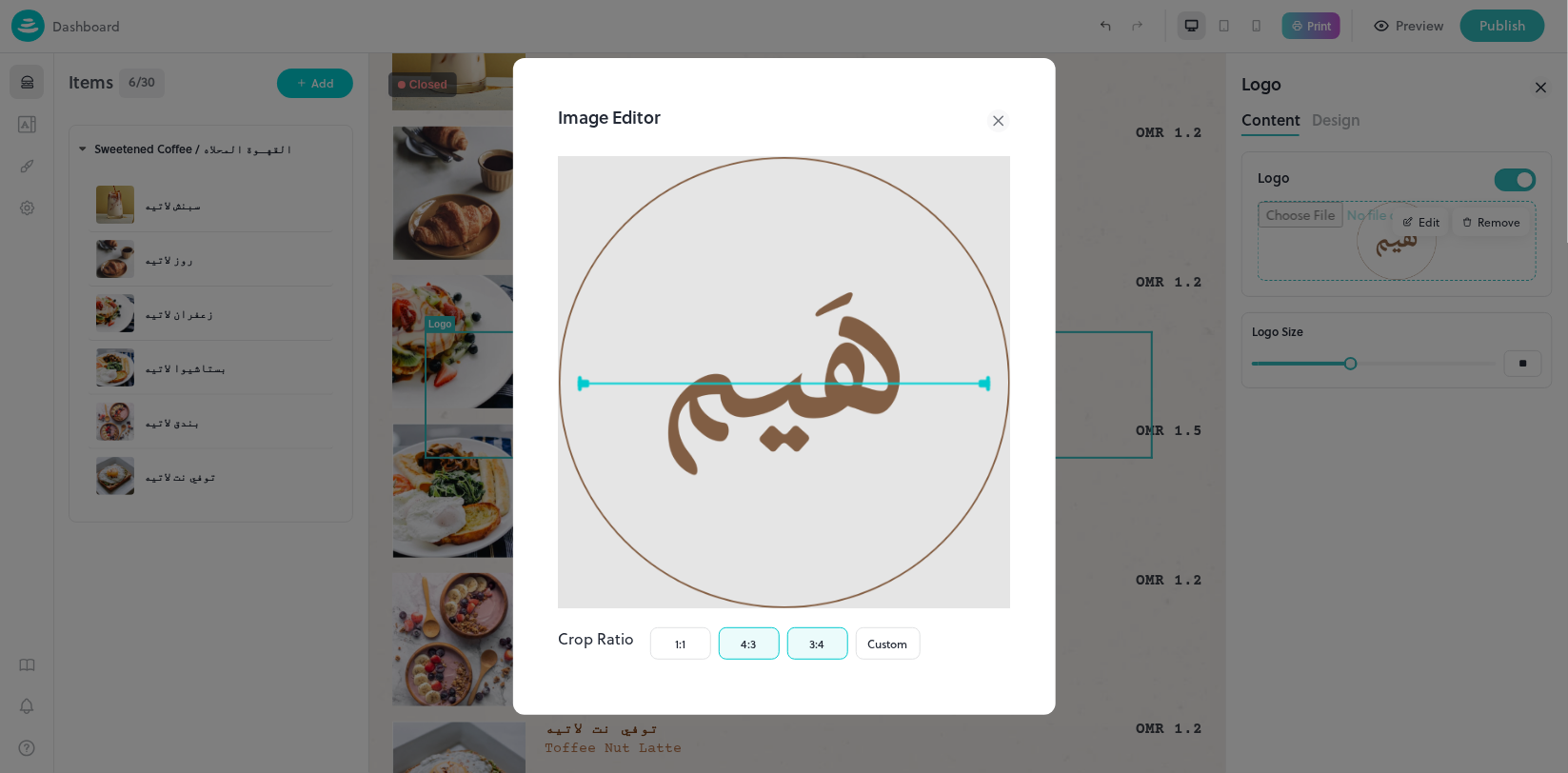 click on "4:3" at bounding box center [749, 644] 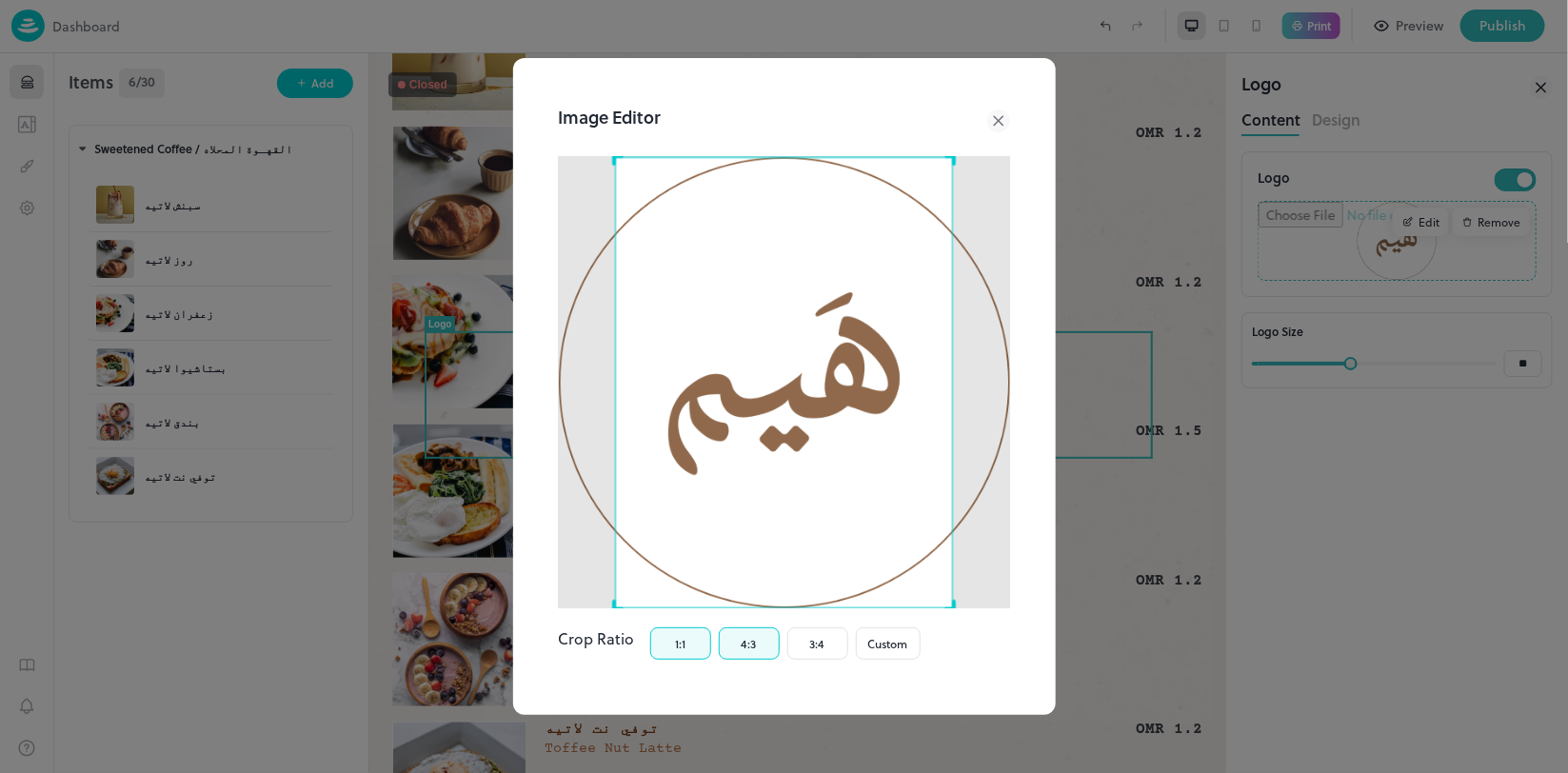 click on "1:1" at bounding box center [681, 644] 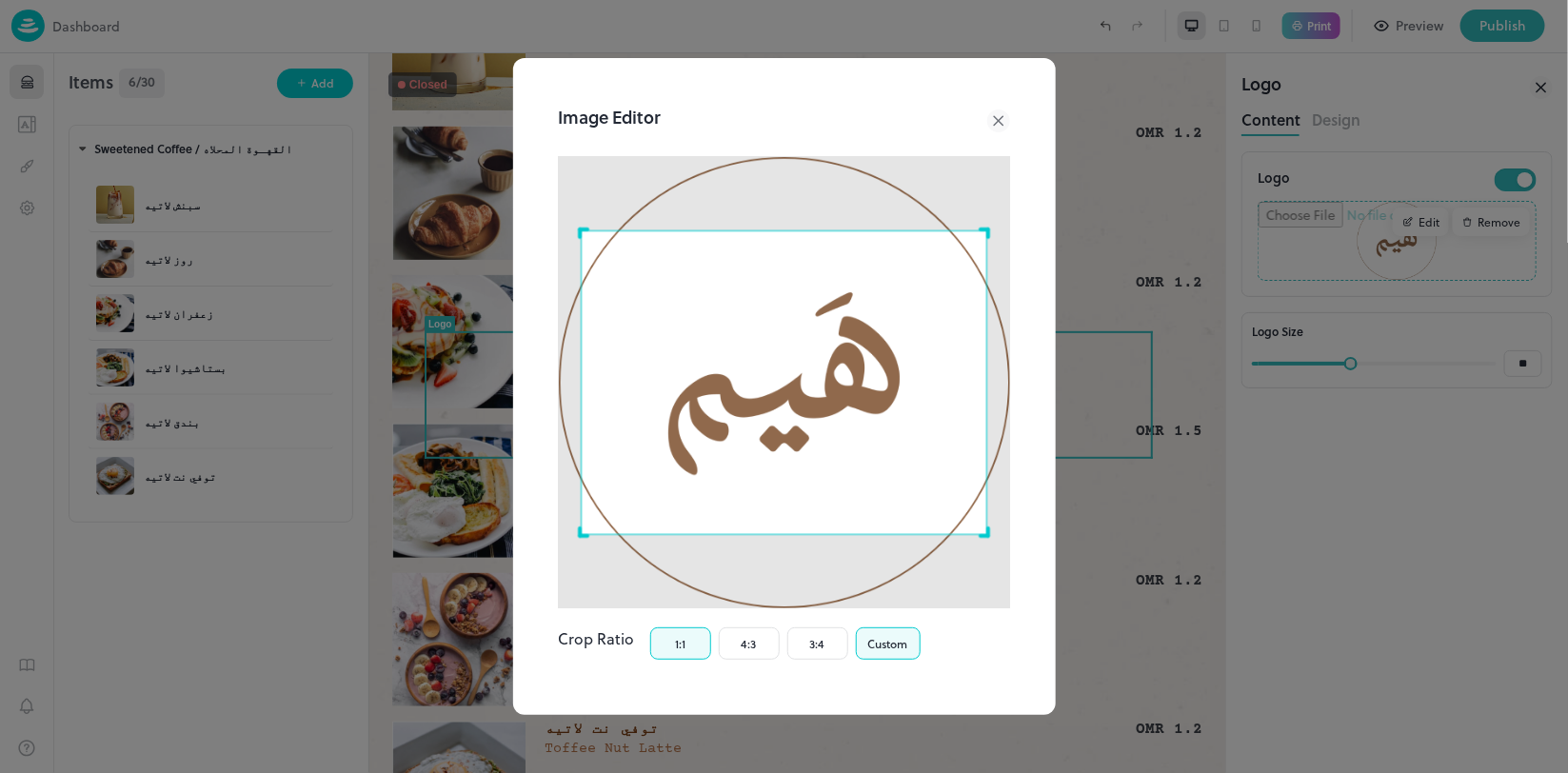 click on "Custom" at bounding box center [888, 644] 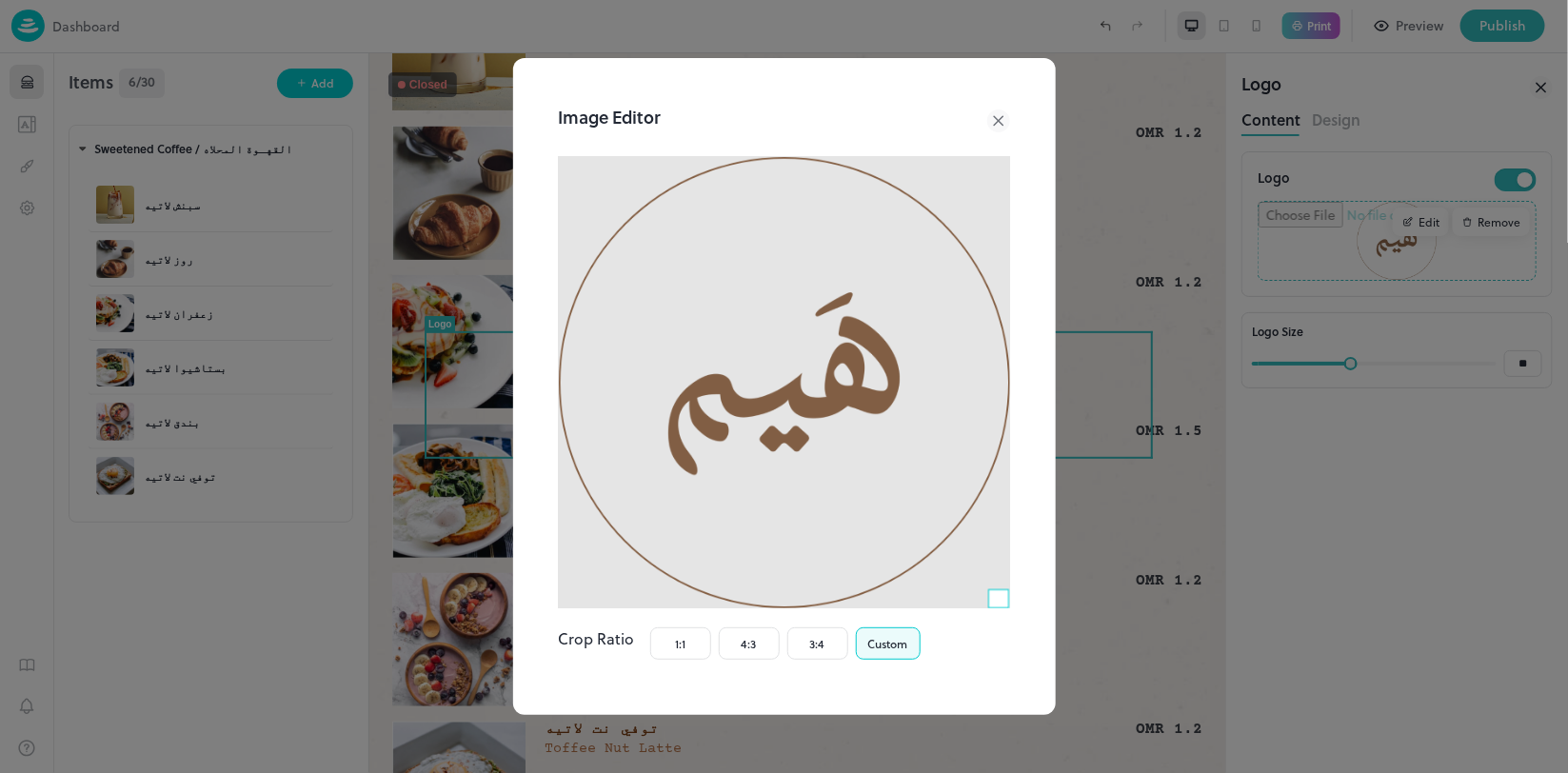 click on "Image Editor Crop Ratio 1:1 4:3 3:4 Custom Cancel Apply" at bounding box center [784, 423] 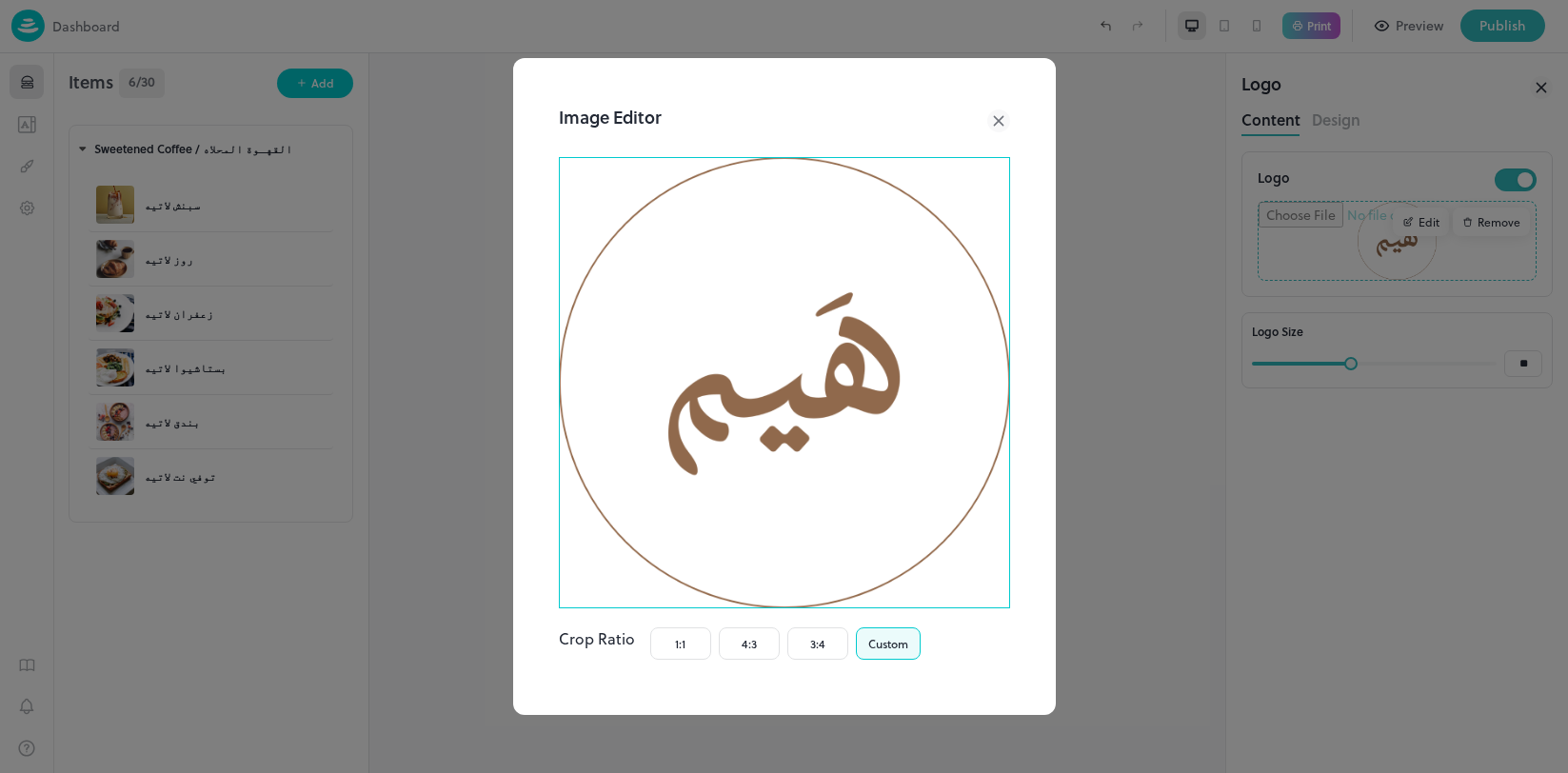 scroll, scrollTop: 0, scrollLeft: 0, axis: both 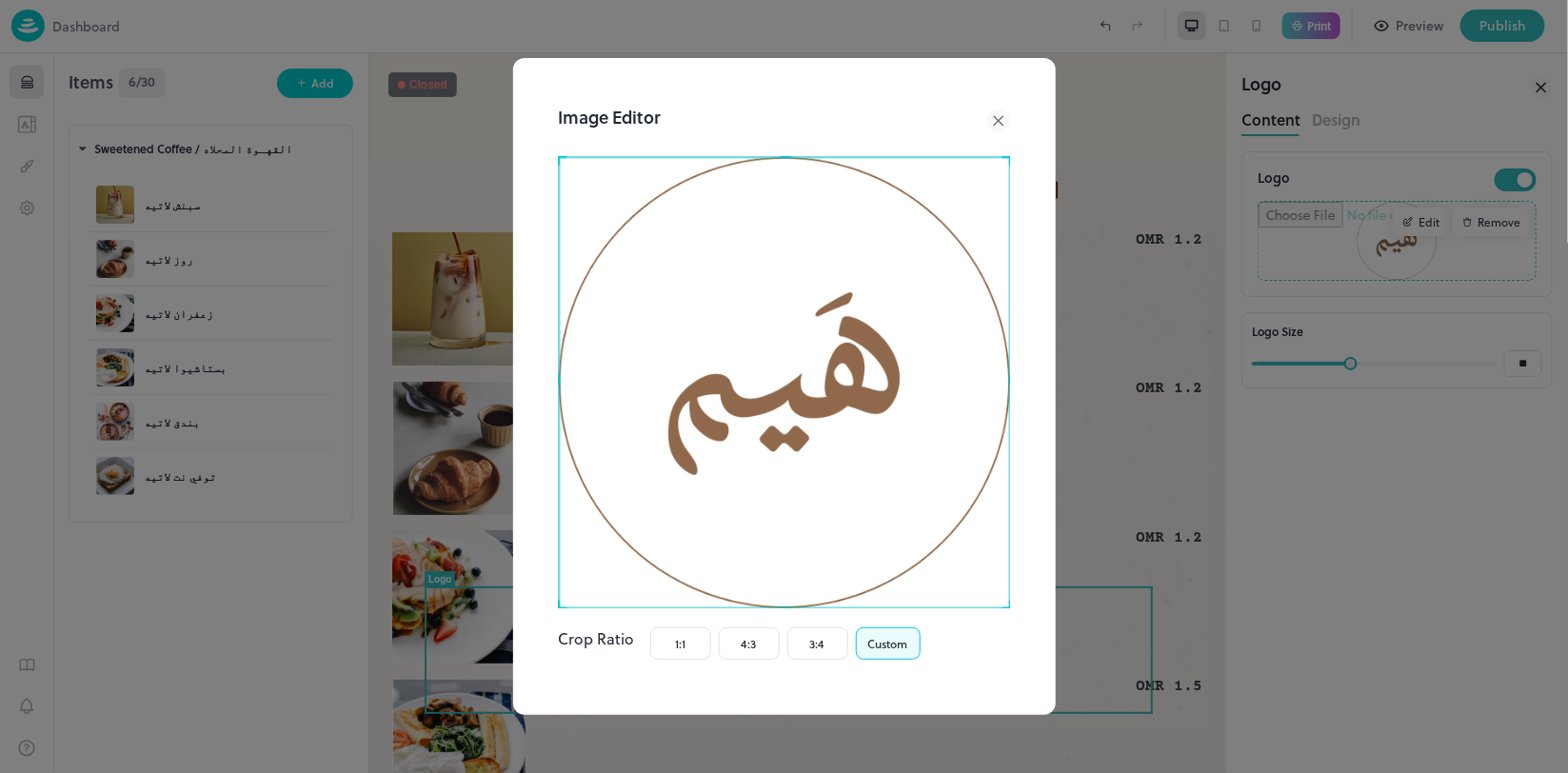 click on "Image Editor Crop Ratio 1:1 4:3 3:4 Custom Cancel Apply" at bounding box center (784, 423) 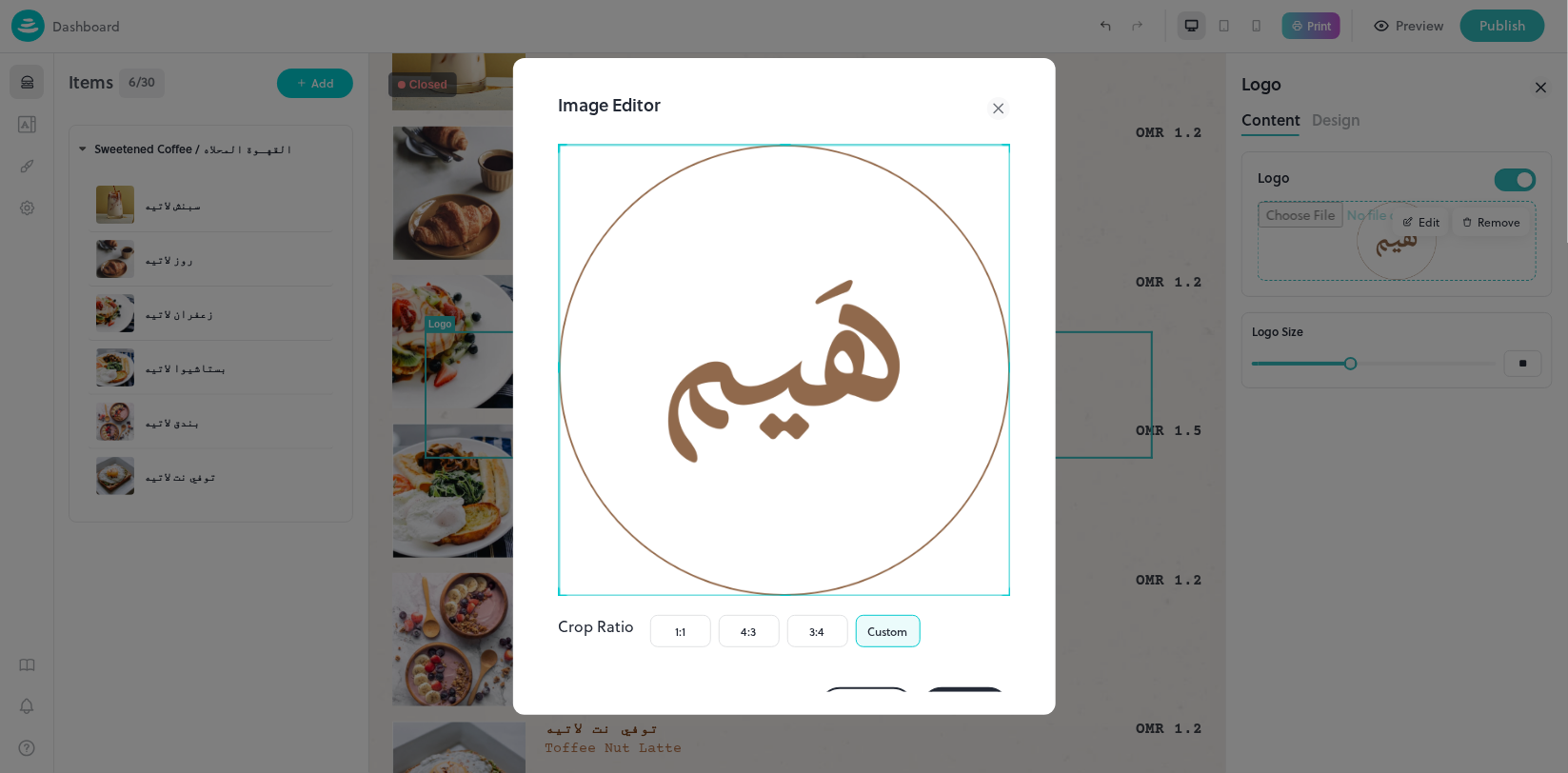 scroll, scrollTop: 53, scrollLeft: 0, axis: vertical 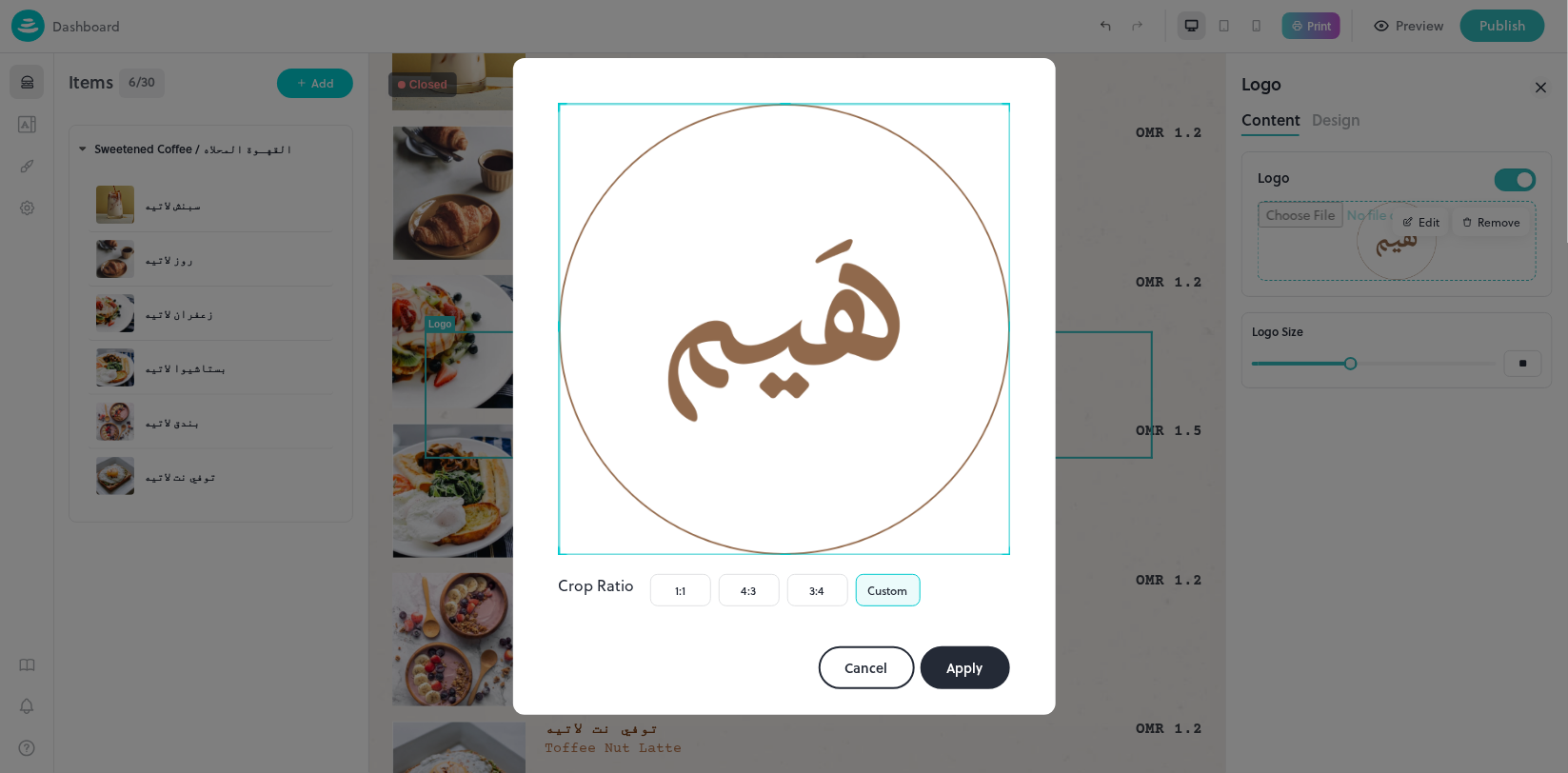 click on "Apply" at bounding box center (965, 667) 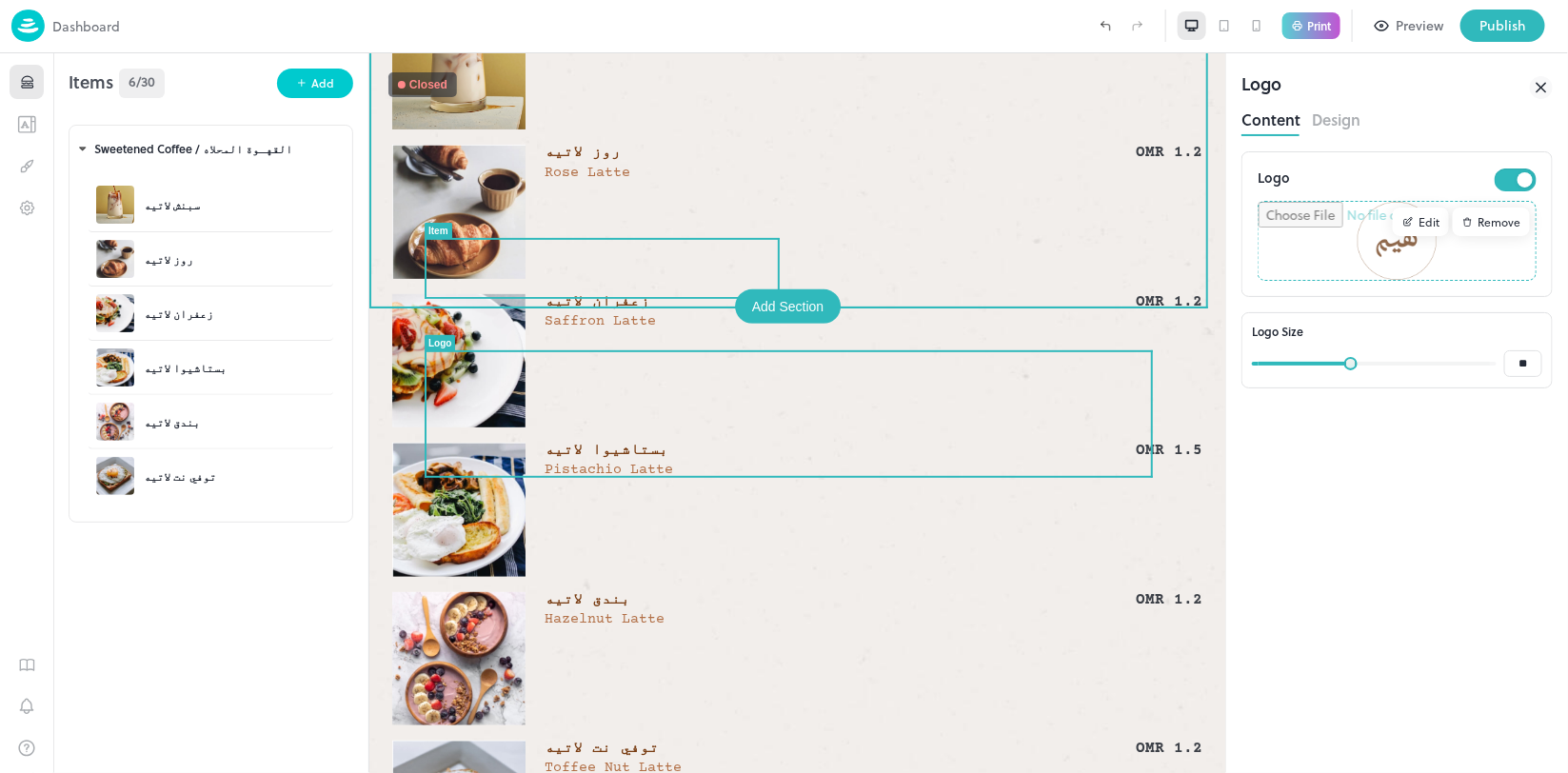 scroll, scrollTop: 238, scrollLeft: 0, axis: vertical 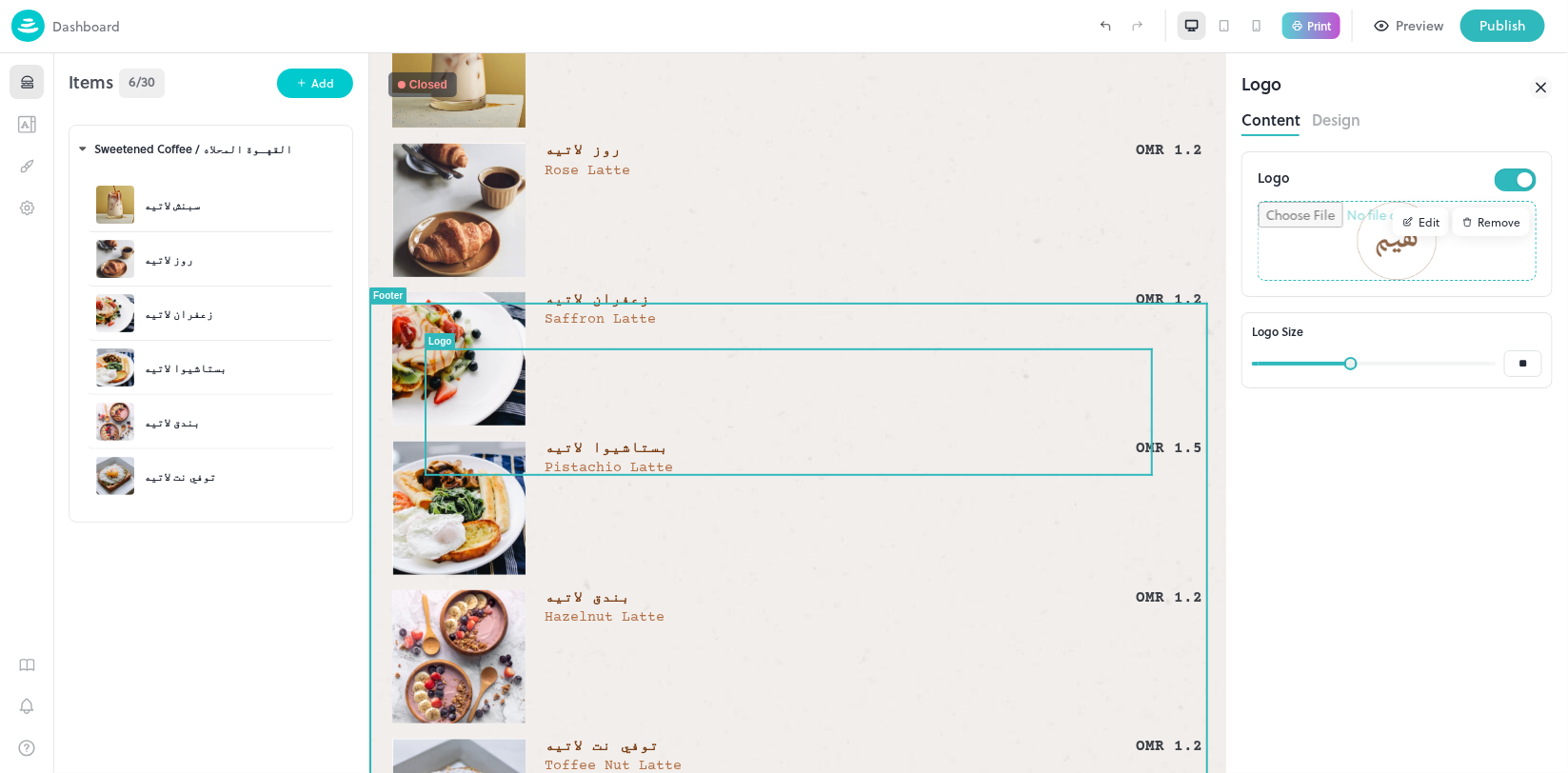 click on "Public holidays incur a 10% surcharge. Please let us know if you have any dietary requirements before you order." at bounding box center [764, 991] 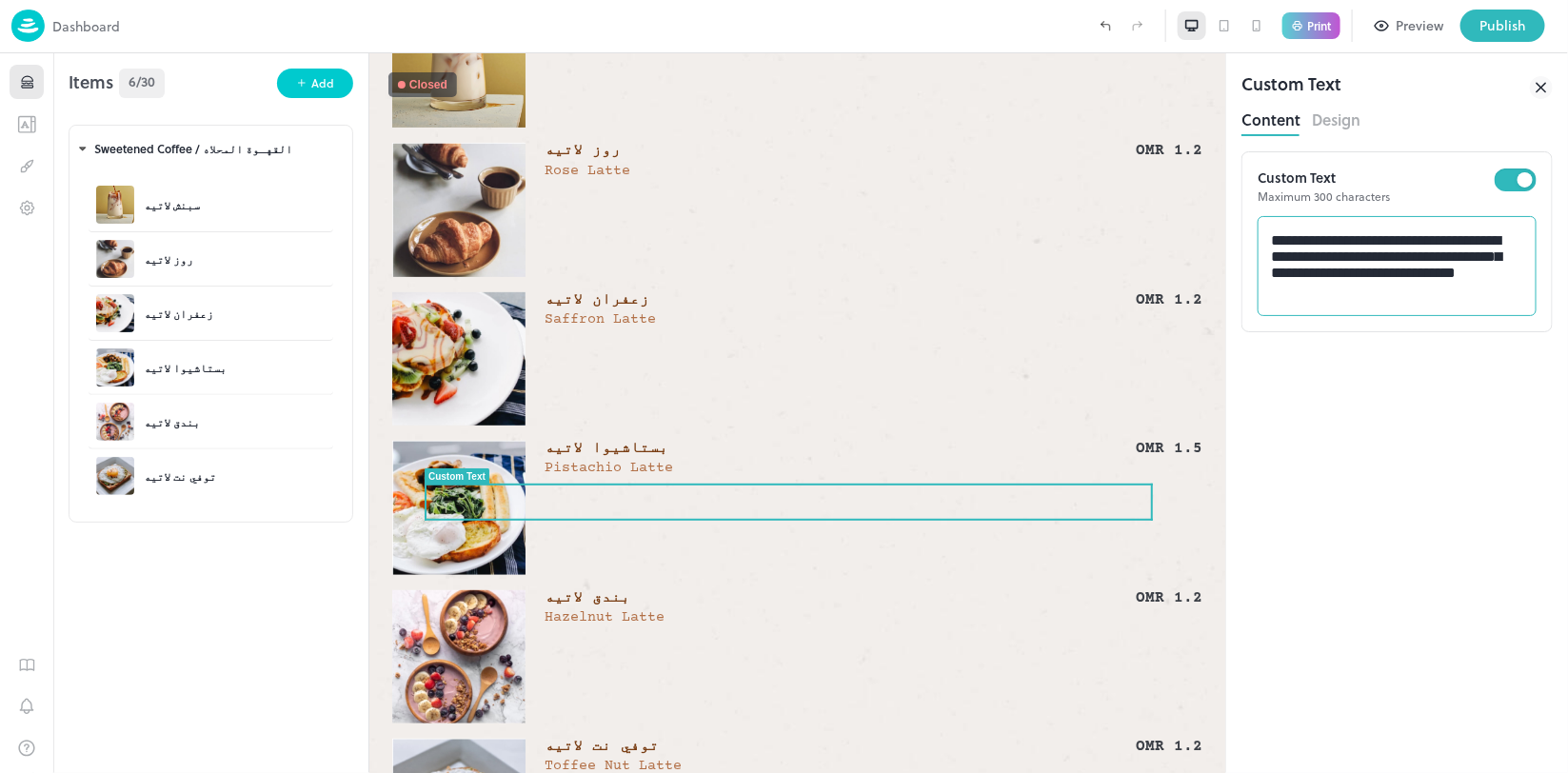 click on "**********" at bounding box center (1397, 267) 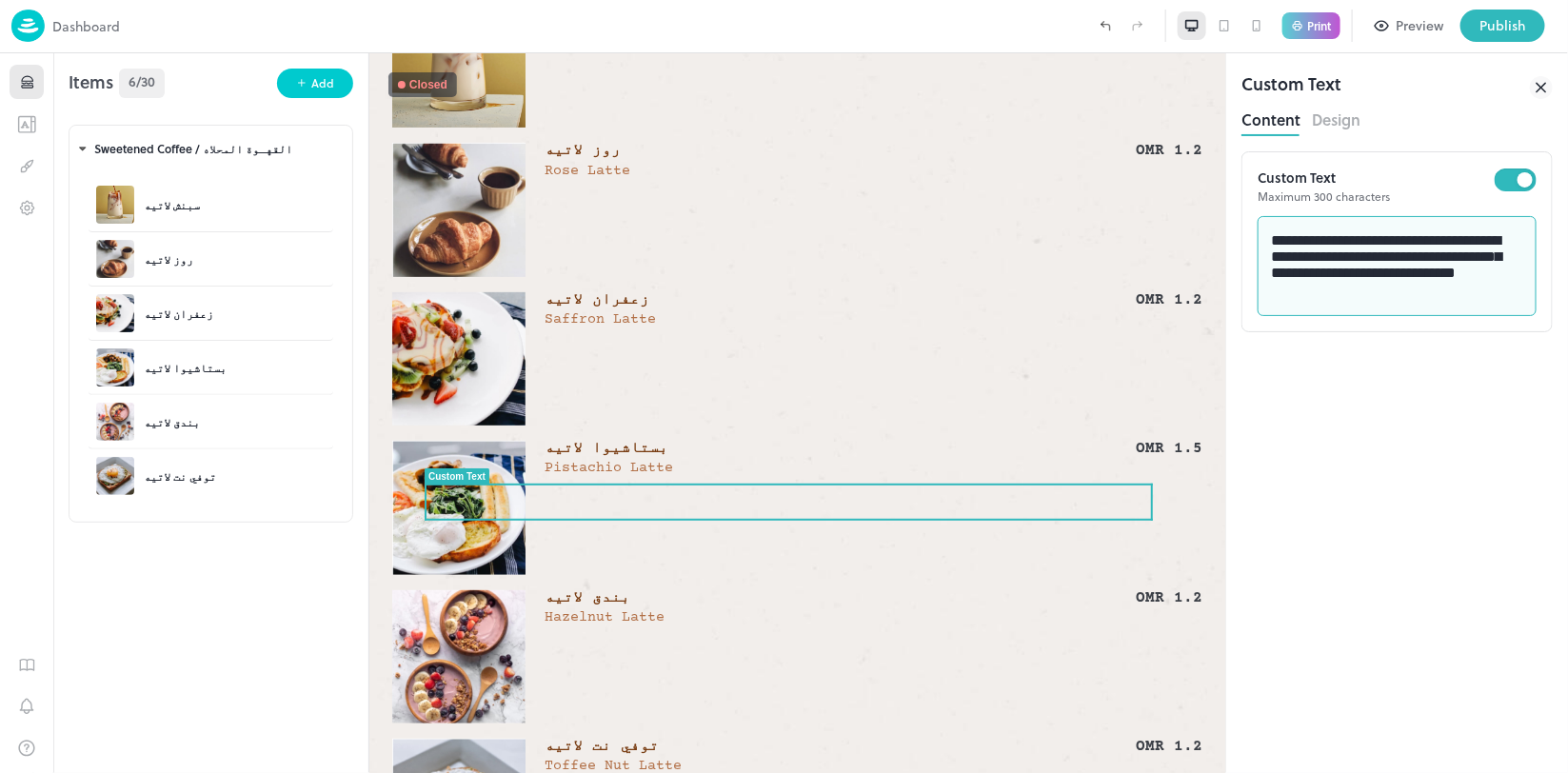 click on "**********" at bounding box center (1397, 267) 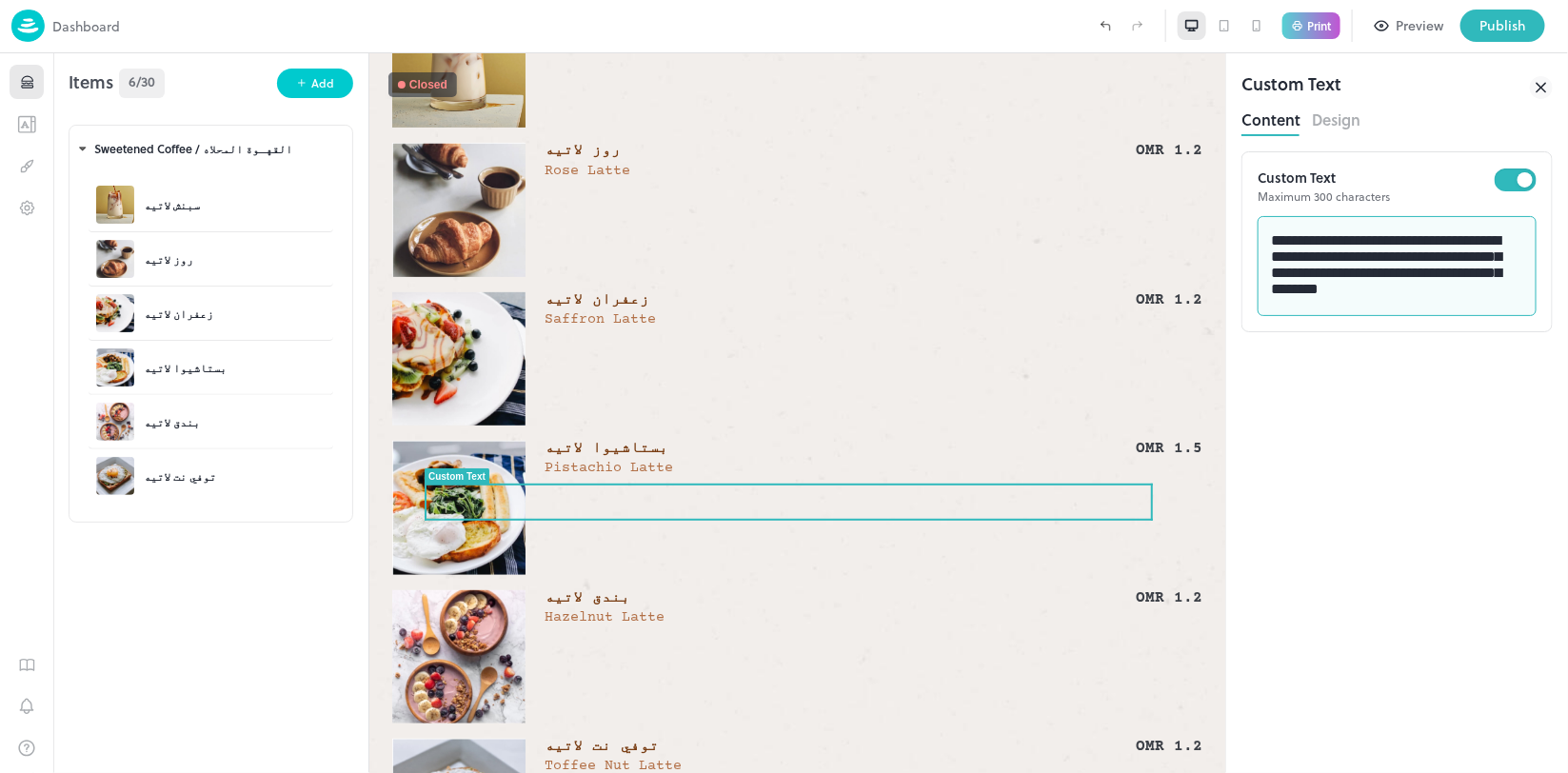 scroll, scrollTop: 0, scrollLeft: 0, axis: both 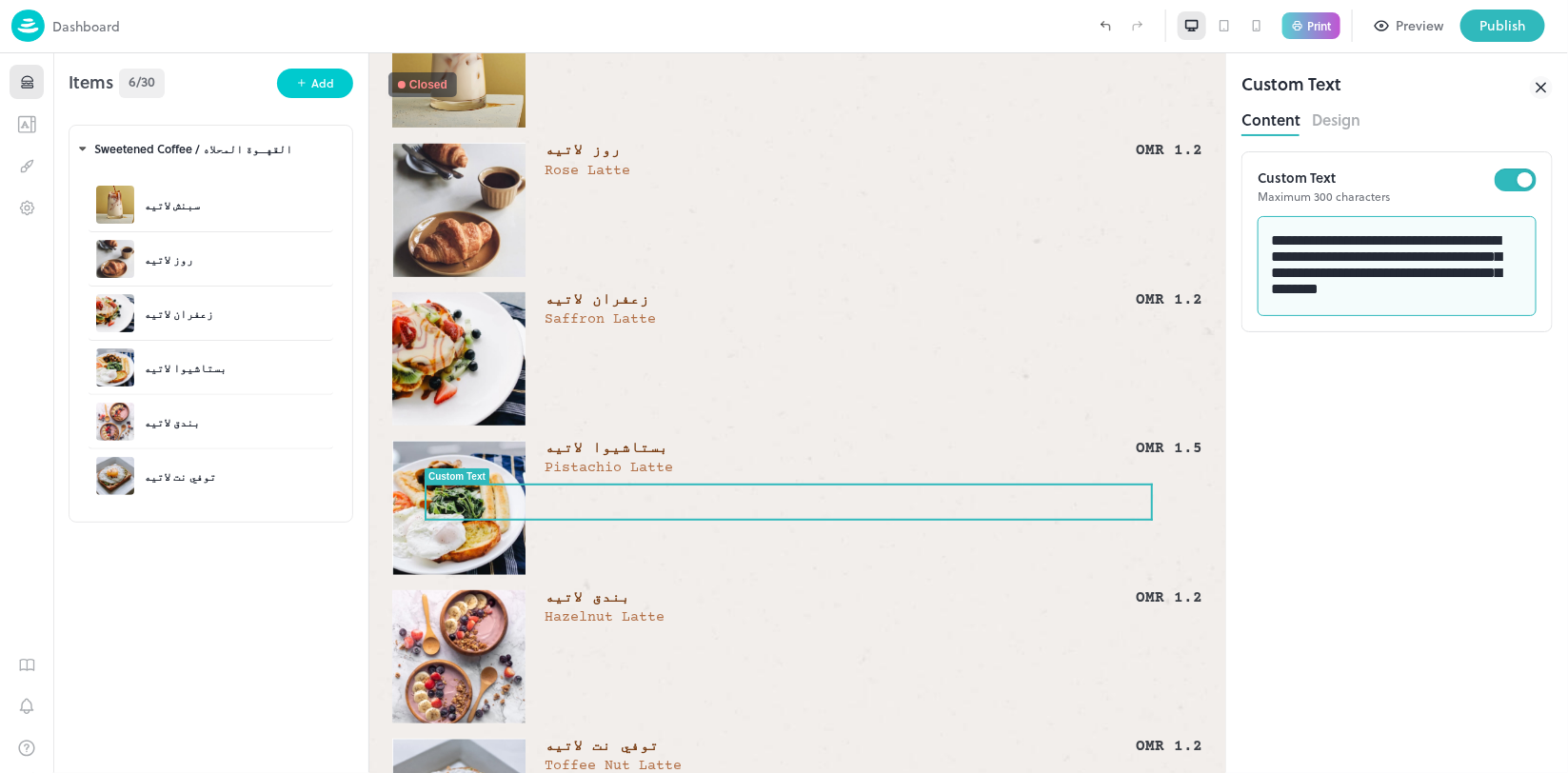 type on "**********" 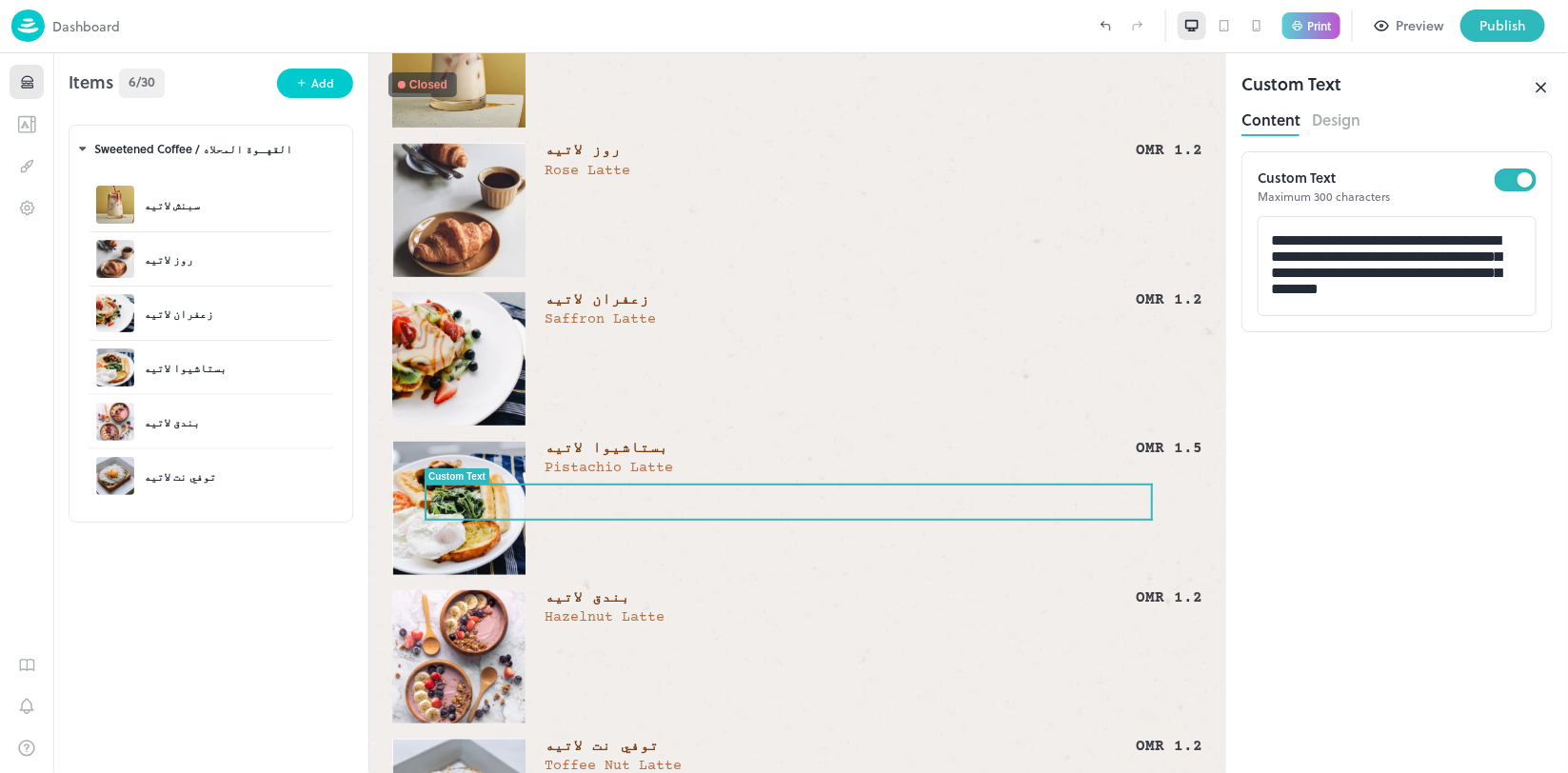 click on "Design" at bounding box center (1336, 117) 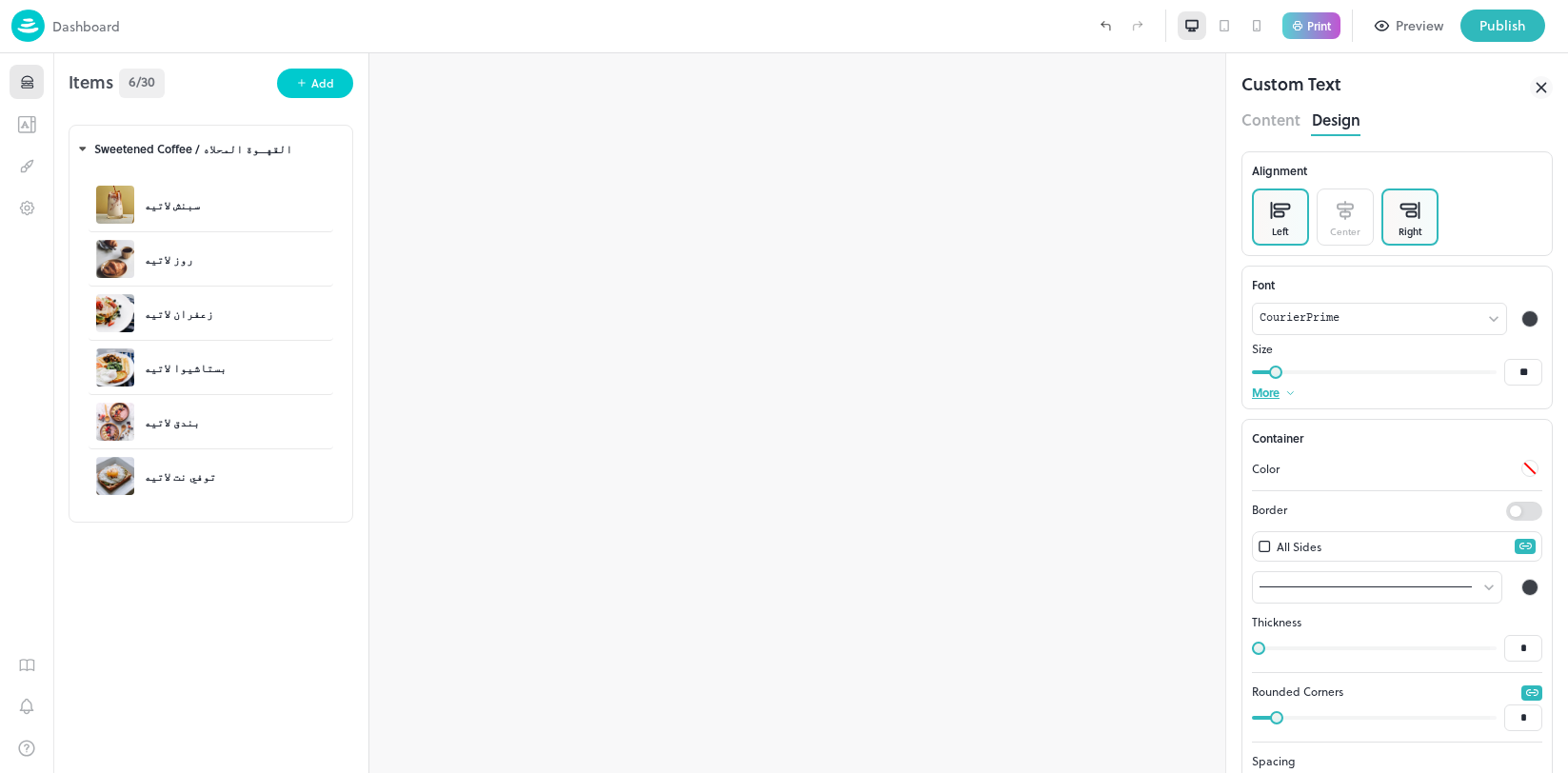 scroll, scrollTop: 0, scrollLeft: 0, axis: both 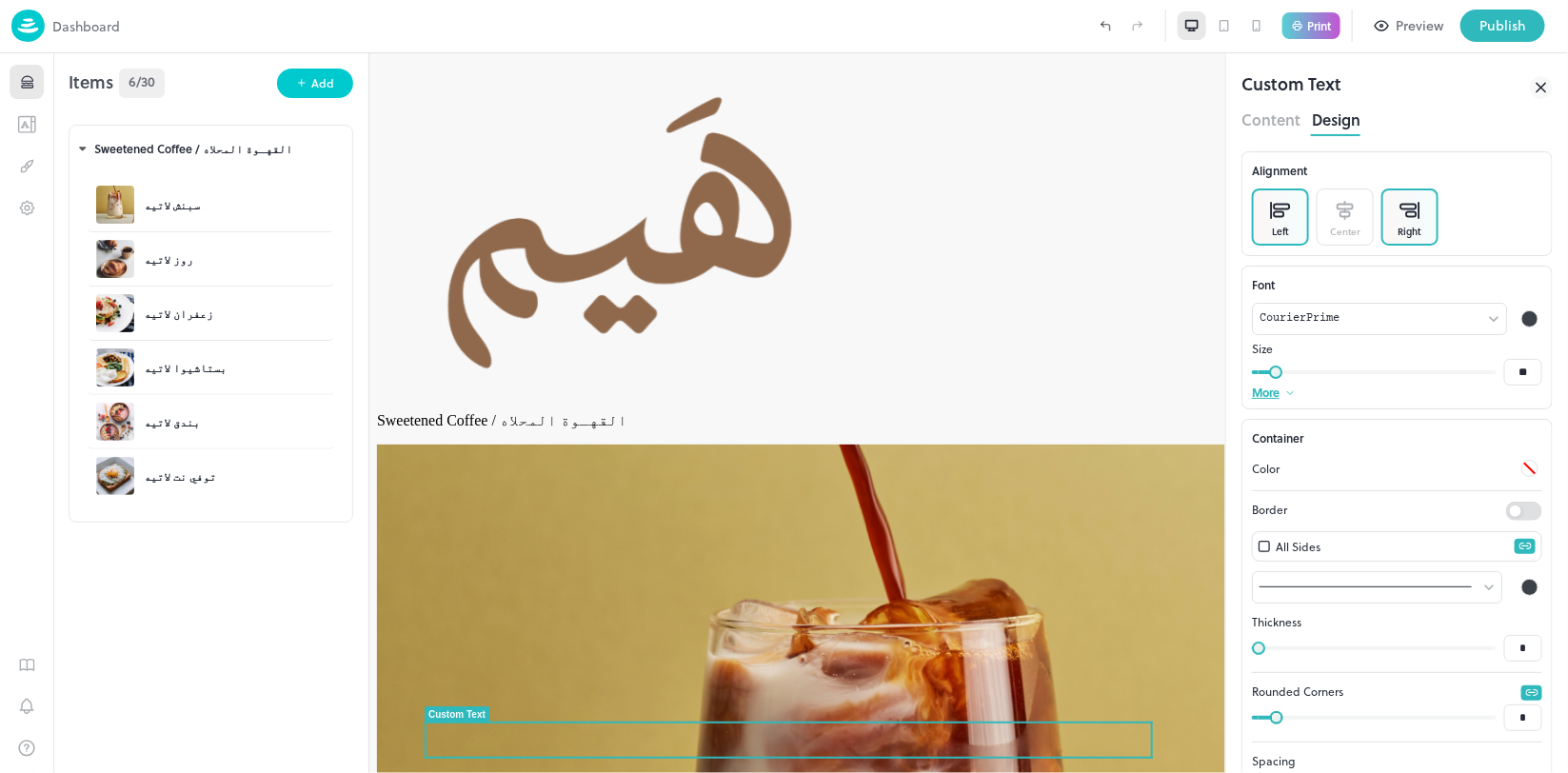 click on "Right" at bounding box center [1410, 231] 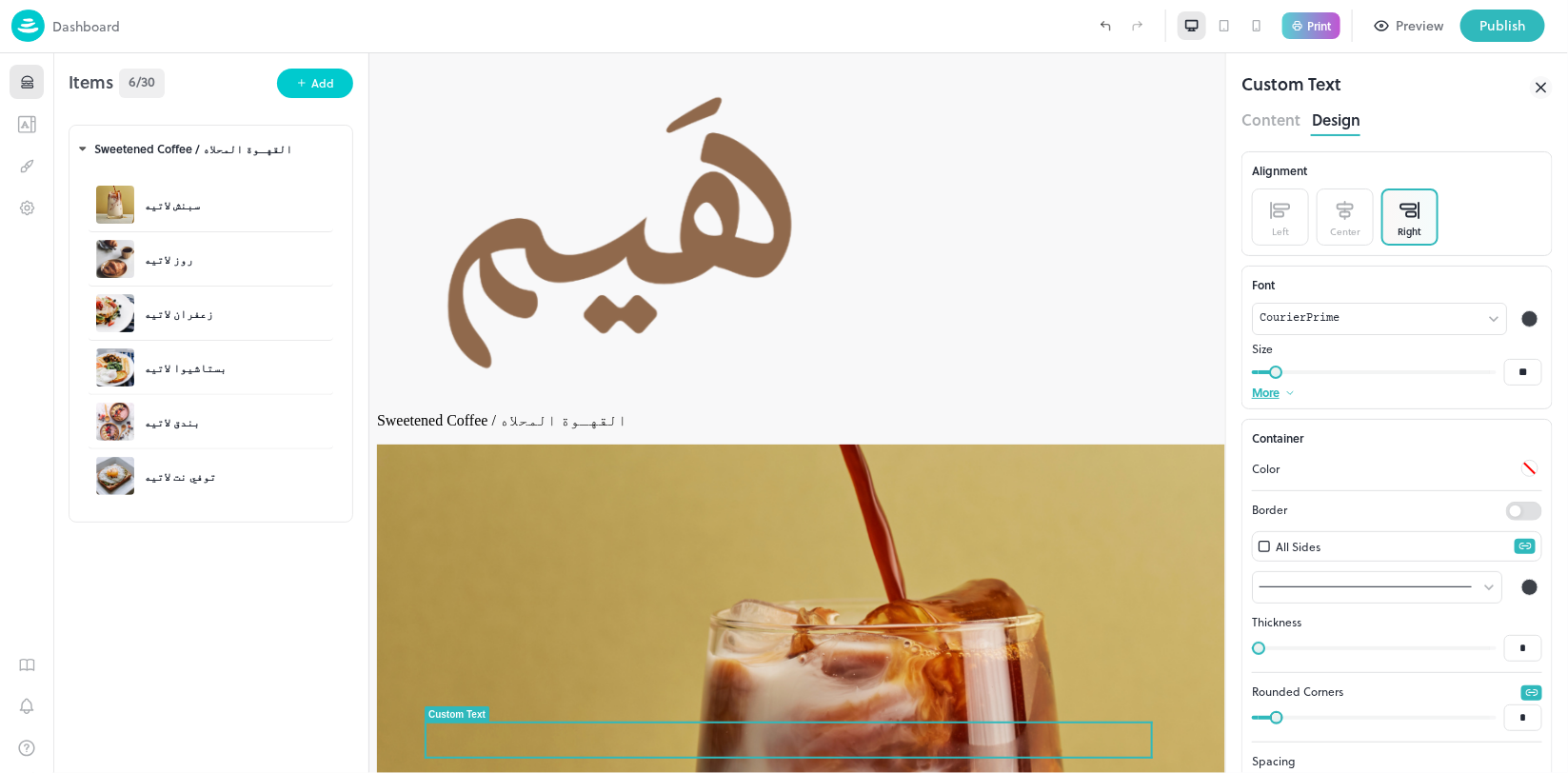 scroll, scrollTop: 0, scrollLeft: 0, axis: both 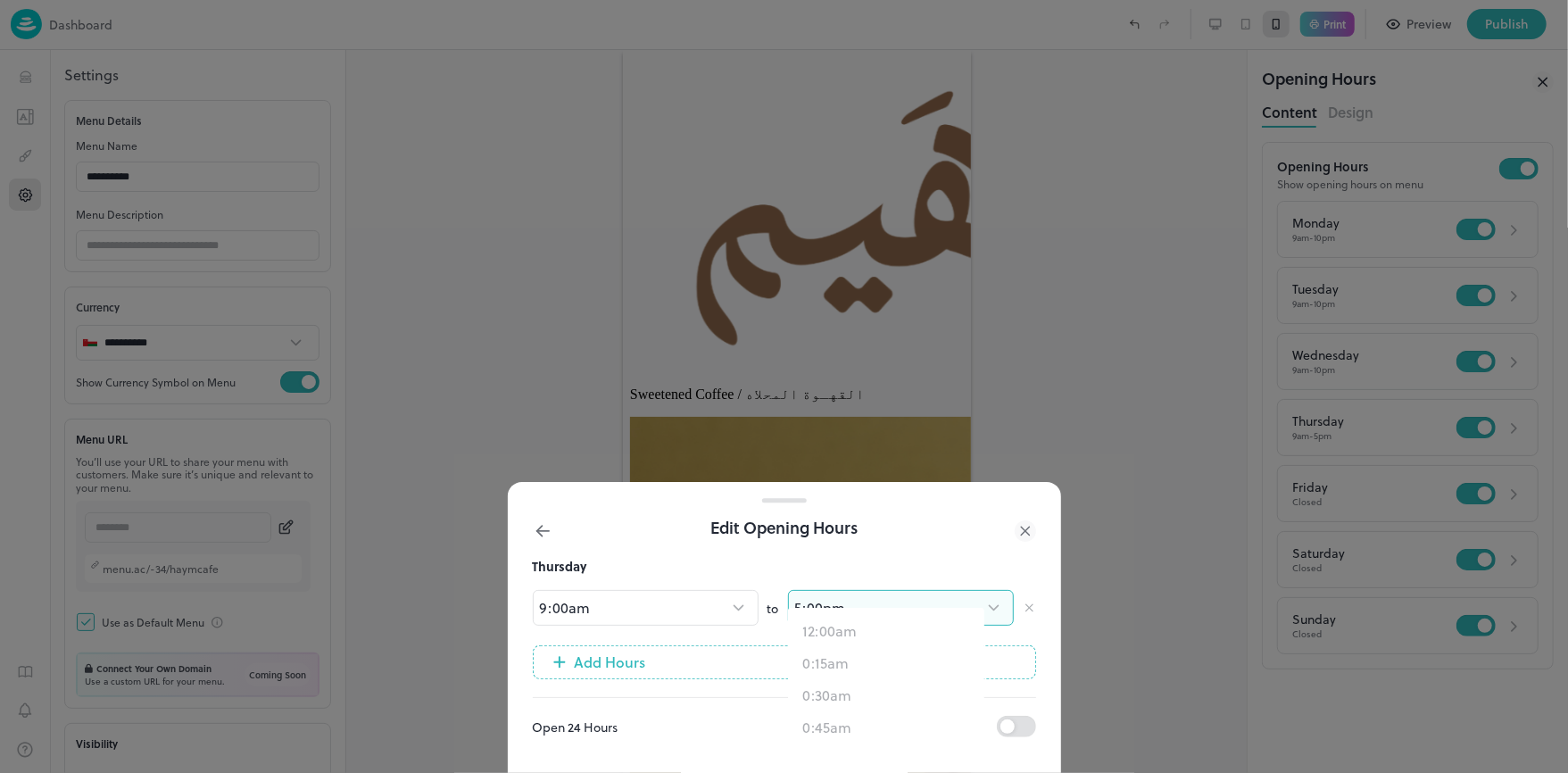 click on "10:00pm" at bounding box center [886, 3459] 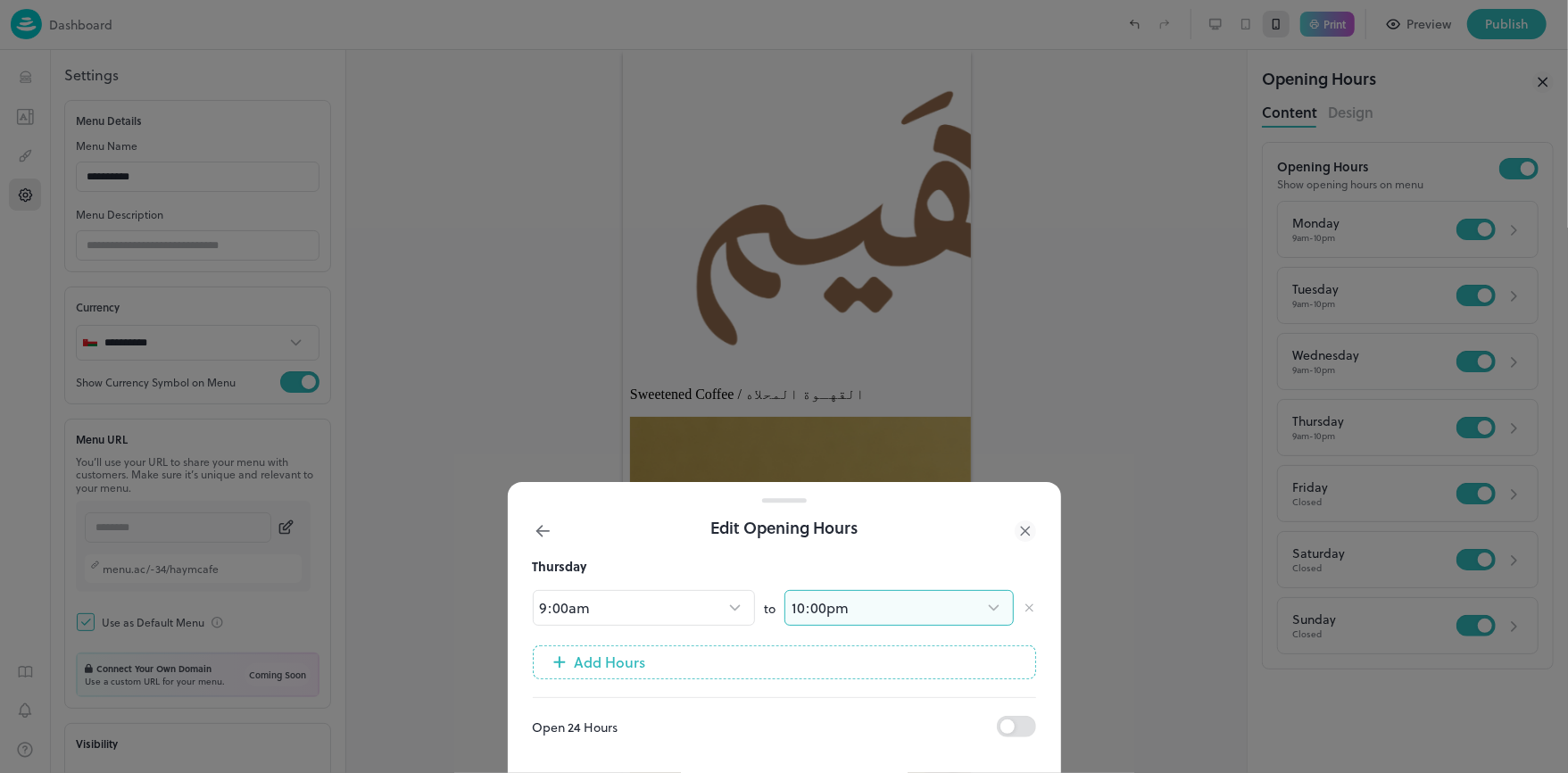 type on "****" 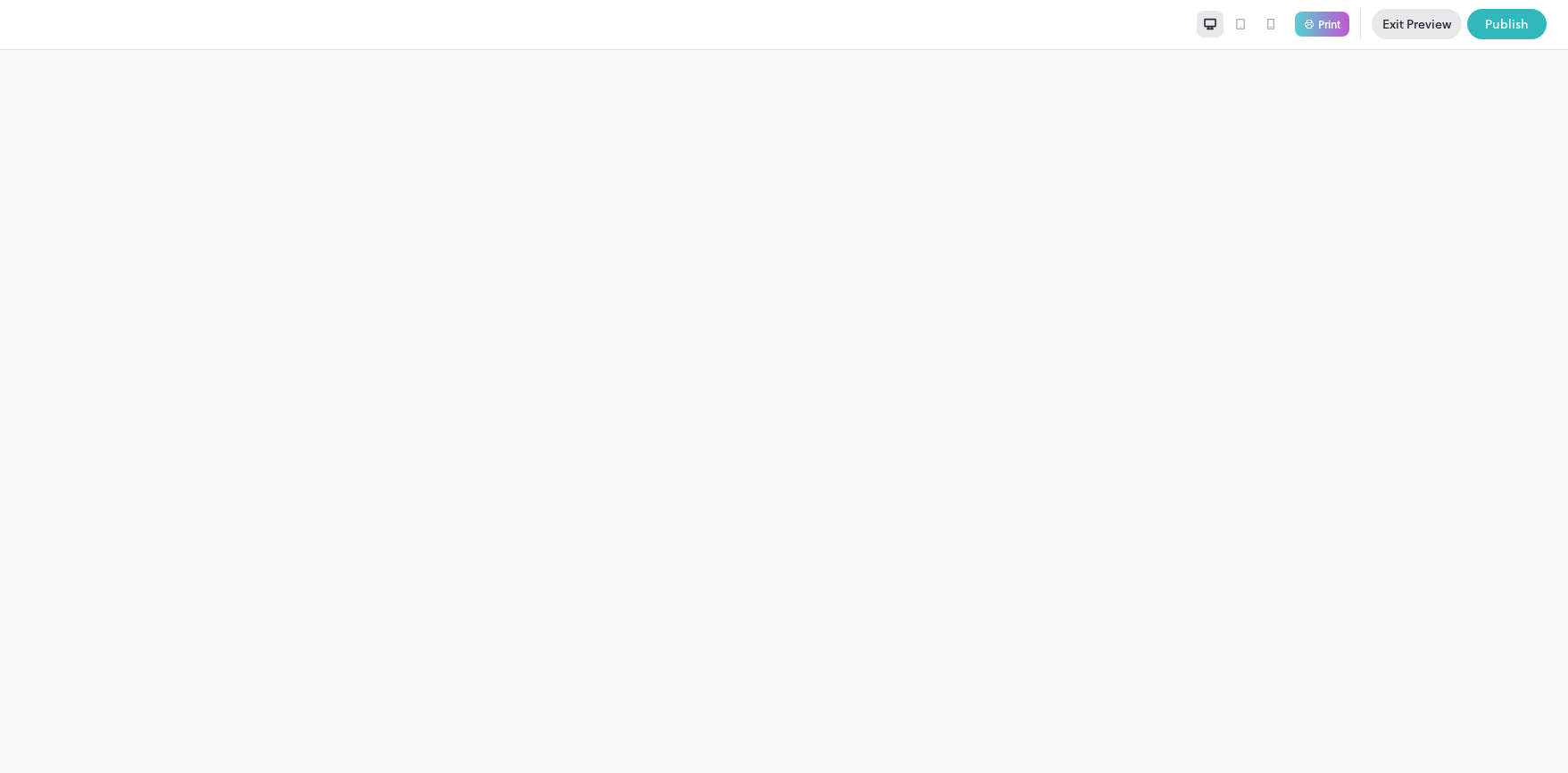 scroll, scrollTop: 0, scrollLeft: 0, axis: both 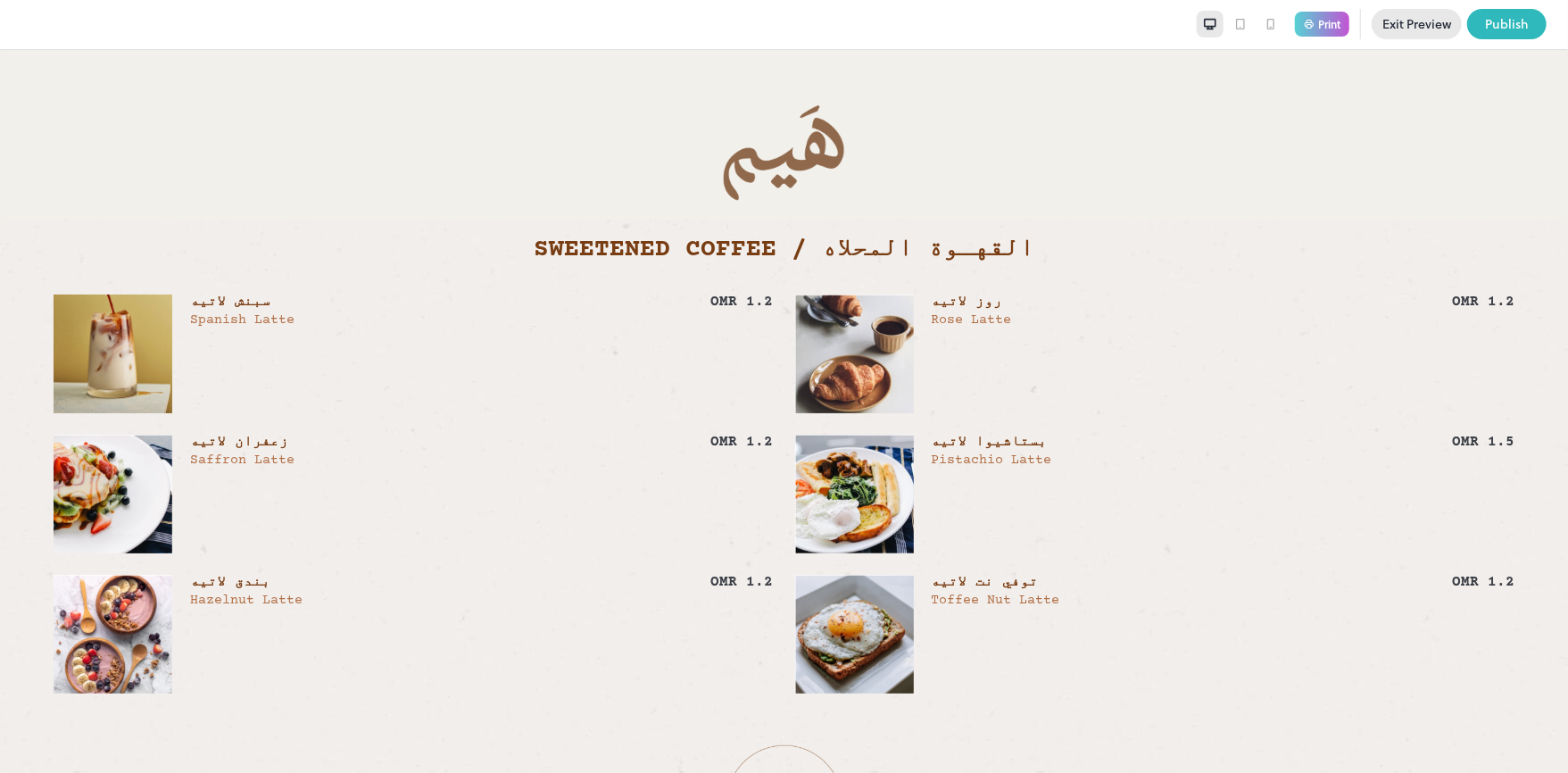 click at bounding box center (1271, 24) 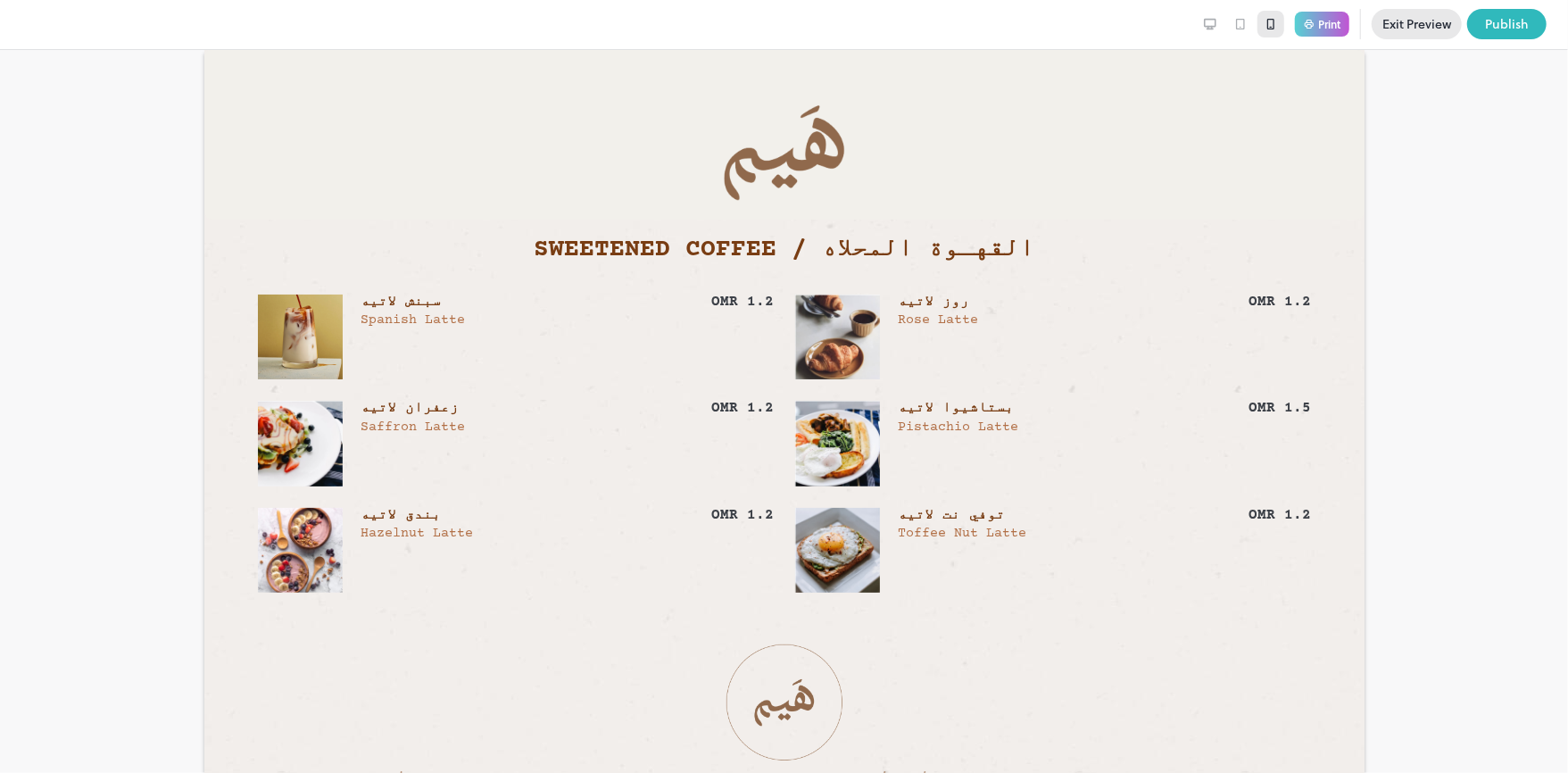 click 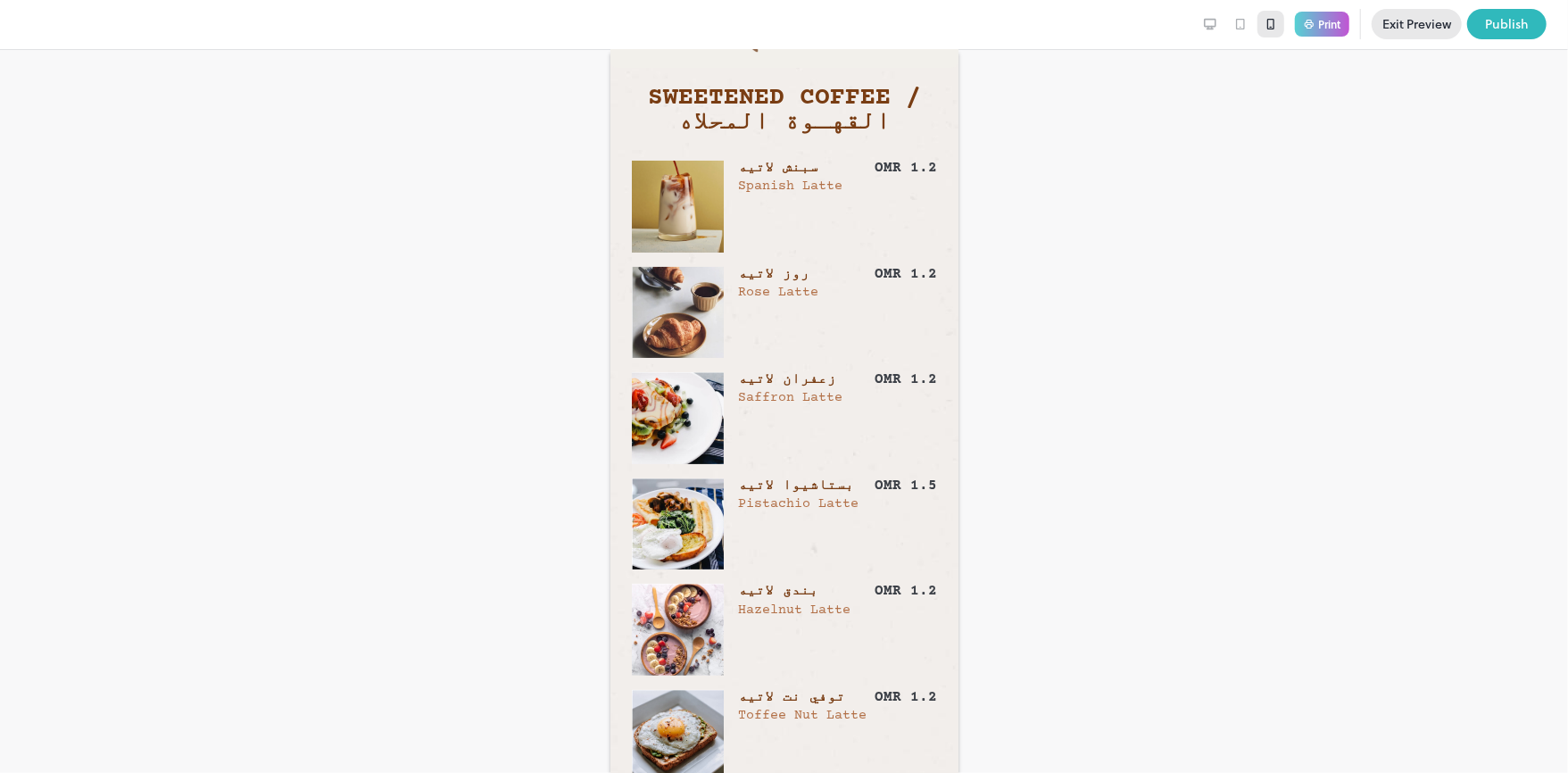 scroll, scrollTop: 23, scrollLeft: 0, axis: vertical 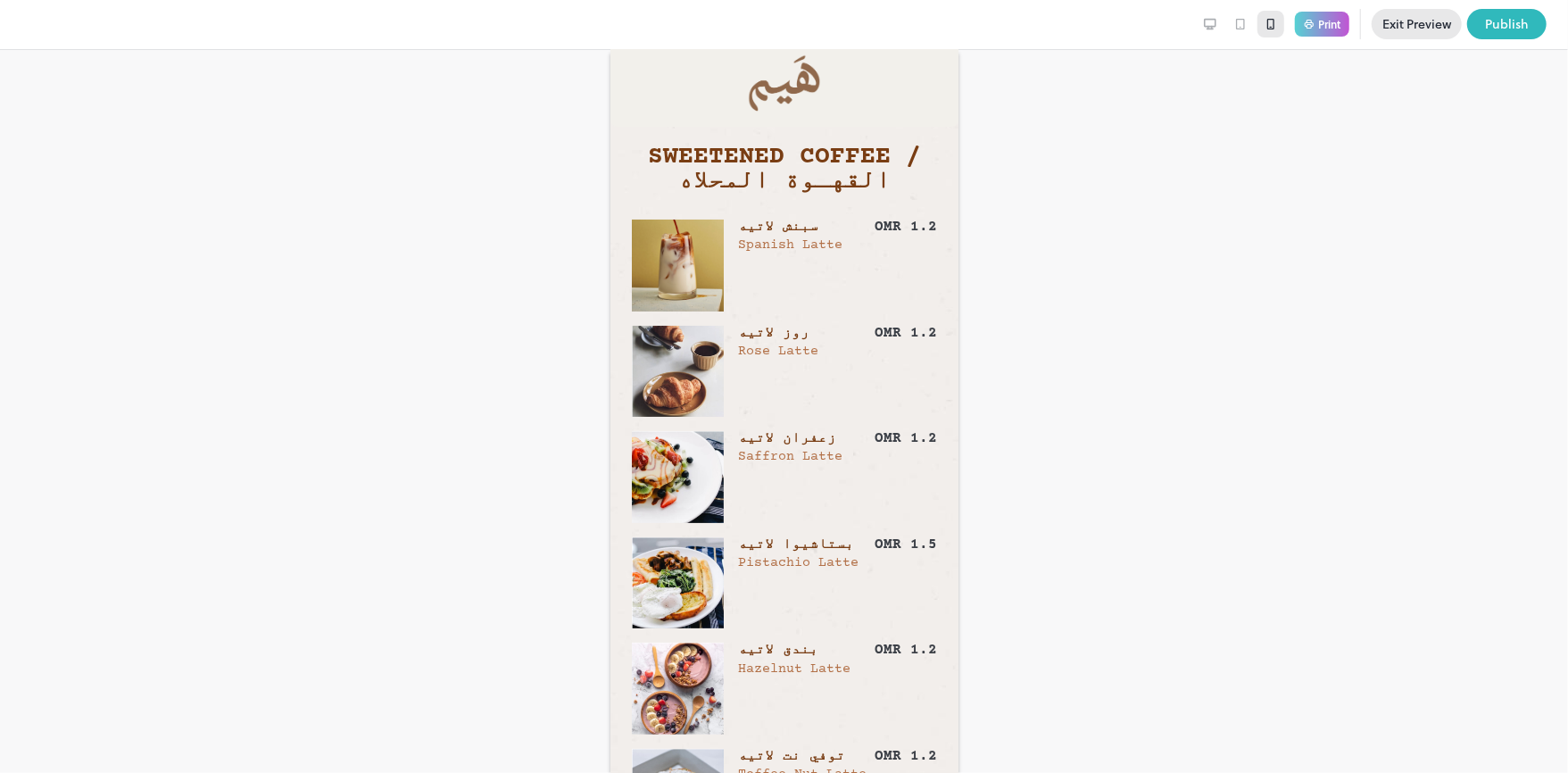 click on "سبنش لاتيه" at bounding box center [777, 226] 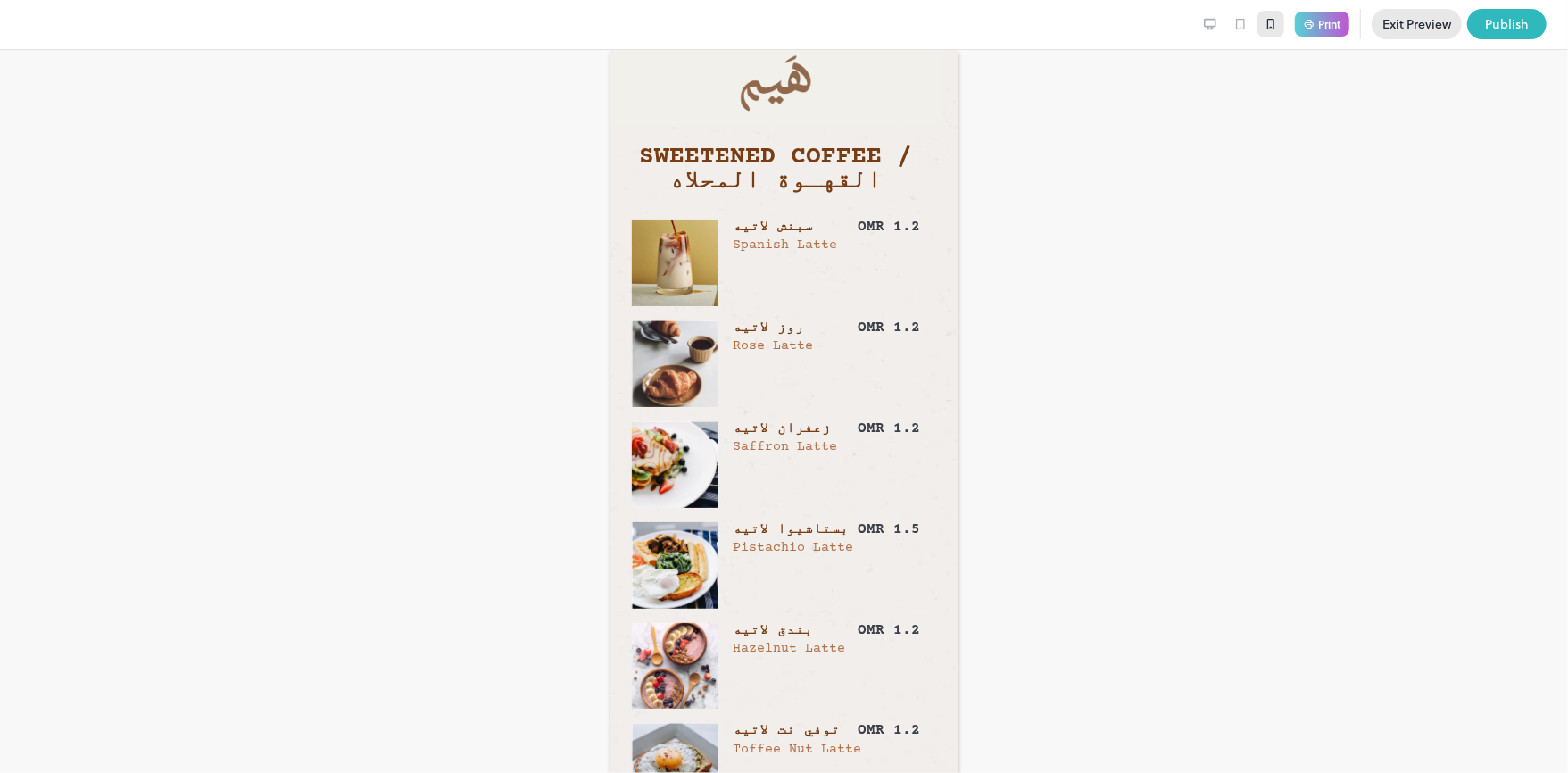 click 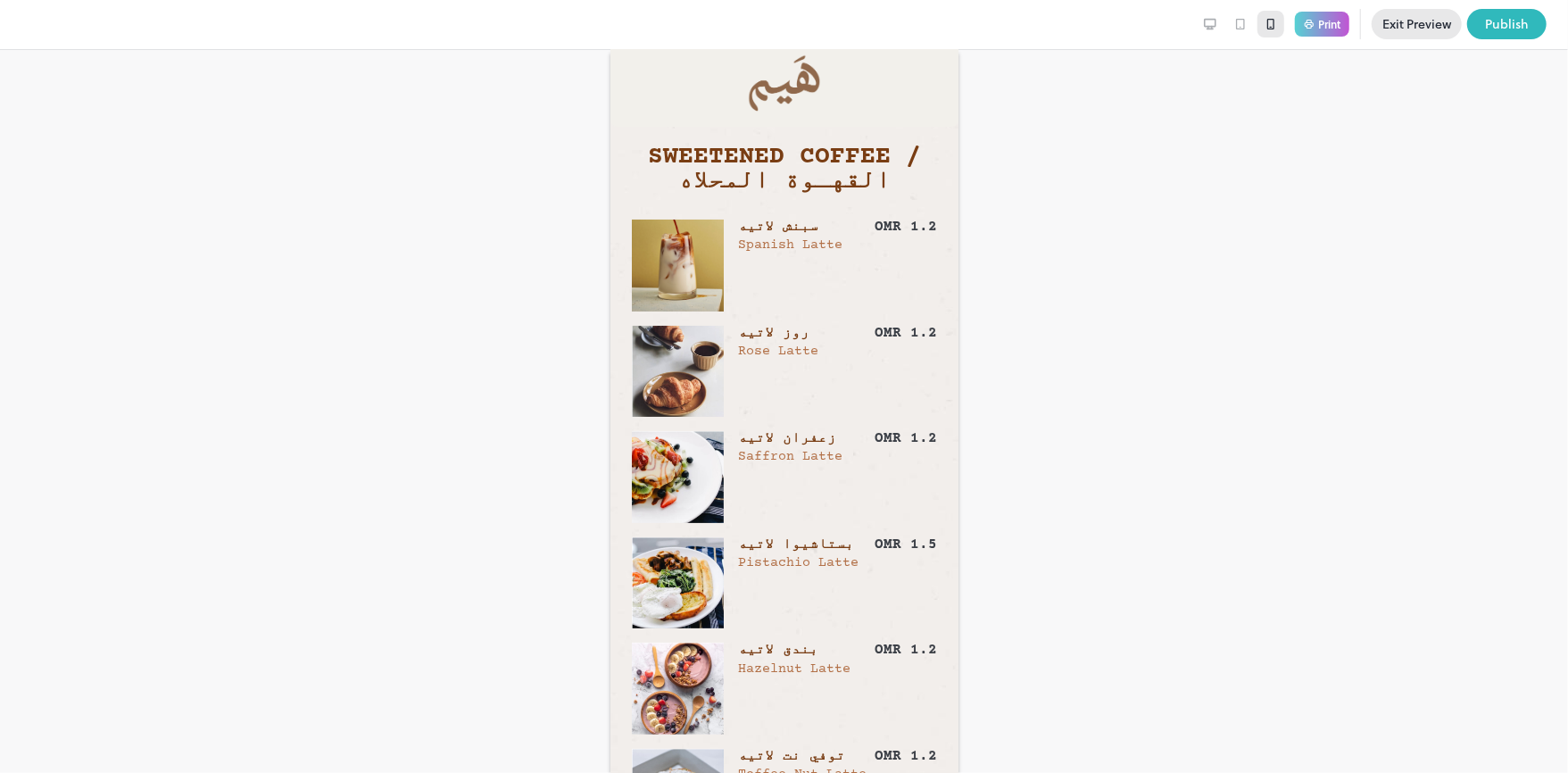 click at bounding box center [676, 370] 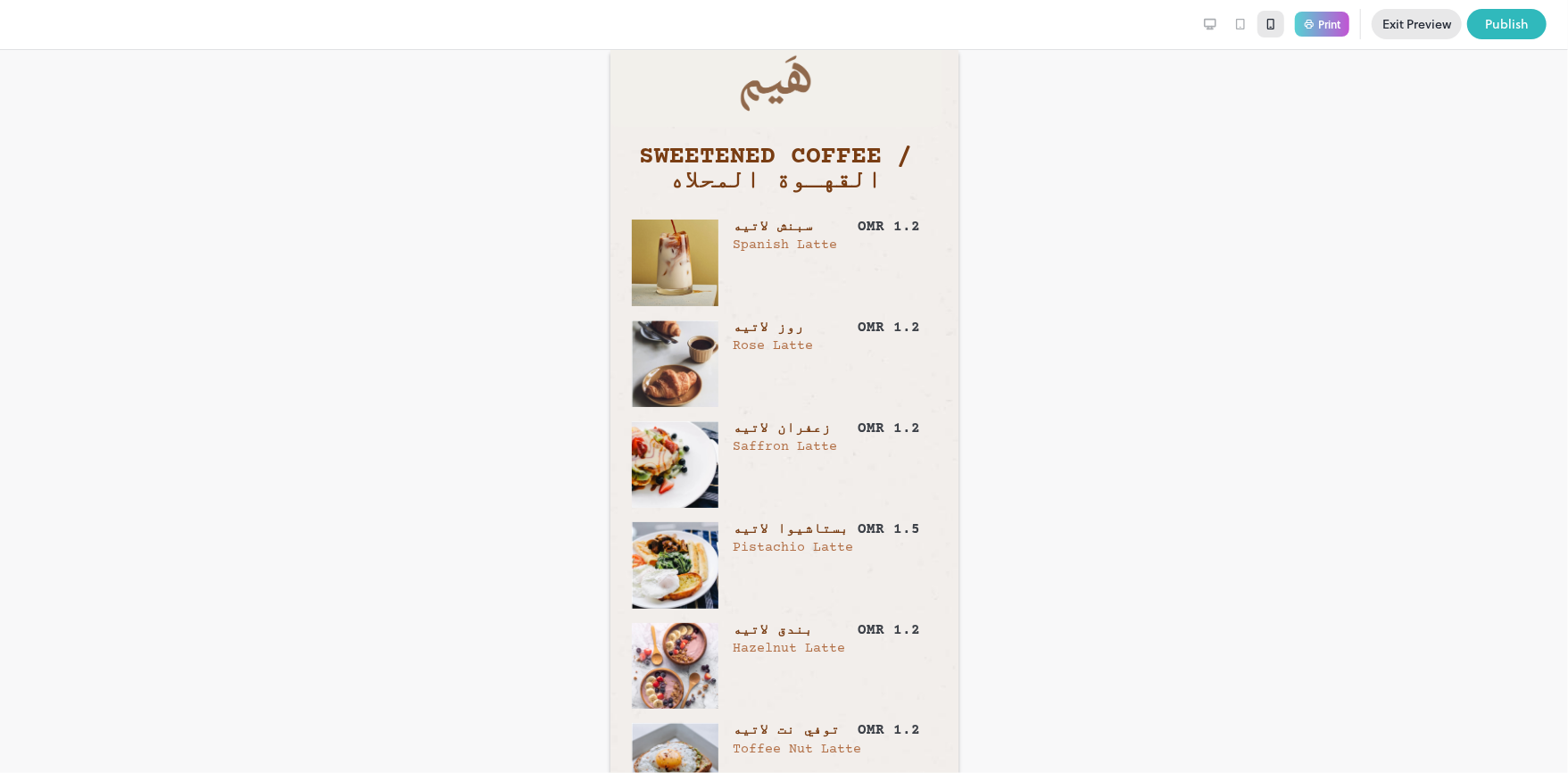 click on "زعفران لاتيه Saffron Latte OMR 1.2" at bounding box center (775, 1149) 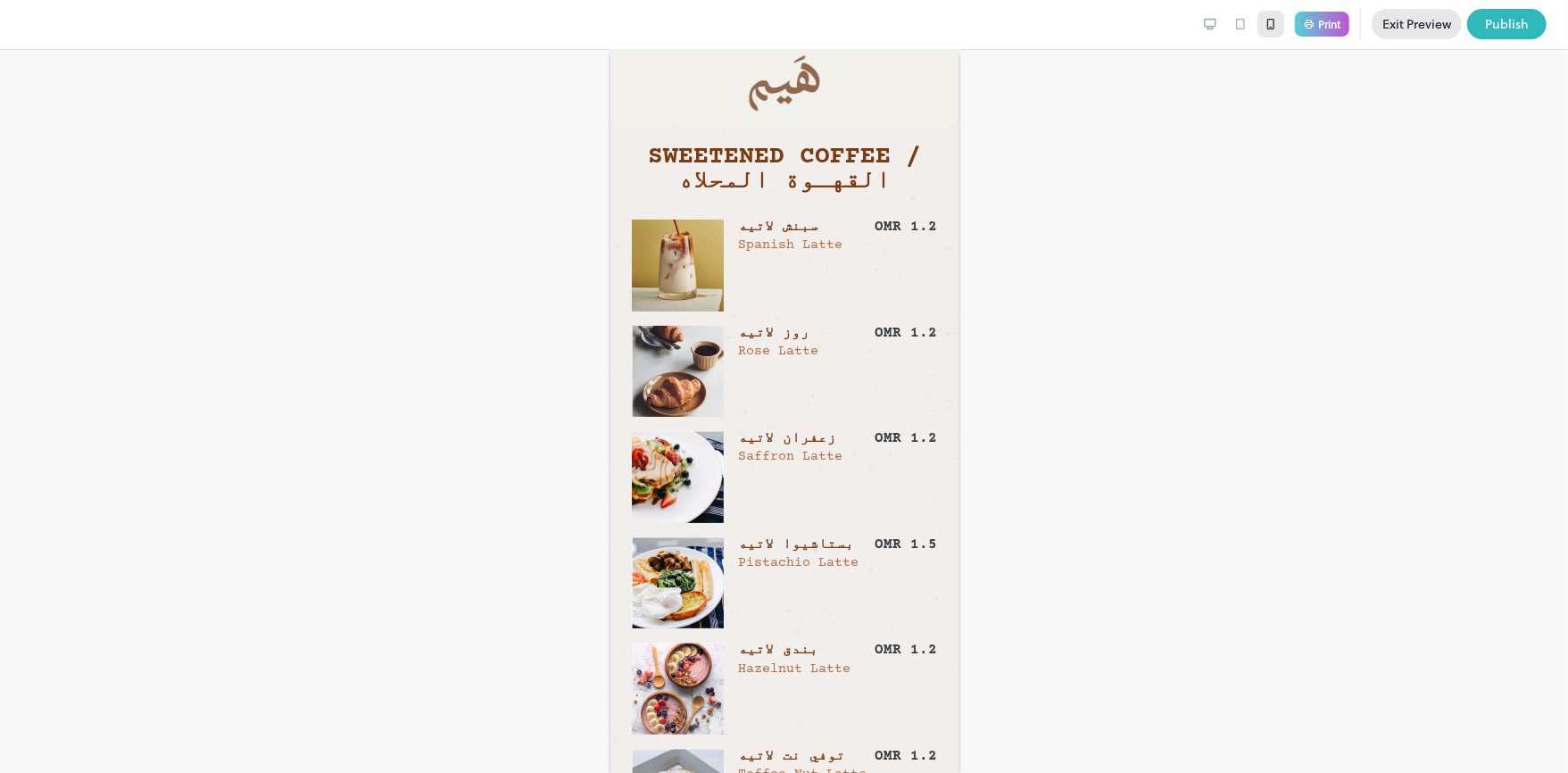 click on "بستاشيوا لاتيه" at bounding box center [795, 544] 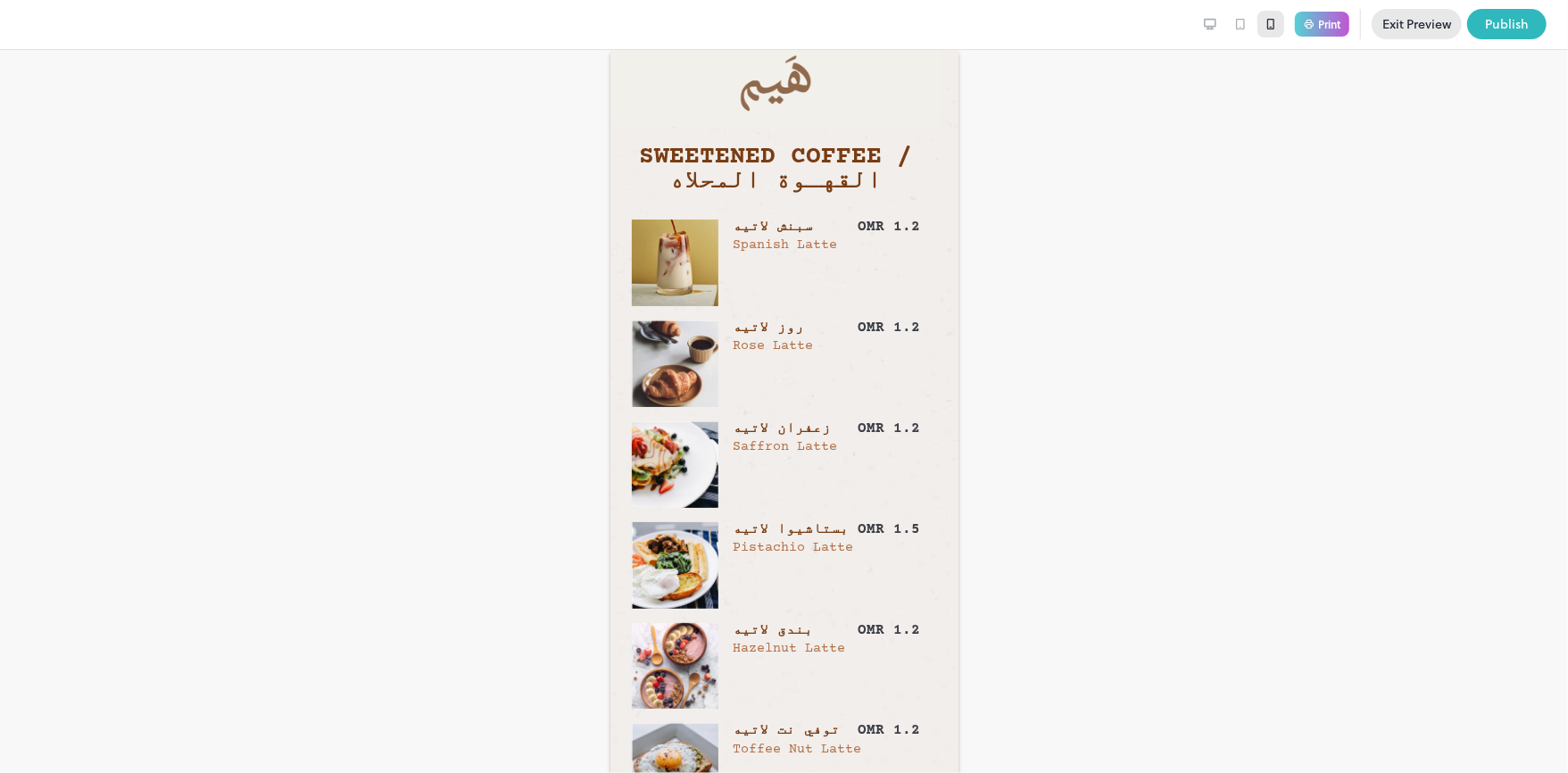 click at bounding box center [775, 1035] 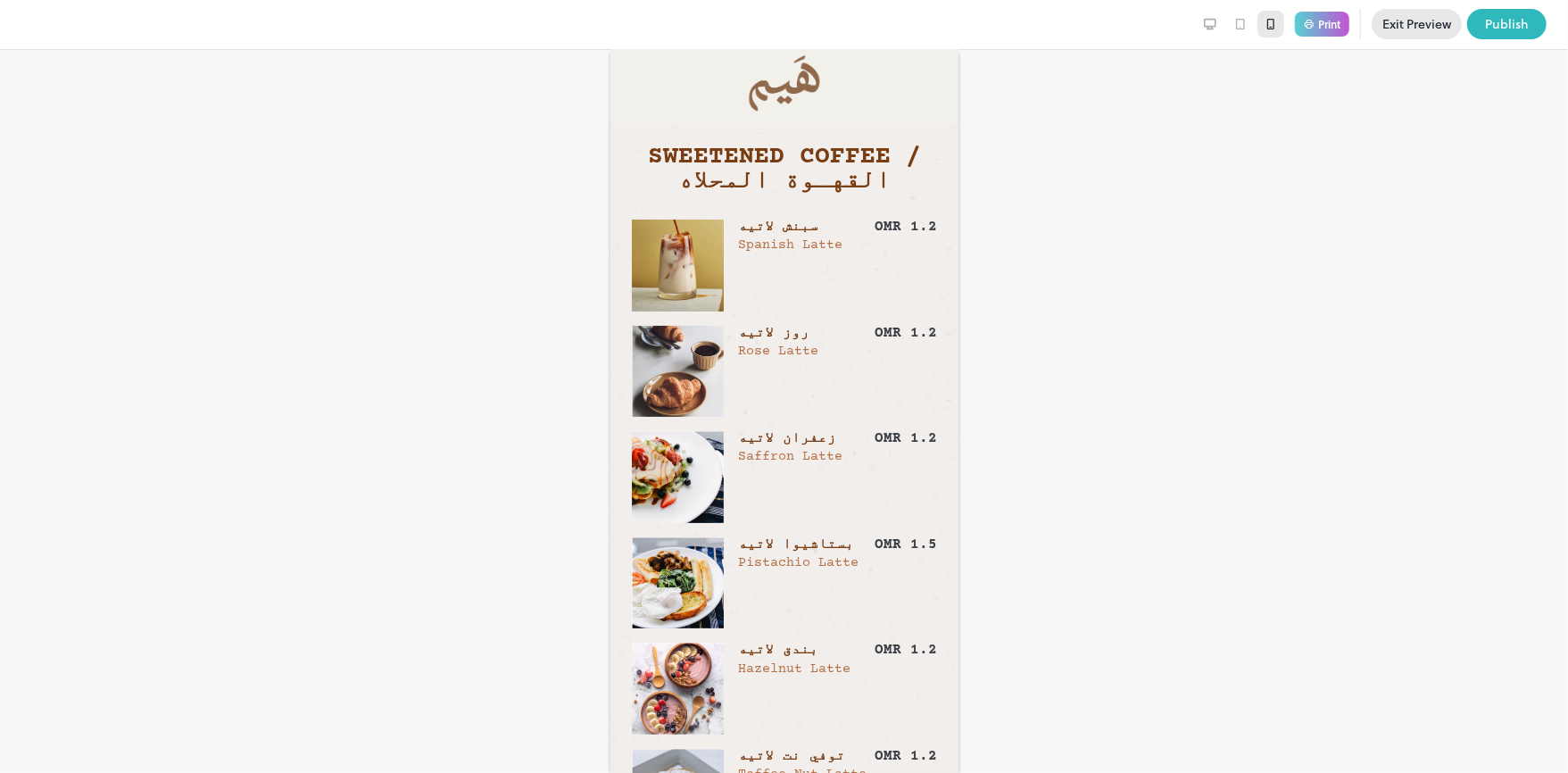 click at bounding box center [1210, 24] 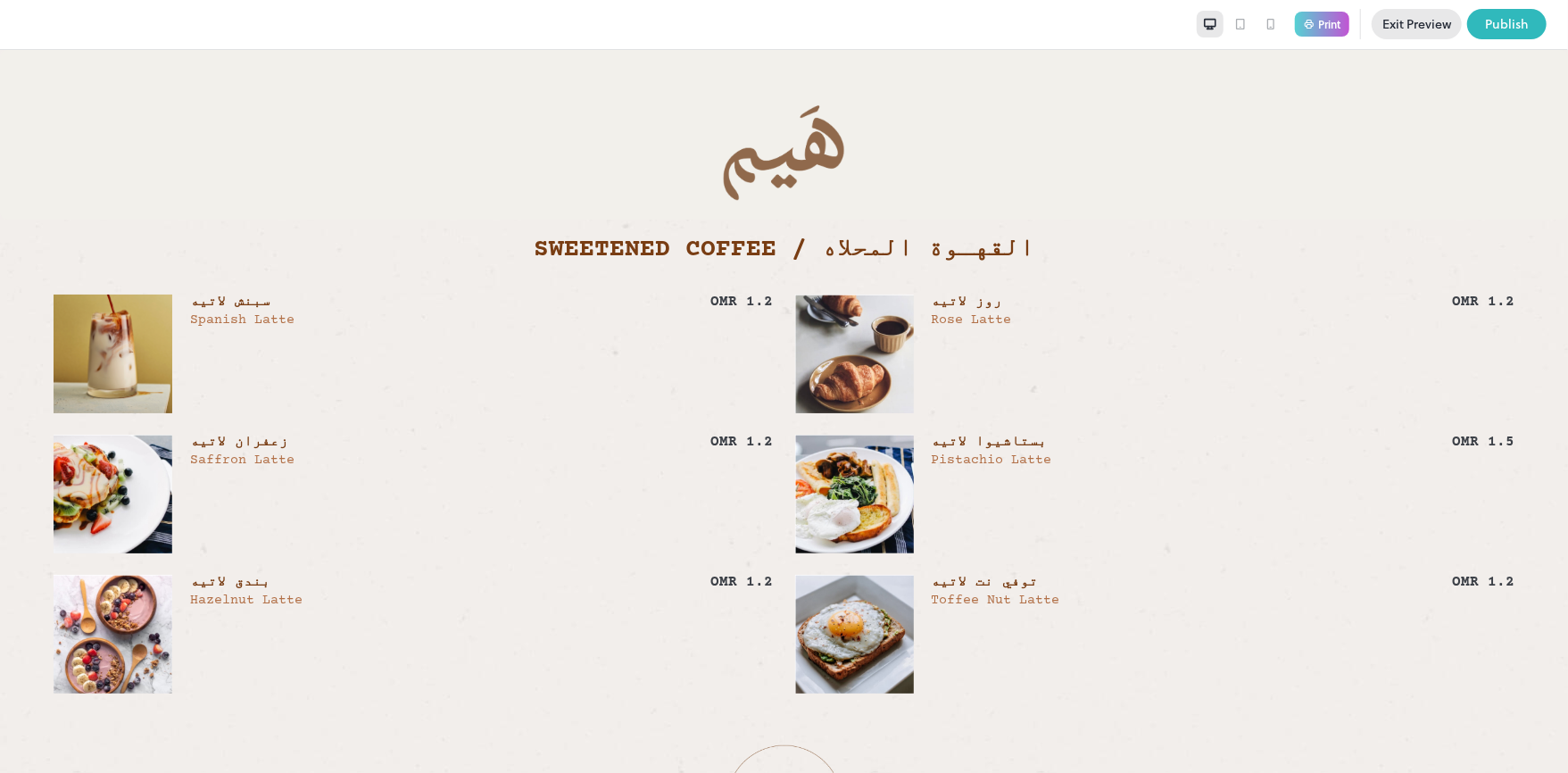scroll, scrollTop: 119, scrollLeft: 0, axis: vertical 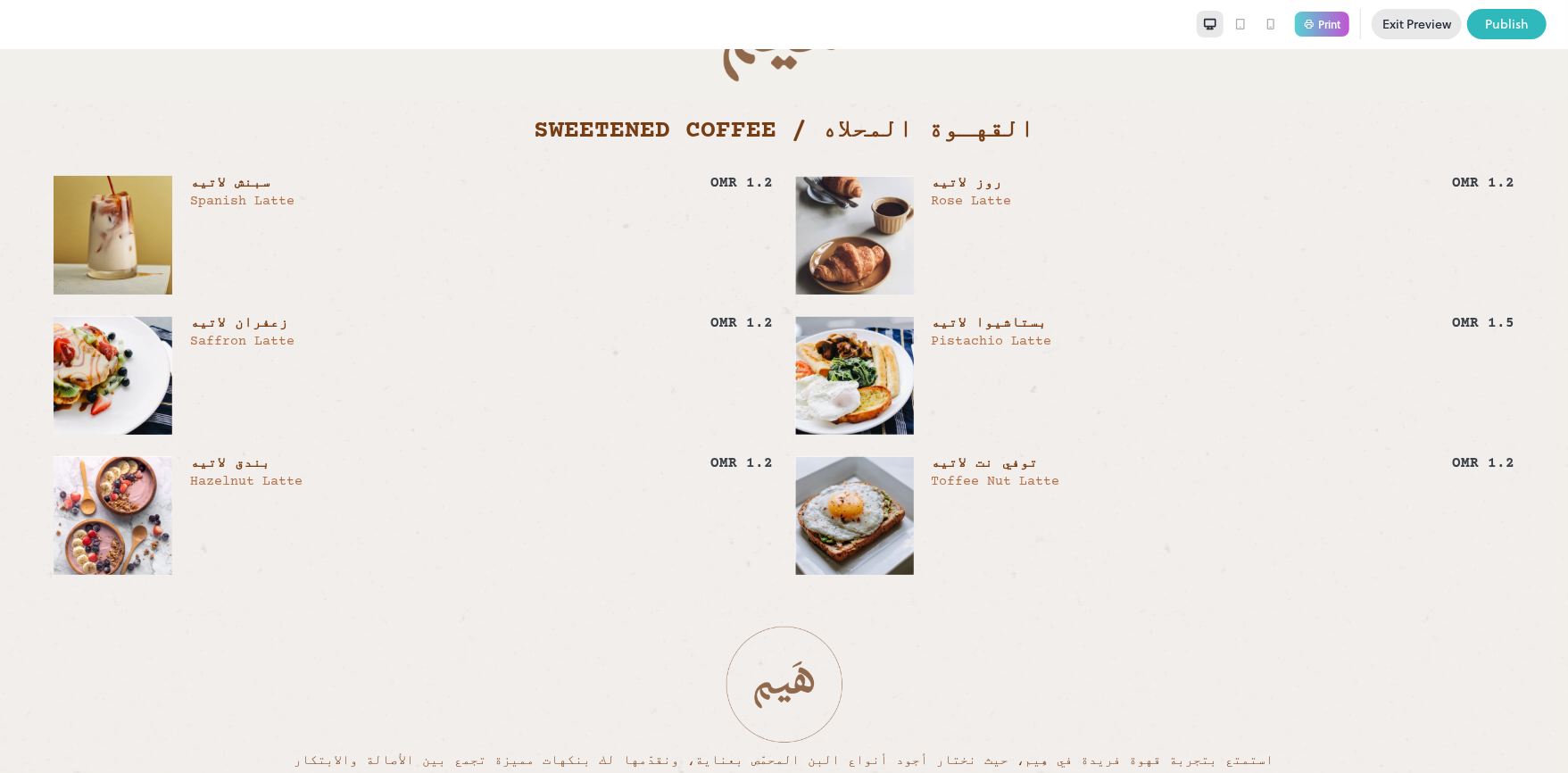 click at bounding box center [1240, 24] 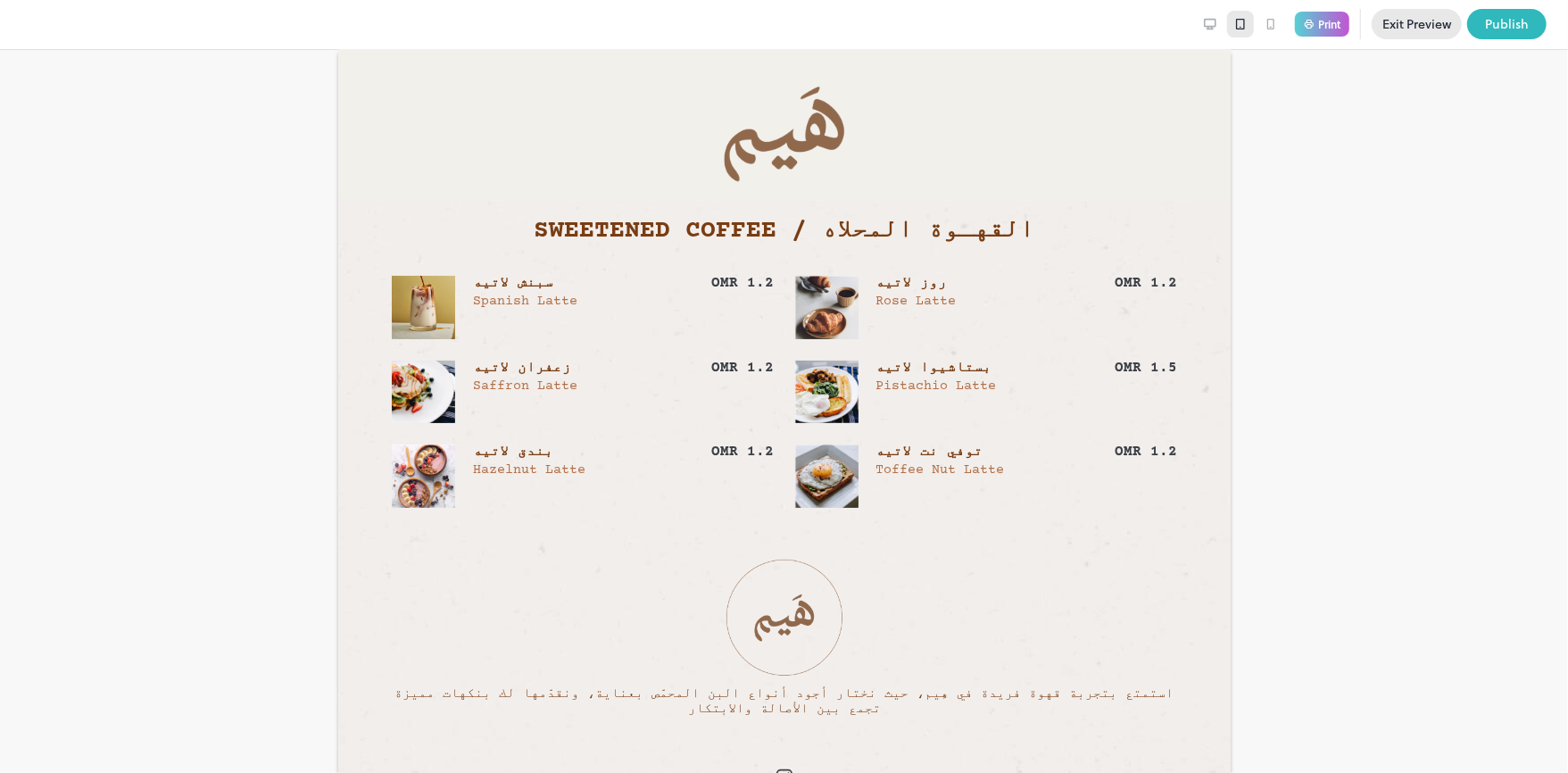 scroll, scrollTop: 0, scrollLeft: 0, axis: both 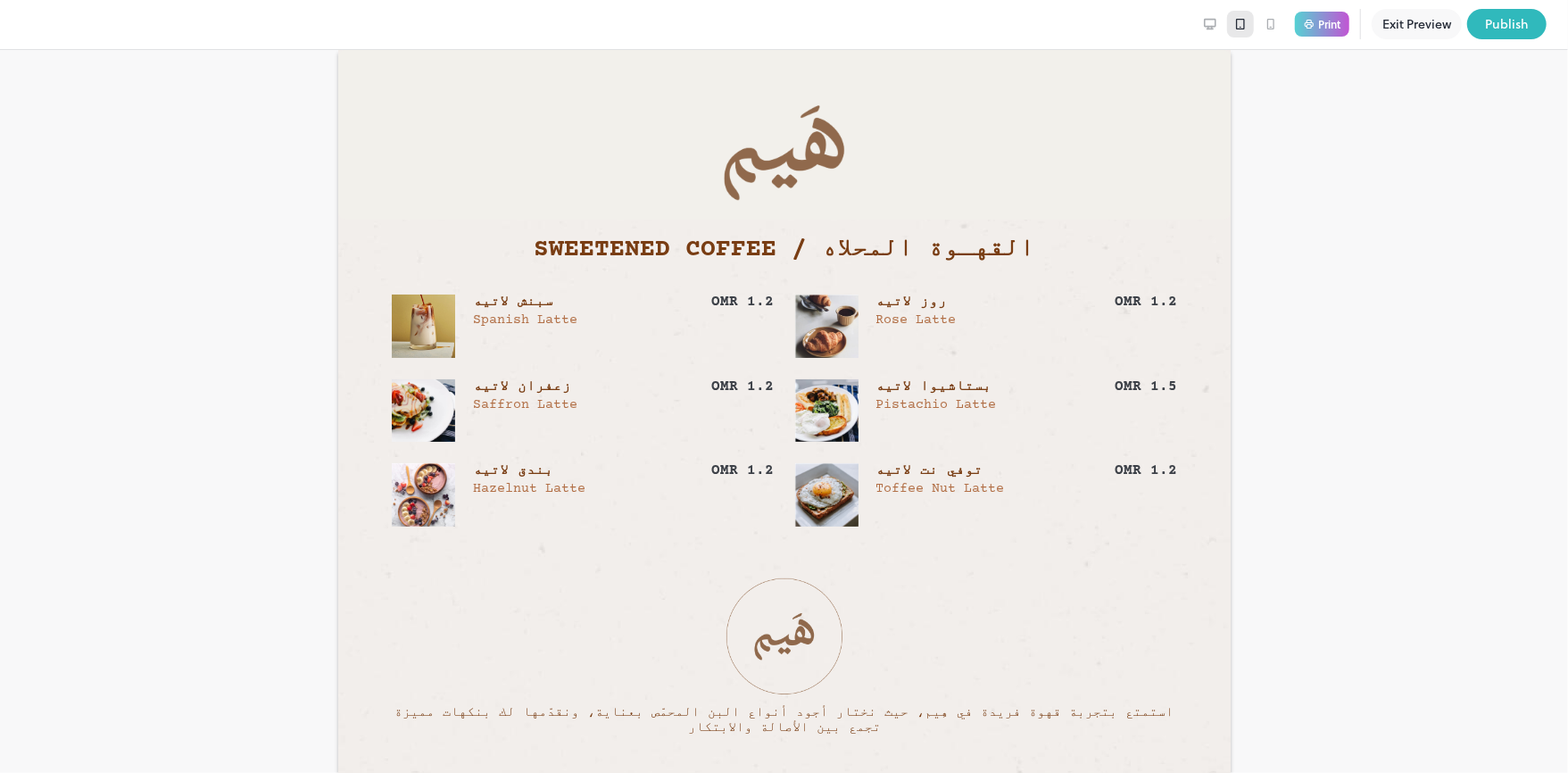 click on "Exit Preview" at bounding box center [1416, 24] 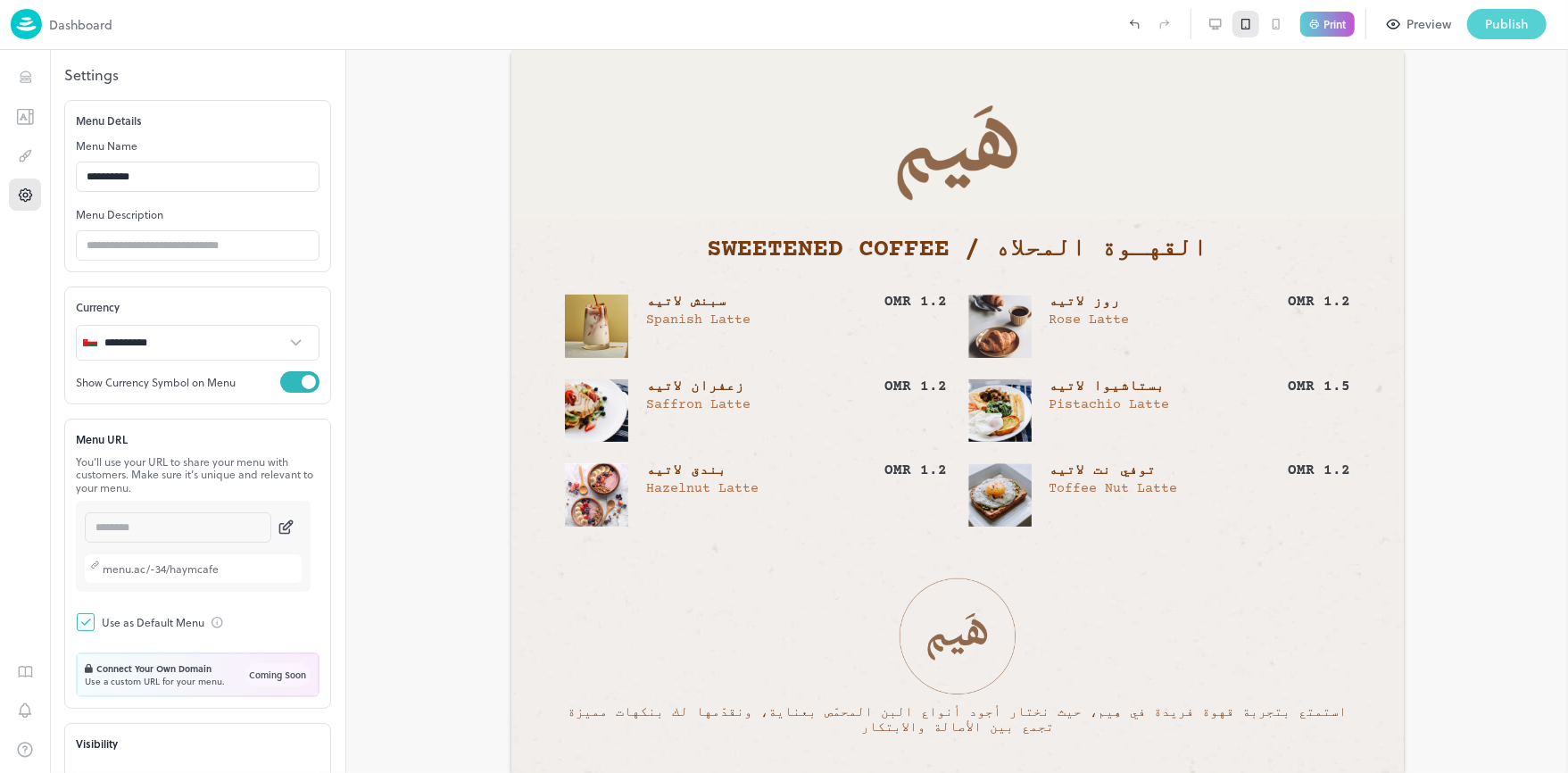 click on "Publish" at bounding box center (1506, 24) 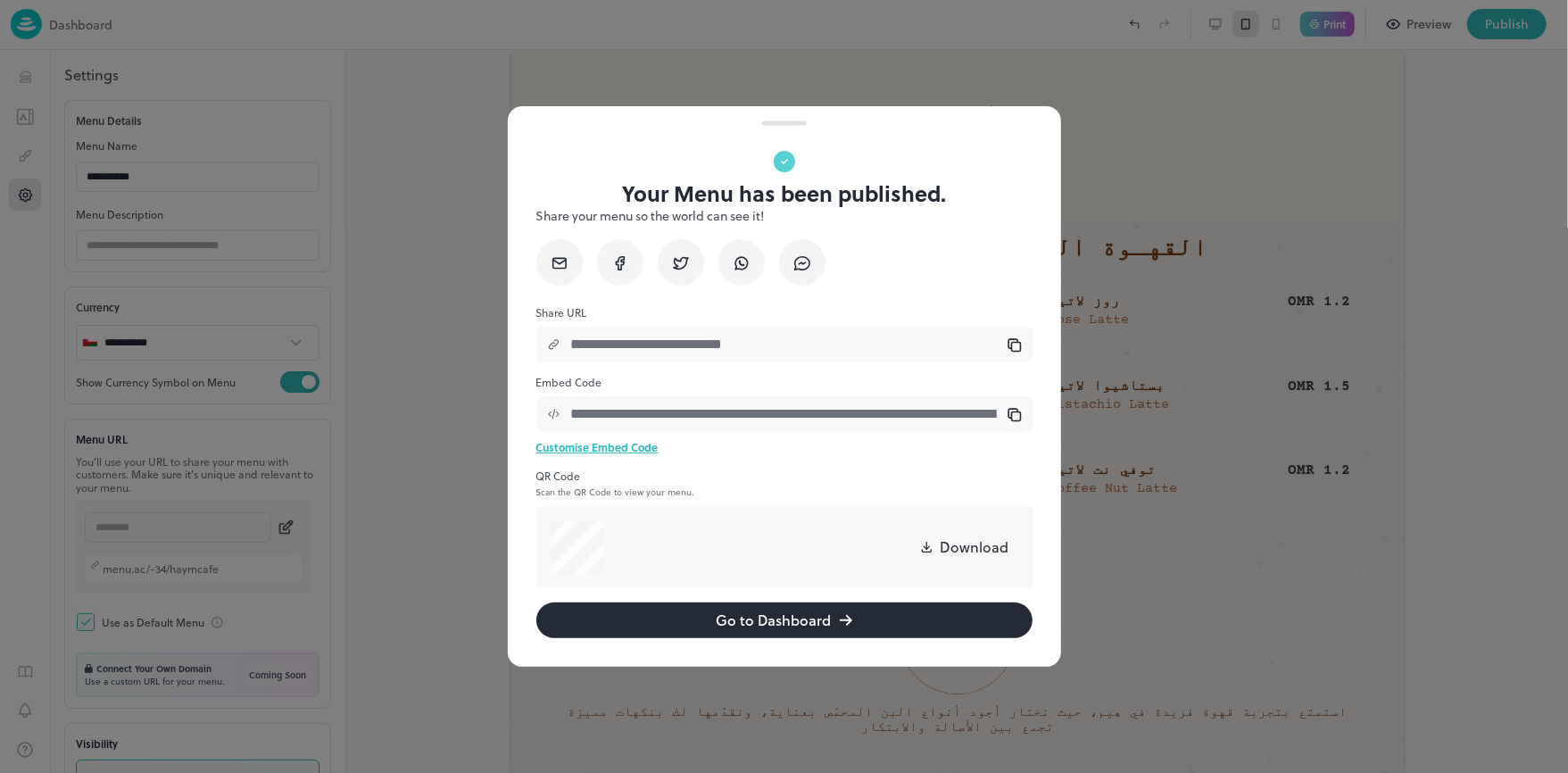 click 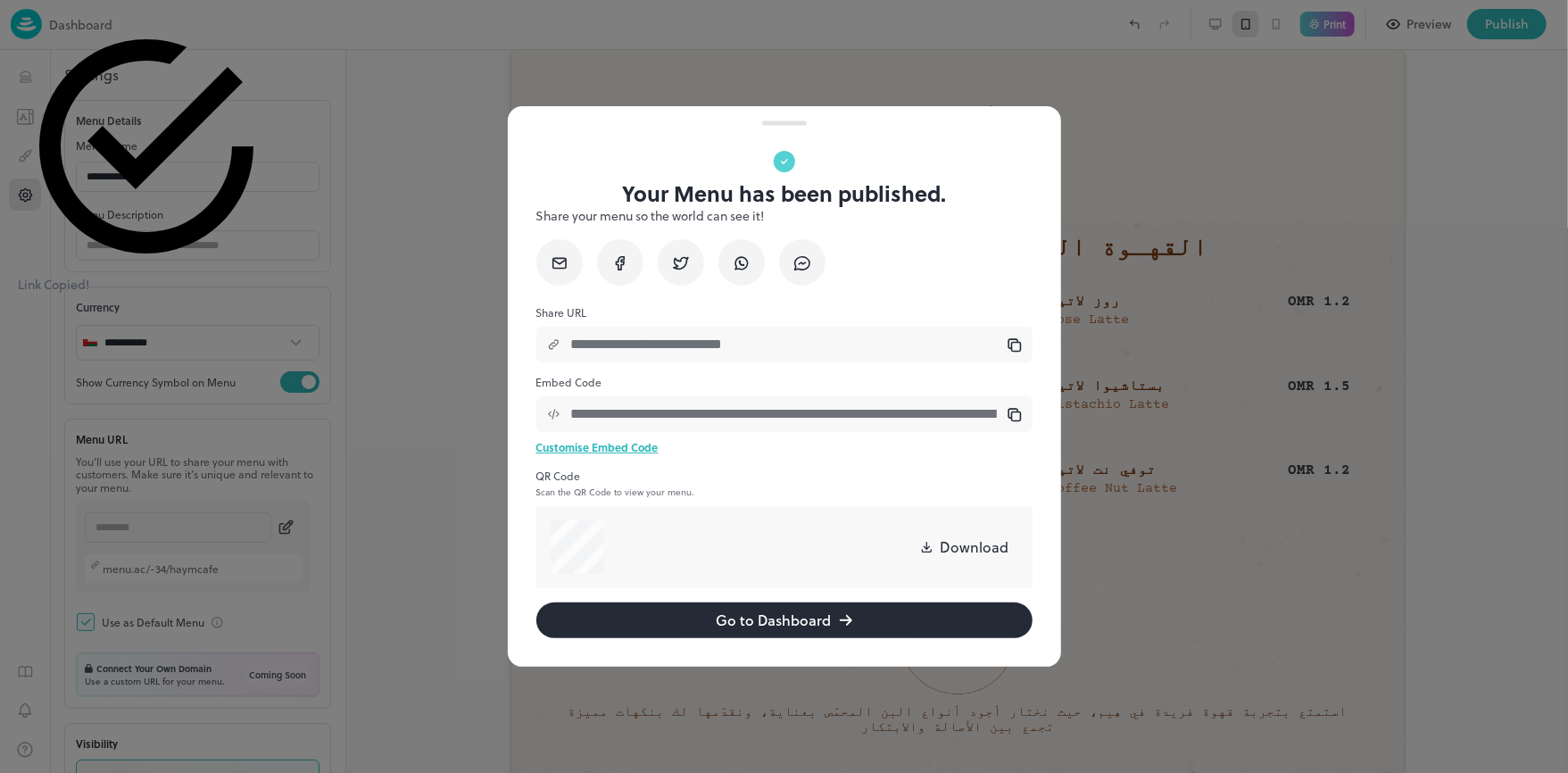 click on "Go to Dashboard" at bounding box center (784, 620) 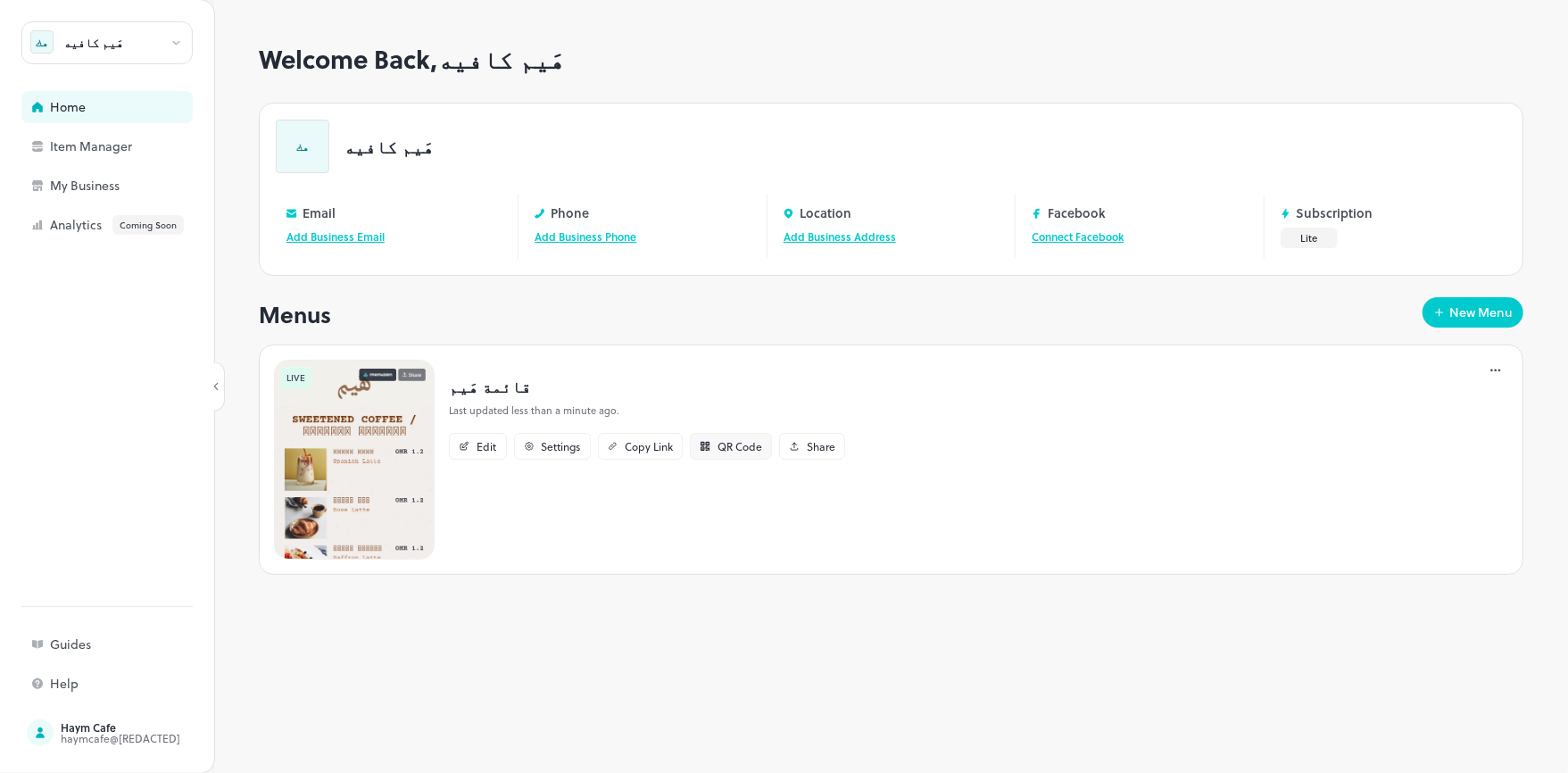 click on "QR Code" at bounding box center [740, 446] 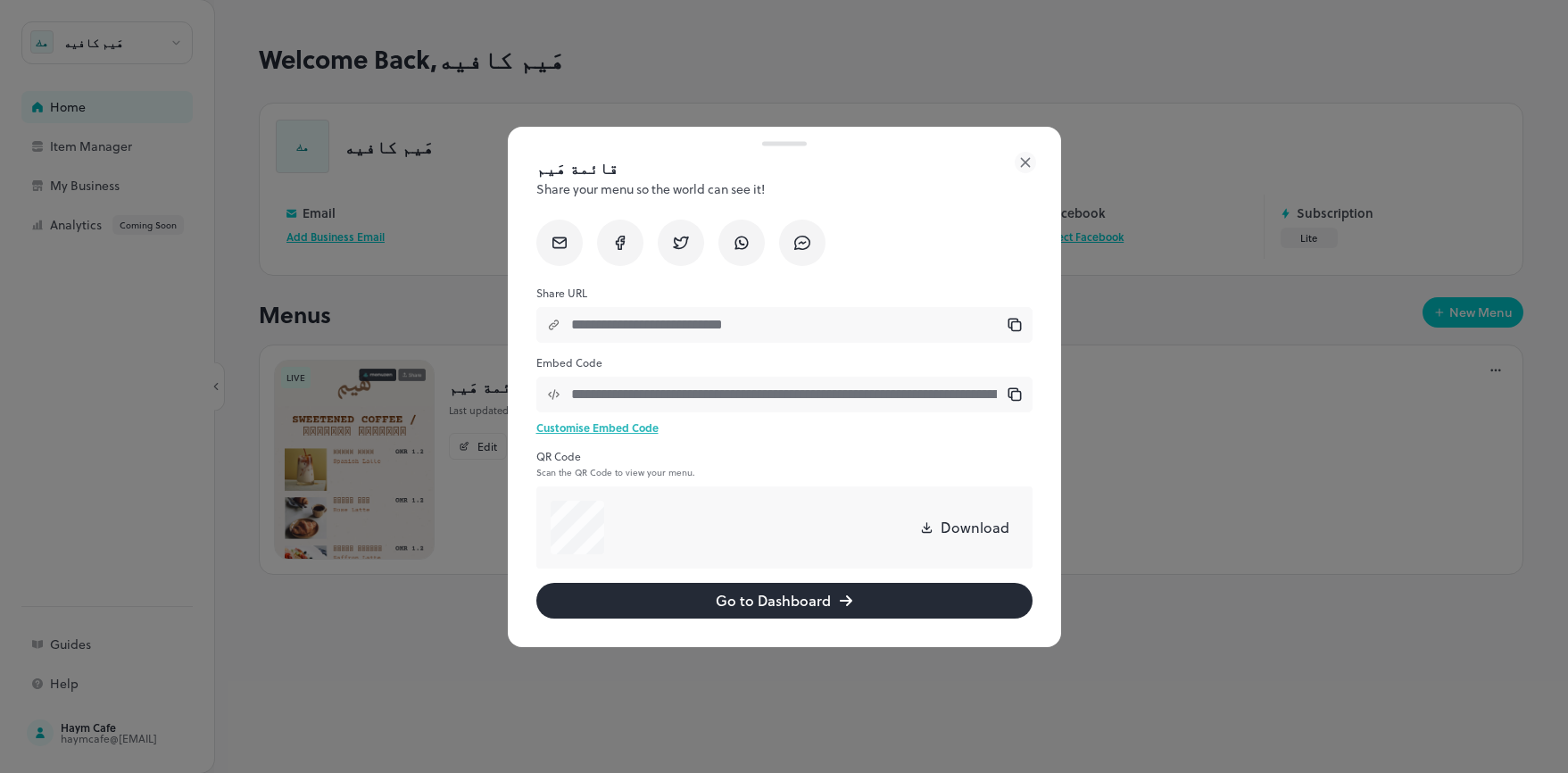 scroll, scrollTop: 0, scrollLeft: 0, axis: both 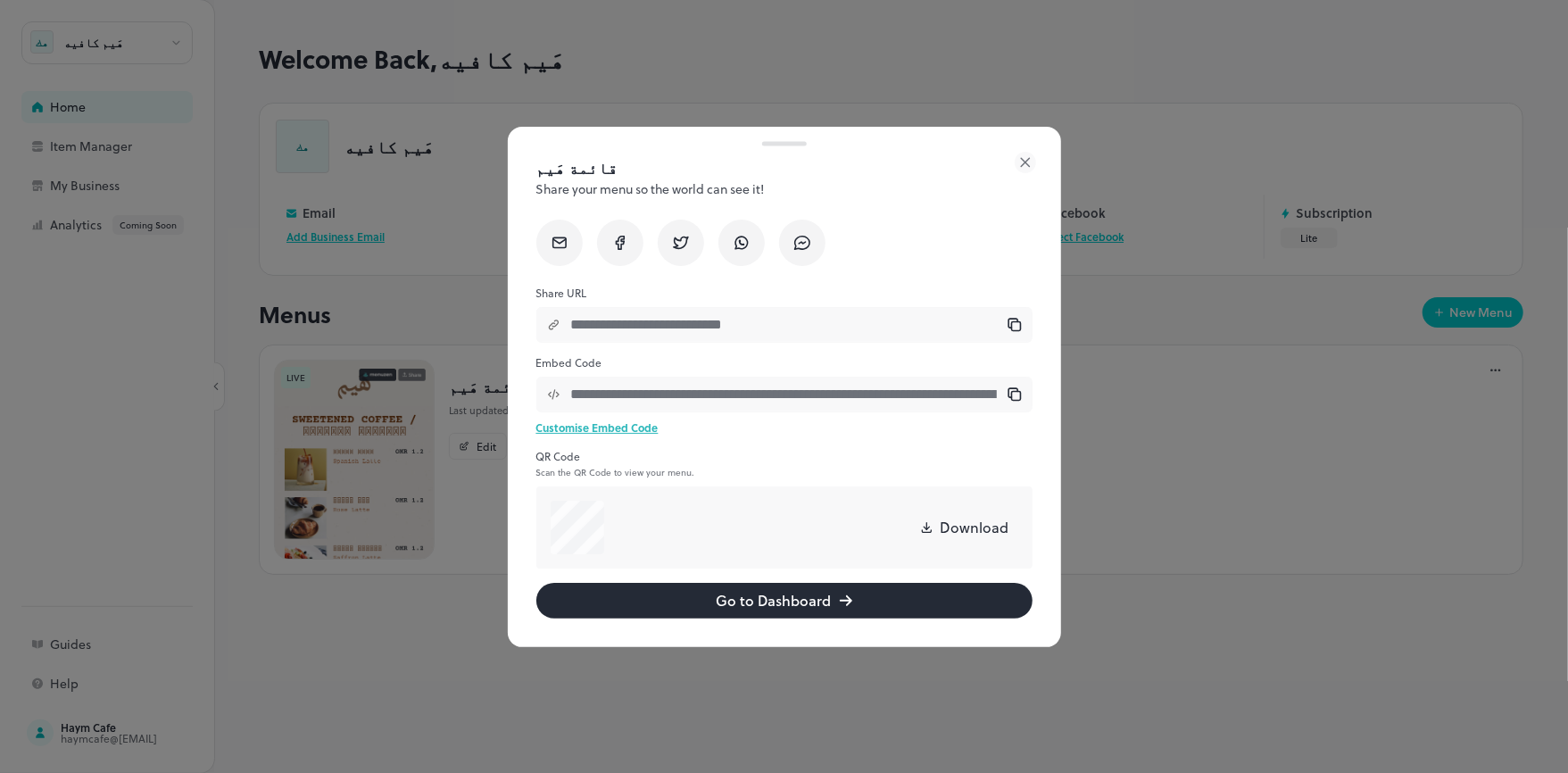 click at bounding box center (784, 386) 